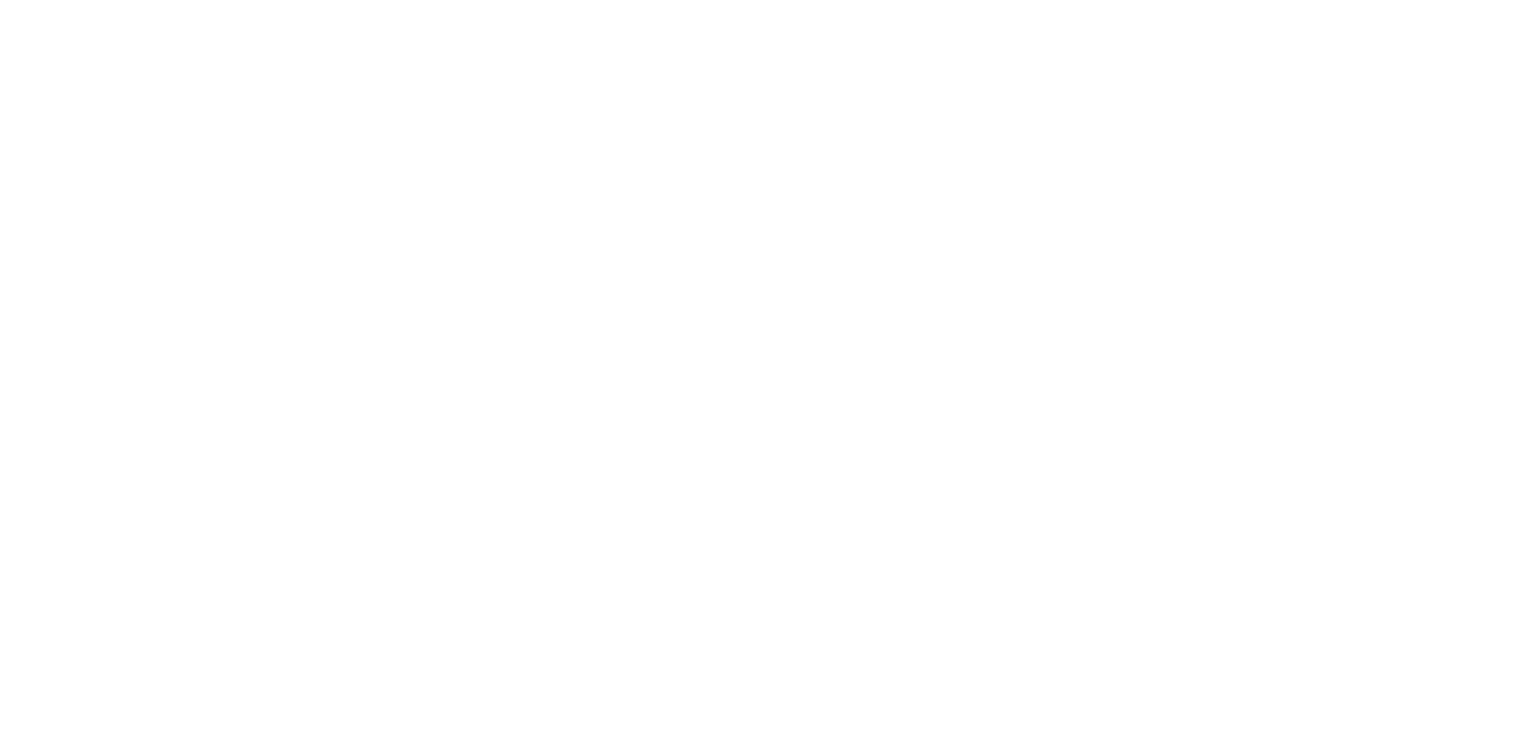 scroll, scrollTop: 0, scrollLeft: 0, axis: both 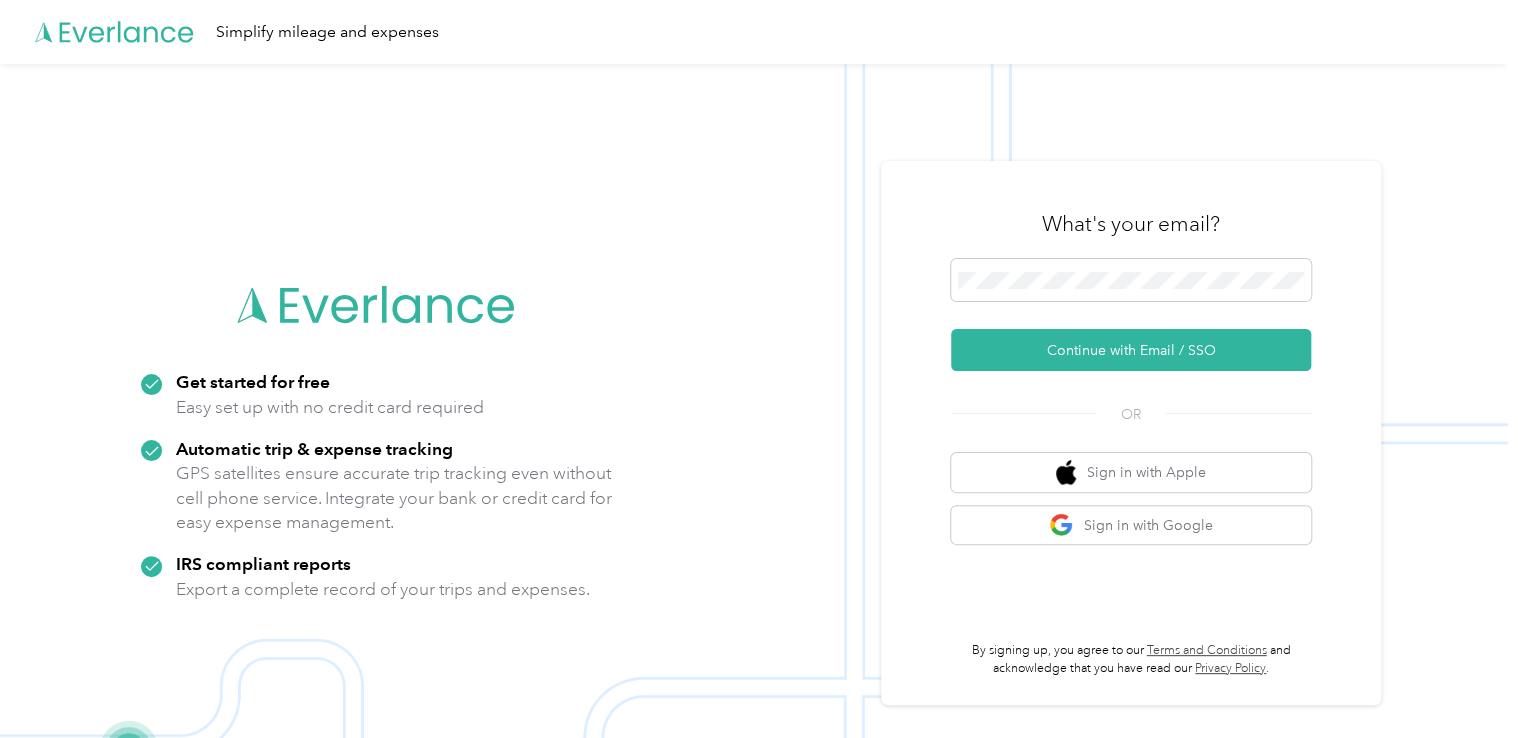 click at bounding box center (754, 433) 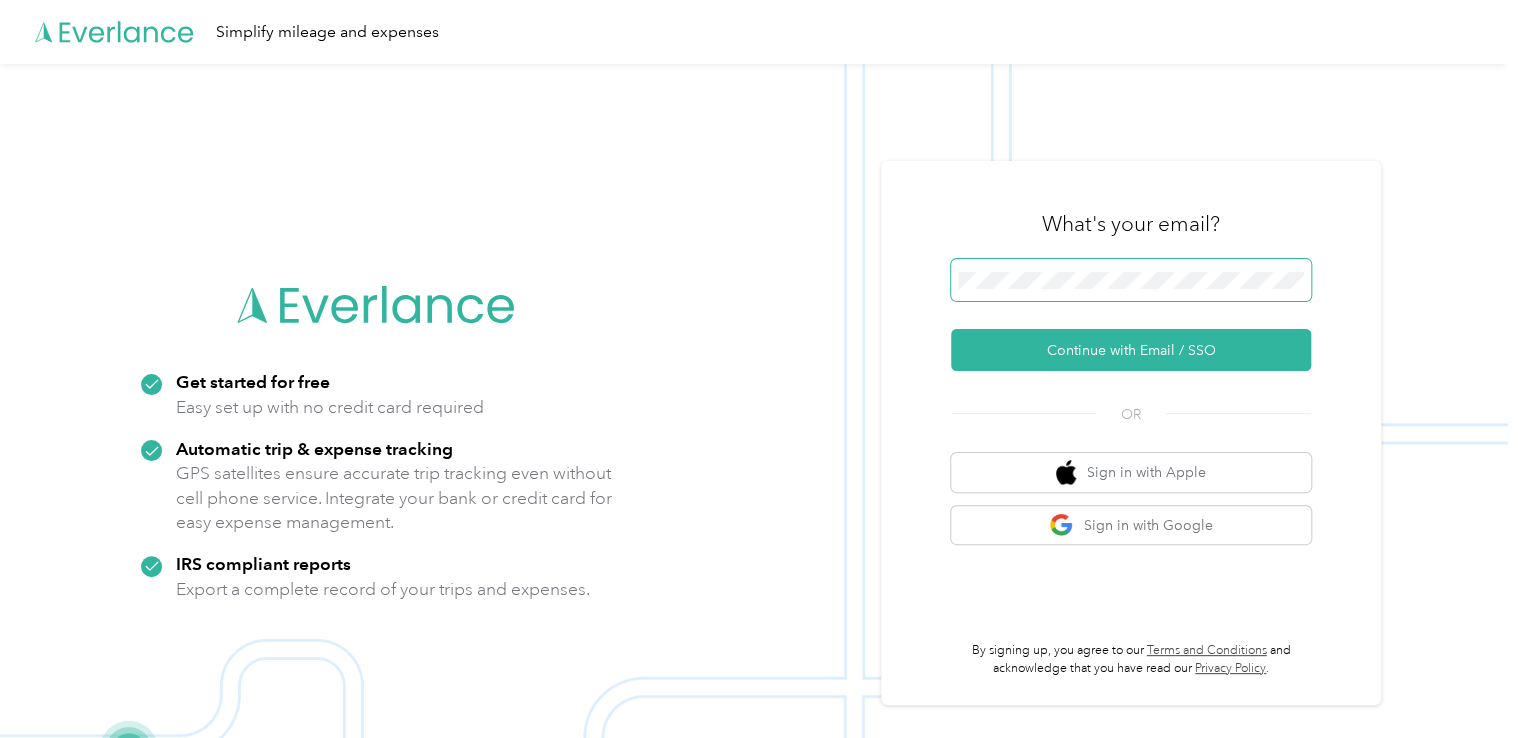 click on "Continue with Email / SSO" at bounding box center [1131, 350] 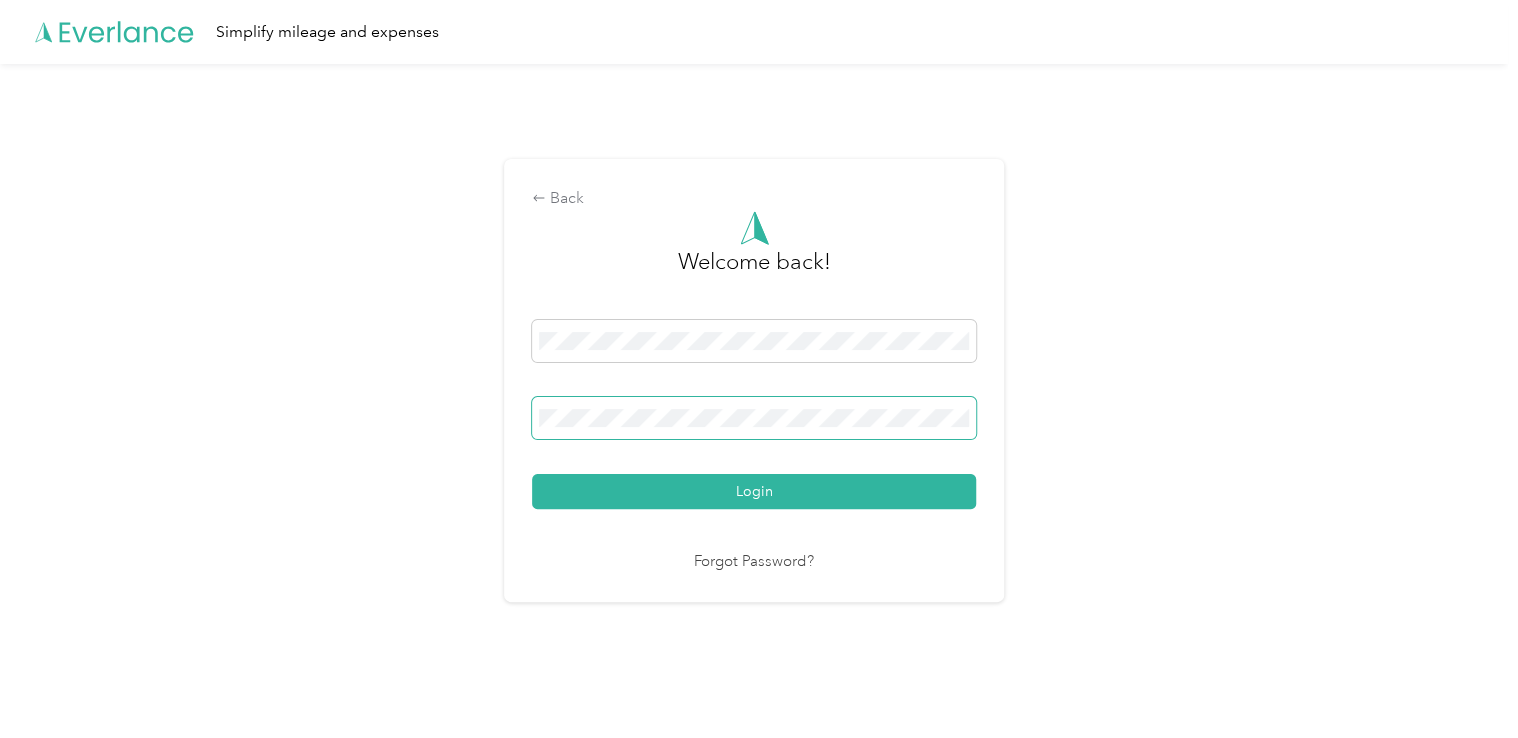 click at bounding box center (754, 418) 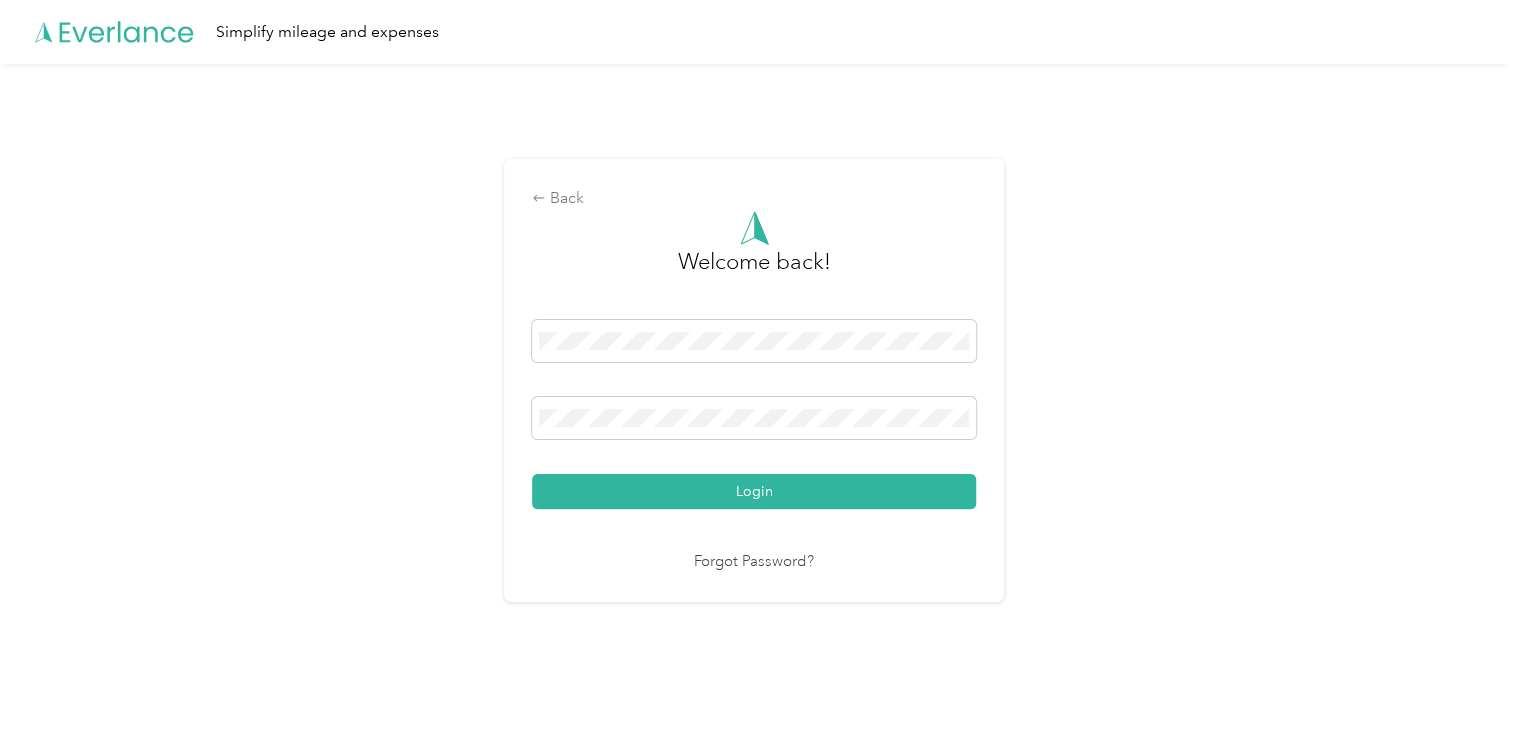 click on "Forgot Password?" at bounding box center (754, 562) 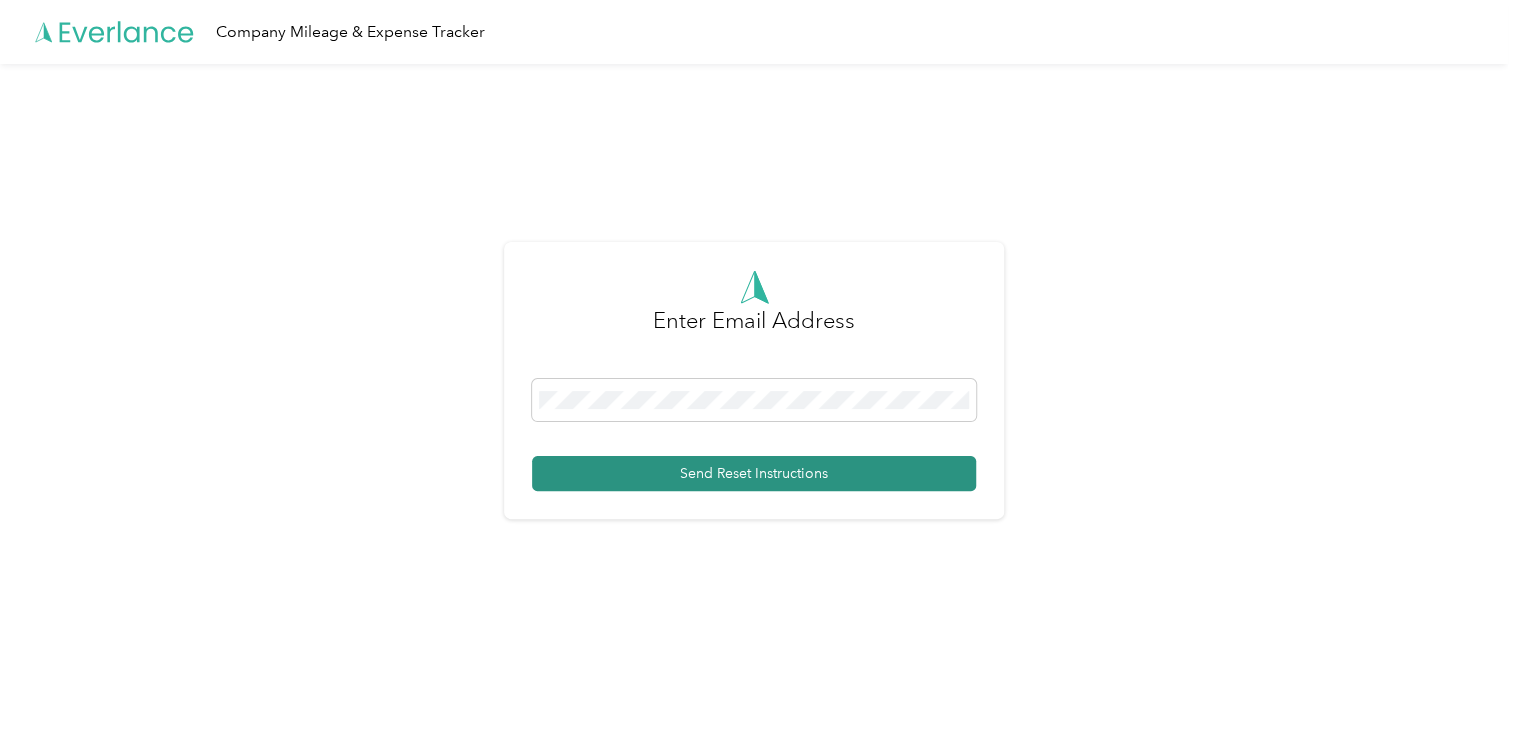 click on "Send Reset Instructions" at bounding box center (754, 473) 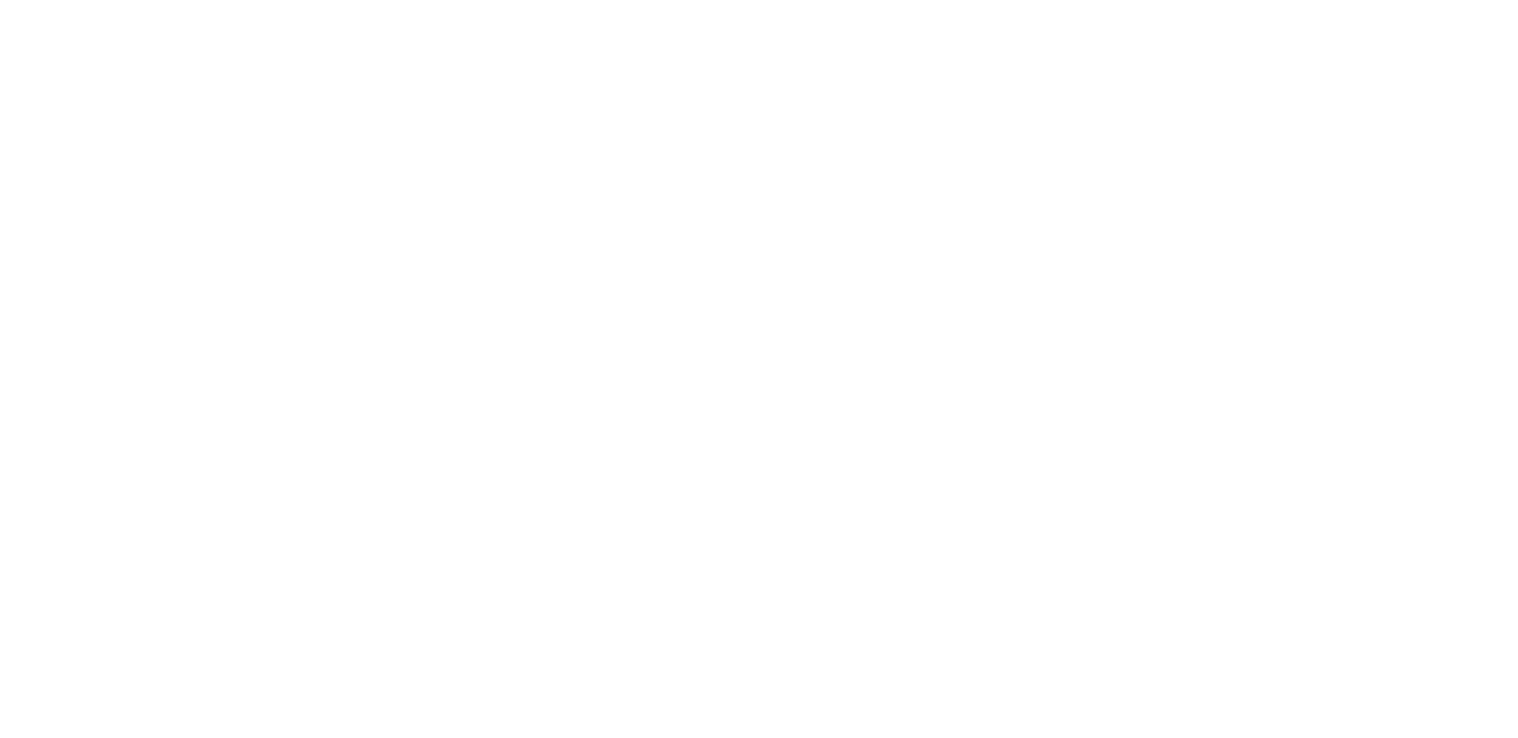 scroll, scrollTop: 0, scrollLeft: 0, axis: both 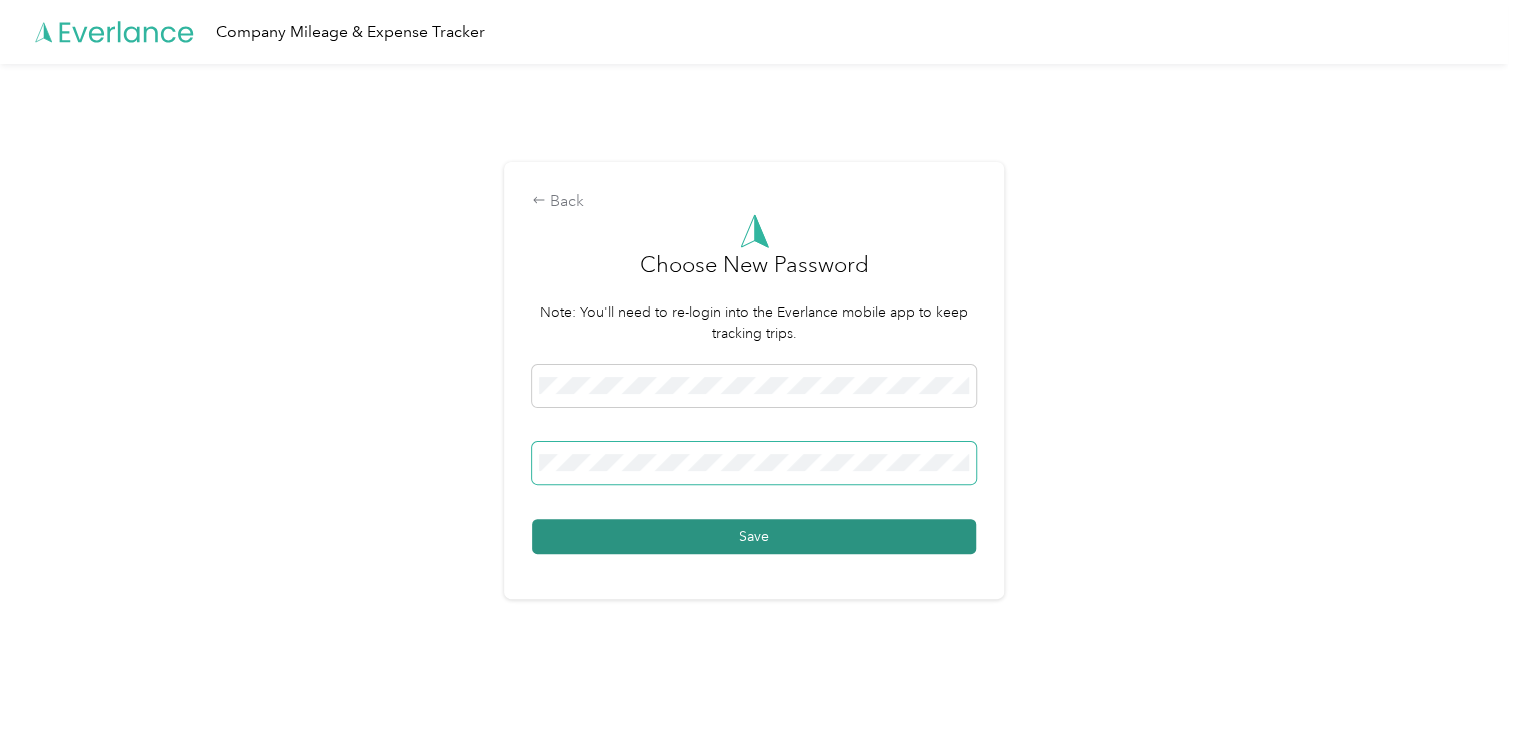 click on "Save" at bounding box center [754, 536] 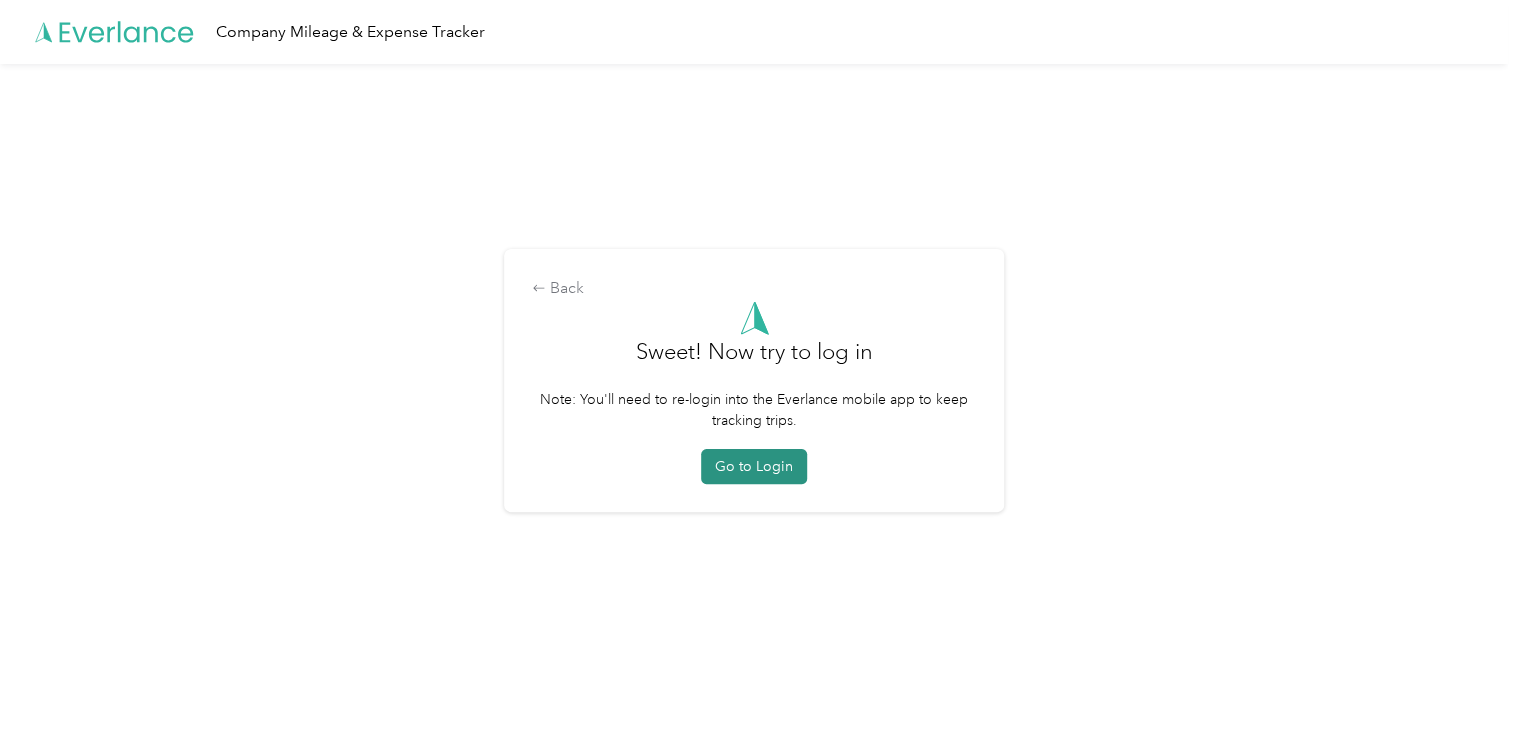 click on "Go to Login" at bounding box center (754, 466) 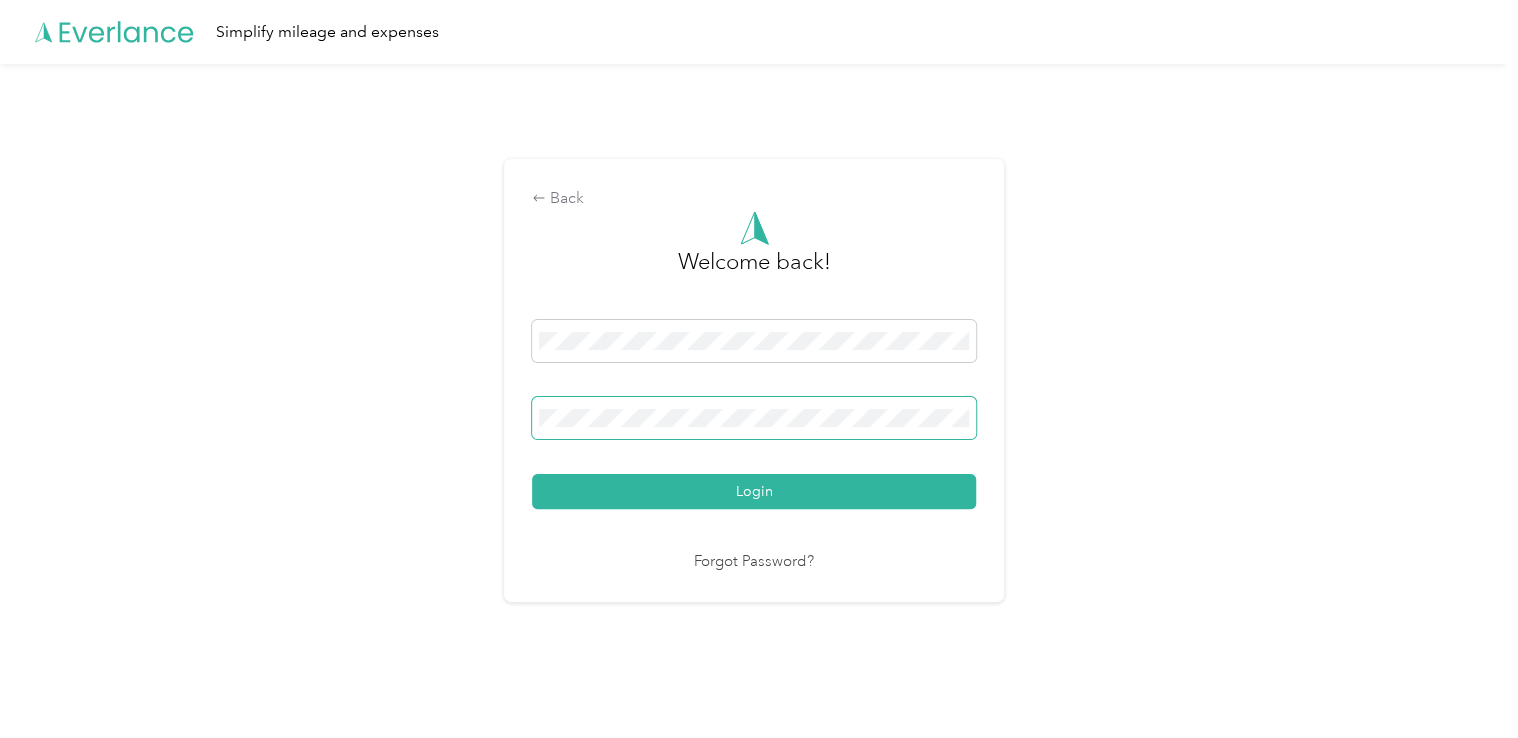 click on "Login" at bounding box center [754, 491] 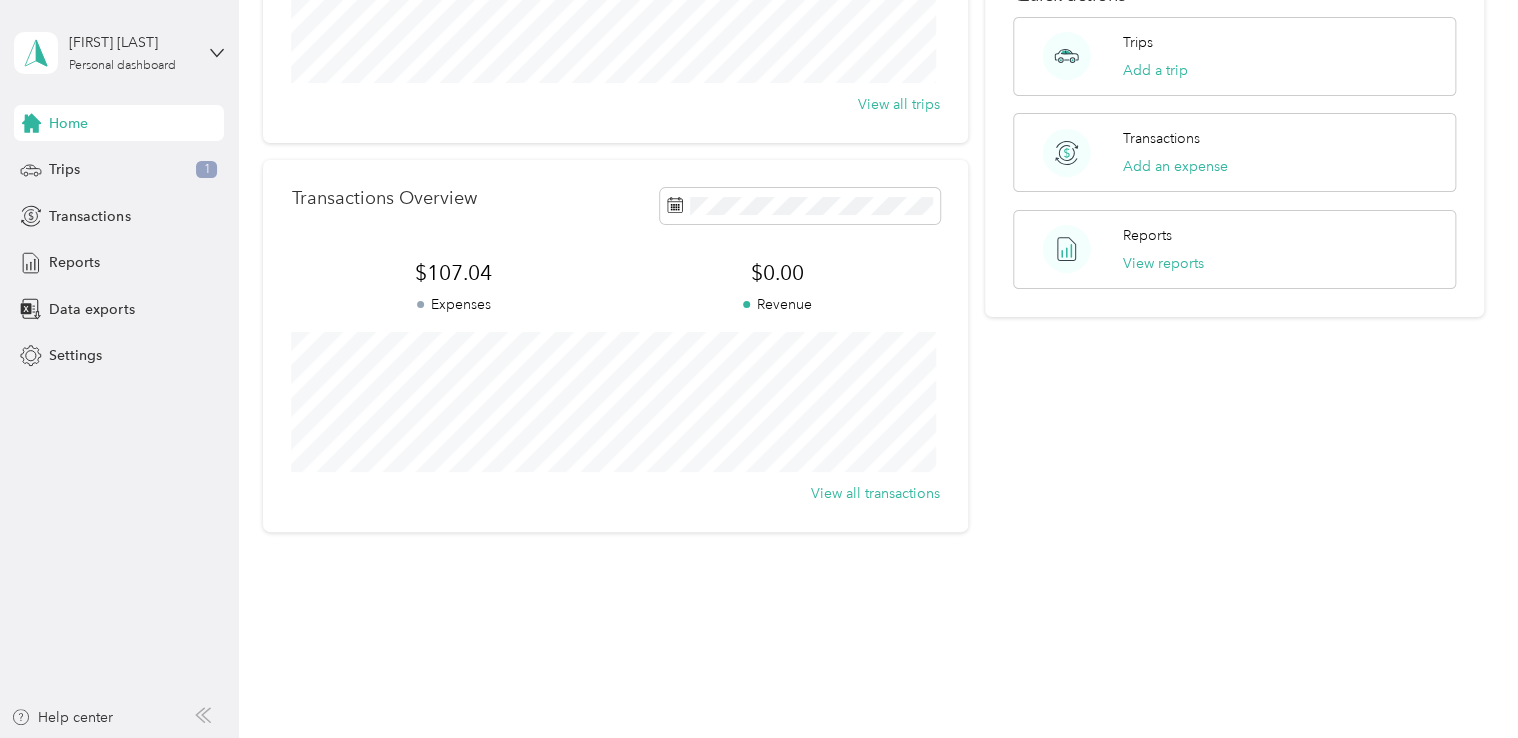 scroll, scrollTop: 154, scrollLeft: 0, axis: vertical 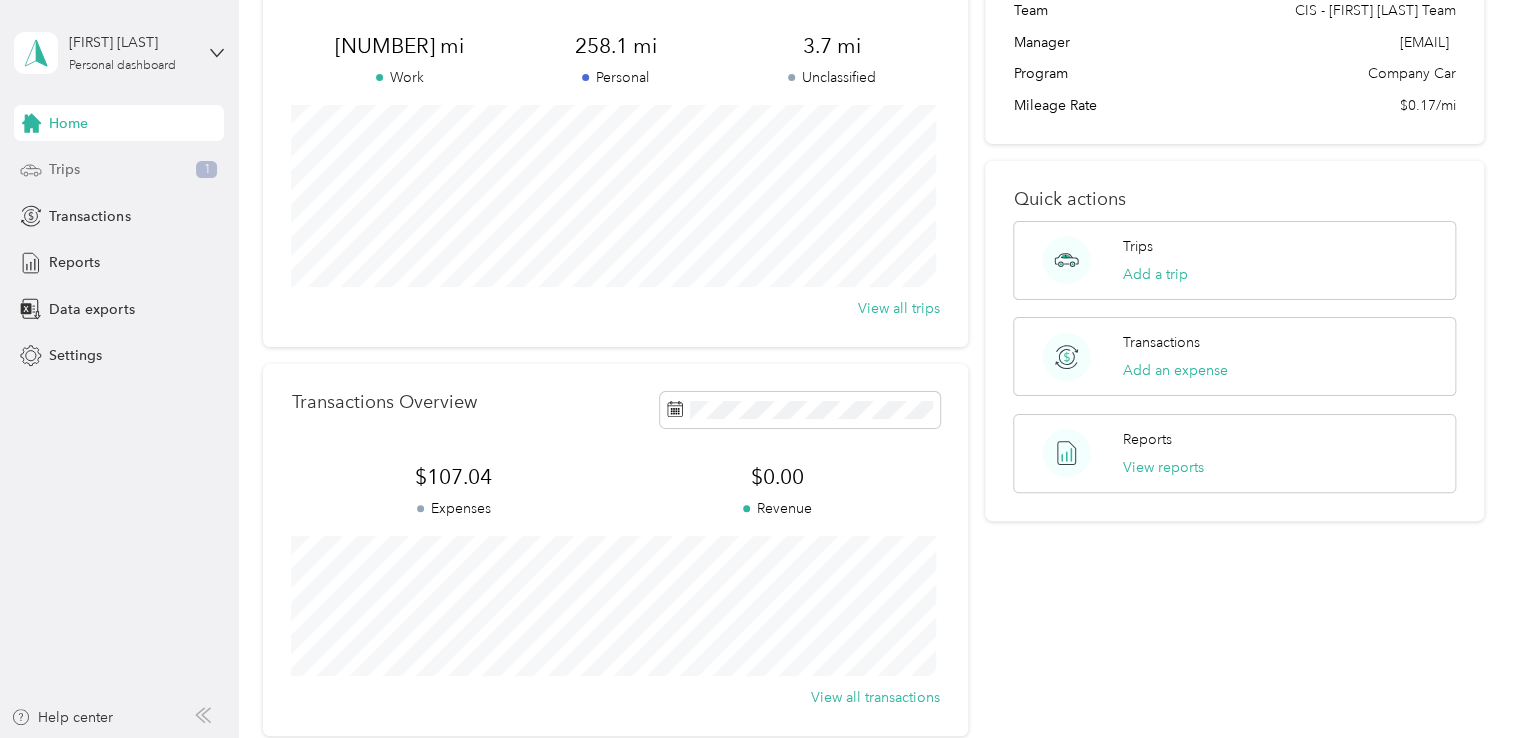 click on "Trips" at bounding box center (64, 169) 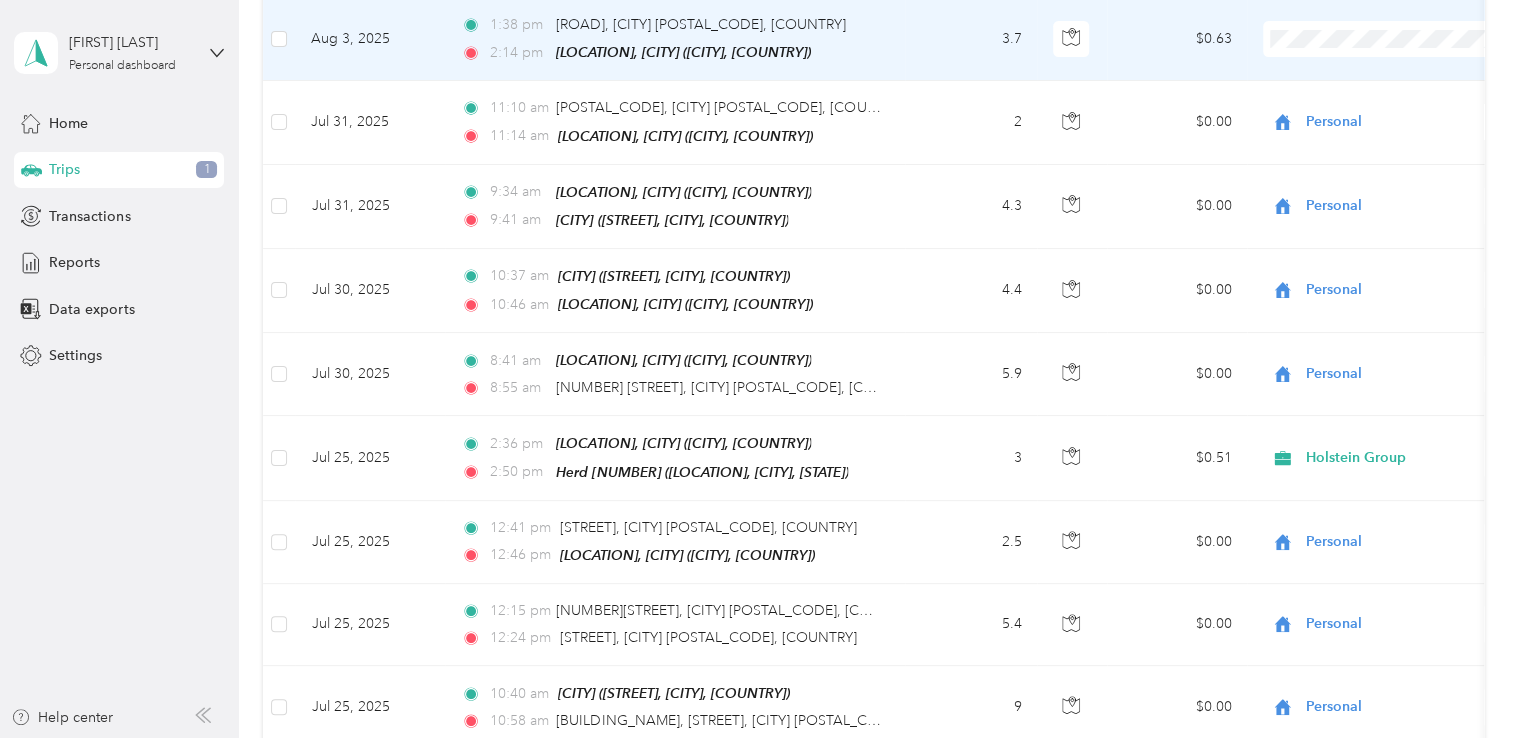 scroll, scrollTop: 343, scrollLeft: 0, axis: vertical 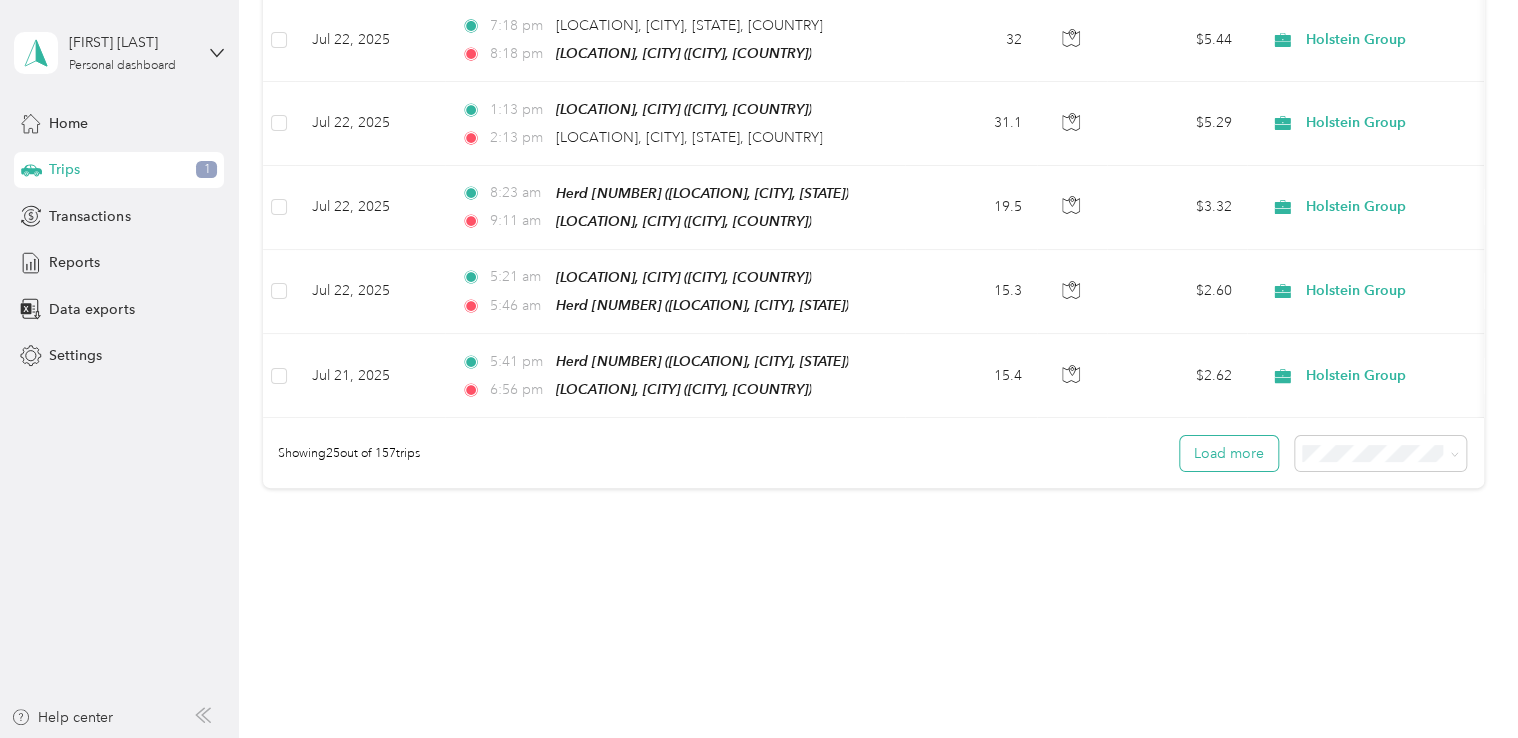 click on "Load more" at bounding box center (1229, 453) 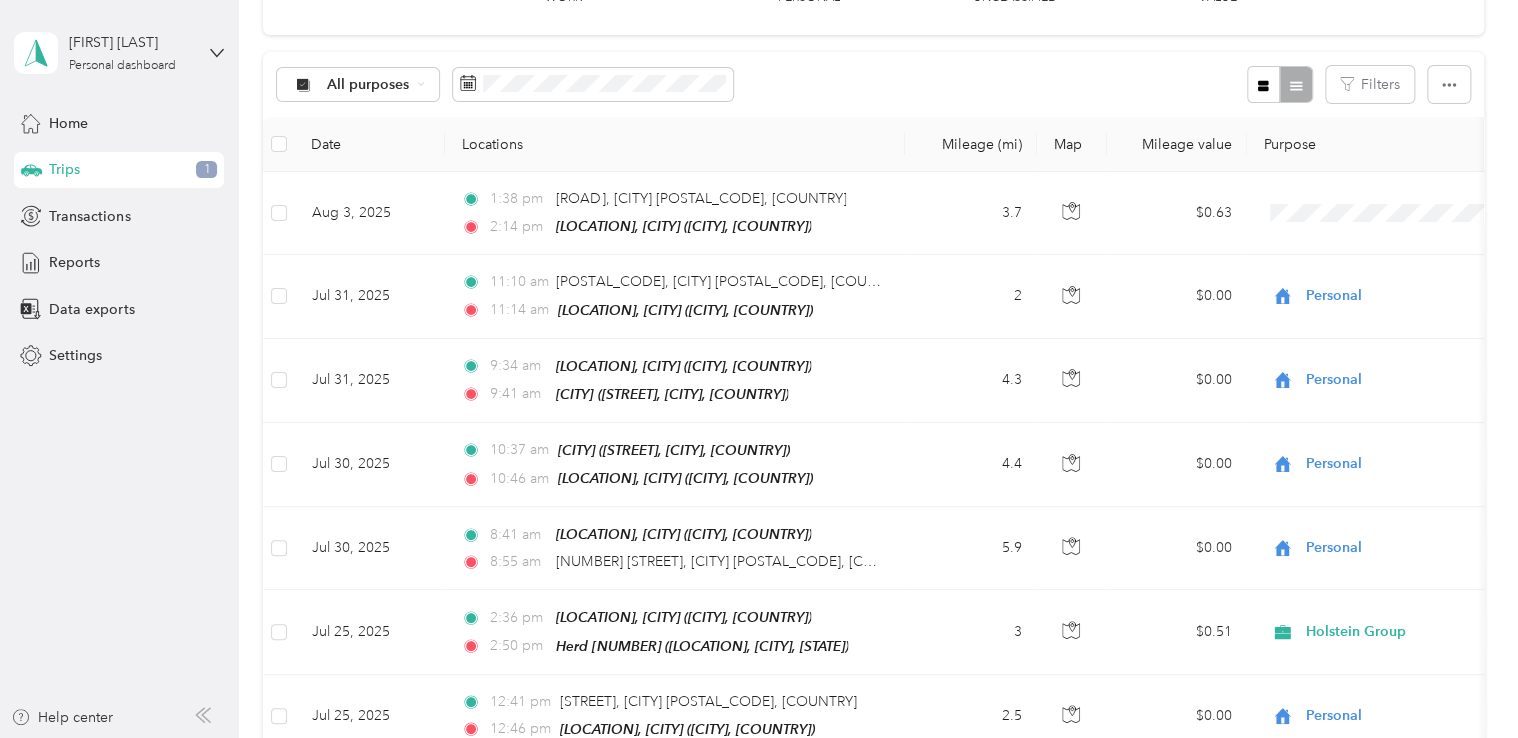 scroll, scrollTop: 0, scrollLeft: 0, axis: both 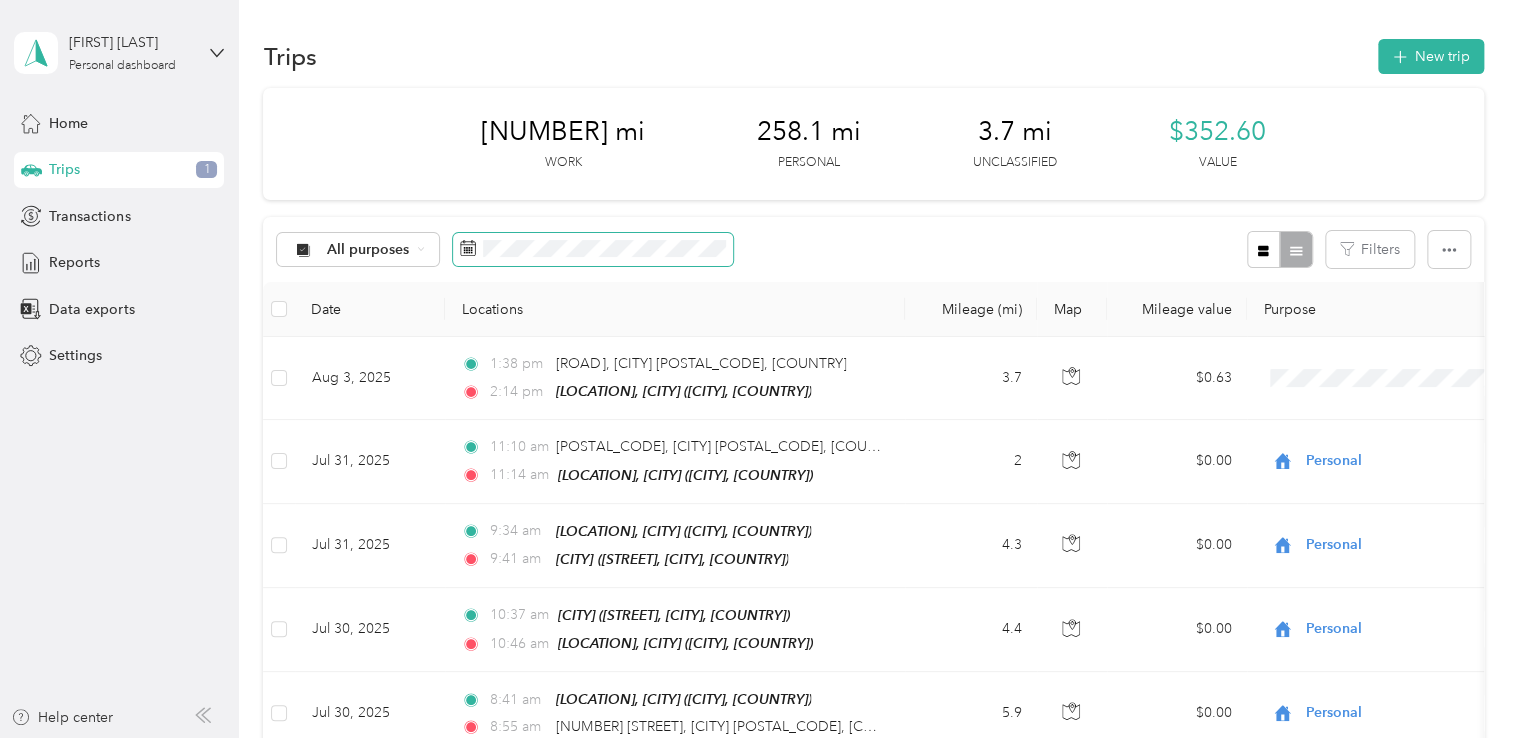 click at bounding box center [593, 250] 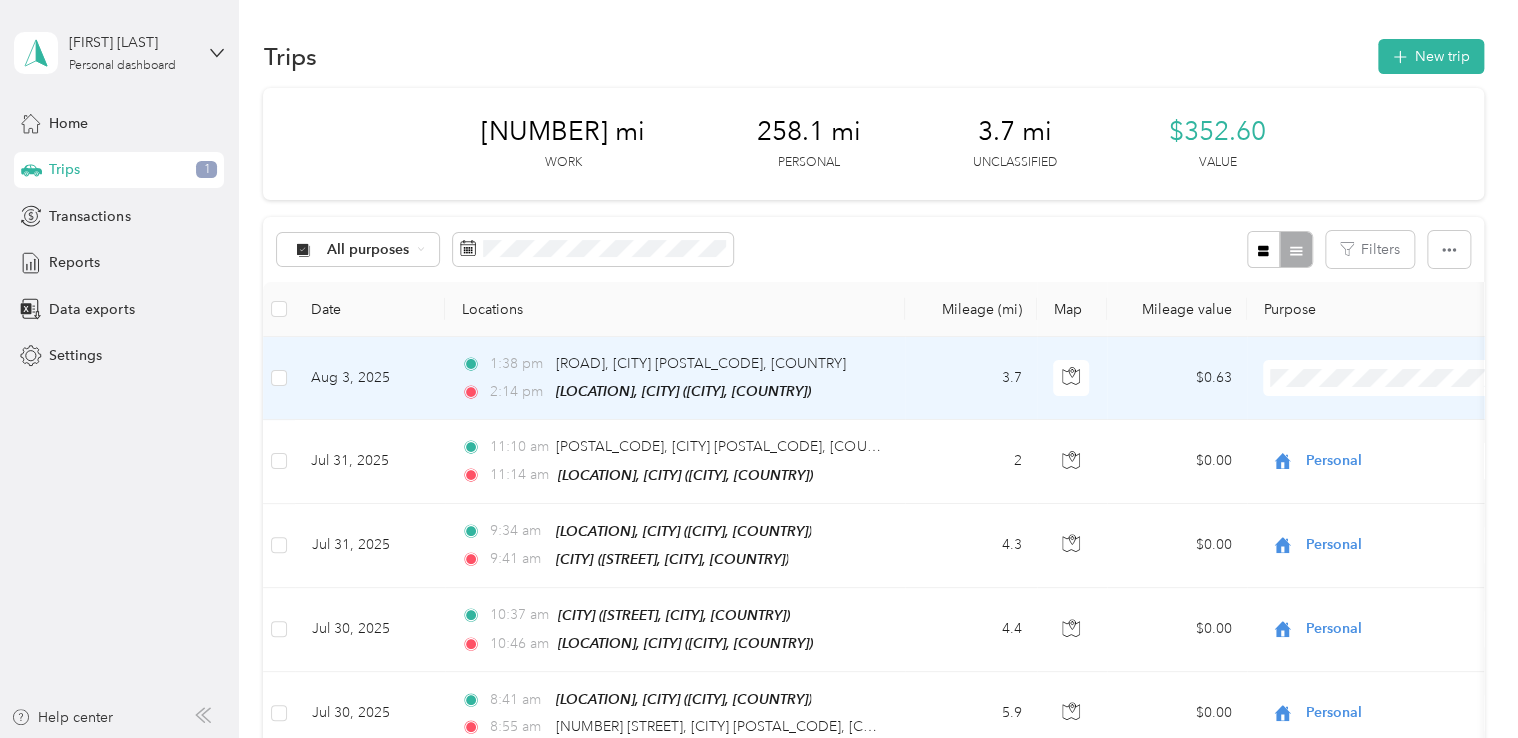 scroll, scrollTop: 0, scrollLeft: 0, axis: both 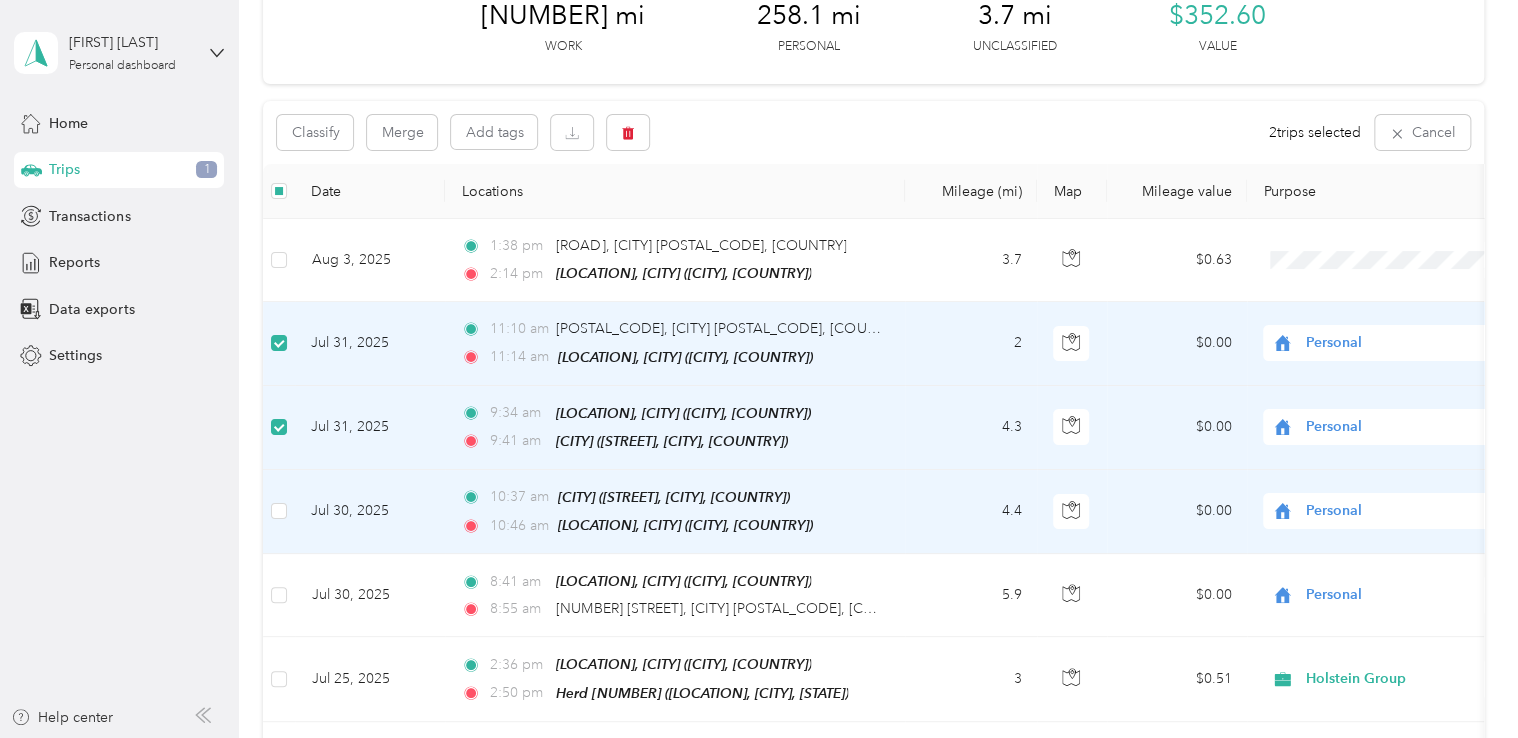 click at bounding box center (279, 512) 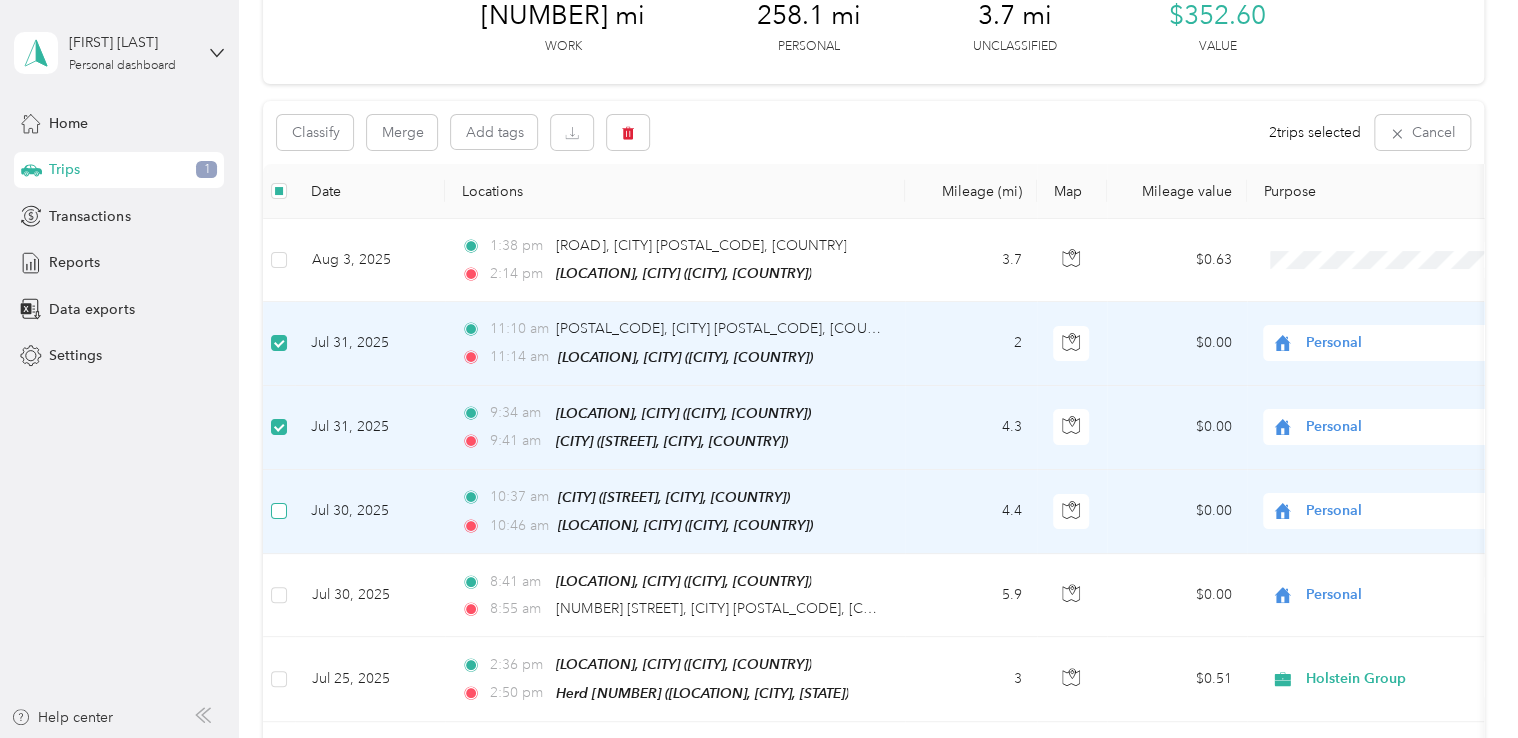 click at bounding box center (279, 512) 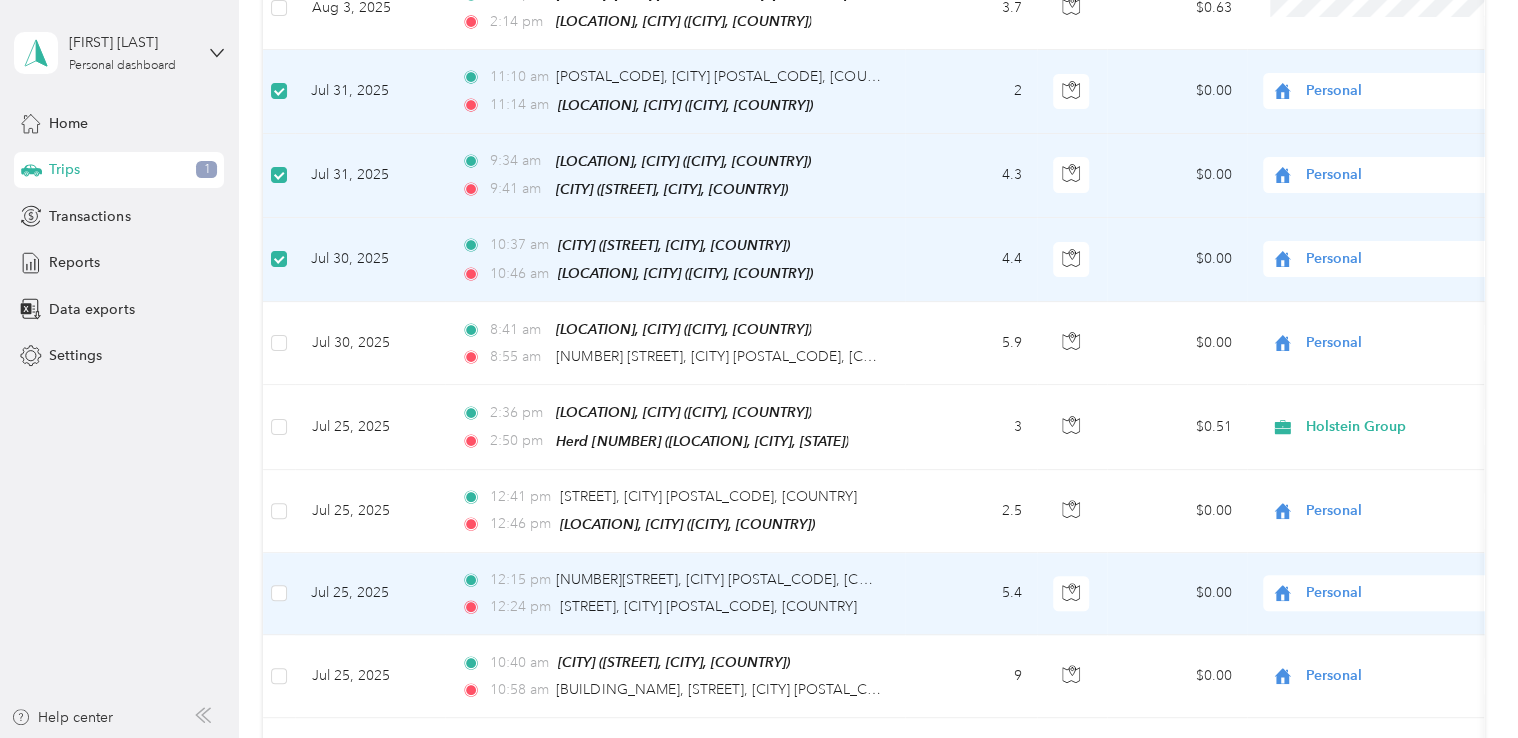 scroll, scrollTop: 370, scrollLeft: 0, axis: vertical 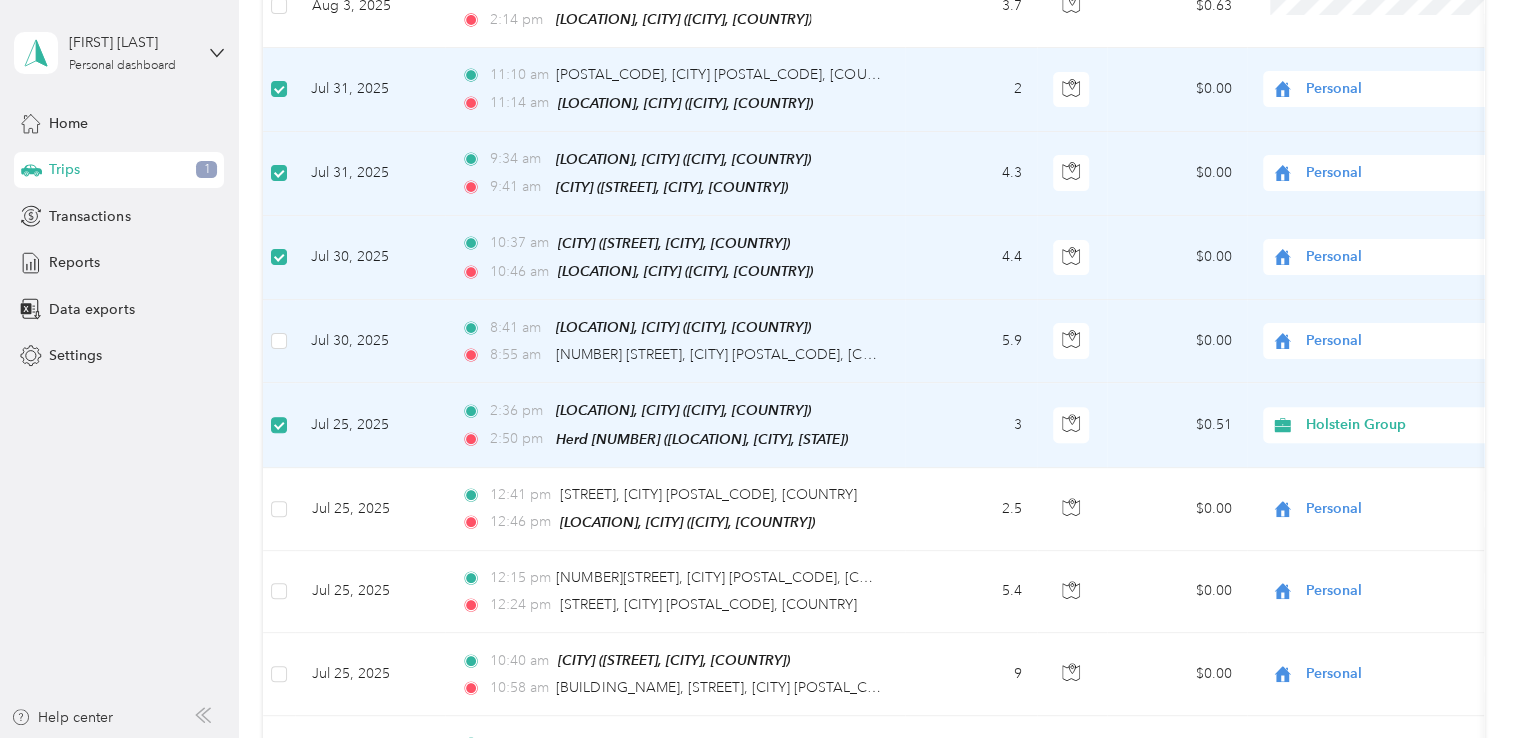 click at bounding box center [279, 341] 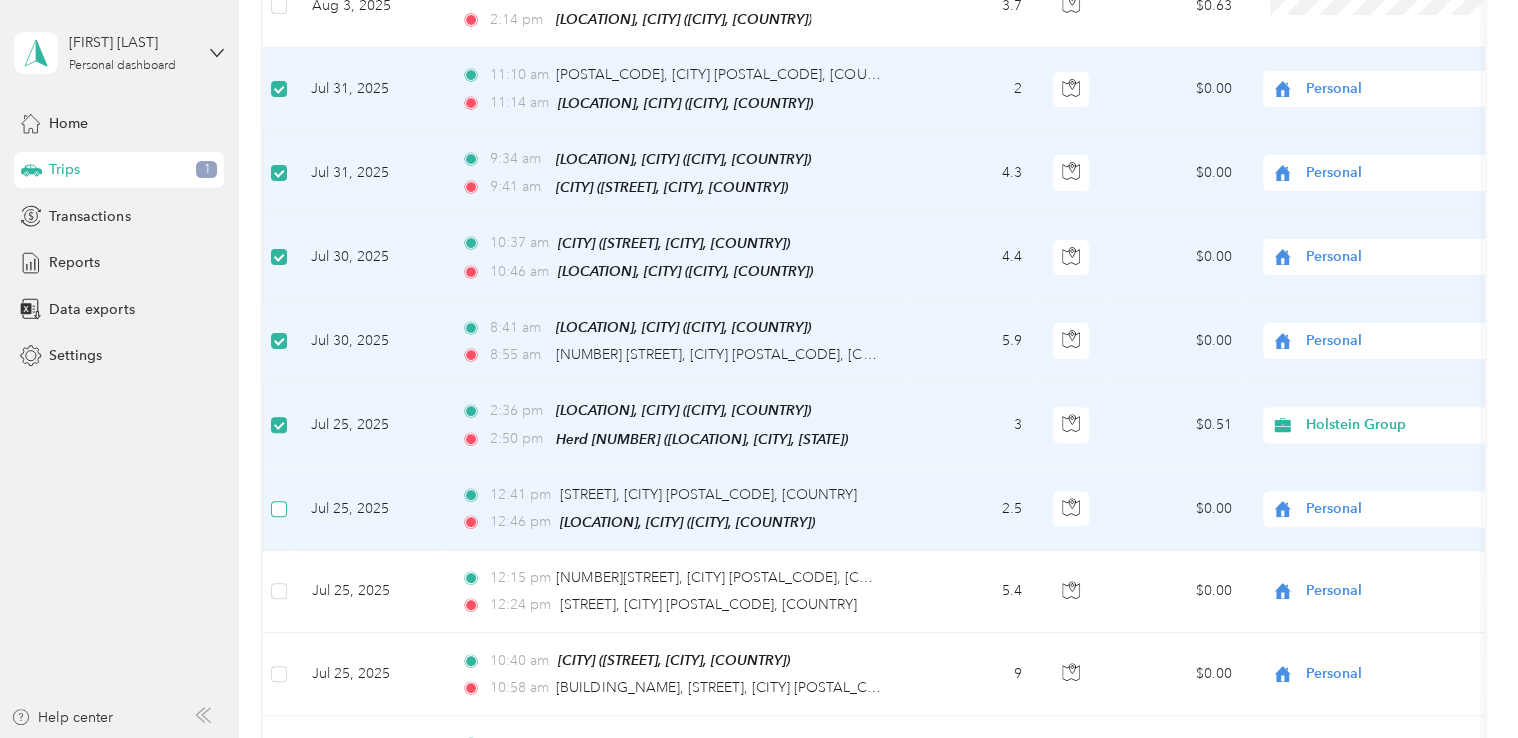 click at bounding box center (279, 509) 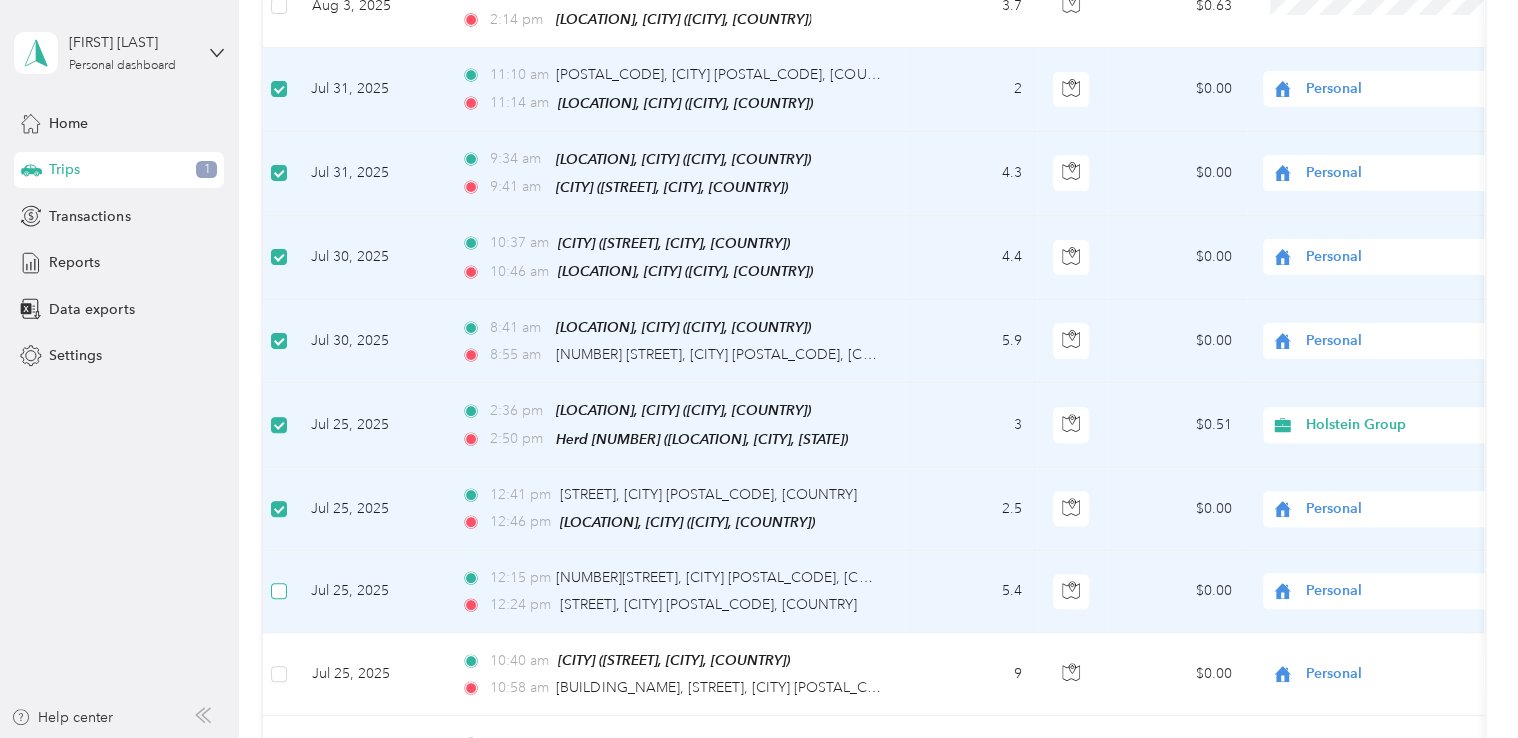 click at bounding box center [279, 591] 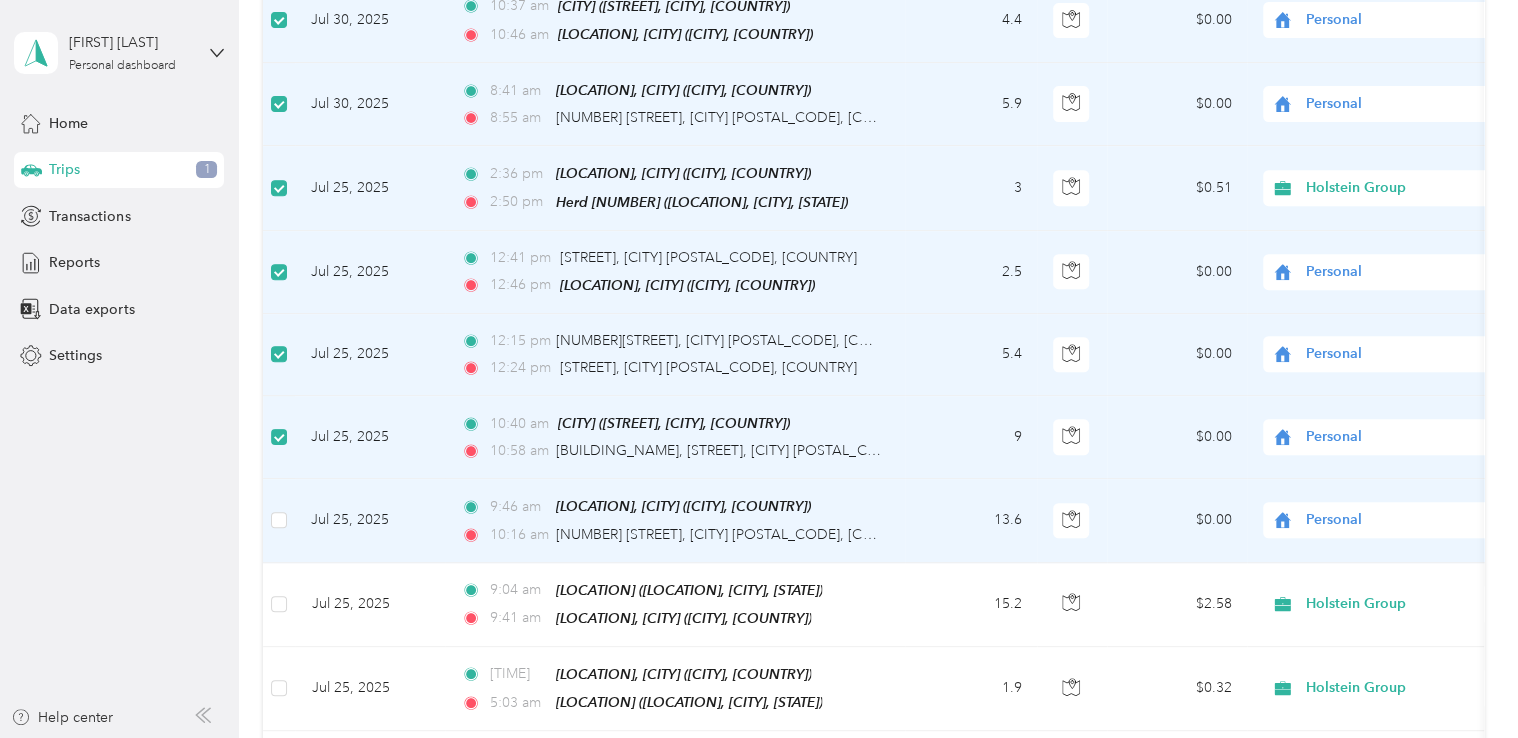 scroll, scrollTop: 608, scrollLeft: 0, axis: vertical 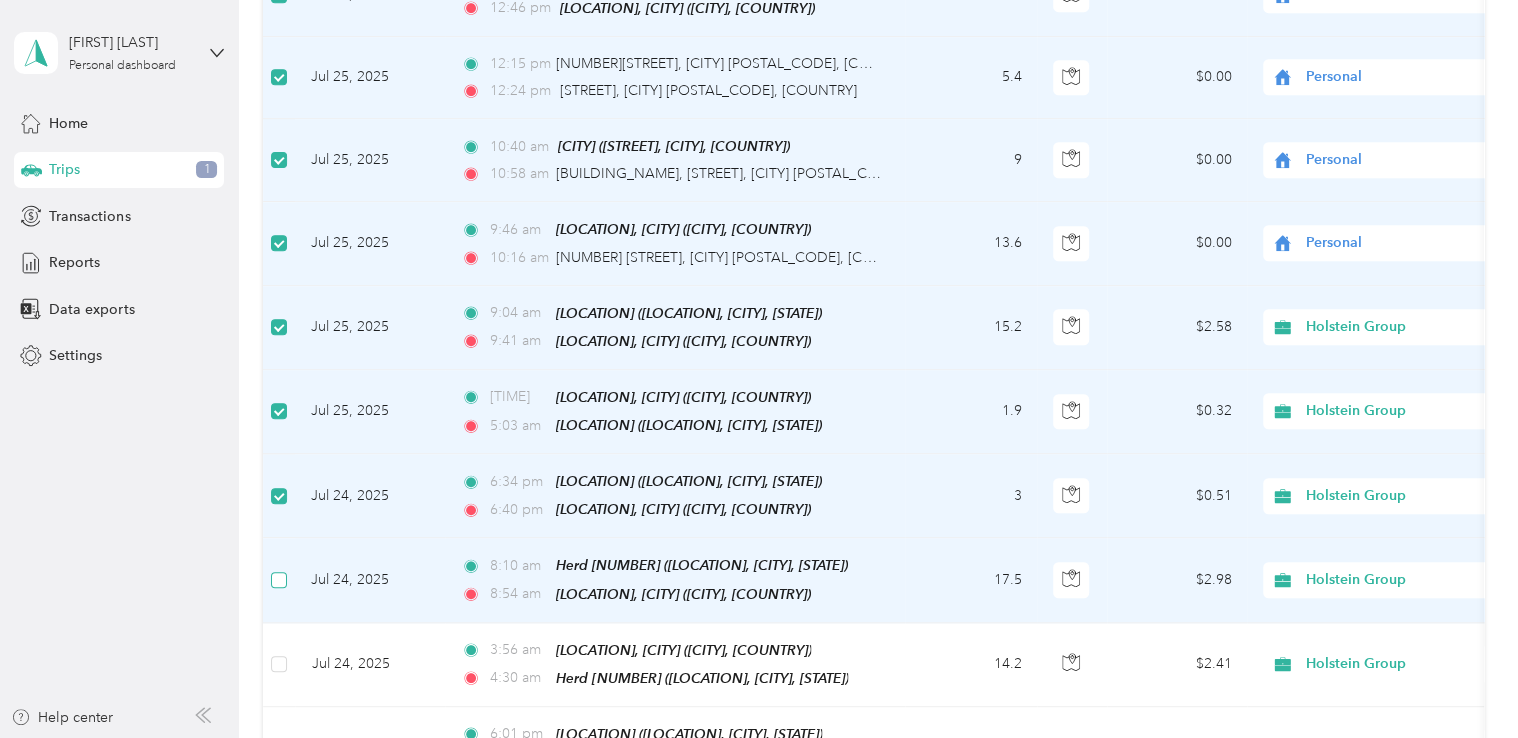 click at bounding box center (279, 580) 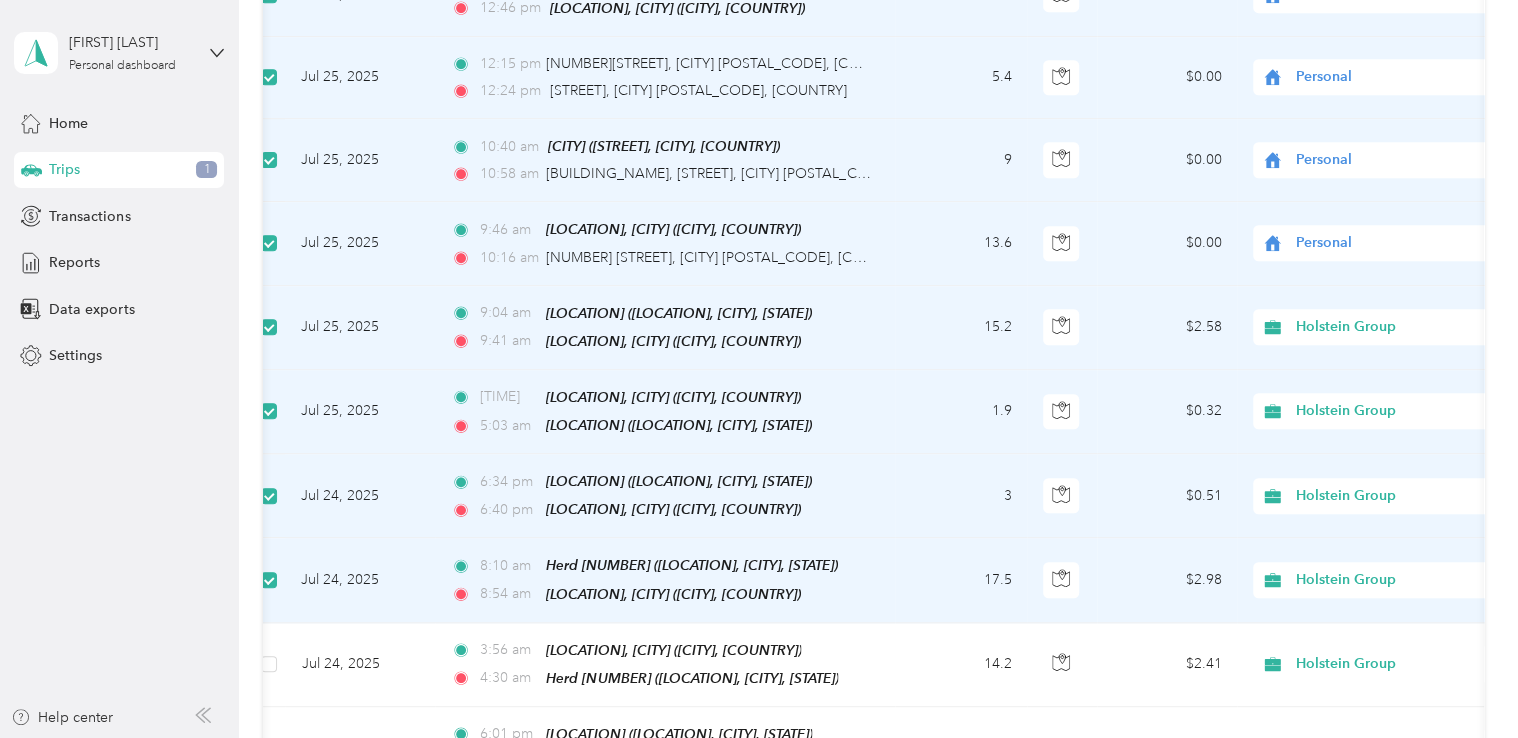 scroll, scrollTop: 0, scrollLeft: 0, axis: both 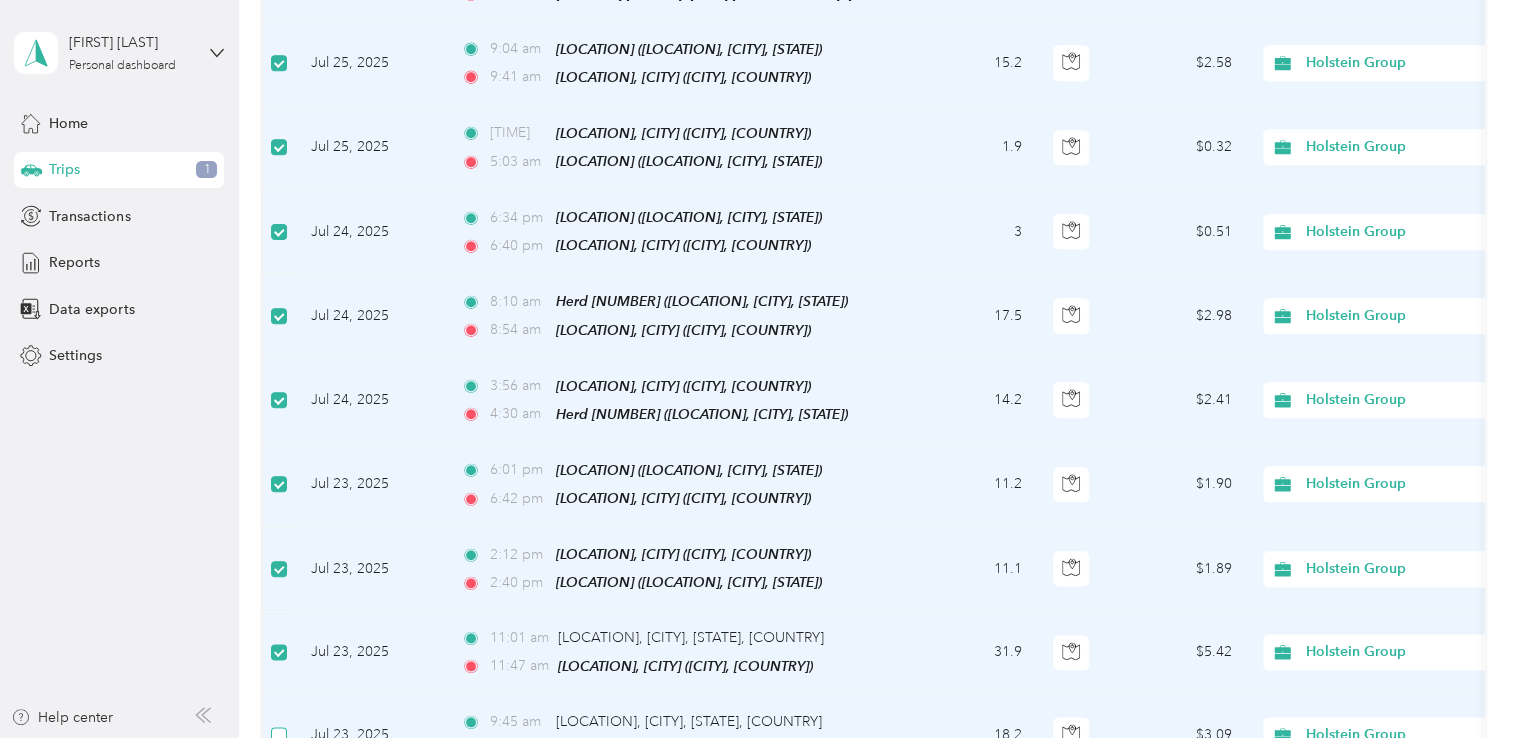 click at bounding box center (279, 735) 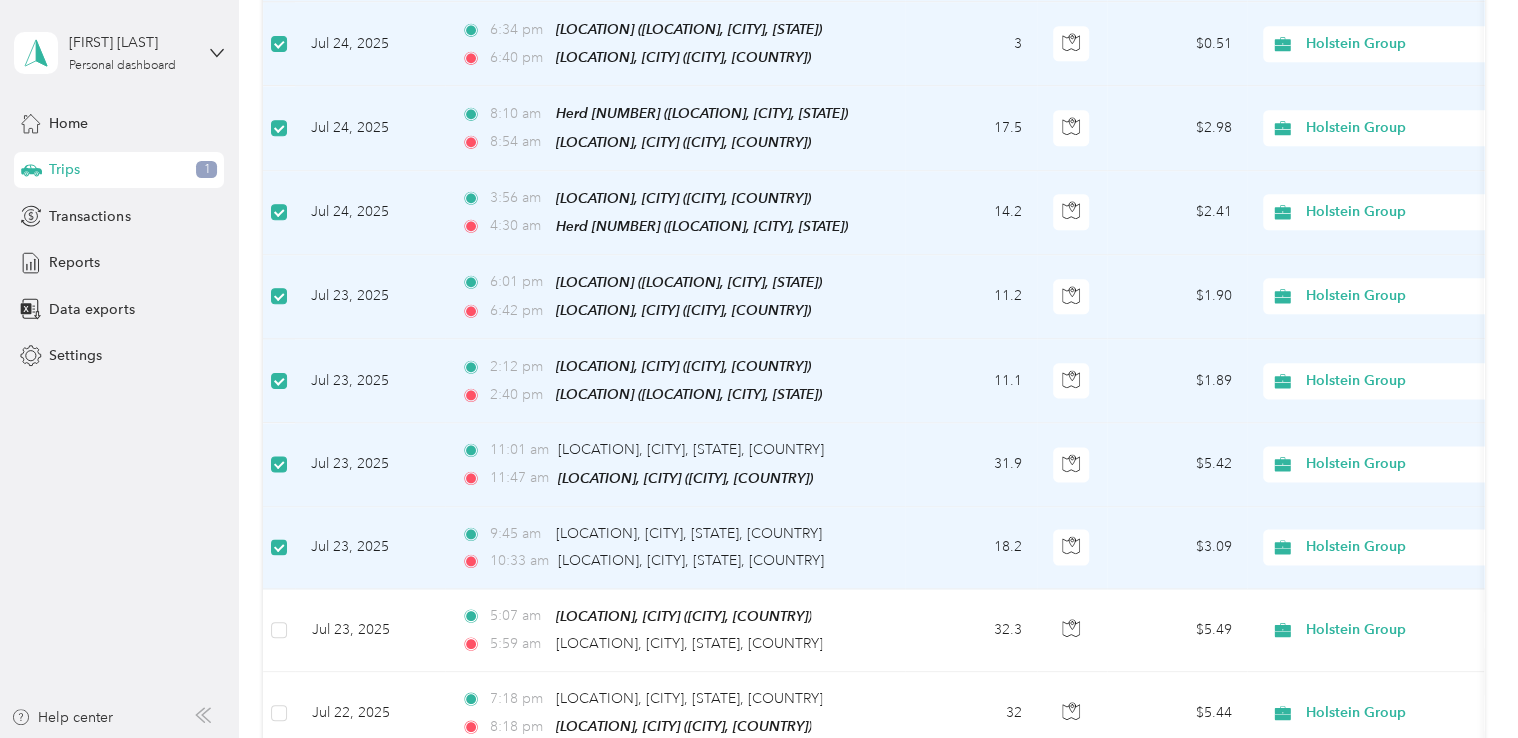 scroll, scrollTop: 1340, scrollLeft: 0, axis: vertical 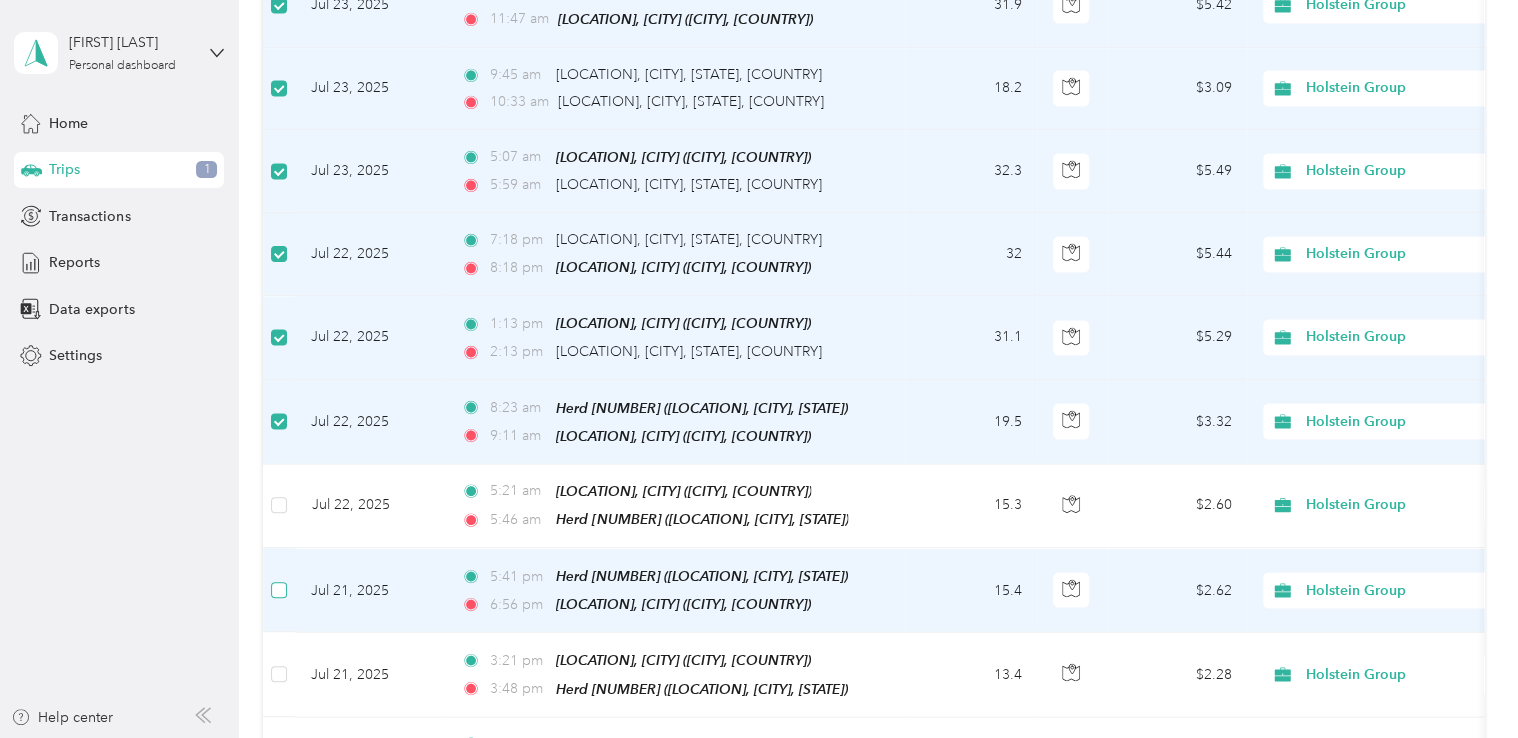click on "[MONTH] [DAY], [YEAR] [TIME] [ROAD], [CITY] [POSTAL_CODE], [COUNTRY]  [TIME] [LOCATION], [CITY]  ([CITY], [COUNTRY]) [NUMBER] $[PRICE] GPS -- [MONTH] [DAY], [YEAR] [TIME] [POSTAL_CODE], [CITY] [POSTAL_CODE], [COUNTRY]  [TIME] [LOCATION], [CITY]  ([CITY], [COUNTRY]) [NUMBER] $[PRICE] Personal GPS -- [MONTH] [DAY], [YEAR] [TIME] [LOCATION], [CITY]  ([CITY], [COUNTRY]) [TIME] [CITY] ([STREET], [CITY], [COUNTRY]) [NUMBER] $[PRICE] Personal GPS -- [MONTH] [DAY], [YEAR] [TIME] [CITY] ([STREET], [CITY], [COUNTRY]) [TIME] [LOCATION], [CITY]  ([CITY], [COUNTRY]) [NUMBER] $[PRICE] Personal GPS -- [MONTH] [DAY], [YEAR] [TIME] [LOCATION], [CITY]  ([CITY], [COUNTRY]) [TIME] [NUMBER] [STREET], [CITY] [POSTAL_CODE], [COUNTRY]  [NUMBER] $[PRICE] Personal GPS -- [MONTH] [DAY], [YEAR] [TIME] [LOCATION], [CITY], [STATE], [COUNTRY] [TIME] Herd [NUMBER] ([LOCATION], [CITY], [STATE]) [NUMBER] $[PRICE] [COMPANY] [SERVICE] [MONTH] [DAY] - [DAY], [YEAR] [MONTH] [DAY], [YEAR] [TIME] [STREET], [CITY] [POSTAL_CODE], [COUNTRY]  [TIME] [LOCATION], [CITY]  ([CITY], [COUNTRY]) [NUMBER] $[PRICE] Personal GPS -- --" at bounding box center [1091, 638] 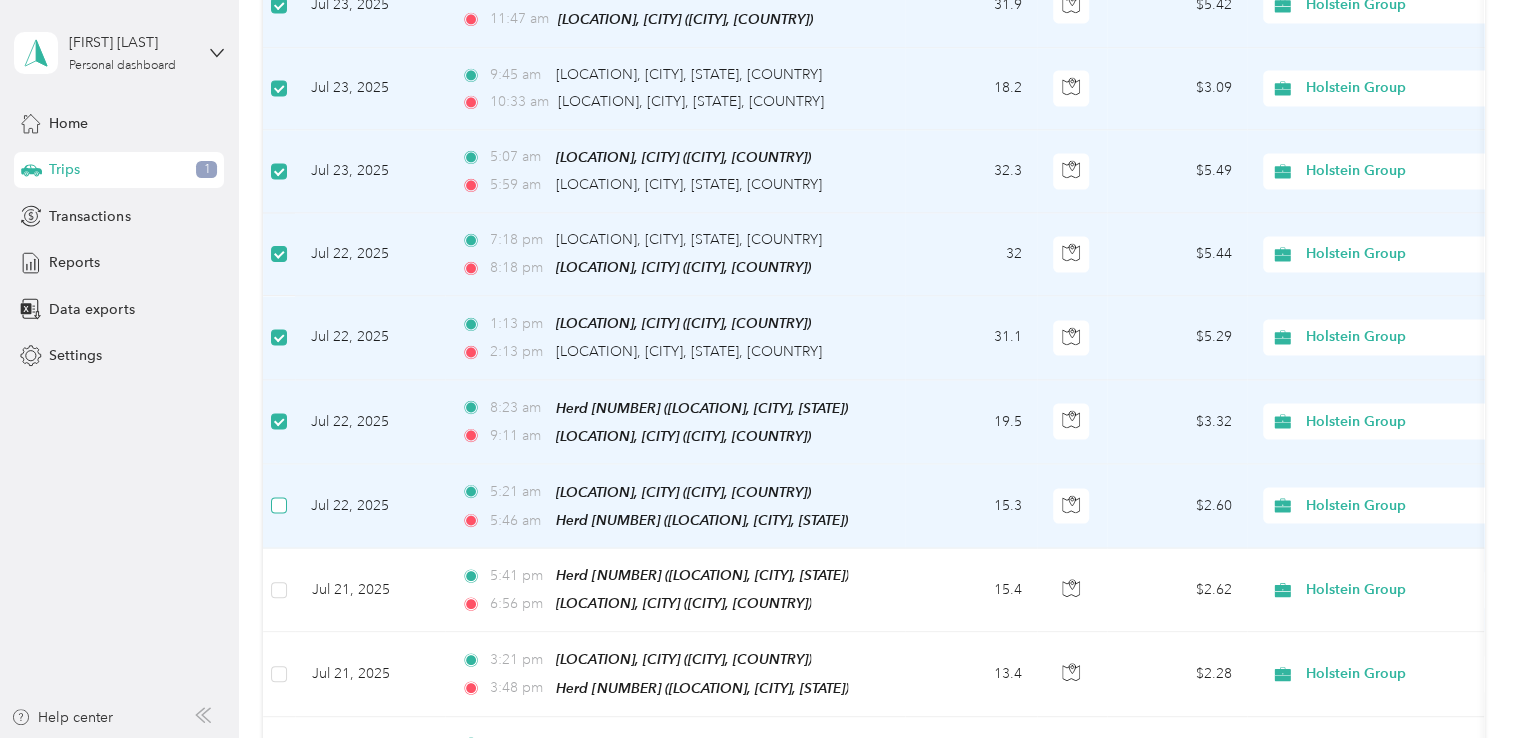 click on "[MONTH] [DAY], [YEAR] [TIME] [ROAD], [CITY] [POSTAL_CODE], [COUNTRY]  [TIME] [LOCATION], [CITY]  ([CITY], [COUNTRY]) [NUMBER] $[PRICE] GPS -- [MONTH] [DAY], [YEAR] [TIME] [POSTAL_CODE], [CITY] [POSTAL_CODE], [COUNTRY]  [TIME] [LOCATION], [CITY]  ([CITY], [COUNTRY]) [NUMBER] $[PRICE] Personal GPS -- [MONTH] [DAY], [YEAR] [TIME] [LOCATION], [CITY]  ([CITY], [COUNTRY]) [TIME] [CITY] ([STREET], [CITY], [COUNTRY]) [NUMBER] $[PRICE] Personal GPS -- [MONTH] [DAY], [YEAR] [TIME] [CITY] ([STREET], [CITY], [COUNTRY]) [TIME] [LOCATION], [CITY]  ([CITY], [COUNTRY]) [NUMBER] $[PRICE] Personal GPS -- [MONTH] [DAY], [YEAR] [TIME] [LOCATION], [CITY]  ([CITY], [COUNTRY]) [TIME] [NUMBER] [STREET], [CITY] [POSTAL_CODE], [COUNTRY]  [NUMBER] $[PRICE] Personal GPS -- [MONTH] [DAY], [YEAR] [TIME] [LOCATION], [CITY], [STATE], [COUNTRY] [TIME] Herd [NUMBER] ([LOCATION], [CITY], [STATE]) [NUMBER] $[PRICE] [COMPANY] [SERVICE] [MONTH] [DAY] - [DAY], [YEAR] [MONTH] [DAY], [YEAR] [TIME] [STREET], [CITY] [POSTAL_CODE], [COUNTRY]  [TIME] [LOCATION], [CITY]  ([CITY], [COUNTRY]) [NUMBER] $[PRICE] Personal GPS -- --" at bounding box center (1091, 638) 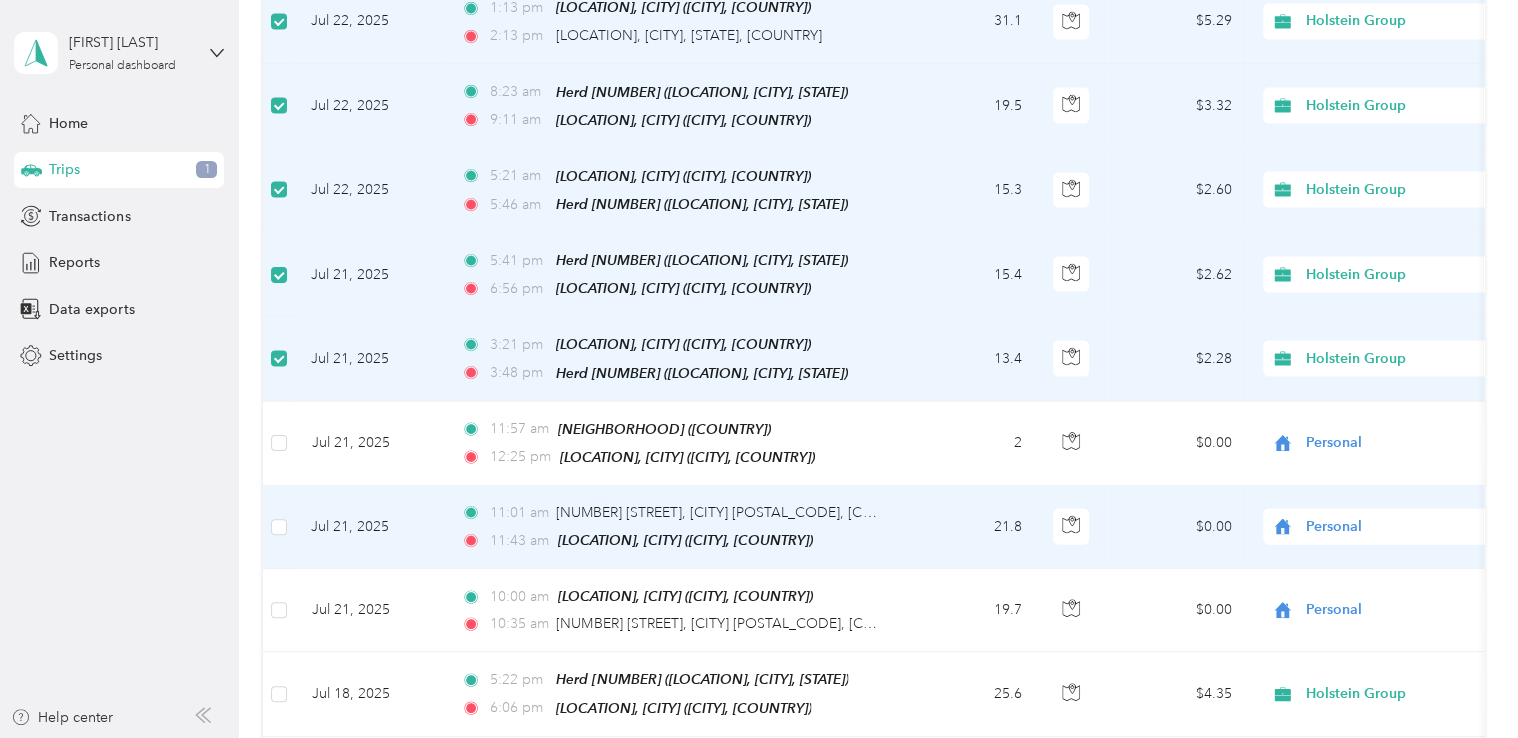 scroll, scrollTop: 2114, scrollLeft: 0, axis: vertical 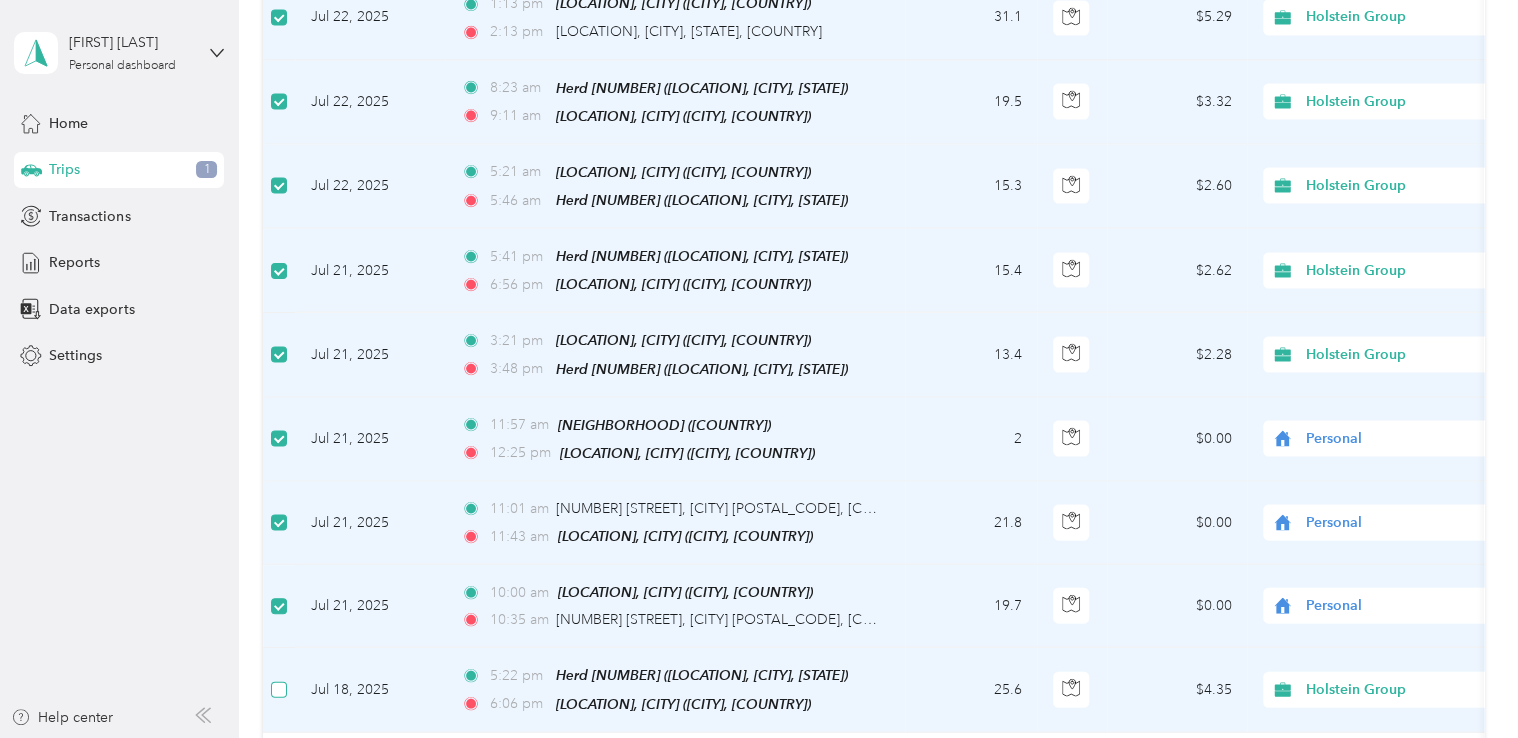 click at bounding box center [279, 690] 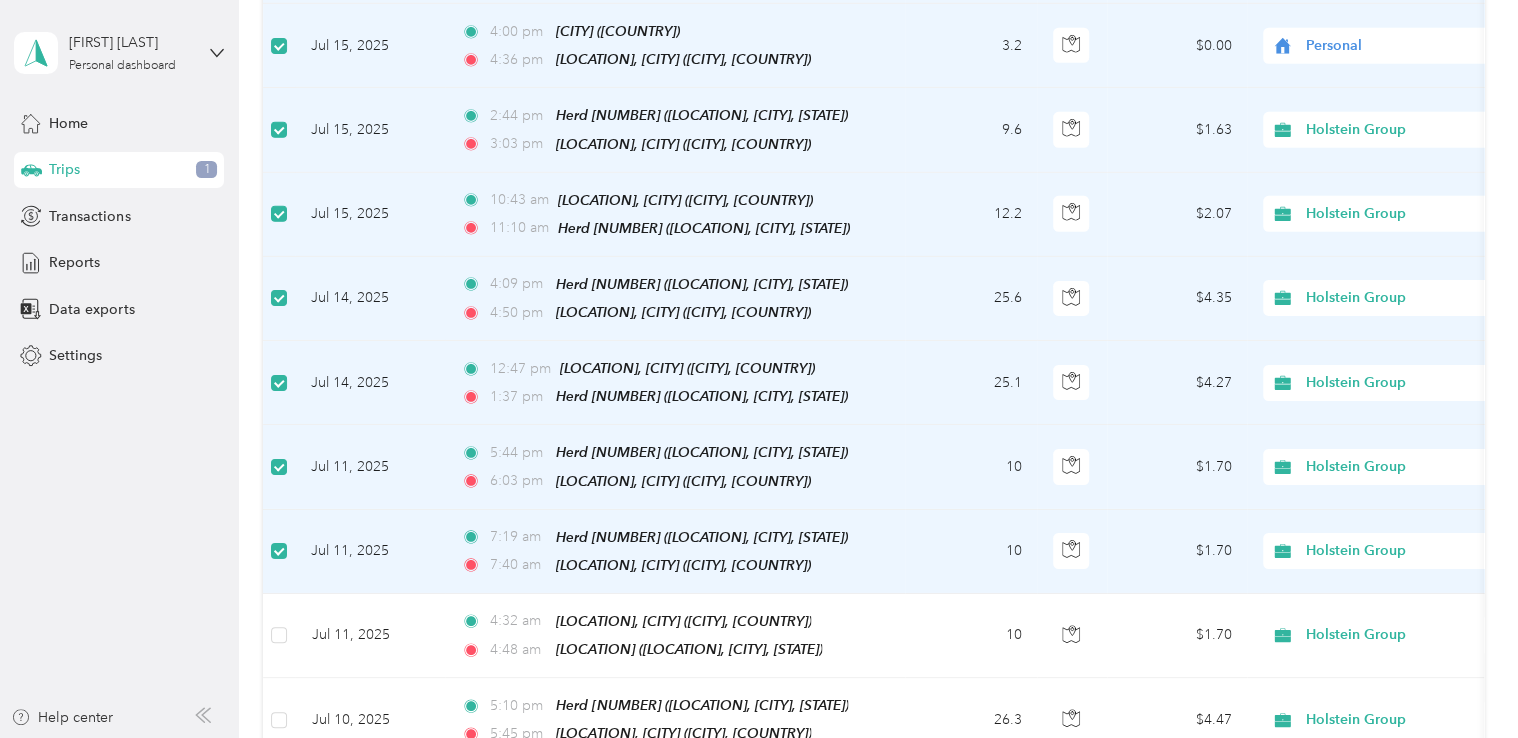 scroll, scrollTop: 3351, scrollLeft: 0, axis: vertical 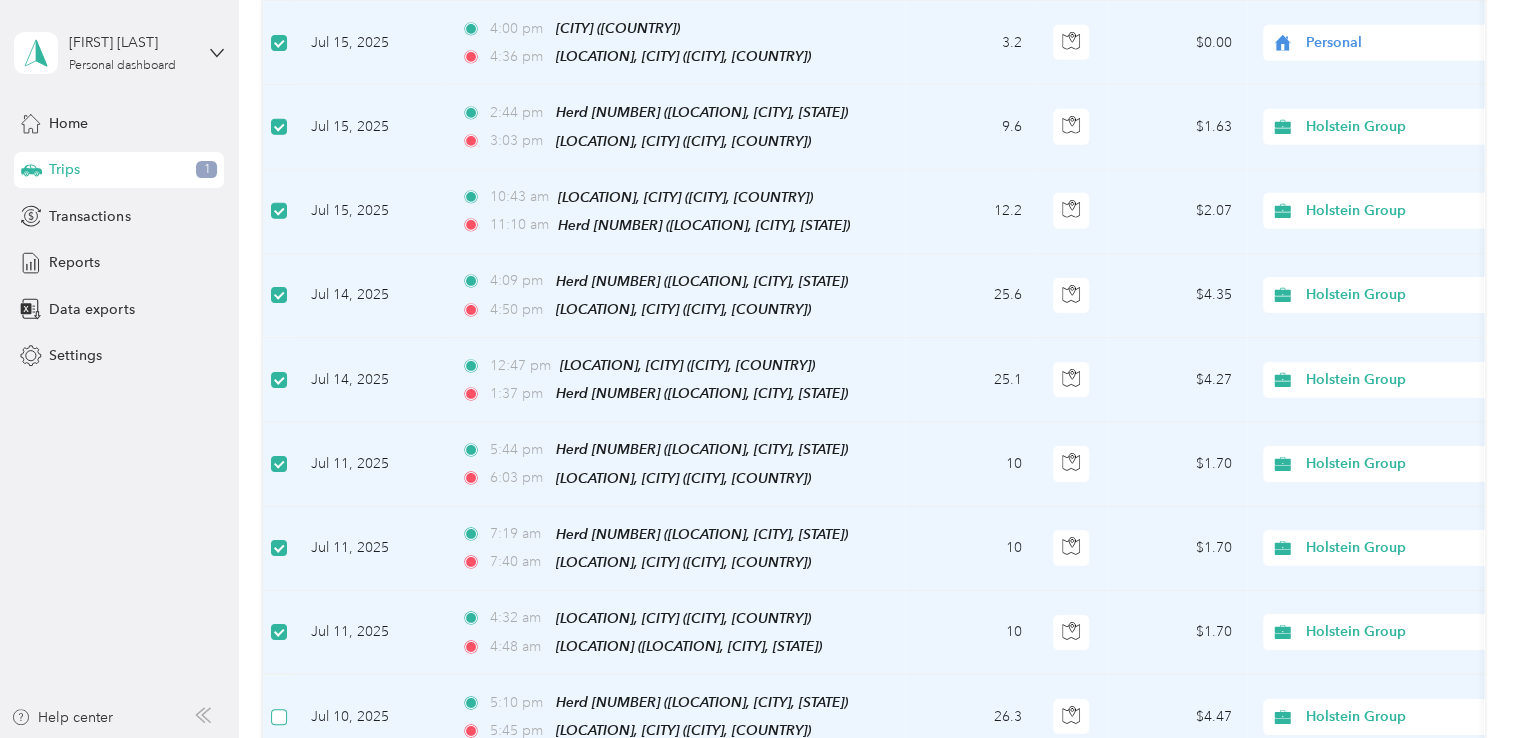 click on "[MONTH] [DAY], [YEAR] [TIME] [ROAD], [CITY] [POSTAL_CODE], [COUNTRY]  [TIME] [LOCATION], [CITY]  ([CITY], [COUNTRY]) [NUMBER] $[PRICE] GPS -- [MONTH] [DAY], [YEAR] [TIME] [POSTAL_CODE], [CITY] [POSTAL_CODE], [COUNTRY]  [TIME] [LOCATION], [CITY]  ([CITY], [COUNTRY]) [NUMBER] $[PRICE] Personal GPS -- [MONTH] [DAY], [YEAR] [TIME] [LOCATION], [CITY]  ([CITY], [COUNTRY]) [TIME] [CITY] ([STREET], [CITY], [COUNTRY]) [NUMBER] $[PRICE] Personal GPS -- [MONTH] [DAY], [YEAR] [TIME] [CITY] ([STREET], [CITY], [COUNTRY]) [TIME] [LOCATION], [CITY]  ([CITY], [COUNTRY]) [NUMBER] $[PRICE] Personal GPS -- [MONTH] [DAY], [YEAR] [TIME] [LOCATION], [CITY]  ([CITY], [COUNTRY]) [TIME] [NUMBER] [STREET], [CITY] [POSTAL_CODE], [COUNTRY]  [NUMBER] $[PRICE] Personal GPS -- [MONTH] [DAY], [YEAR] [TIME] [LOCATION], [CITY], [STATE], [COUNTRY] [TIME] Herd [NUMBER] ([LOCATION], [CITY], [STATE]) [NUMBER] $[PRICE] [COMPANY] [SERVICE] [MONTH] [DAY] - [DAY], [YEAR] [MONTH] [DAY], [YEAR] [TIME] [STREET], [CITY] [POSTAL_CODE], [COUNTRY]  [TIME] [LOCATION], [CITY]  ([CITY], [COUNTRY]) [NUMBER] $[PRICE] Personal GPS -- --" at bounding box center (1091, -918) 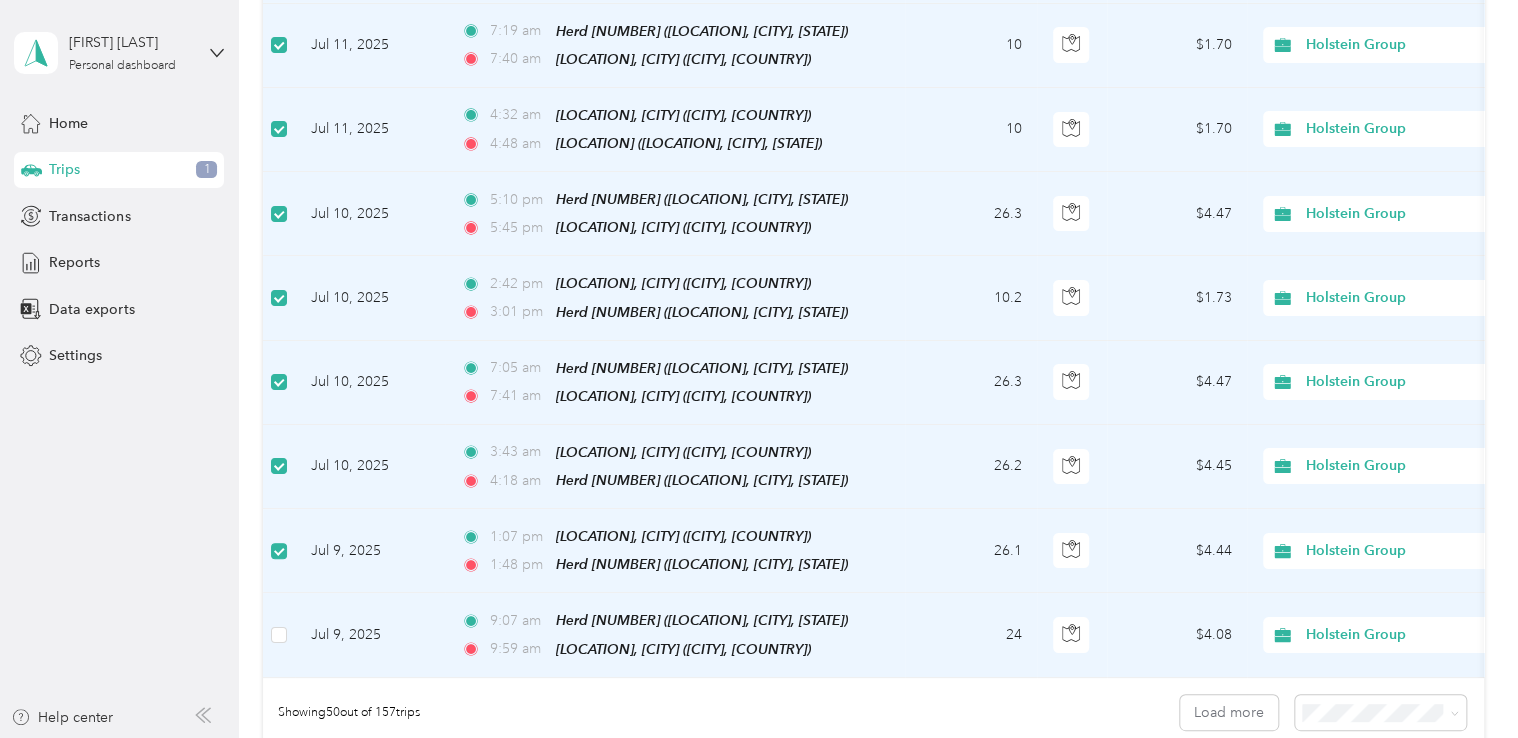 scroll, scrollTop: 3855, scrollLeft: 0, axis: vertical 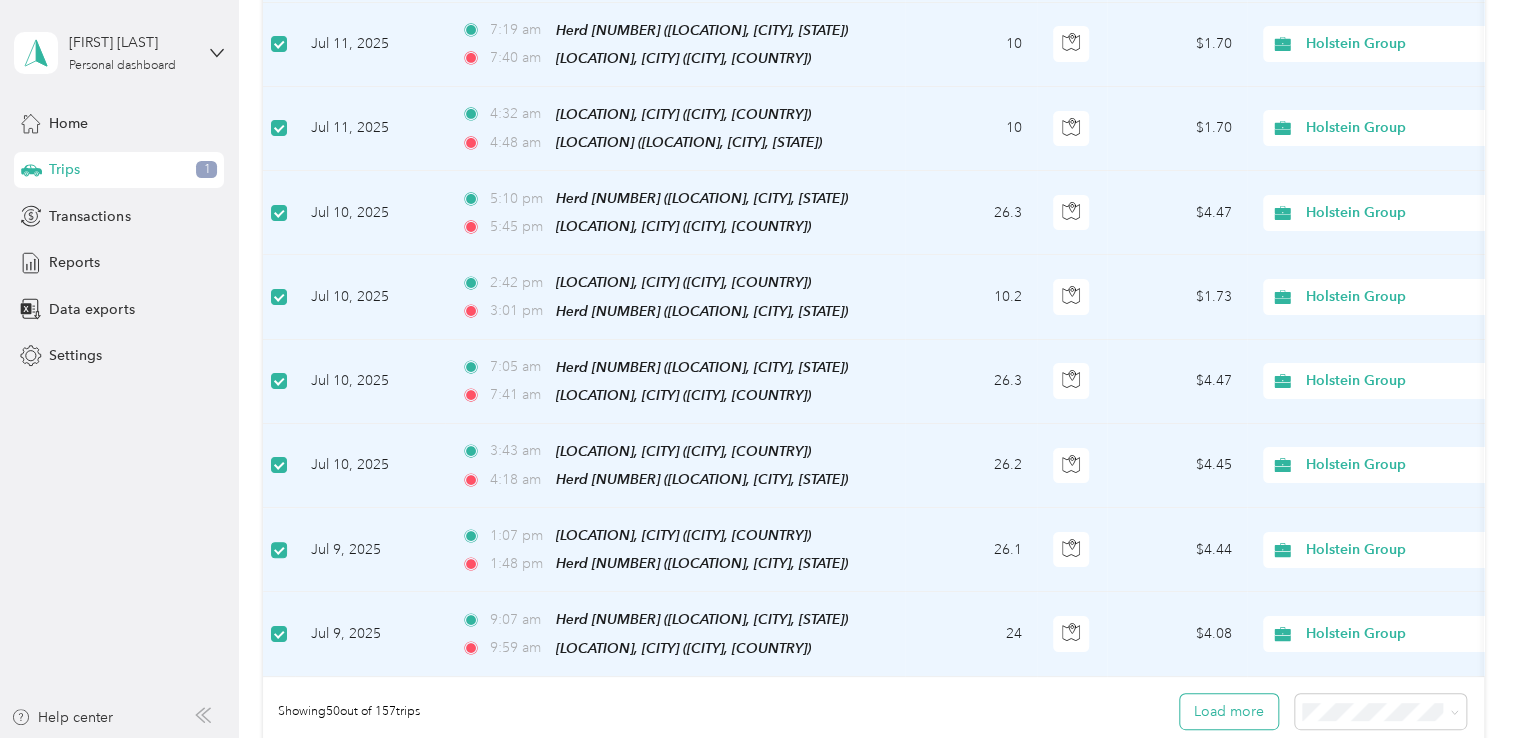click on "Load more" at bounding box center (1229, 711) 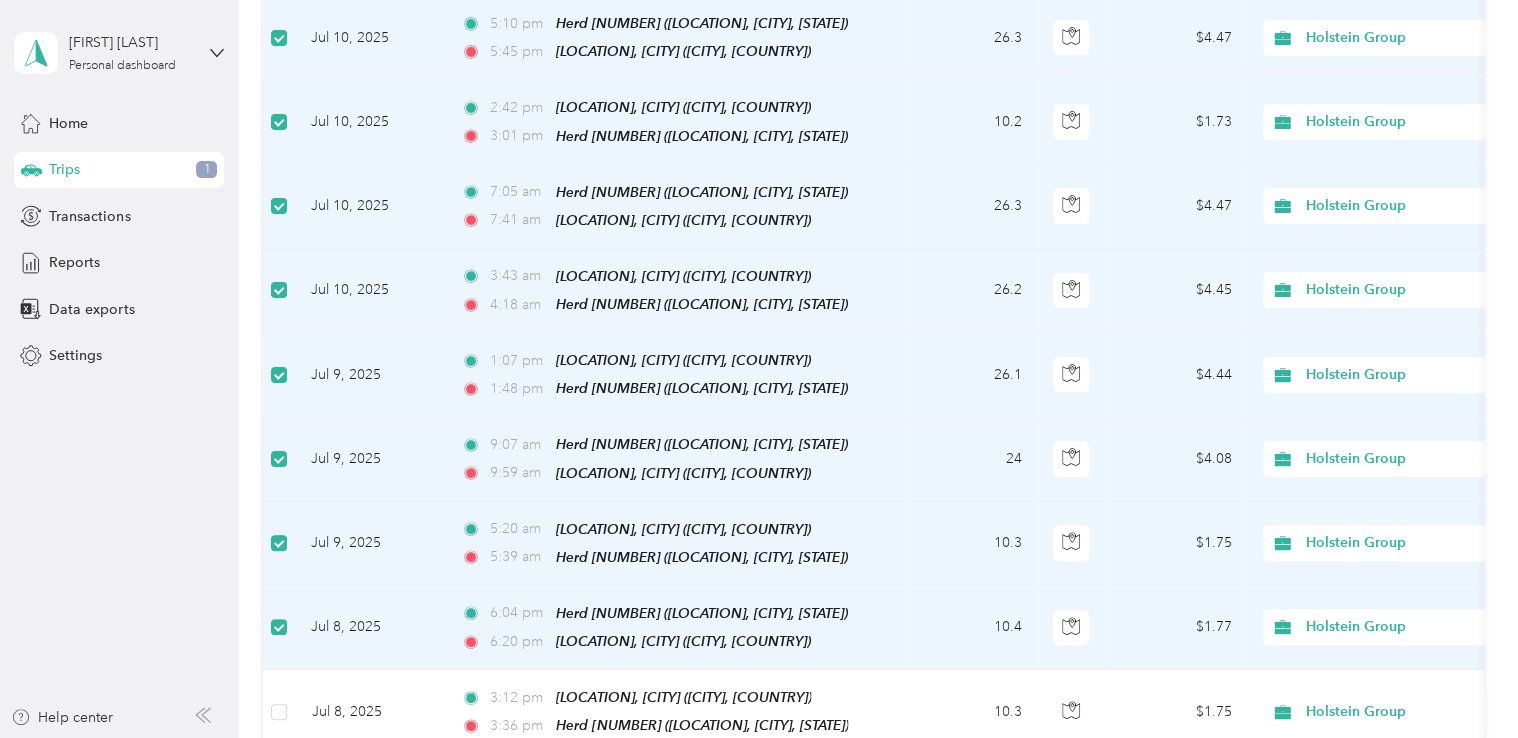 scroll, scrollTop: 4032, scrollLeft: 0, axis: vertical 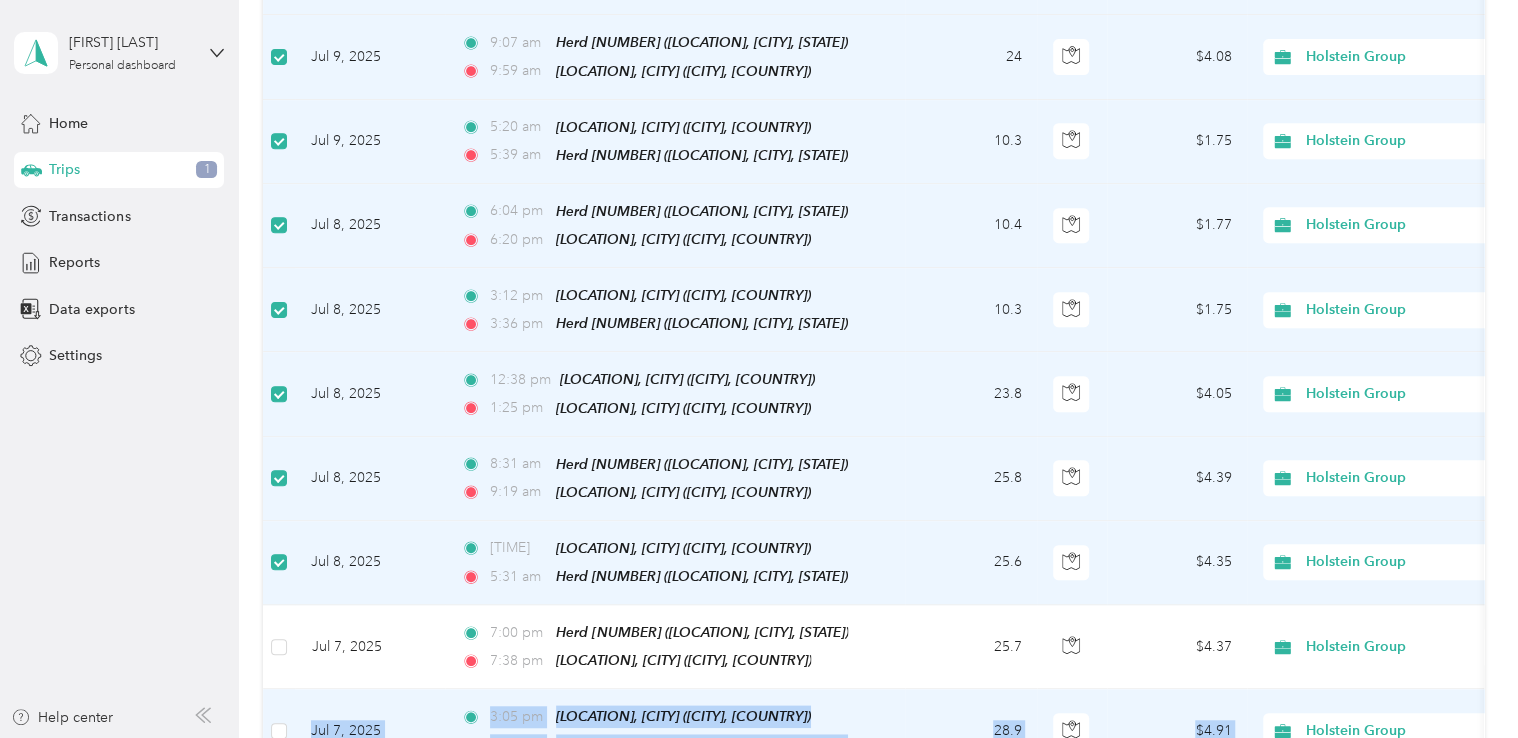 drag, startPoint x: 277, startPoint y: 696, endPoint x: 292, endPoint y: 584, distance: 113 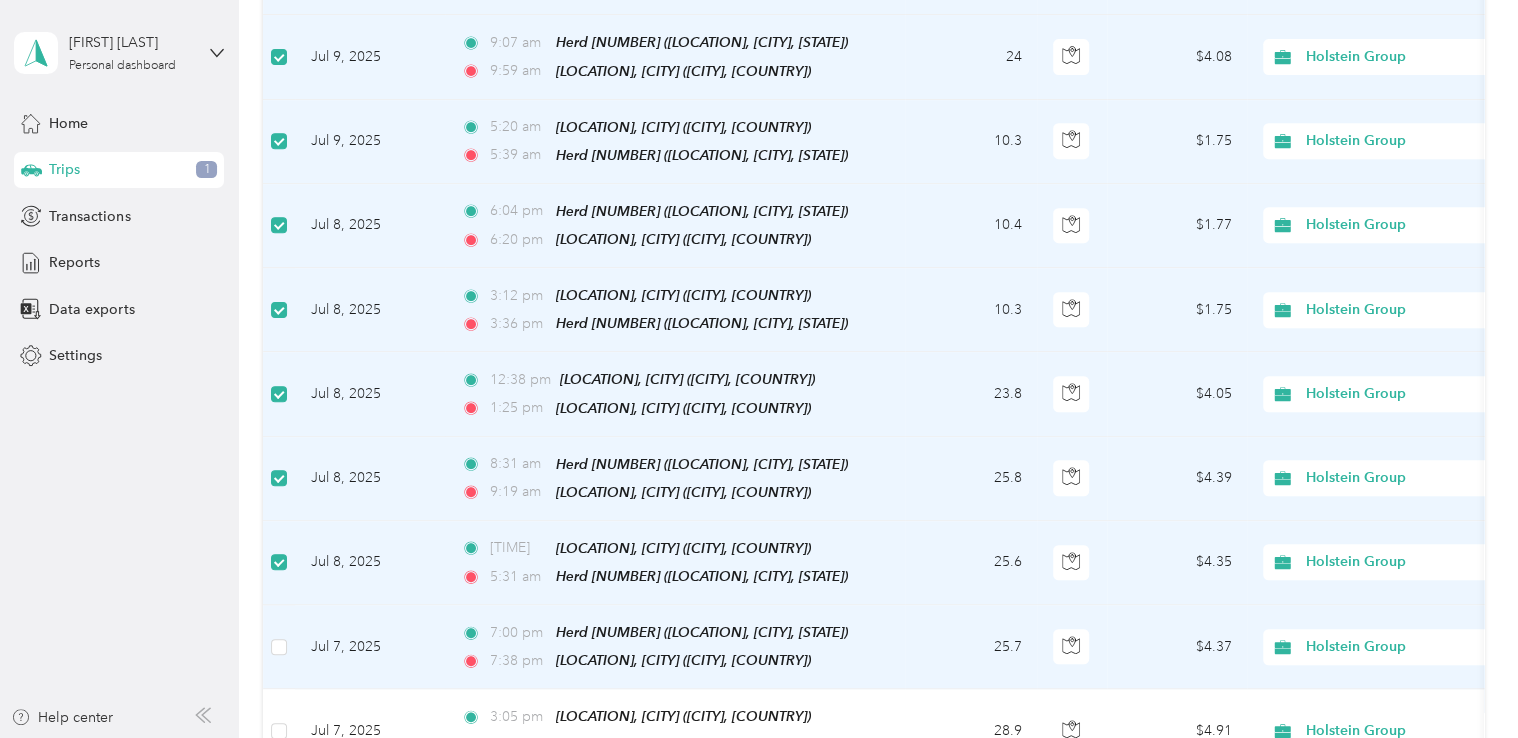 drag, startPoint x: 292, startPoint y: 584, endPoint x: 282, endPoint y: 550, distance: 35.44009 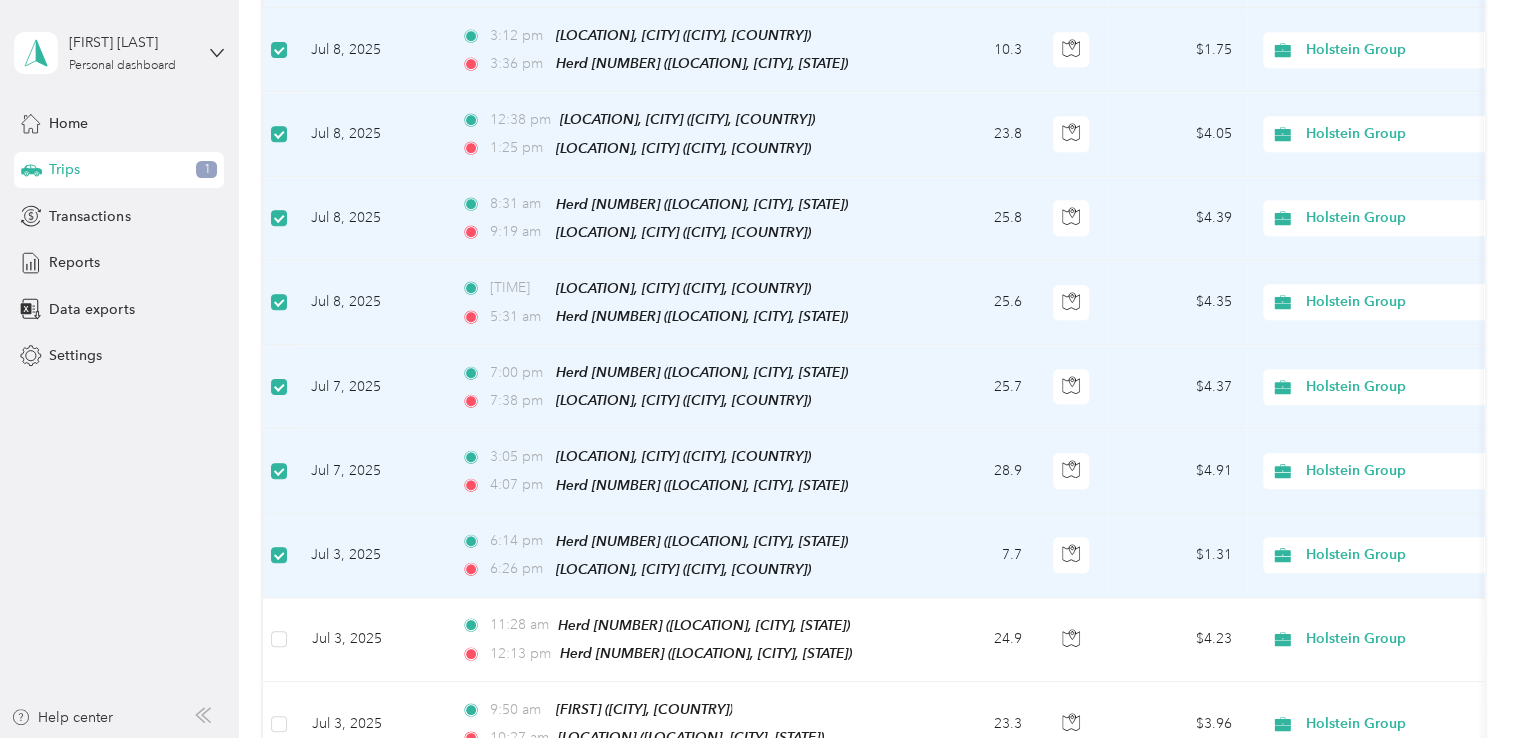 scroll, scrollTop: 4692, scrollLeft: 0, axis: vertical 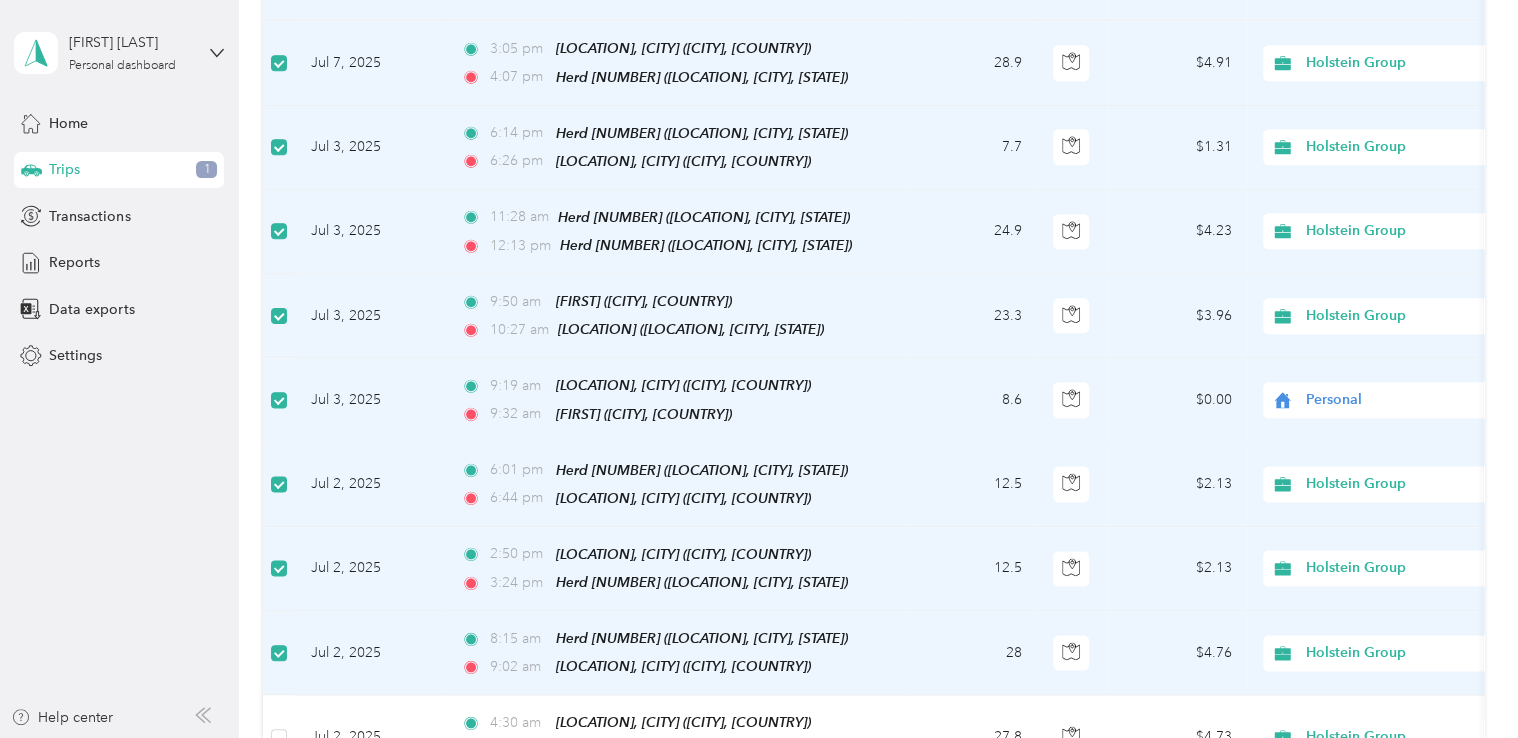 click at bounding box center [279, 822] 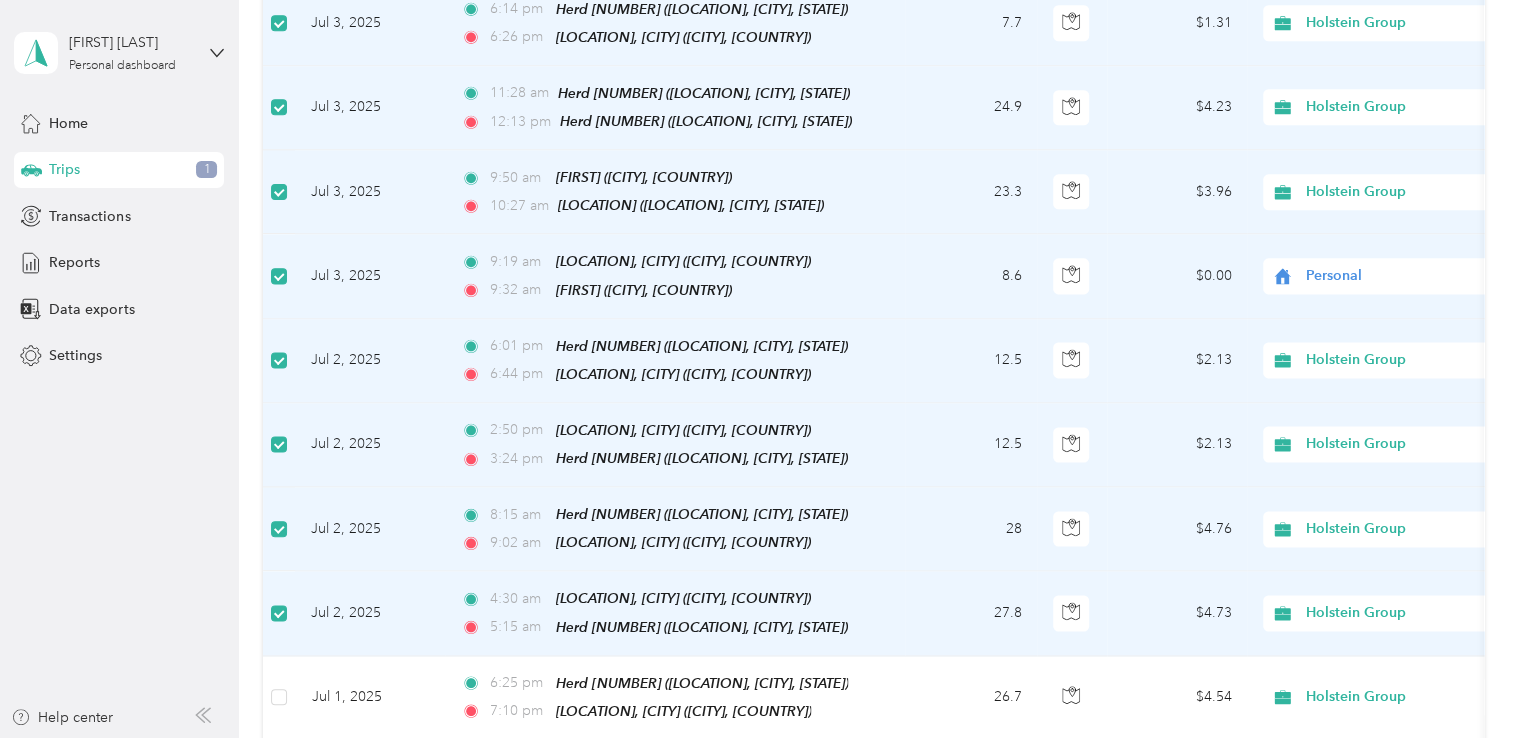 scroll, scrollTop: 5224, scrollLeft: 0, axis: vertical 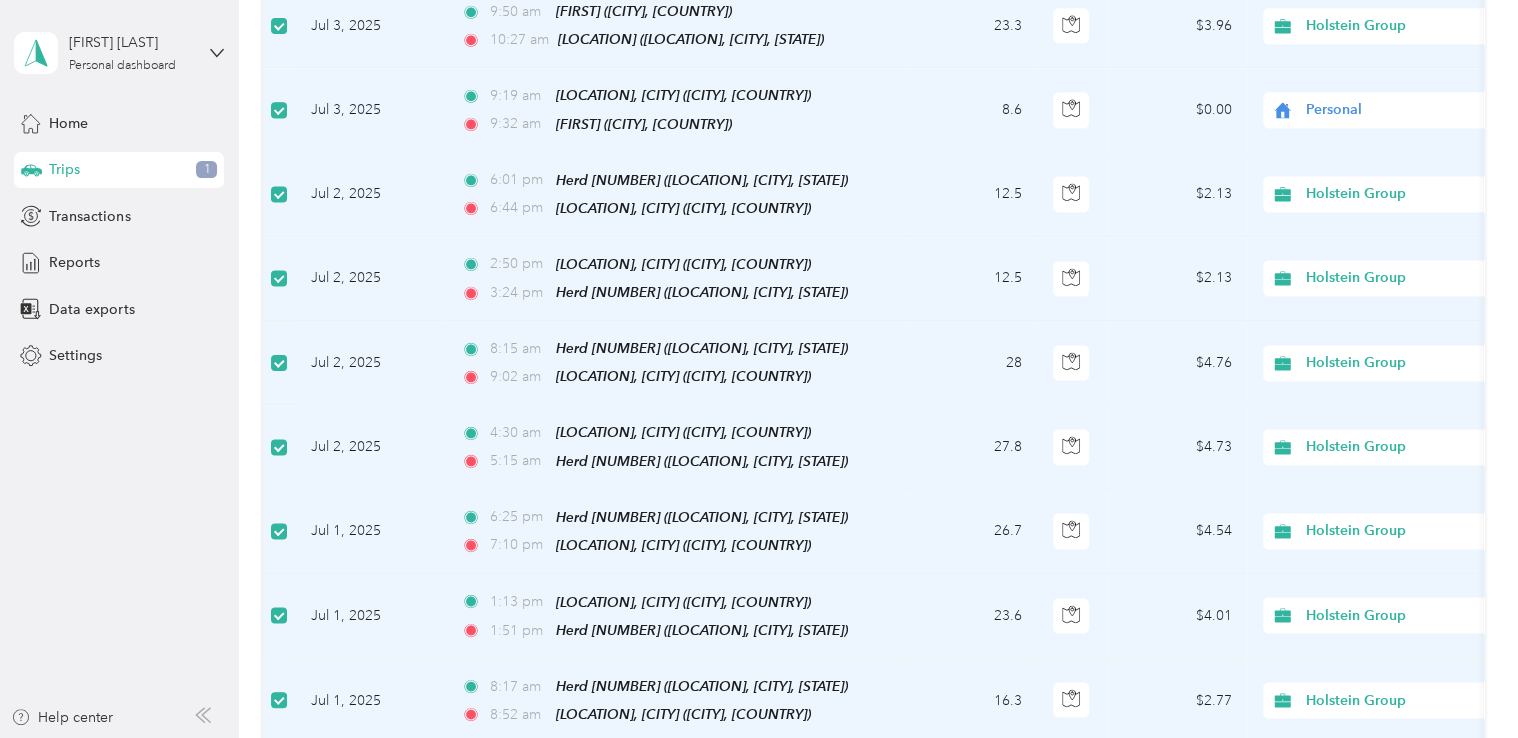 click at bounding box center (279, 784) 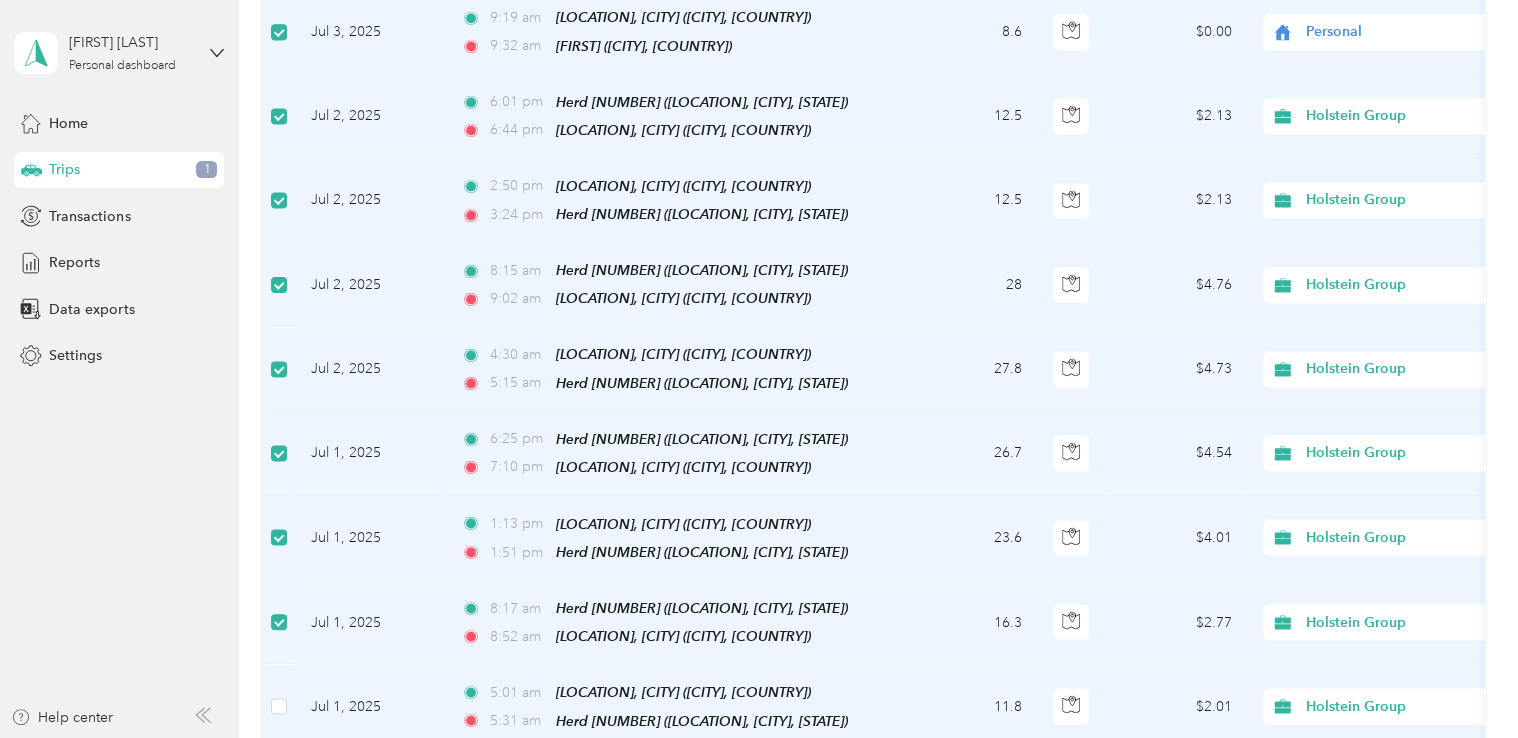 scroll, scrollTop: 5470, scrollLeft: 0, axis: vertical 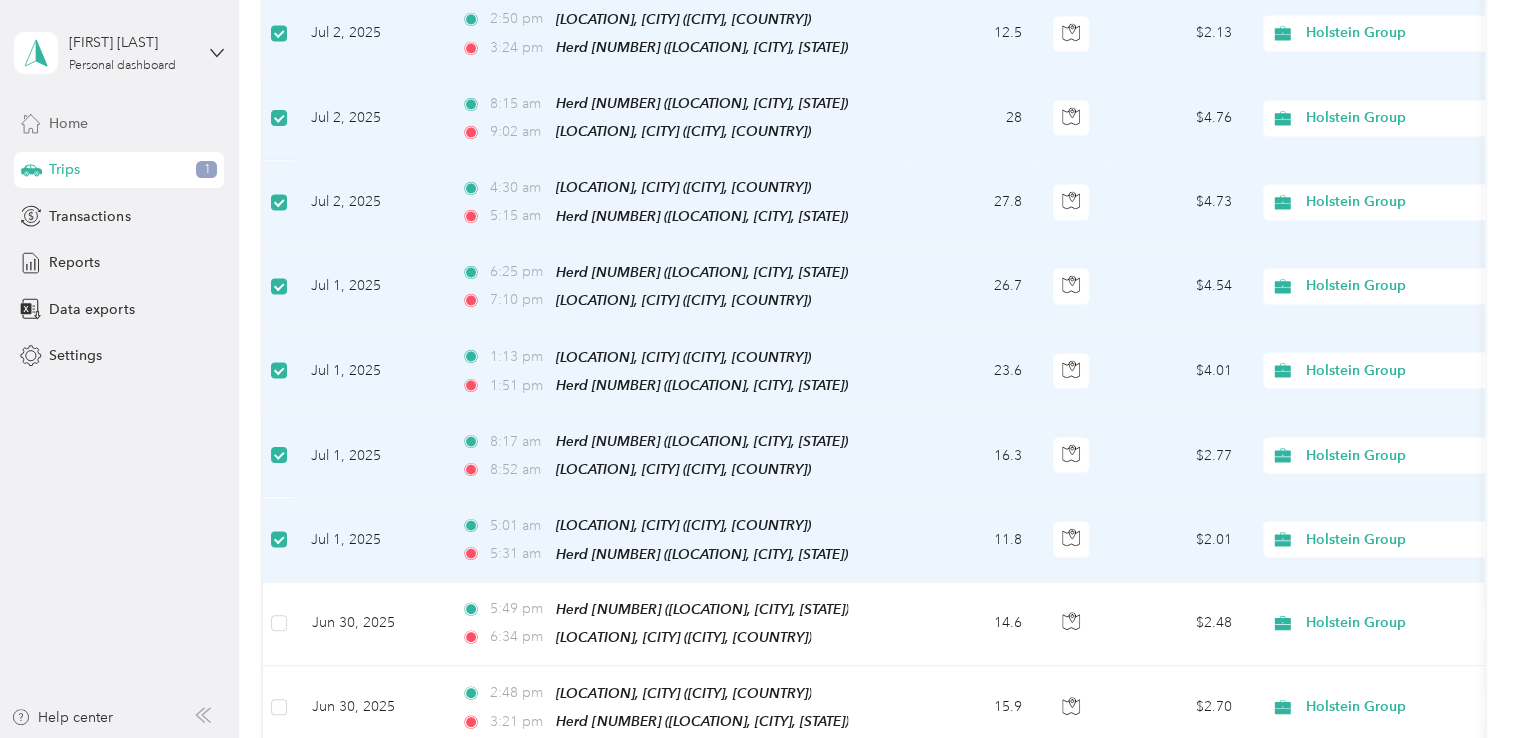 click on "Home" at bounding box center [68, 123] 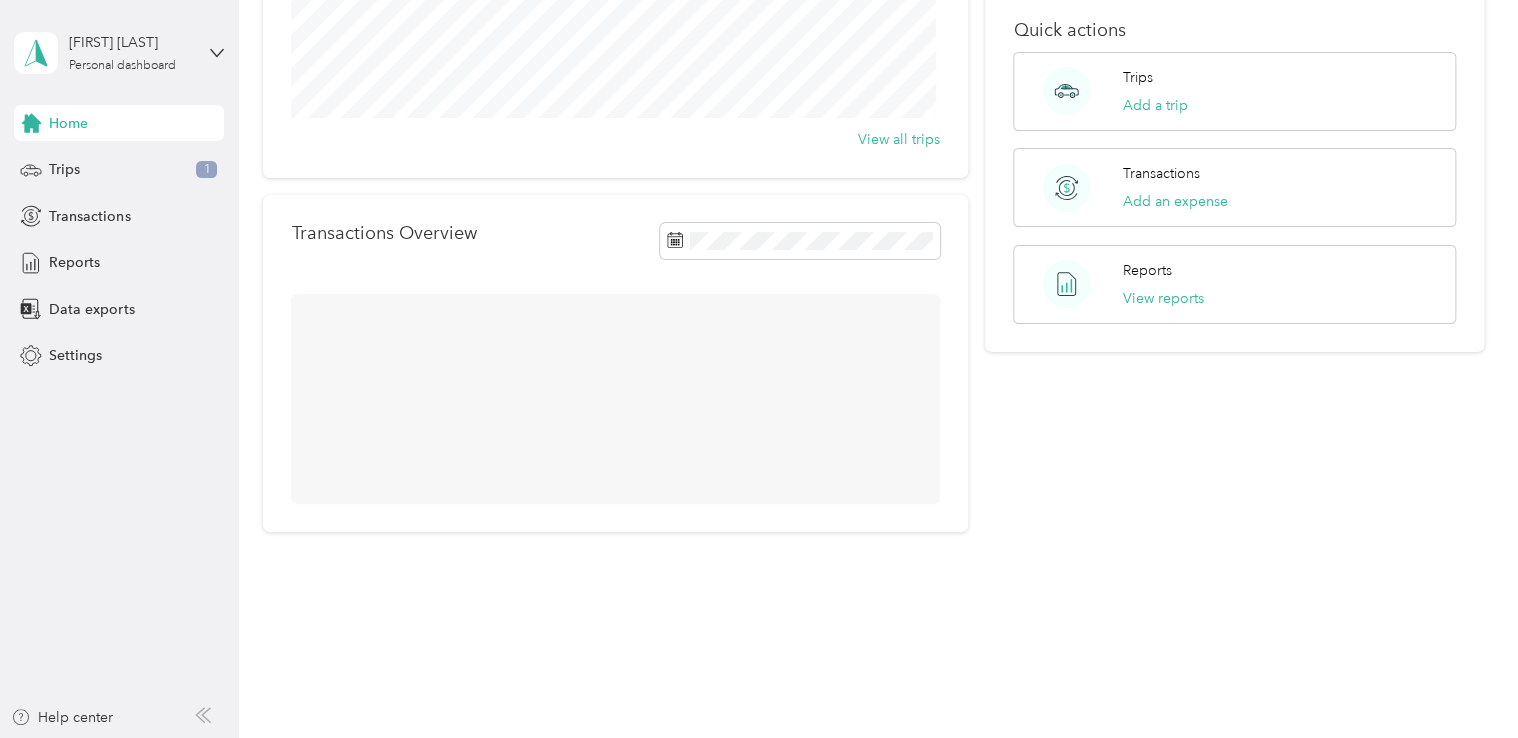 scroll, scrollTop: 358, scrollLeft: 0, axis: vertical 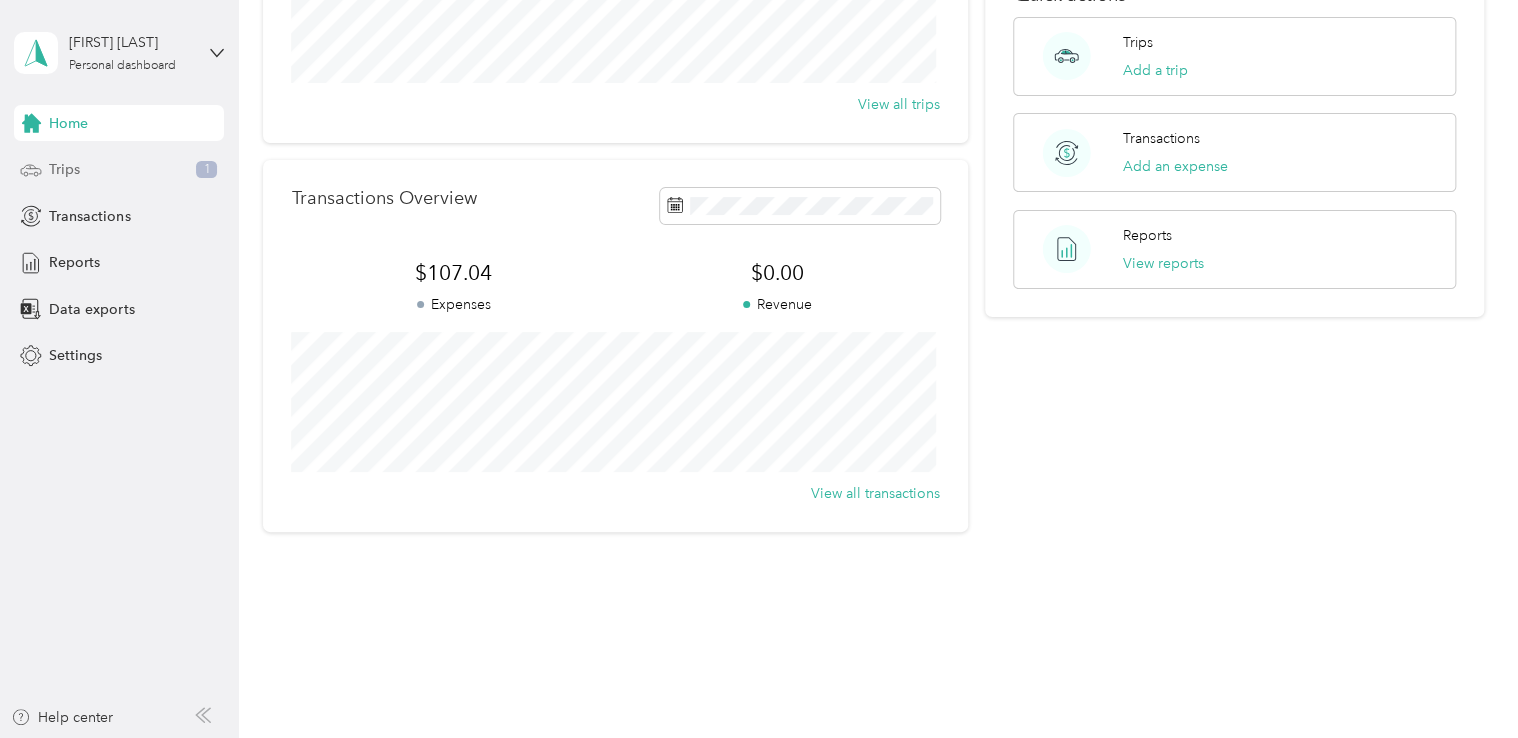 click on "Trips" at bounding box center (64, 169) 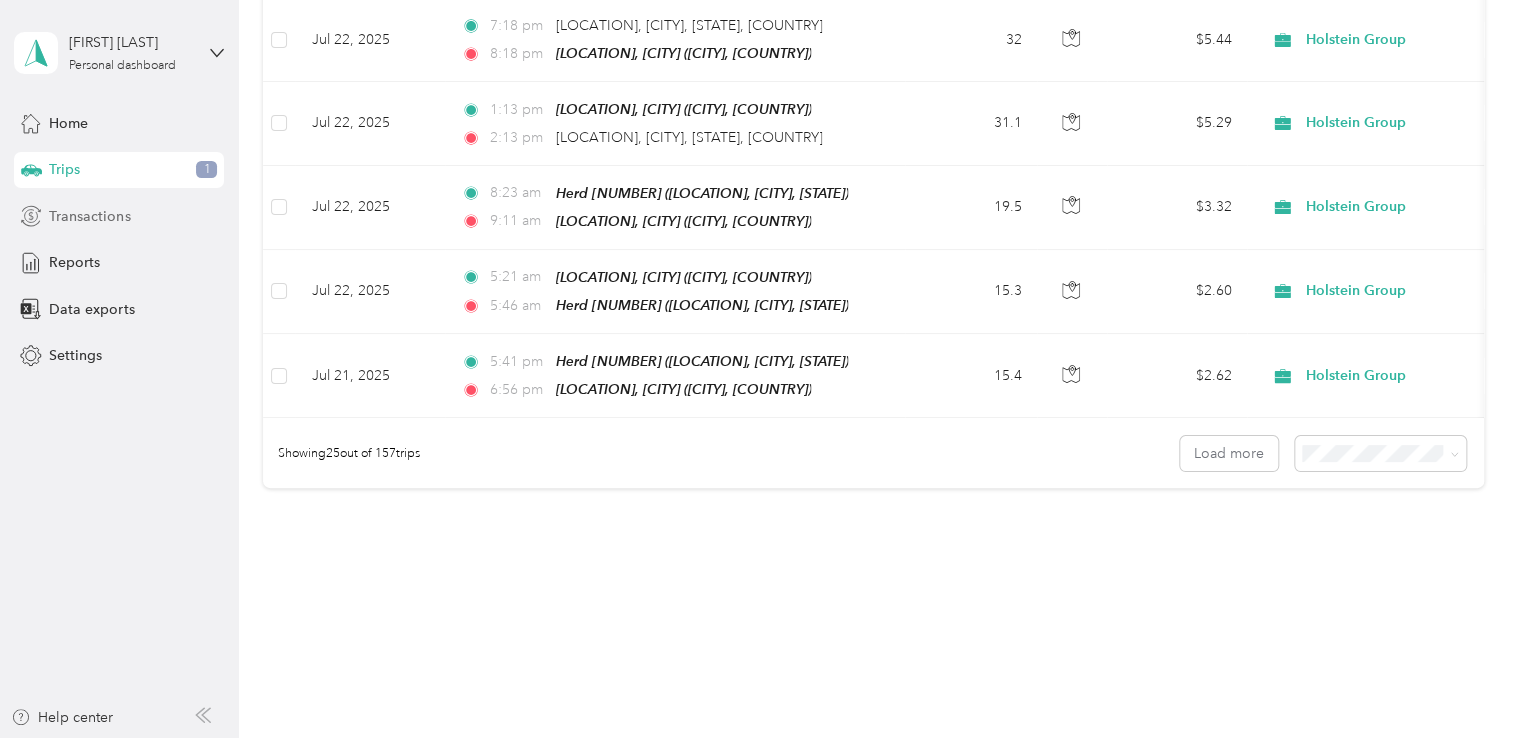 click on "Transactions" at bounding box center (119, 216) 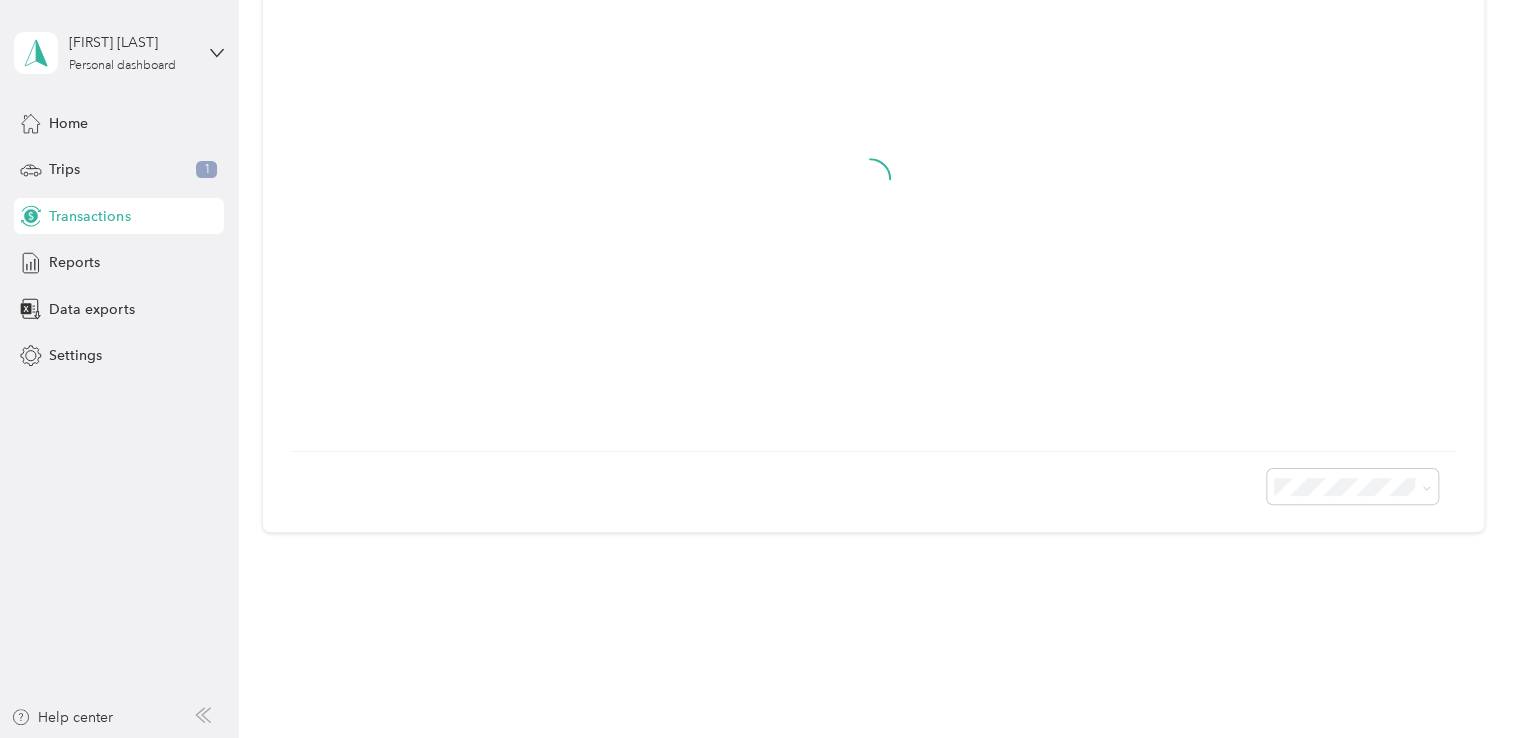 scroll, scrollTop: 108, scrollLeft: 0, axis: vertical 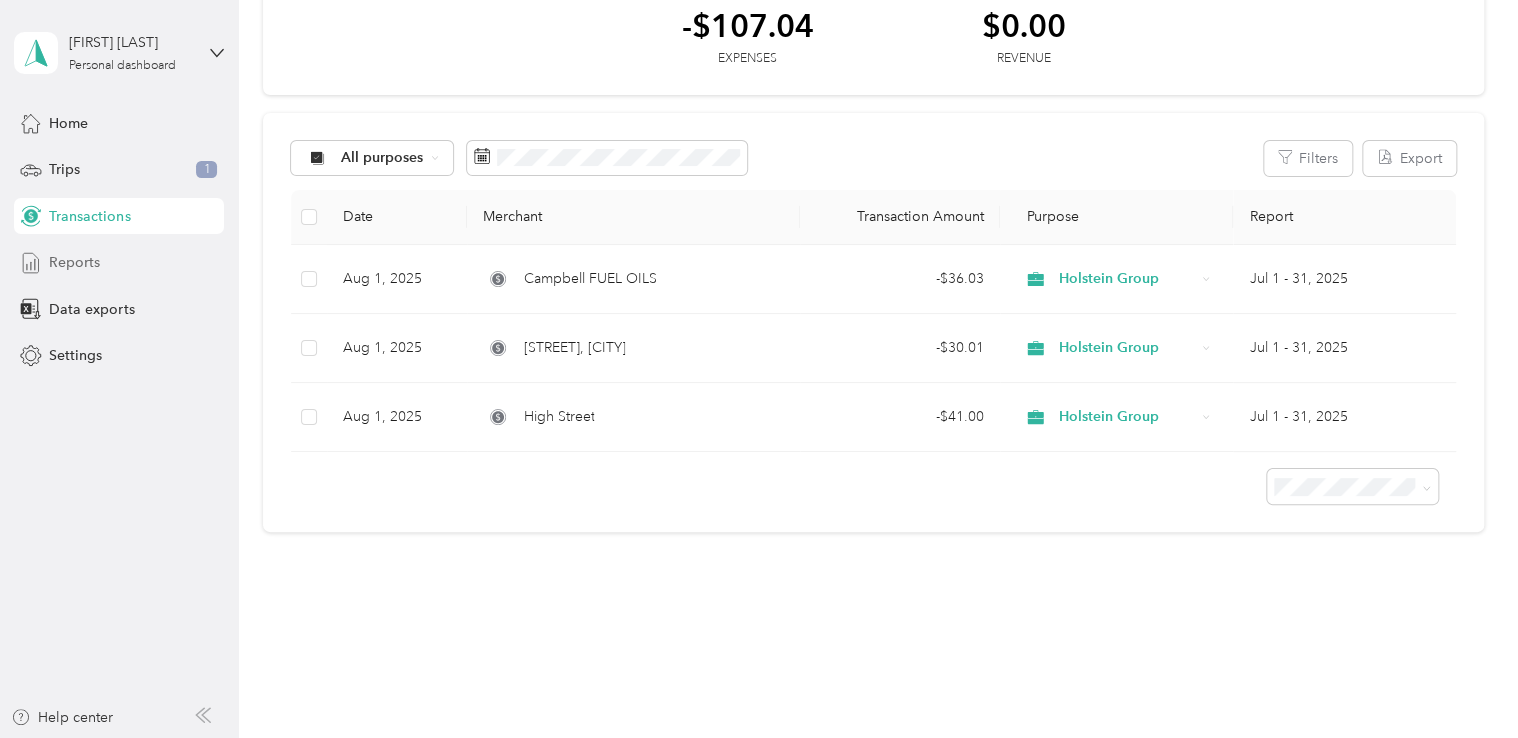 click on "Reports" at bounding box center [74, 262] 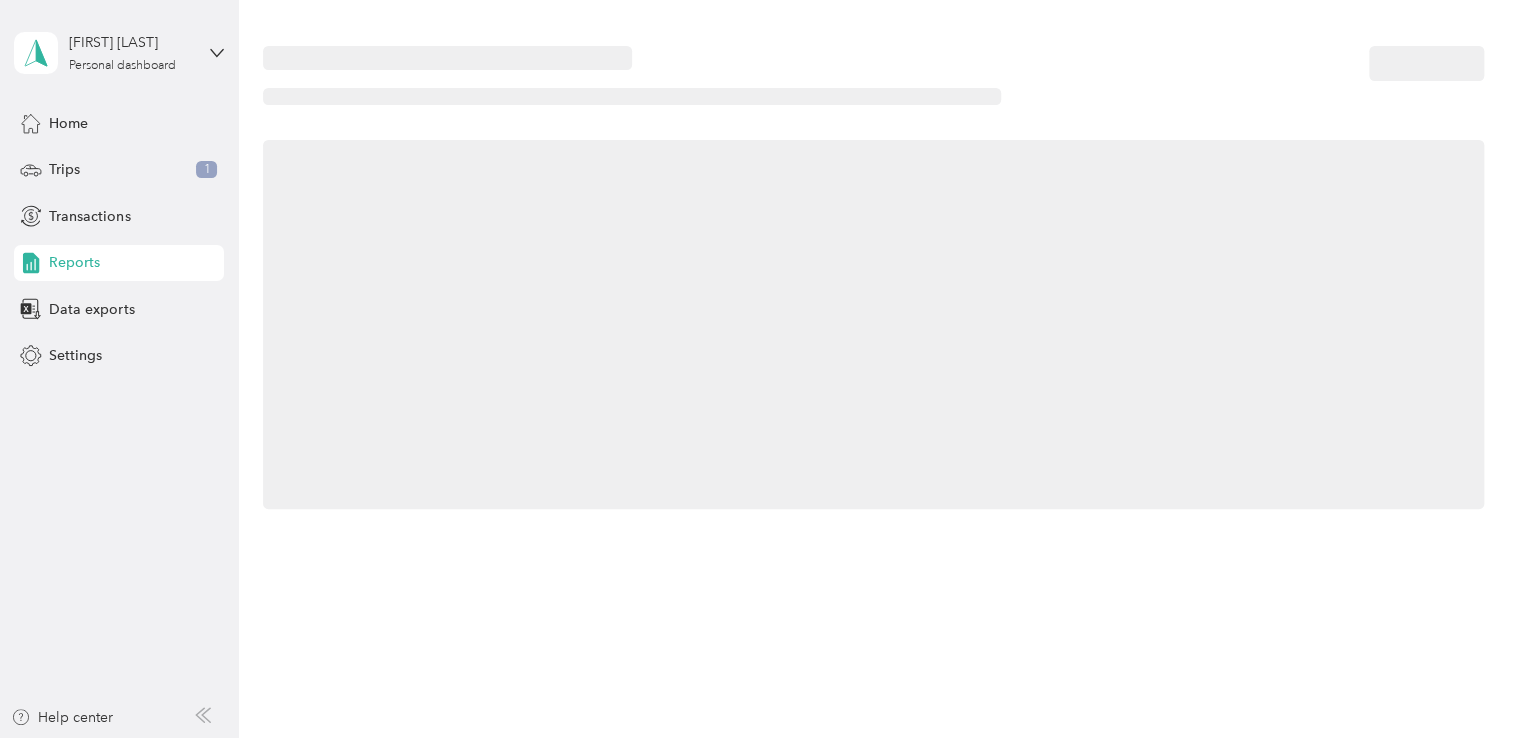 scroll, scrollTop: 0, scrollLeft: 0, axis: both 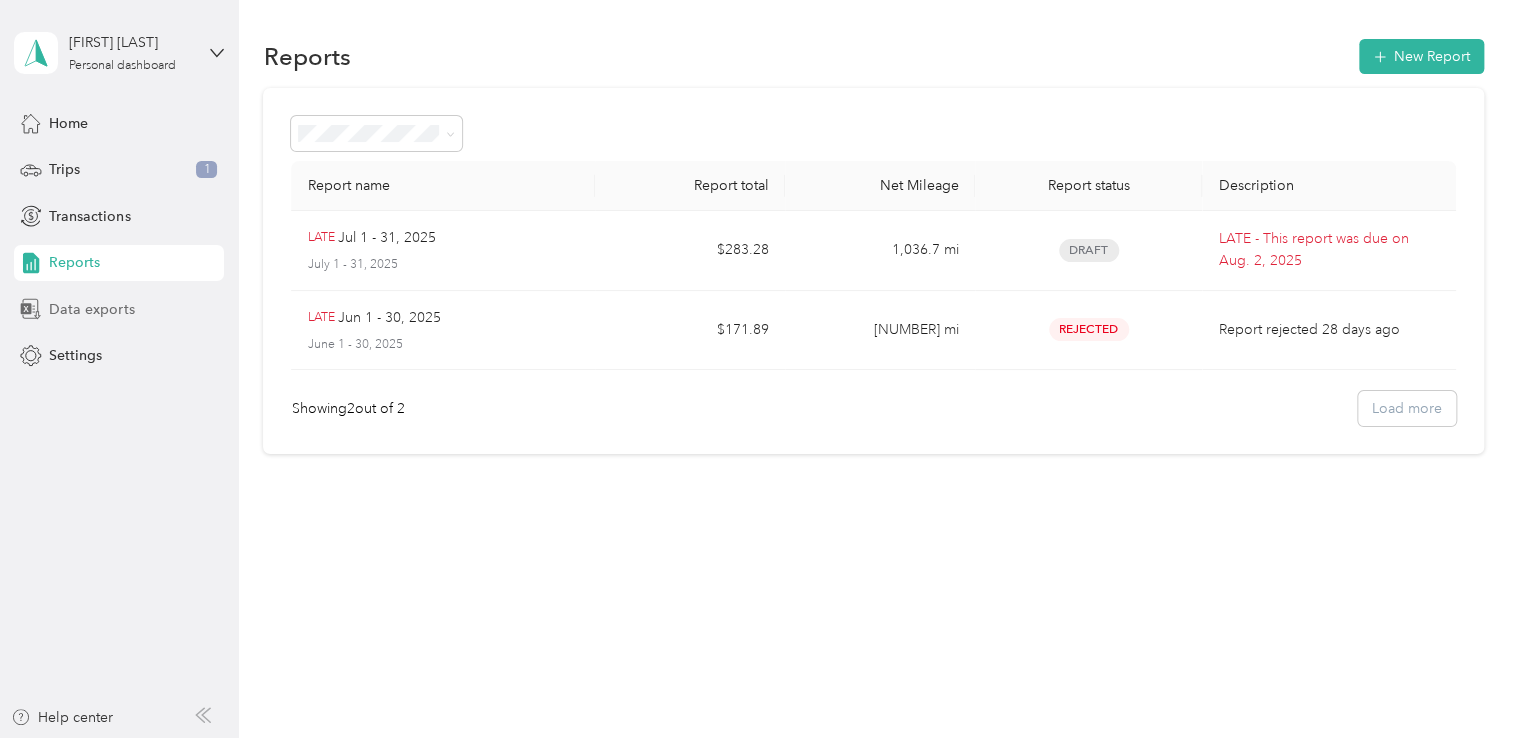 click on "Data exports" at bounding box center [91, 309] 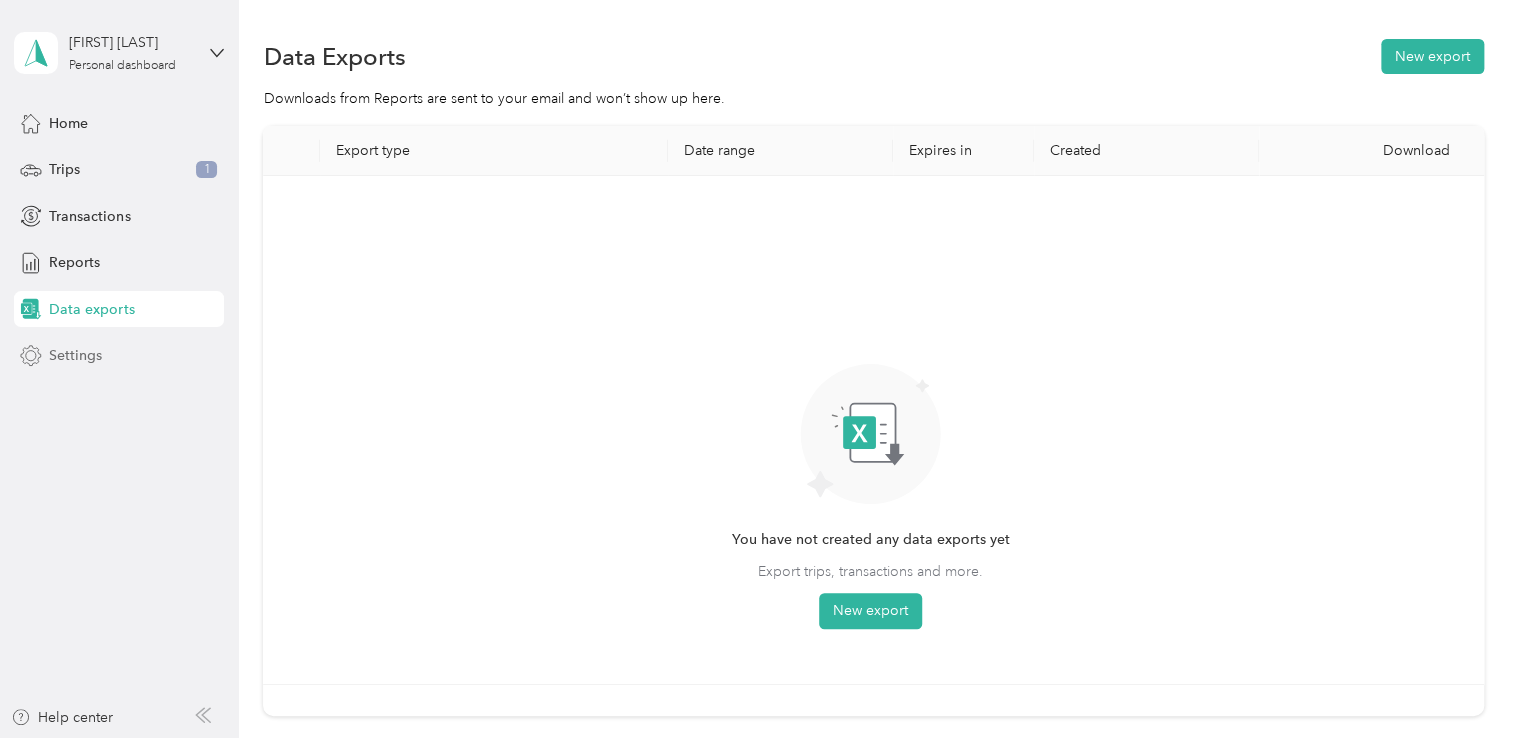 click on "Settings" at bounding box center [75, 355] 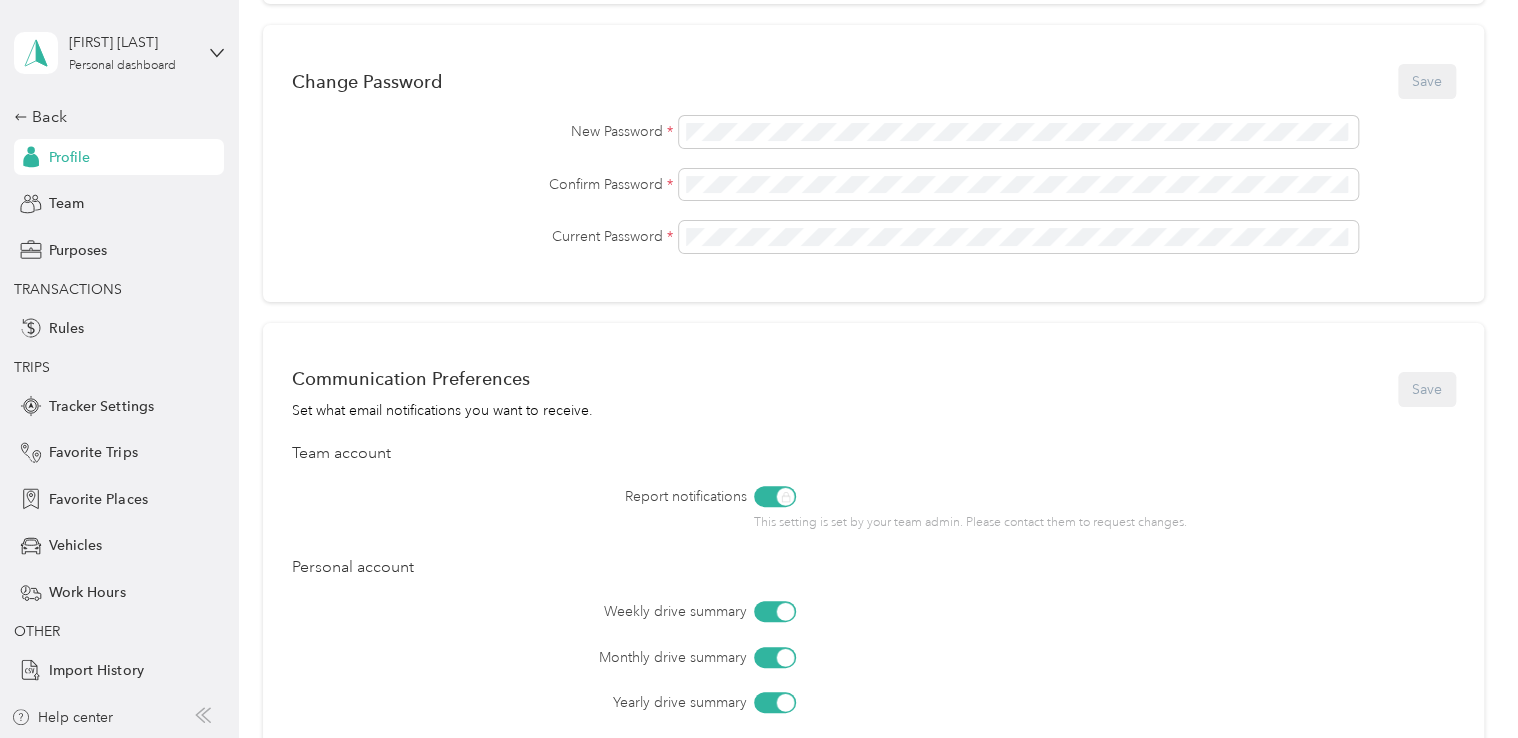 scroll, scrollTop: 512, scrollLeft: 0, axis: vertical 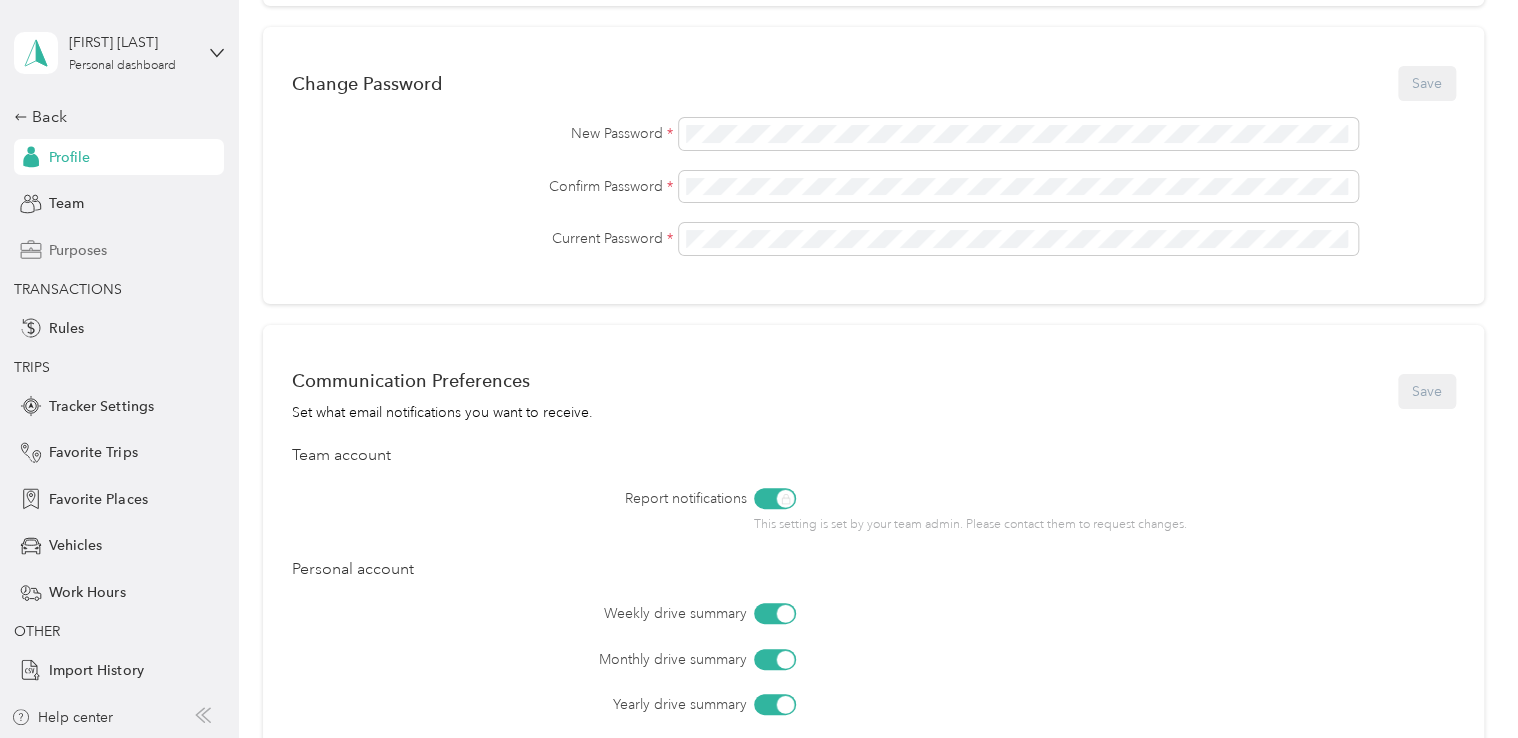 drag, startPoint x: 67, startPoint y: 97, endPoint x: 112, endPoint y: 240, distance: 149.91331 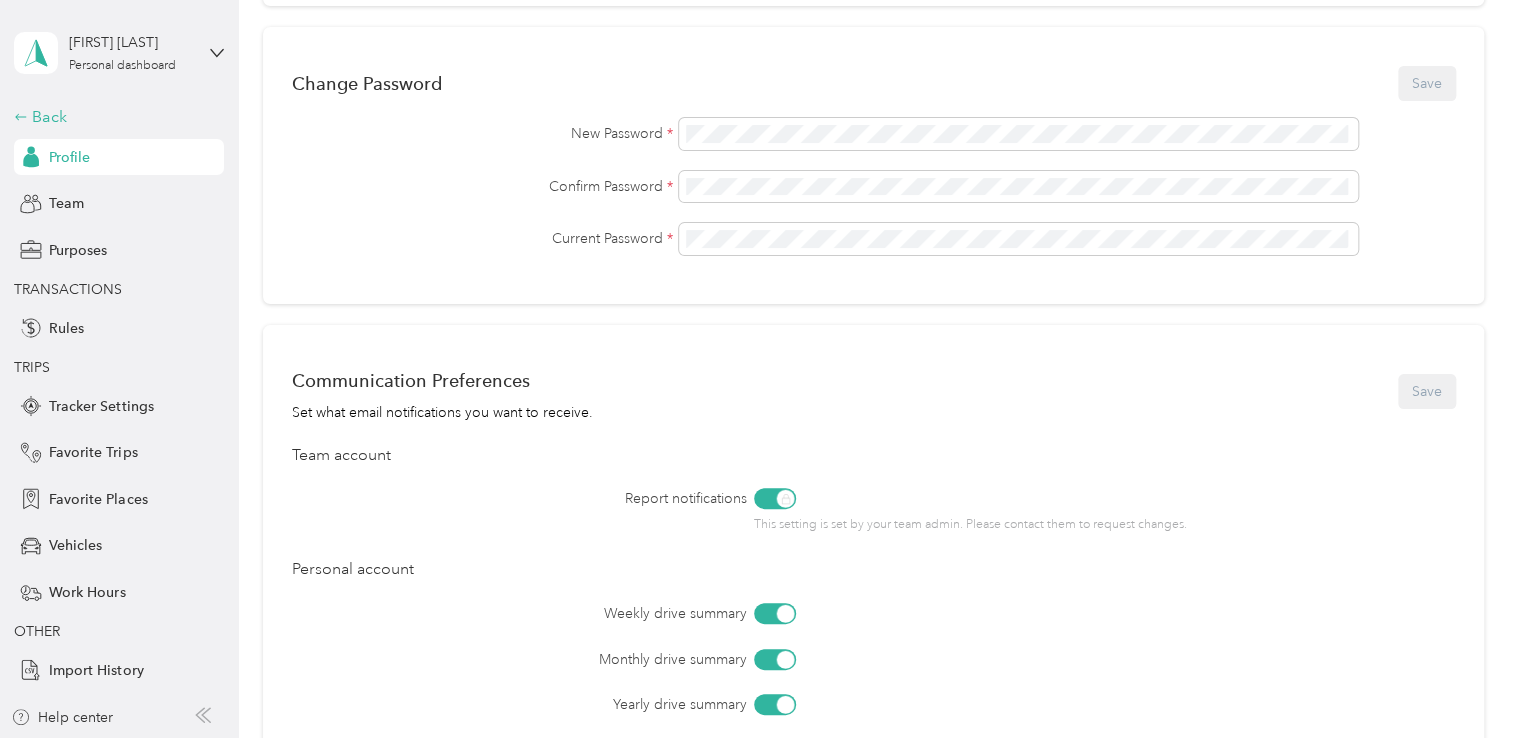 click on "Back" at bounding box center [114, 117] 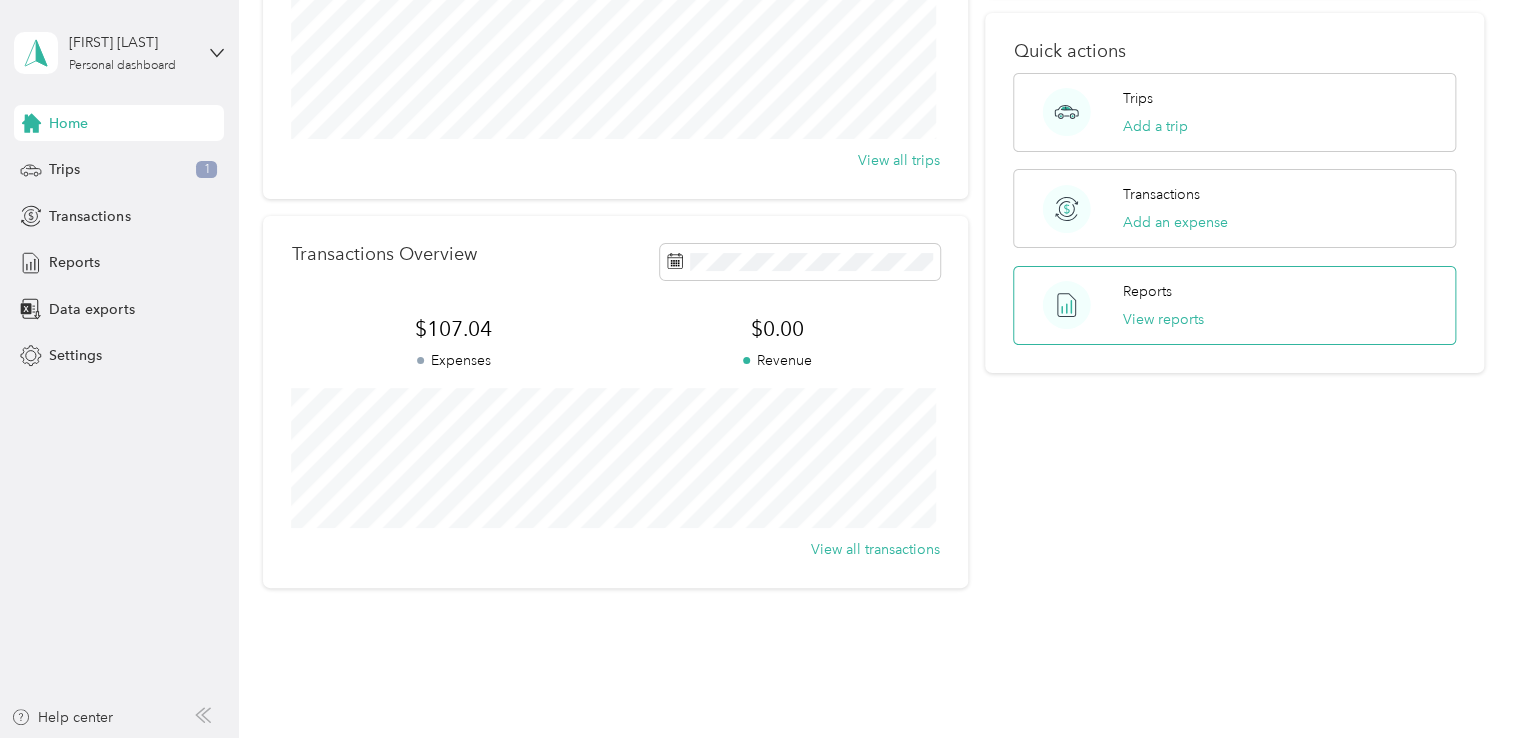 scroll, scrollTop: 358, scrollLeft: 0, axis: vertical 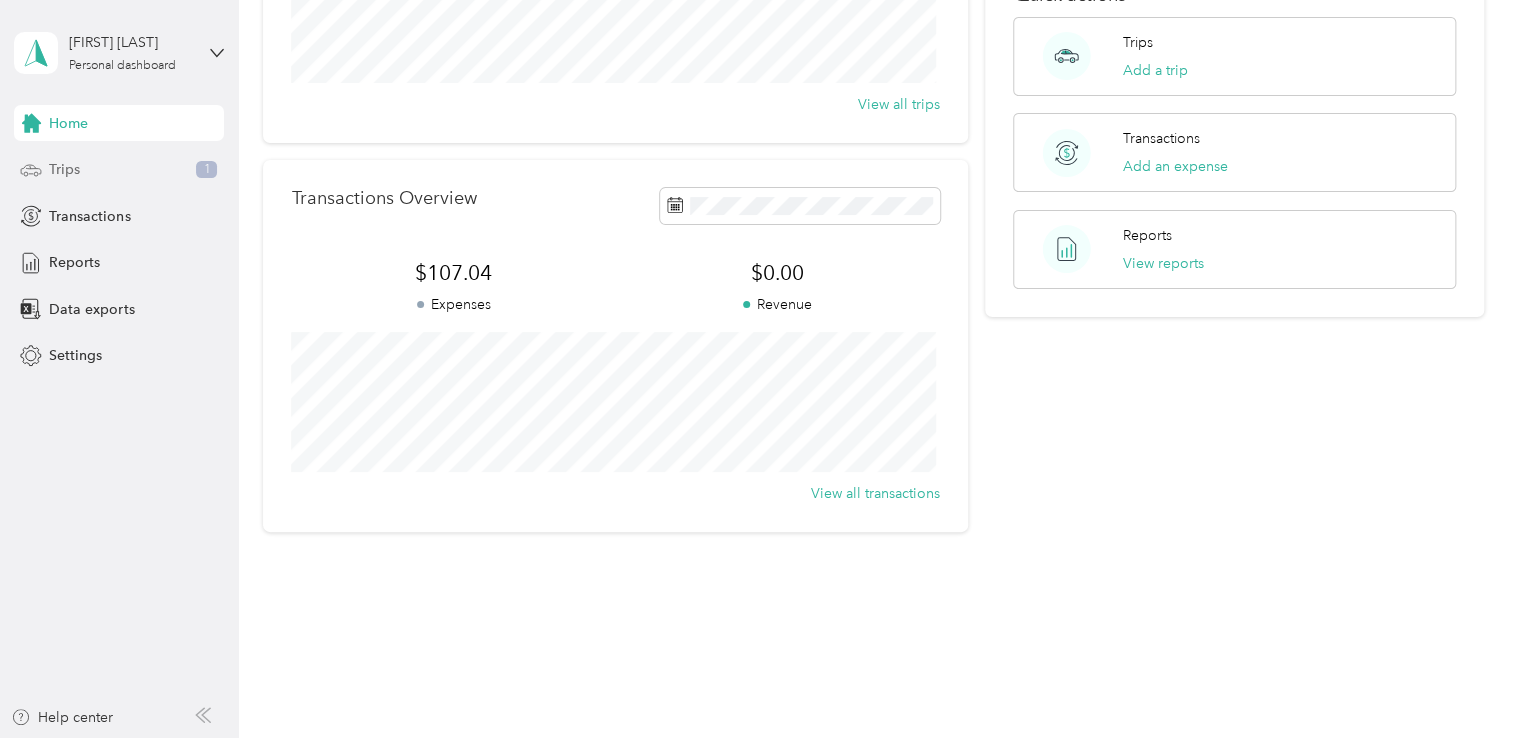 click on "Trips 1" at bounding box center [119, 170] 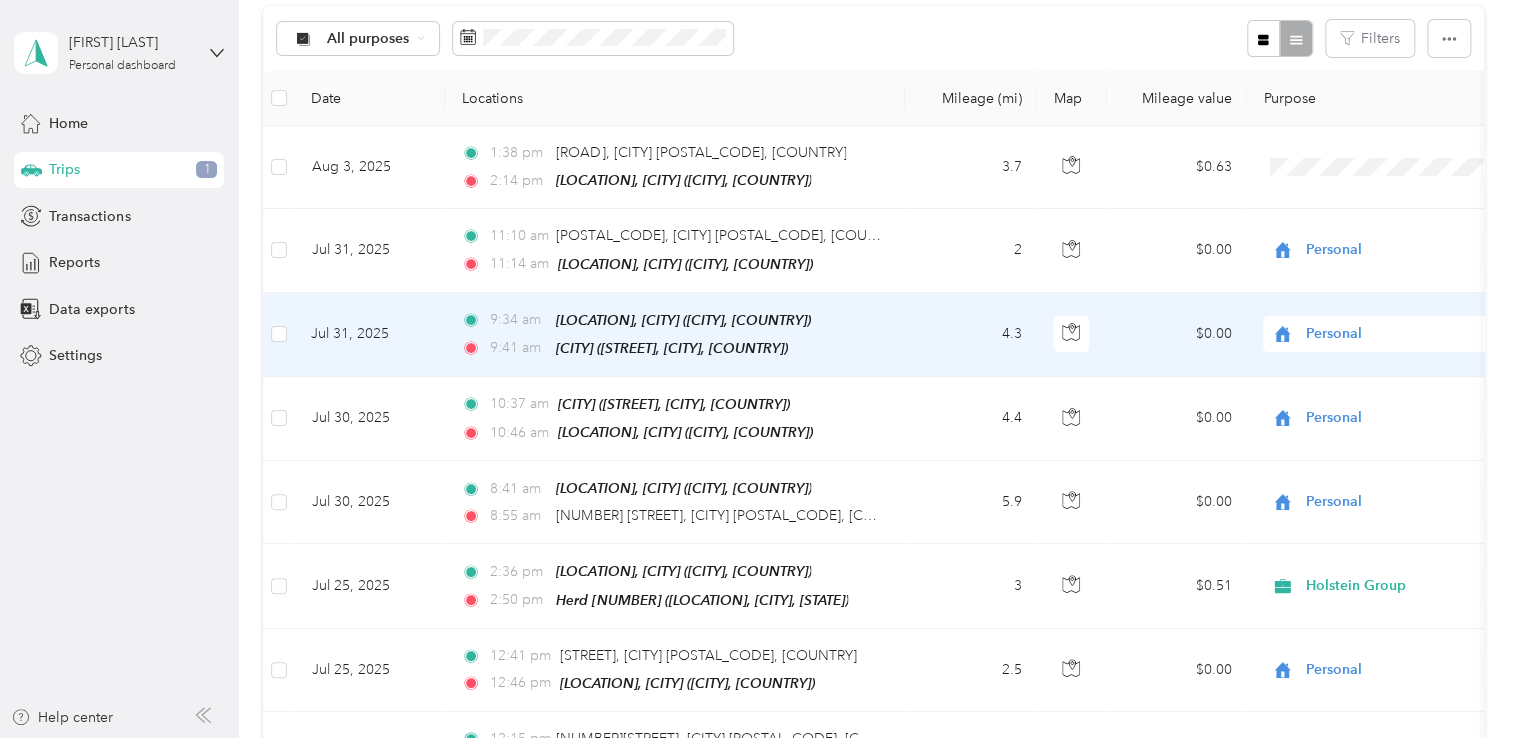 scroll, scrollTop: 163, scrollLeft: 0, axis: vertical 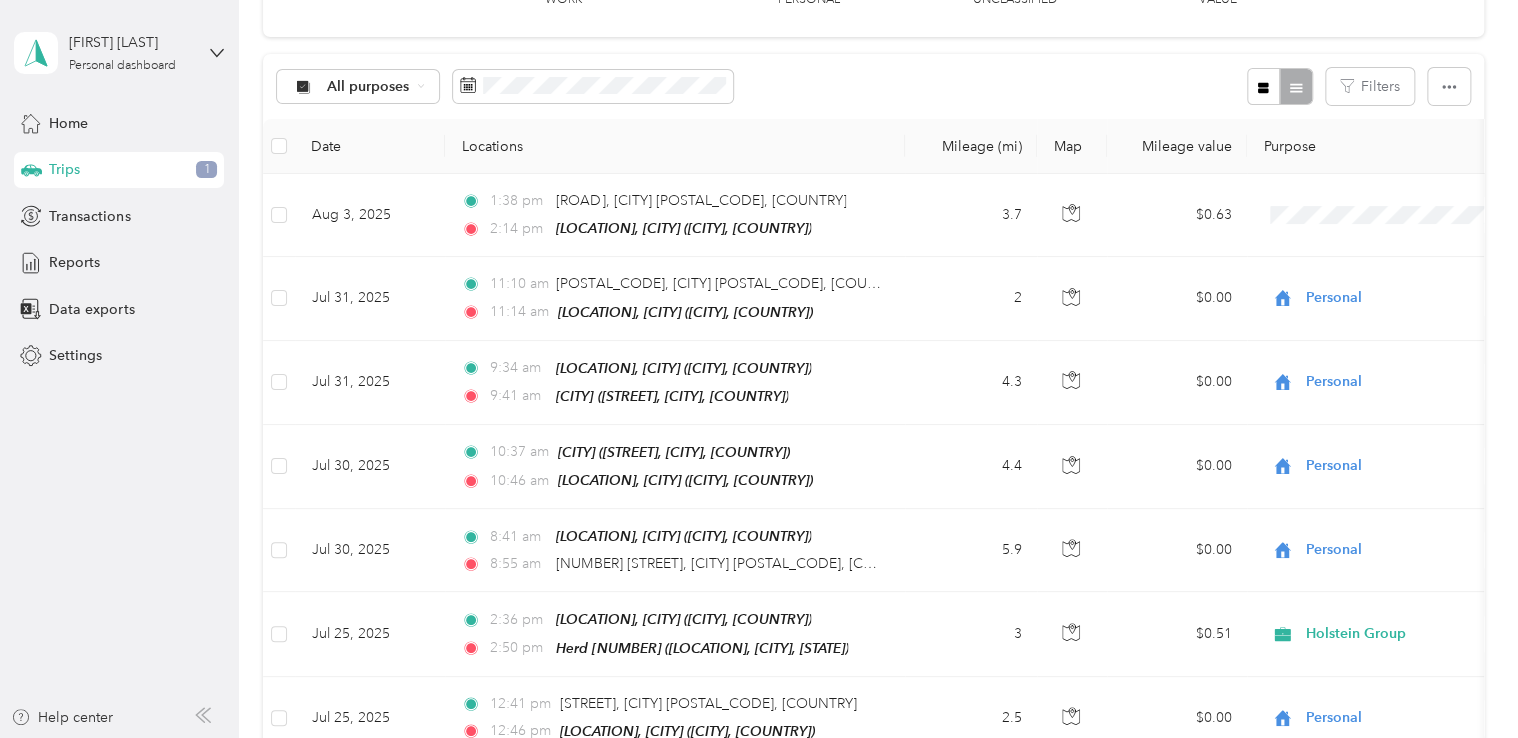 click on "Mileage (mi)" at bounding box center [971, 146] 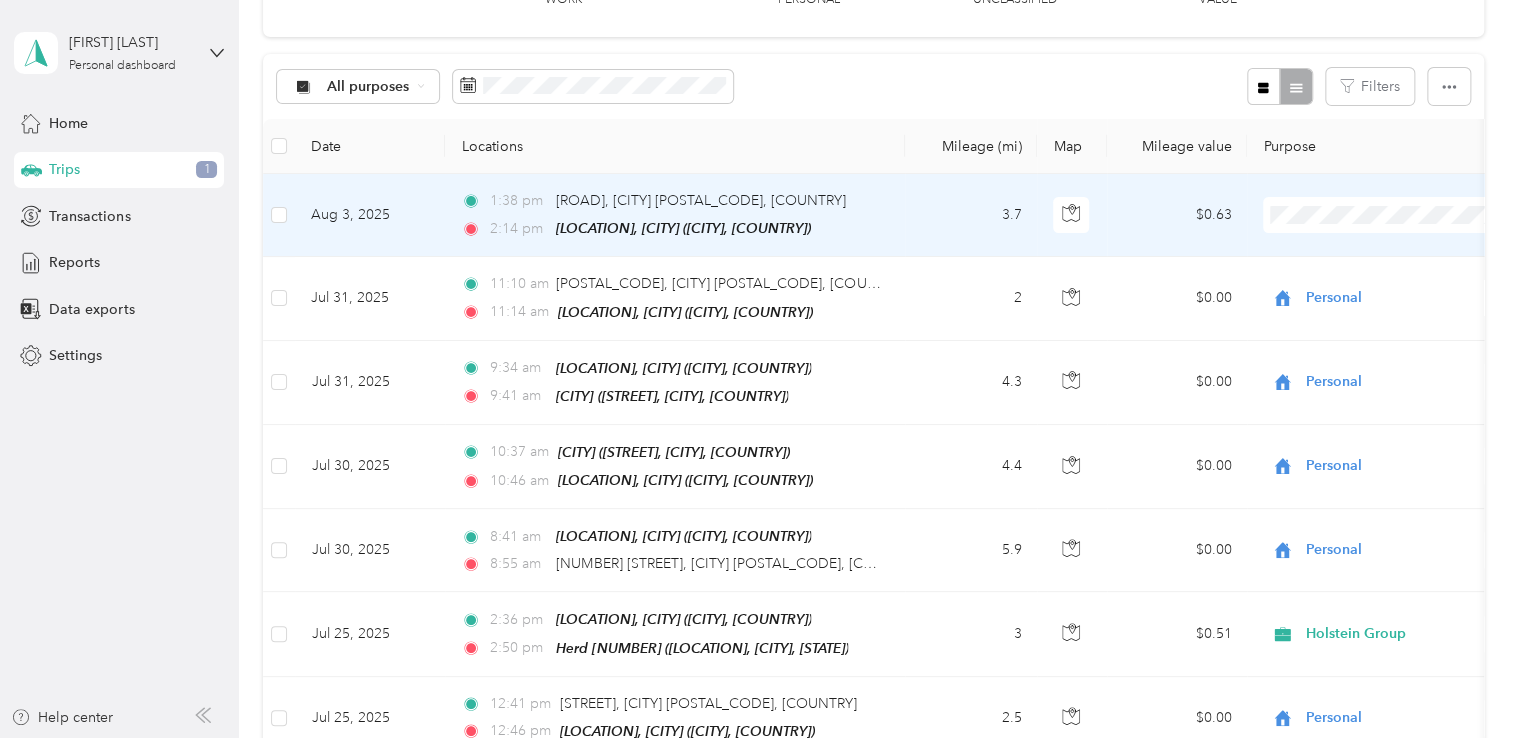 click on "3.7" at bounding box center [971, 215] 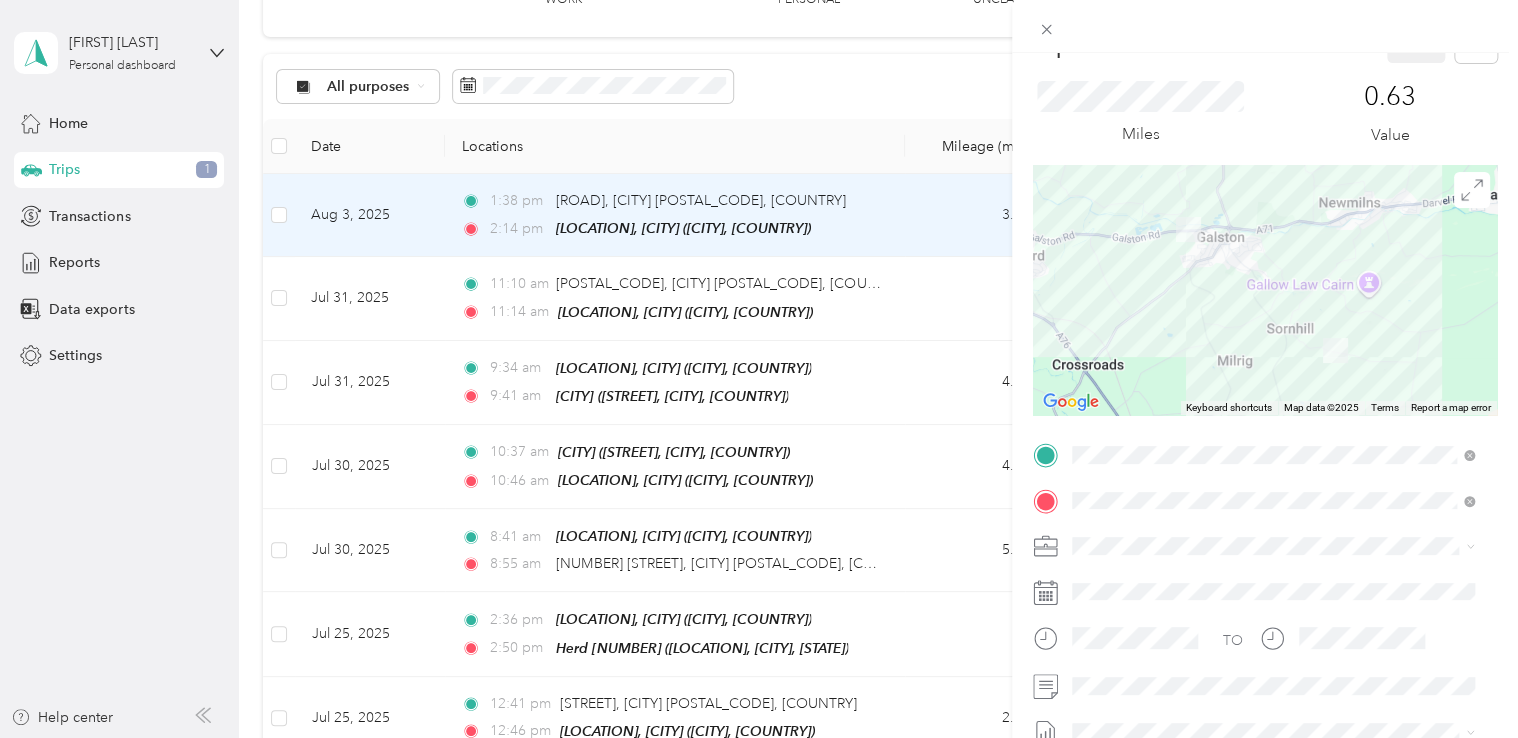 scroll, scrollTop: 0, scrollLeft: 0, axis: both 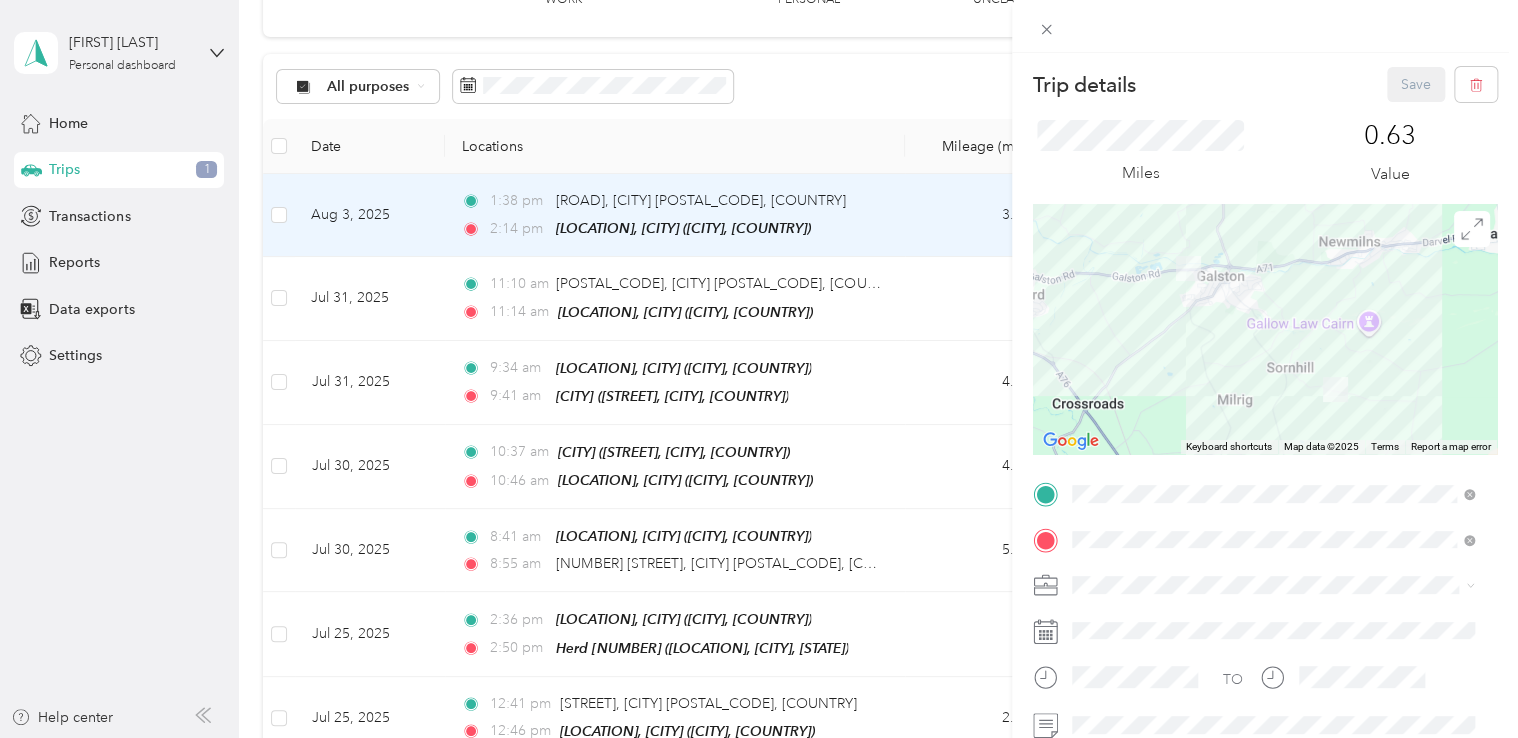 click on "Trip details Save This trip cannot be edited because it is either under review, approved, or paid. Contact your Team Manager to edit it. Miles [NUMBER] Value  ← Move left → Move right ↑ Move up ↓ Move down + Zoom in - Zoom out Home Jump left by 75% End Jump right by 75% Page Up Jump up by 75% Page Down Jump down by 75% Keyboard shortcuts Map Data Map data ©[YEAR] Map data ©[YEAR] 1 km  Click to toggle between metric and imperial units Terms Report a map error TO Add photo" at bounding box center (759, 369) 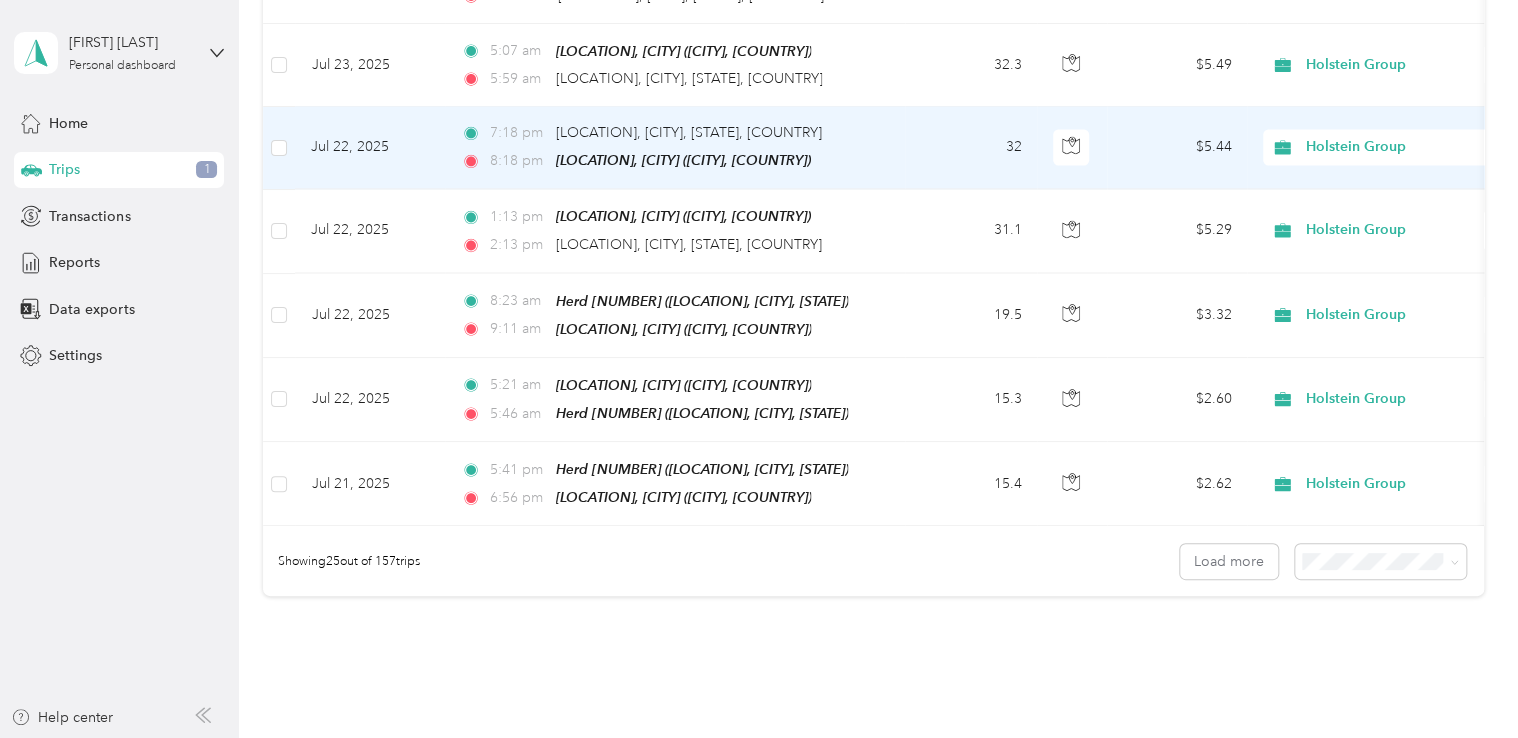 scroll, scrollTop: 1936, scrollLeft: 0, axis: vertical 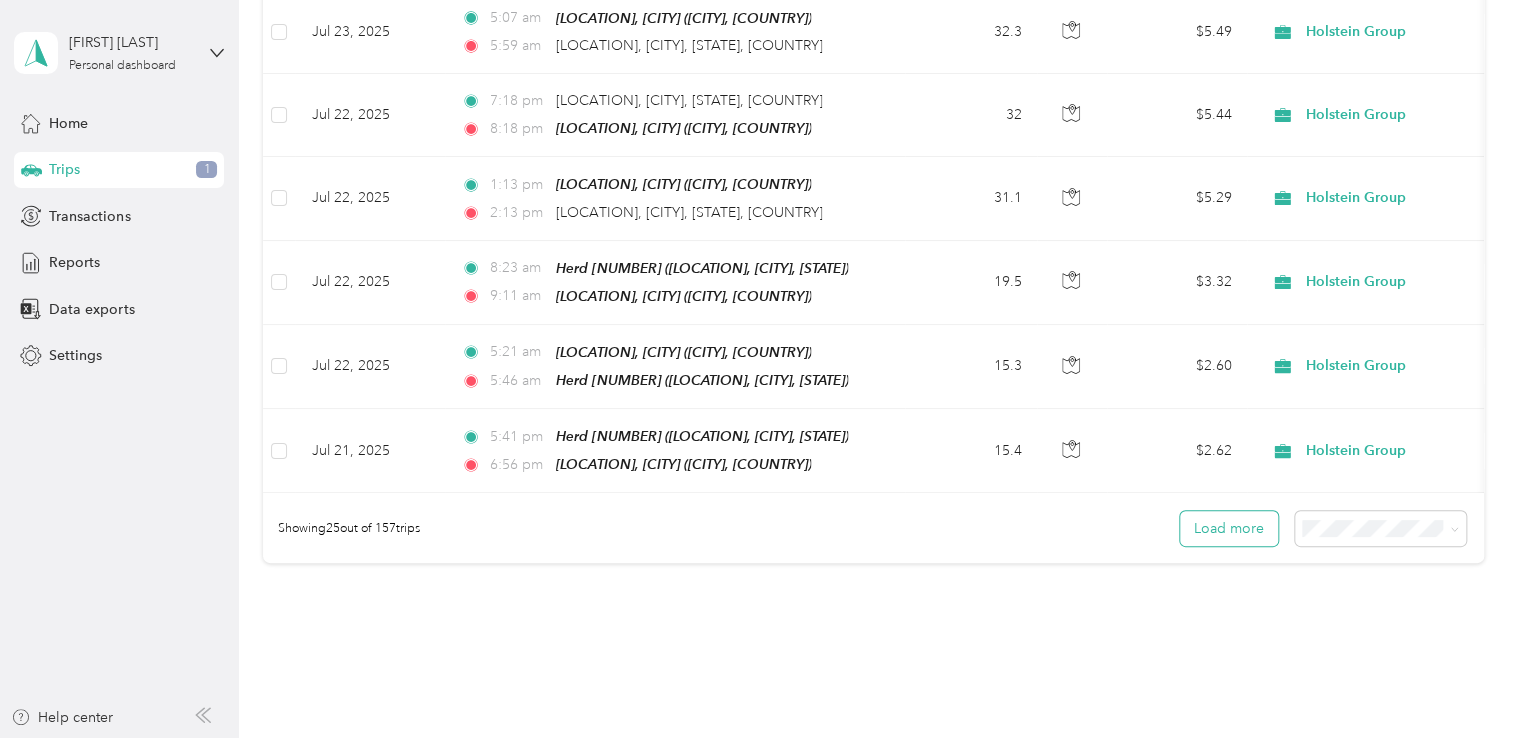 click on "Load more" at bounding box center [1229, 528] 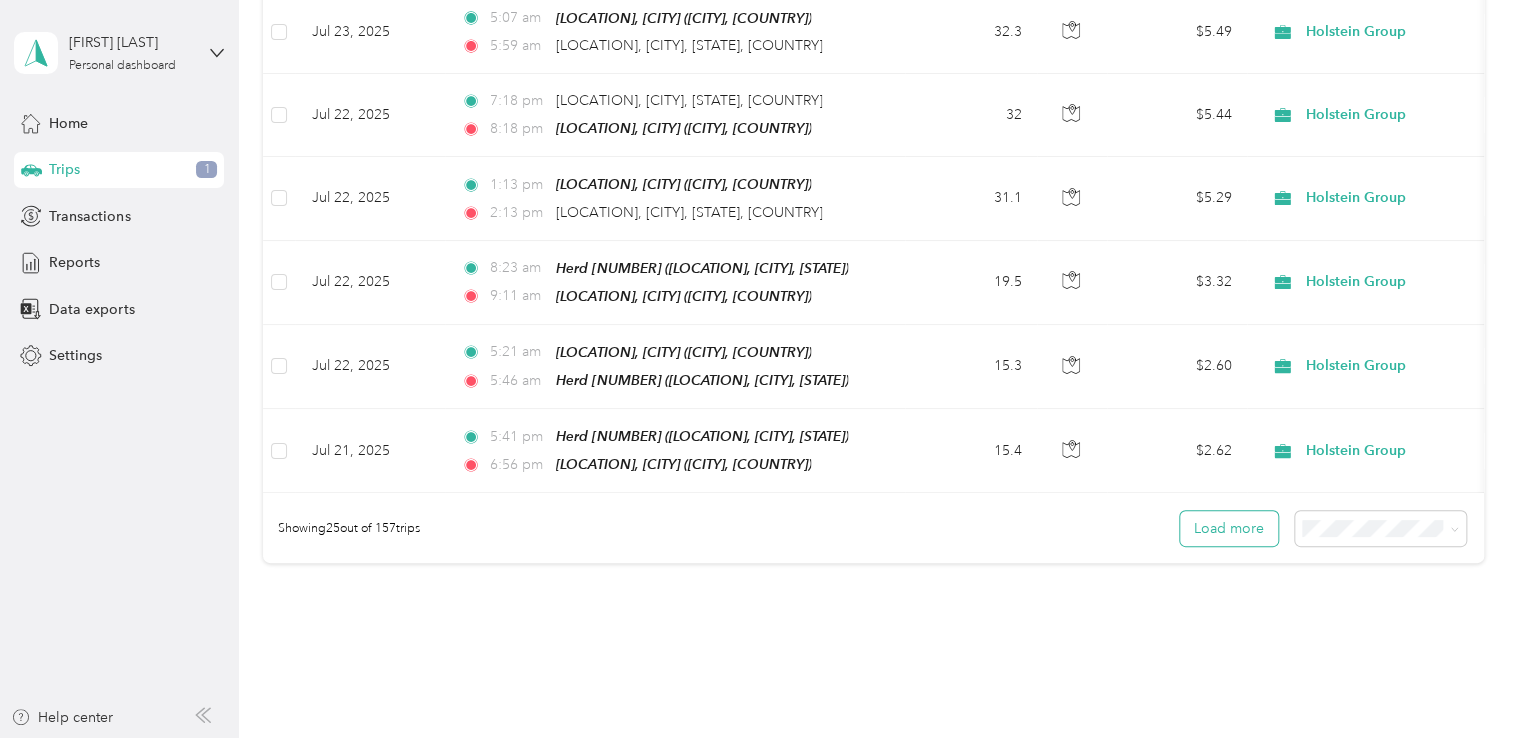 click on "Load more" at bounding box center [1229, 528] 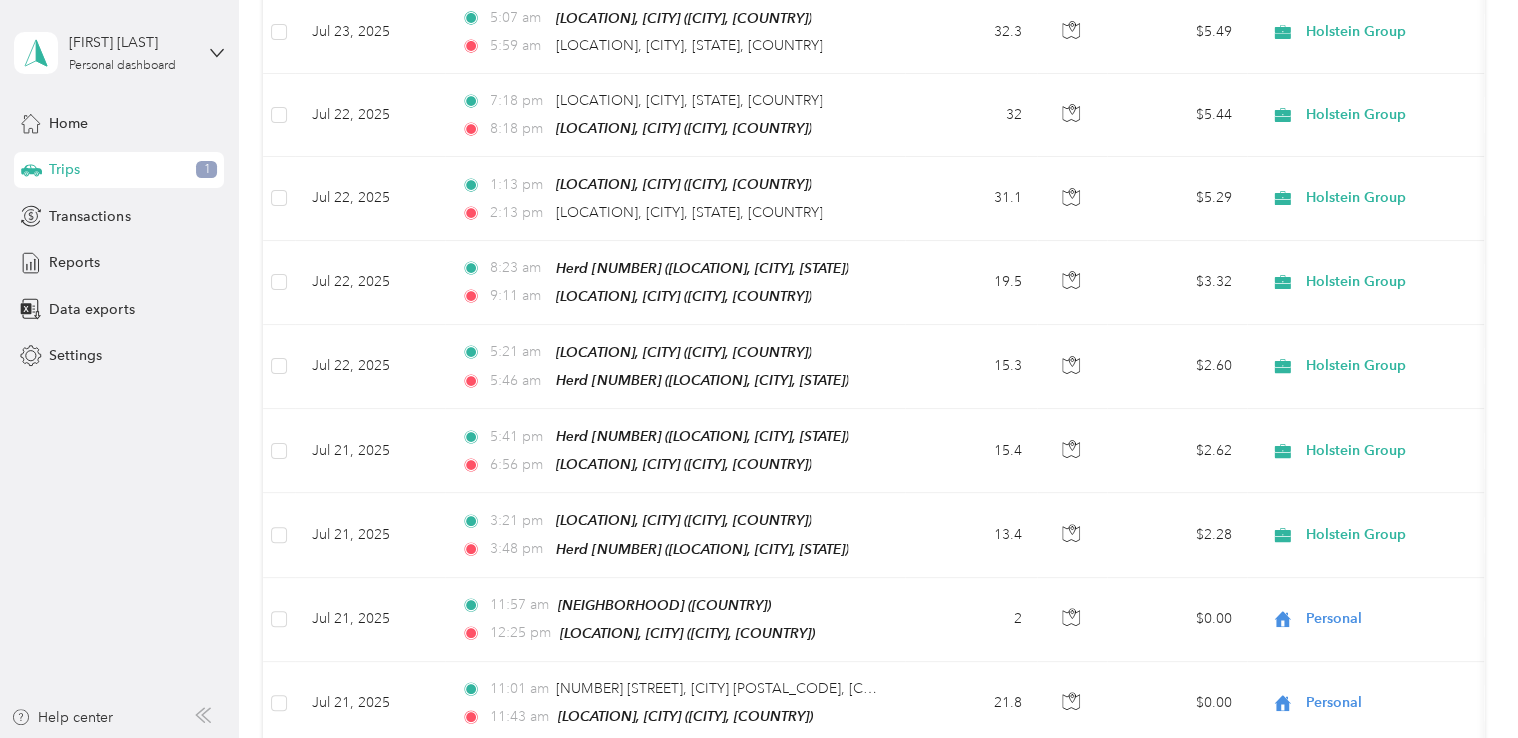 scroll, scrollTop: 0, scrollLeft: 2, axis: horizontal 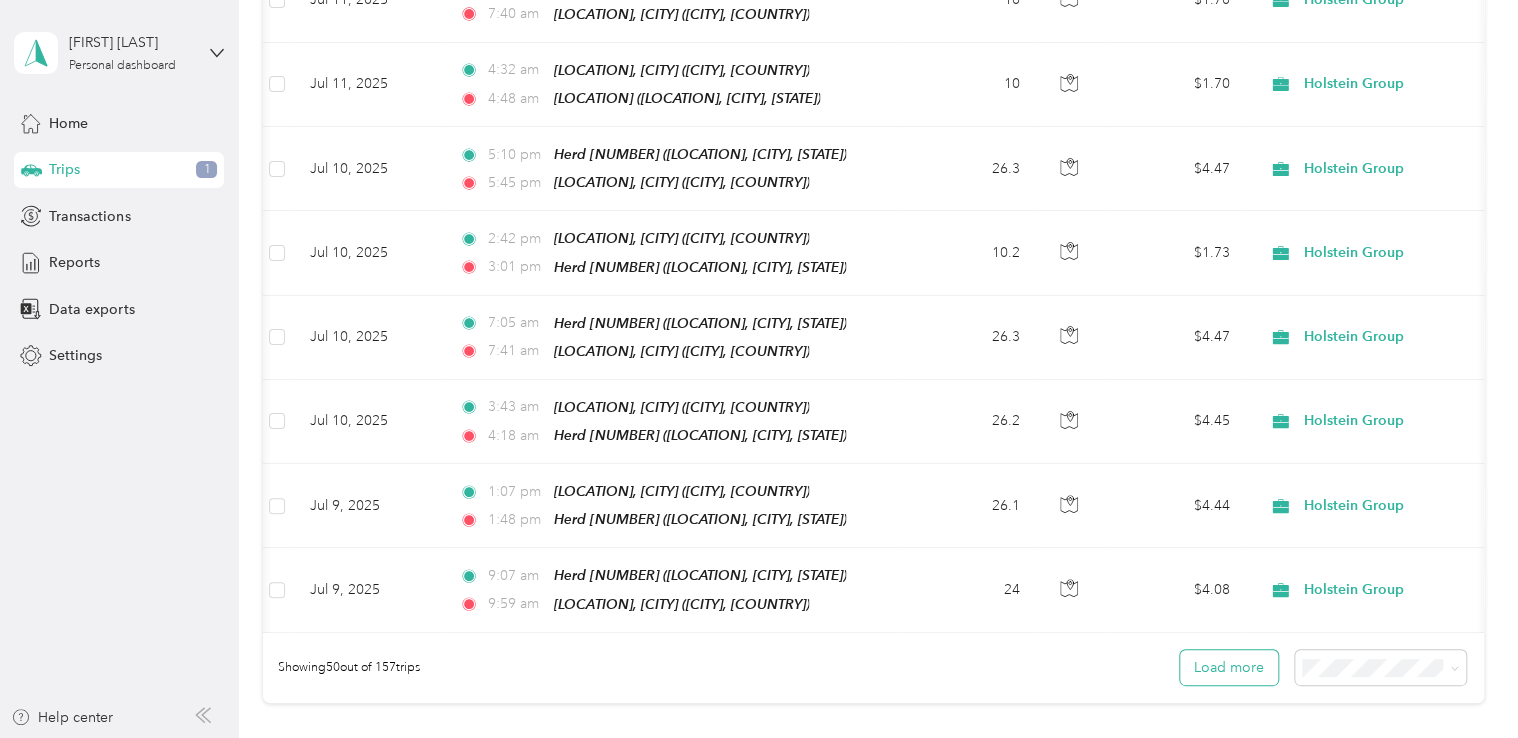 click on "Load more" at bounding box center (1229, 667) 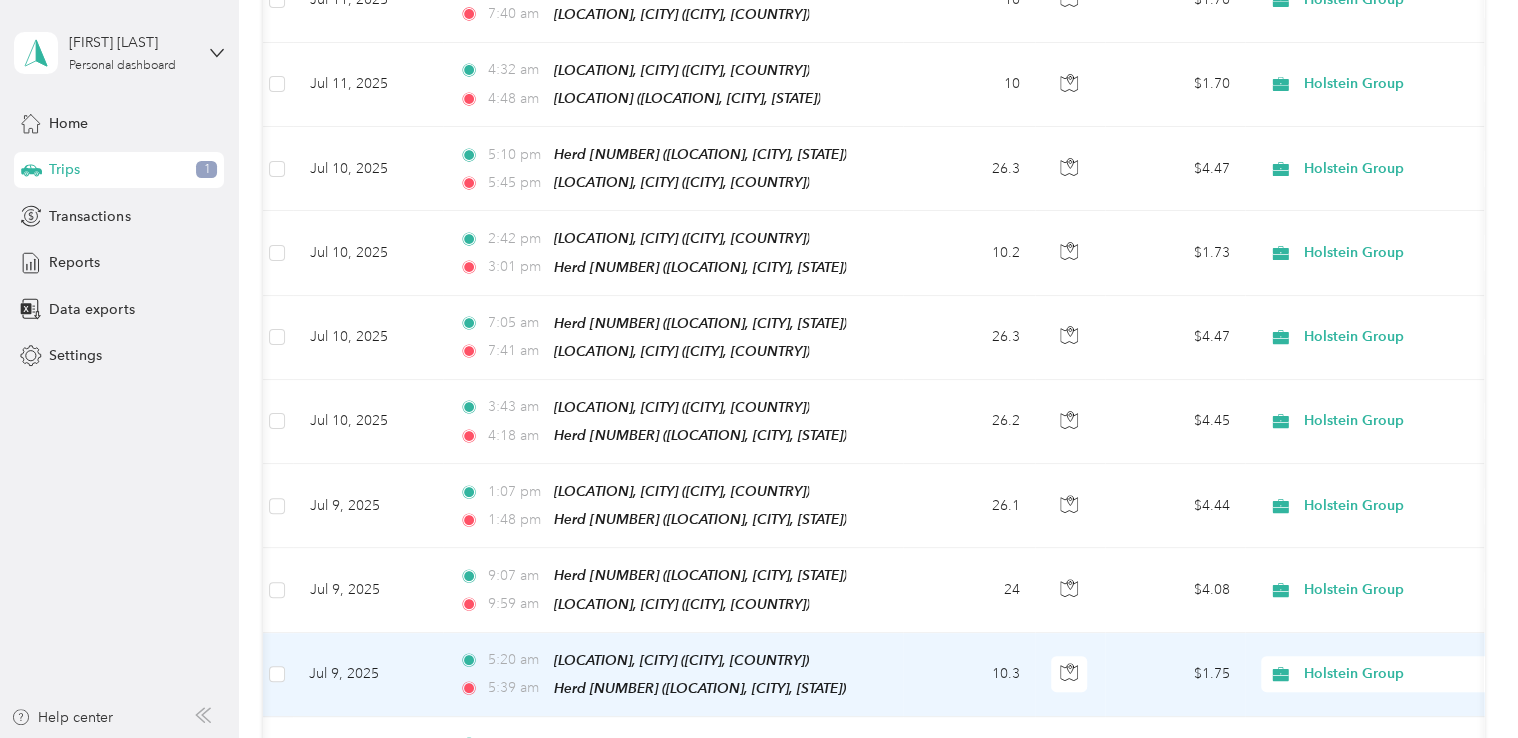 click on "$1.75" at bounding box center (1175, 675) 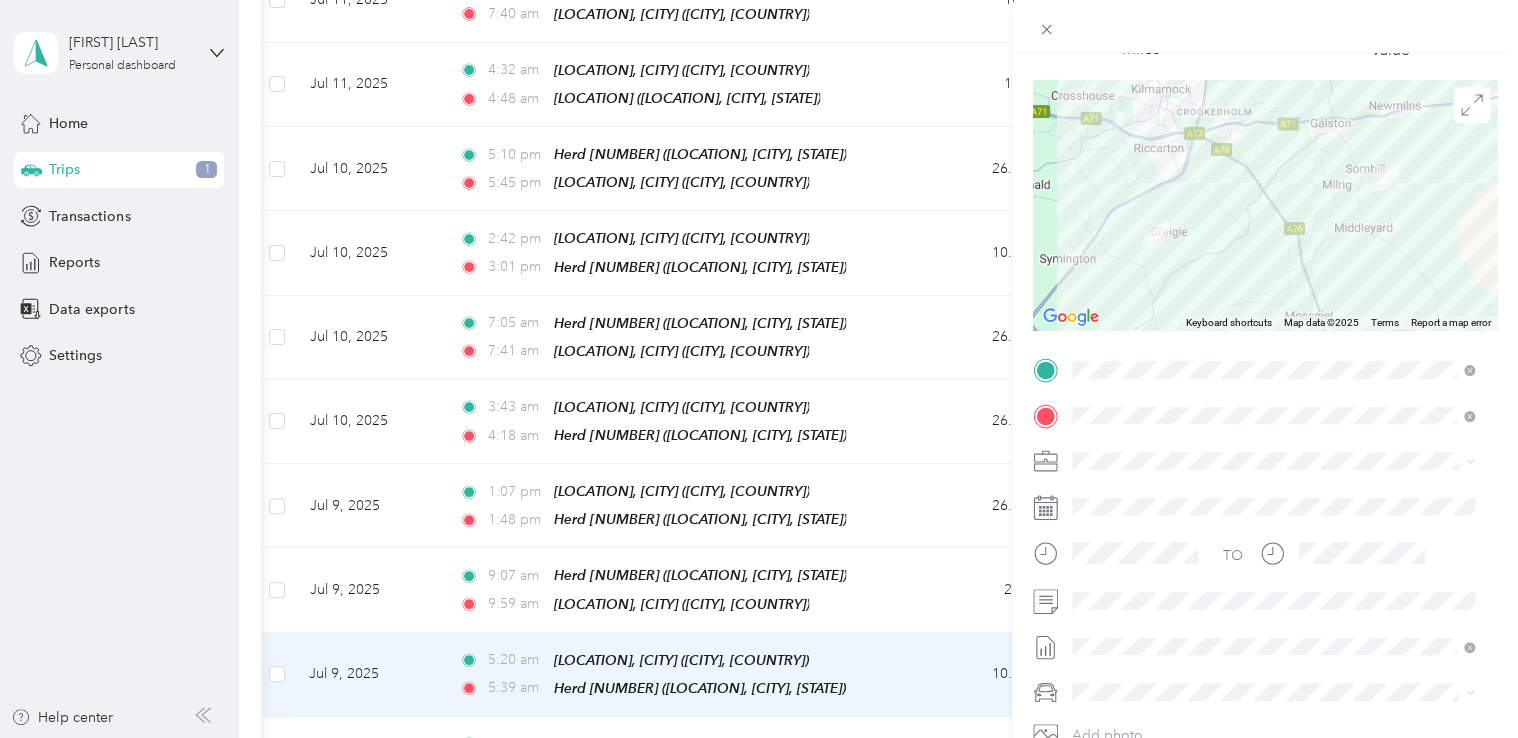 scroll, scrollTop: 0, scrollLeft: 0, axis: both 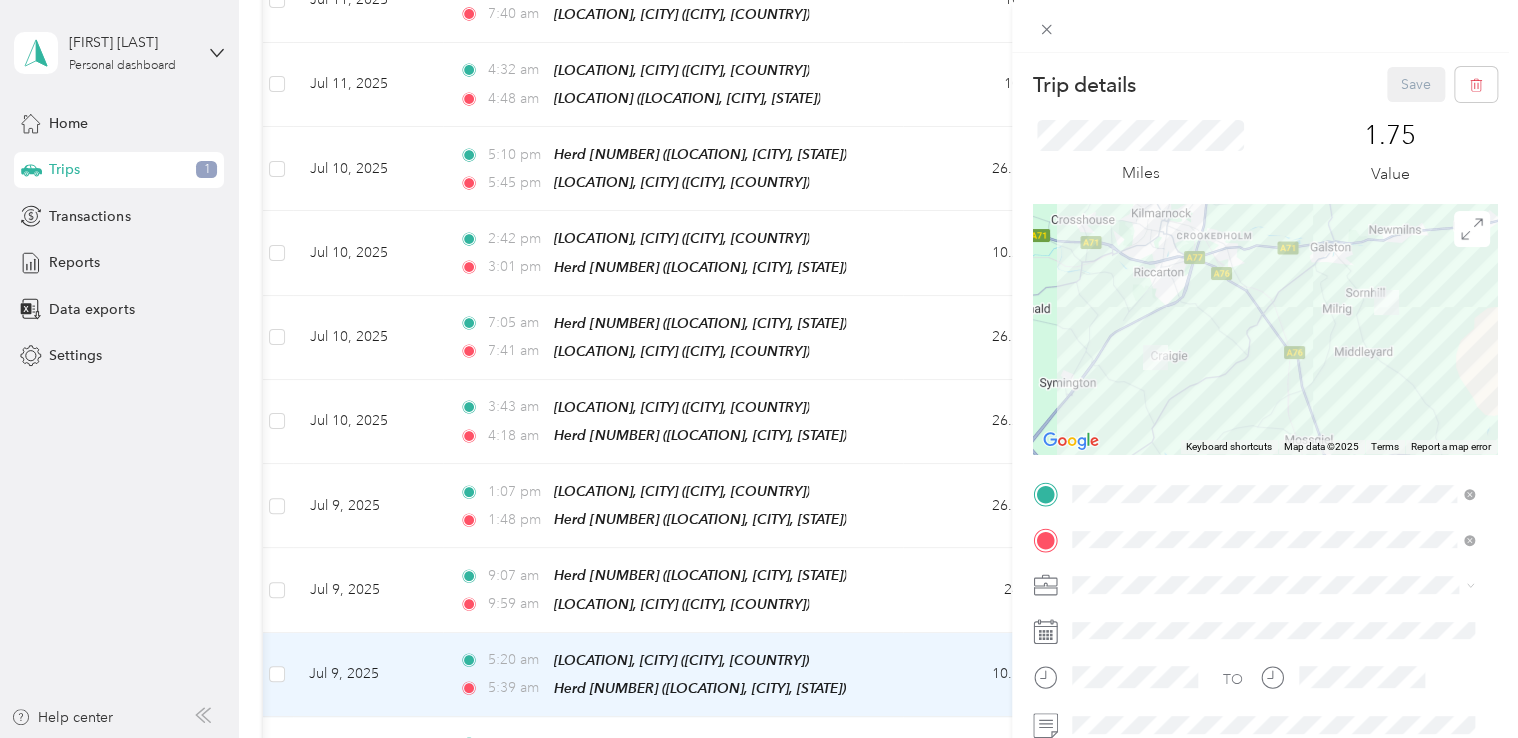 click at bounding box center [1265, 26] 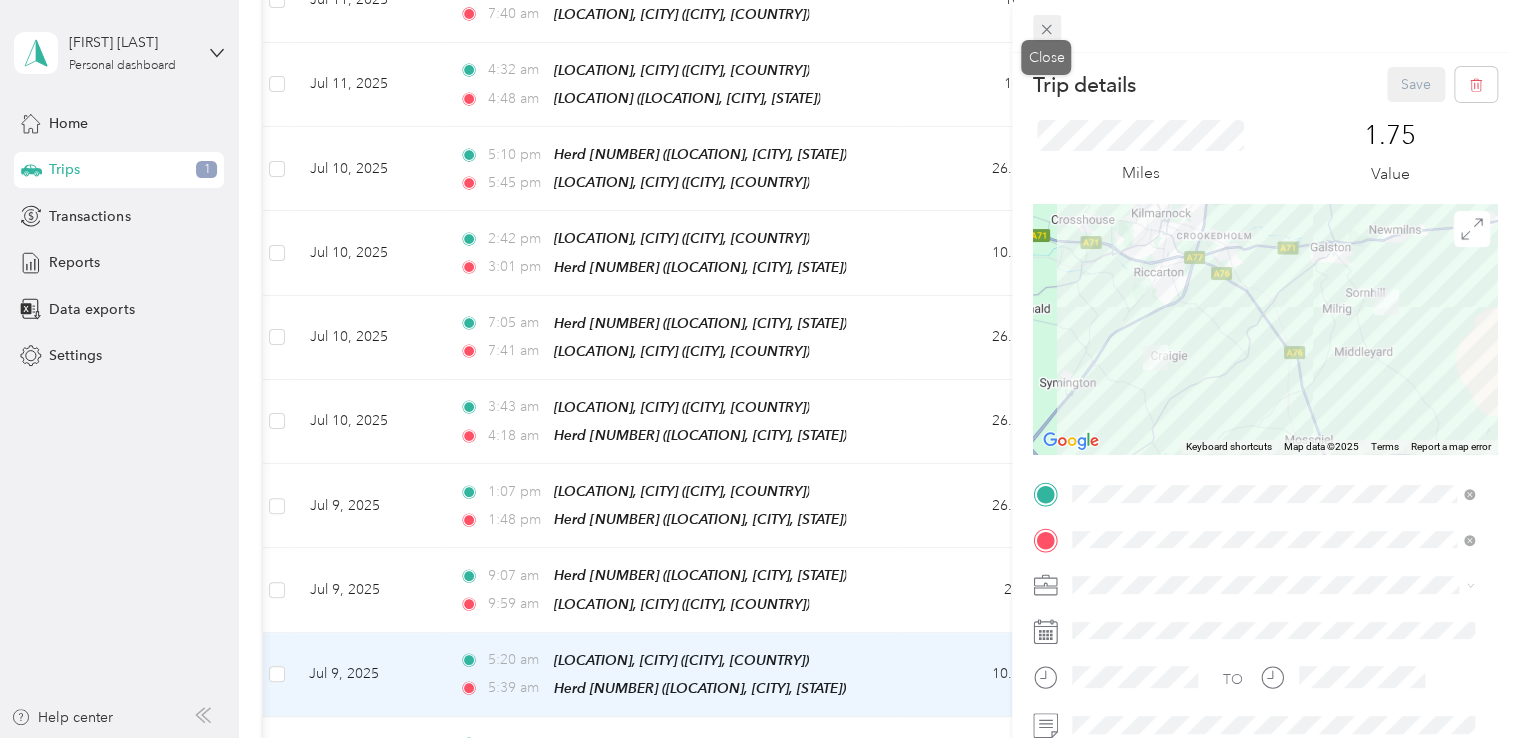 click 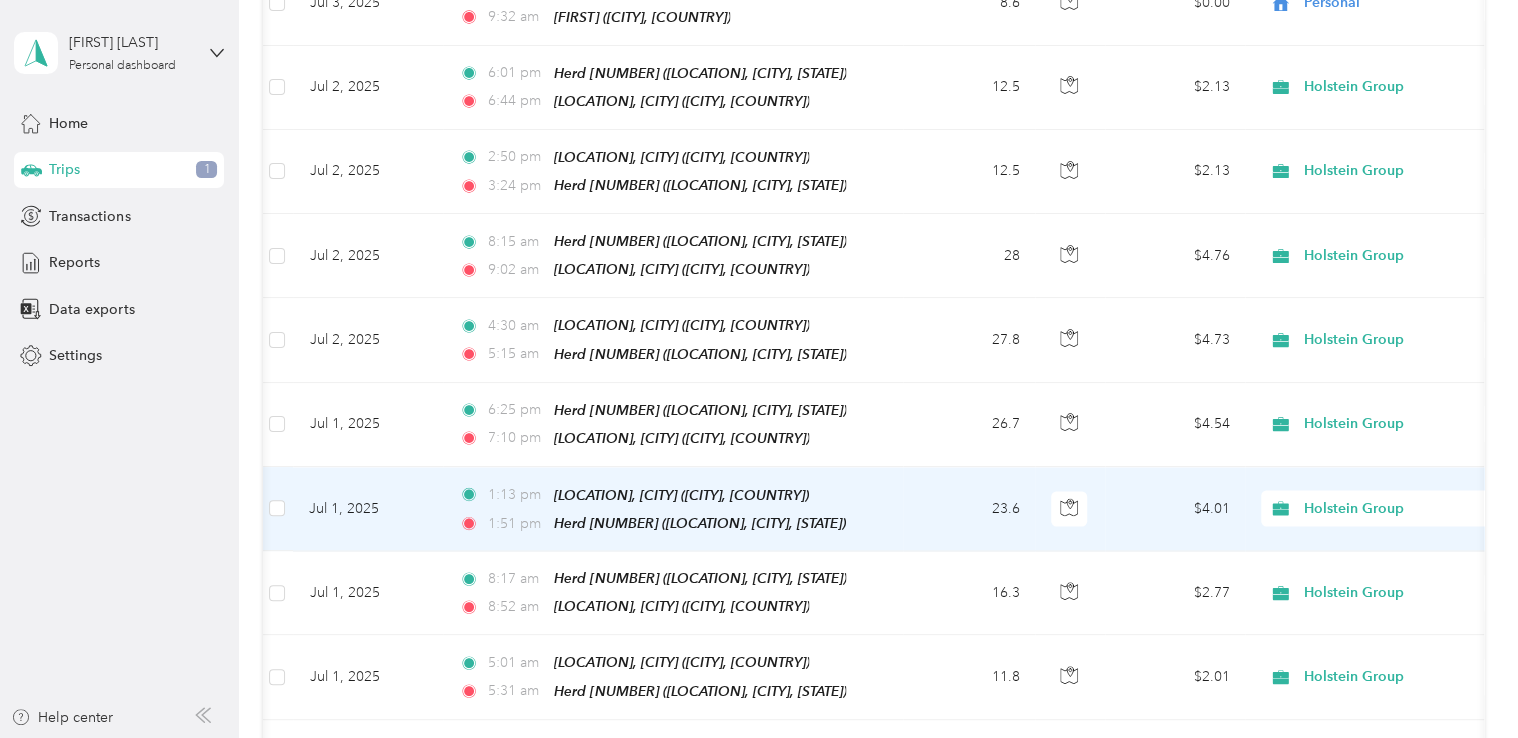 scroll, scrollTop: 5498, scrollLeft: 0, axis: vertical 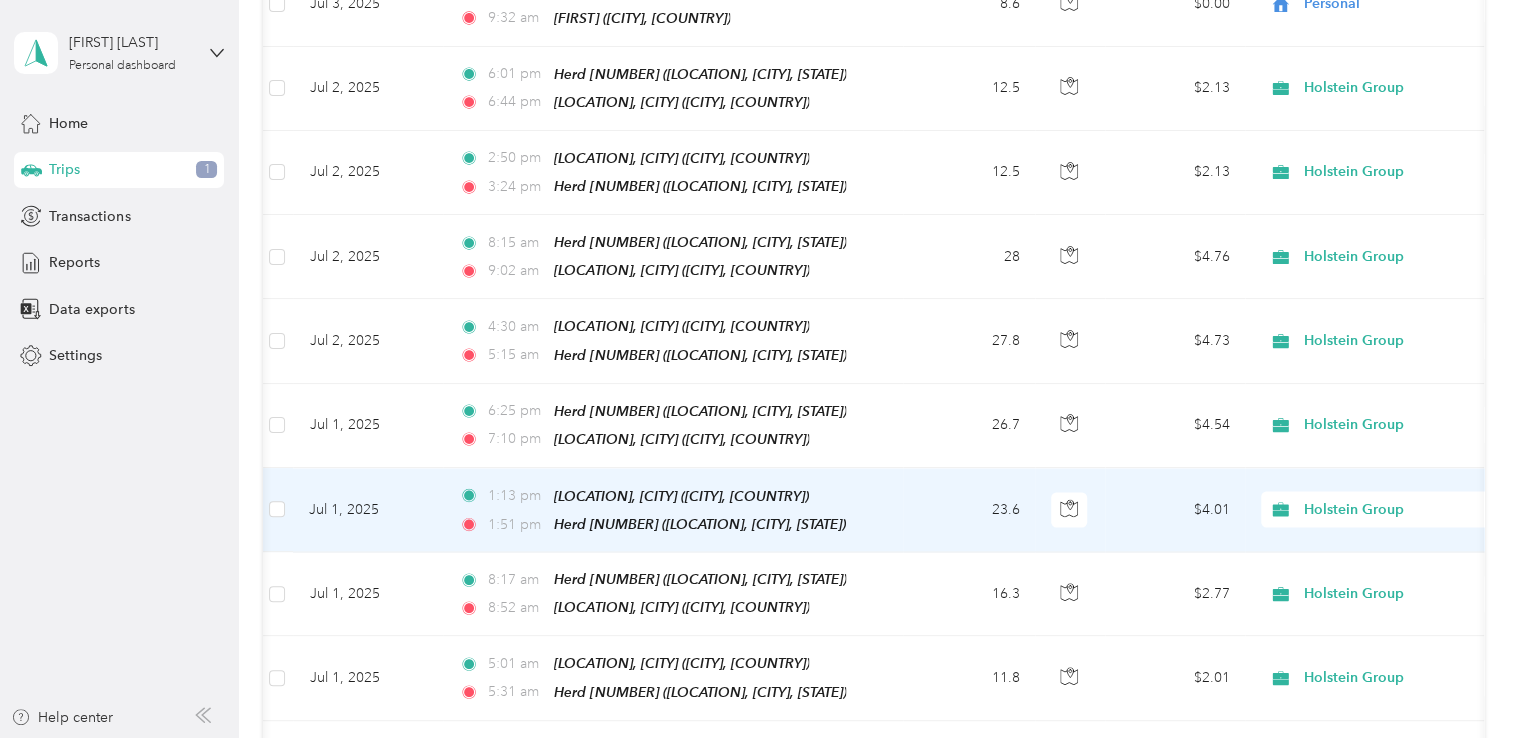 click on "23.6" at bounding box center [969, 510] 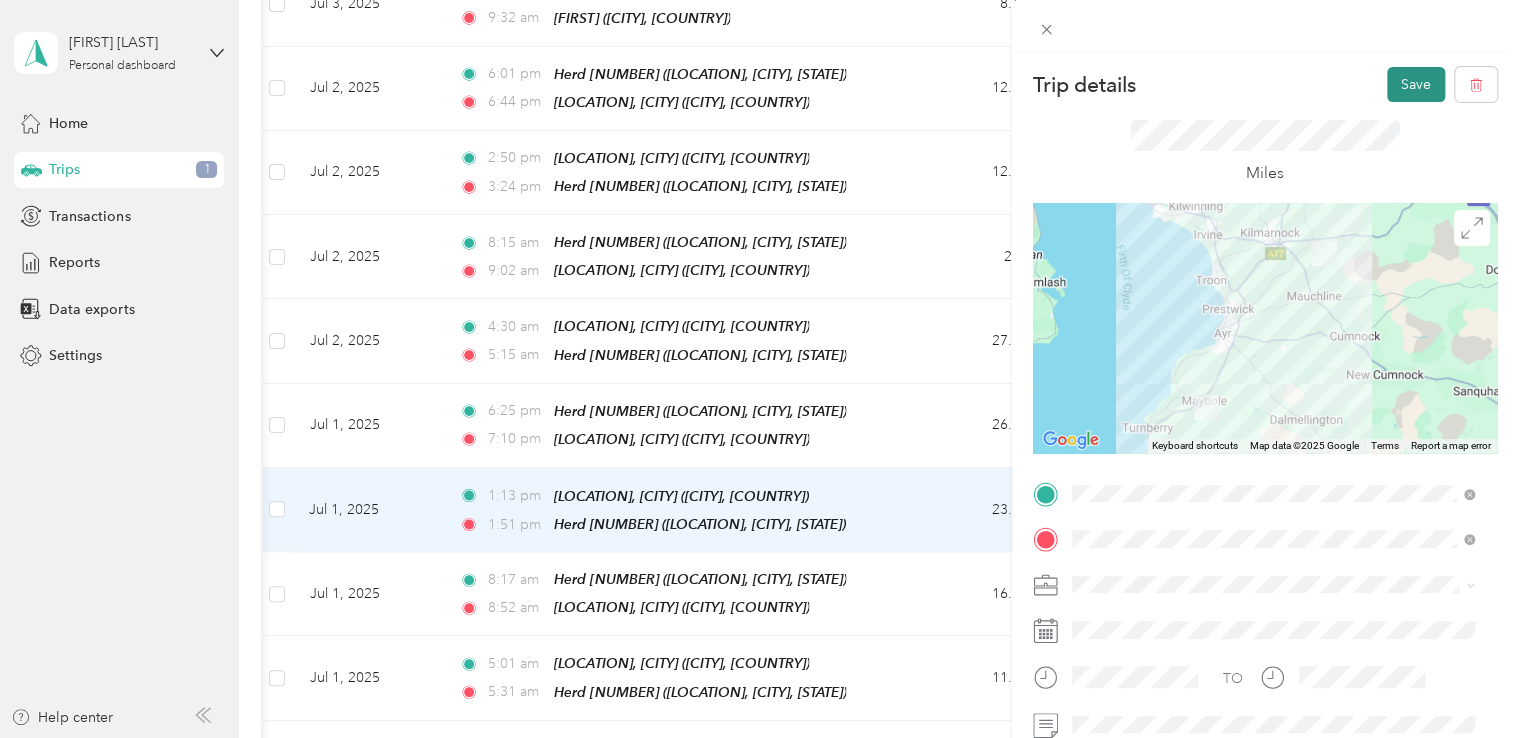 click on "Save" at bounding box center (1416, 84) 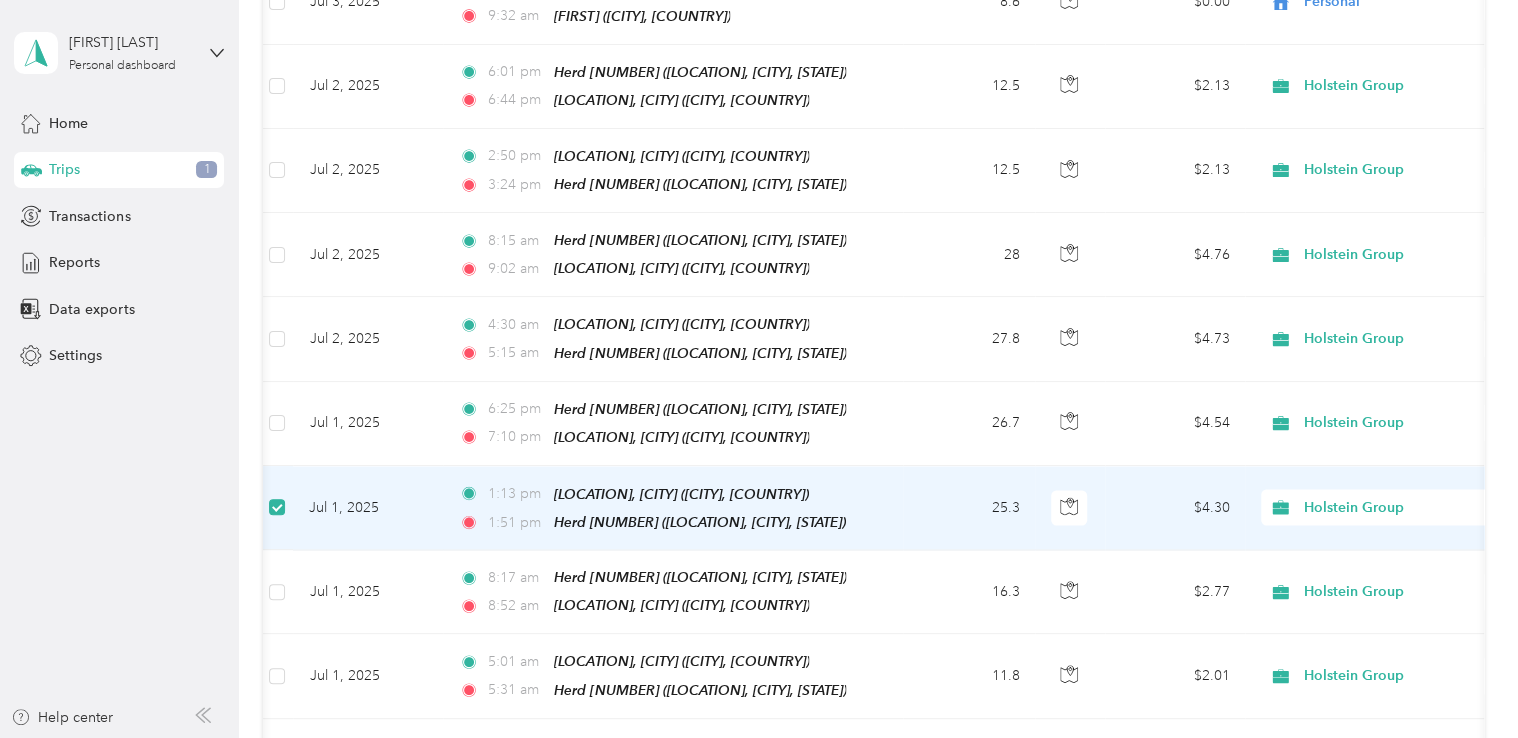 scroll, scrollTop: 5496, scrollLeft: 0, axis: vertical 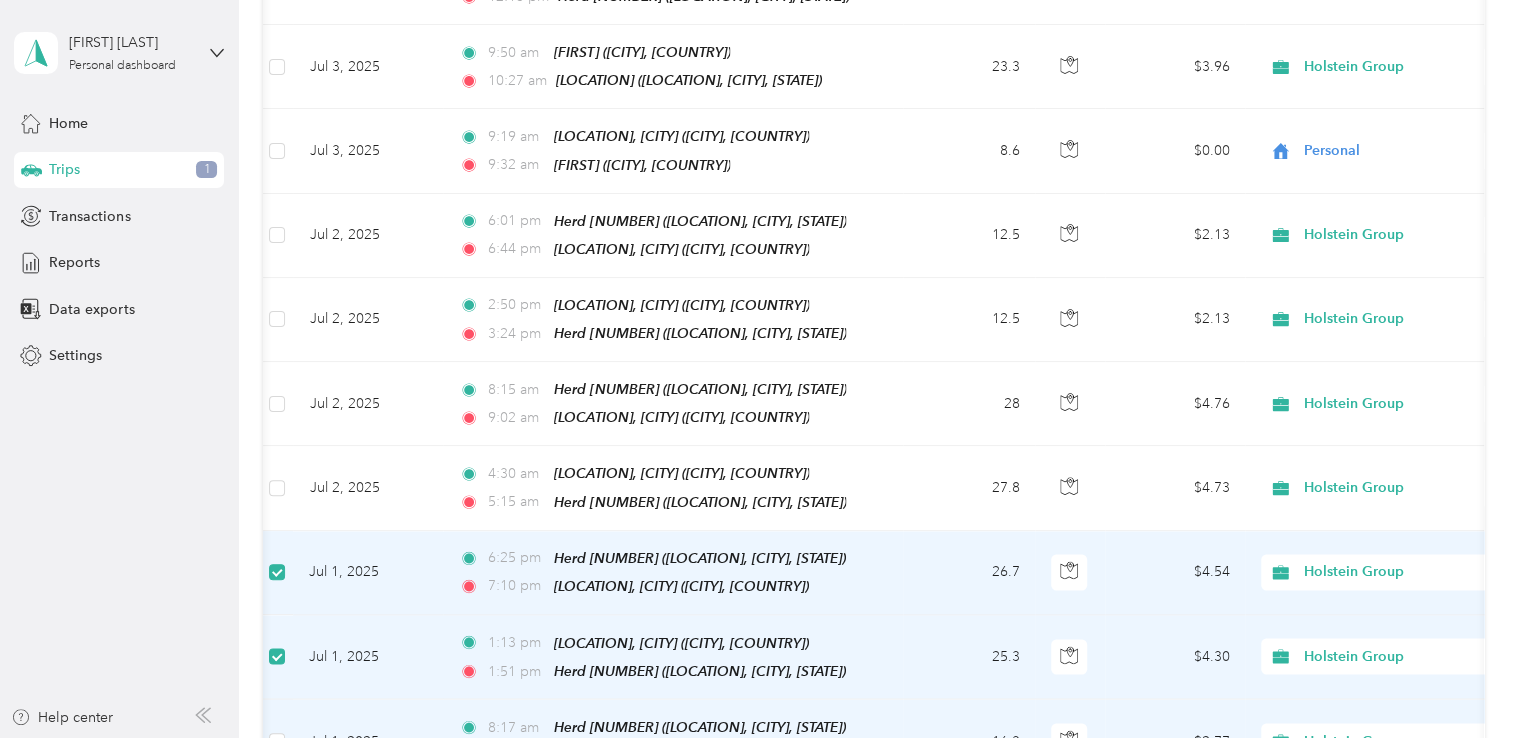 click on "Holstein Group" at bounding box center [1385, 741] 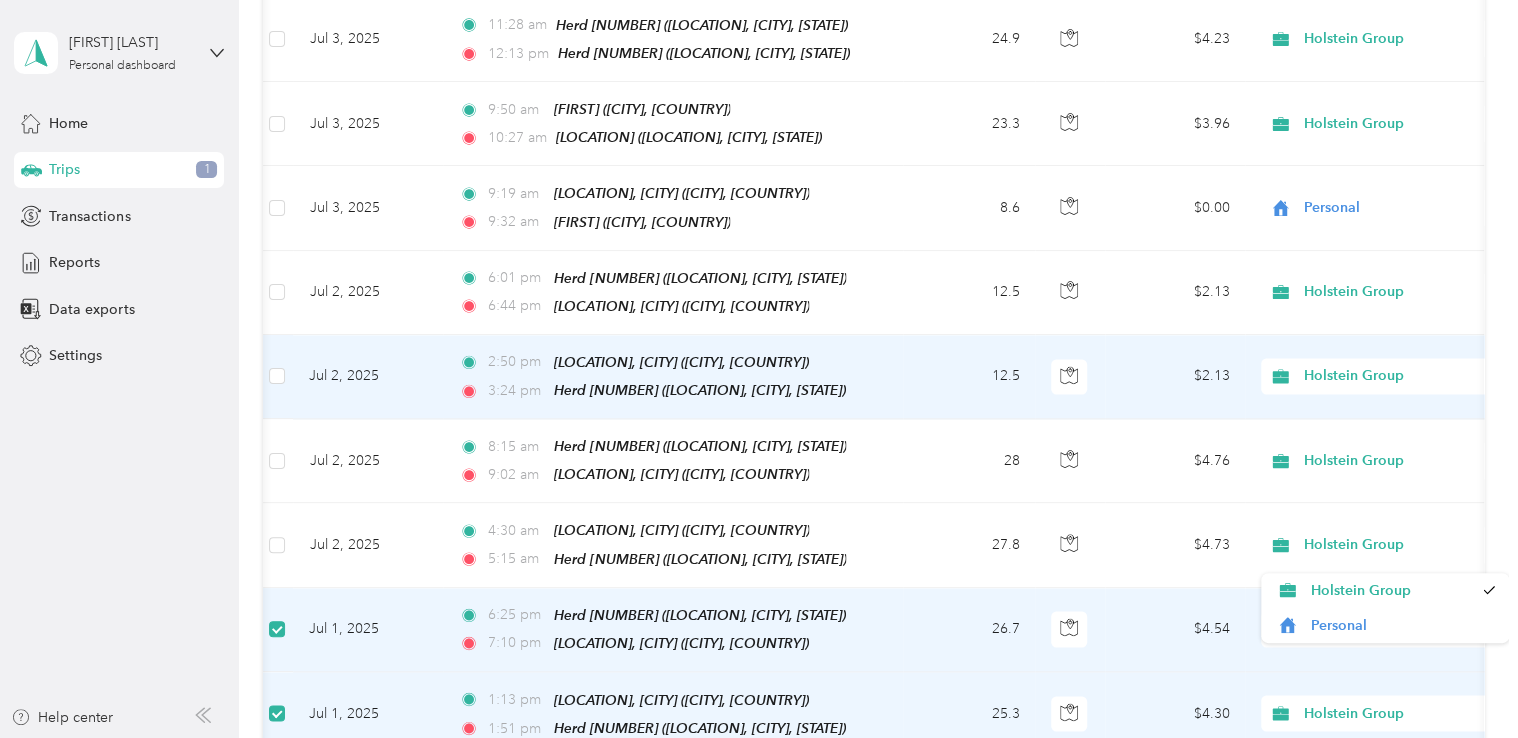 scroll, scrollTop: 5291, scrollLeft: 0, axis: vertical 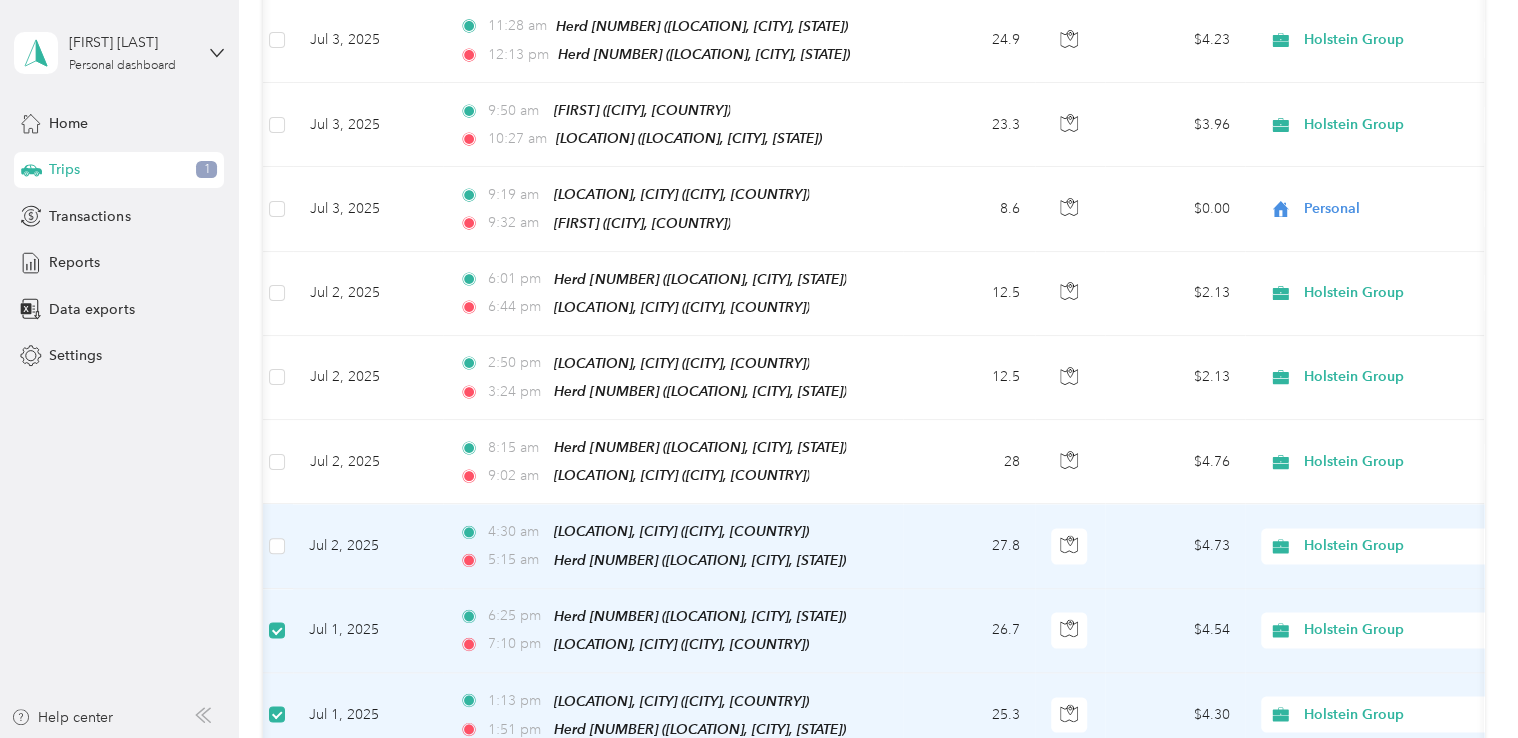 click on "27.8" at bounding box center [969, 546] 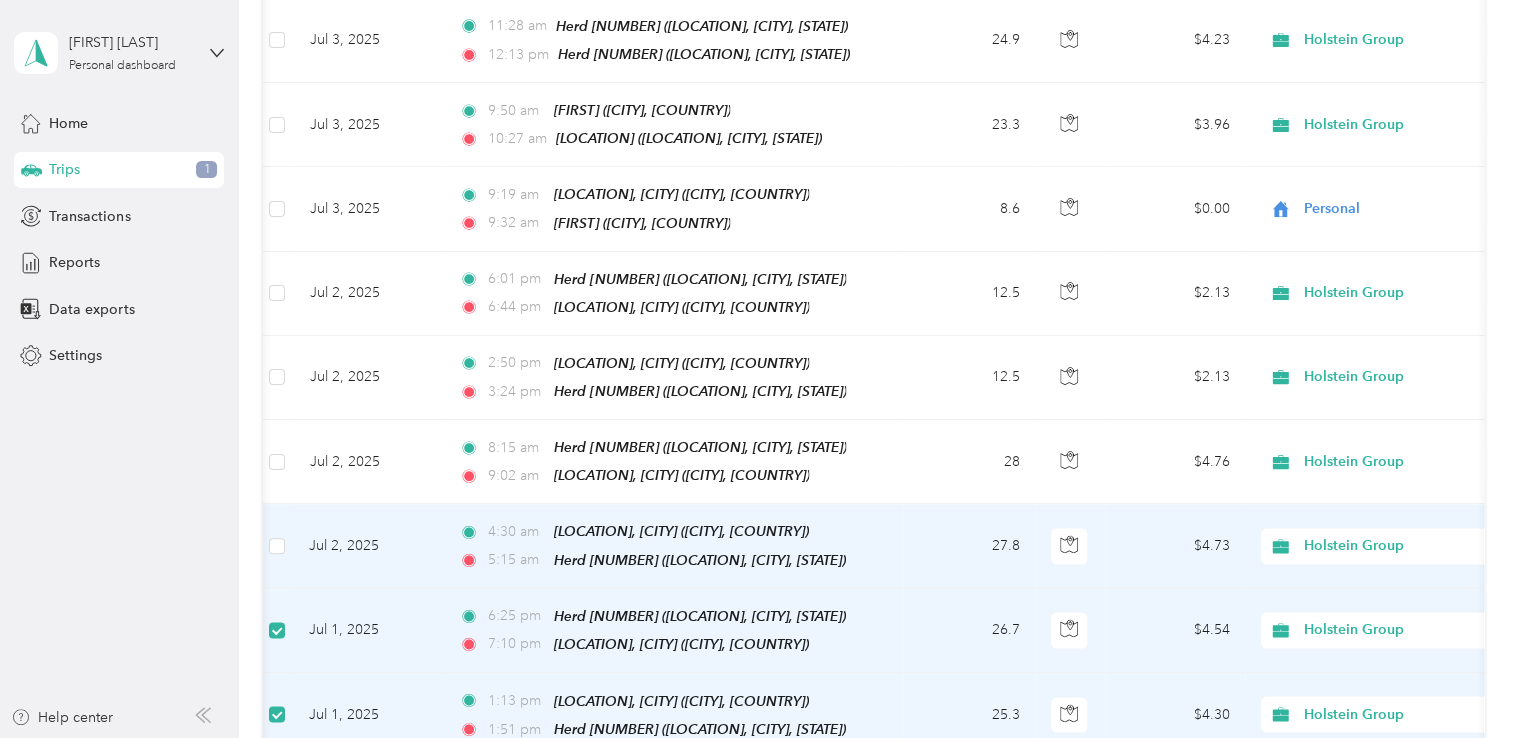 click on "27.8" at bounding box center [969, 546] 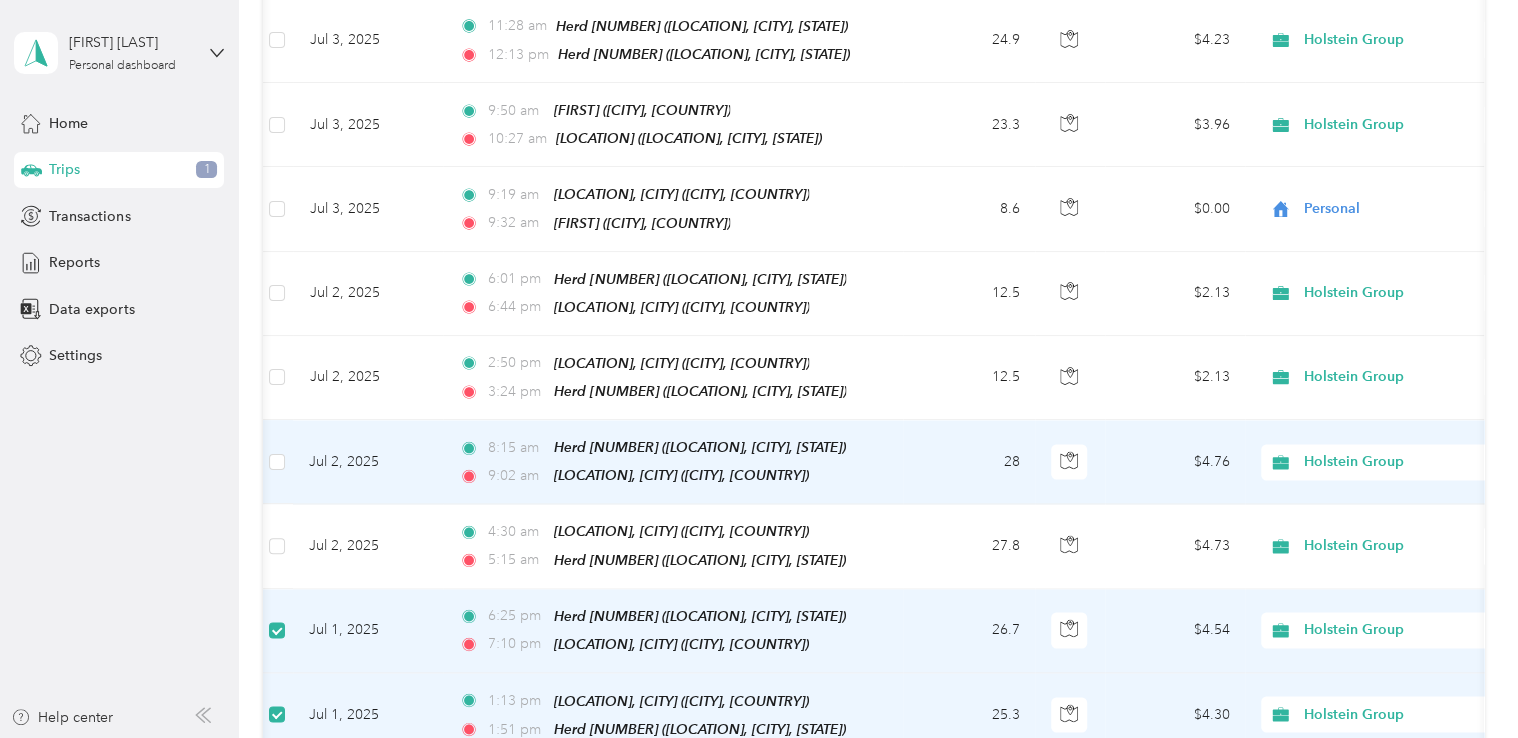 click on "28" at bounding box center (969, 462) 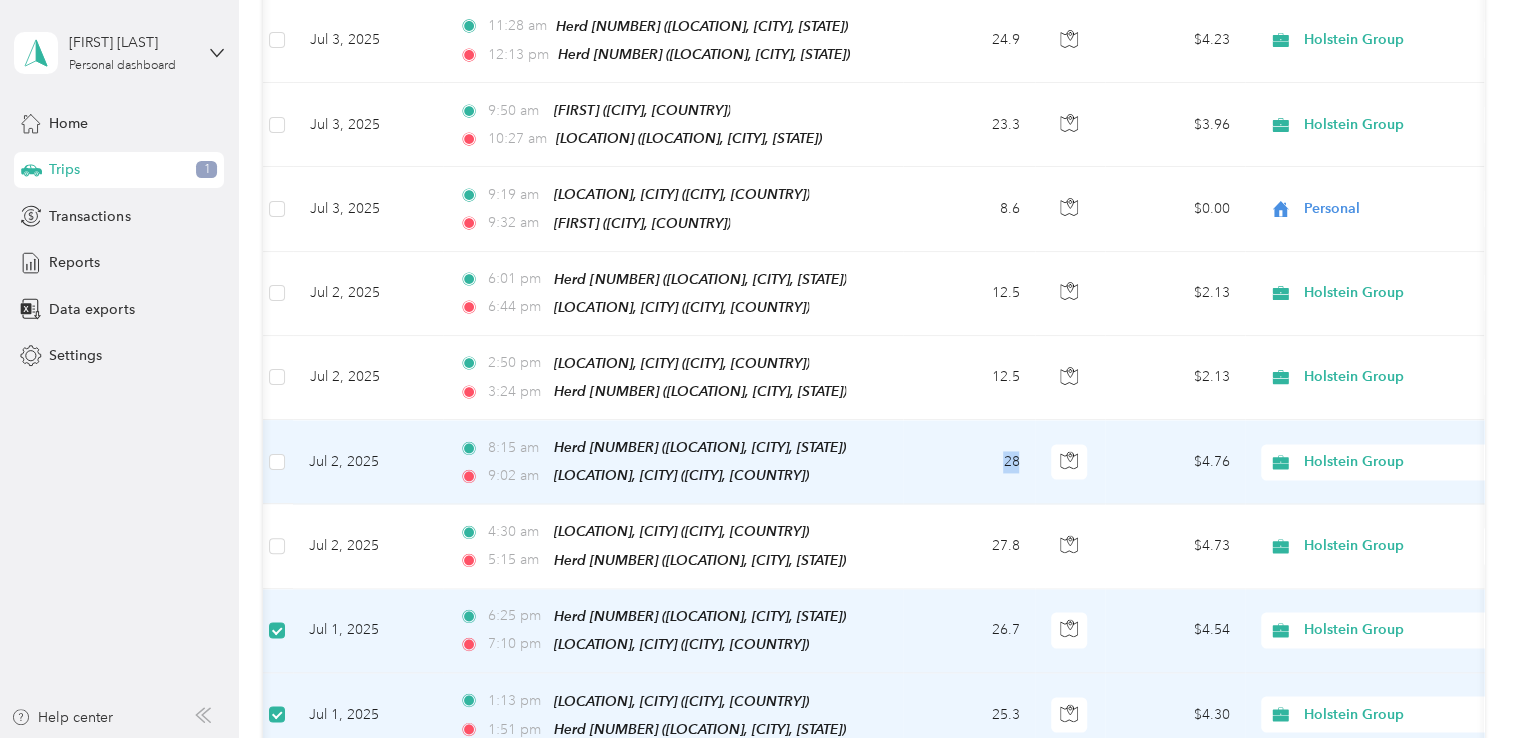 click on "28" at bounding box center [969, 462] 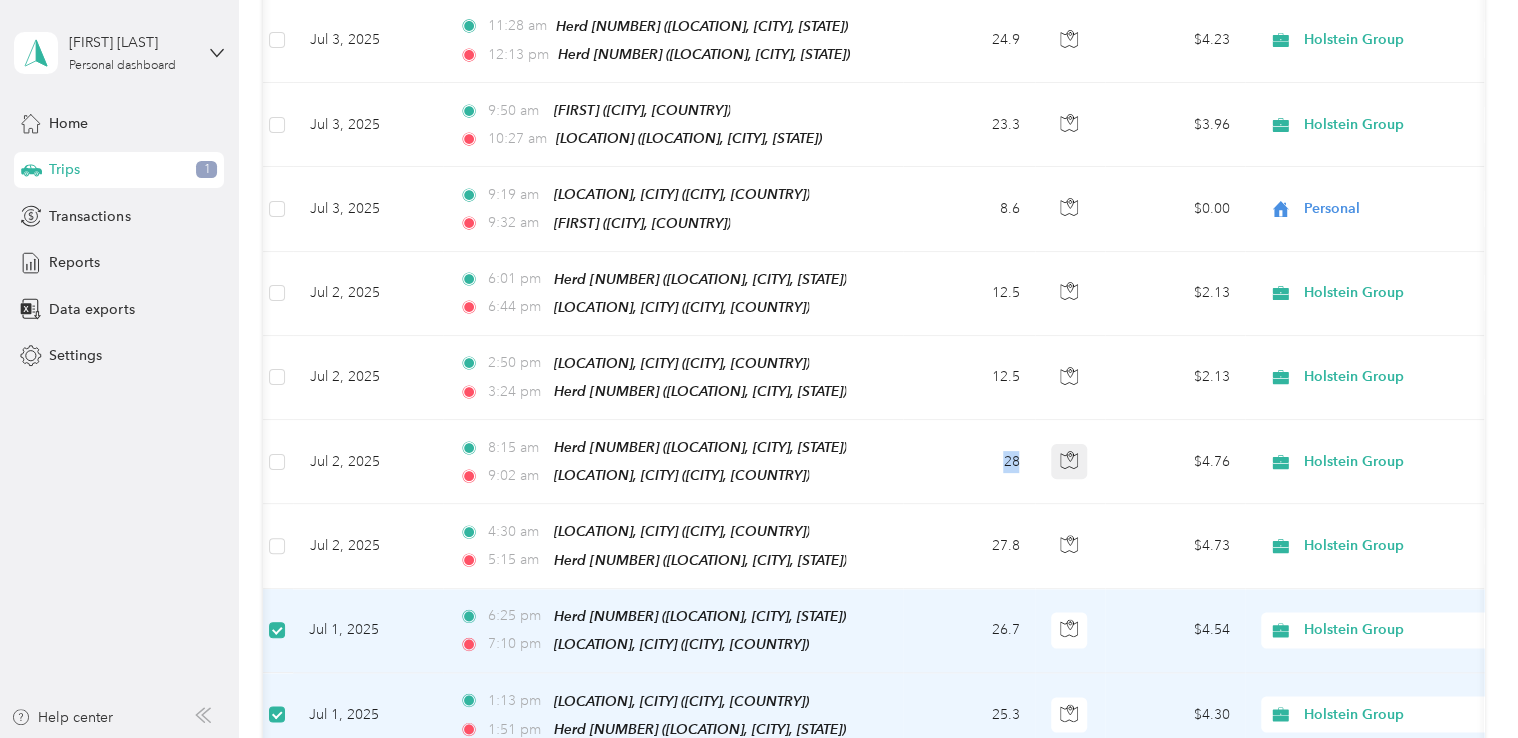 drag, startPoint x: 955, startPoint y: 331, endPoint x: 1077, endPoint y: 328, distance: 122.03688 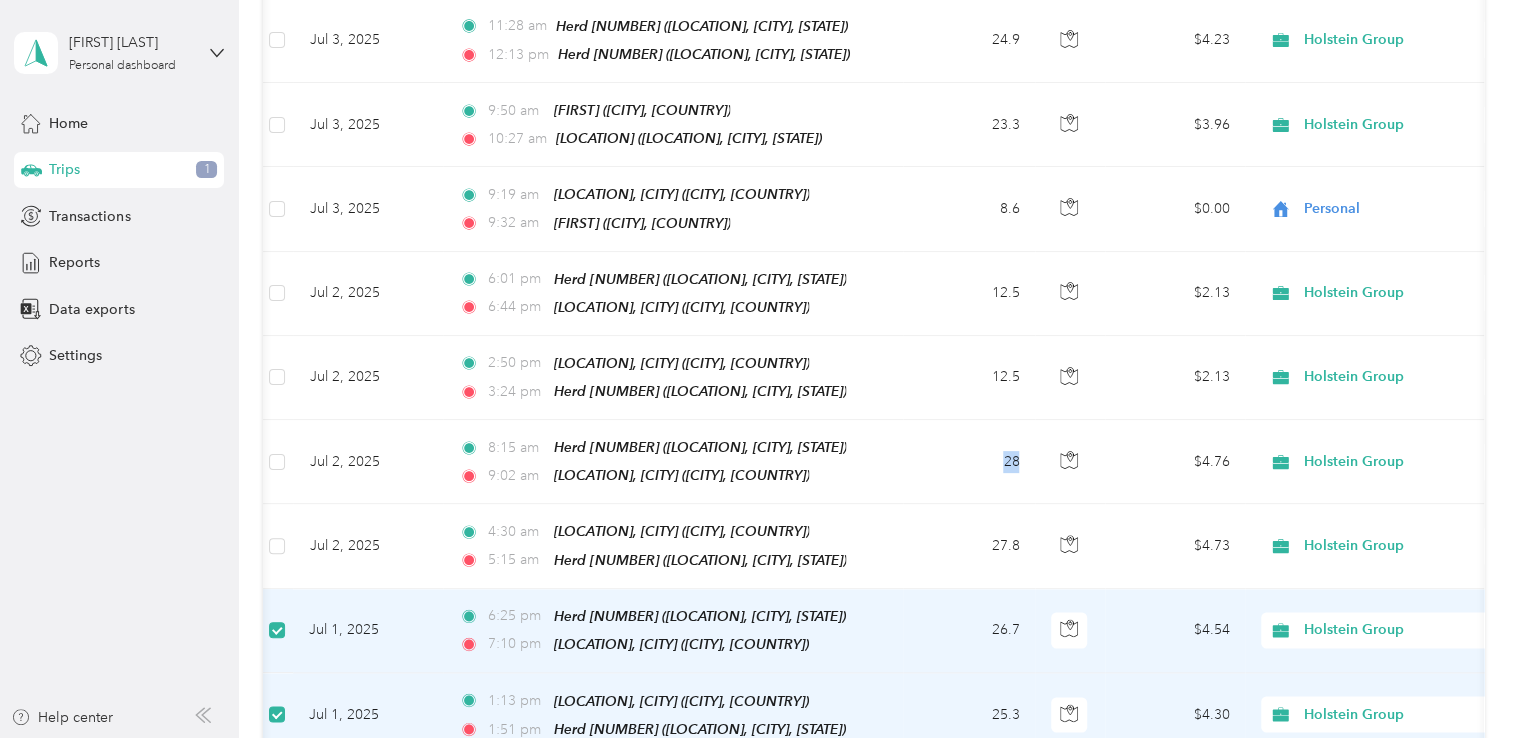 scroll, scrollTop: 4645, scrollLeft: 0, axis: vertical 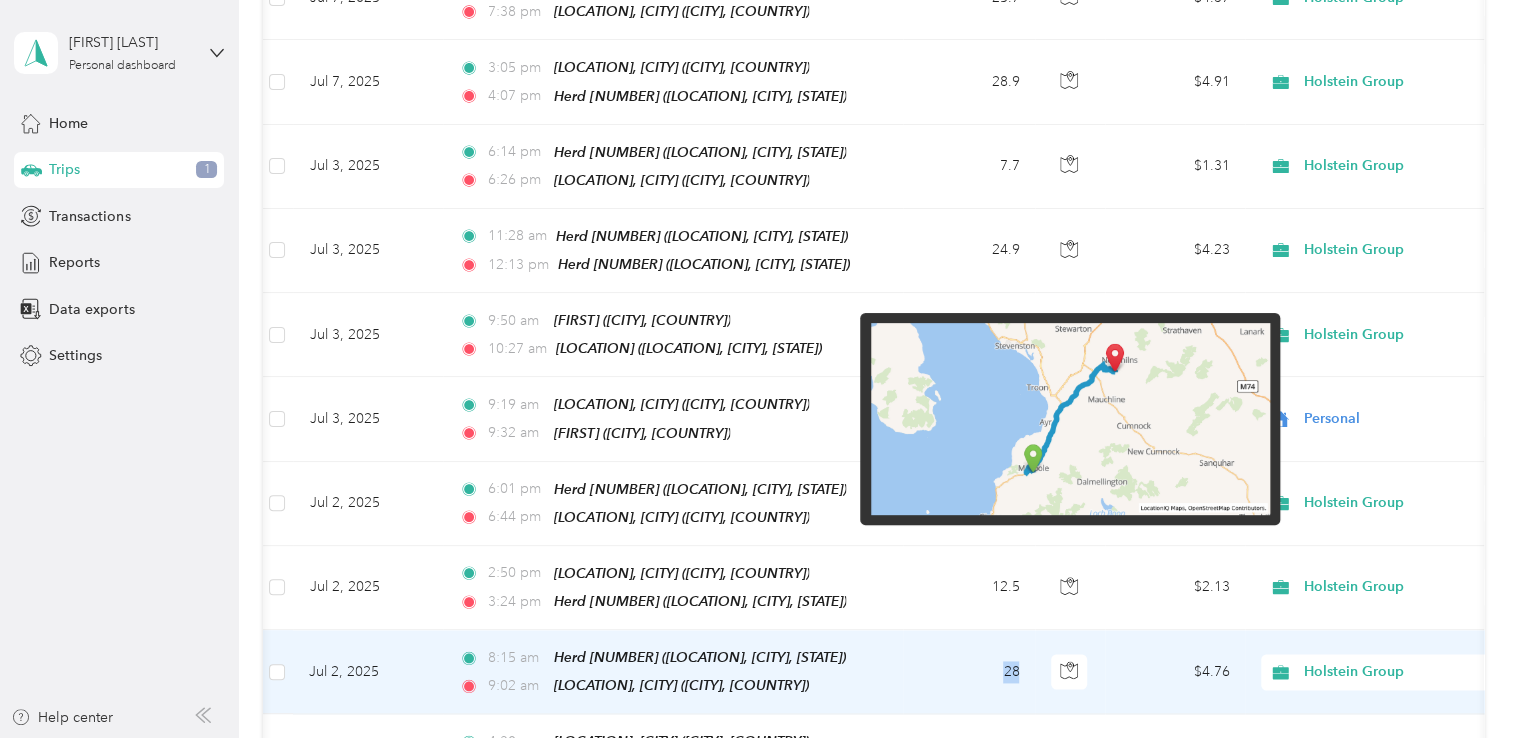 click at bounding box center [1070, 419] 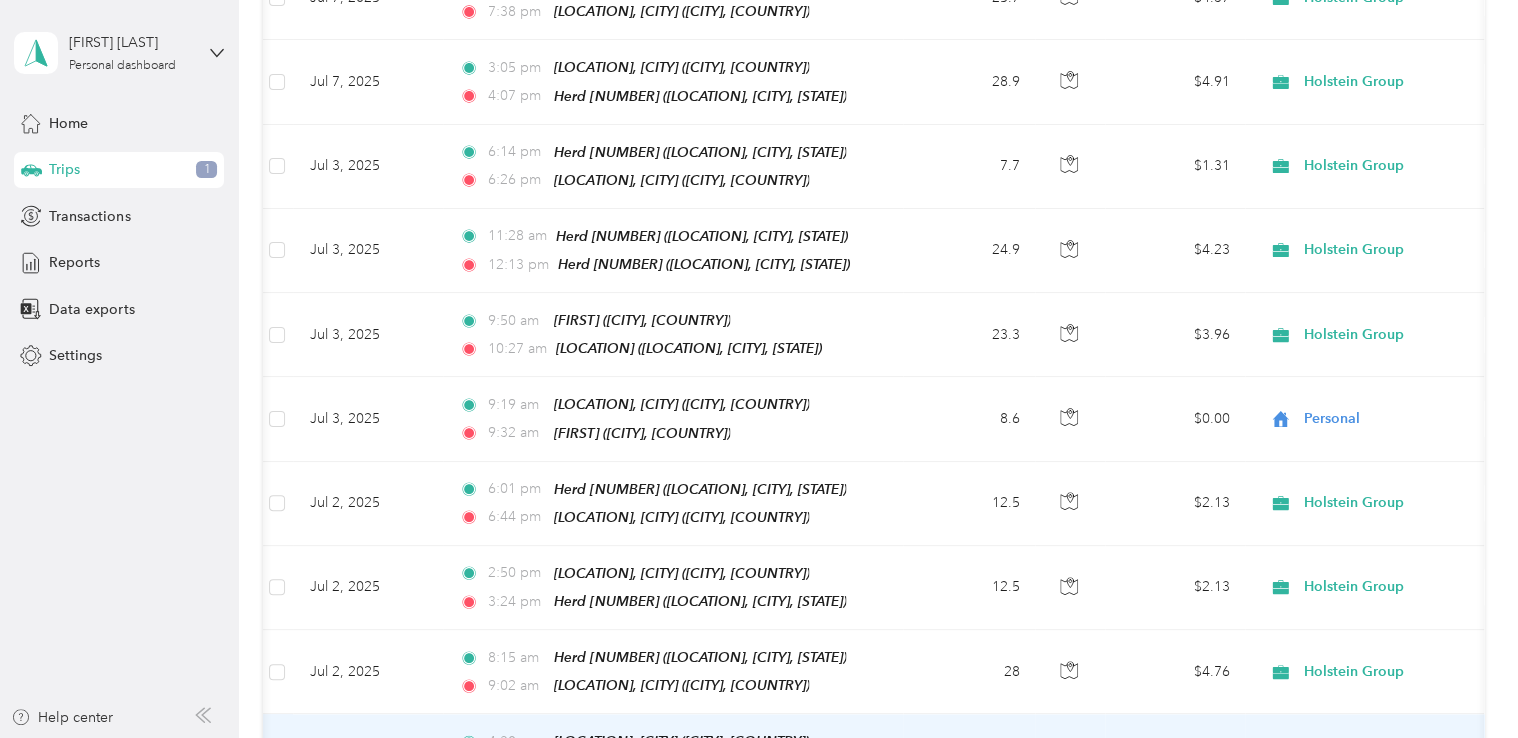 click on "27.8" at bounding box center [969, 756] 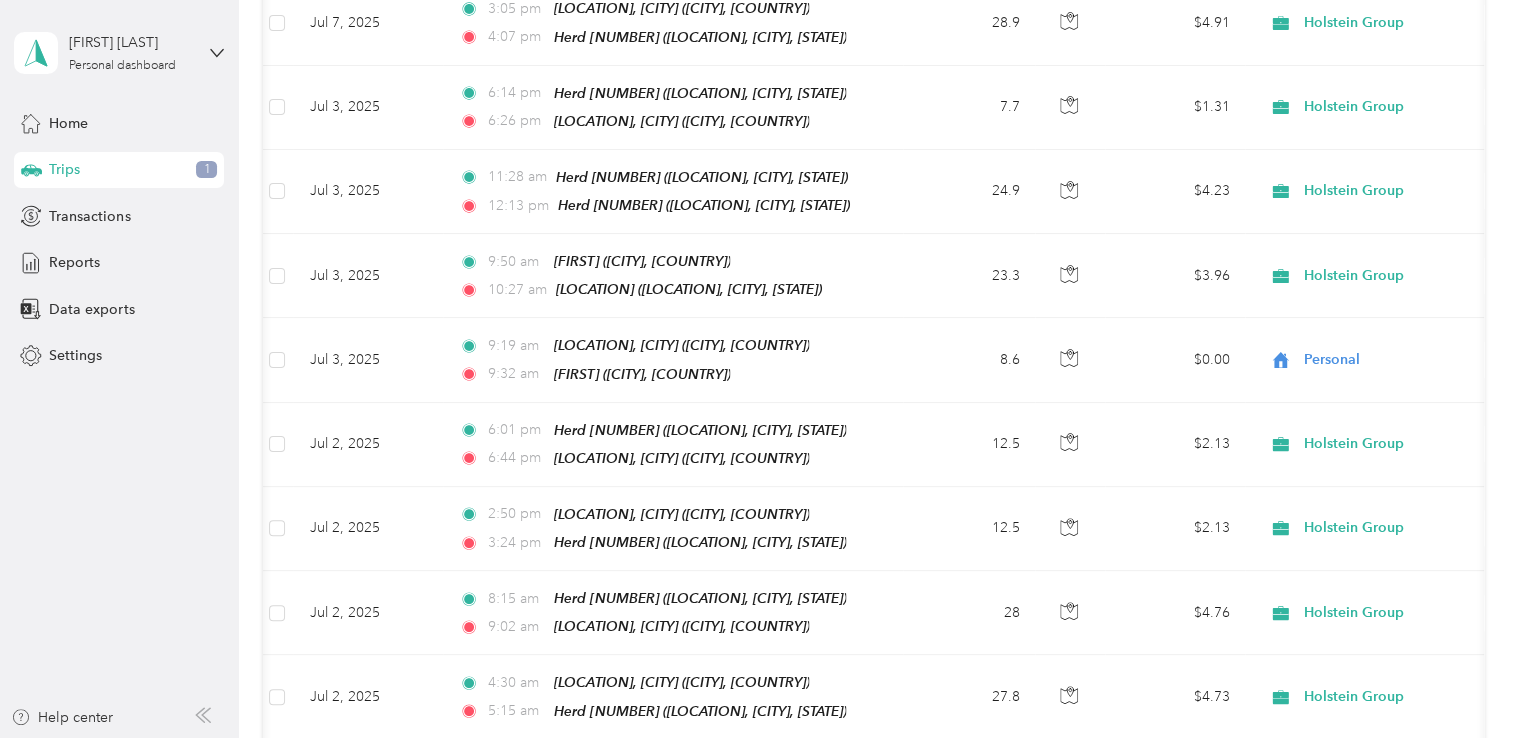 scroll, scrollTop: 5188, scrollLeft: 0, axis: vertical 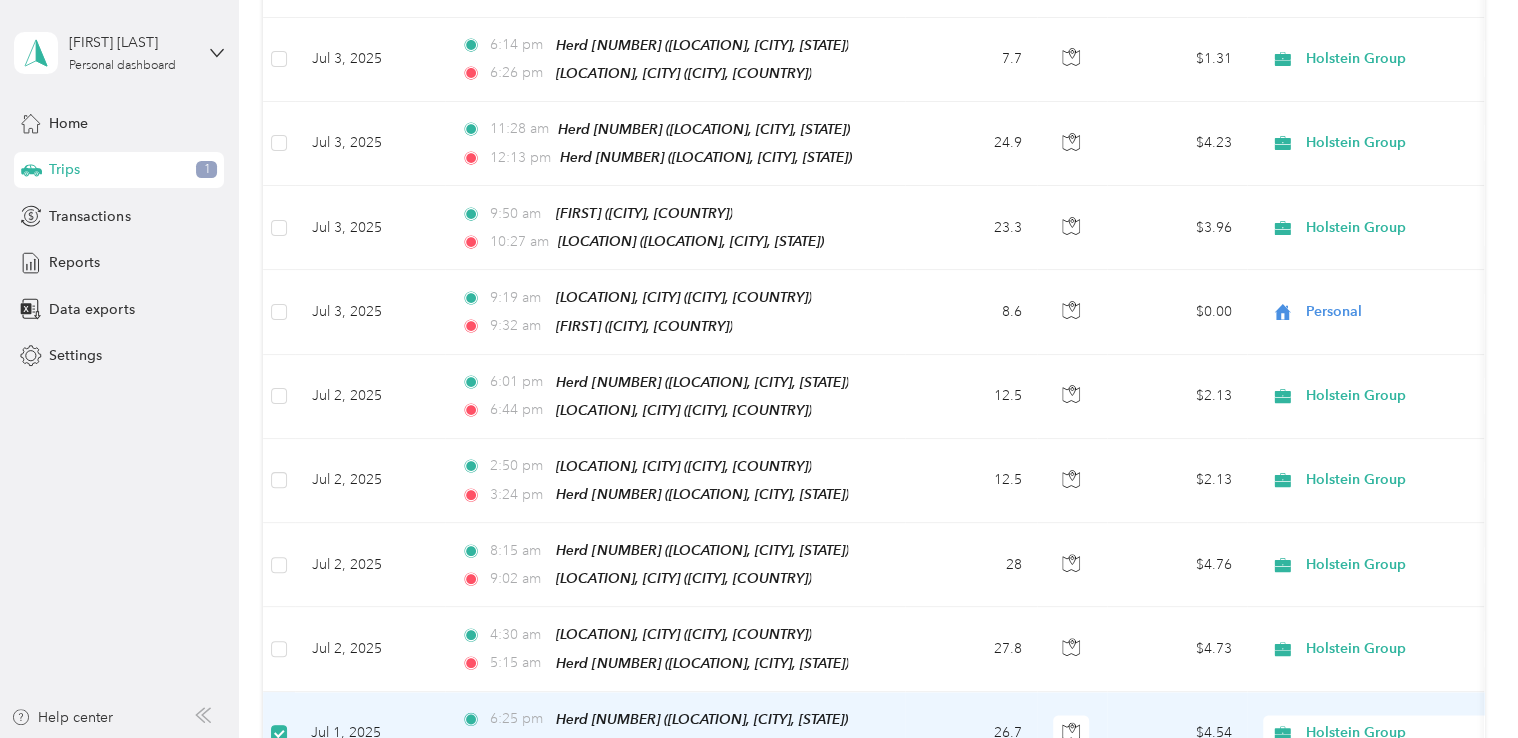 drag, startPoint x: 872, startPoint y: 483, endPoint x: -4, endPoint y: 573, distance: 880.61115 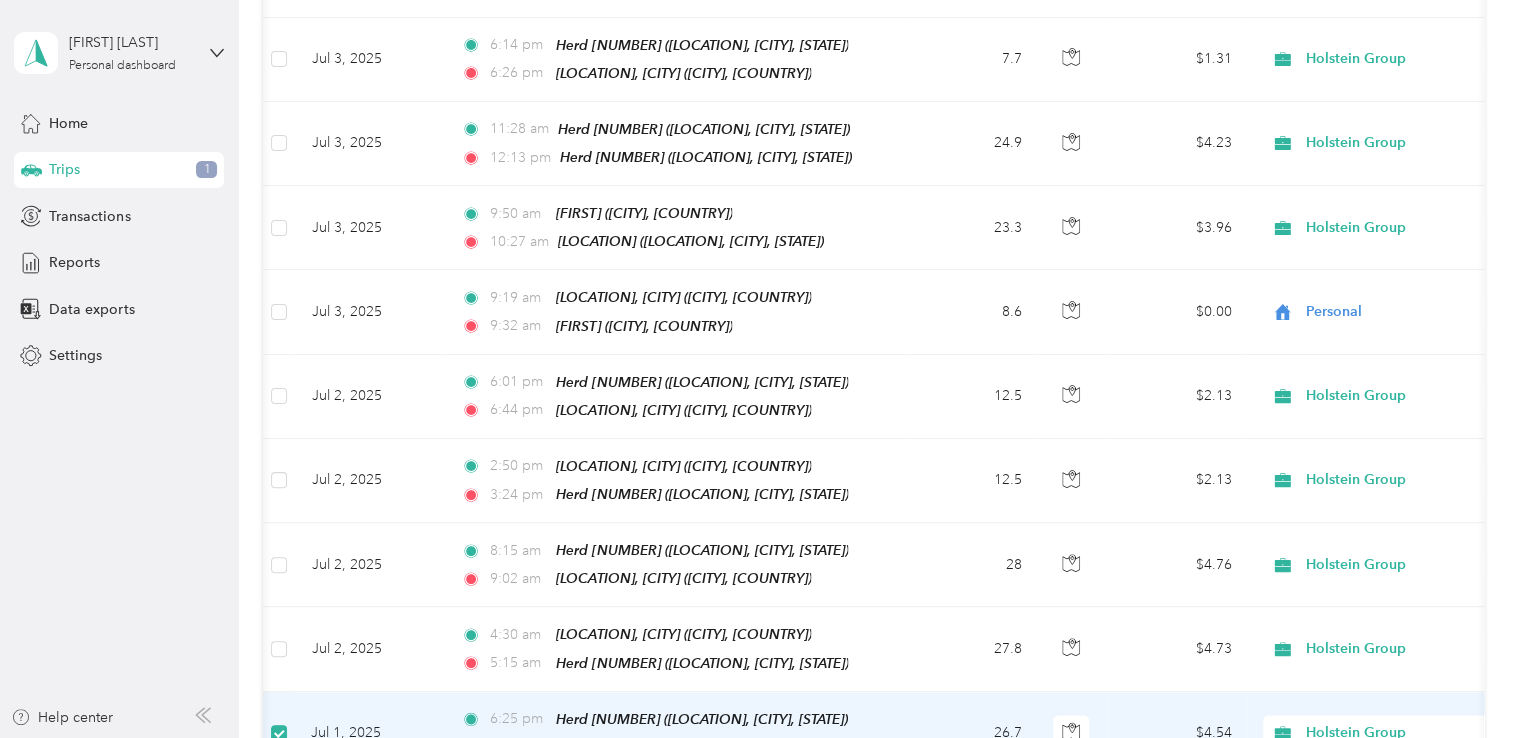 click on "[FIRST] [LAST] Personal dashboard Home Trips 1 Transactions Reports Data exports Settings   Help center Trips New trip [NUMBER]   mi Work [NUMBER]   mi Personal [NUMBER]   mi Unclassified $[PRICE] Value Classify Merge Add tags 2  trips selected Cancel Date Locations Mileage (mi) Map Mileage value Purpose Track Method Report                     [MONTH] [DAY], [YEAR] [TIME] [ROAD], [CITY] [POSTAL_CODE], [COUNTRY]  [TIME] [LOCATION], [CITY]  ([CITY], [COUNTRY]) [NUMBER] $[PRICE] GPS -- [MONTH] [DAY], [YEAR] [TIME] [POSTAL_CODE], [CITY] [POSTAL_CODE], [COUNTRY]  [TIME] [LOCATION], [CITY]  ([CITY], [COUNTRY]) [NUMBER] $[PRICE] Personal GPS -- [MONTH] [DAY], [YEAR] [TIME] [LOCATION], [CITY]  ([CITY], [COUNTRY]) [TIME] [CITY] ([STREET], [CITY], [COUNTRY]) [NUMBER] $[PRICE] Personal GPS -- [MONTH] [DAY], [YEAR] [TIME] [CITY] ([STREET], [CITY], [COUNTRY]) [TIME] [LOCATION], [CITY]  ([CITY], [COUNTRY]) [NUMBER] $[PRICE] Personal GPS -- [MONTH] [DAY], [YEAR] [TIME] [LOCATION], [CITY]  ([CITY], [COUNTRY]) [TIME] [NUMBER] [STREET], [CITY] [POSTAL_CODE], [COUNTRY]  [NUMBER] $[PRICE] Personal GPS --" at bounding box center [754, 369] 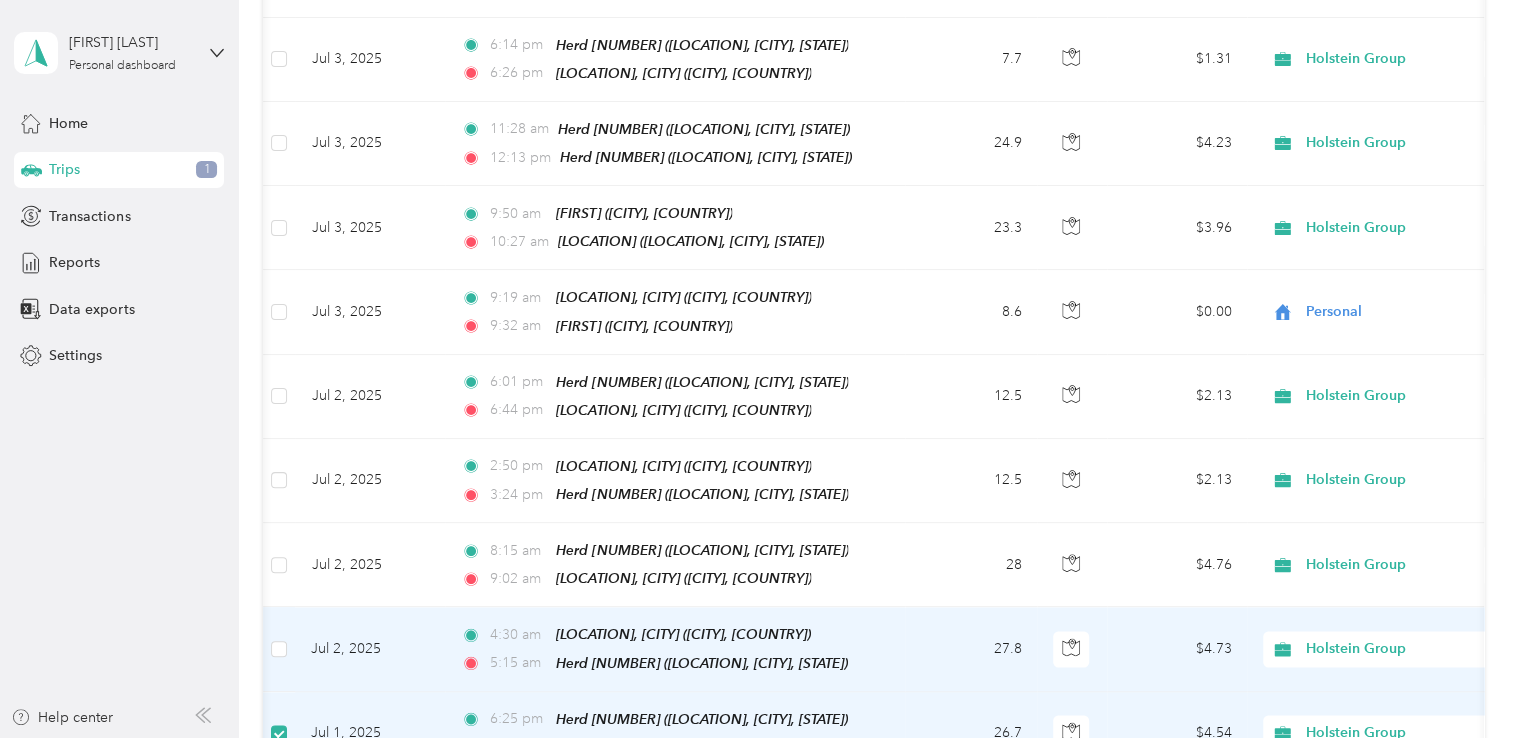 click on "27.8" at bounding box center (971, 649) 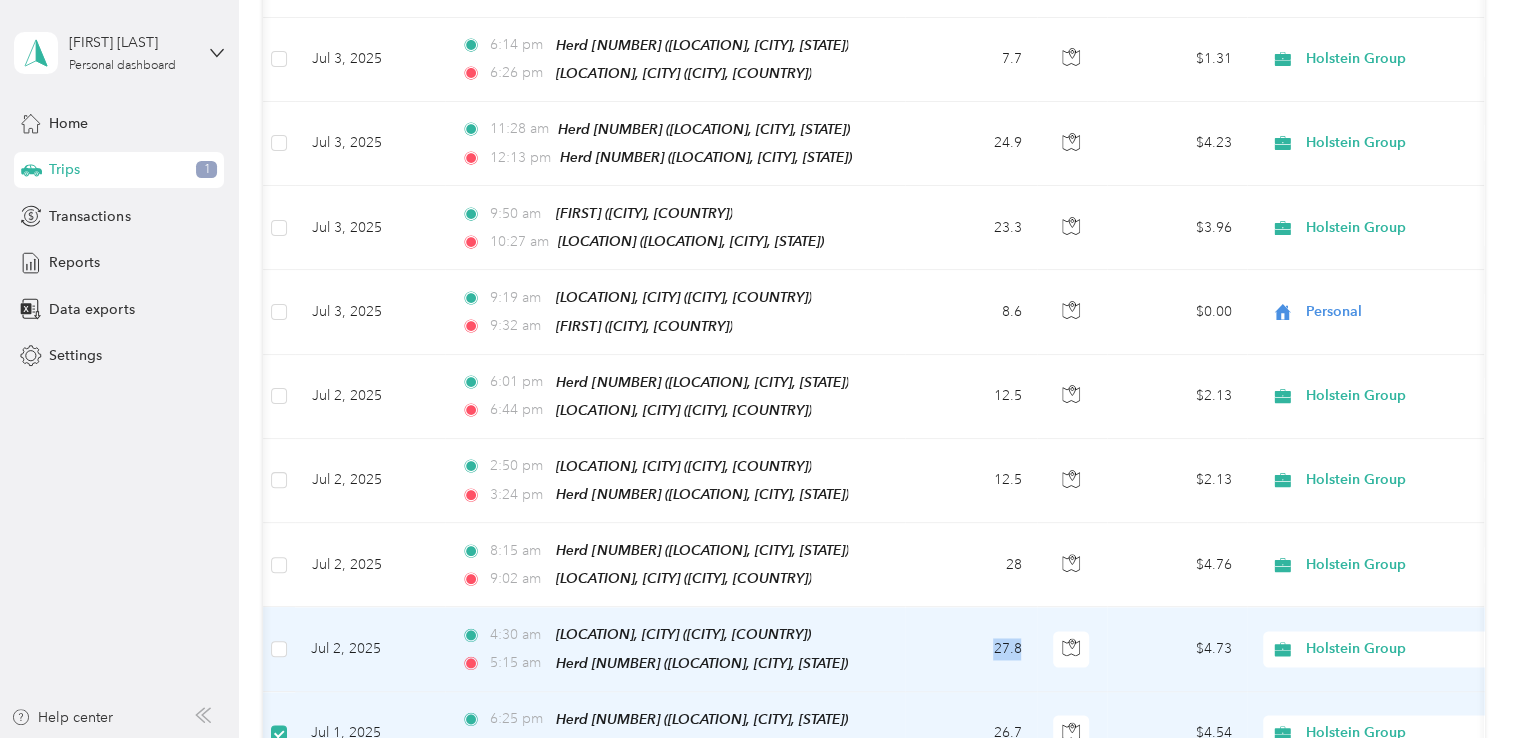 click on "27.8" at bounding box center (971, 649) 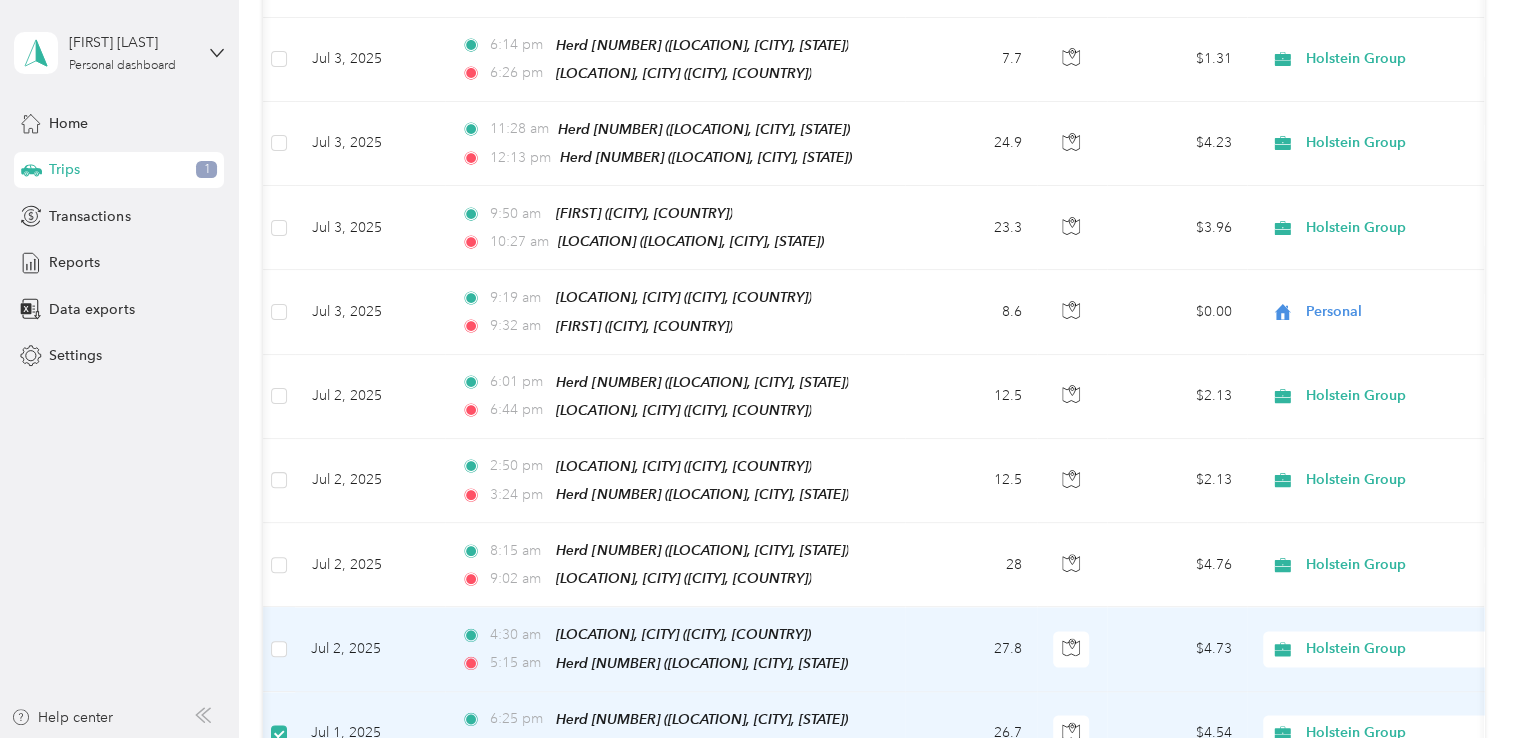click on "$4.73" at bounding box center [1177, 649] 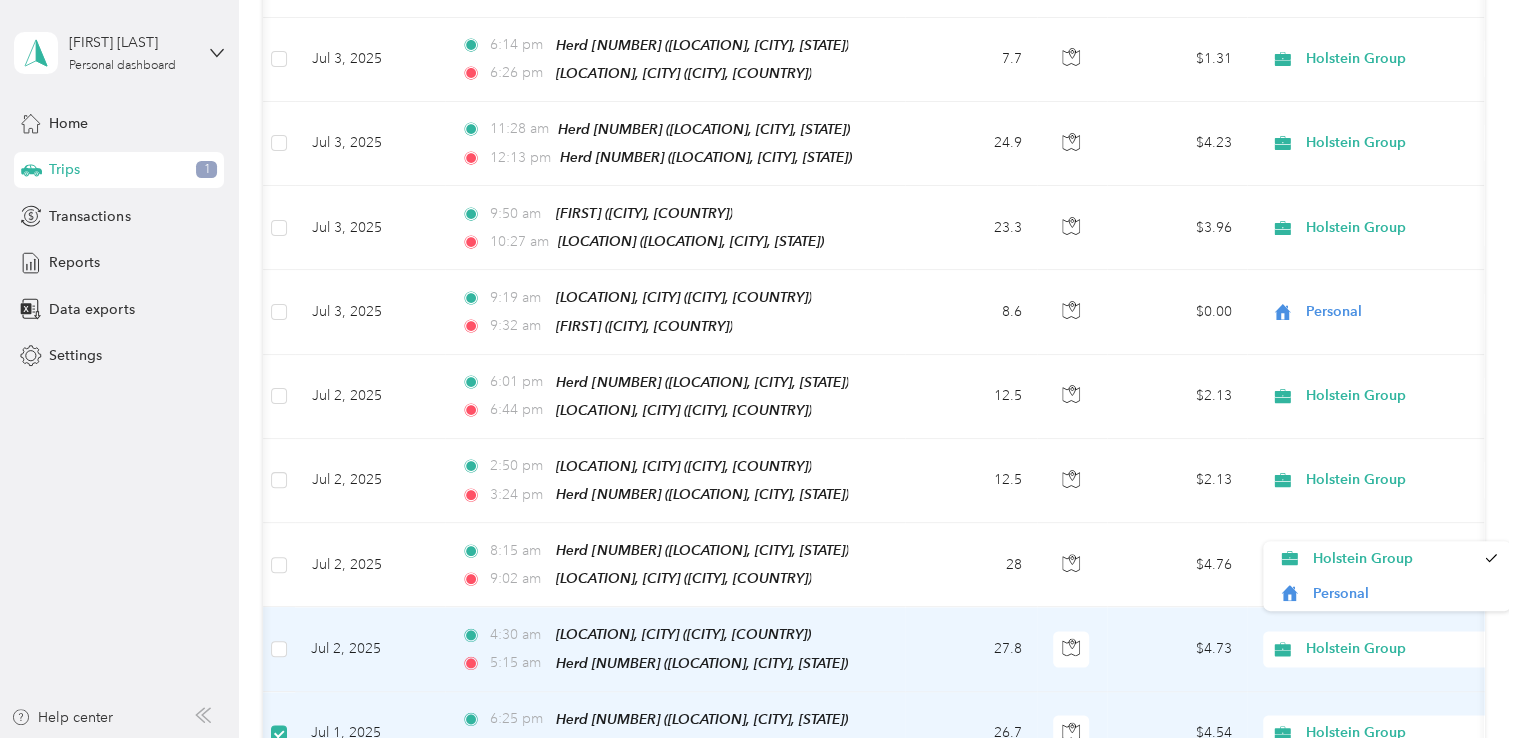 click on "Holstein Group" at bounding box center (1397, 649) 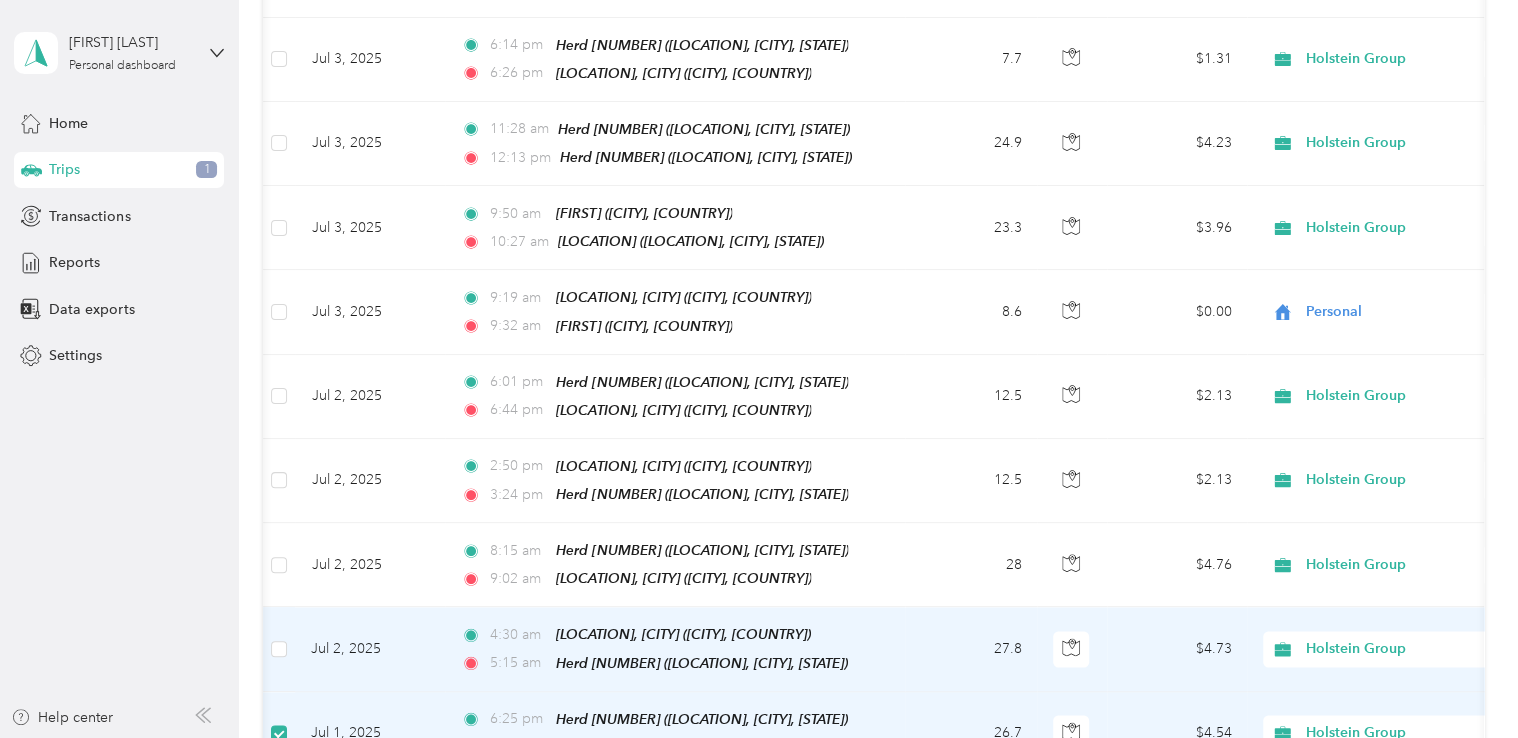 click on "[TIME] [LOCATION], [CITY]  ([CITY], [COUNTRY]) [TIME] Herd [NUMBER] ([LOCATION], [CITY], [STATE])" at bounding box center [675, 649] 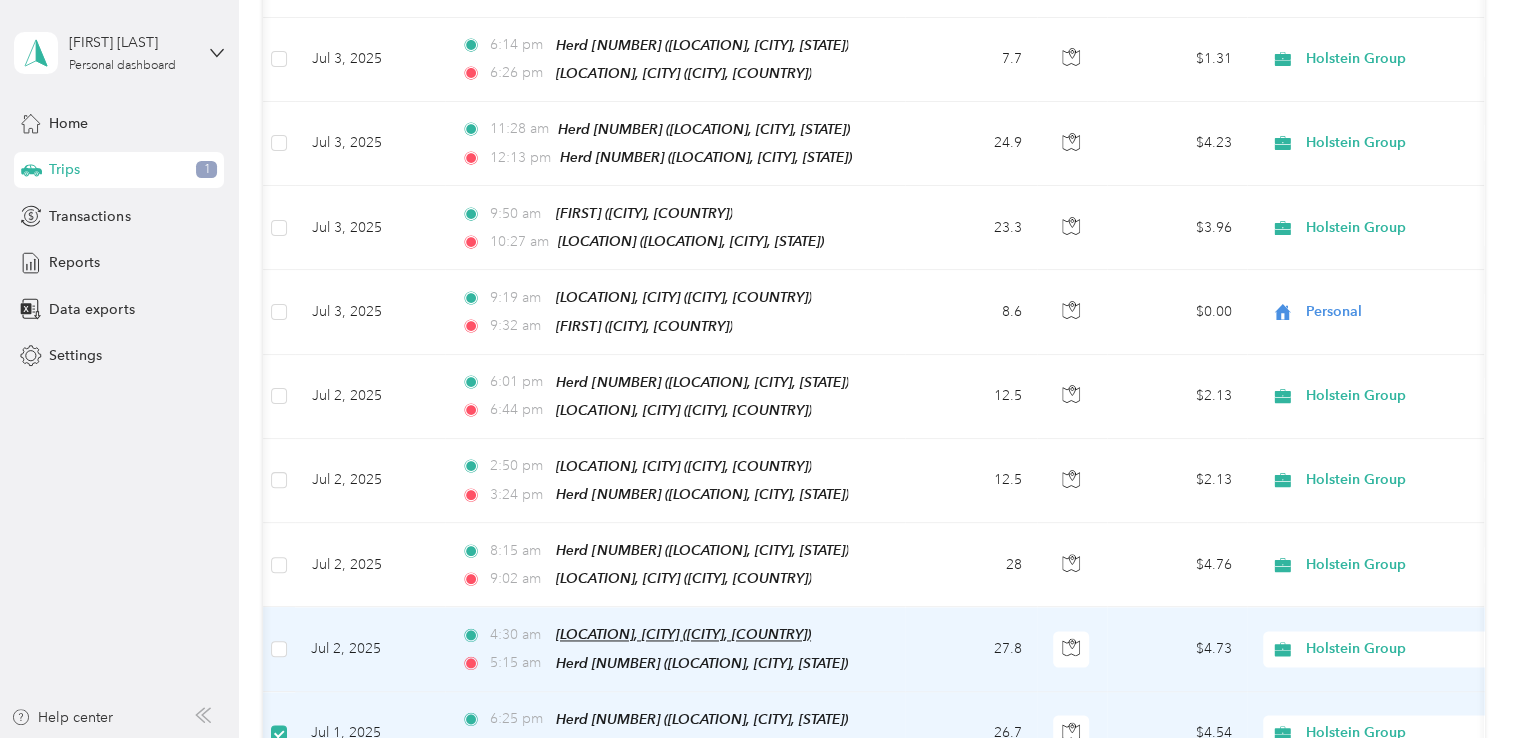 click on "[LOCATION], [CITY]  ([CITY], [COUNTRY])" at bounding box center (683, 634) 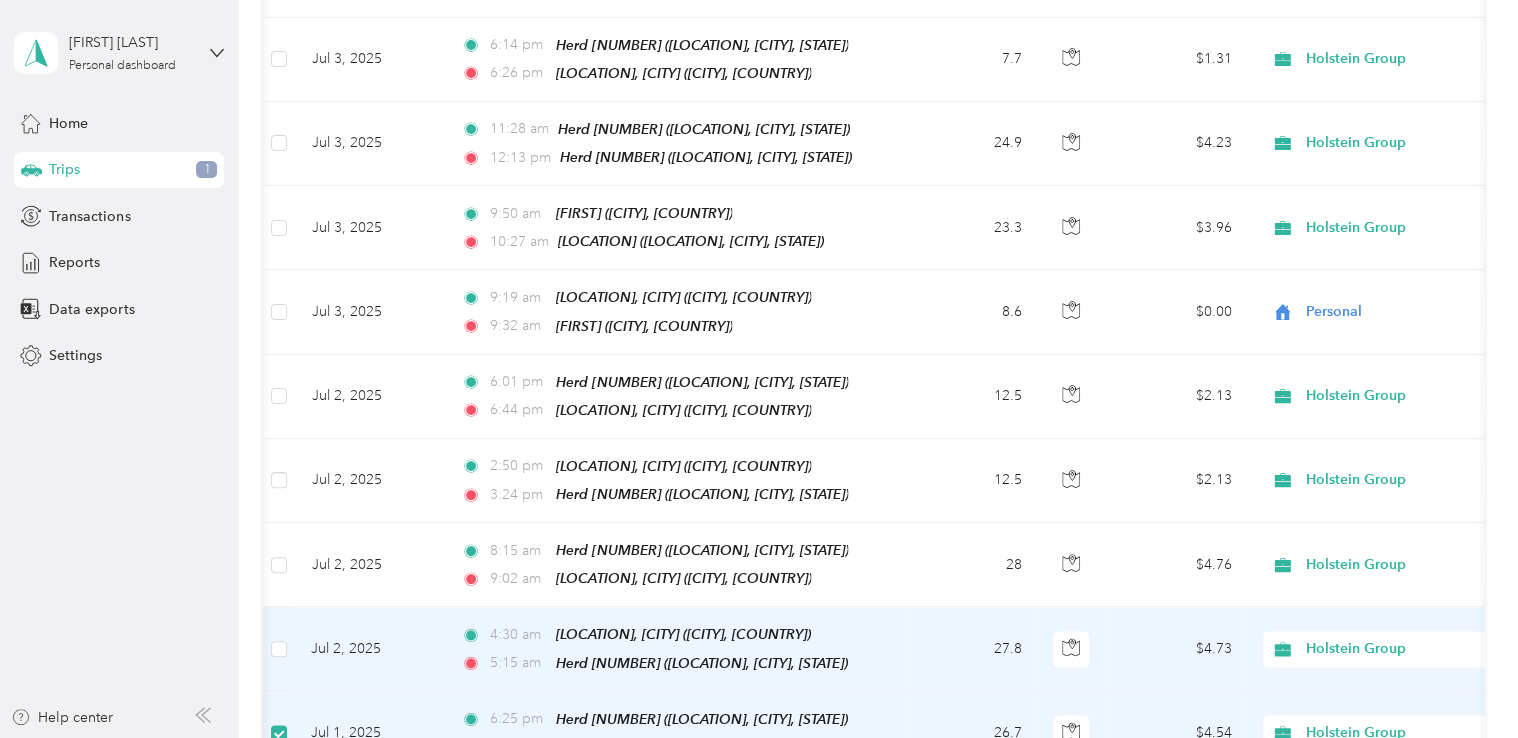 click on "27.8" at bounding box center (971, 649) 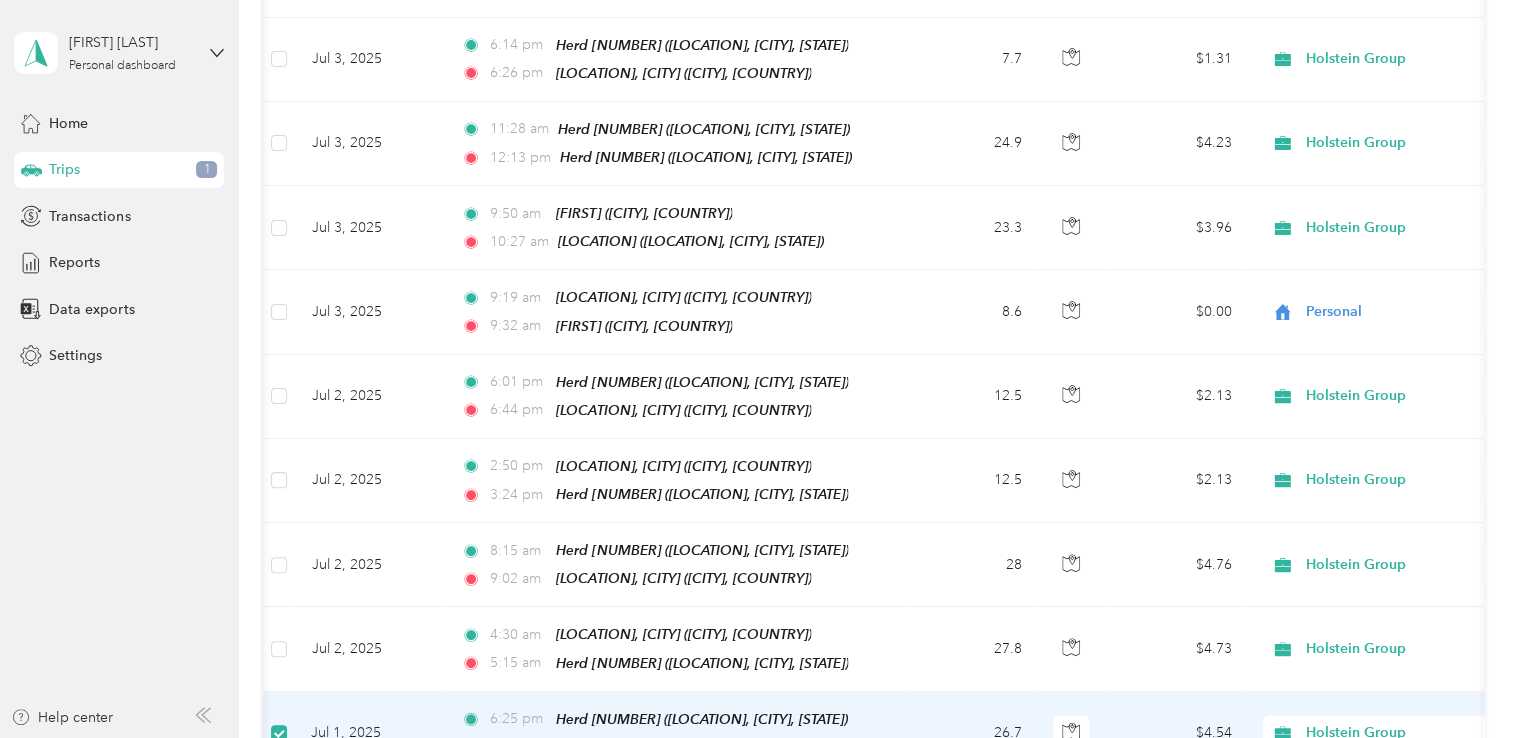 click on "26.7" at bounding box center (971, 734) 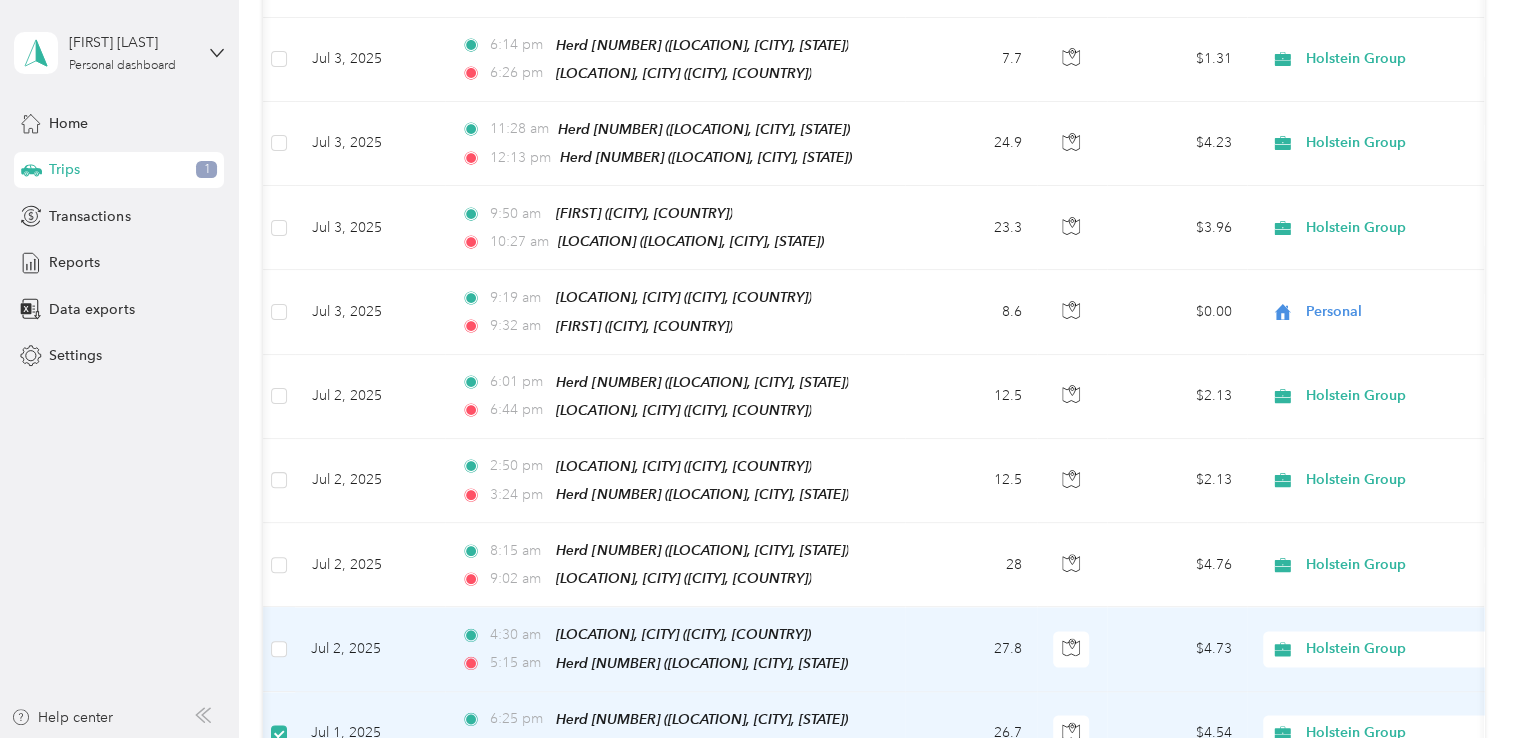 click on "27.8" at bounding box center (971, 649) 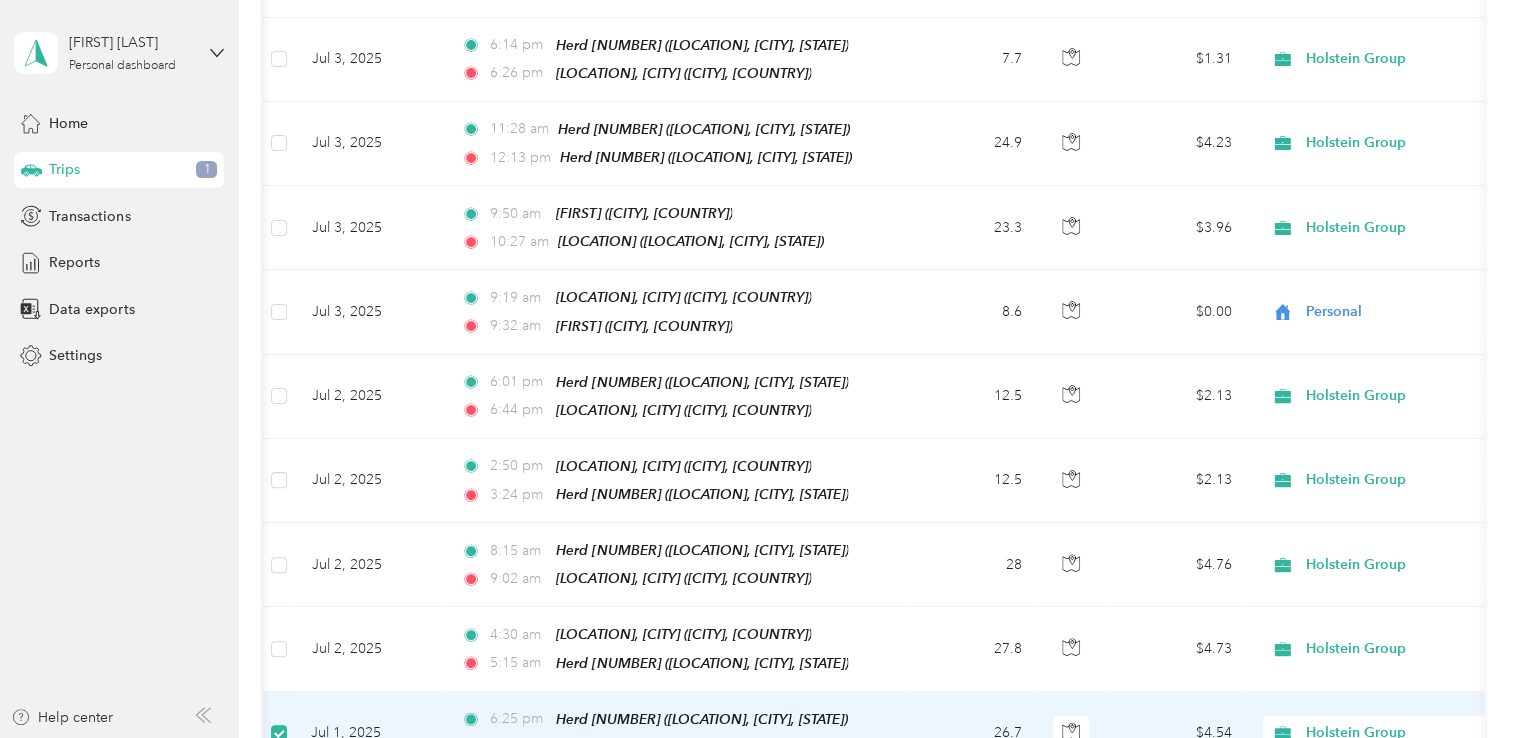 click on "[FIRST] [LAST] Personal dashboard Home Trips 1 Transactions Reports Data exports Settings   Help center" at bounding box center (119, 369) 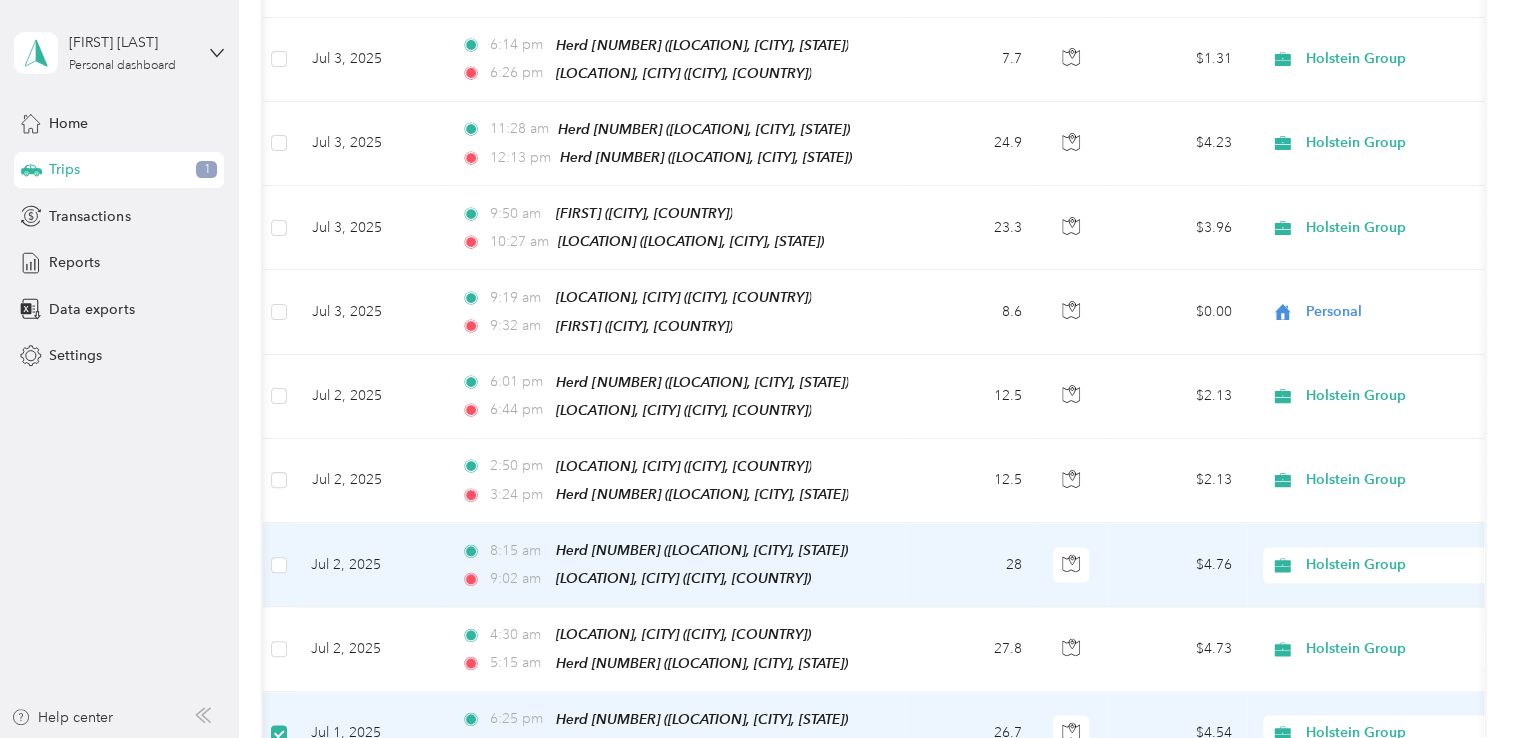 click on "28" at bounding box center (971, 565) 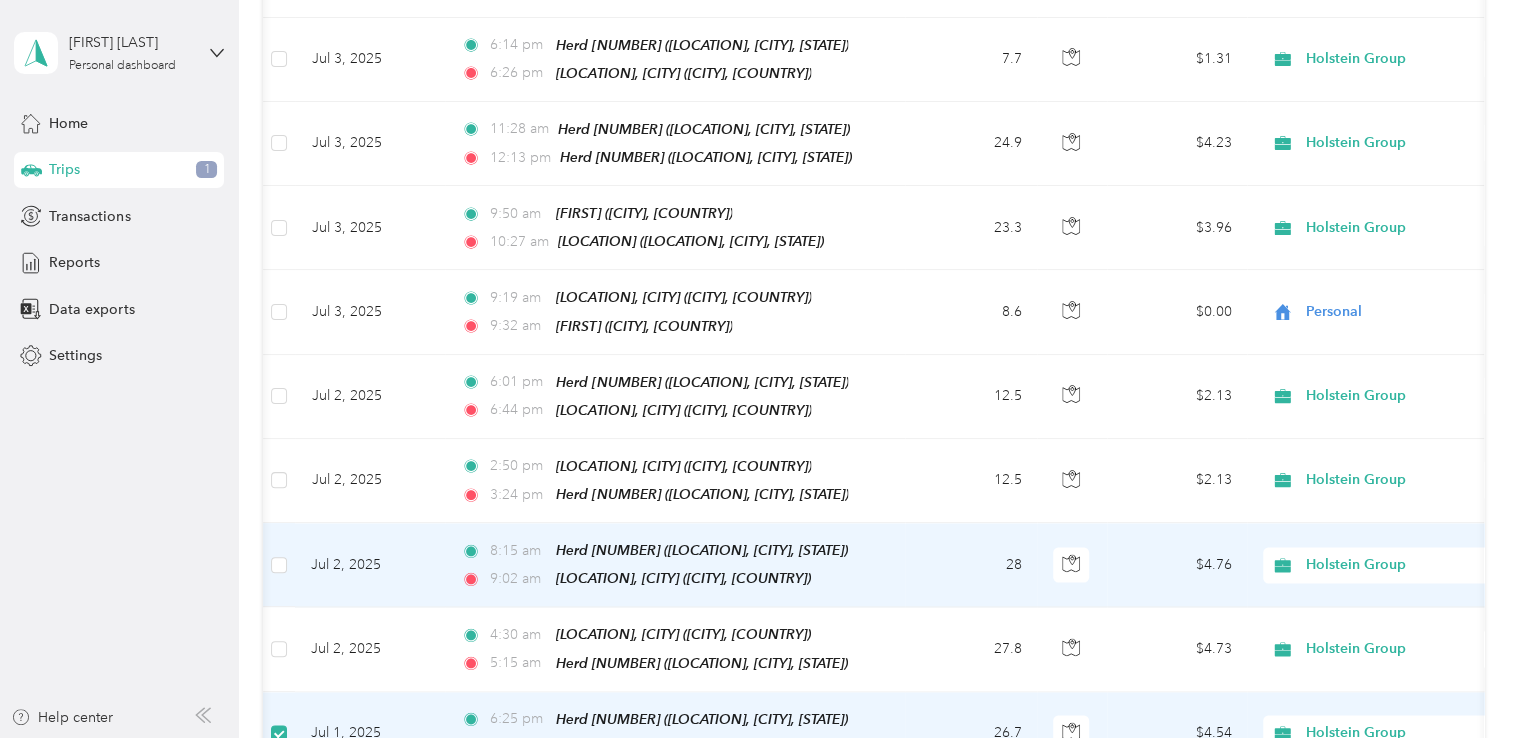click on "28" at bounding box center [971, 565] 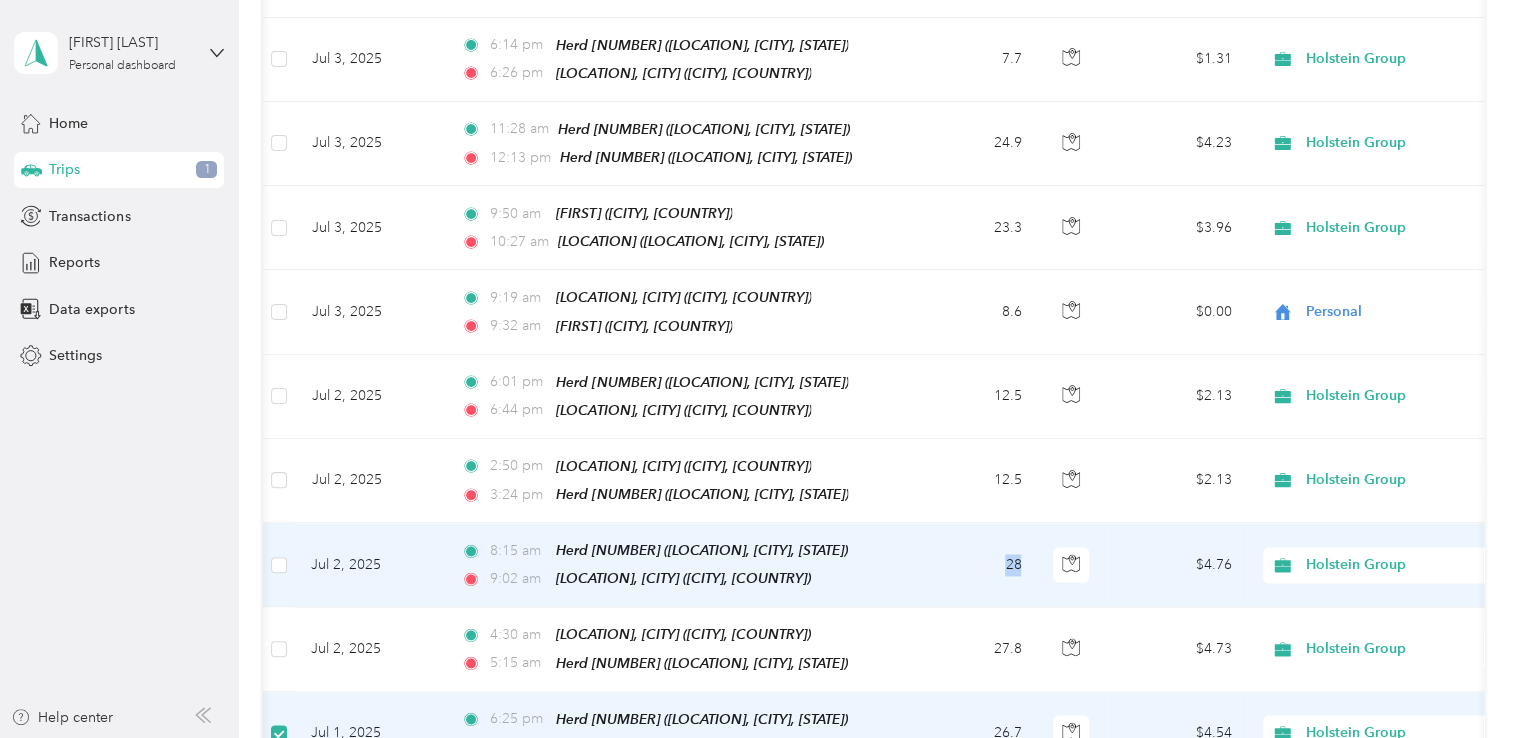 click on "28" at bounding box center (971, 565) 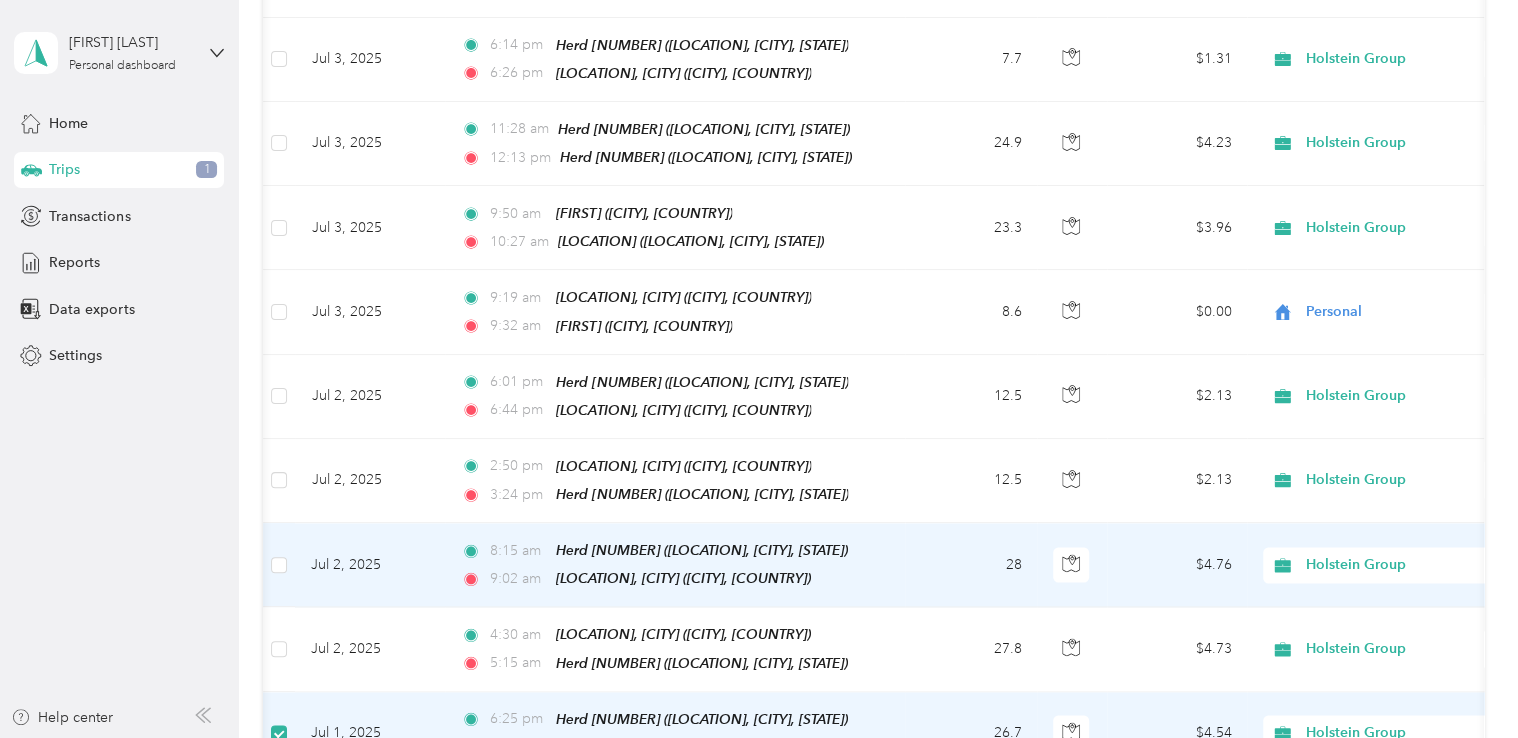click on "Jul 2, 2025" at bounding box center (370, 565) 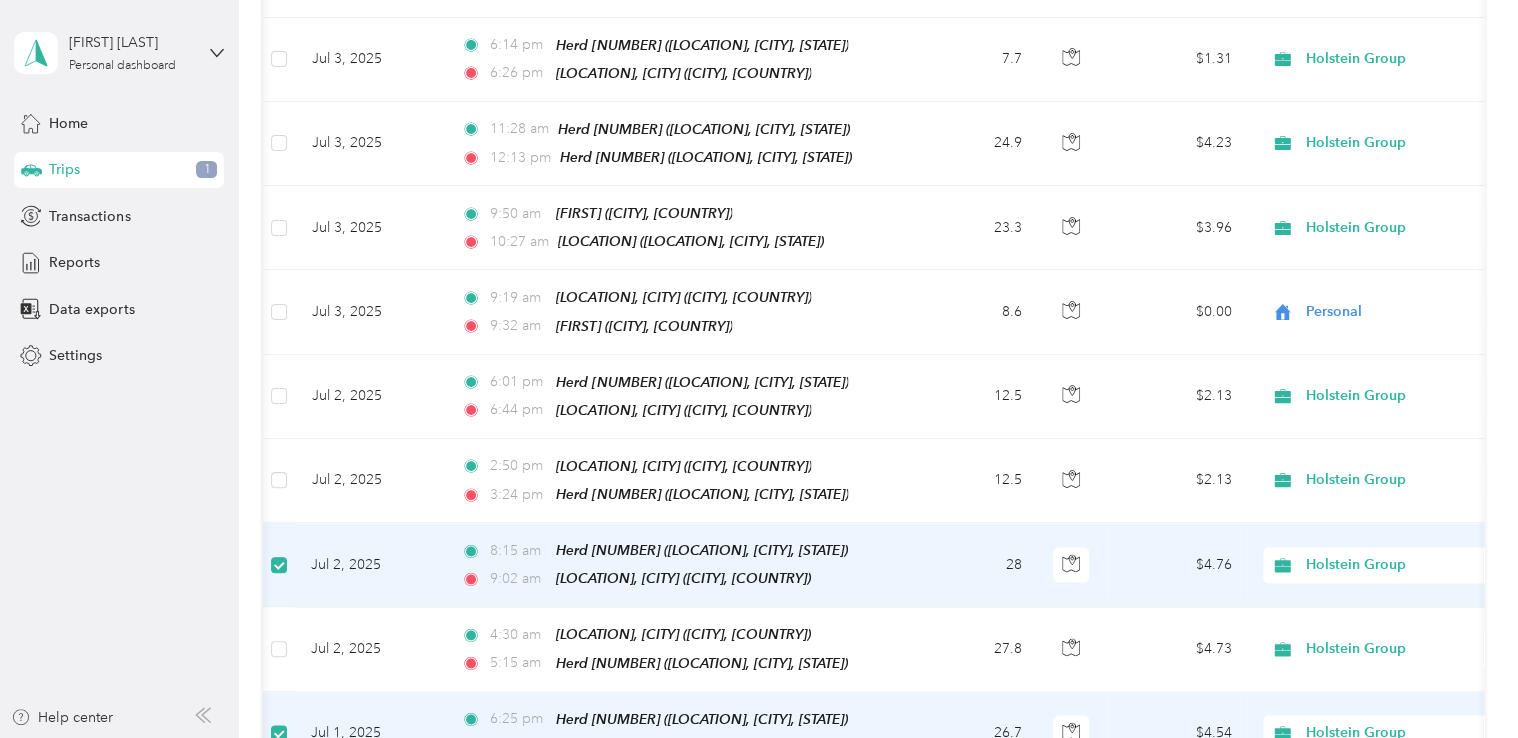 click on "28" at bounding box center (971, 565) 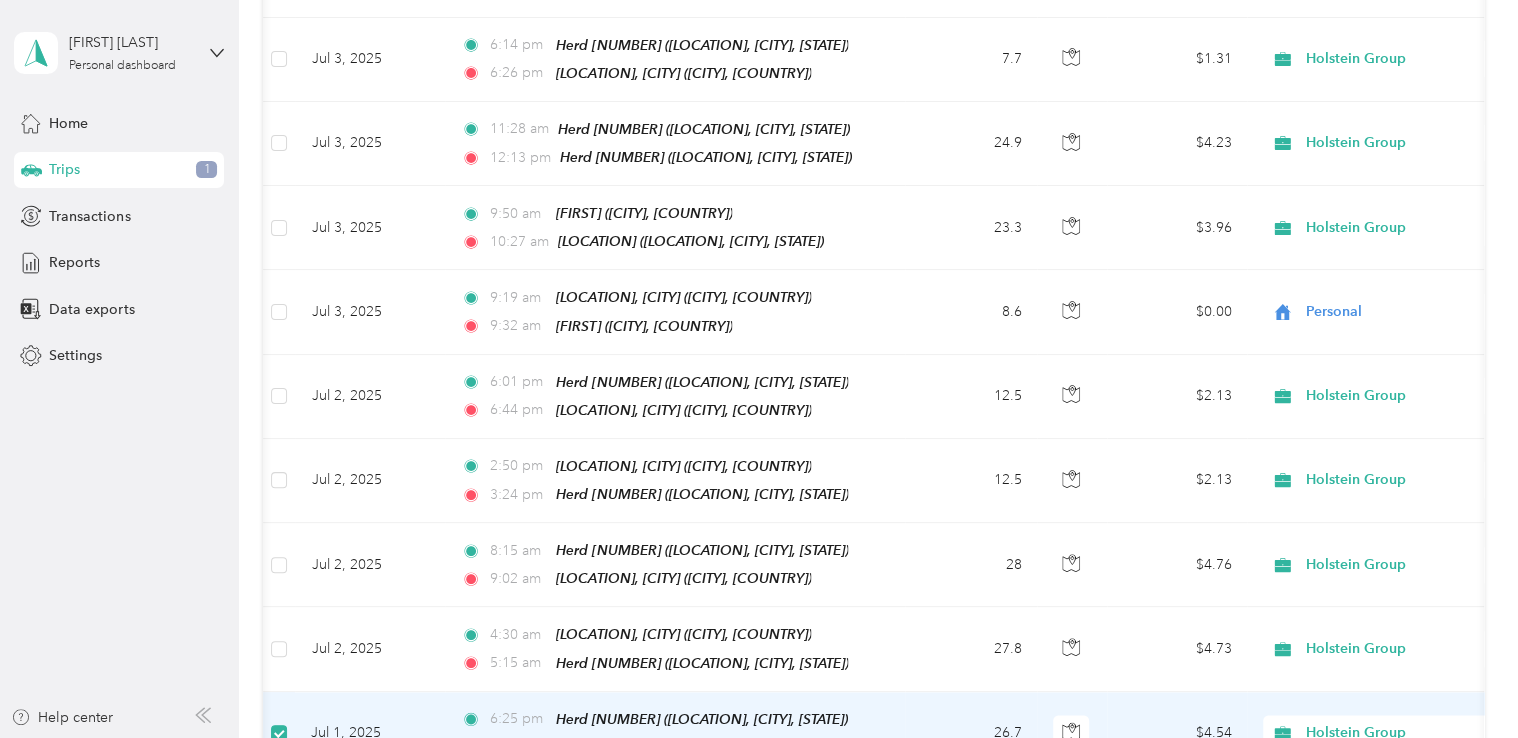 click on "1" at bounding box center (206, 170) 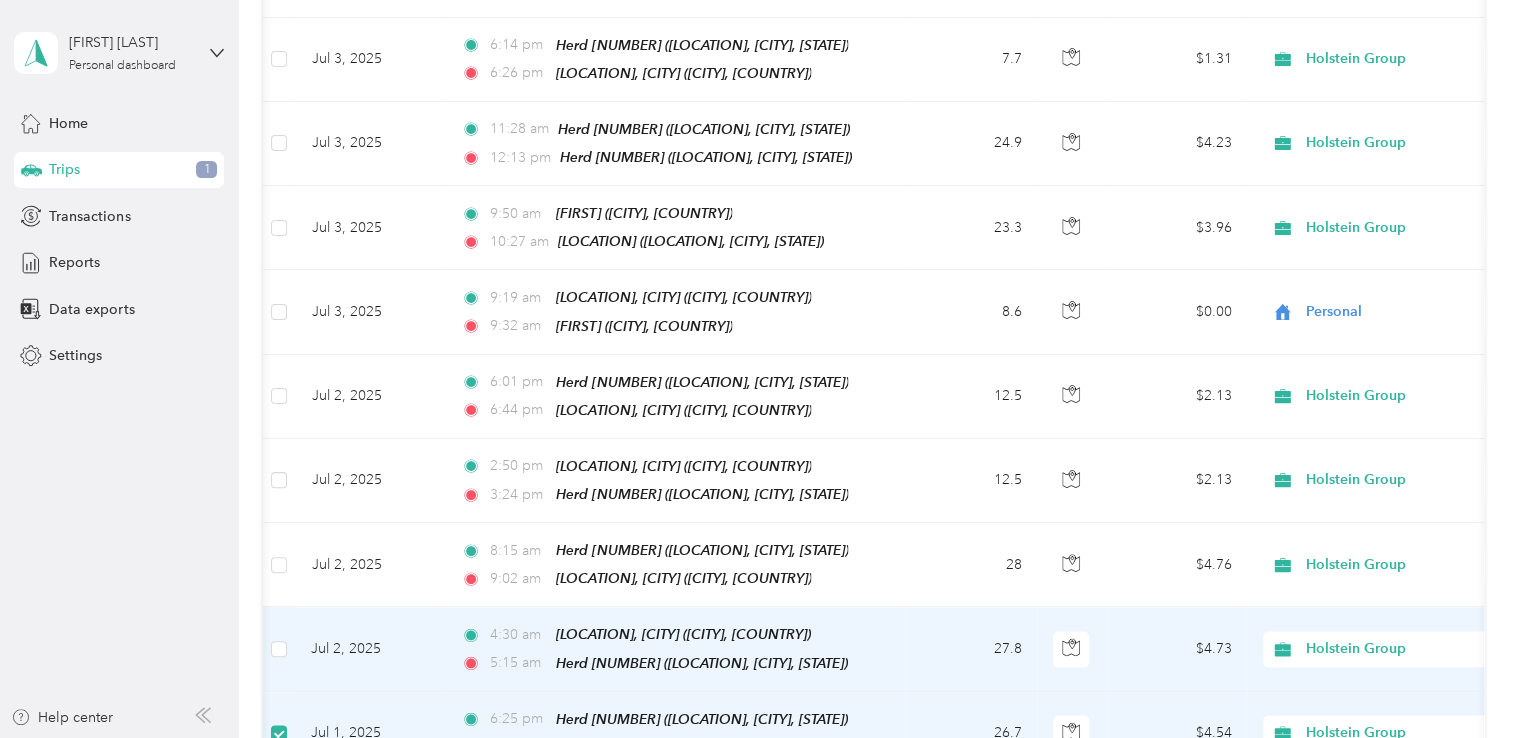 click on "$4.73" at bounding box center [1177, 649] 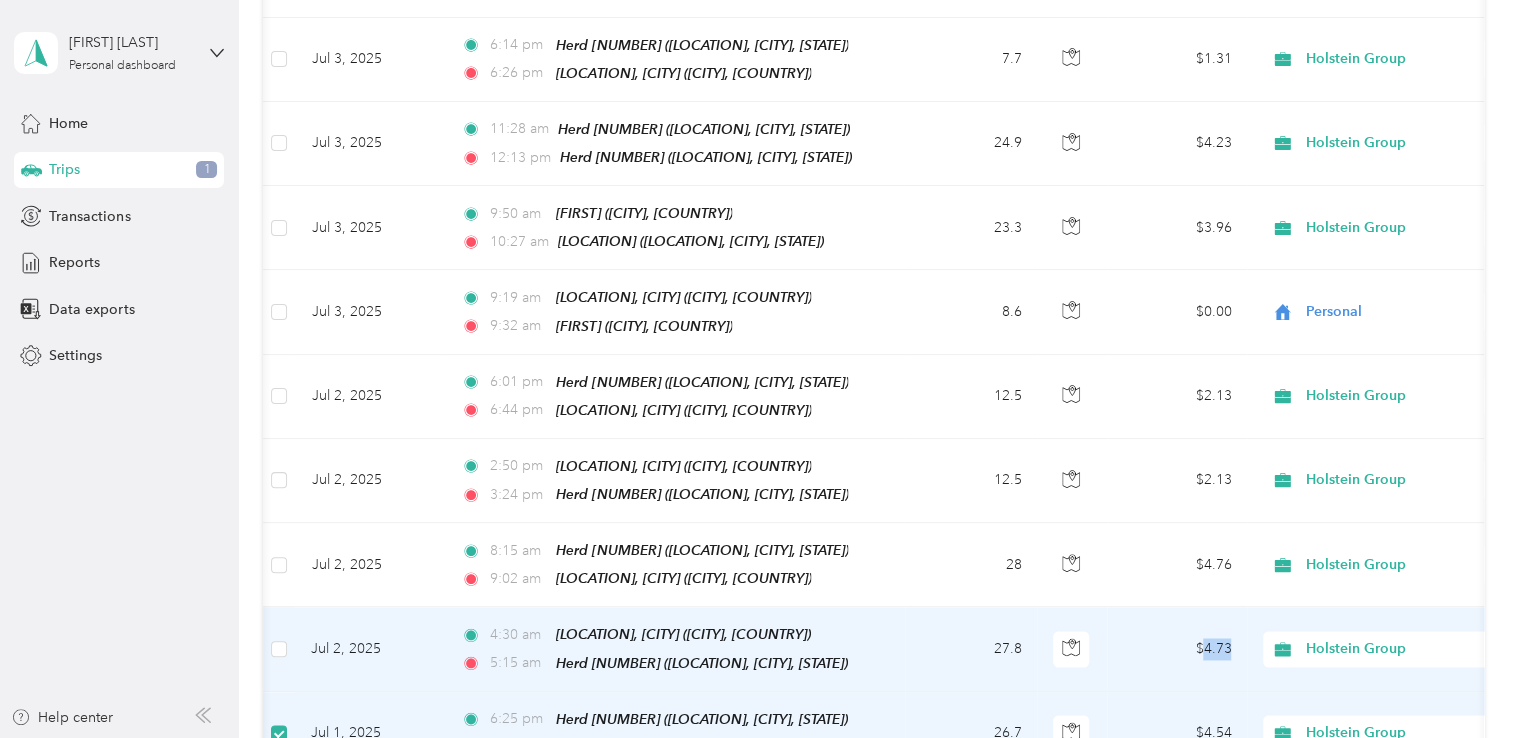 click on "$4.73" at bounding box center [1177, 649] 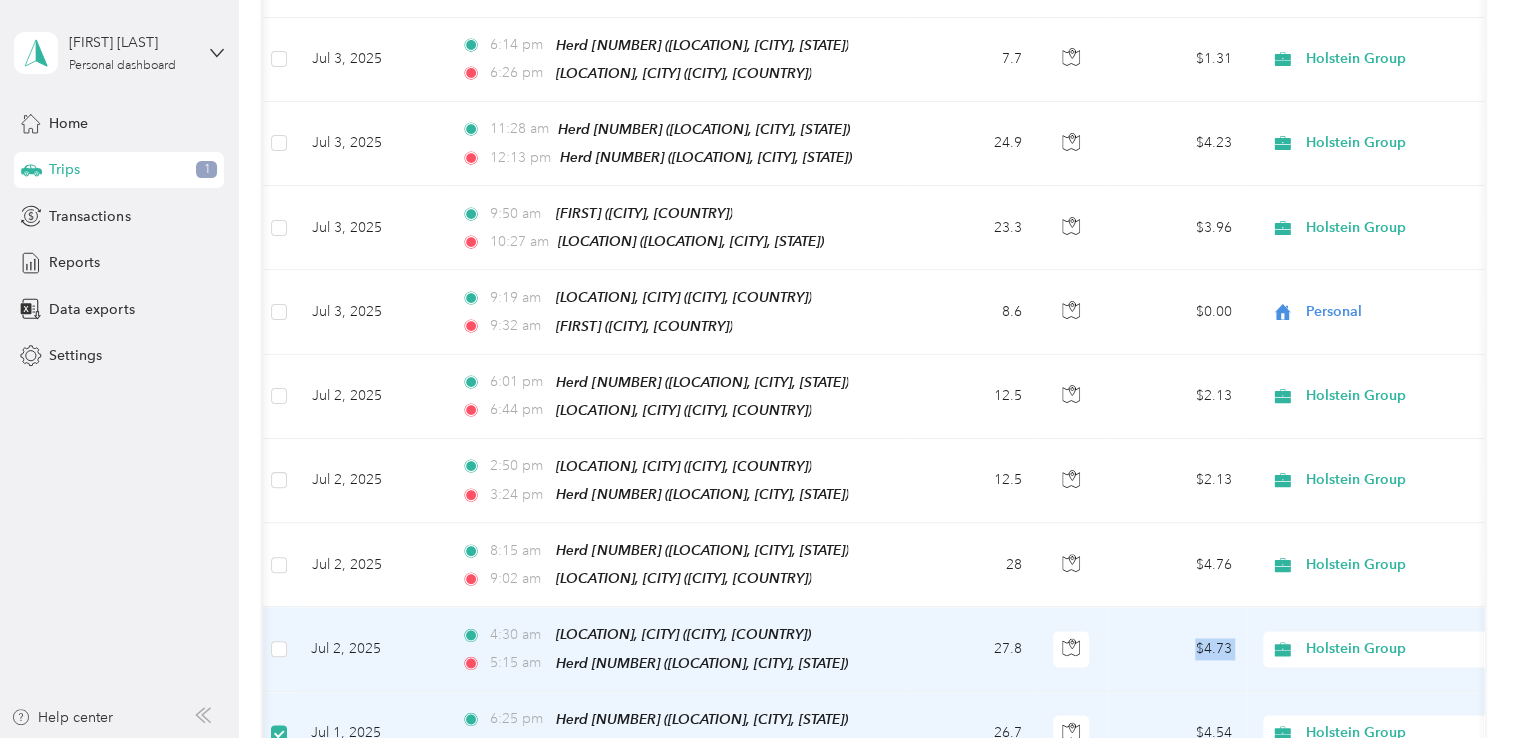 click on "$4.73" at bounding box center [1177, 649] 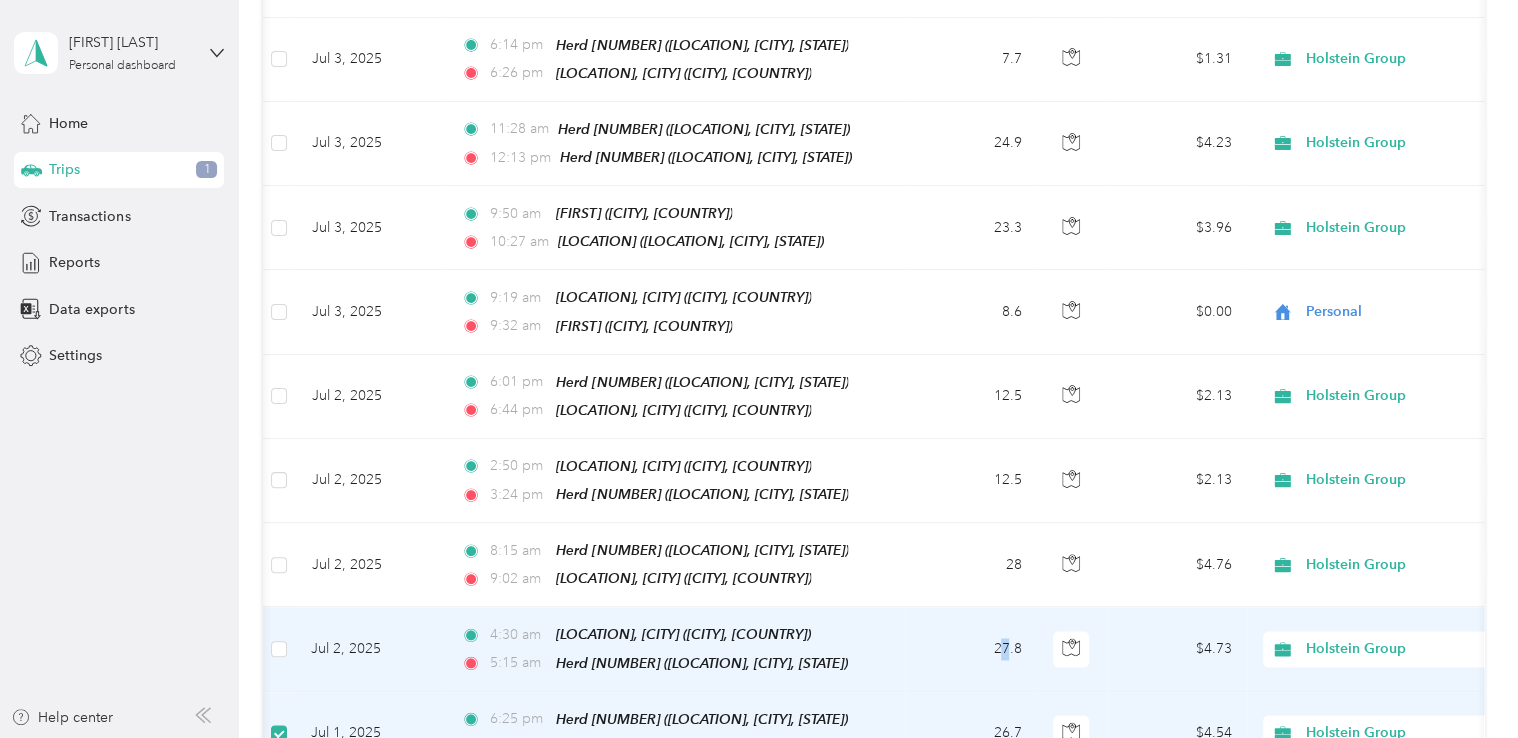 drag, startPoint x: 1224, startPoint y: 517, endPoint x: 1005, endPoint y: 514, distance: 219.02055 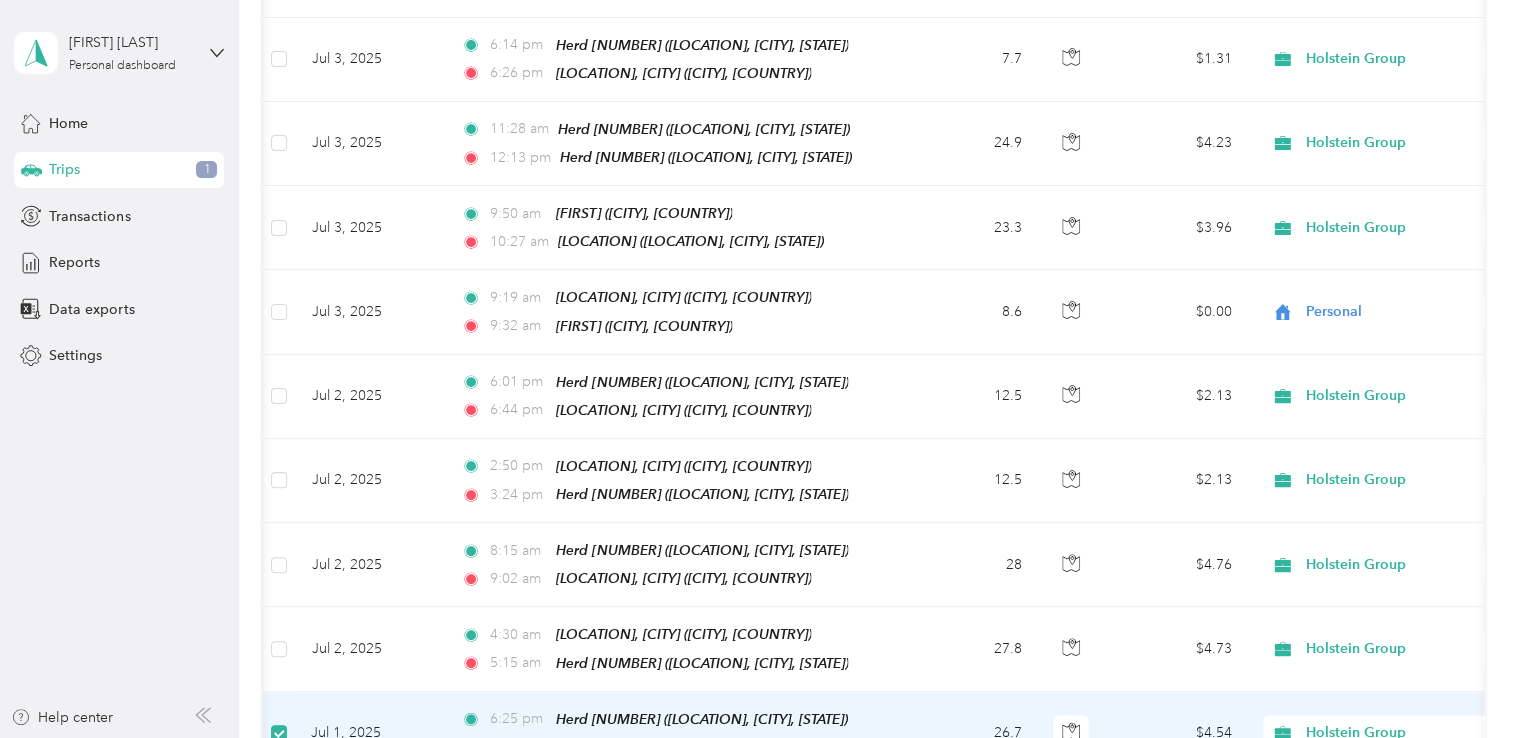 click on "[FIRST] [LAST] Personal dashboard Home Trips 1 Transactions Reports Data exports Settings   Help center" at bounding box center [119, 369] 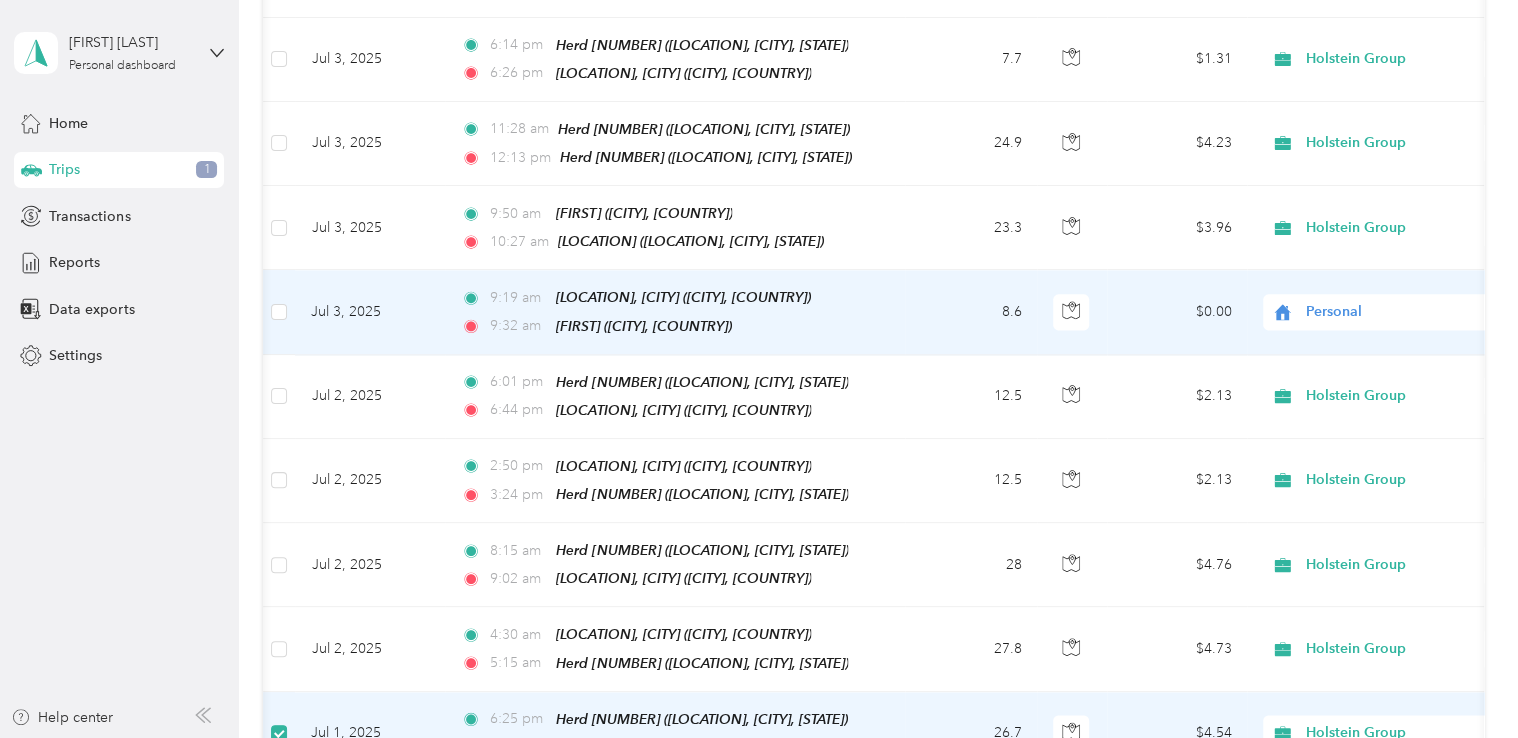 click on "8.6" at bounding box center (971, 312) 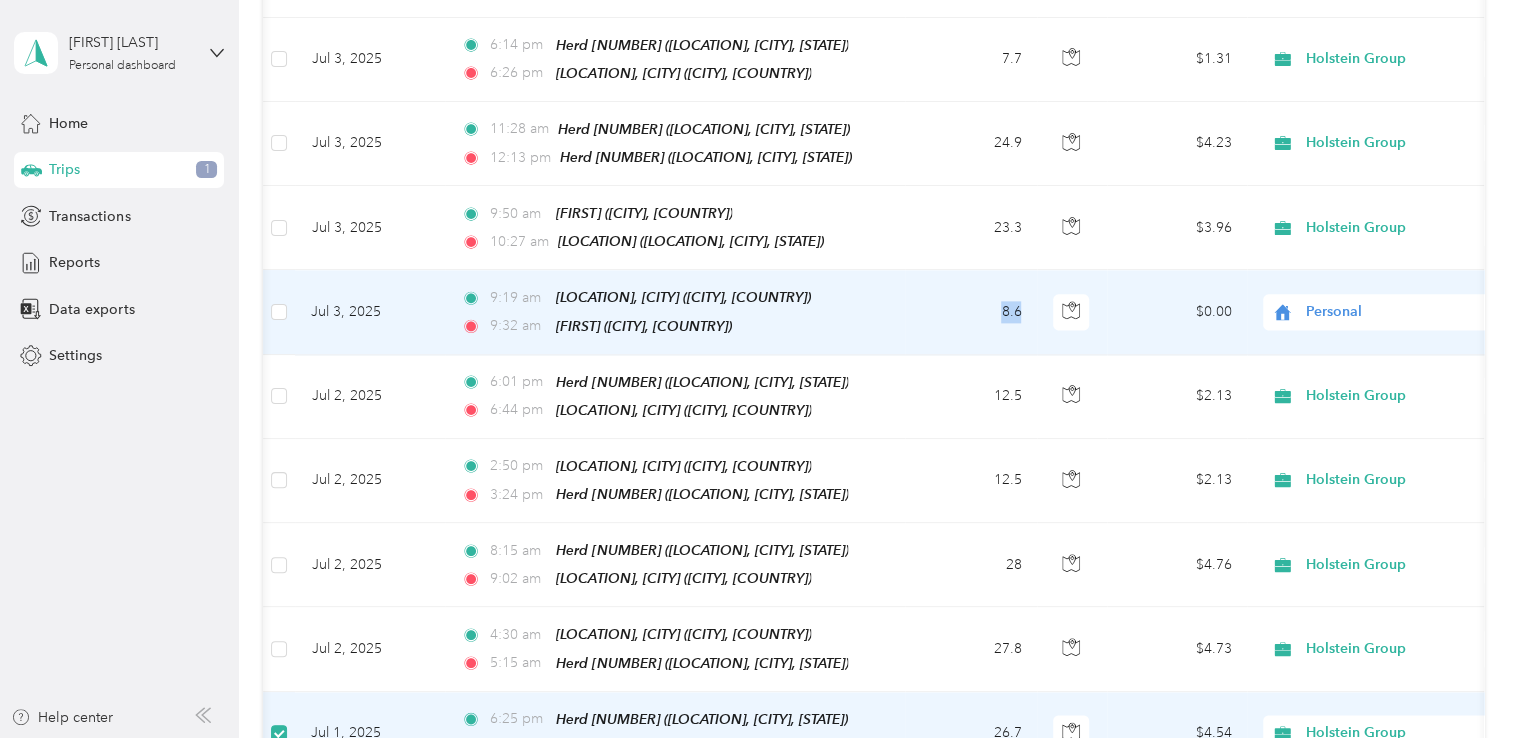 click on "8.6" at bounding box center (971, 312) 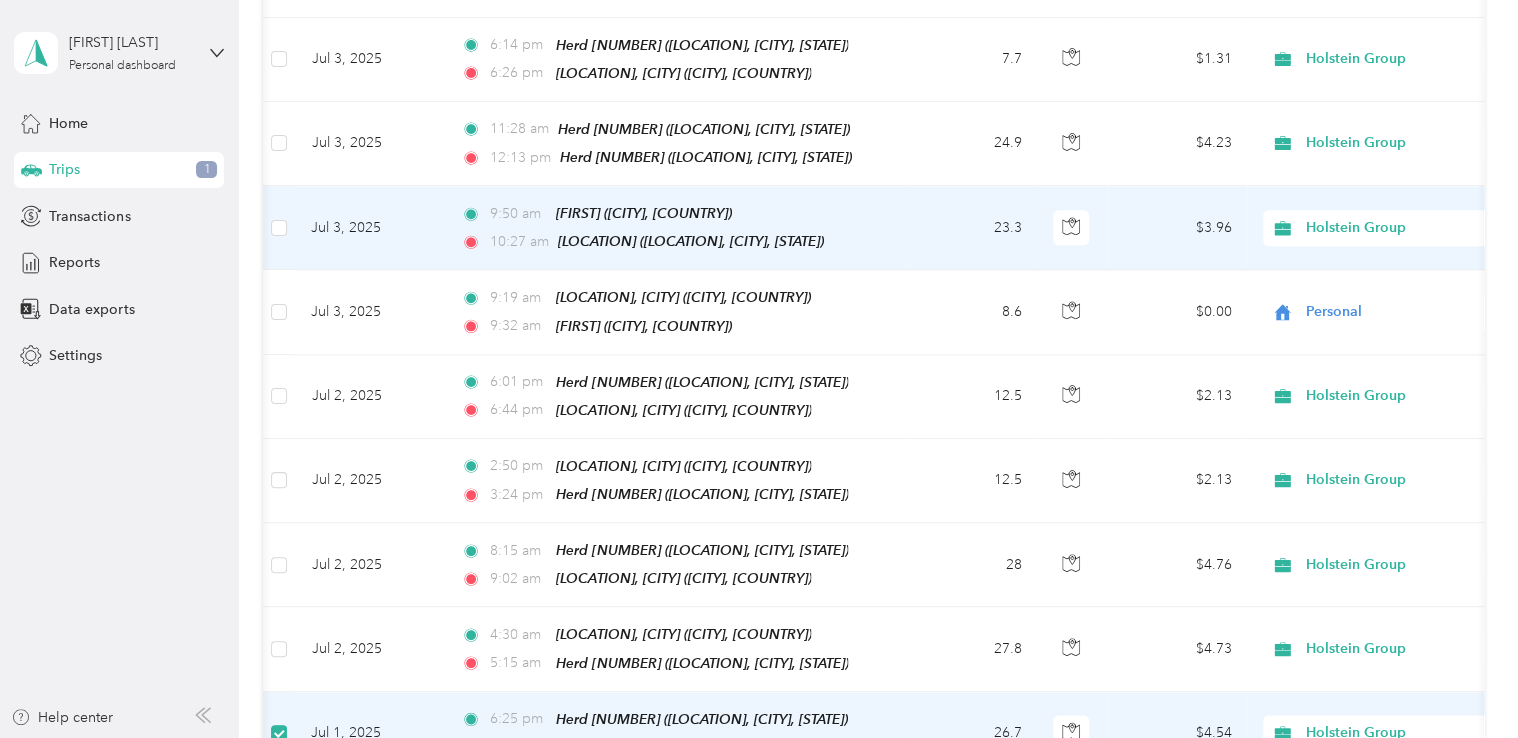 click on "23.3" at bounding box center [971, 228] 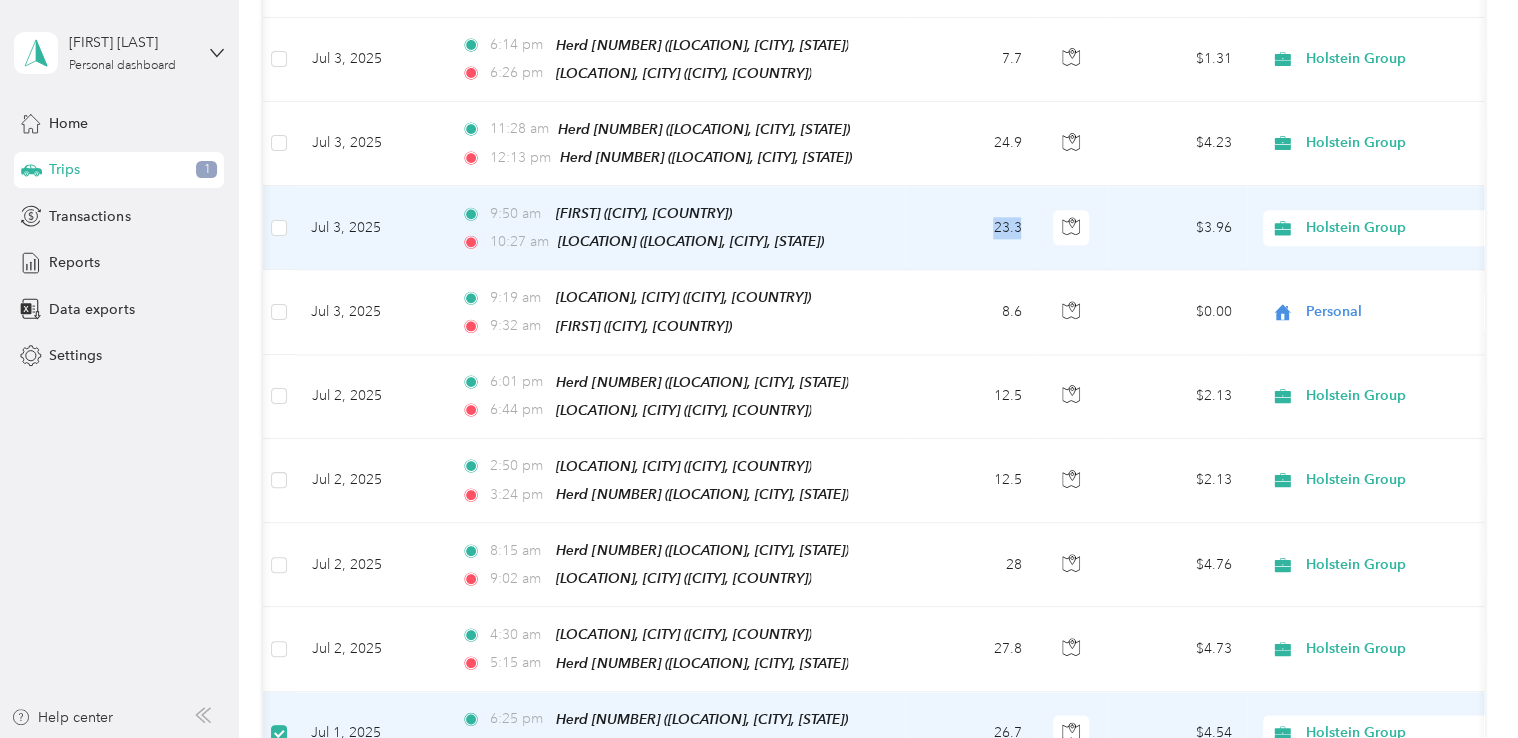click on "23.3" at bounding box center [971, 228] 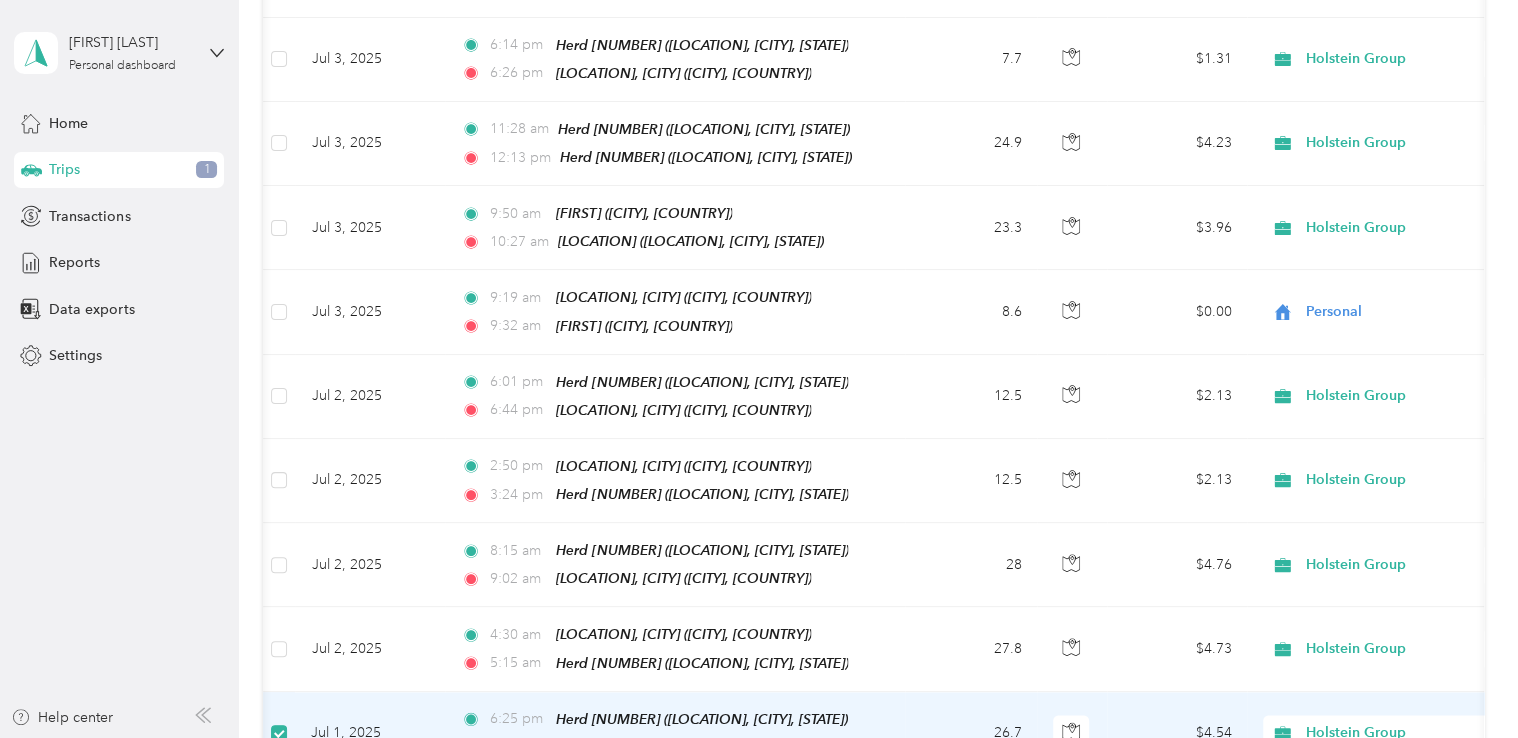 click on "[FIRST] [LAST] Personal dashboard Home Trips 1 Transactions Reports Data exports Settings   Help center" at bounding box center (119, 369) 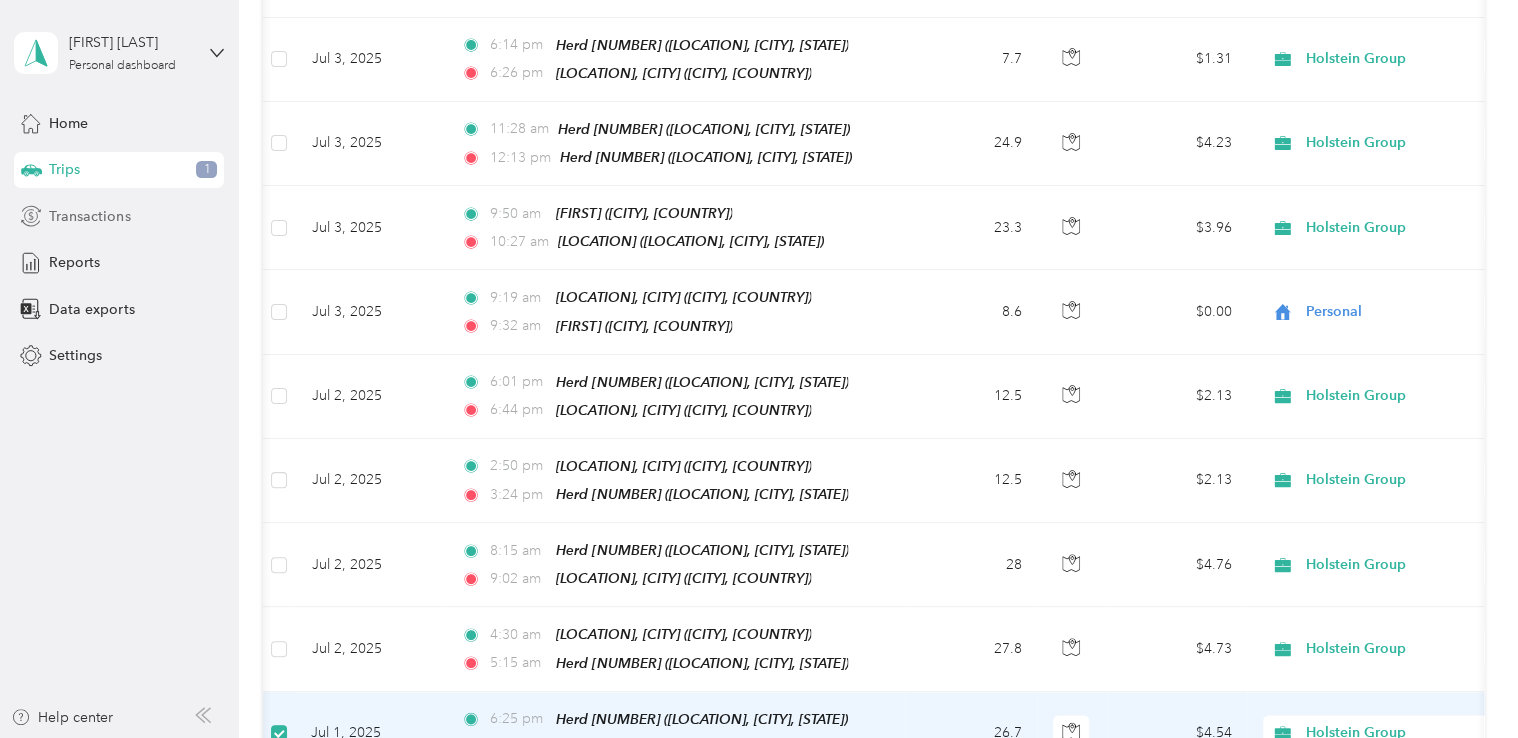 click on "Transactions" at bounding box center [89, 216] 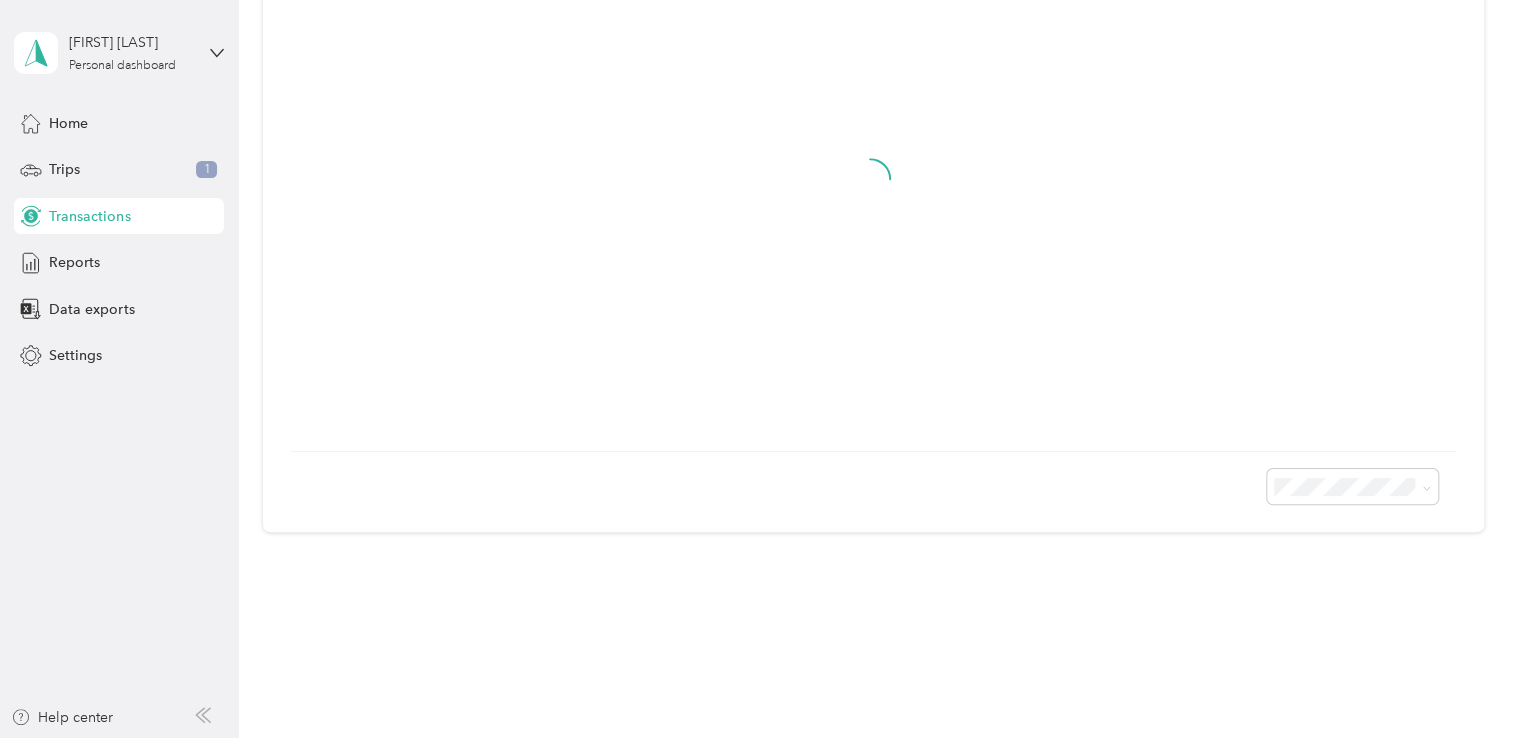 scroll, scrollTop: 108, scrollLeft: 0, axis: vertical 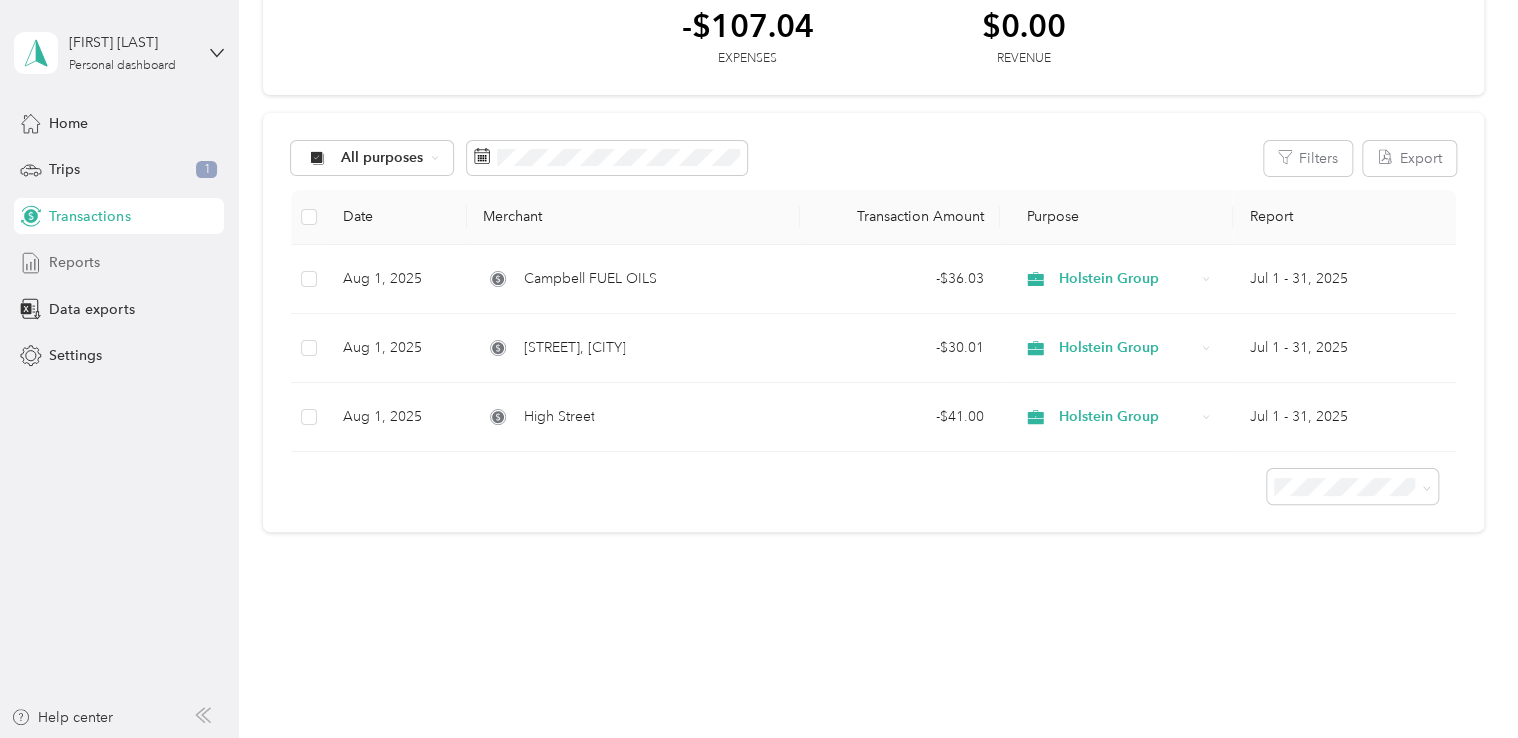 click on "Reports" at bounding box center (74, 262) 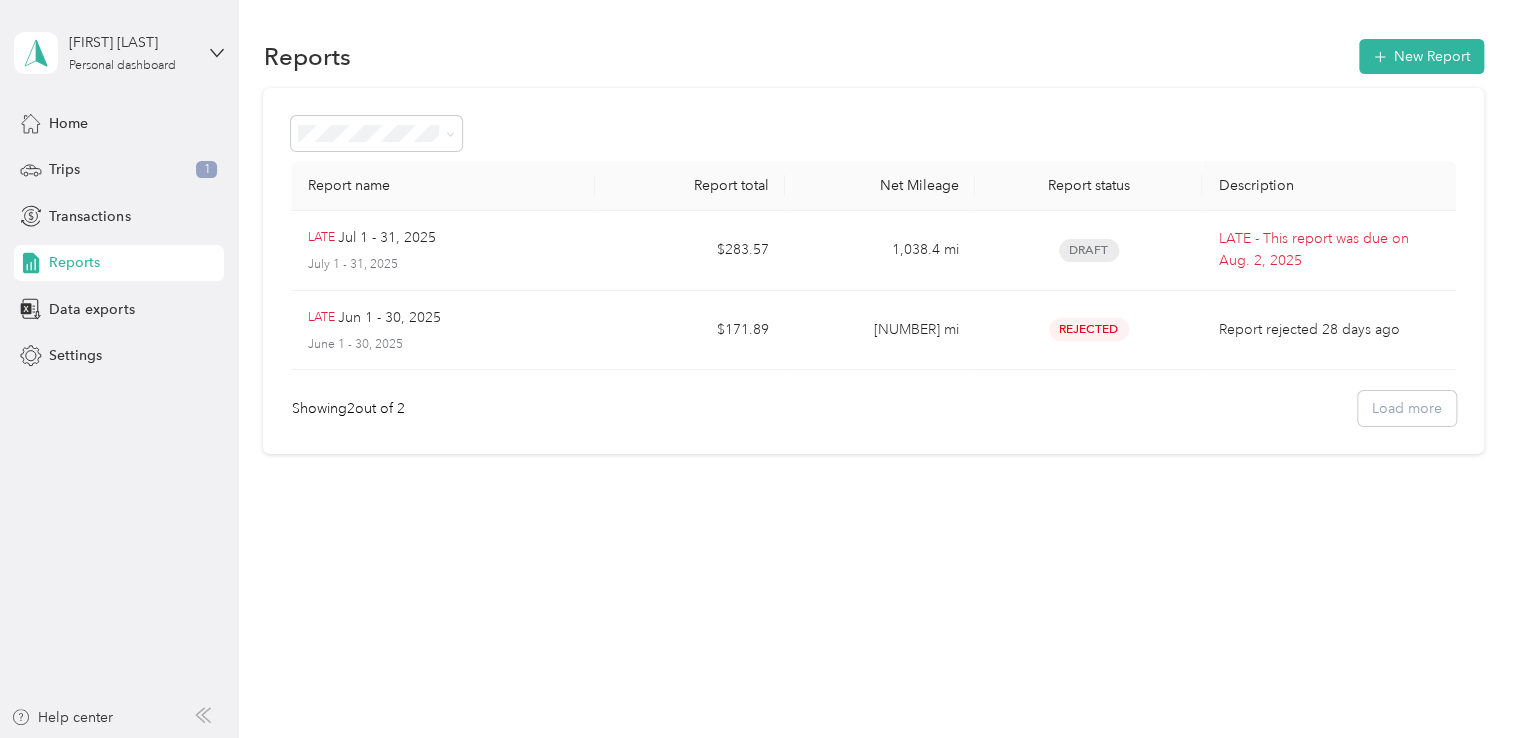 scroll, scrollTop: 0, scrollLeft: 0, axis: both 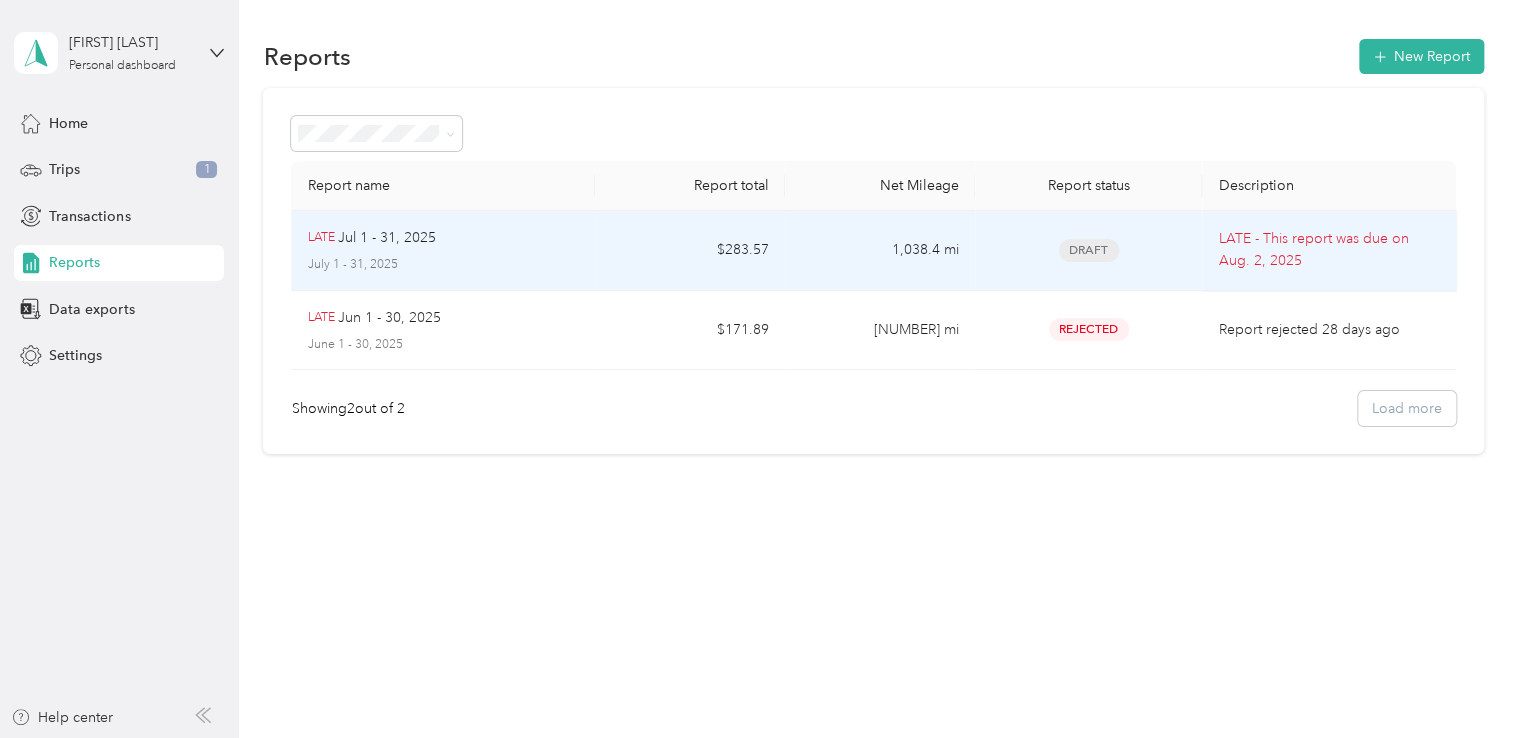click on "[MONTH] [DAY] - [DAY], [YEAR] [MONTH] [DAY] - [DAY], [YEAR]" at bounding box center [443, 250] 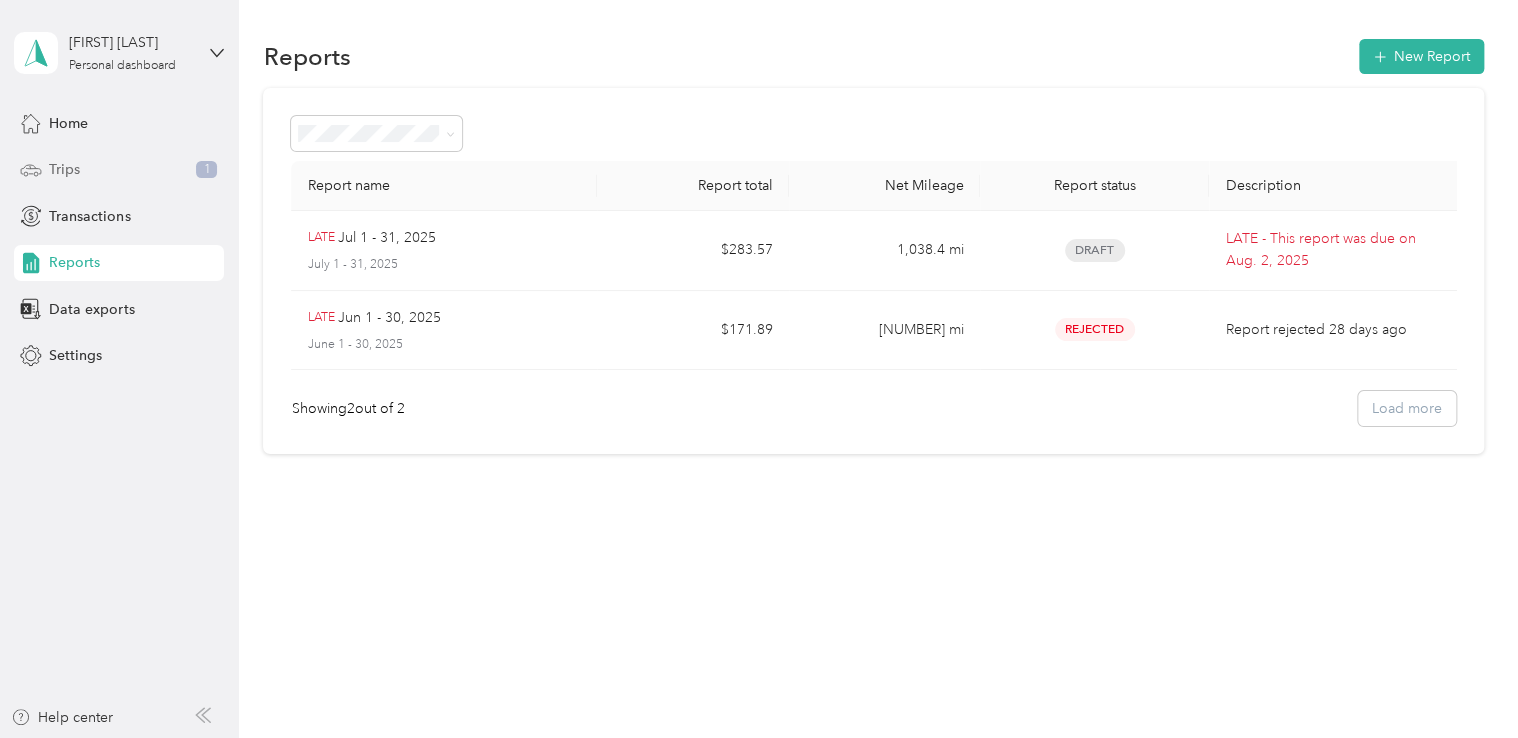 click on "Trips" at bounding box center [64, 169] 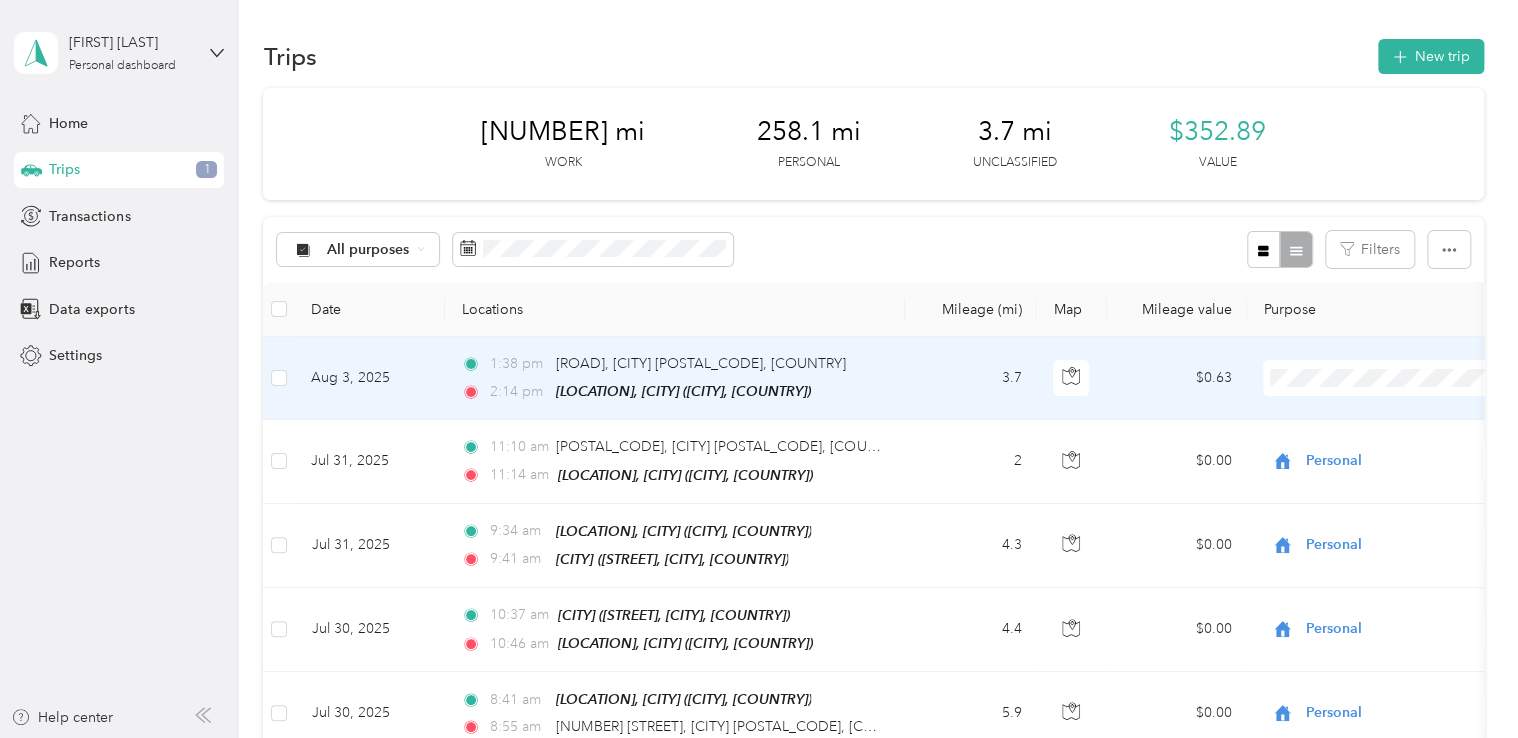 click on "3.7" at bounding box center [971, 378] 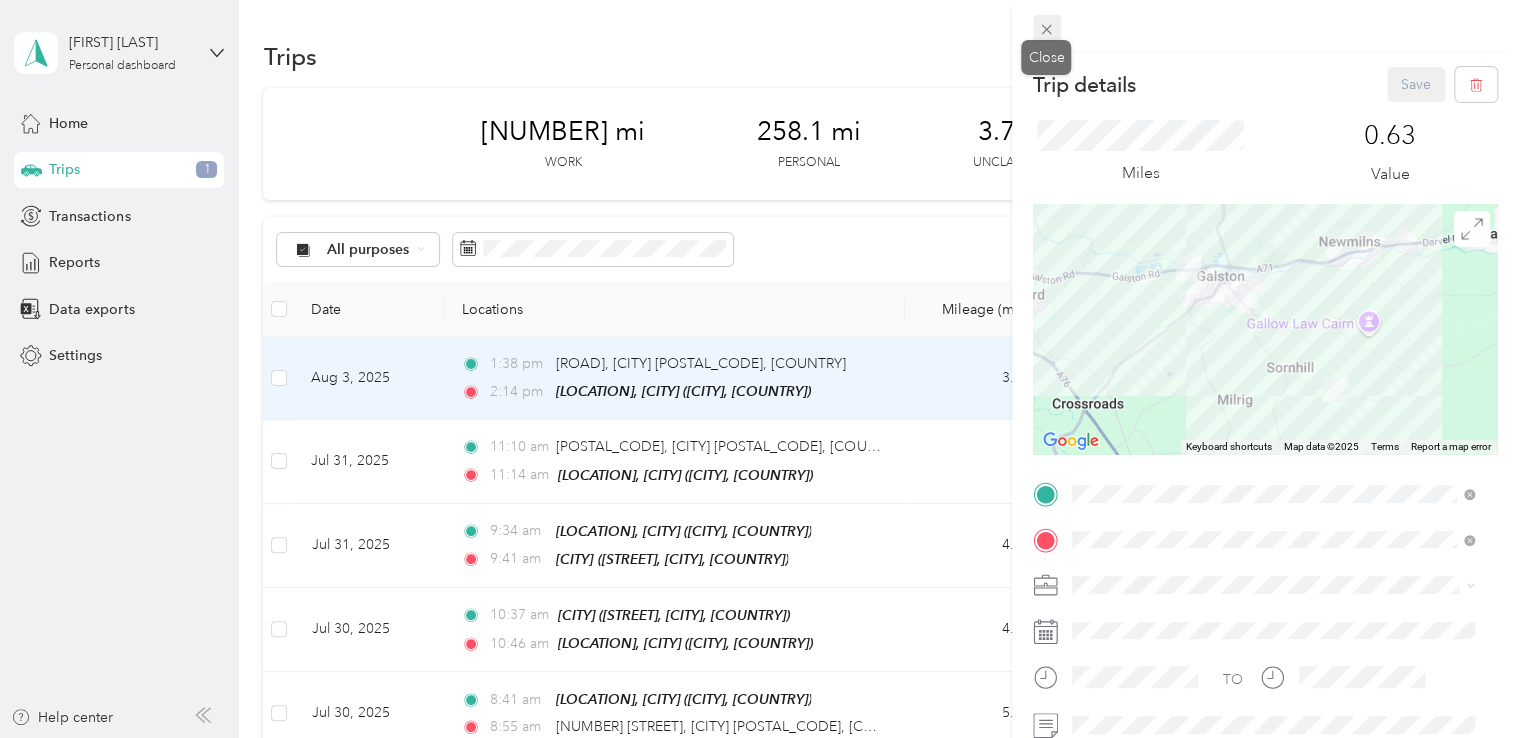click 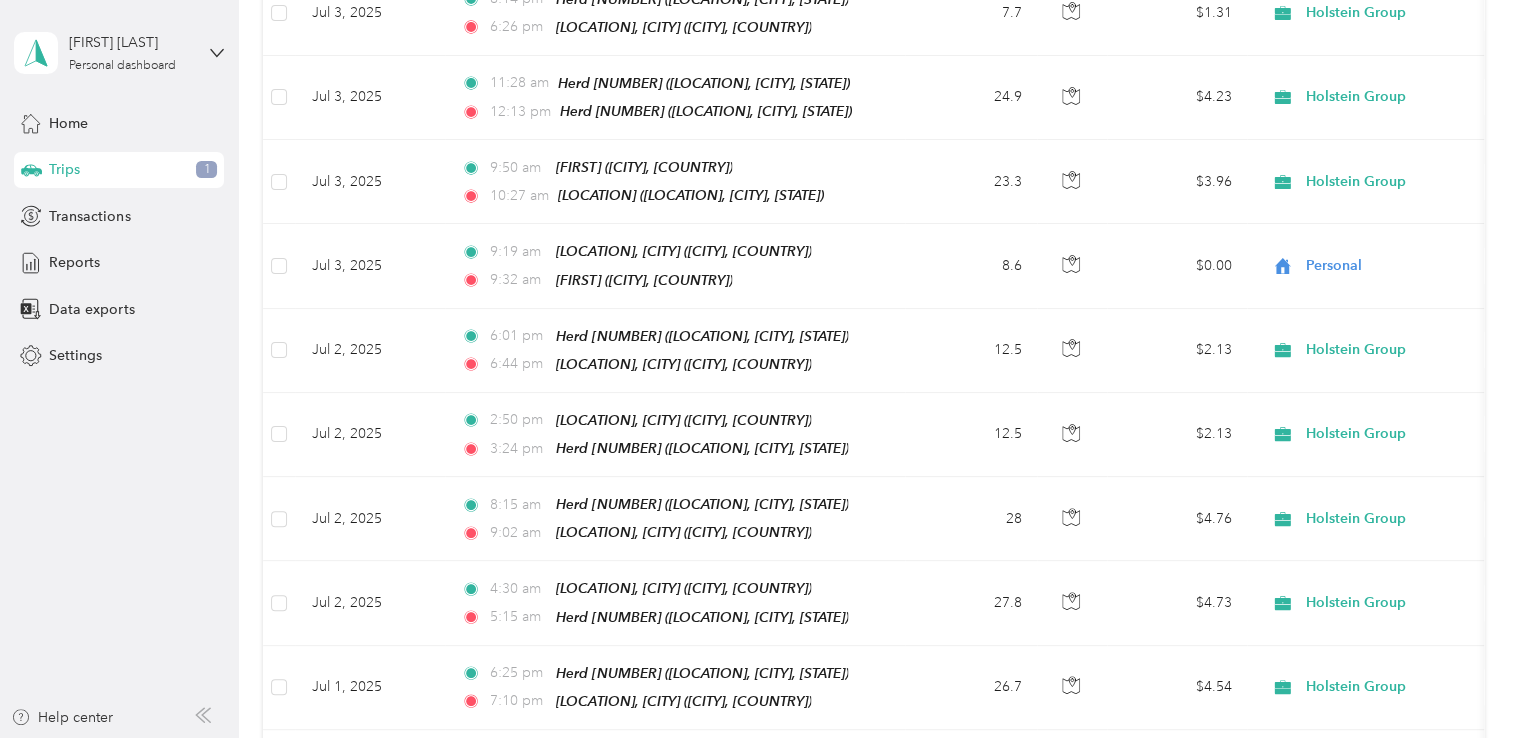scroll, scrollTop: 5228, scrollLeft: 0, axis: vertical 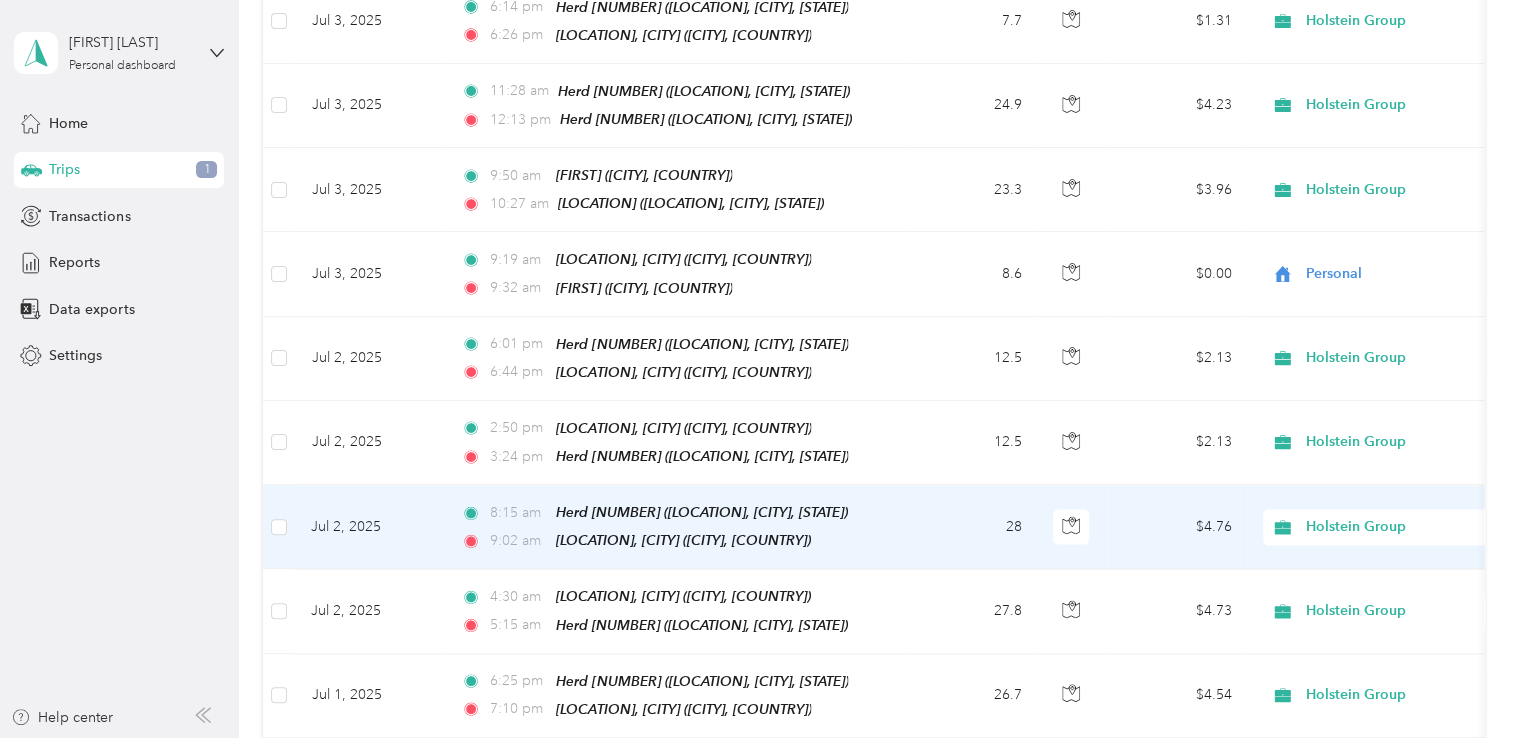 click on "28" at bounding box center [971, 527] 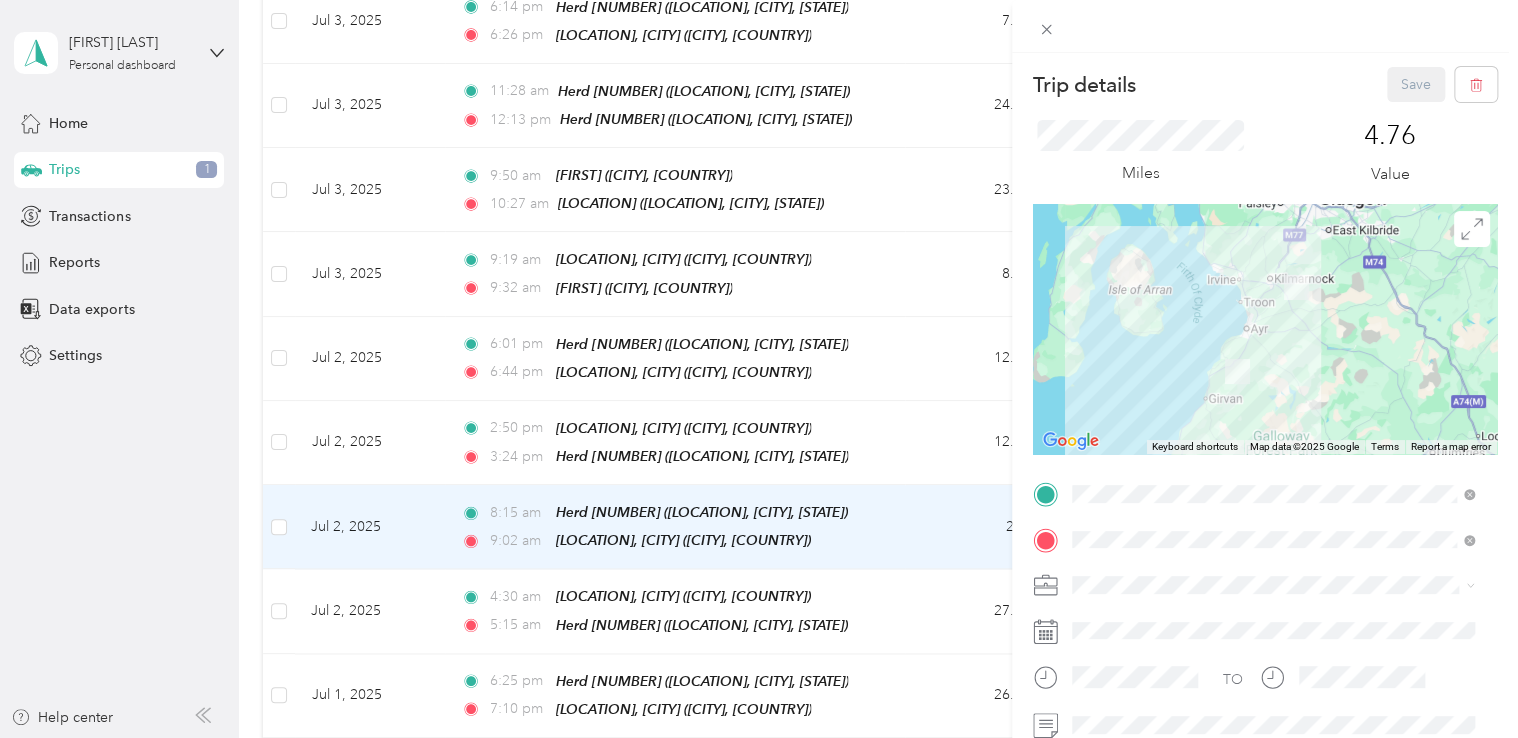 click on "Miles" at bounding box center (1140, 173) 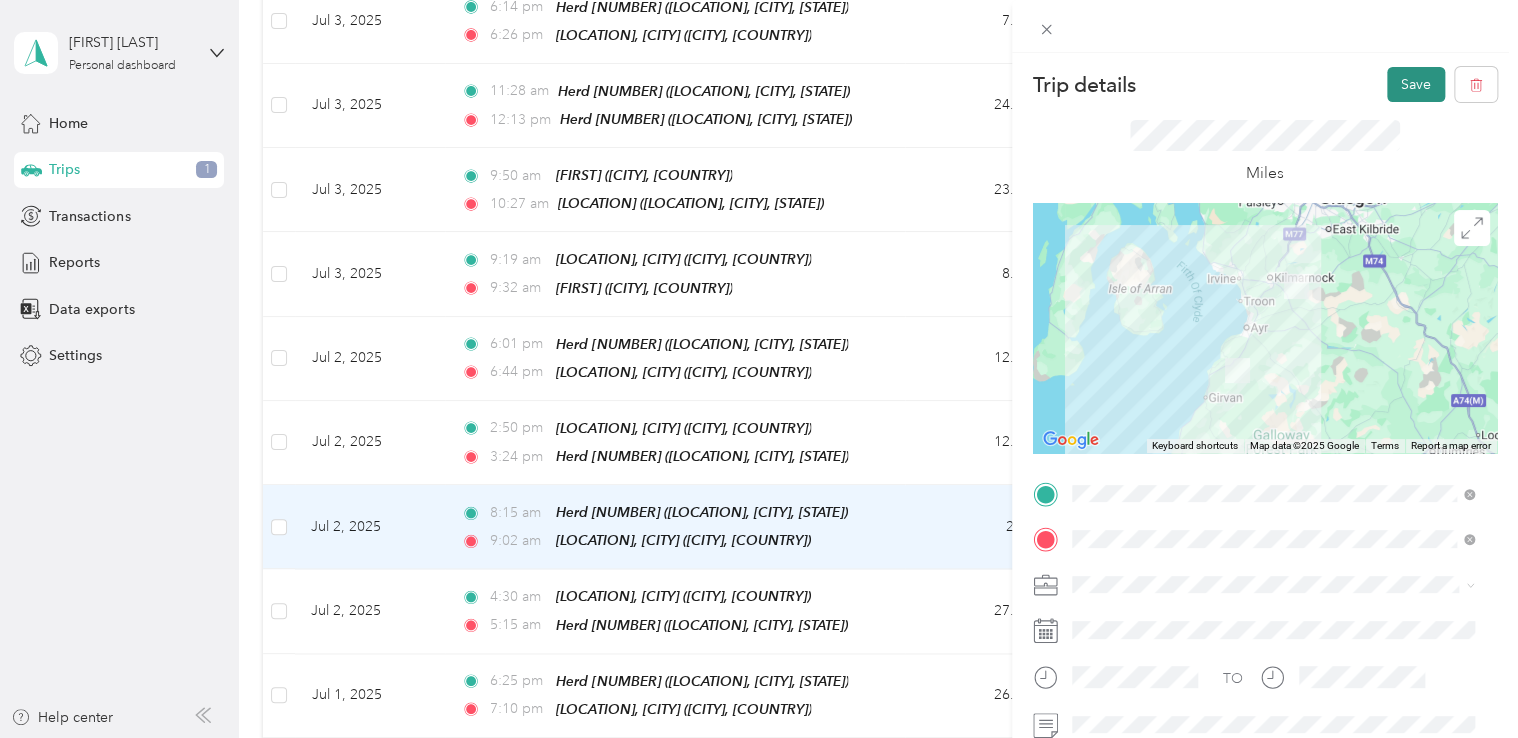 click on "Save" at bounding box center (1416, 84) 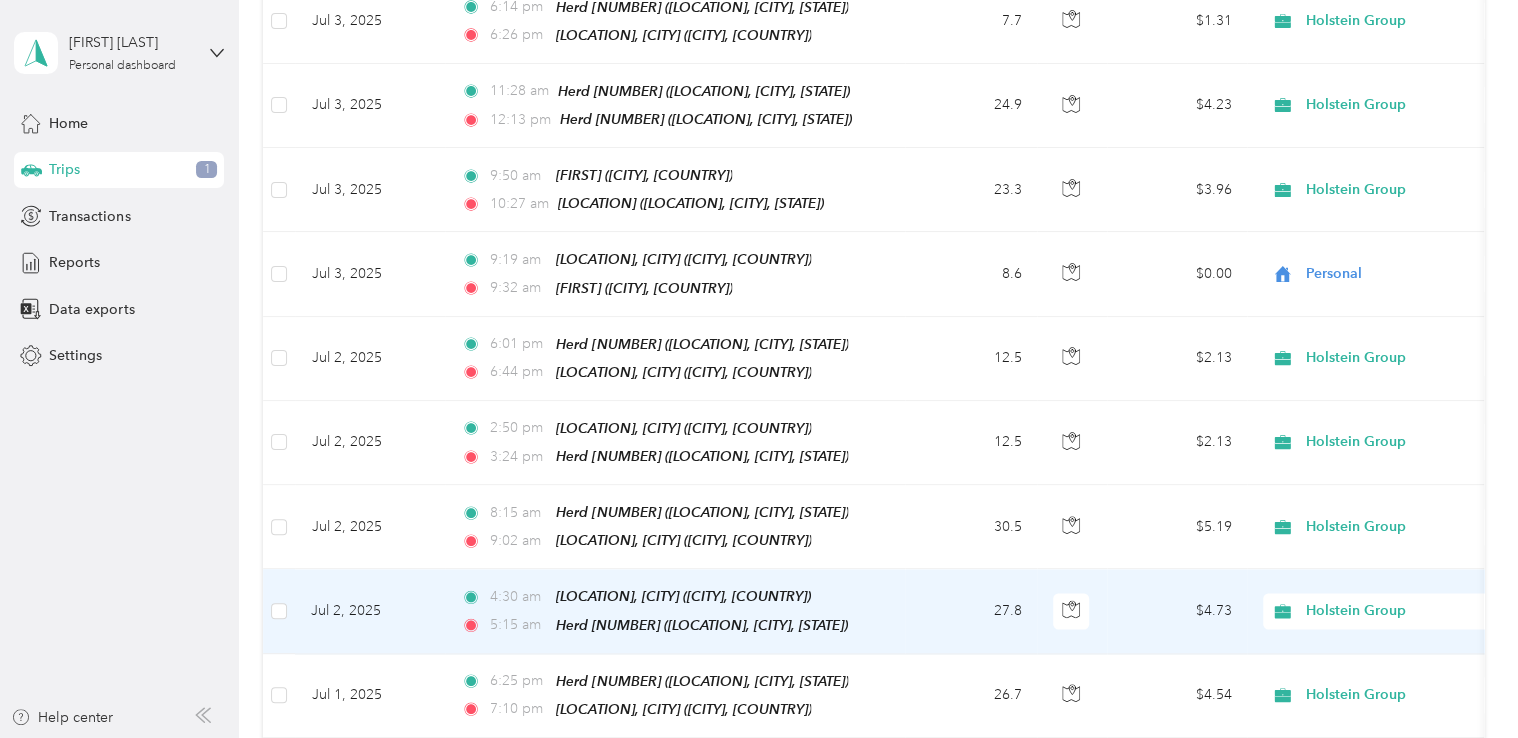 click on "27.8" at bounding box center (971, 611) 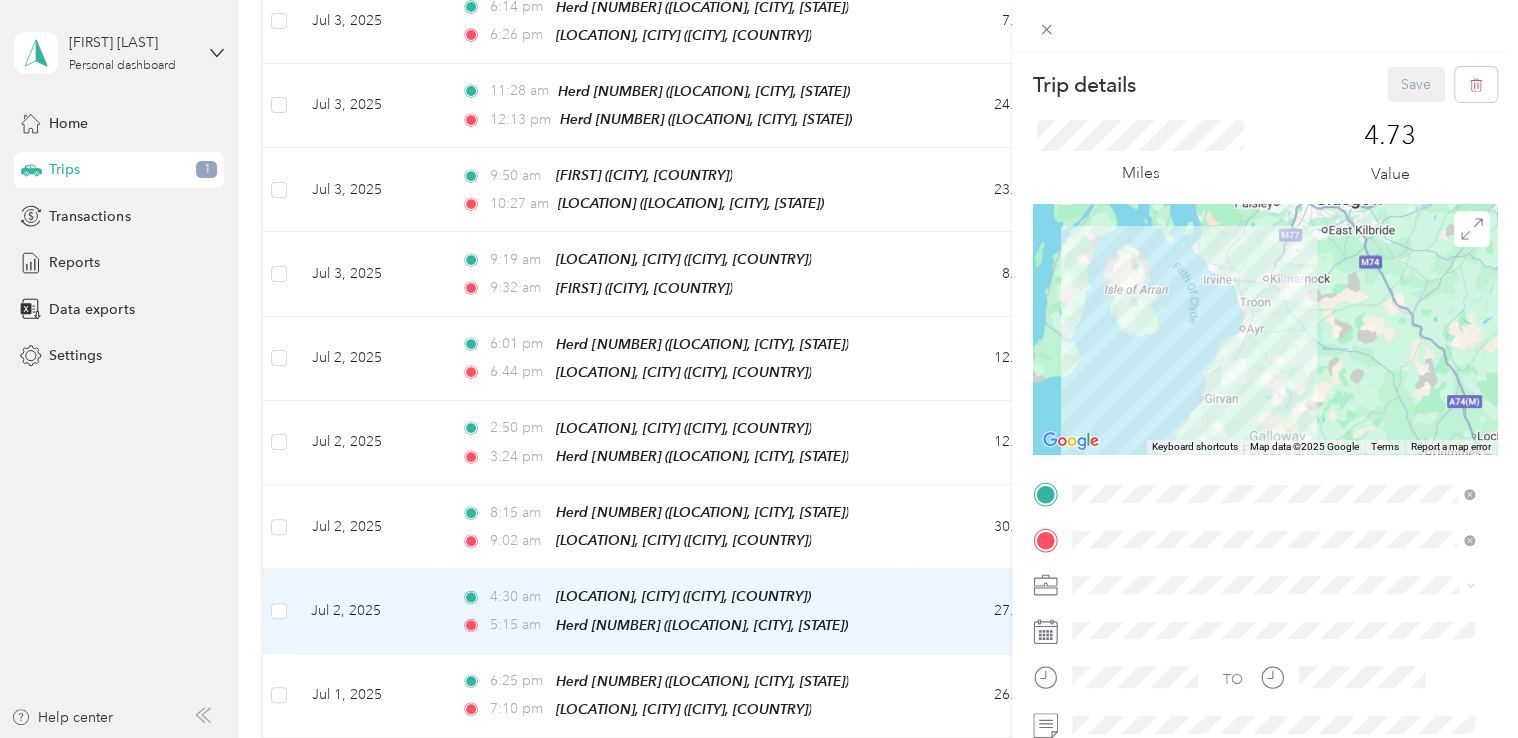 click on "Miles" at bounding box center [1140, 153] 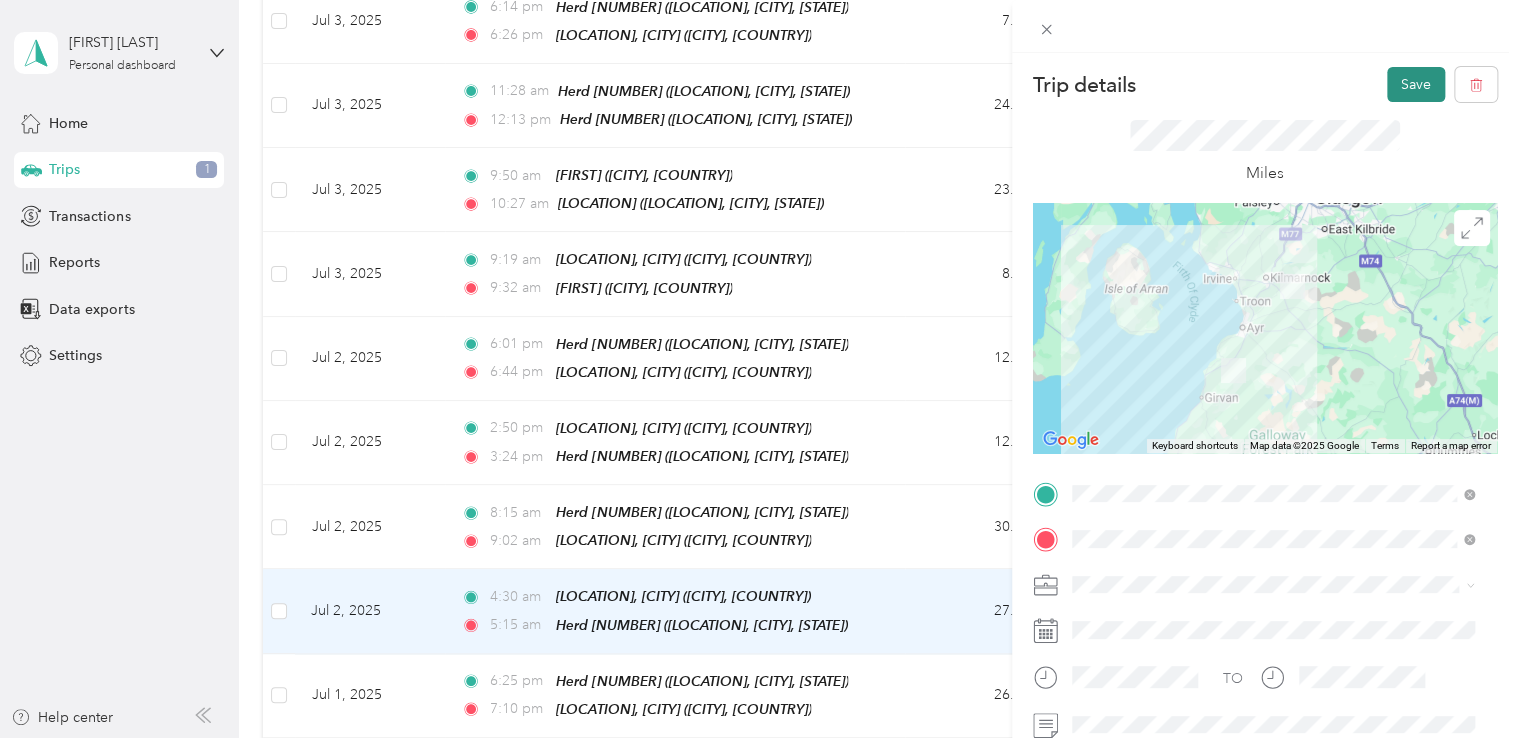 click on "Save" at bounding box center [1416, 84] 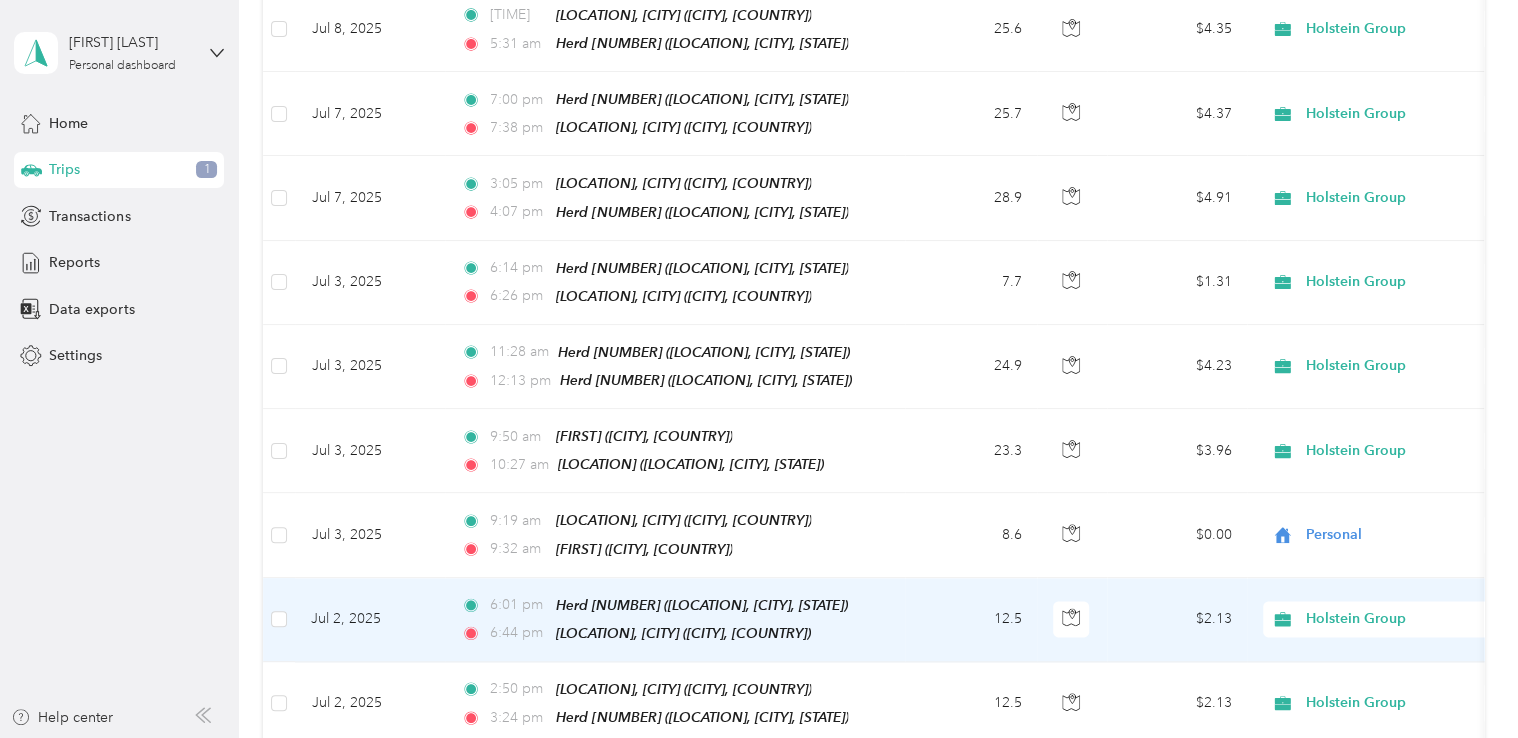 scroll, scrollTop: 5036, scrollLeft: 0, axis: vertical 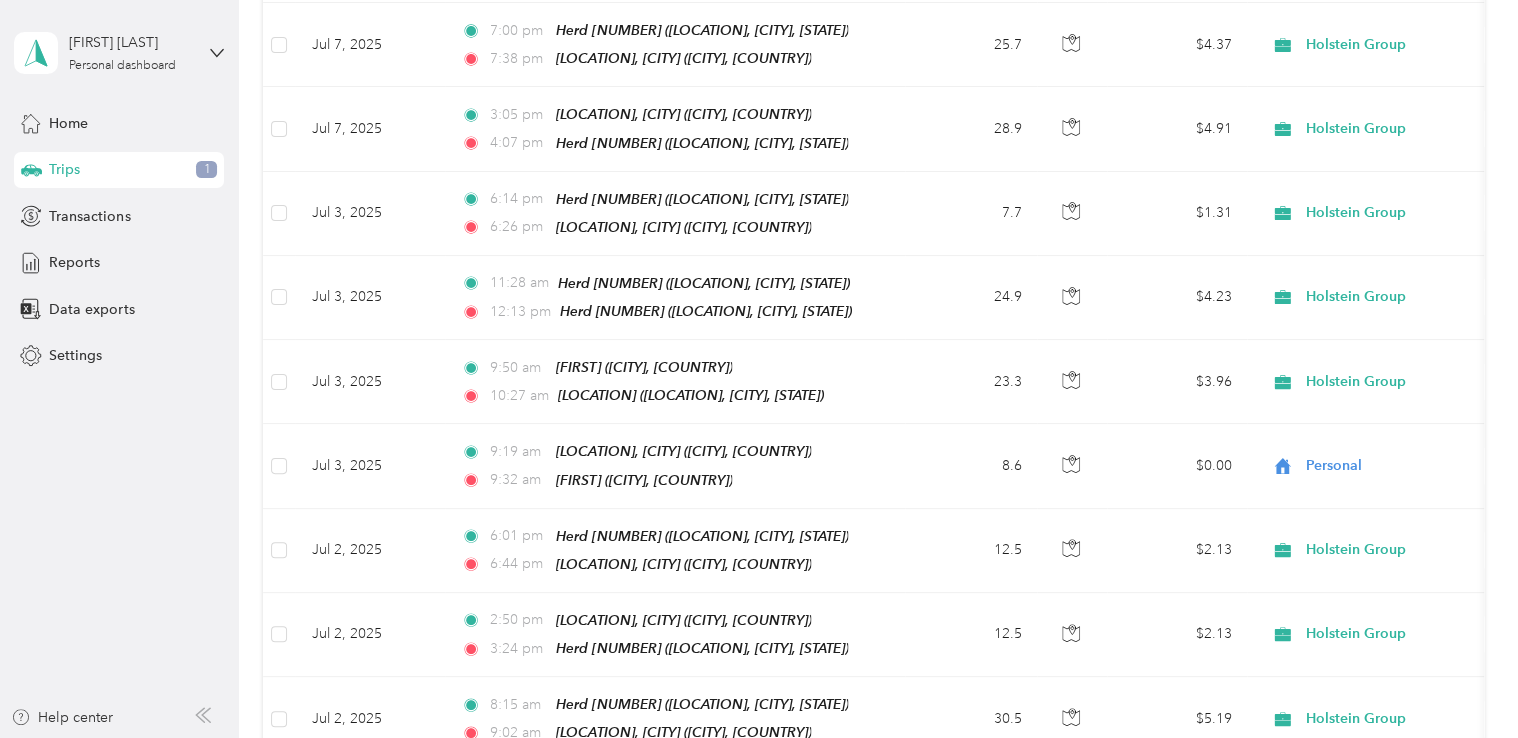 click on "30.3" at bounding box center [971, 803] 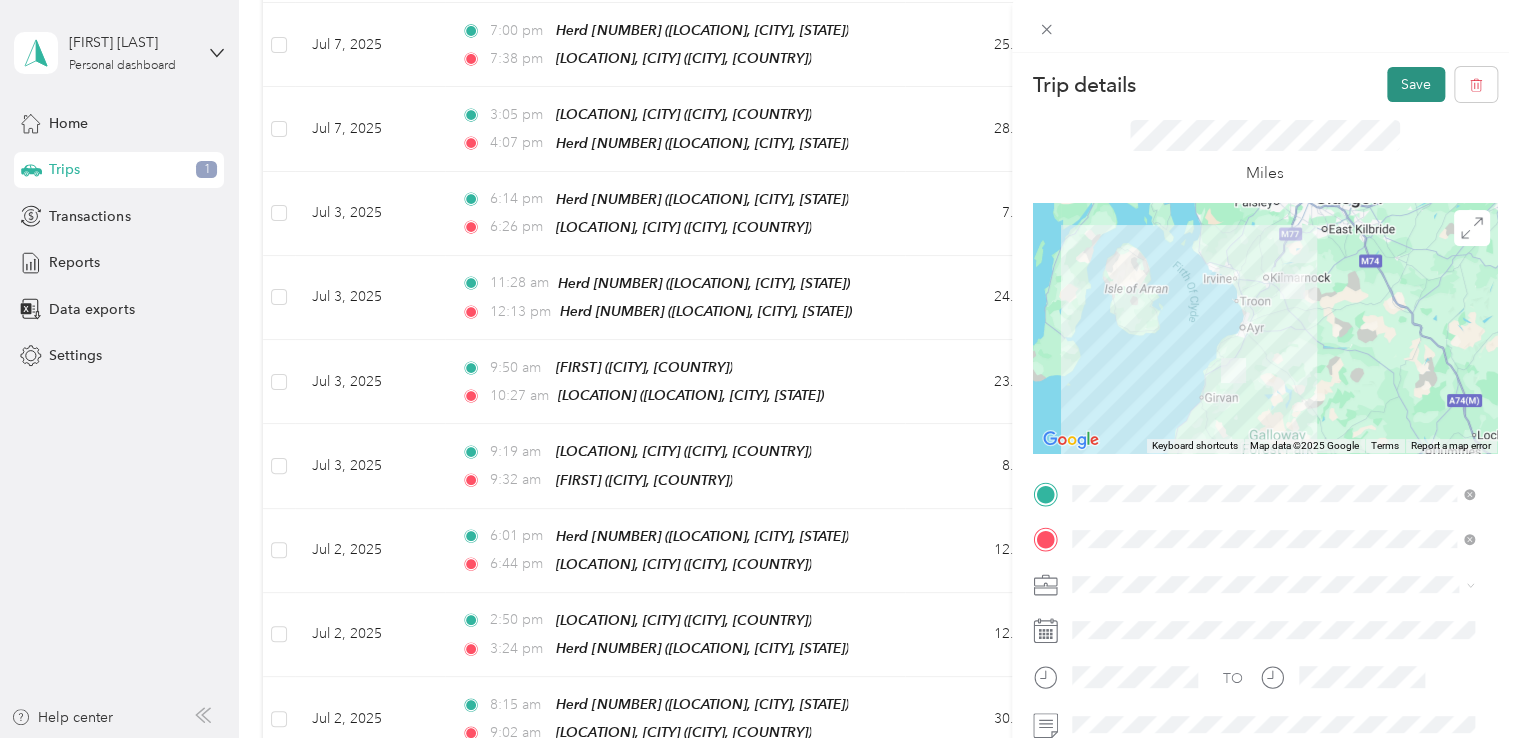 click on "Save" at bounding box center (1416, 84) 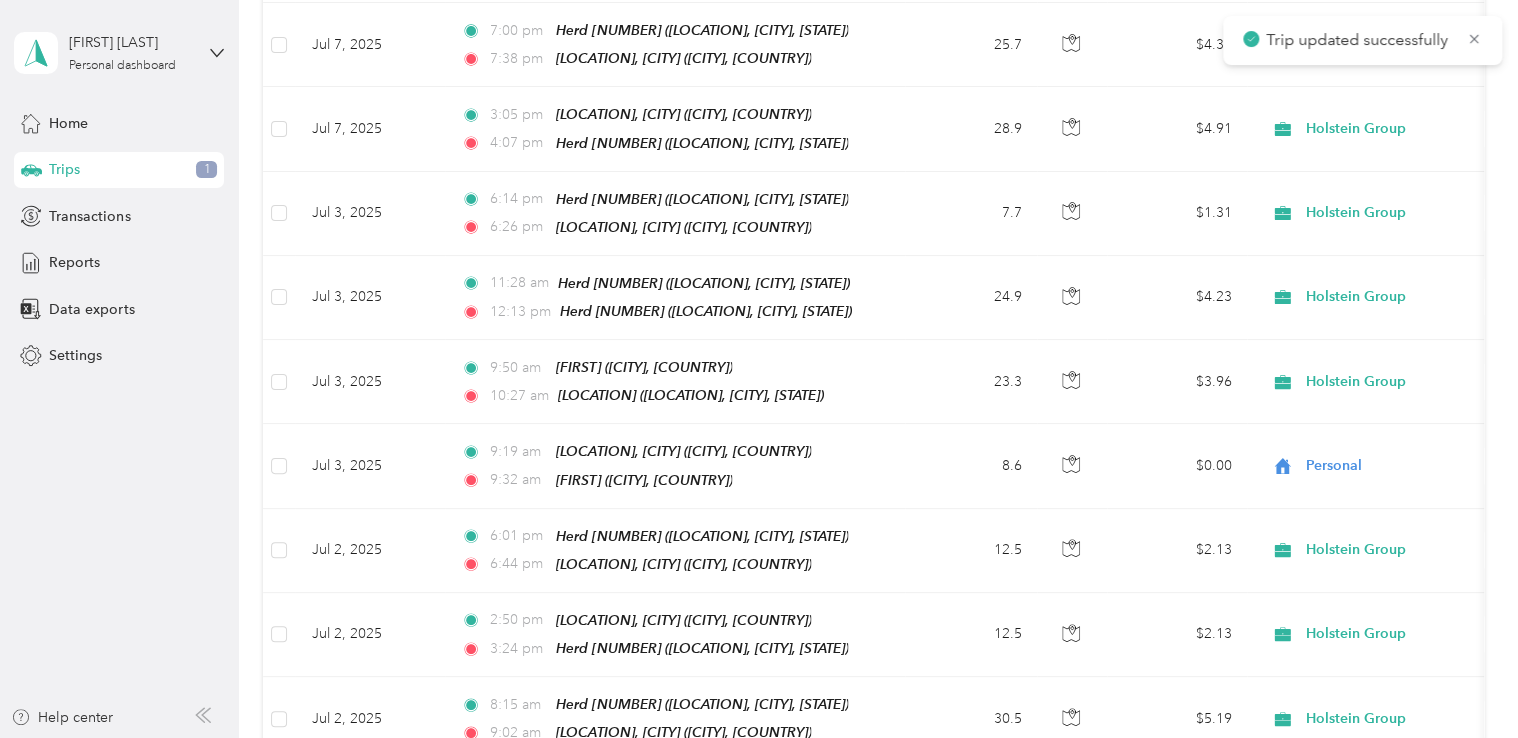 click on "Trip details Save This trip cannot be edited because it is either under review, approved, or paid. Contact your Team Manager to edit it. Miles ← Move left → Move right ↑ Move up ↓ Move down + Zoom in - Zoom out Home Jump left by 75% End Jump right by 75% Page Up Jump up by 75% Page Down Jump down by 75% Keyboard shortcuts Map Data Map data ©2025 Google Map data ©2025 Google 20 km  Click to toggle between metric and imperial units Terms Report a map error TO Add photo" at bounding box center [754, 738] 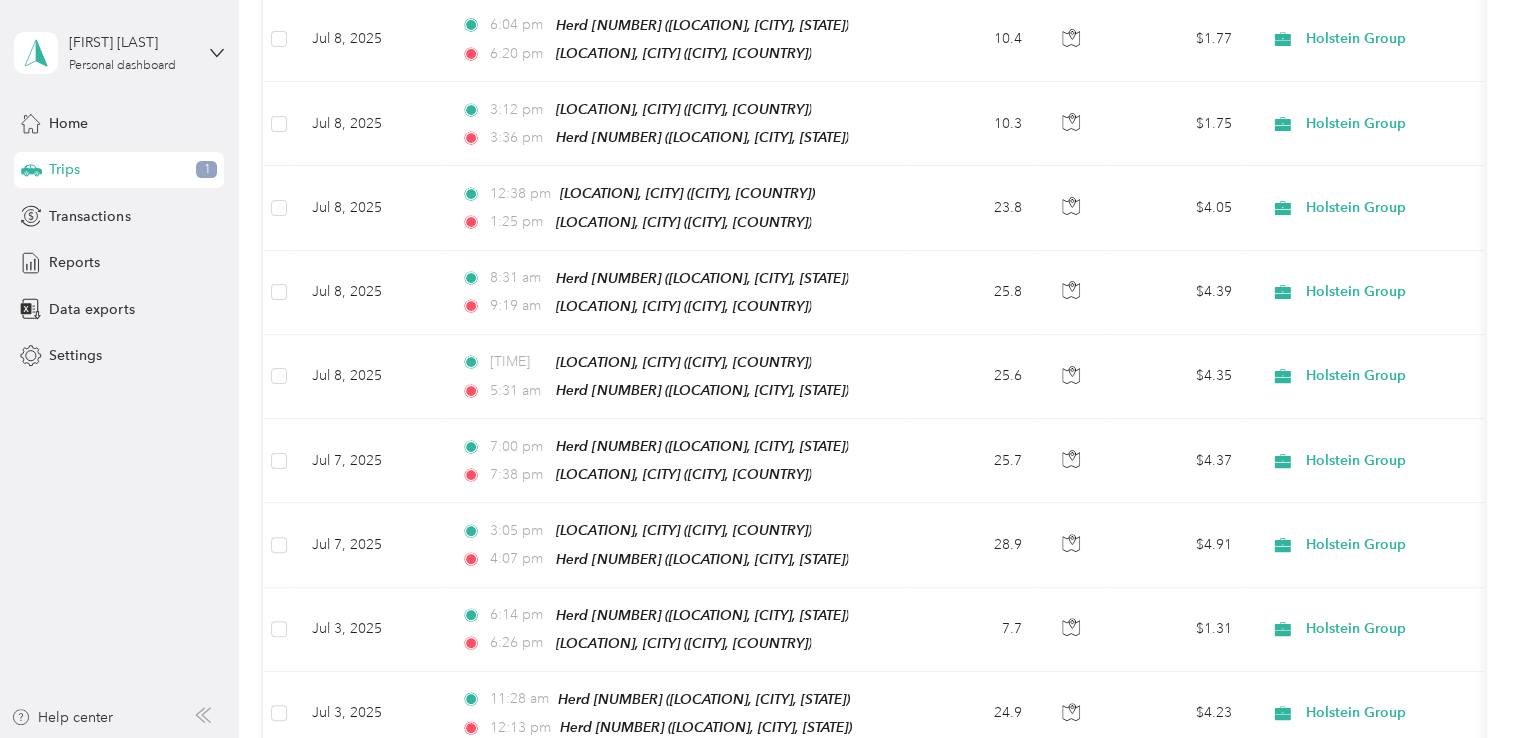 scroll, scrollTop: 4622, scrollLeft: 0, axis: vertical 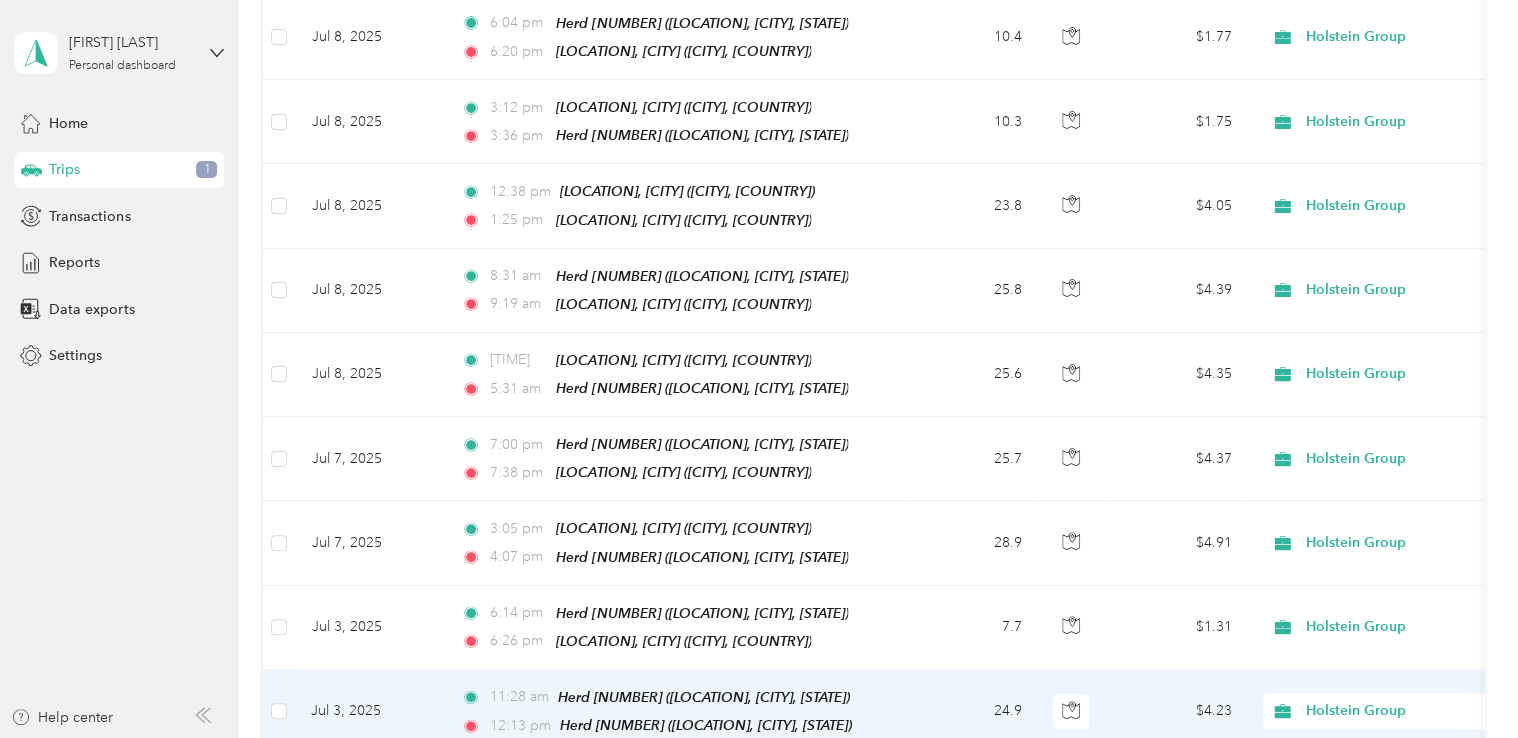 click on "24.9" at bounding box center (971, 712) 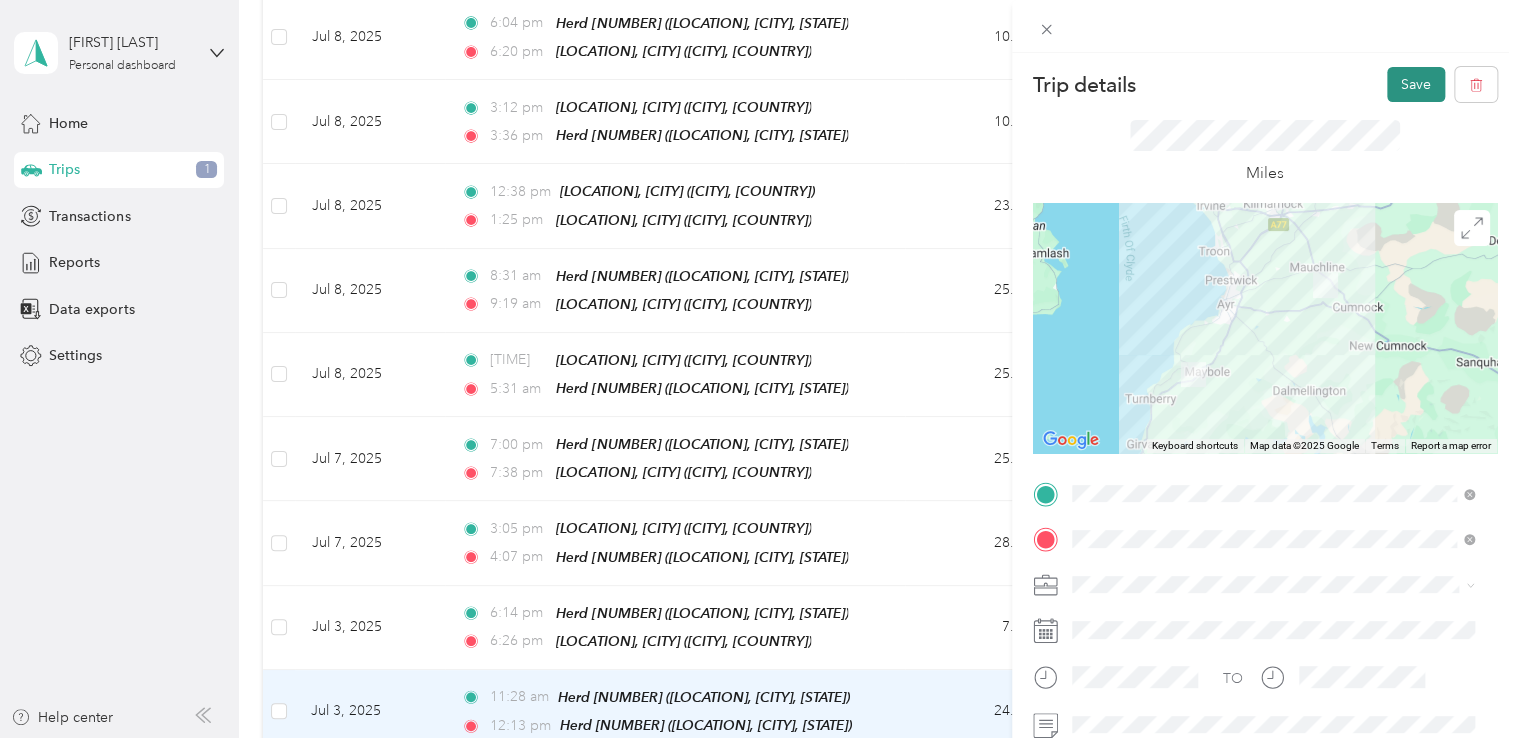 click on "Save" at bounding box center (1416, 84) 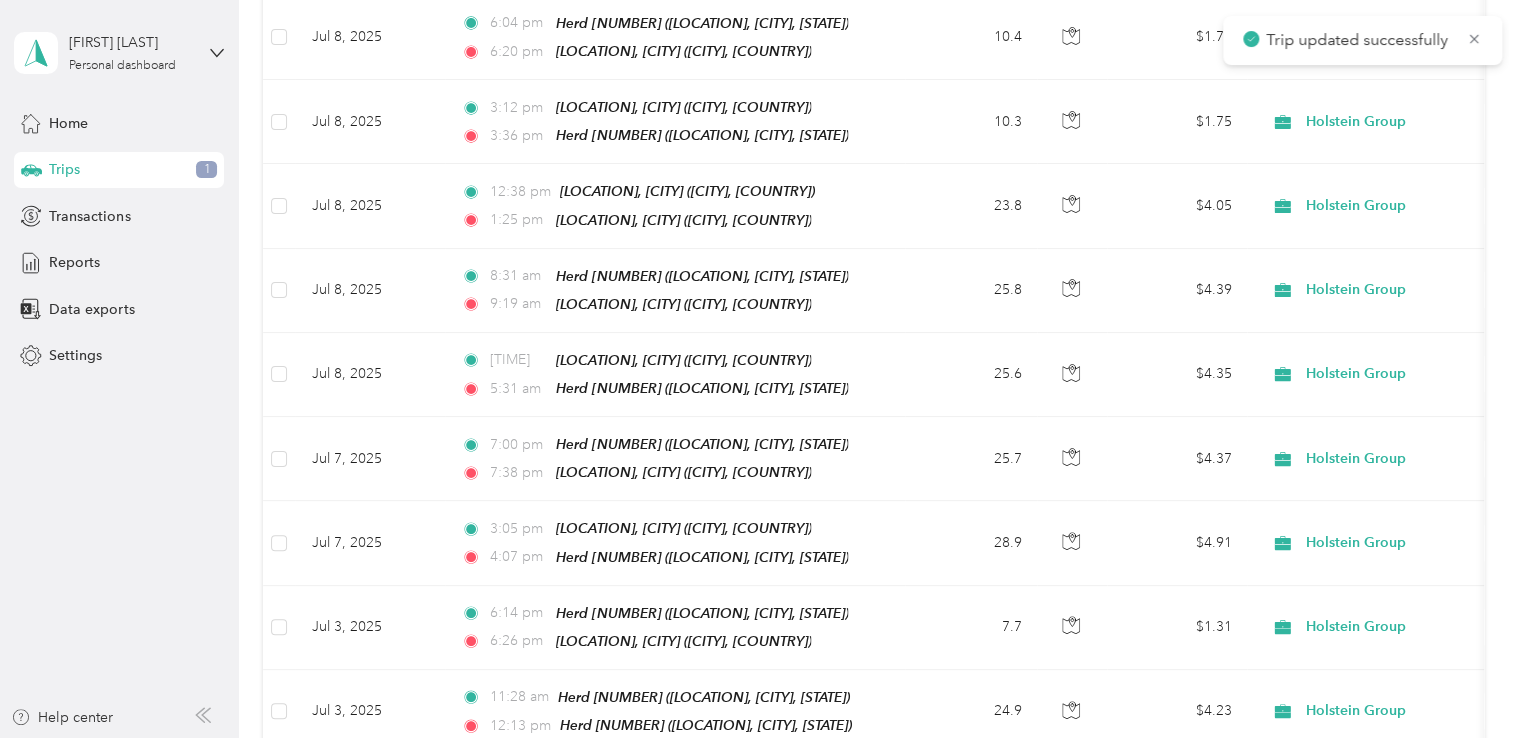 click on "Trip details Save This trip cannot be edited because it is either under review, approved, or paid. Contact your Team Manager to edit it. Miles ← Move left → Move right ↑ Move up ↓ Move down + Zoom in - Zoom out Home Jump left by 75% End Jump right by 75% Page Up Jump up by 75% Page Down Jump down by 75% Keyboard shortcuts Map Data Map data ©2025 Google Map data ©2025 Google 10 km  Click to toggle between metric and imperial units Terms Report a map error TO Add photo" at bounding box center (754, 738) 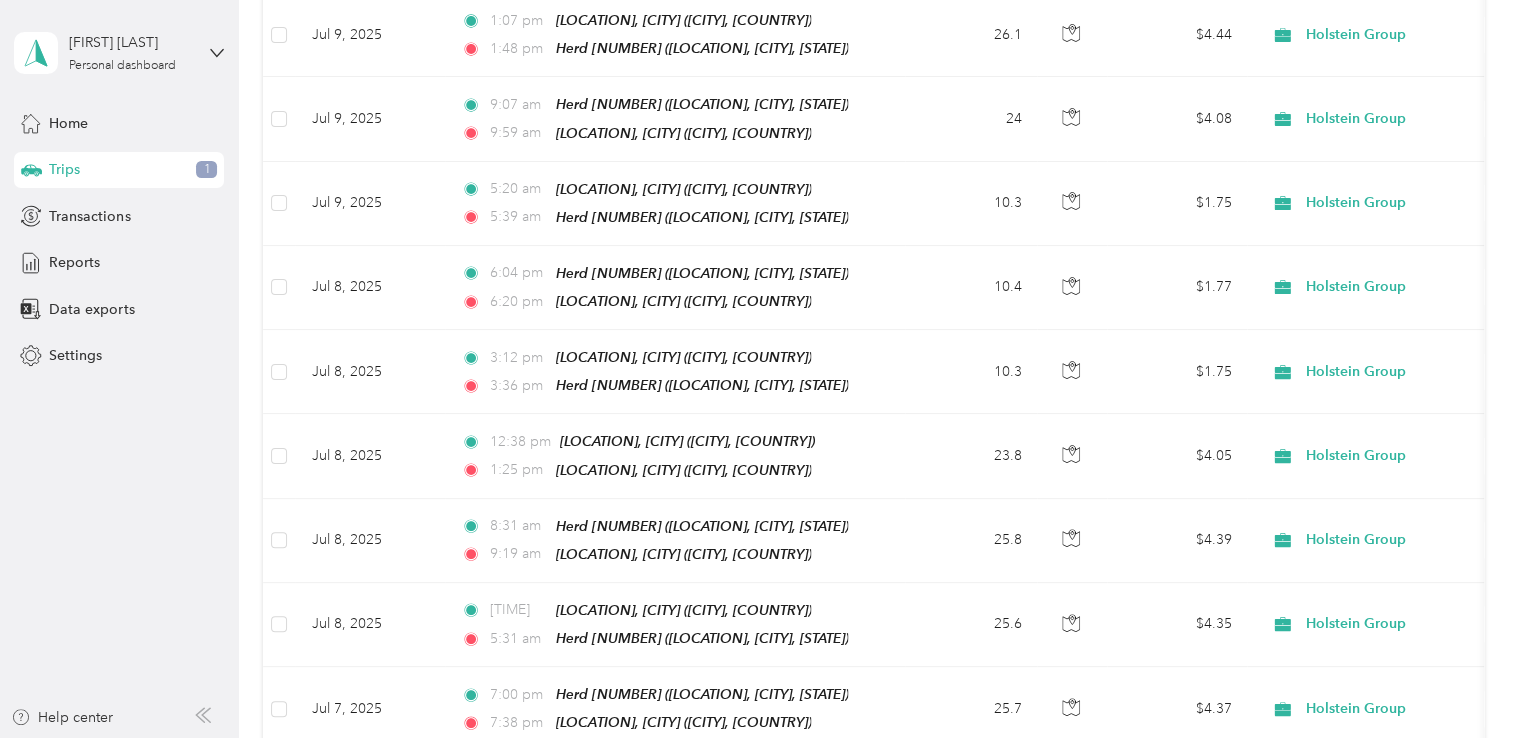 scroll, scrollTop: 4372, scrollLeft: 0, axis: vertical 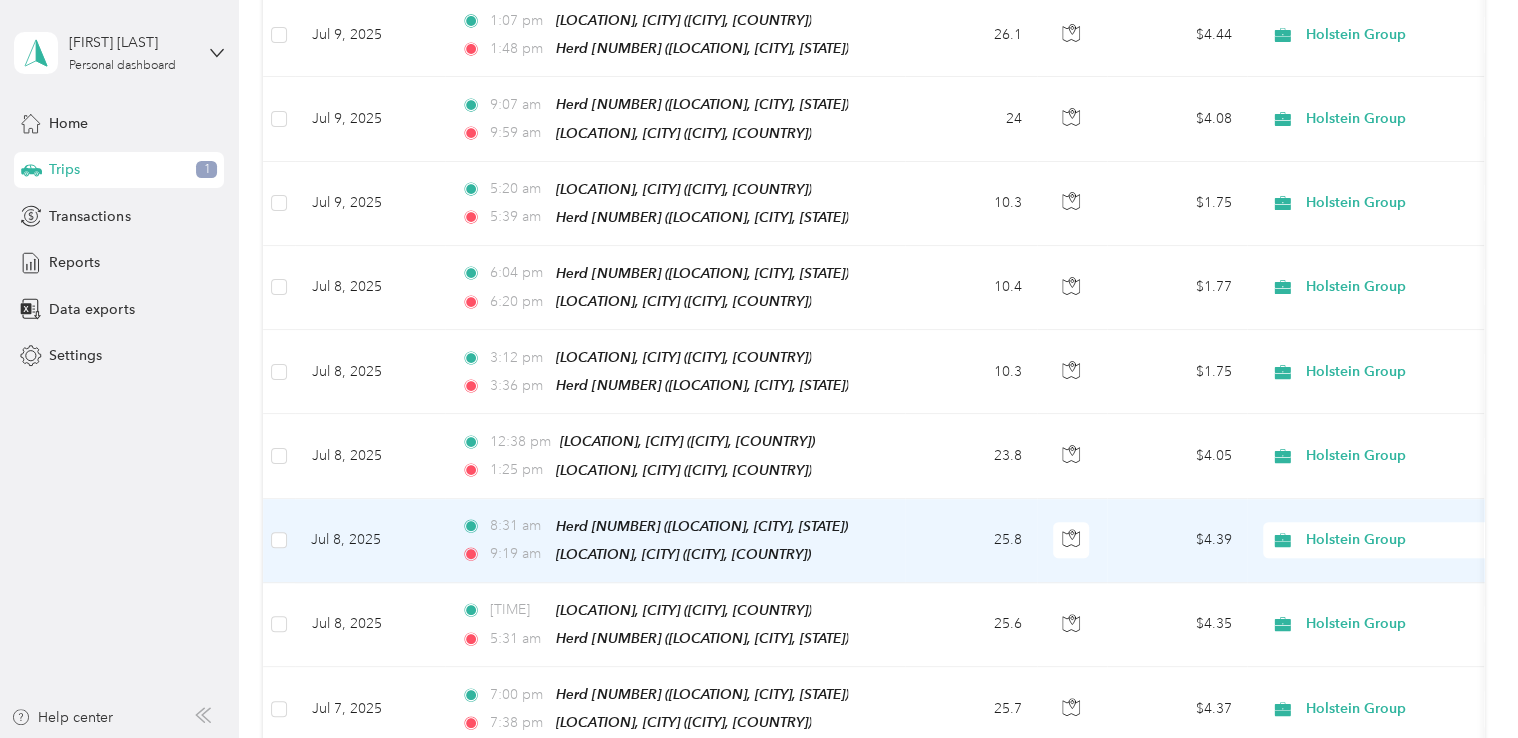 drag, startPoint x: 1036, startPoint y: 443, endPoint x: 869, endPoint y: 453, distance: 167.29913 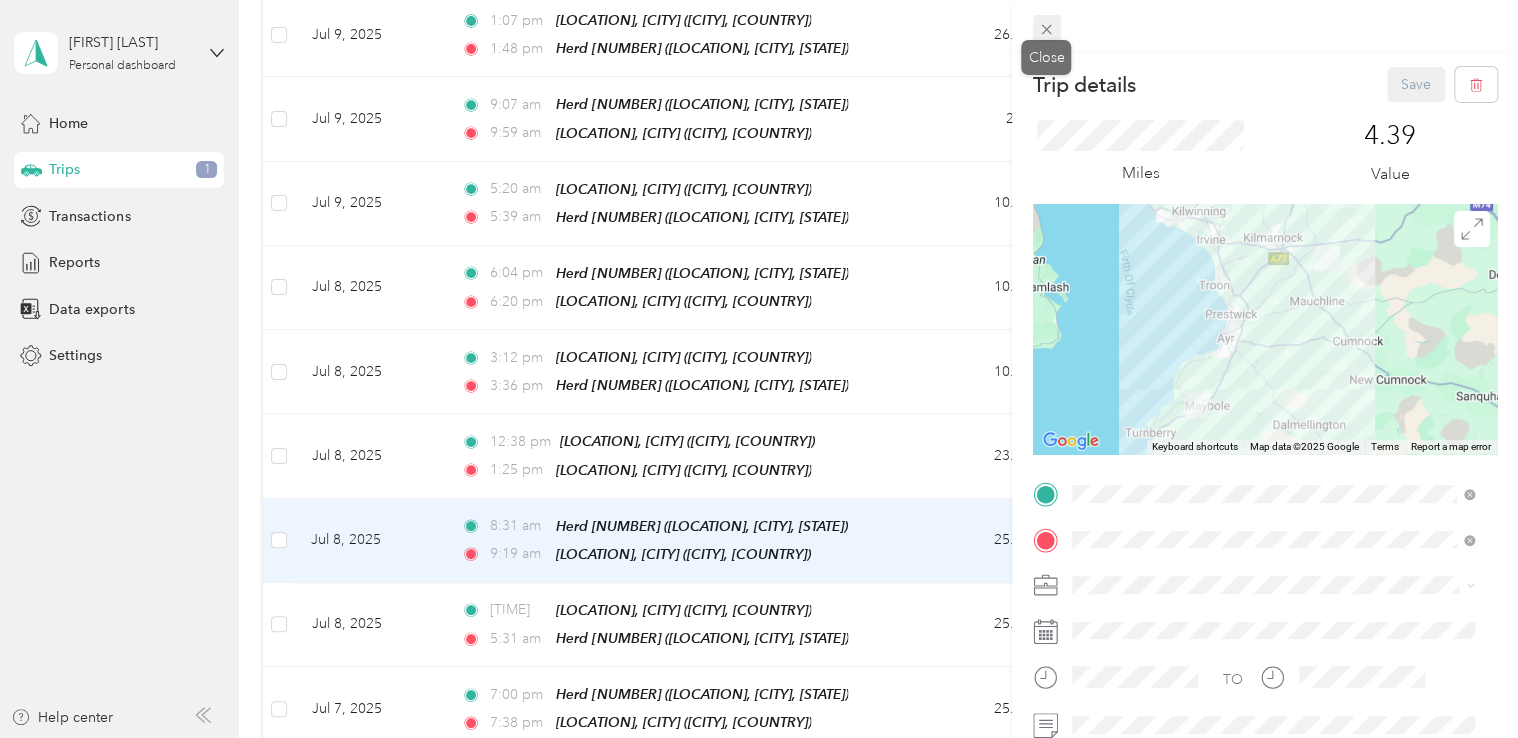 click 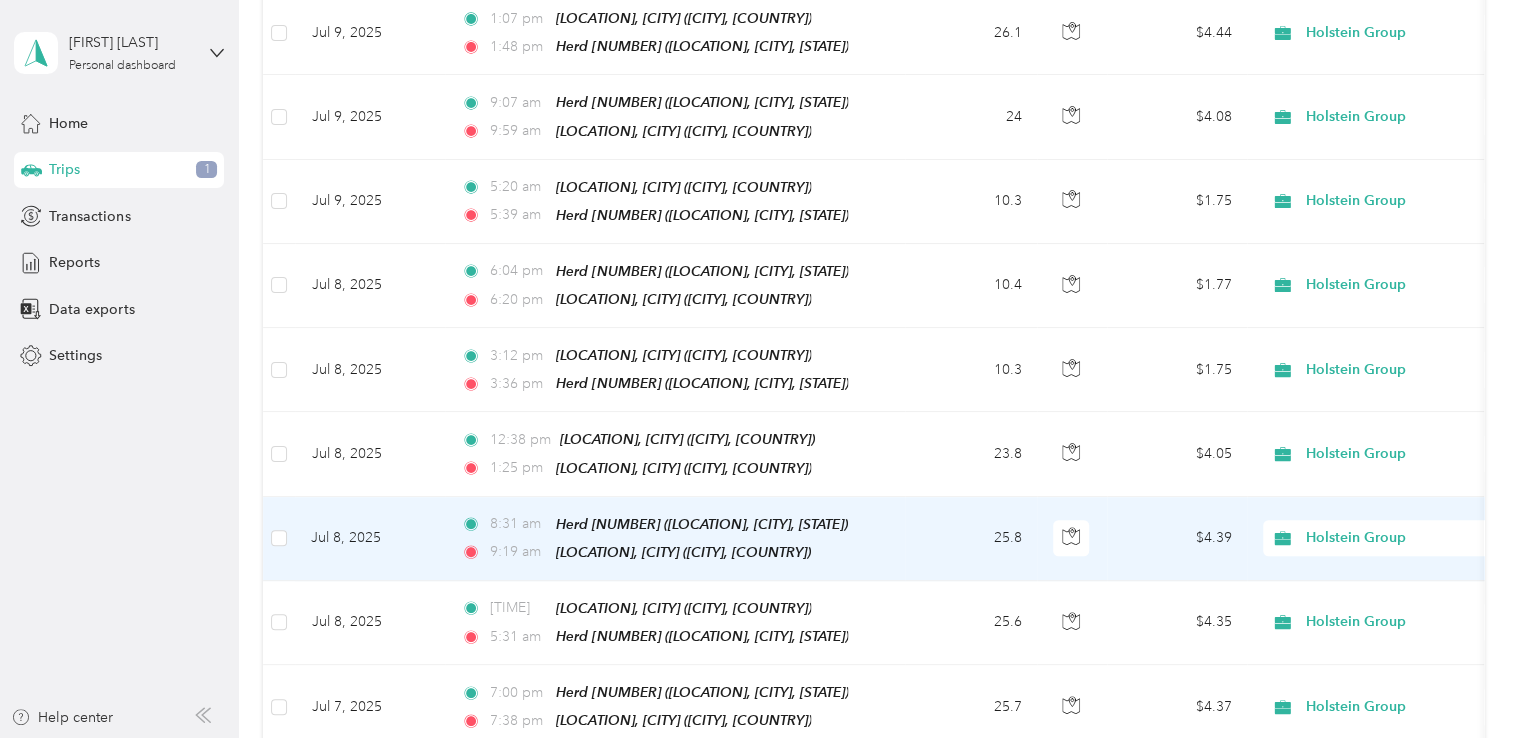 scroll, scrollTop: 4375, scrollLeft: 0, axis: vertical 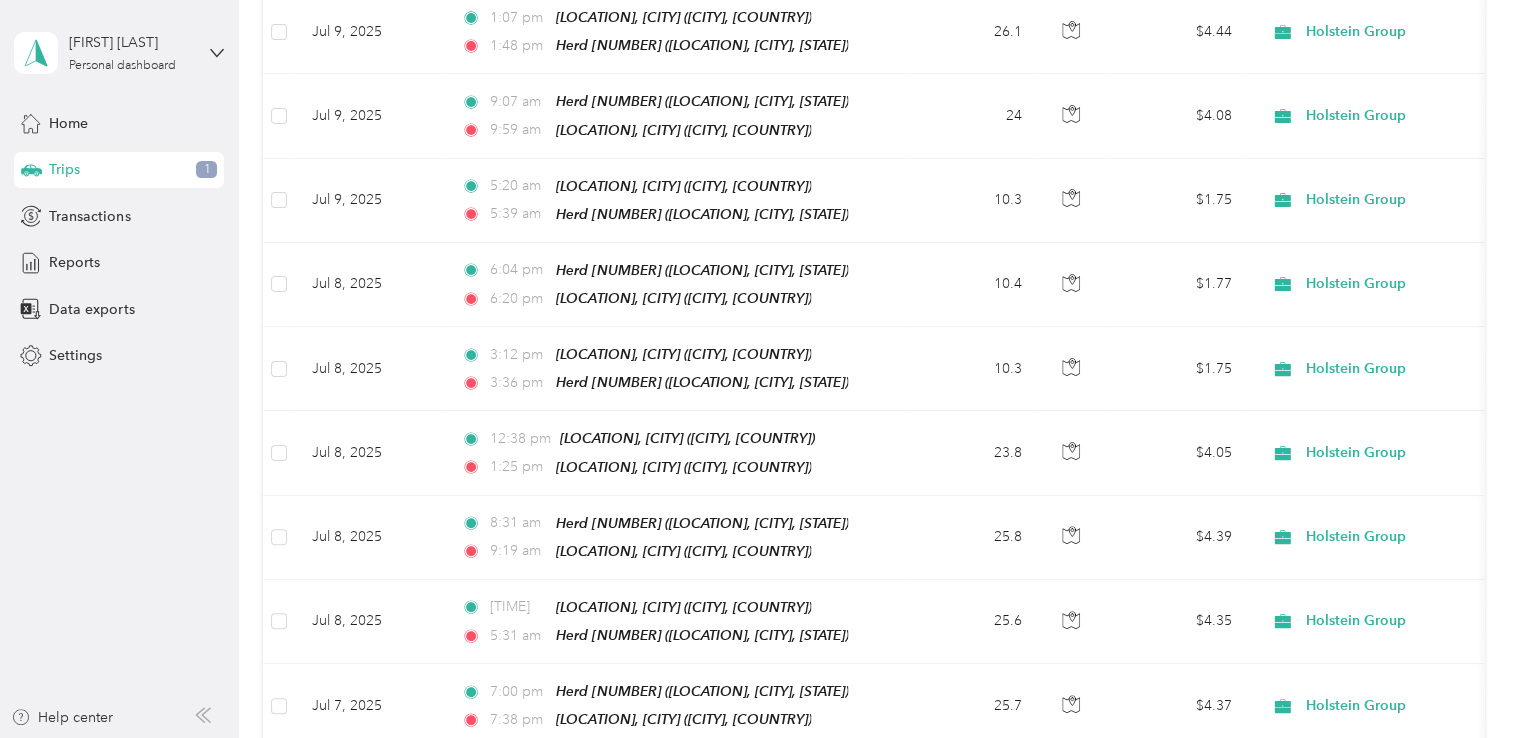 click on "28.9" at bounding box center [971, 790] 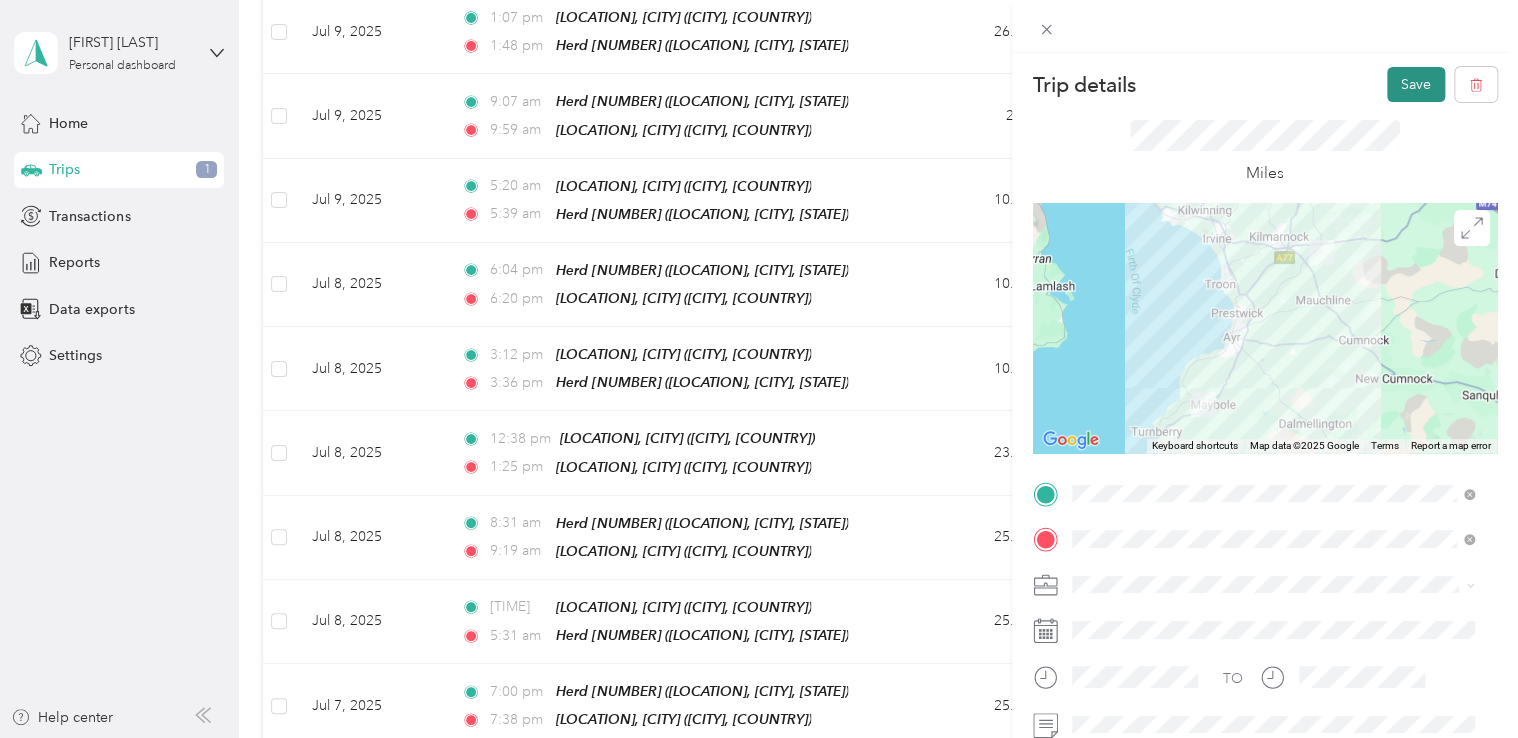 click on "Save" at bounding box center [1416, 84] 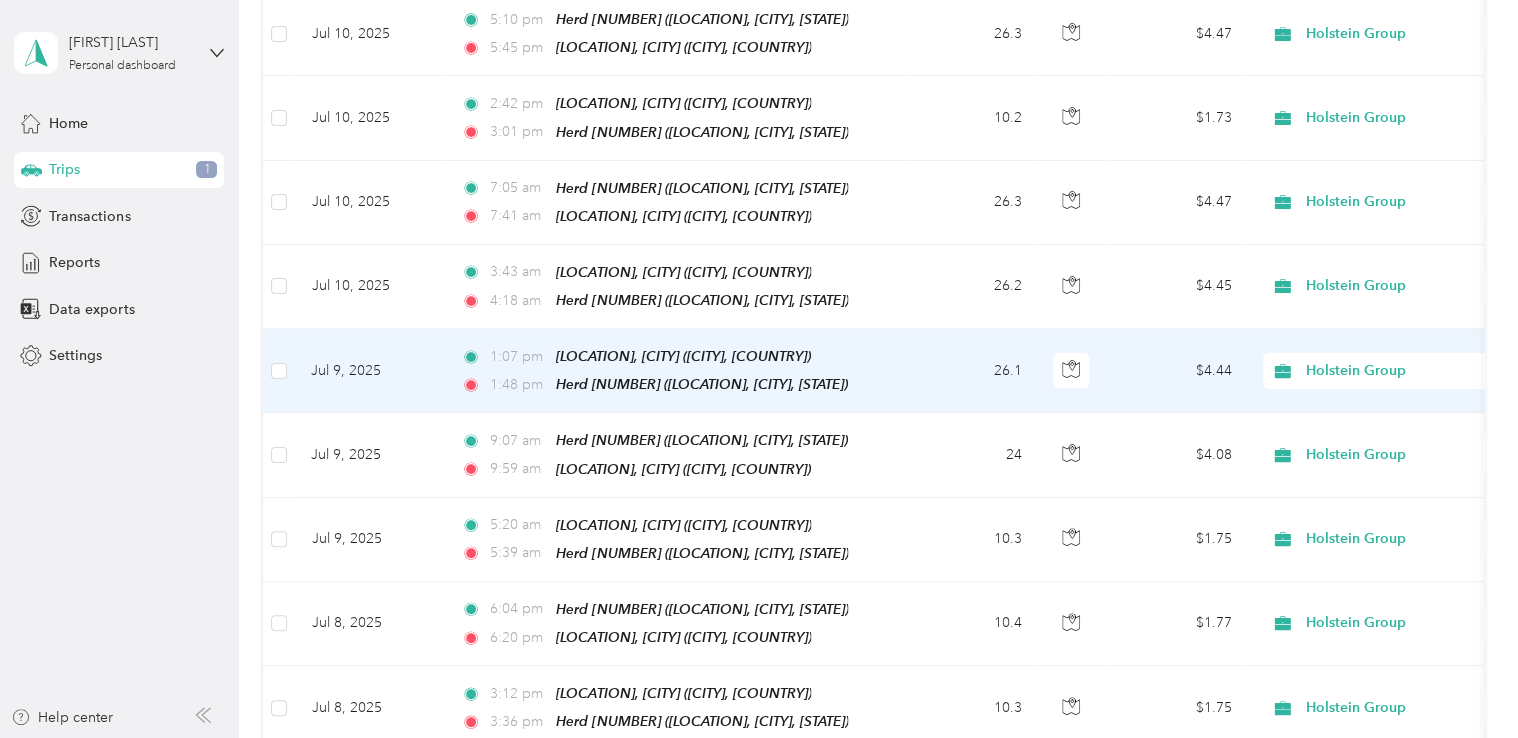 scroll, scrollTop: 4035, scrollLeft: 0, axis: vertical 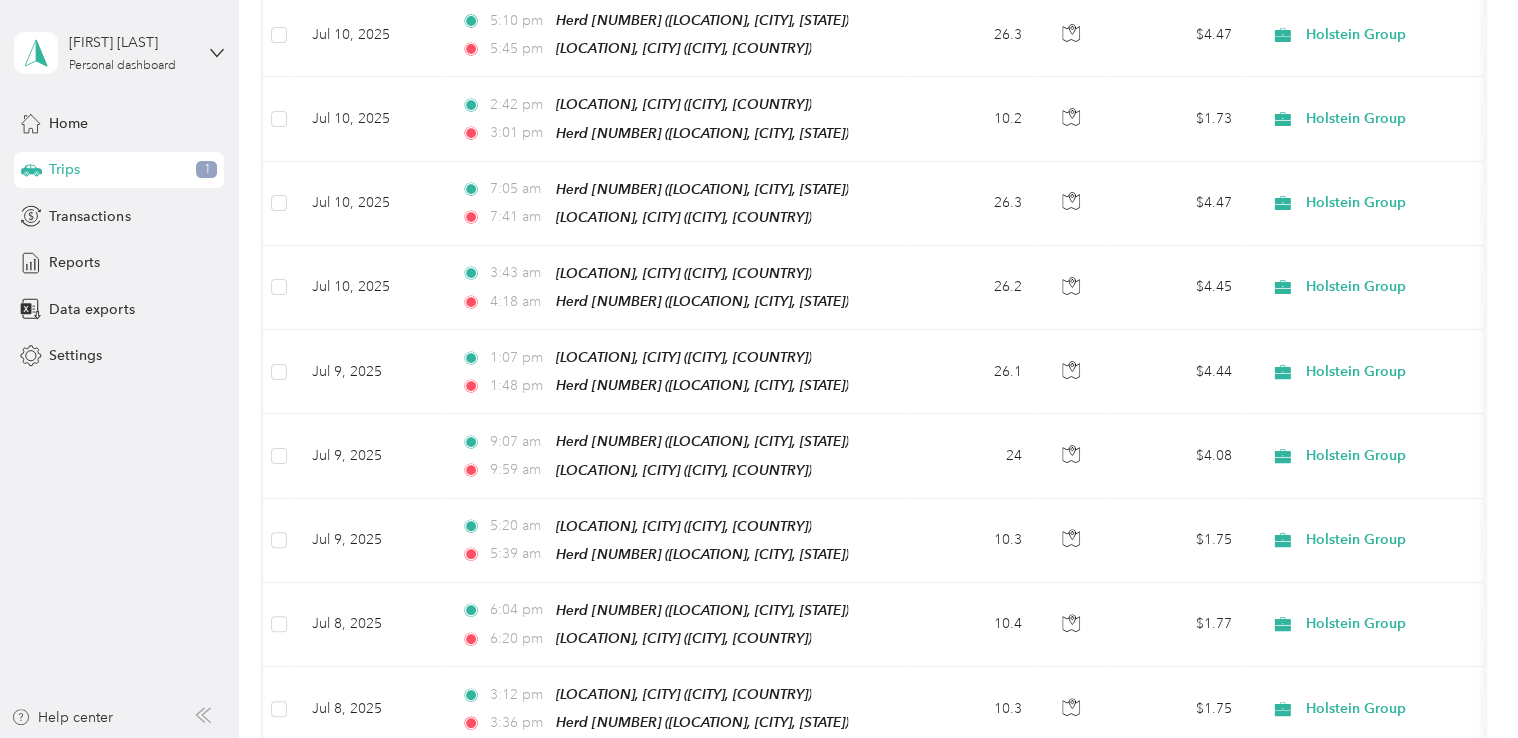 click on "23.8" at bounding box center [971, 793] 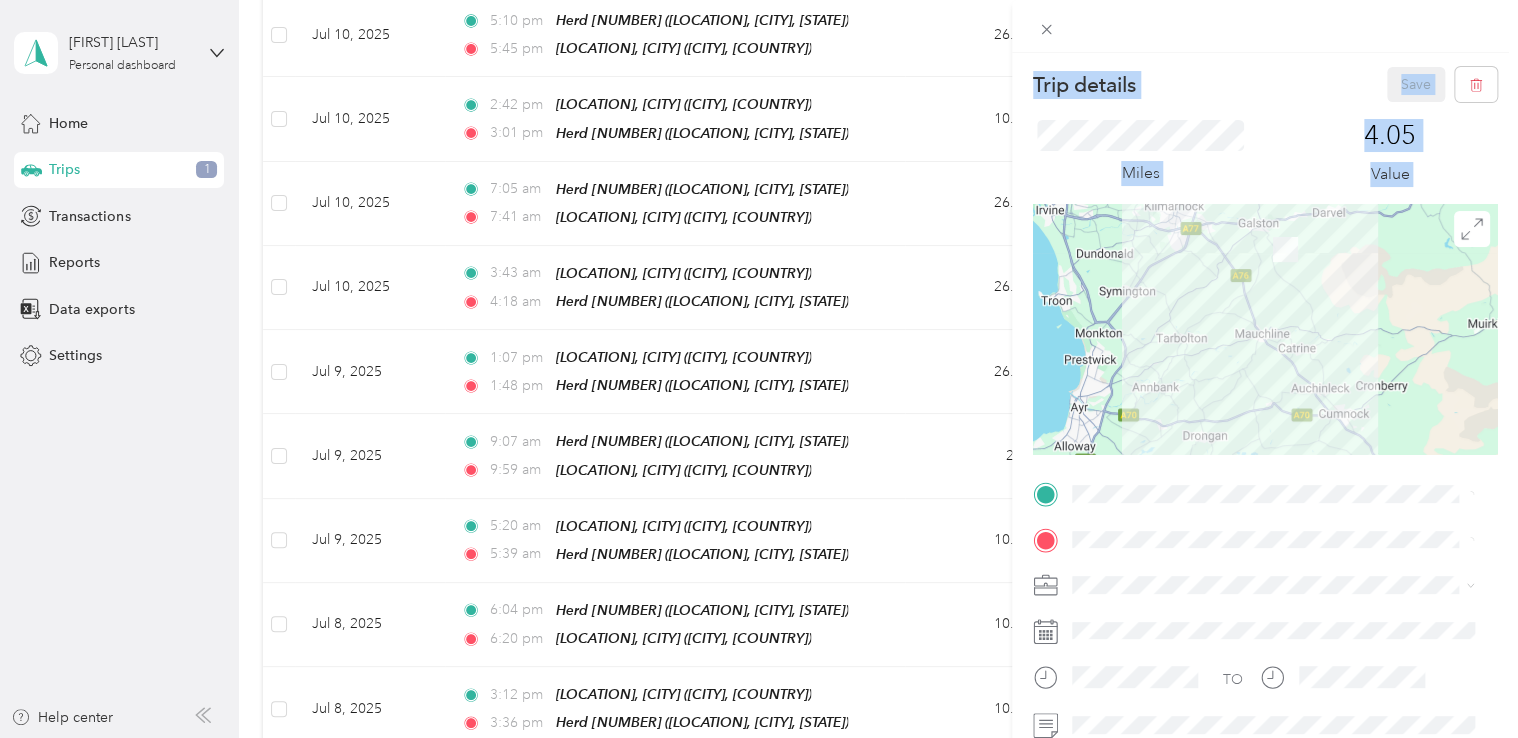 drag, startPoint x: 1001, startPoint y: 678, endPoint x: 1104, endPoint y: 254, distance: 436.3313 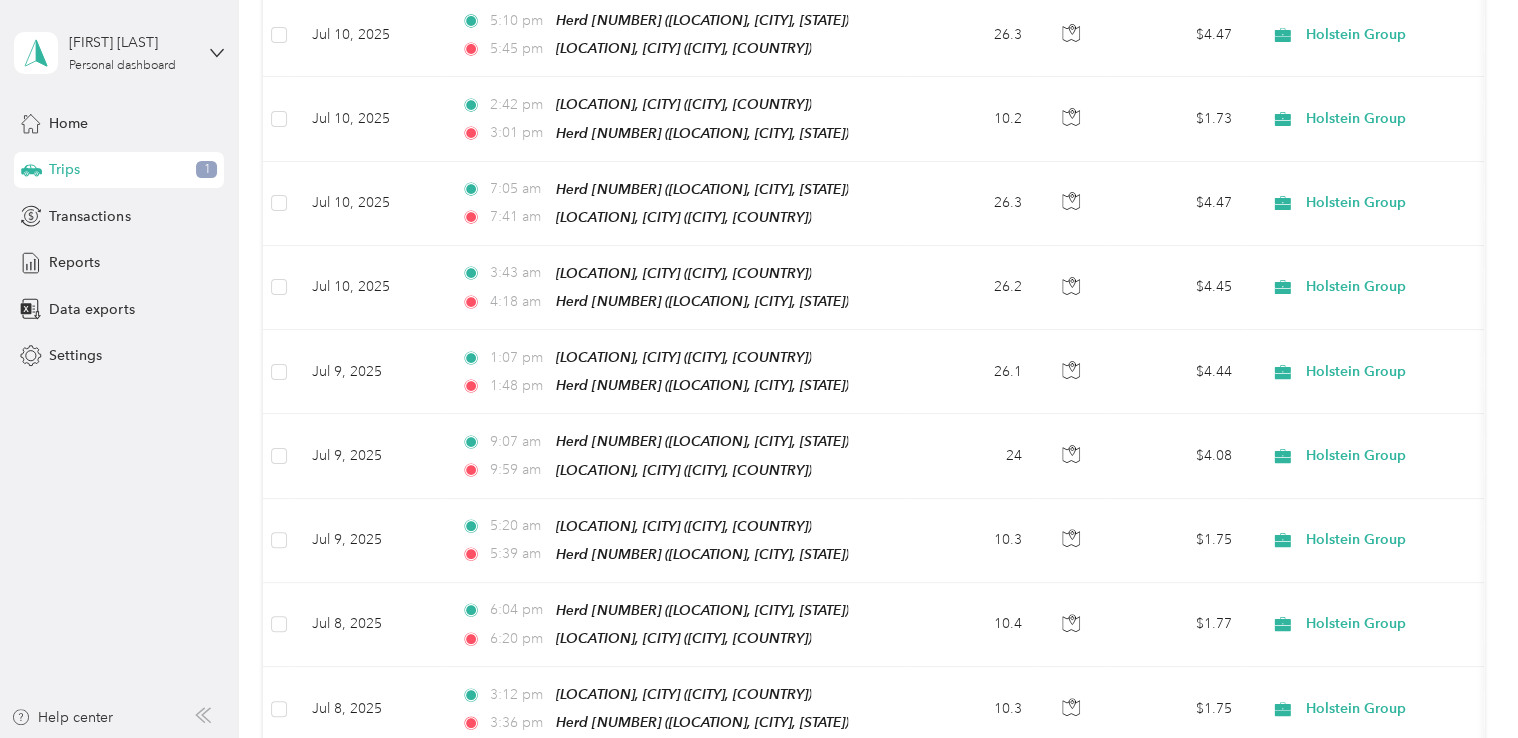 click on "23.8" at bounding box center [971, 793] 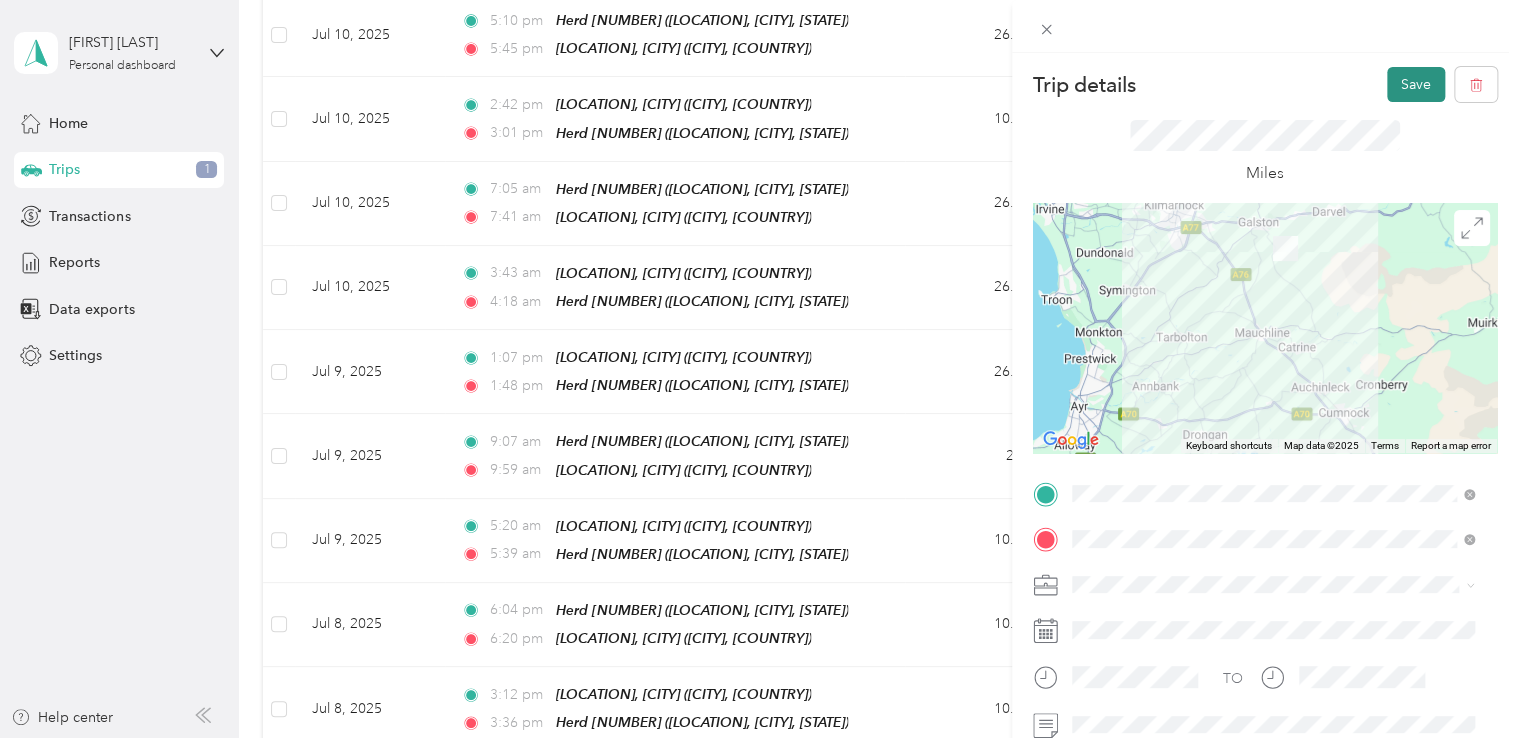 click on "Save" at bounding box center [1416, 84] 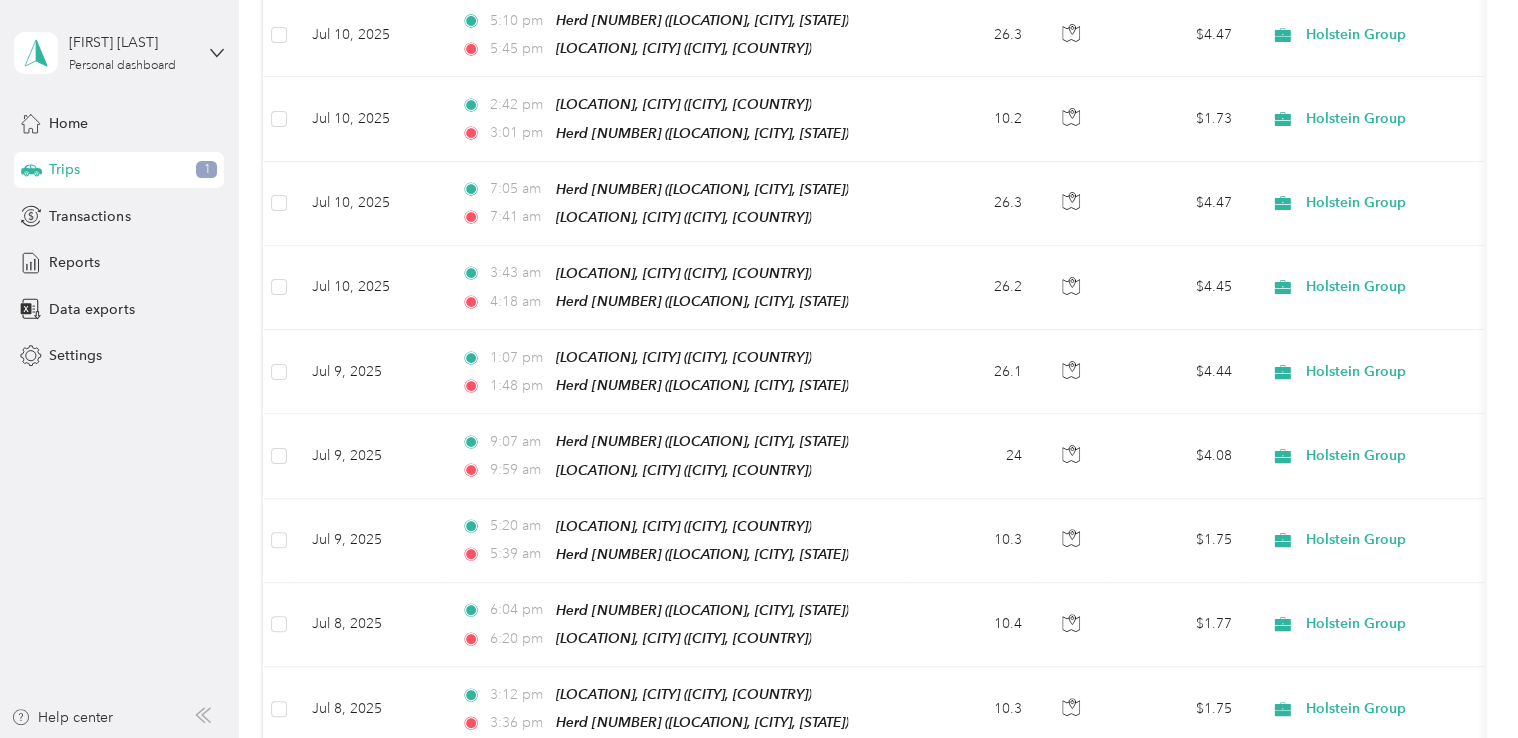 click on "23.8" at bounding box center (971, 793) 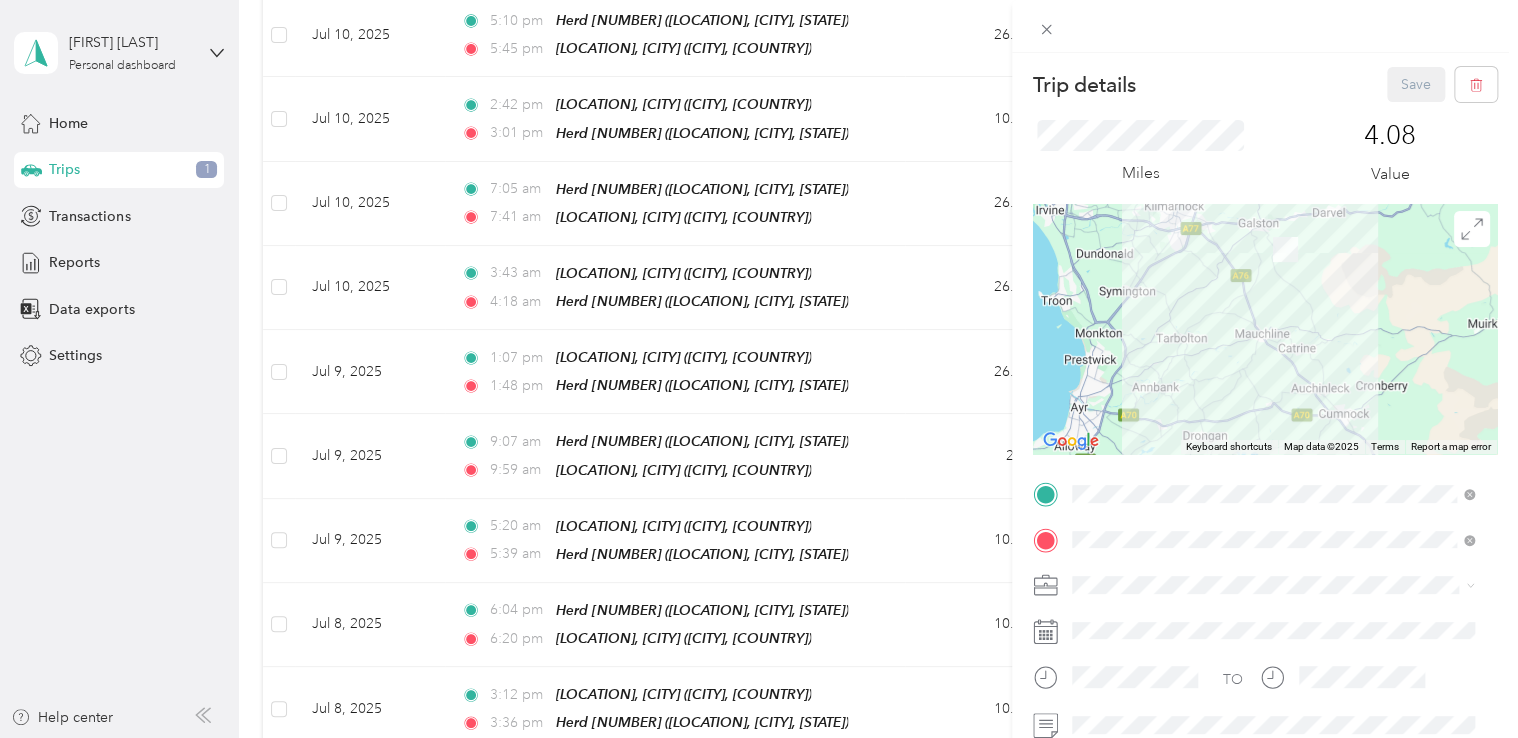click on "Trip details Save This trip cannot be edited because it is either under review, approved, or paid. Contact your Team Manager to edit it. Miles [NUMBER] Value  ← Move left → Move right ↑ Move up ↓ Move down + Zoom in - Zoom out Home Jump left by 75% End Jump right by 75% Page Up Jump up by 75% Page Down Jump down by 75% Keyboard shortcuts Map Data Map data ©[YEAR] Map data ©[YEAR] 5 km  Click to toggle between metric and imperial units Terms Report a map error TO Add photo" at bounding box center (759, 369) 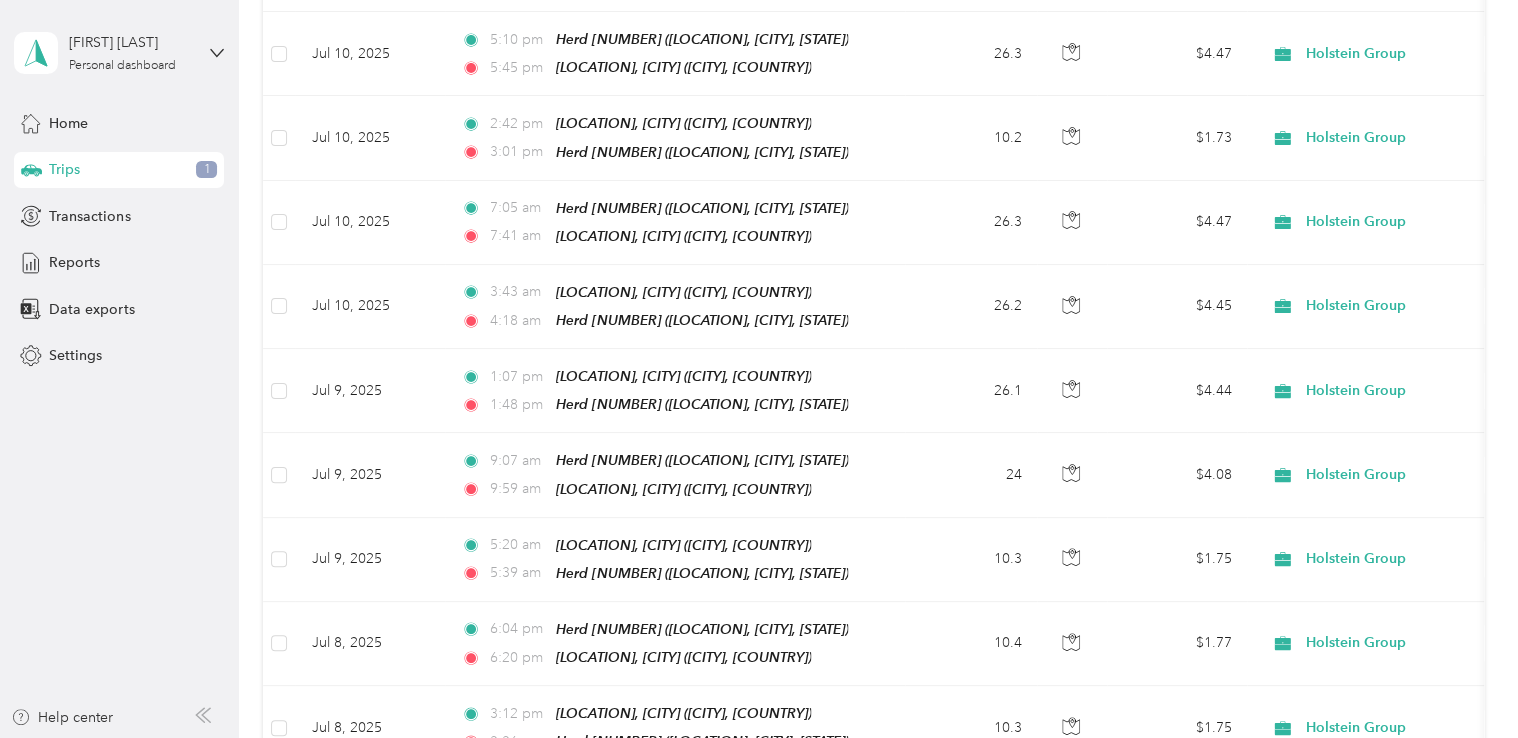 scroll, scrollTop: 4023, scrollLeft: 0, axis: vertical 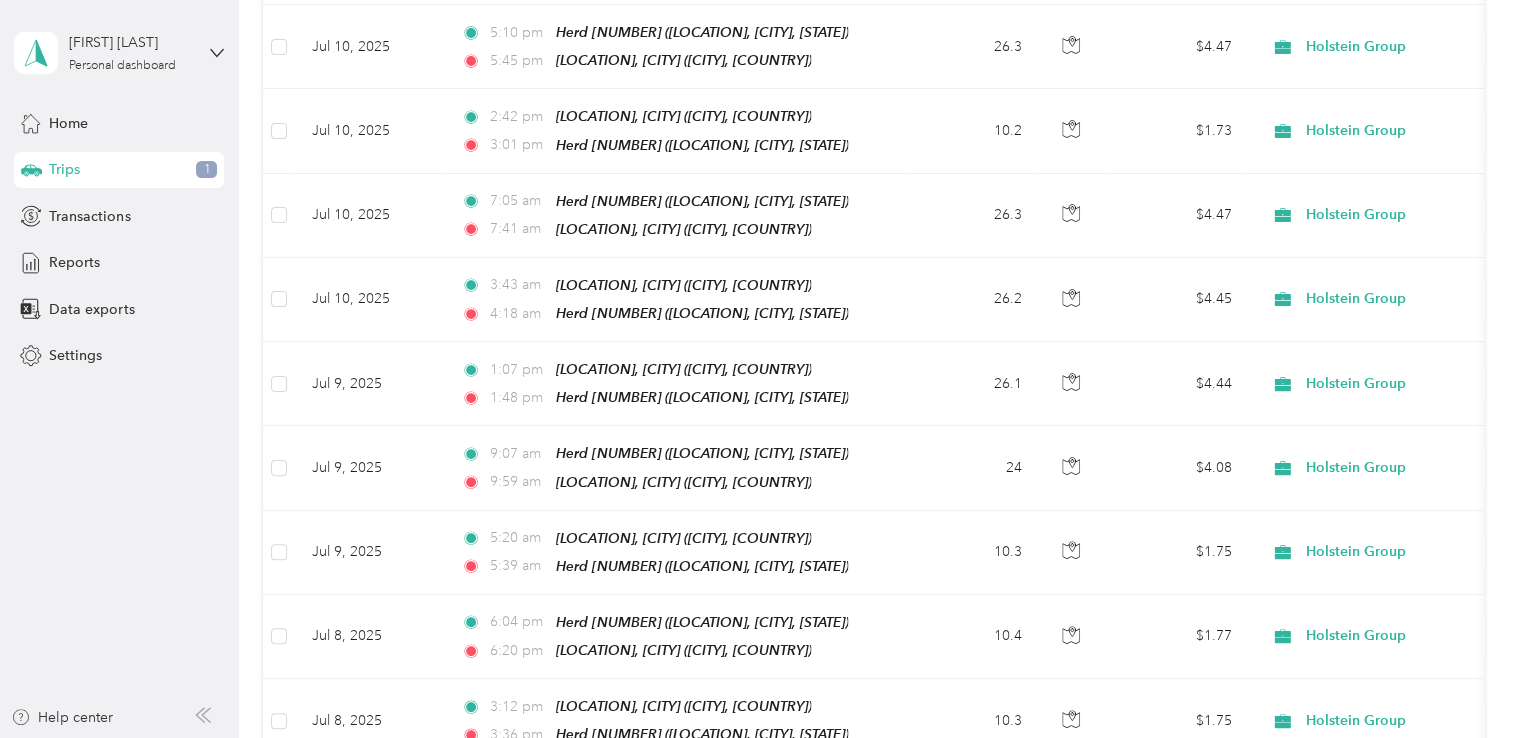 click on "24" at bounding box center (971, 805) 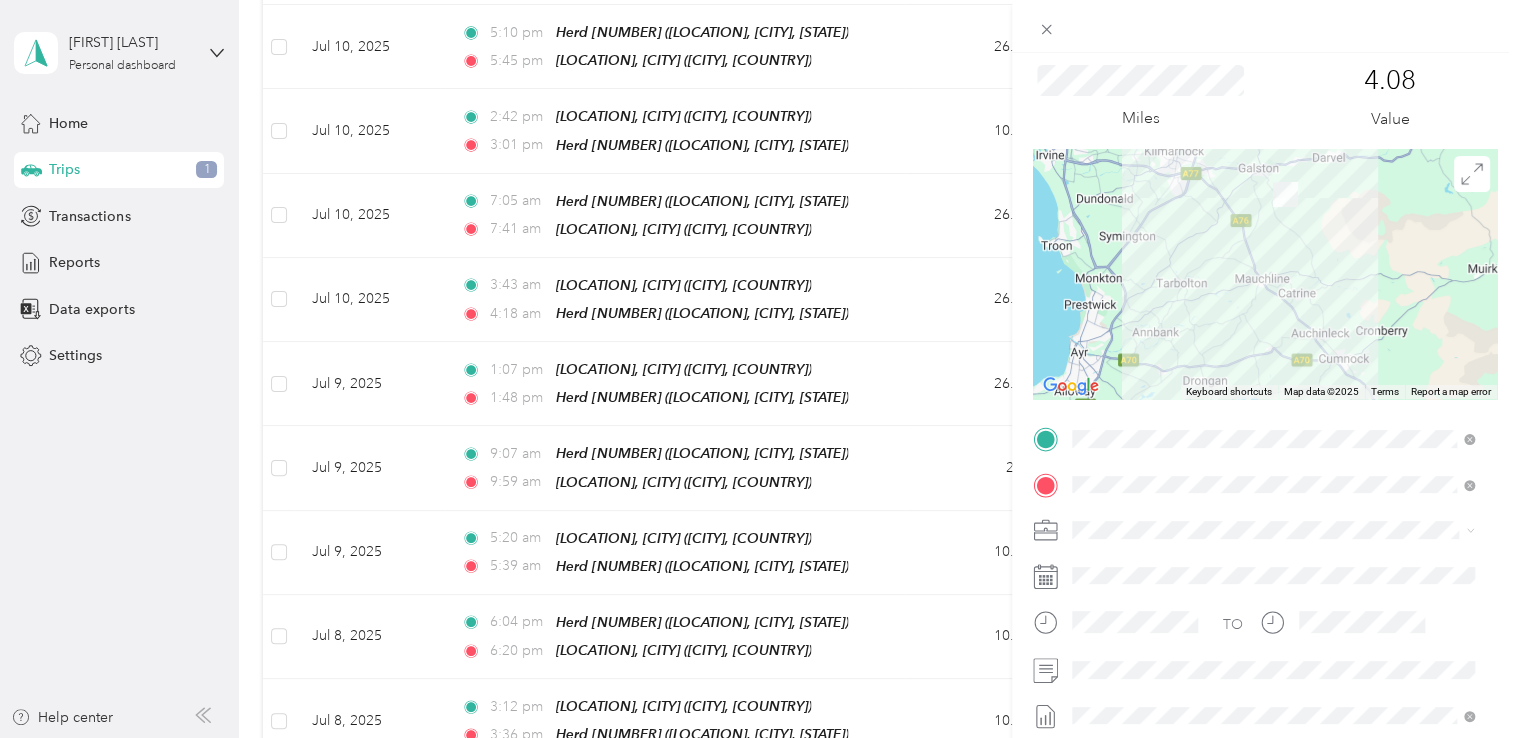 scroll, scrollTop: 59, scrollLeft: 0, axis: vertical 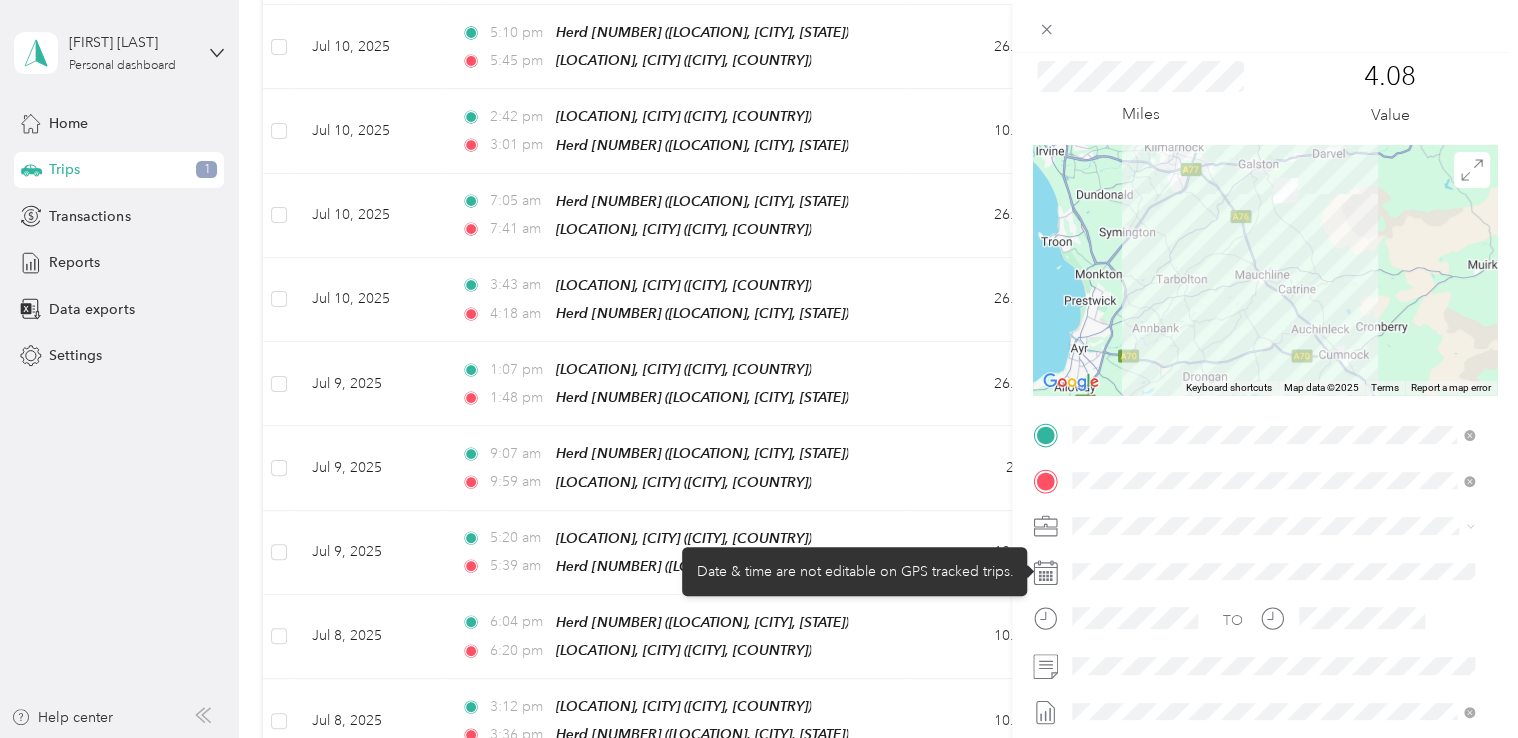 click 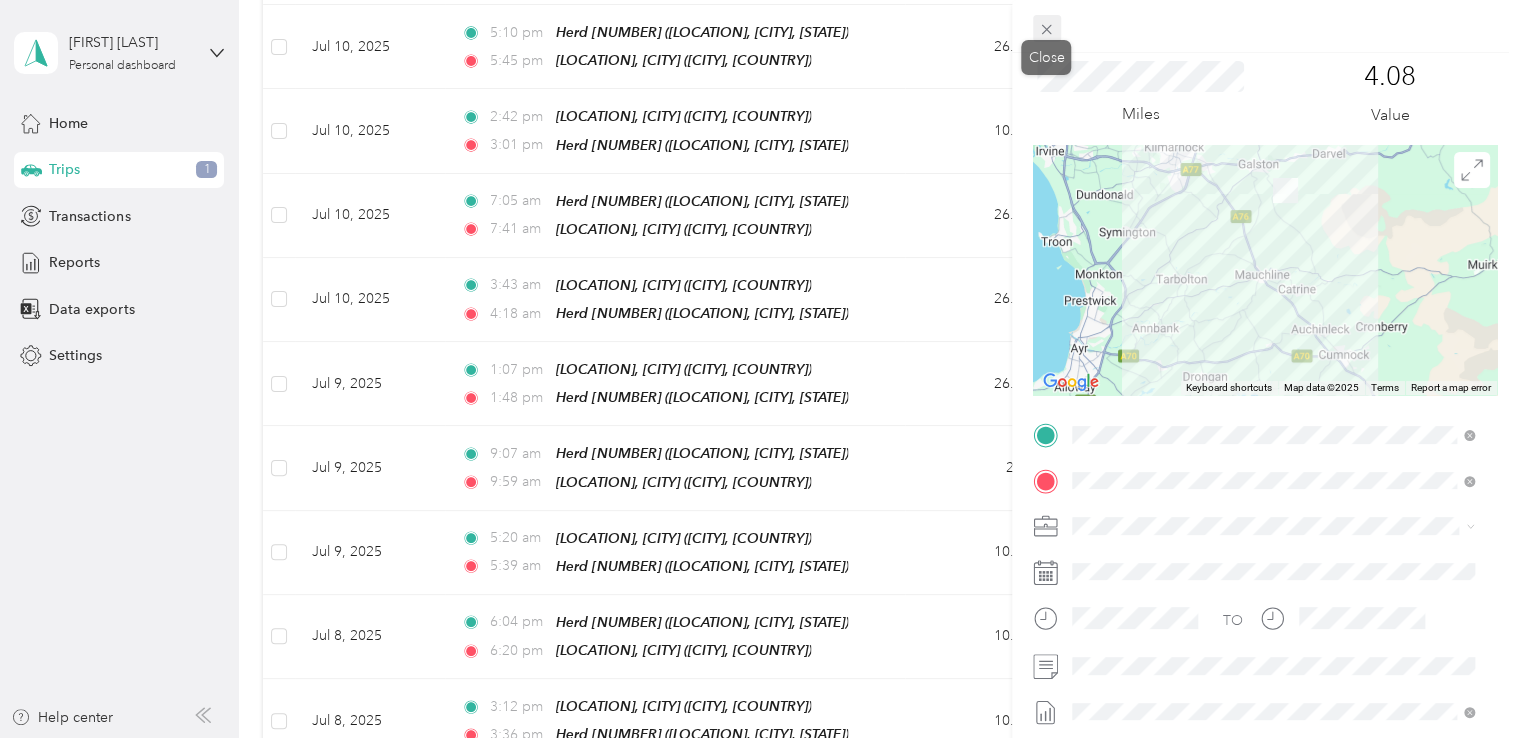 click at bounding box center (1047, 29) 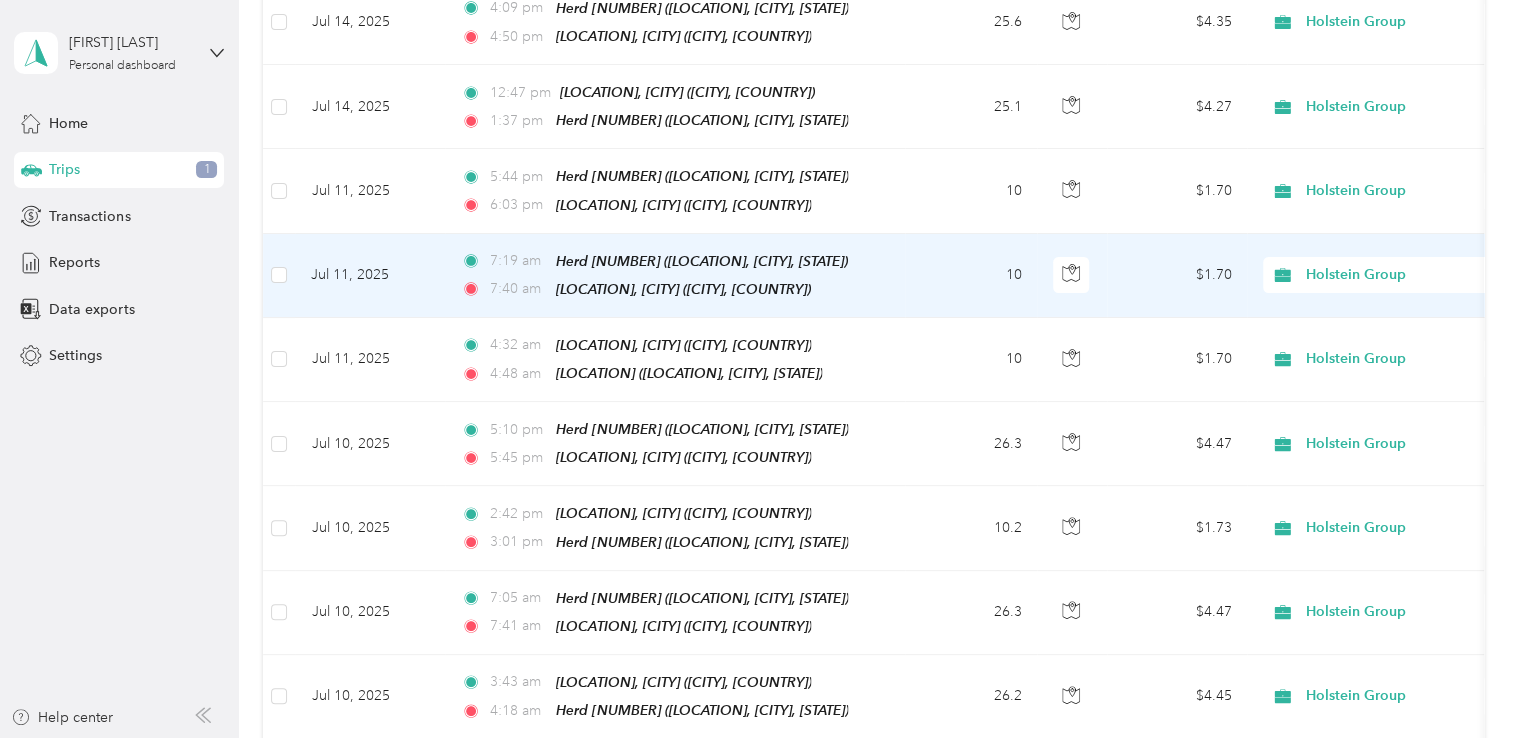 scroll, scrollTop: 3623, scrollLeft: 0, axis: vertical 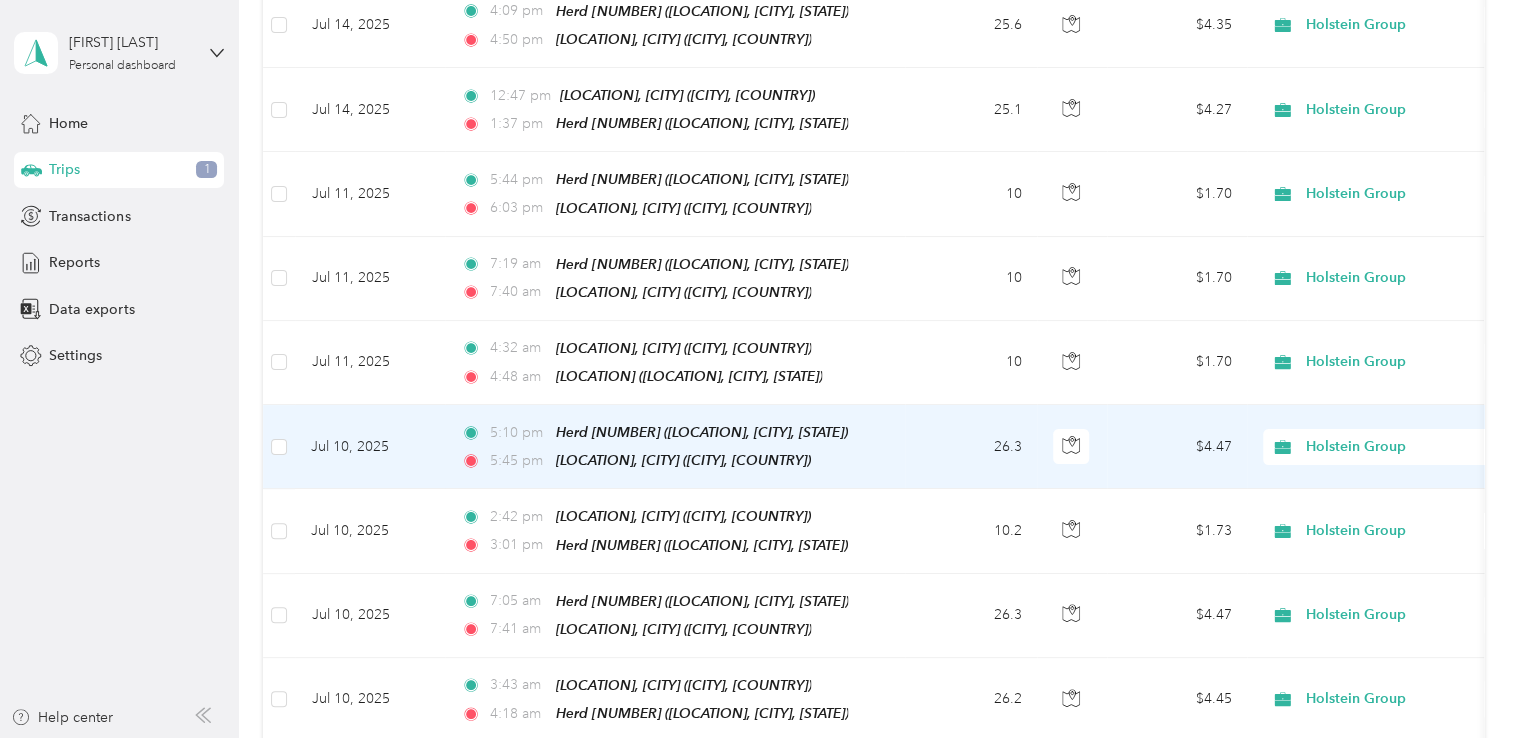 click on "26.3" at bounding box center [971, 447] 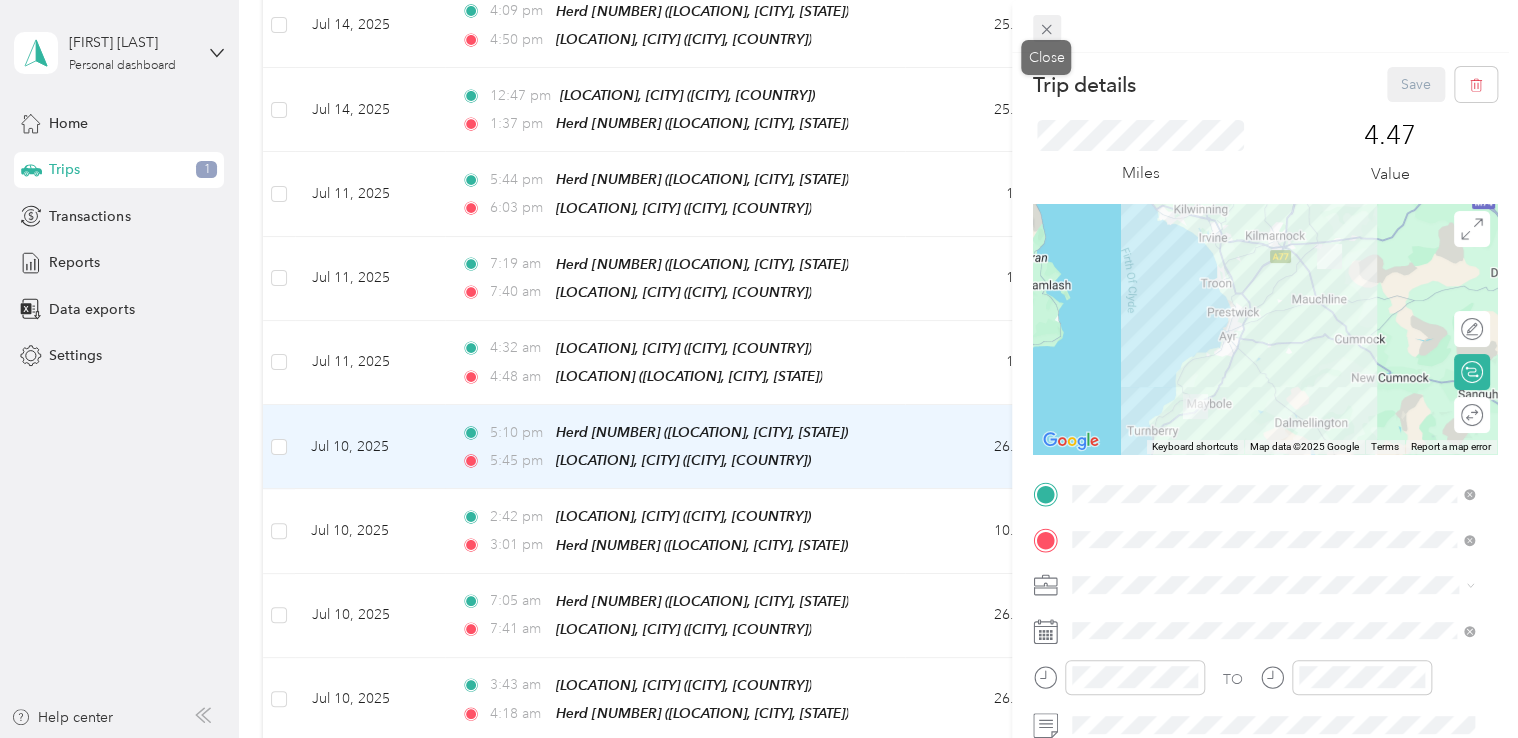 click 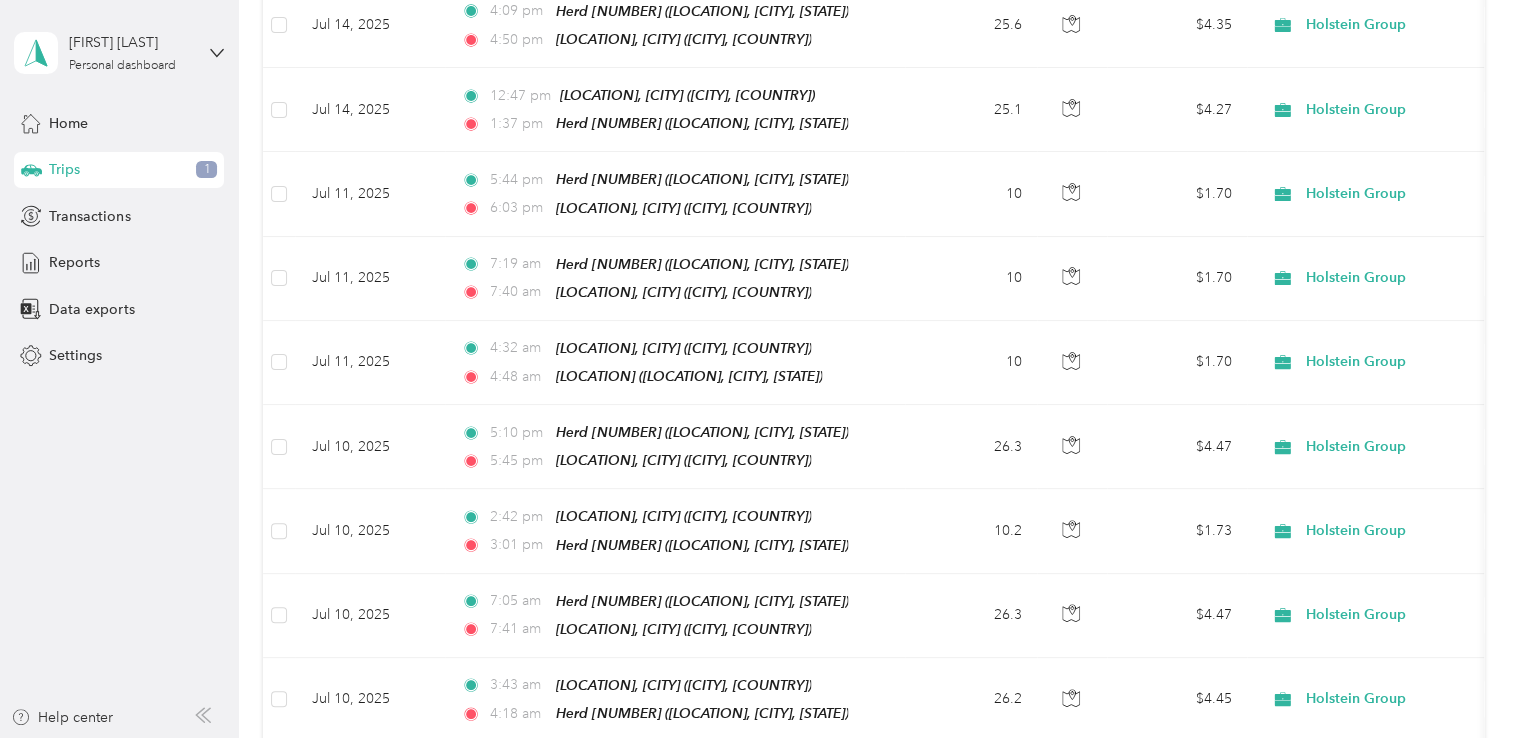 click on "26.1" at bounding box center [971, 784] 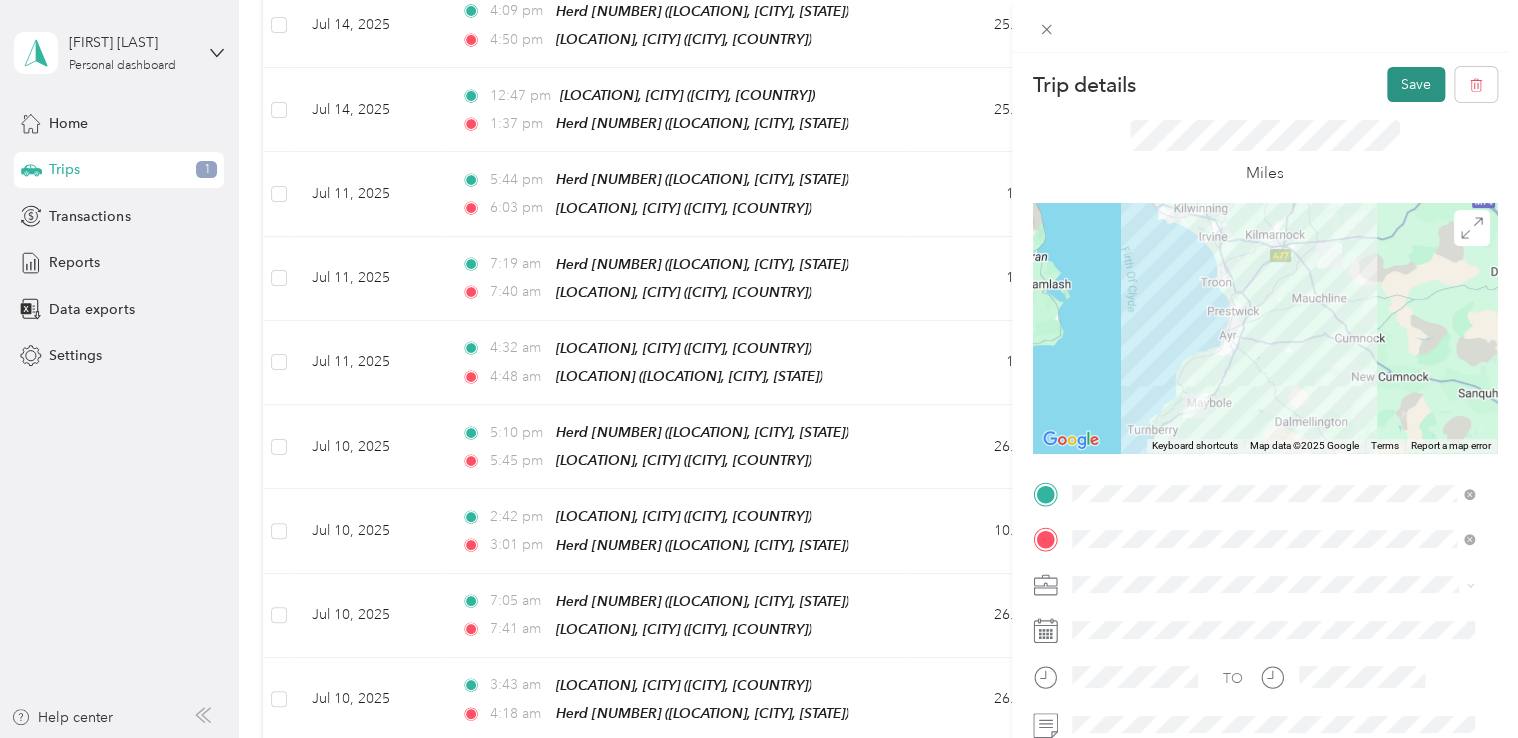 click on "Save" at bounding box center (1416, 84) 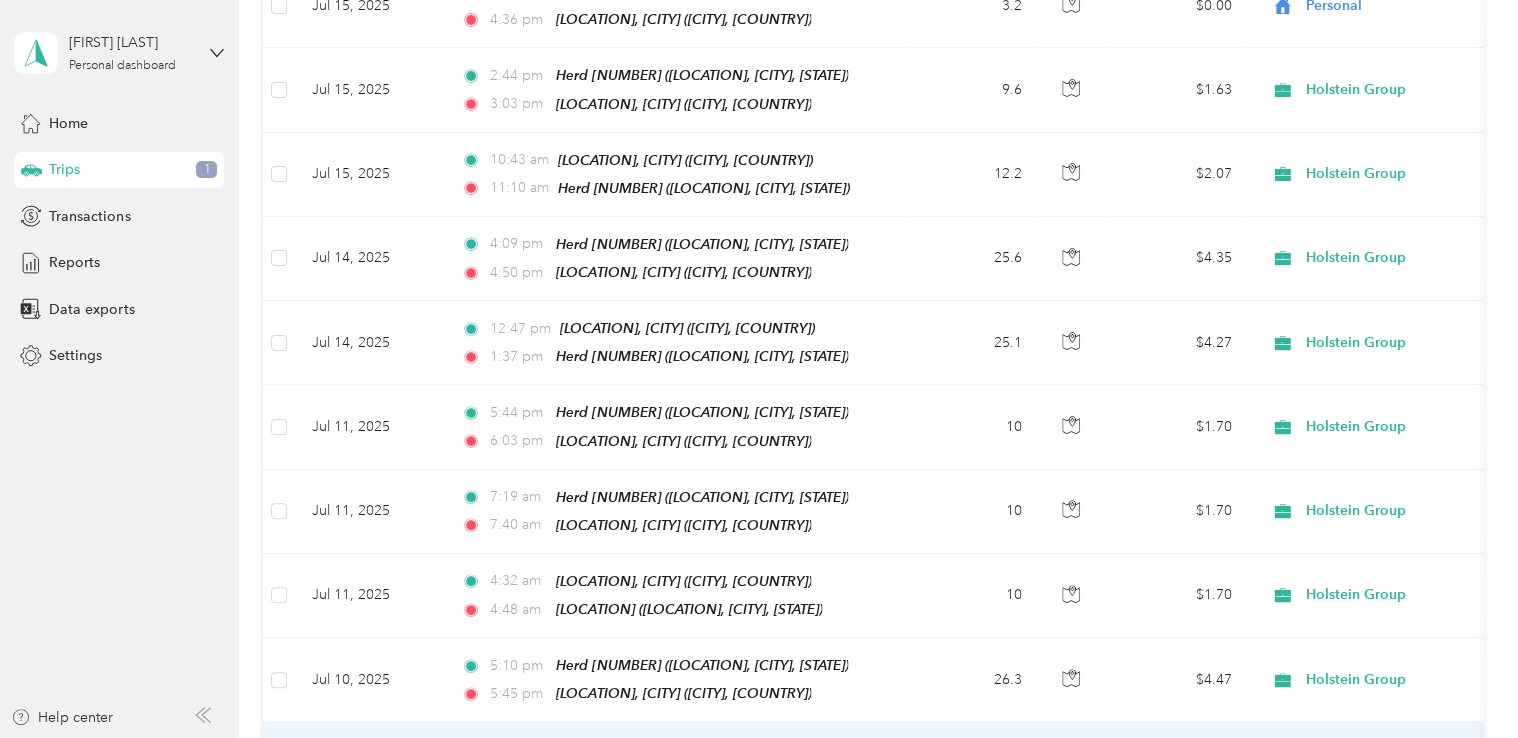 scroll, scrollTop: 3388, scrollLeft: 0, axis: vertical 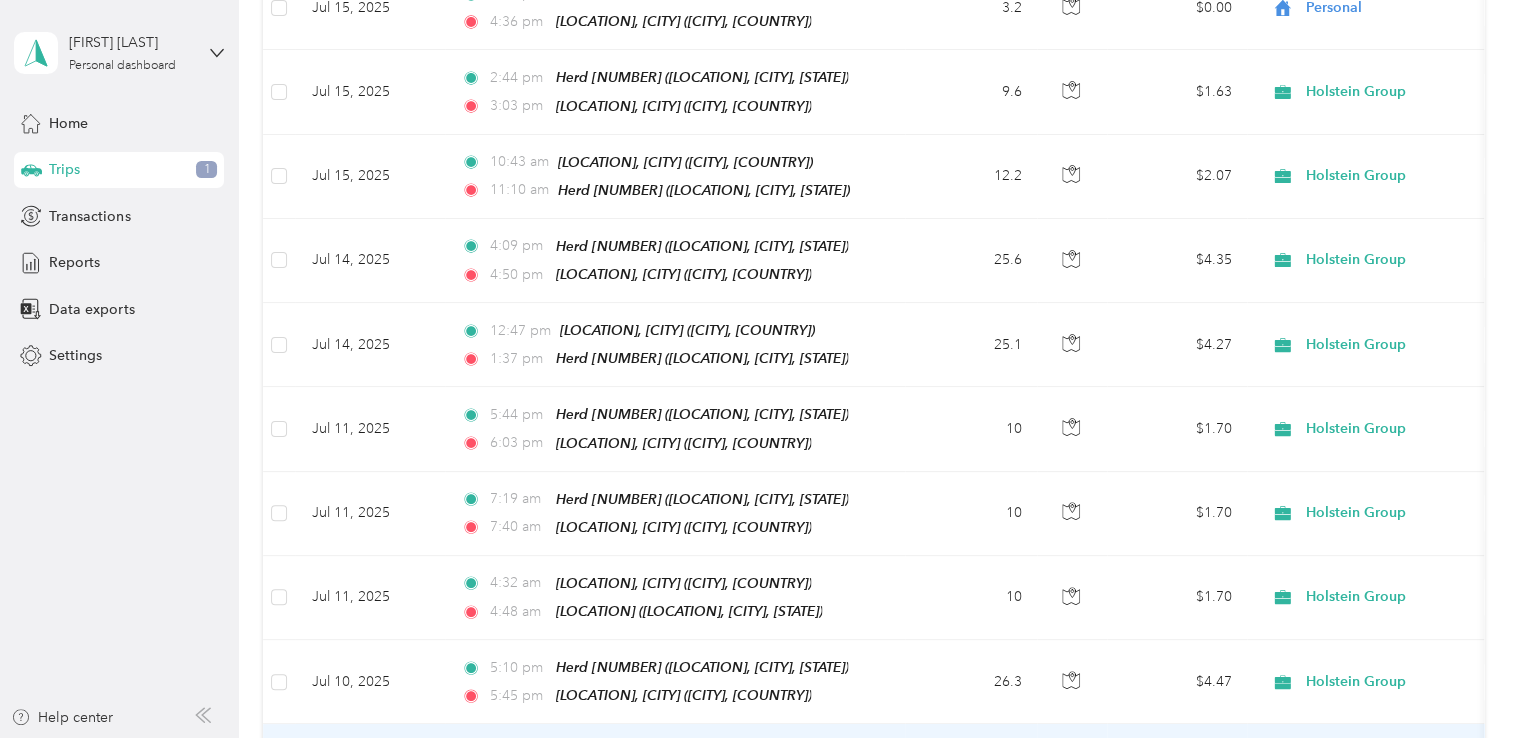 click on "10.2" at bounding box center [971, 766] 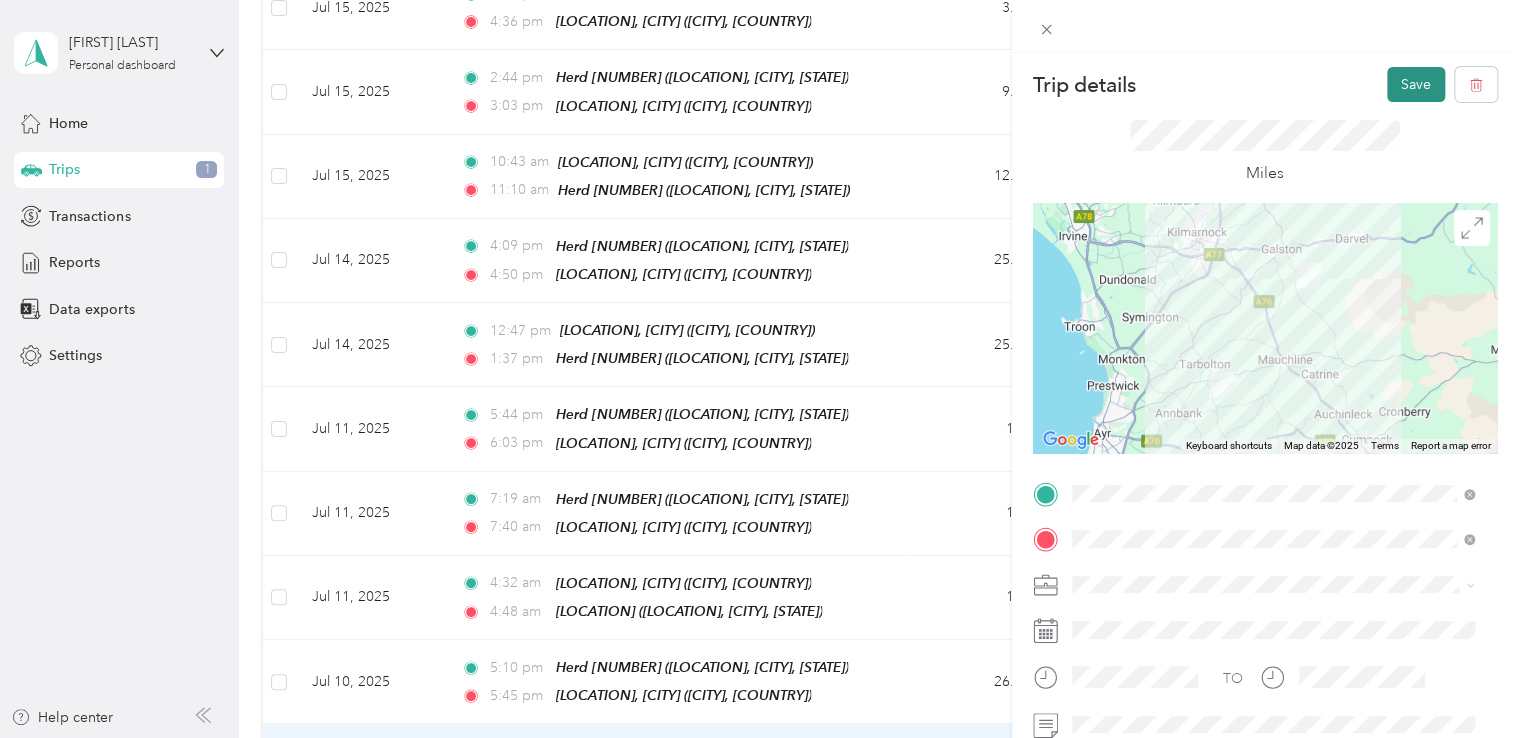 click on "Save" at bounding box center (1416, 84) 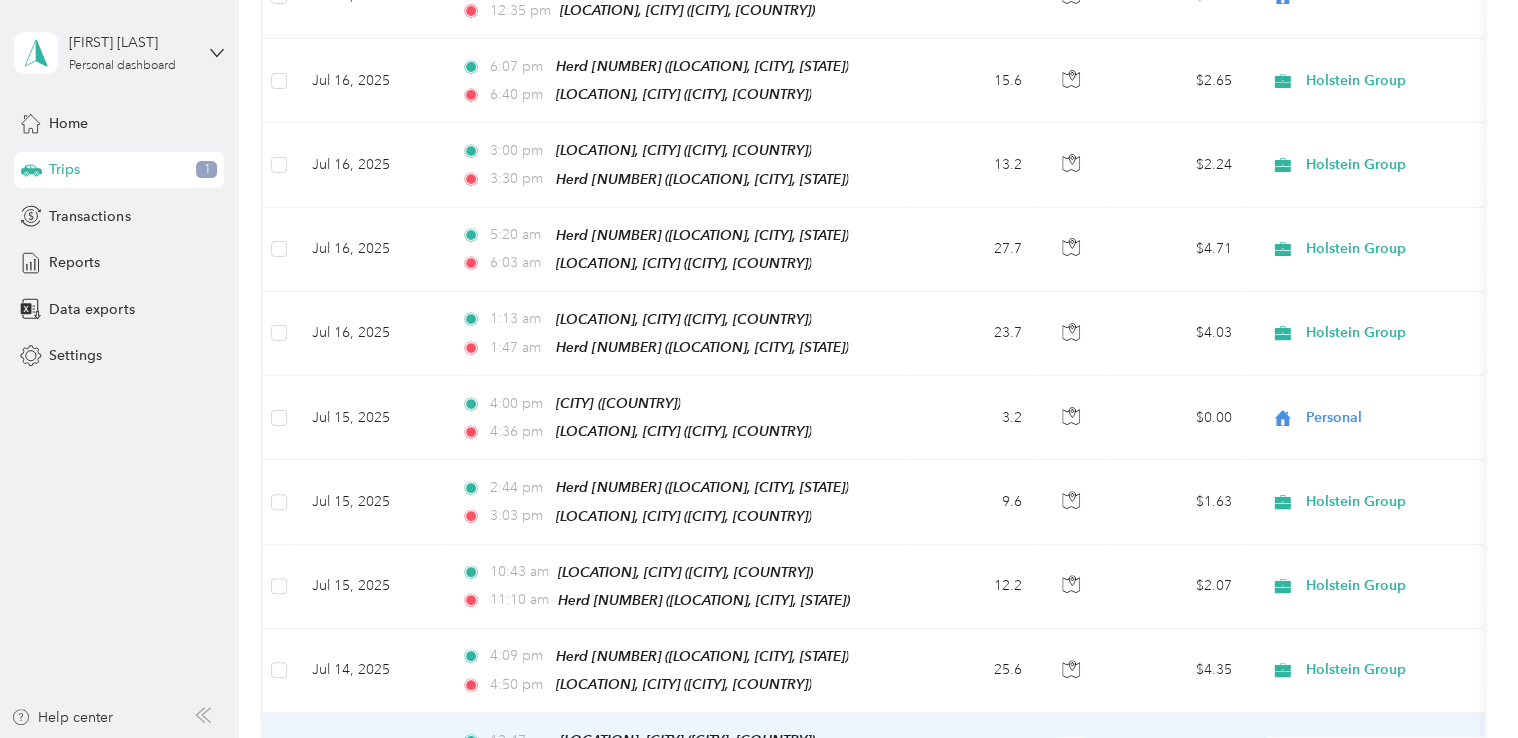 scroll, scrollTop: 2979, scrollLeft: 0, axis: vertical 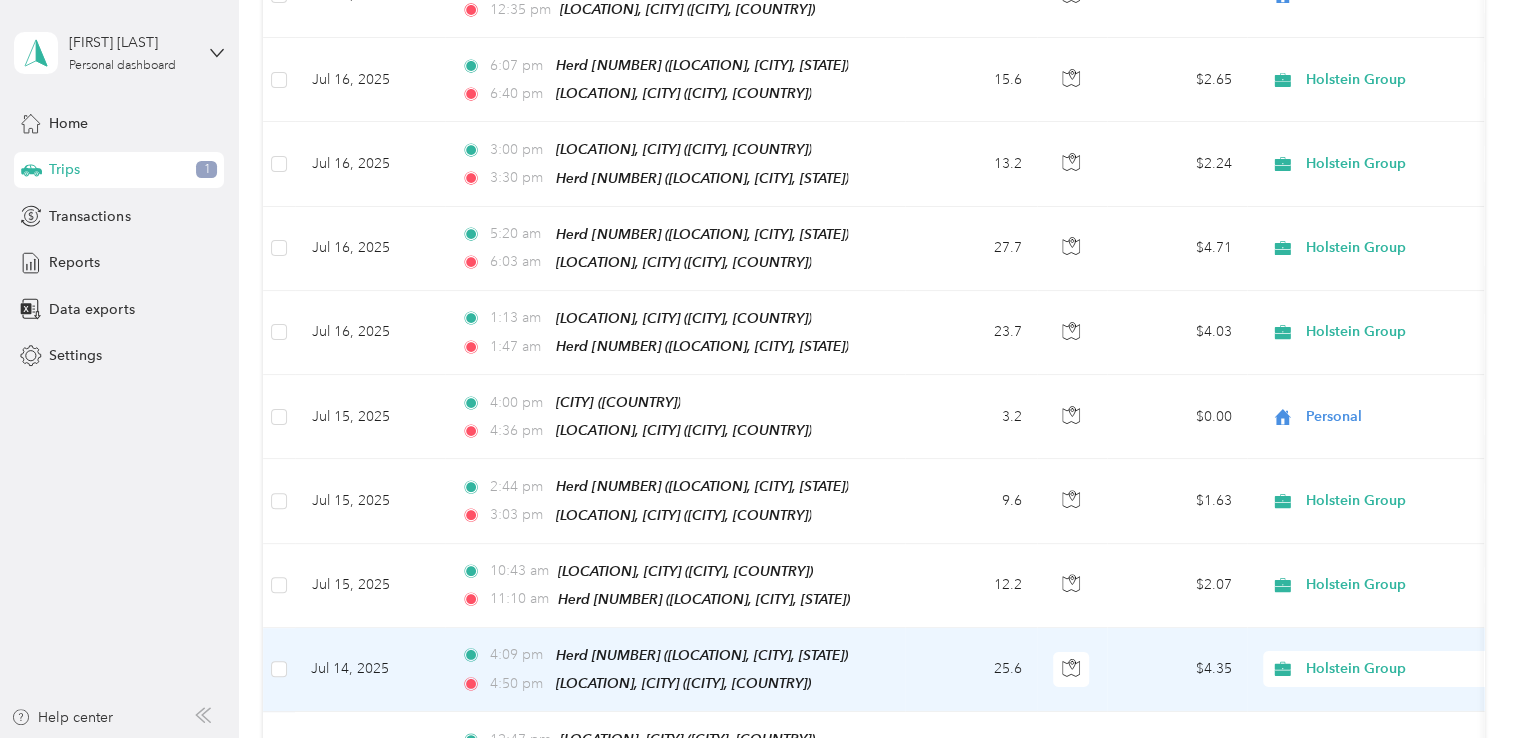 click on "25.6" at bounding box center (971, 670) 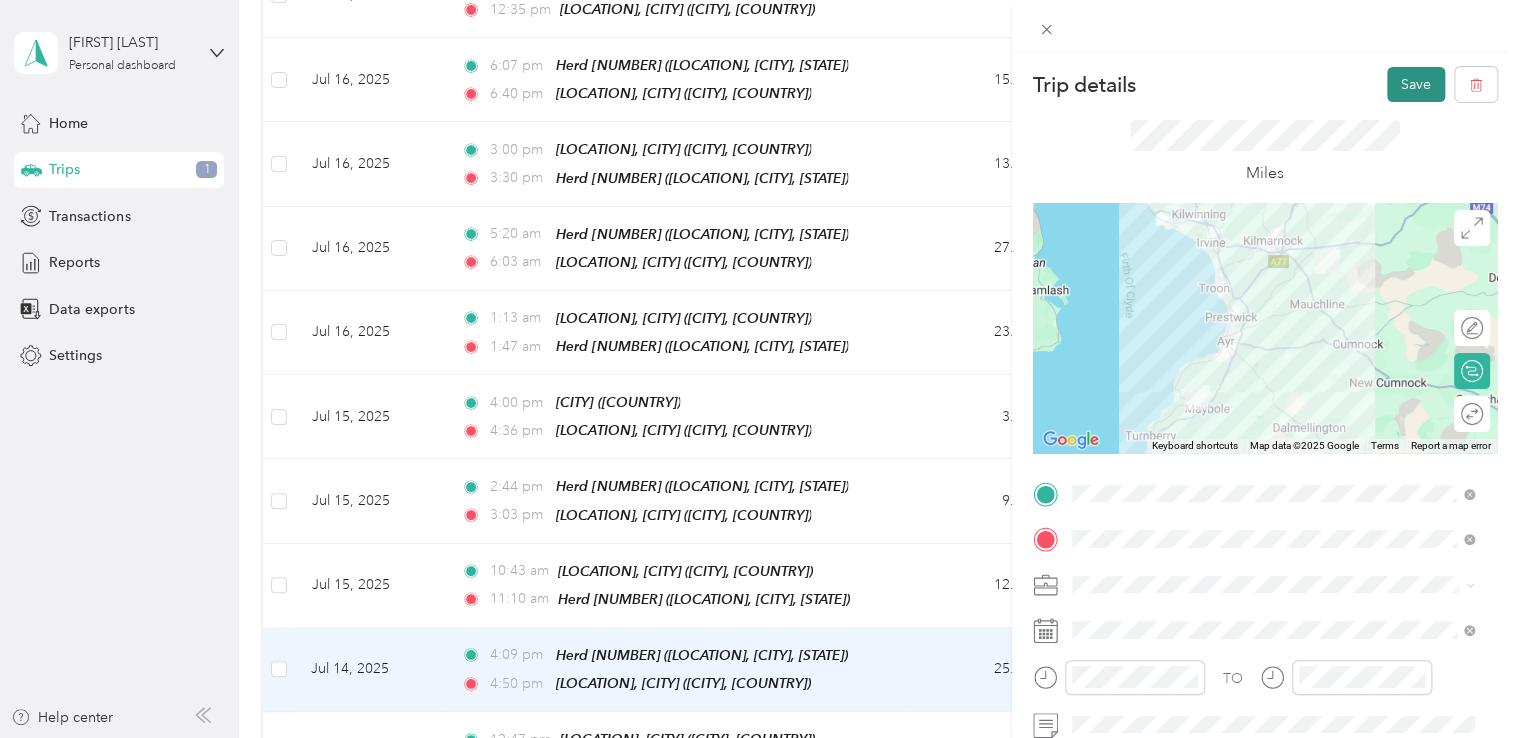 click on "Save" at bounding box center [1416, 84] 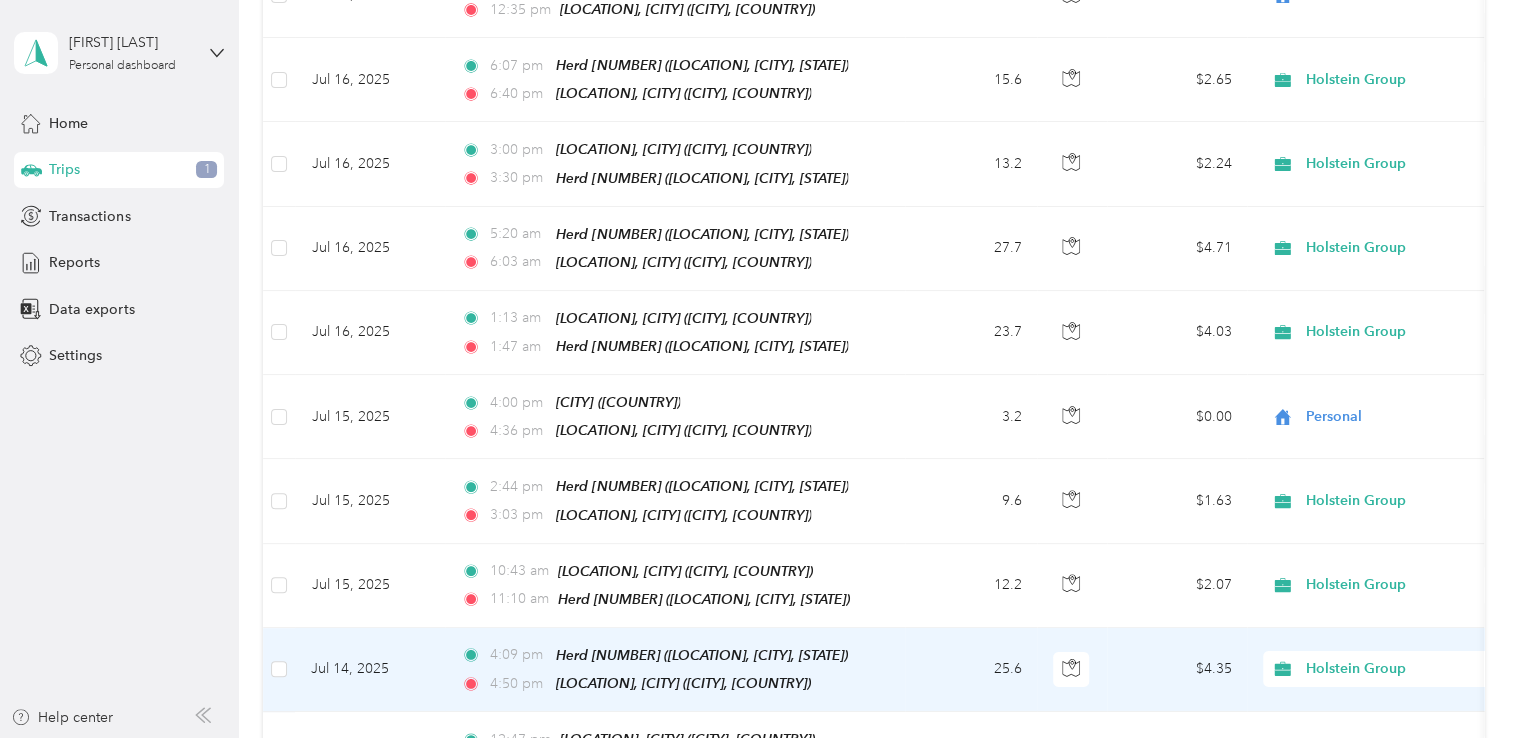 click on "25.6" at bounding box center [971, 670] 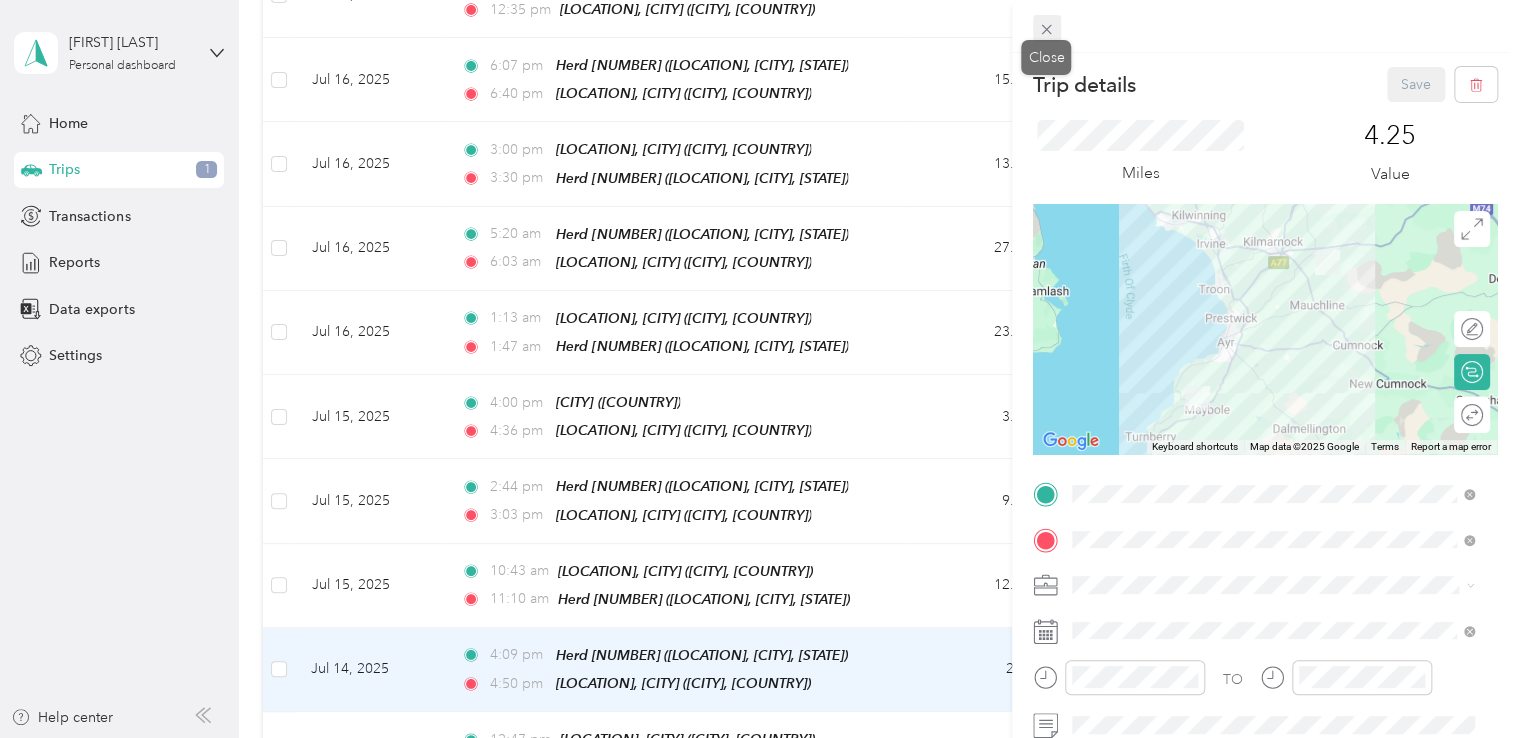 click 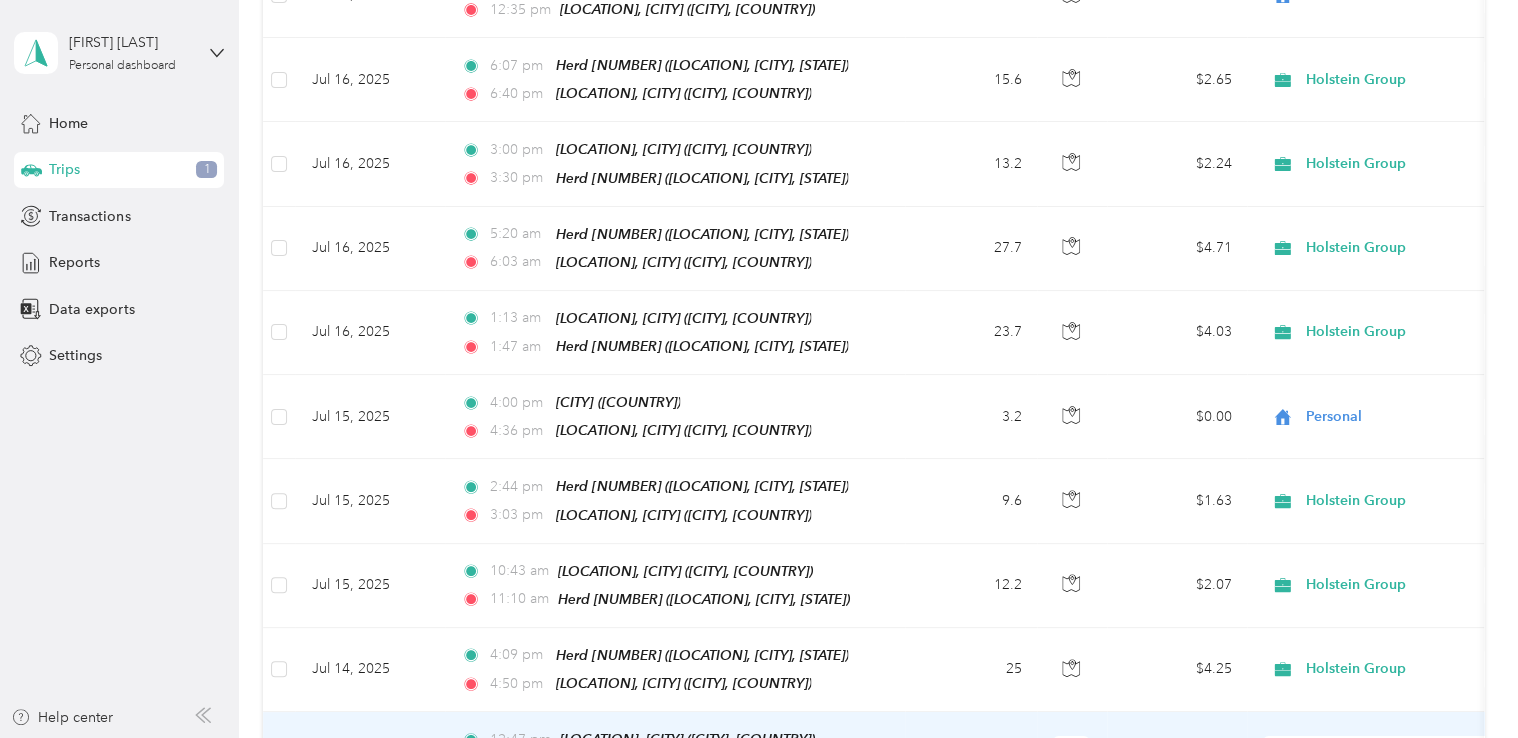 click on "25.1" at bounding box center [971, 754] 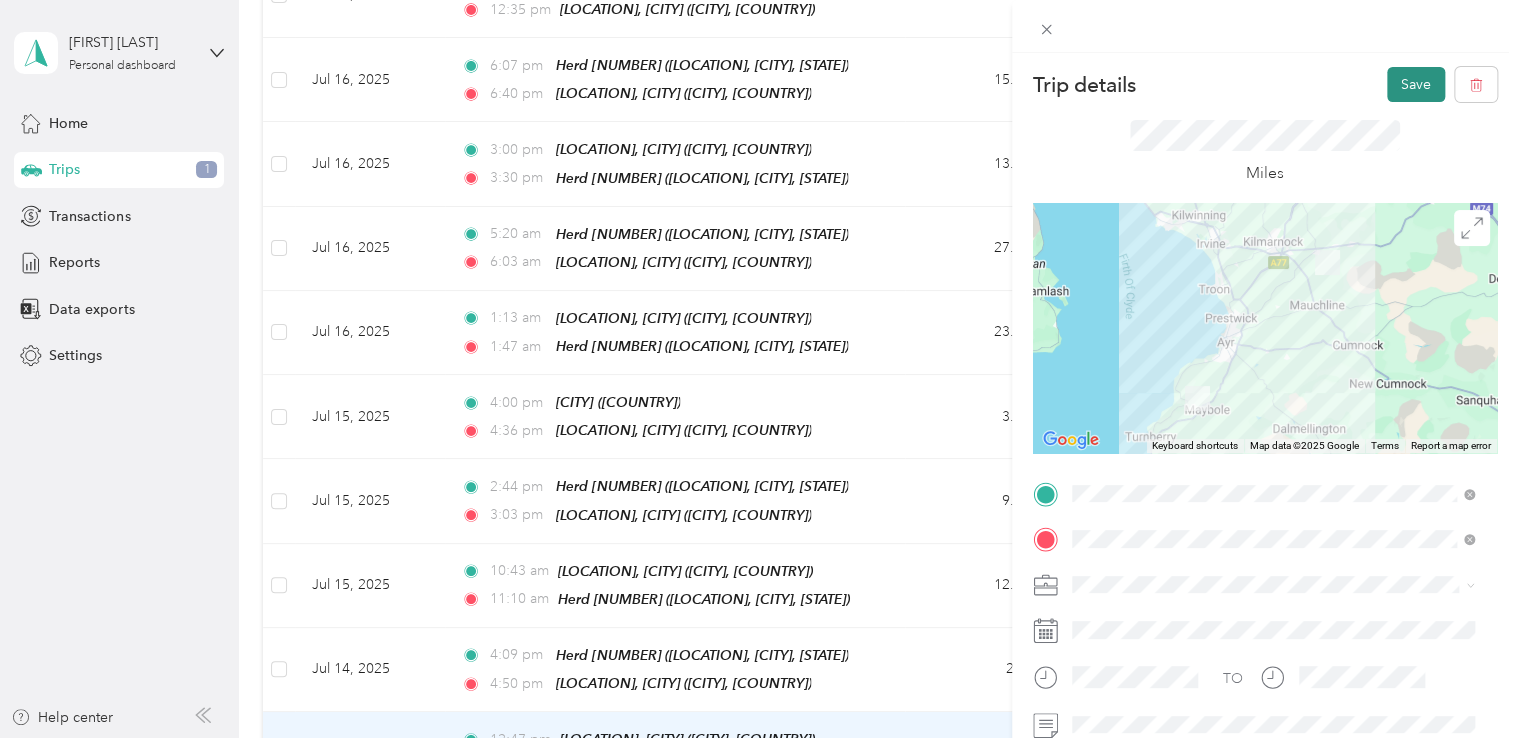 click on "Save" at bounding box center [1416, 84] 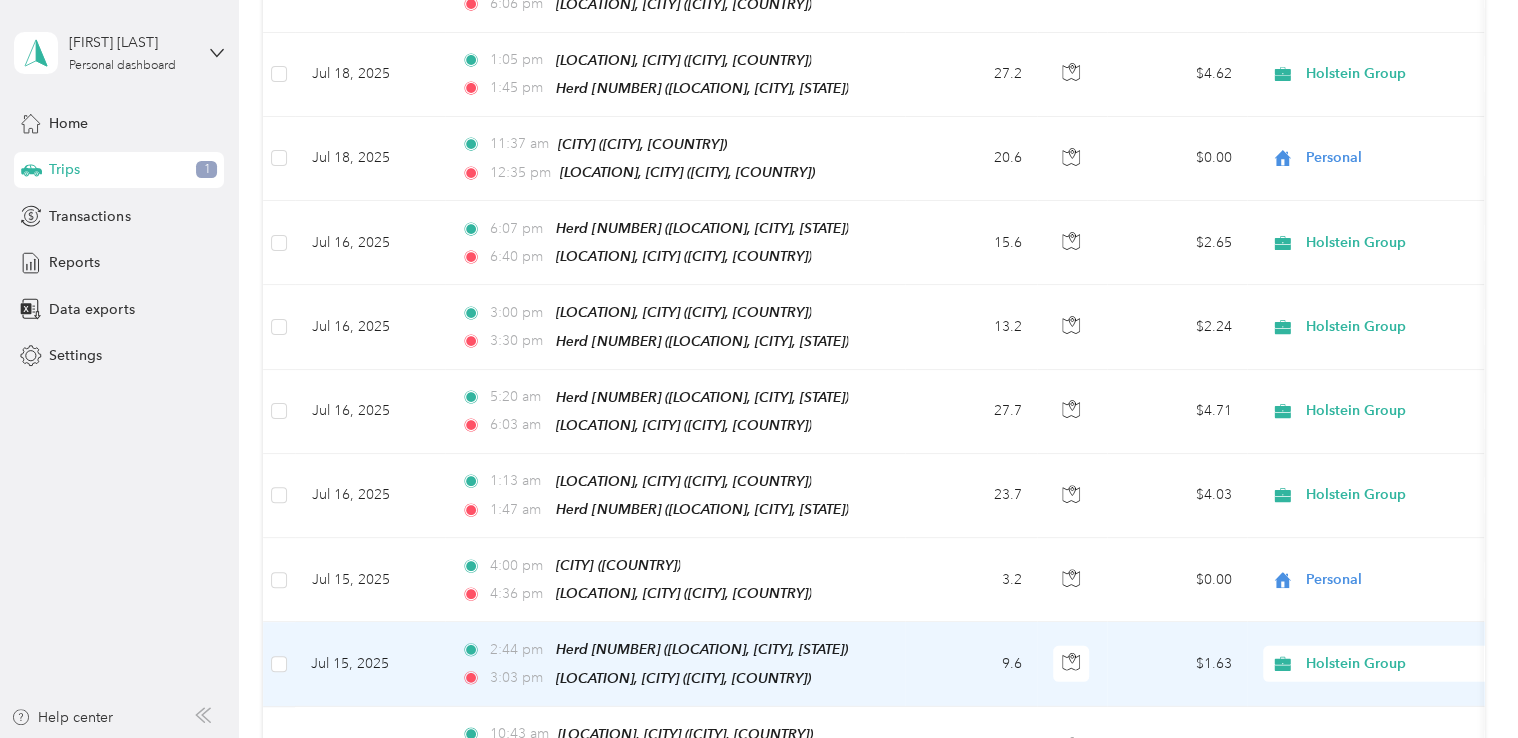 scroll, scrollTop: 2818, scrollLeft: 0, axis: vertical 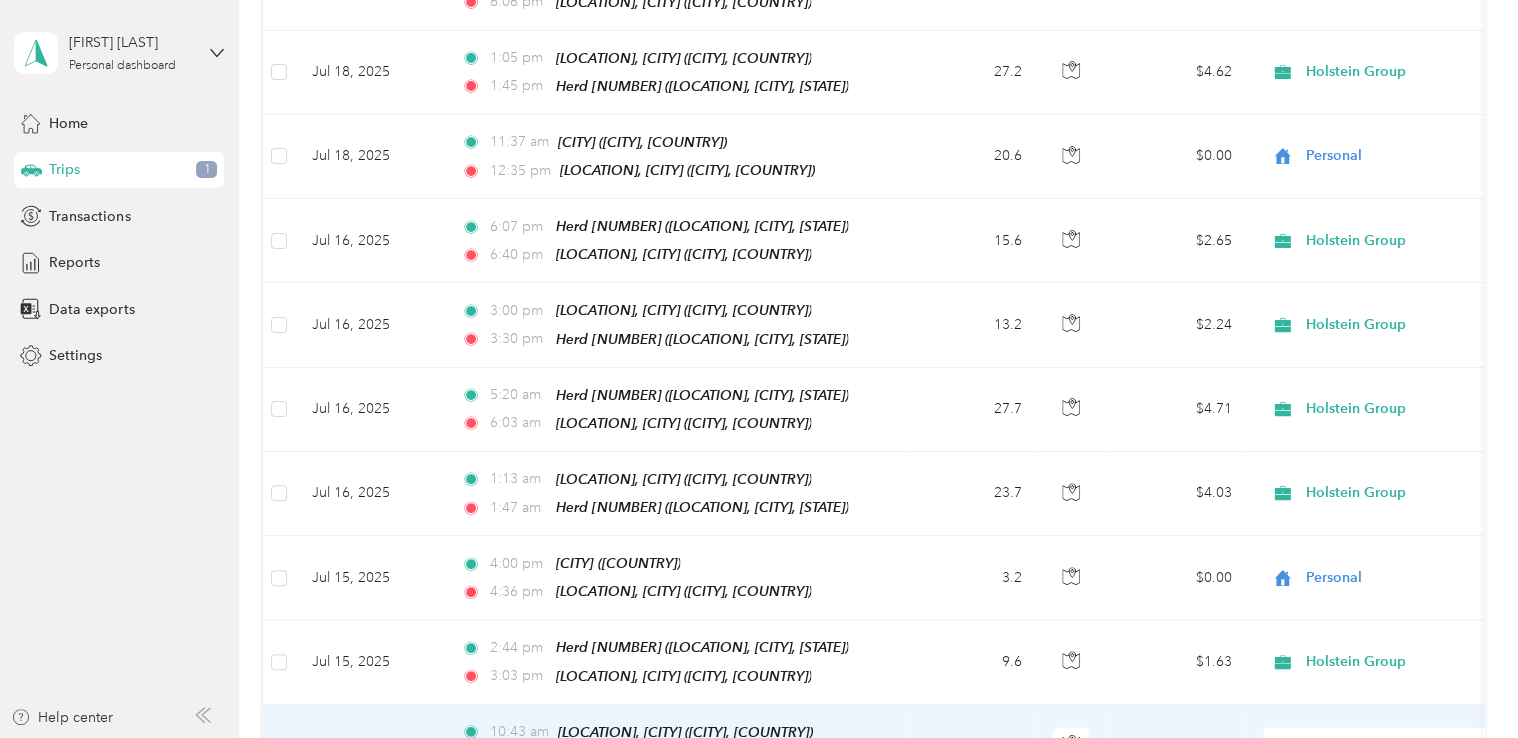 click on "12.2" at bounding box center [971, 747] 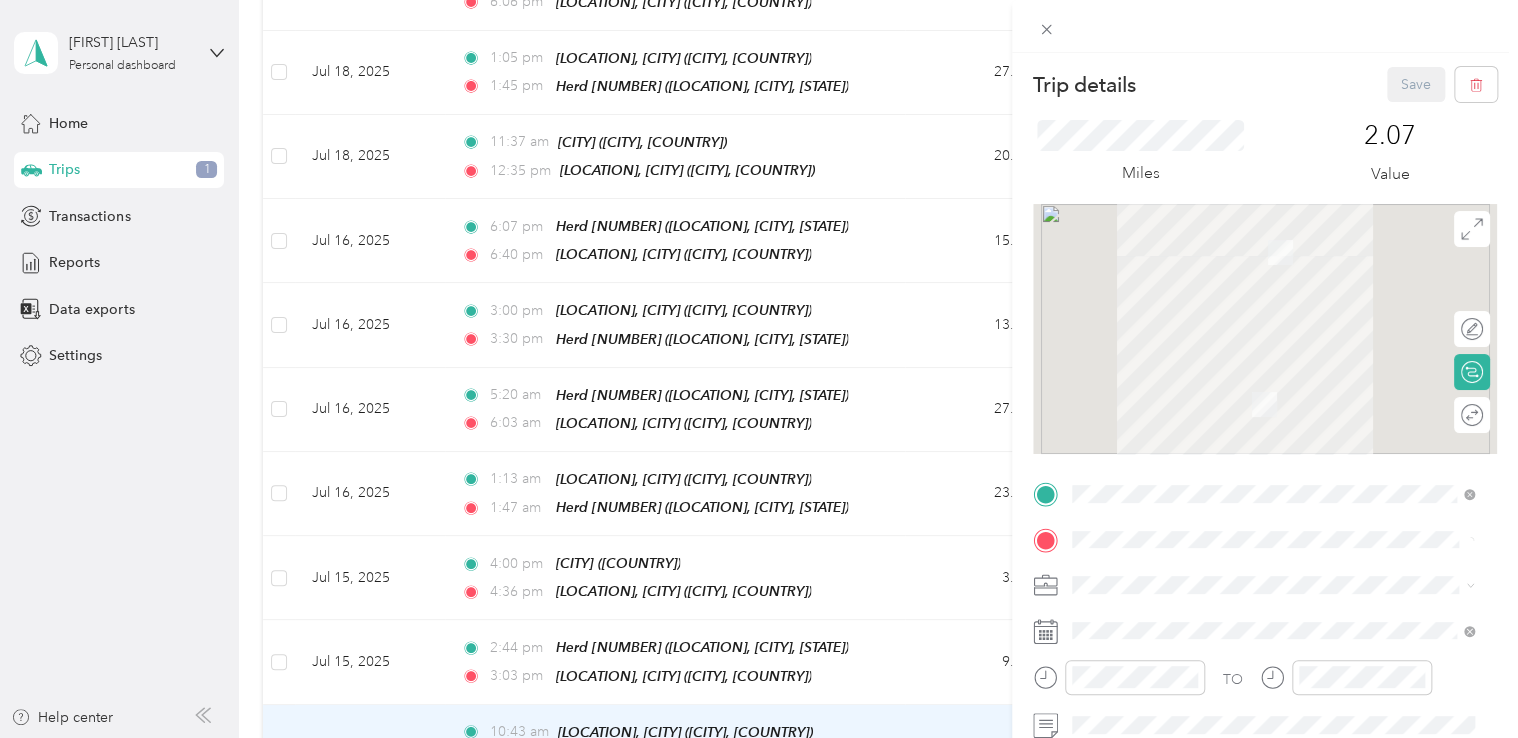 click on "Trip details Save This trip cannot be edited because it is either under review, approved, or paid. Contact your Team Manager to edit it. Miles [NUMBER] Value  Edit route Calculate route Round trip TO Add photo" at bounding box center (759, 369) 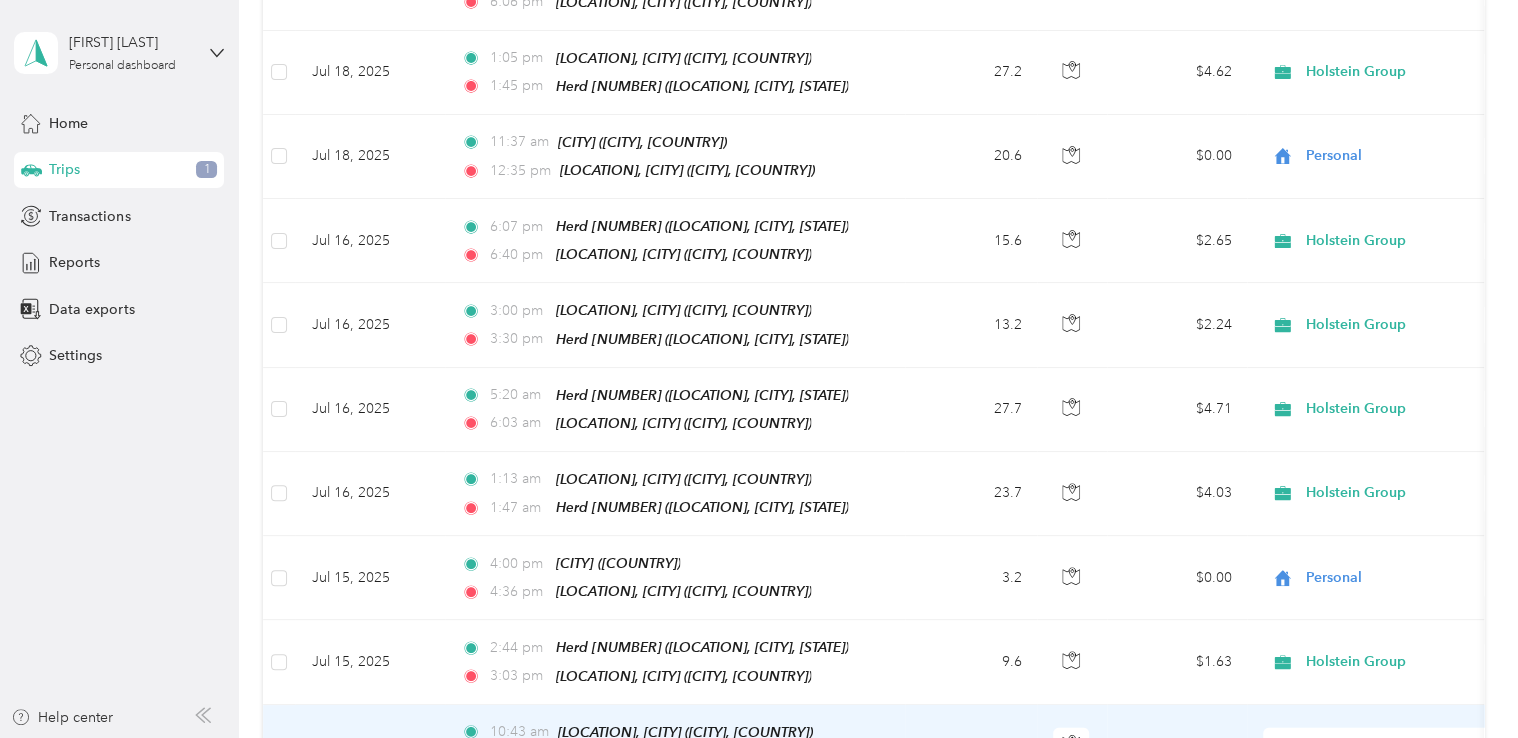 click on "12.2" at bounding box center [971, 747] 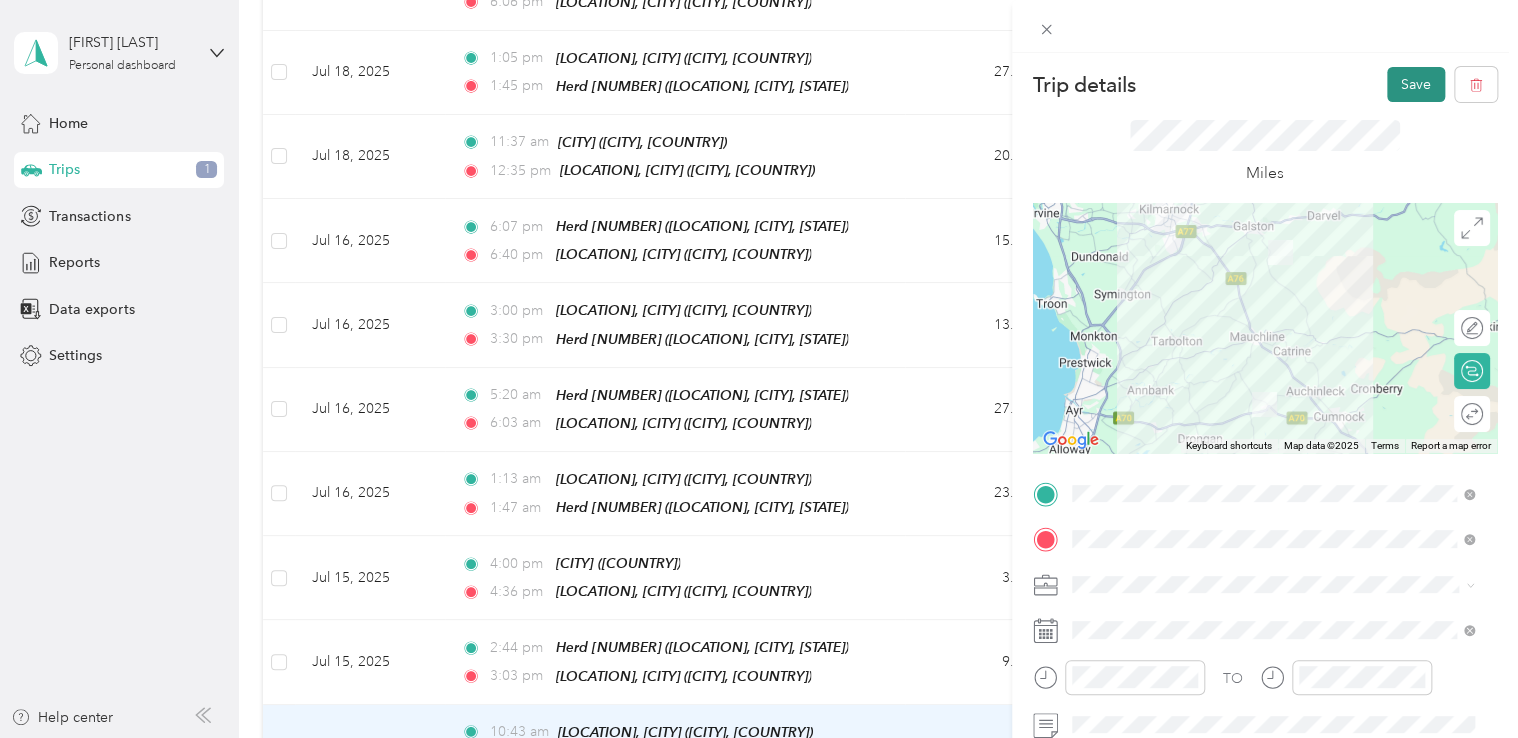 click on "Save" at bounding box center (1416, 84) 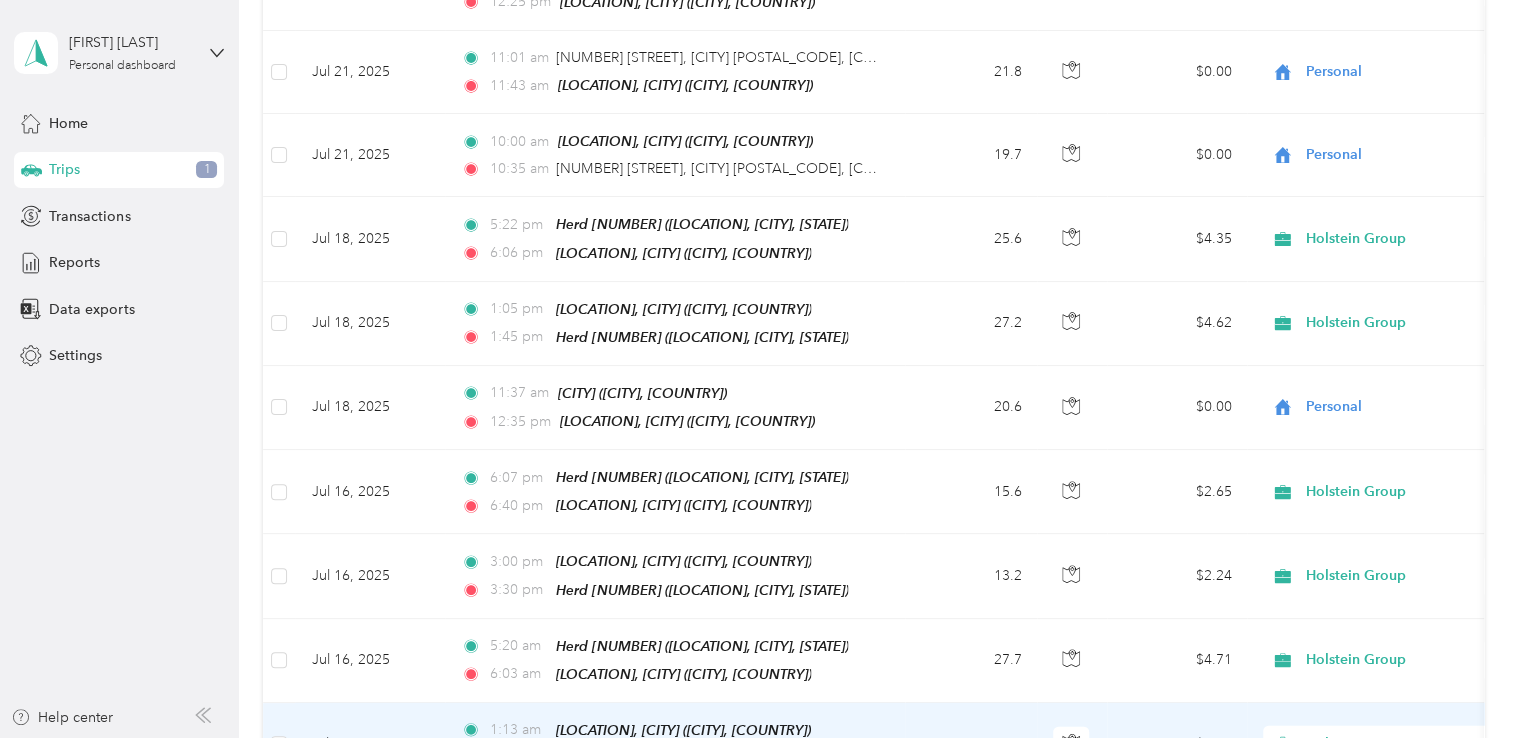 scroll, scrollTop: 2564, scrollLeft: 0, axis: vertical 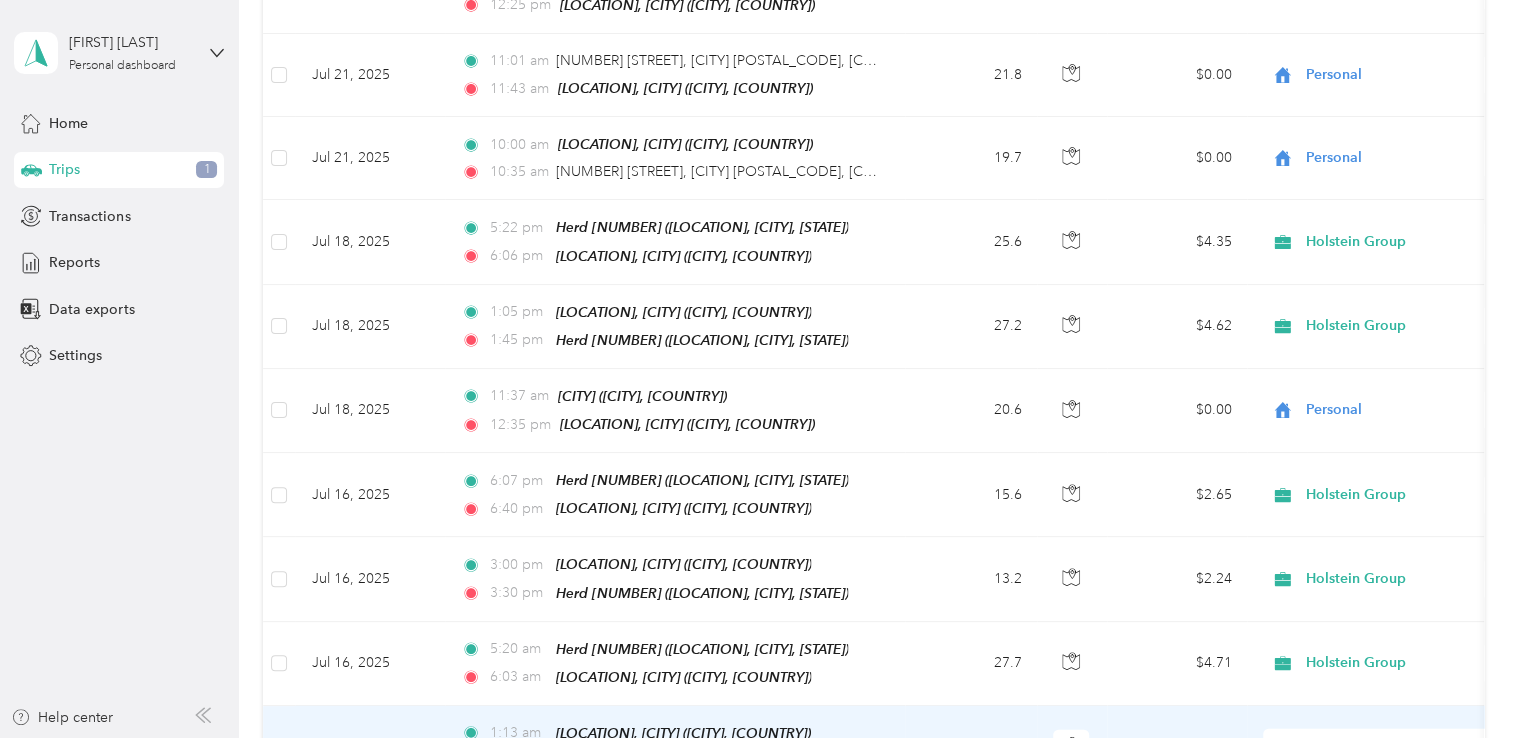 click on "23.7" at bounding box center (971, 748) 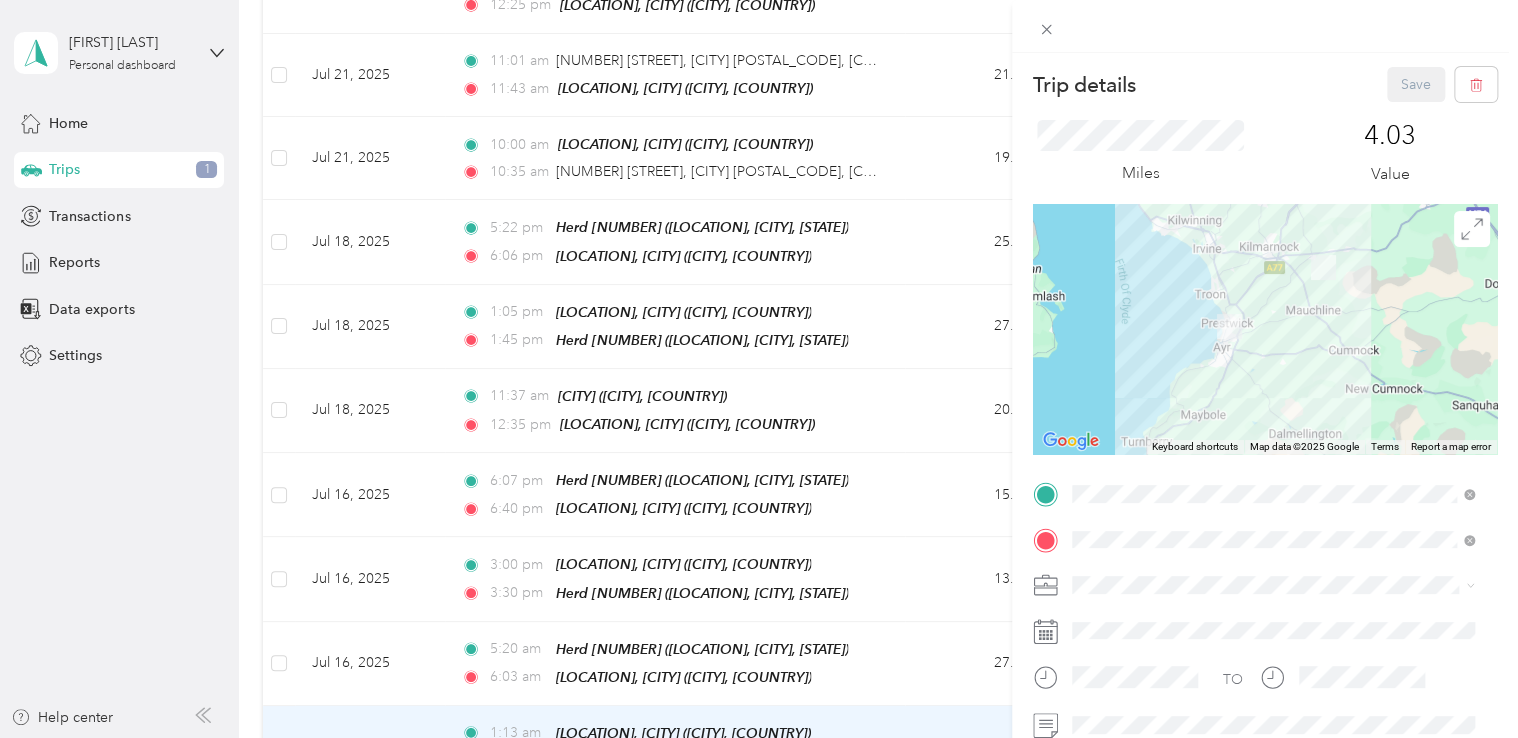 click on "Miles" at bounding box center [1140, 153] 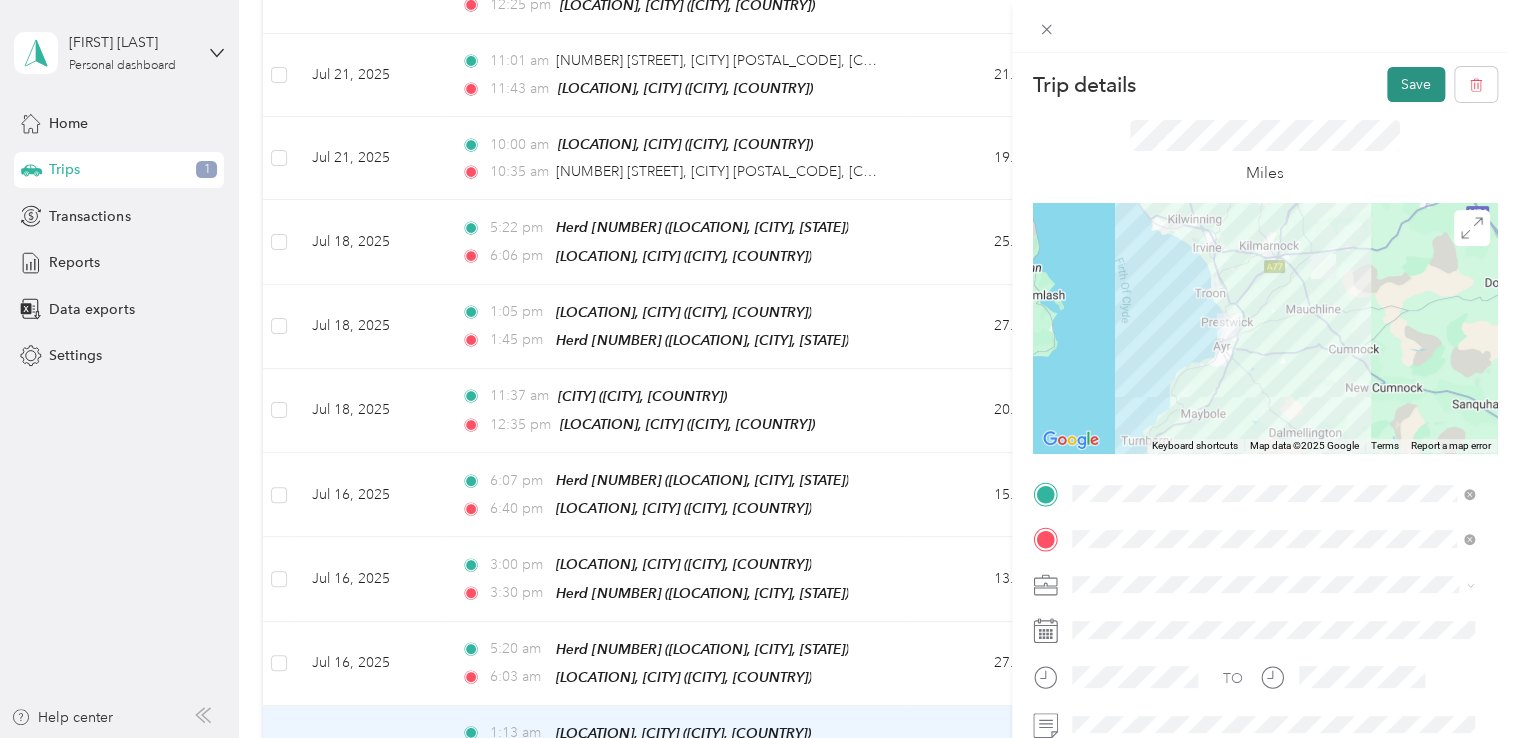 click on "Save" at bounding box center (1416, 84) 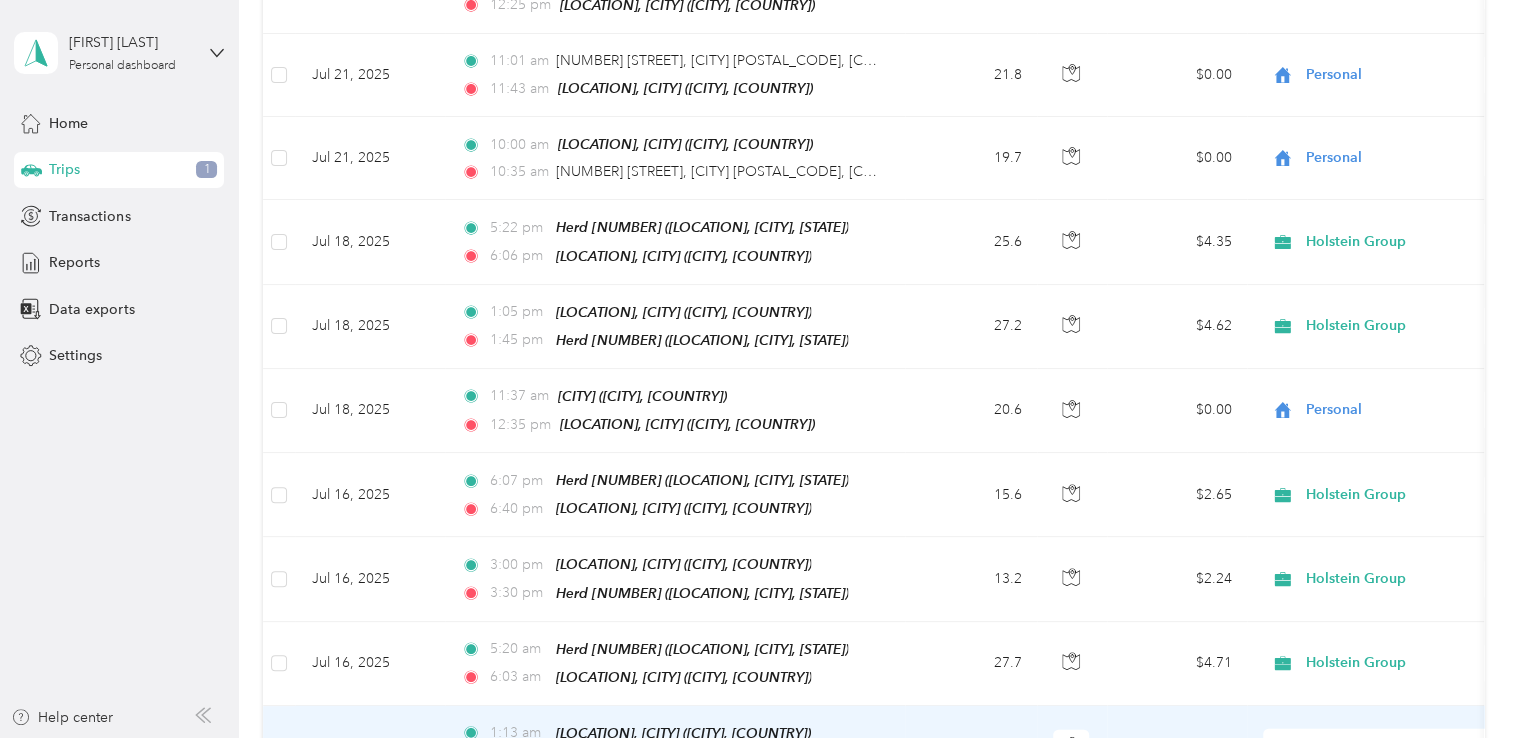 click on "27" at bounding box center [971, 748] 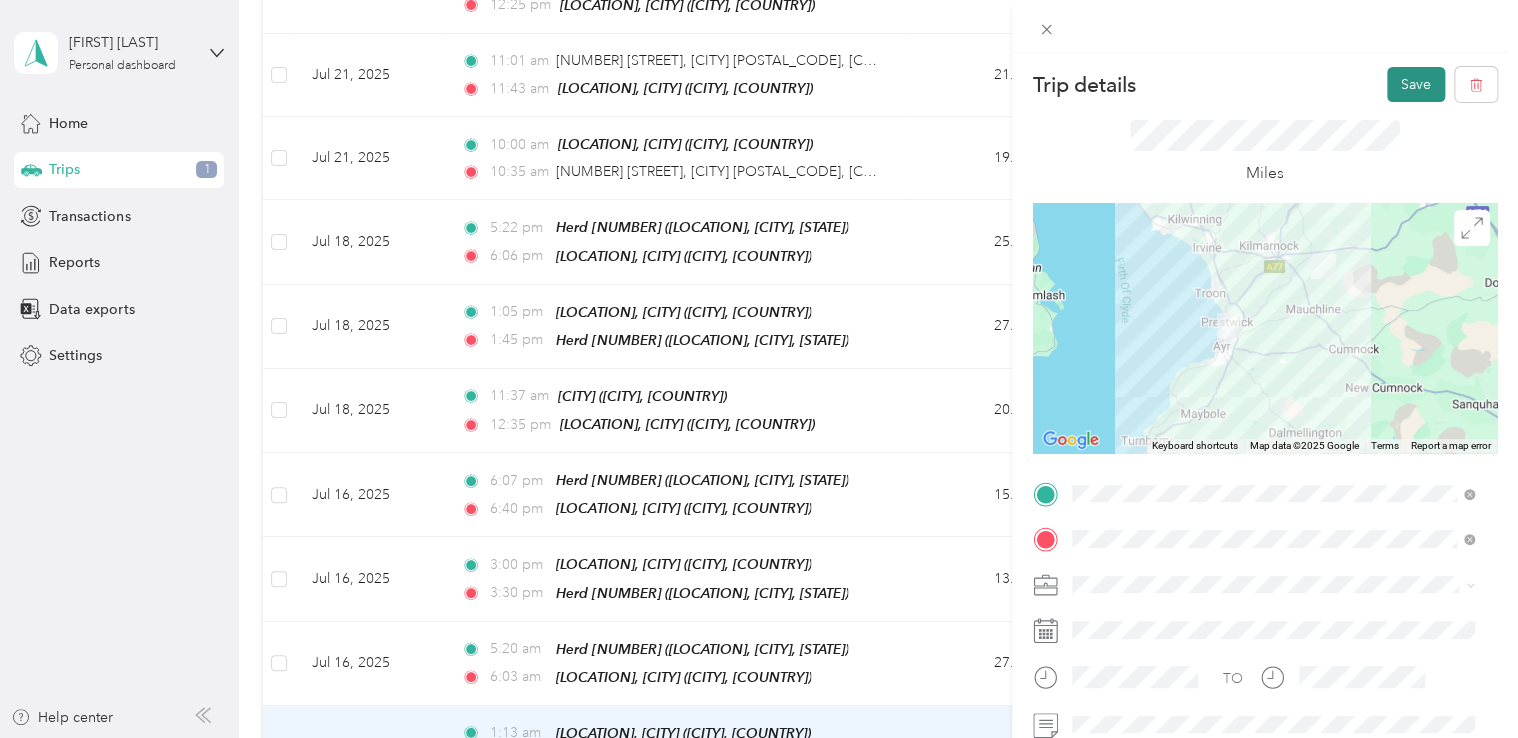 click on "Save" at bounding box center (1416, 84) 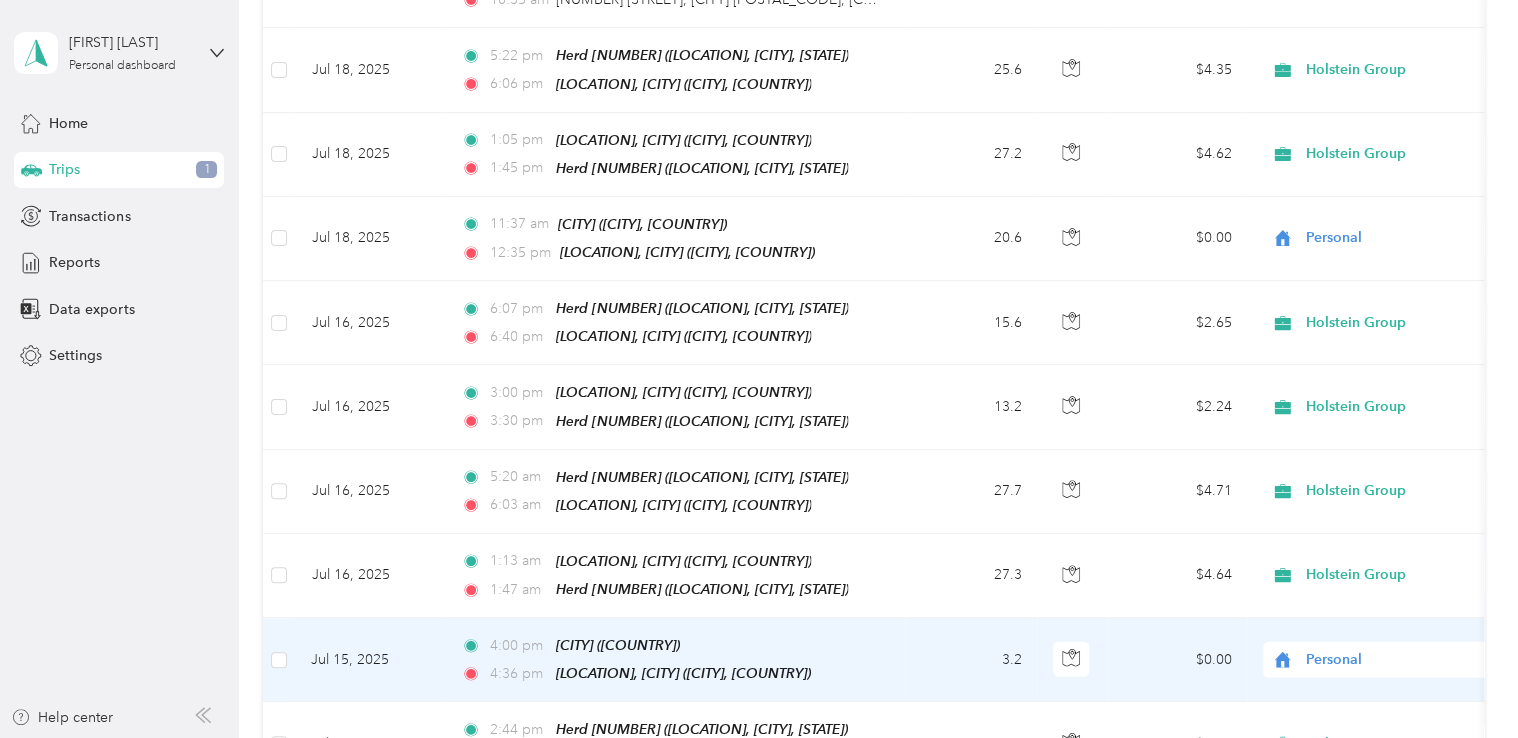 scroll, scrollTop: 2735, scrollLeft: 0, axis: vertical 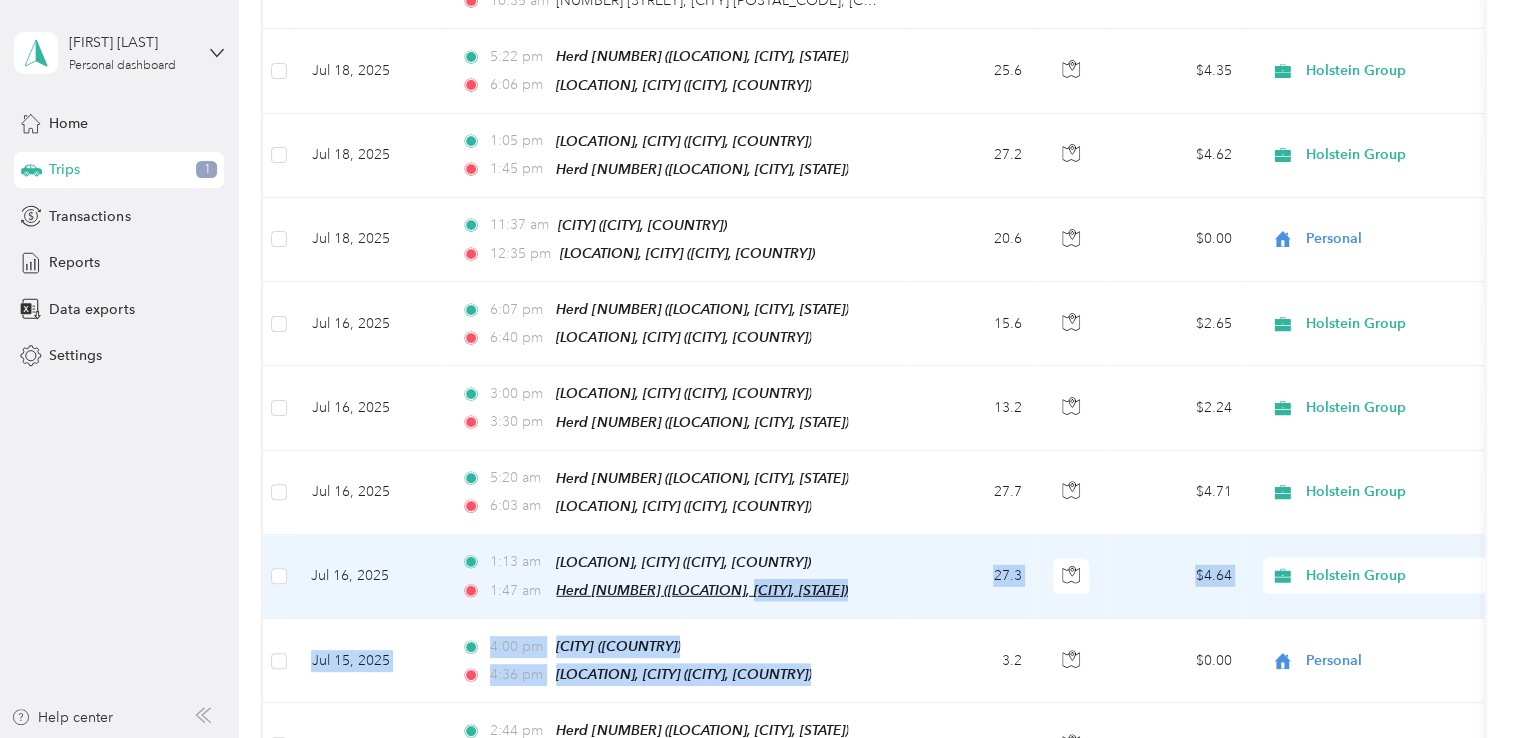 drag, startPoint x: 921, startPoint y: 580, endPoint x: 764, endPoint y: 527, distance: 165.70456 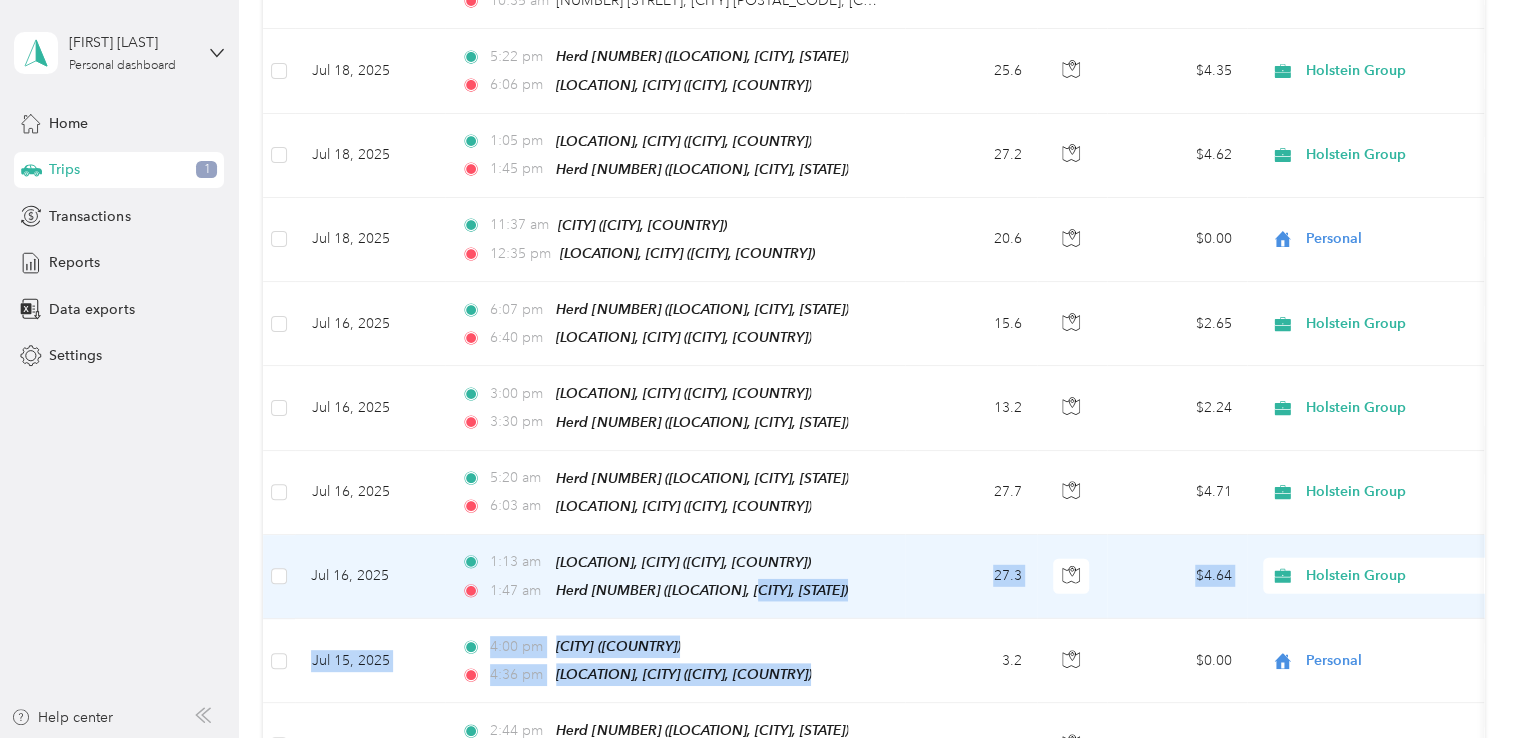 click on "27.3" at bounding box center (971, 577) 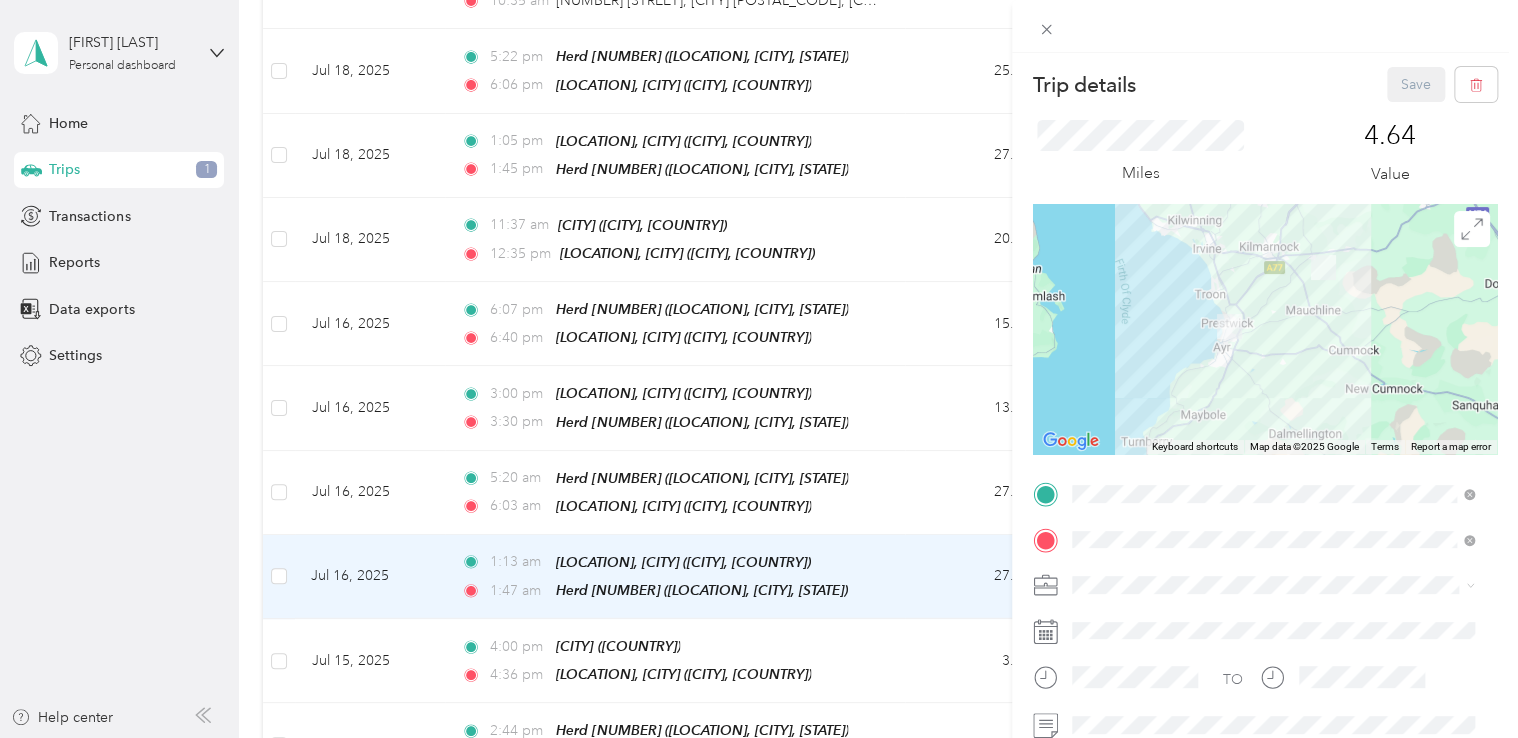 click on "Trip details Save This trip cannot be edited because it is either under review, approved, or paid. Contact your Team Manager to edit it. Miles [NUMBER] Value  ← Move left → Move right ↑ Move up ↓ Move down + Zoom in - Zoom out Home Jump left by 75% End Jump right by 75% Page Up Jump up by 75% Page Down Jump down by 75% Keyboard shortcuts Map Data Map data ©[YEAR] Map data ©[YEAR] 10 km  Click to toggle between metric and imperial units Terms Report a map error TO Add photo" at bounding box center [759, 369] 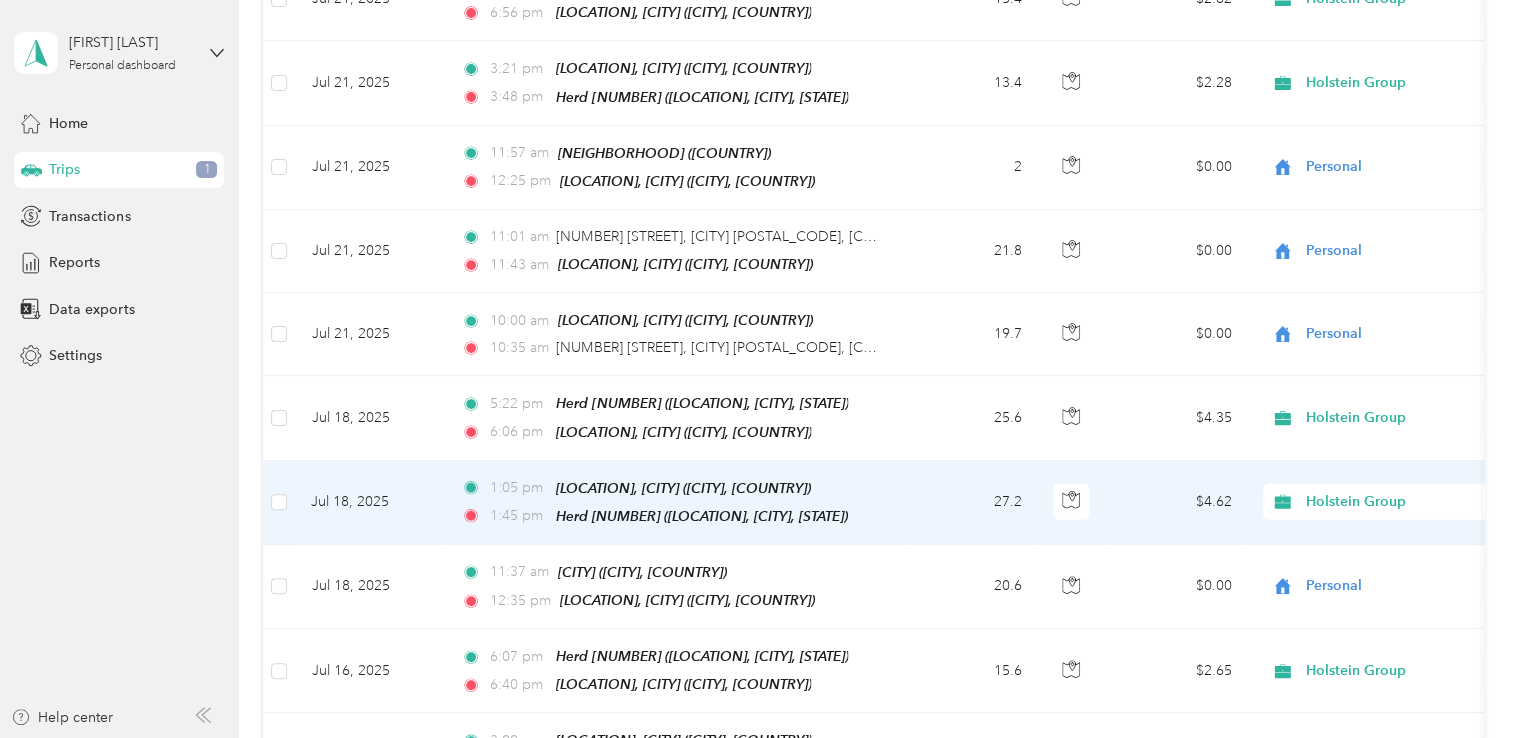 scroll, scrollTop: 2388, scrollLeft: 0, axis: vertical 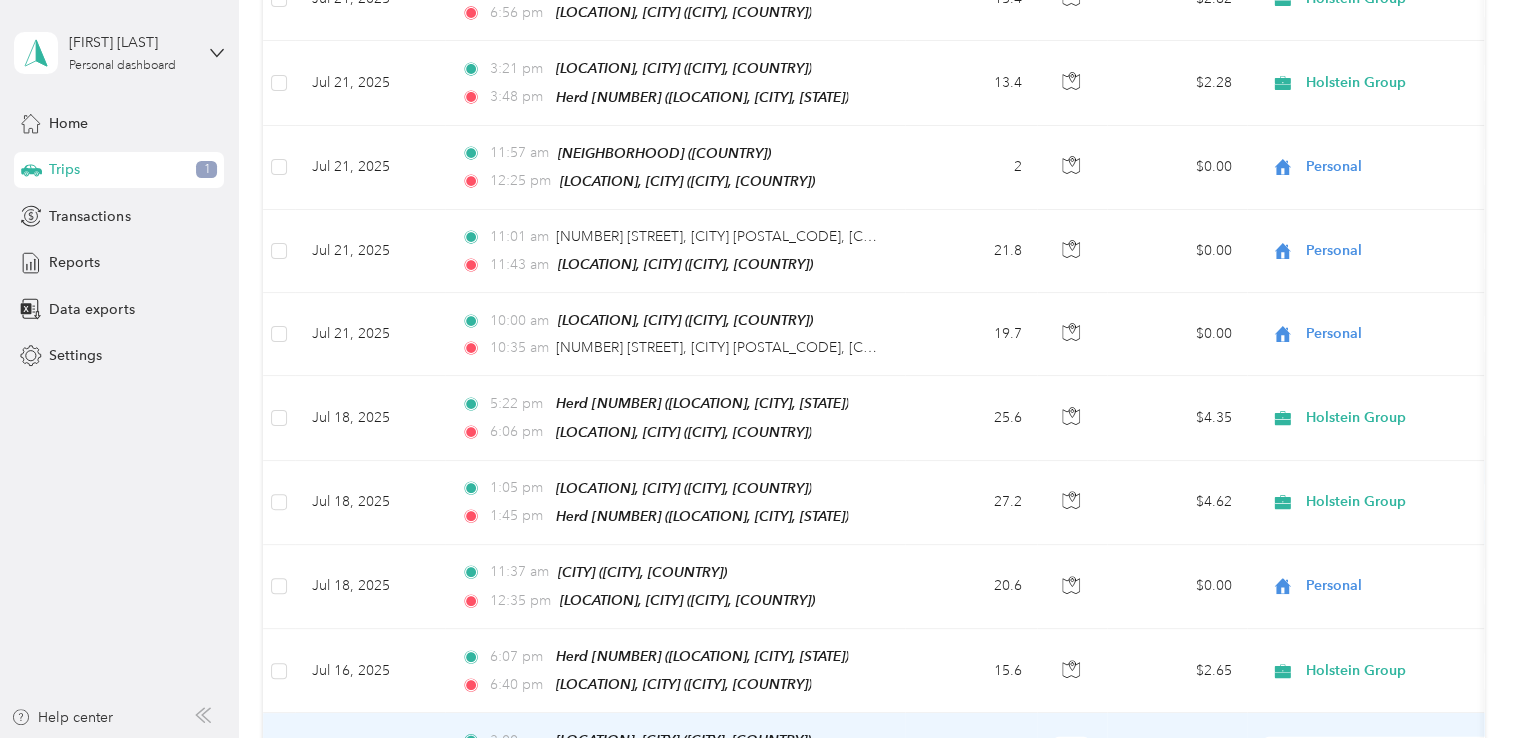 click on "13.2" at bounding box center (971, 755) 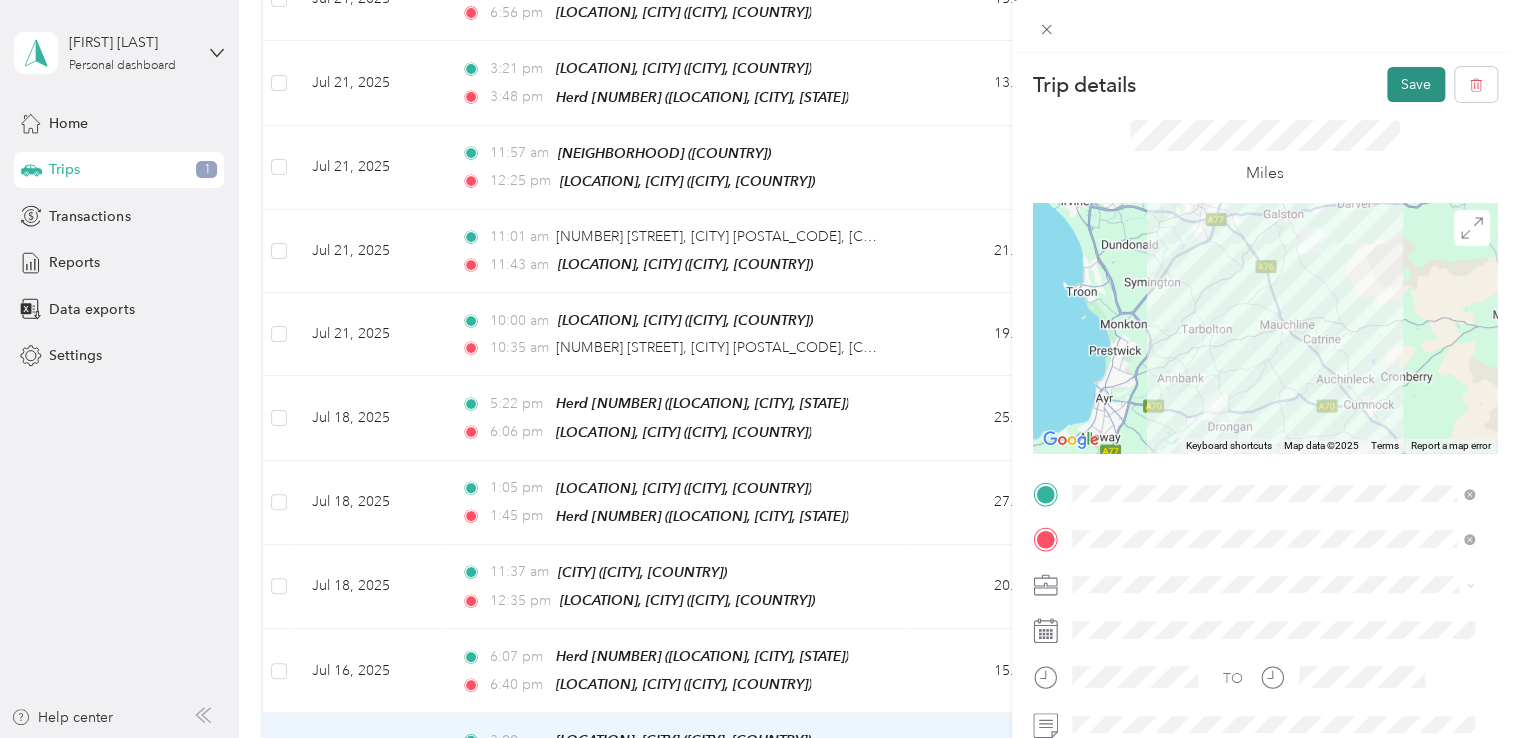 click on "Save" at bounding box center [1416, 84] 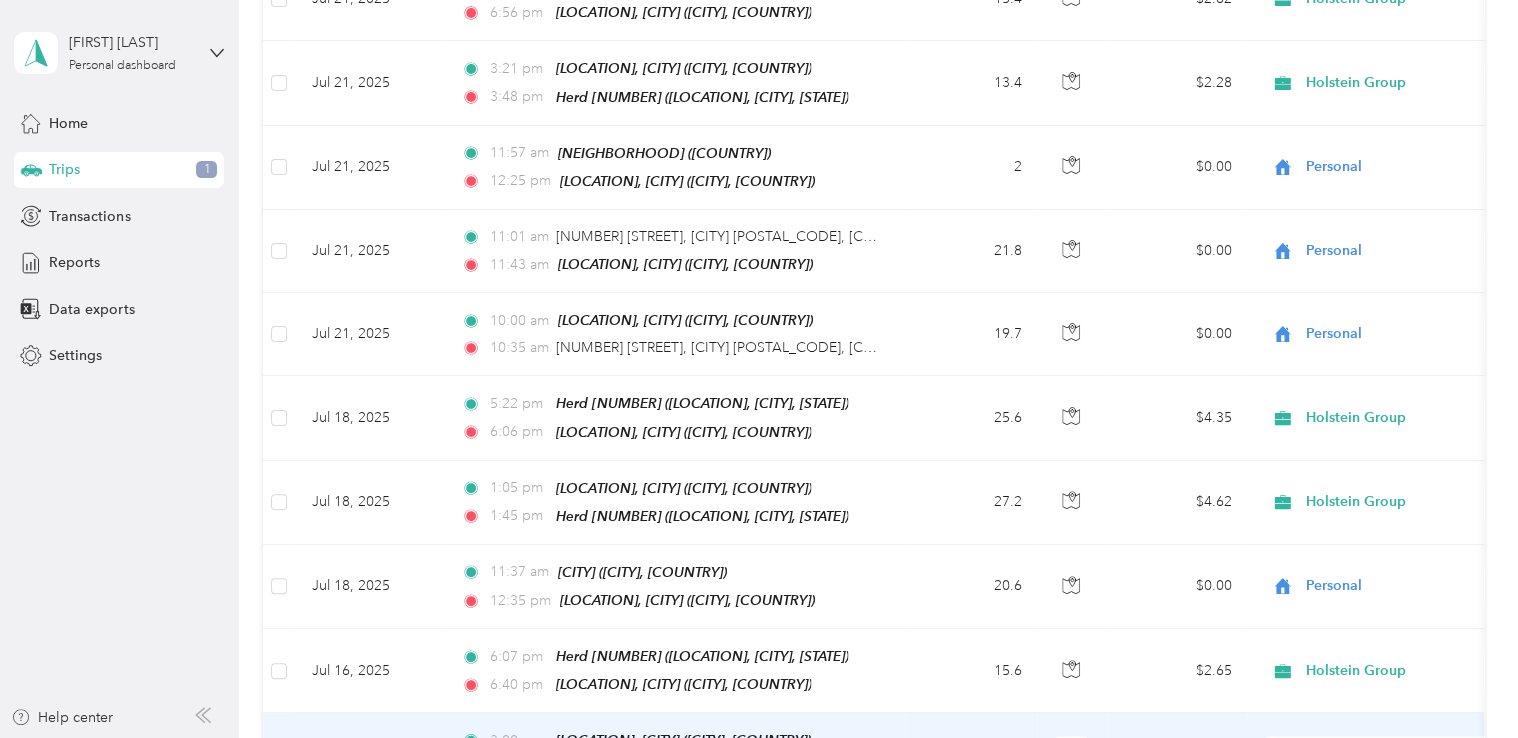 click on "13.4" at bounding box center (971, 755) 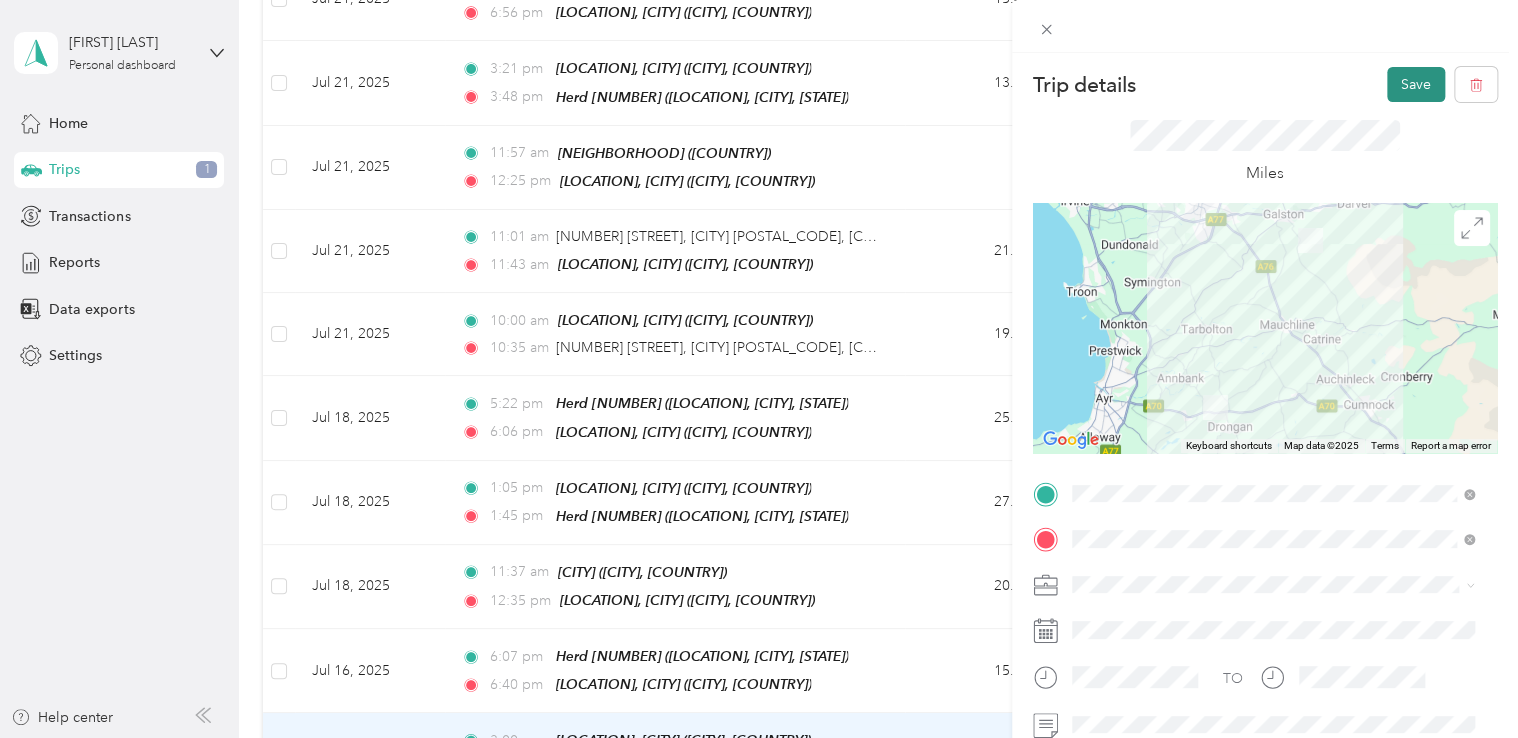 click on "Save" at bounding box center [1416, 84] 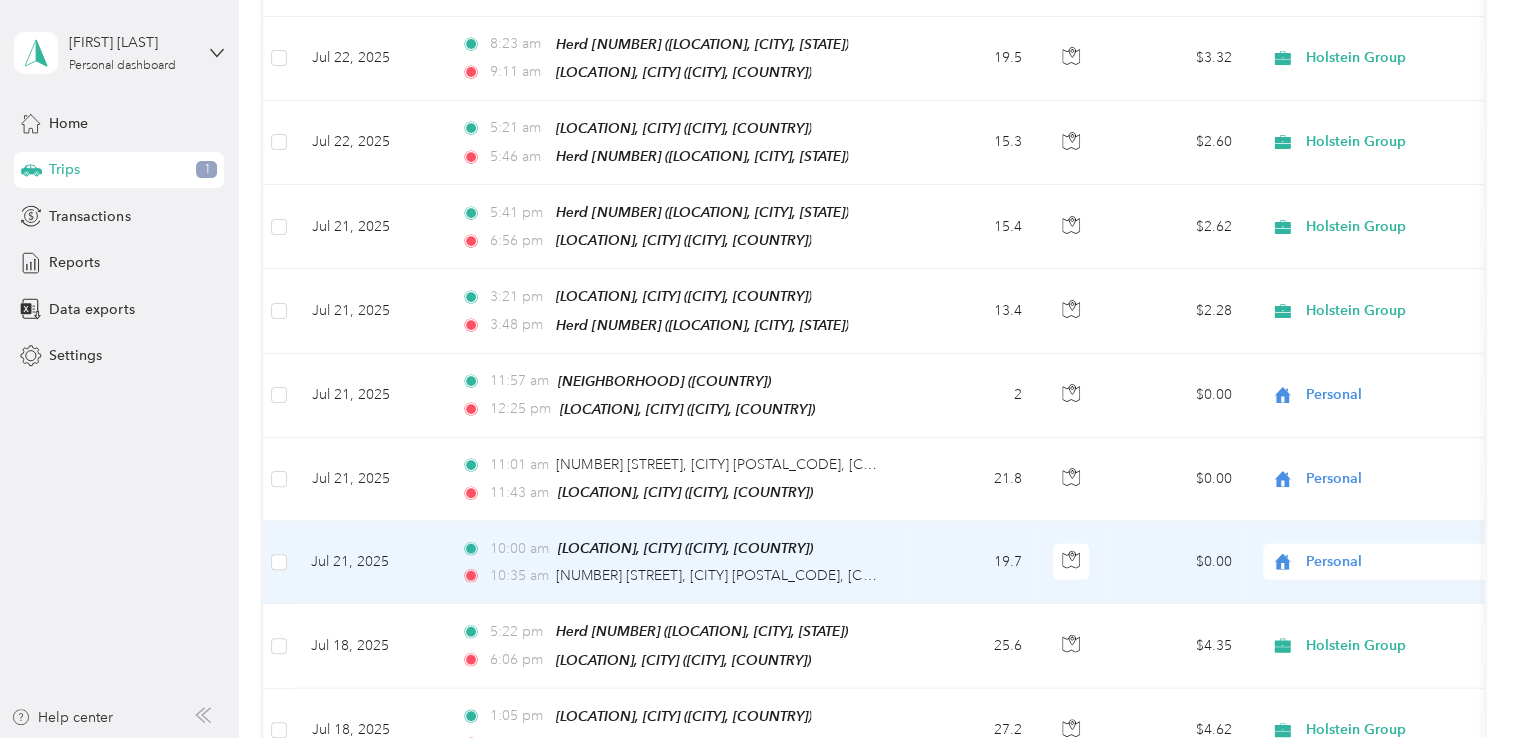 scroll, scrollTop: 2164, scrollLeft: 0, axis: vertical 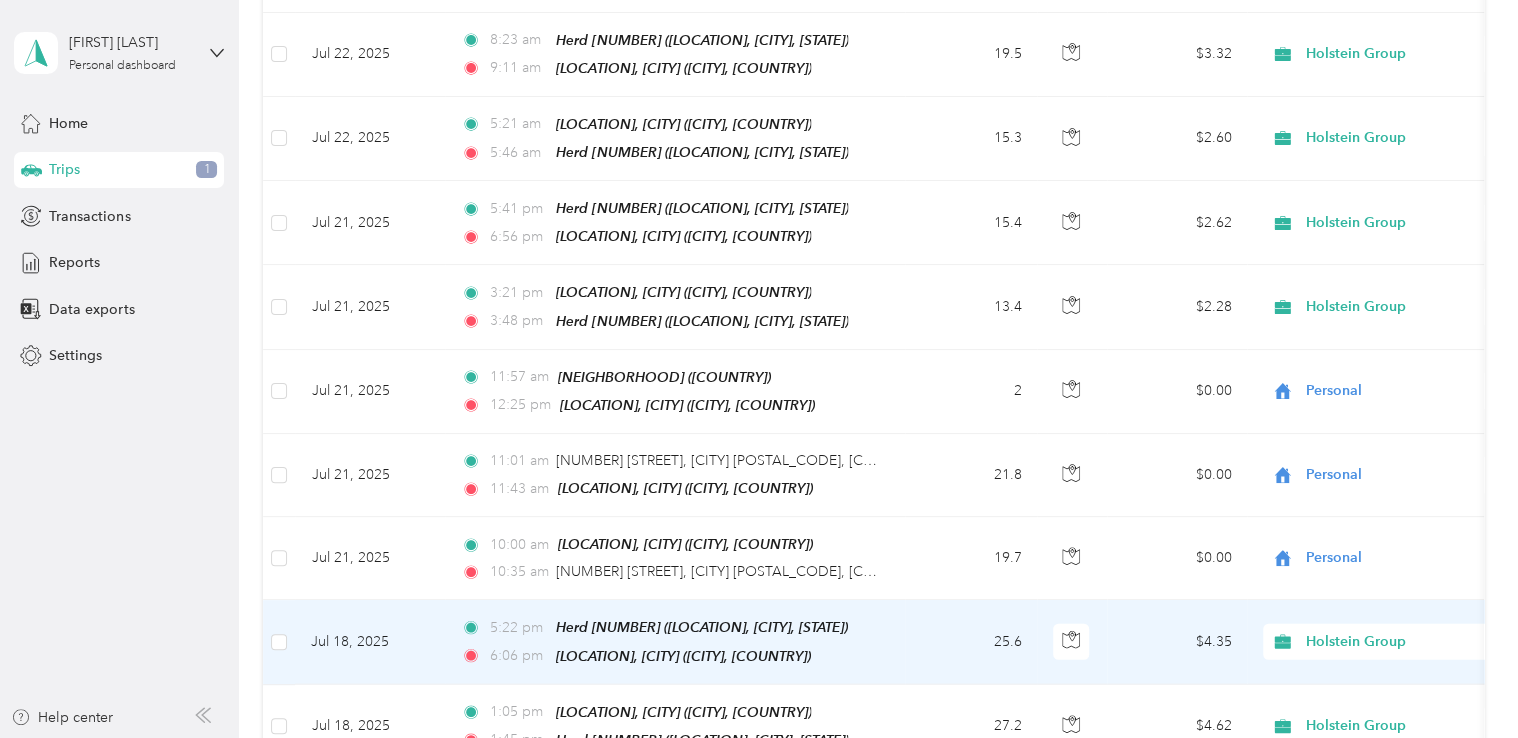 click on "25.6" at bounding box center [971, 642] 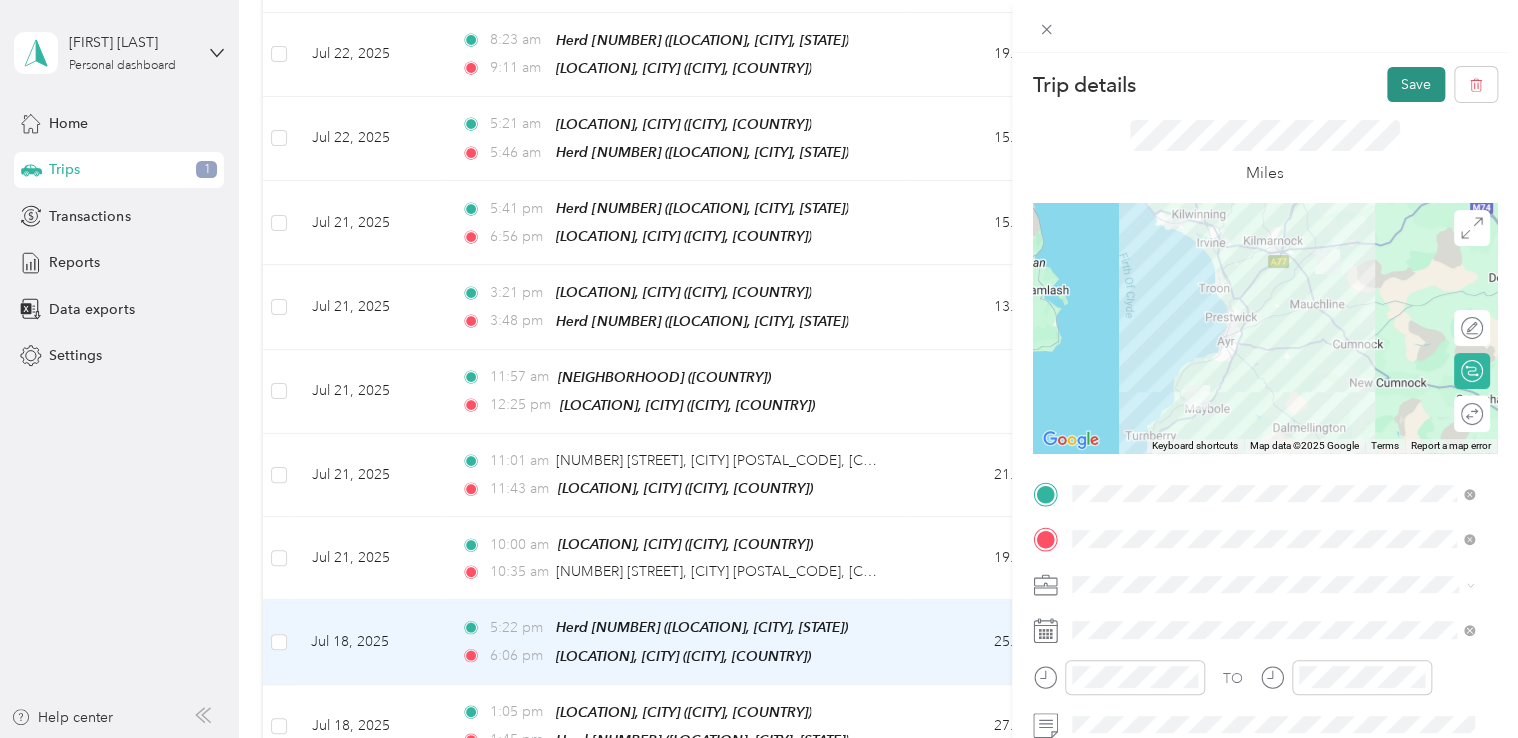 click on "Save" at bounding box center [1416, 84] 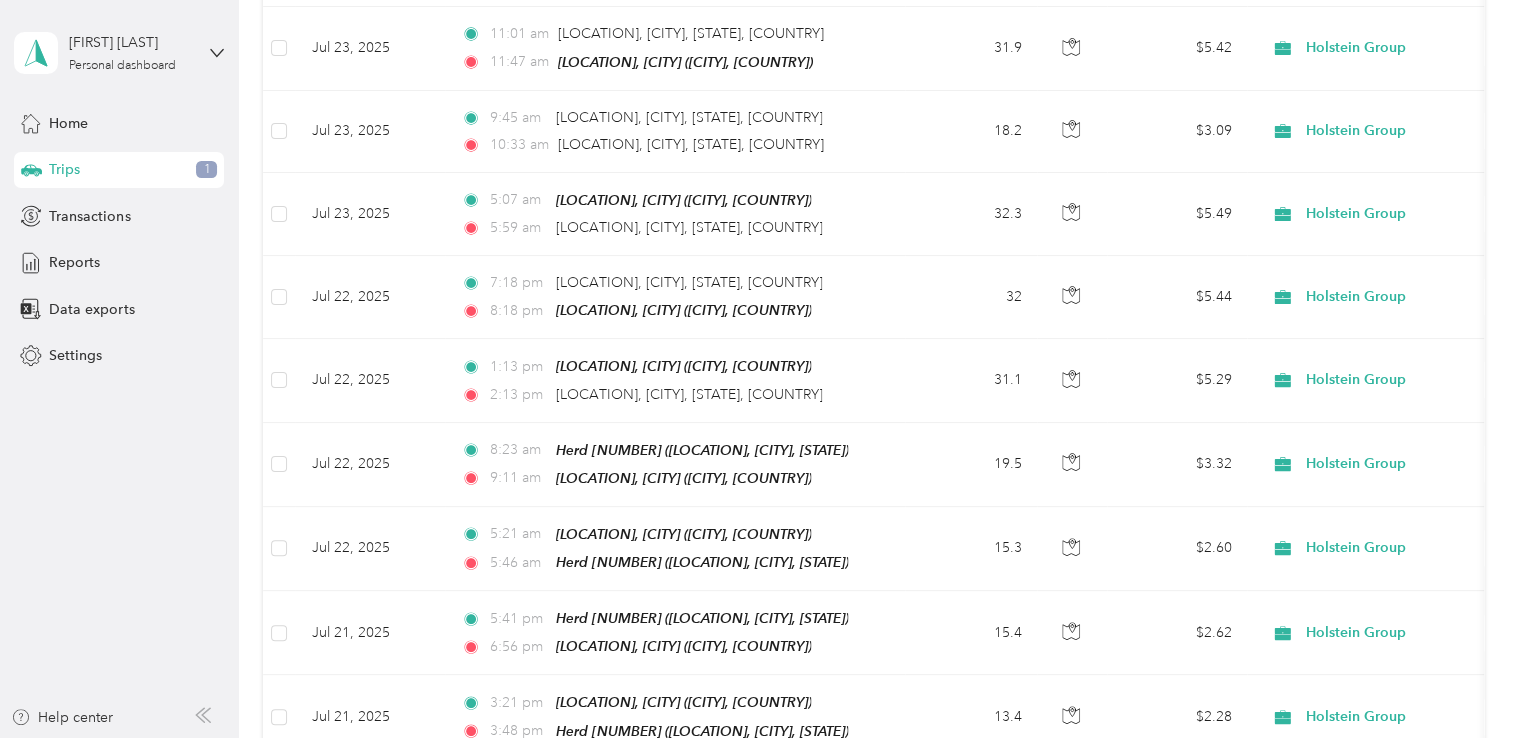 scroll, scrollTop: 1752, scrollLeft: 0, axis: vertical 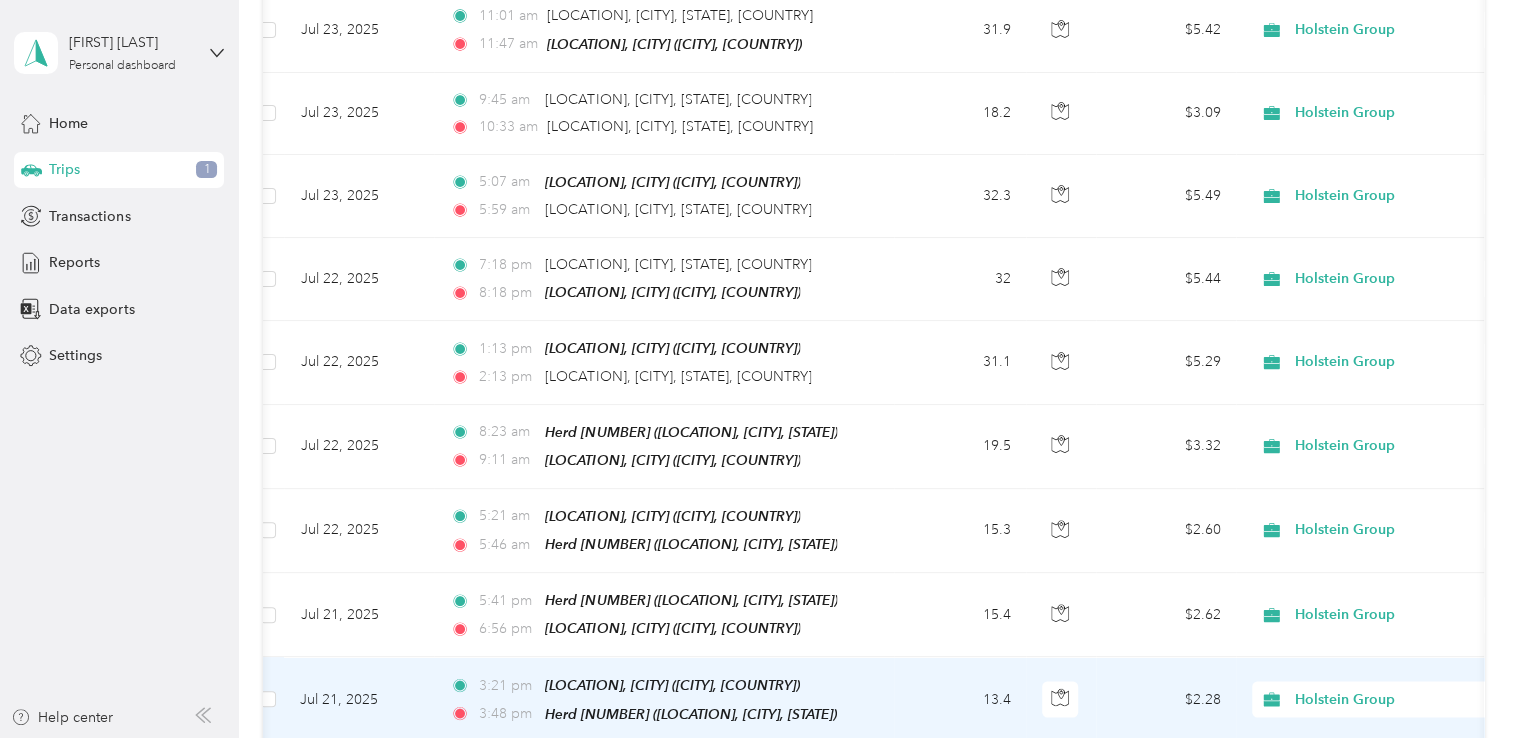 click on "13.4" at bounding box center (960, 699) 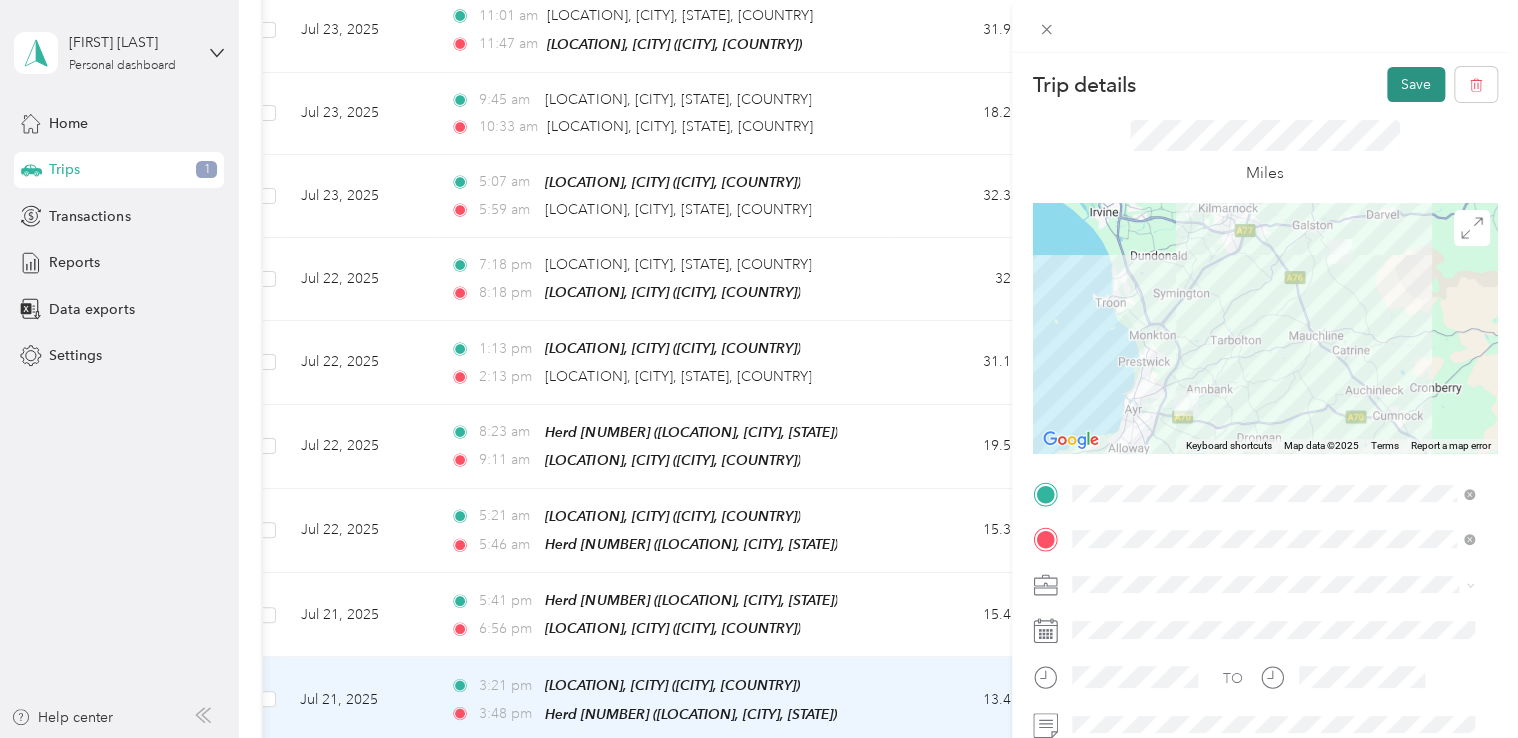 click on "Save" at bounding box center [1416, 84] 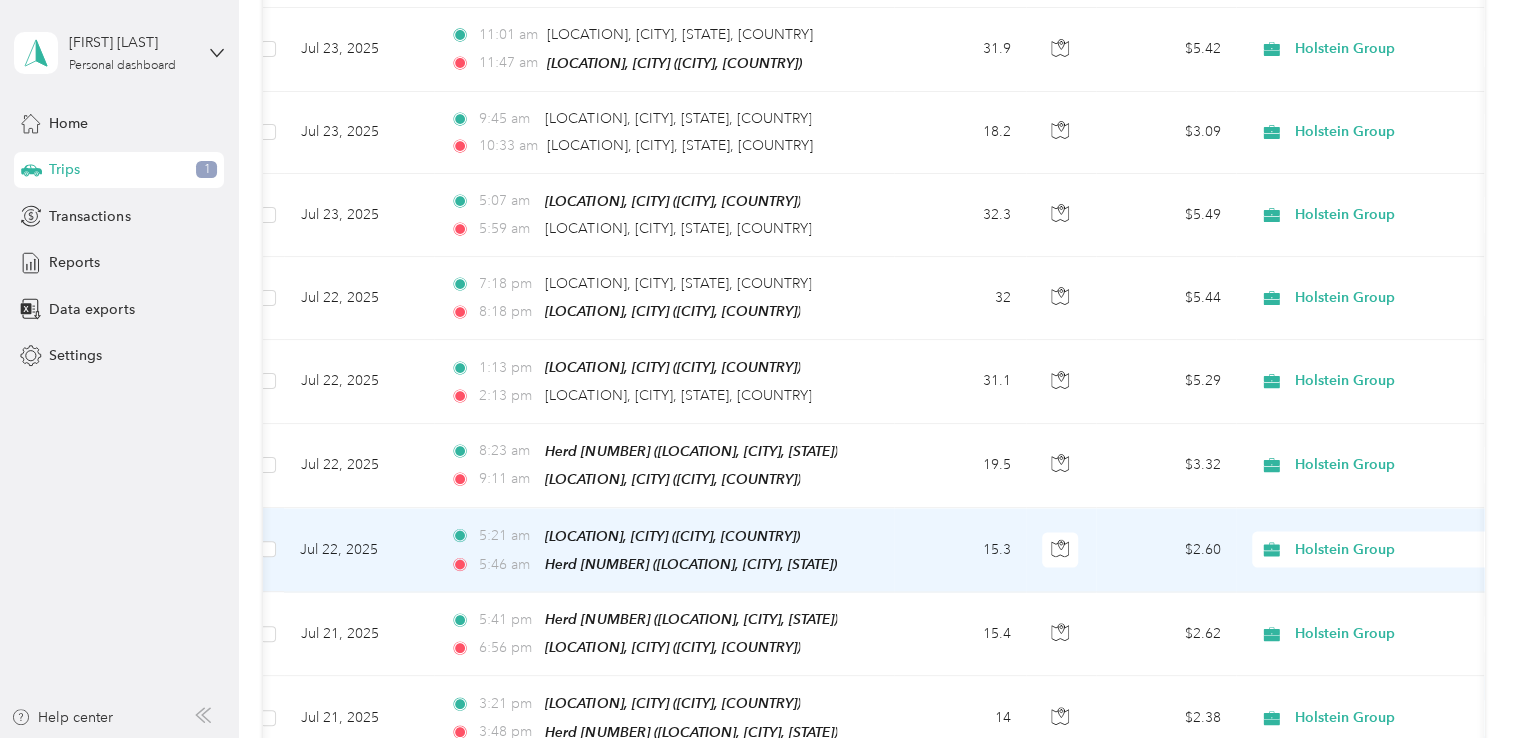 scroll, scrollTop: 1752, scrollLeft: 0, axis: vertical 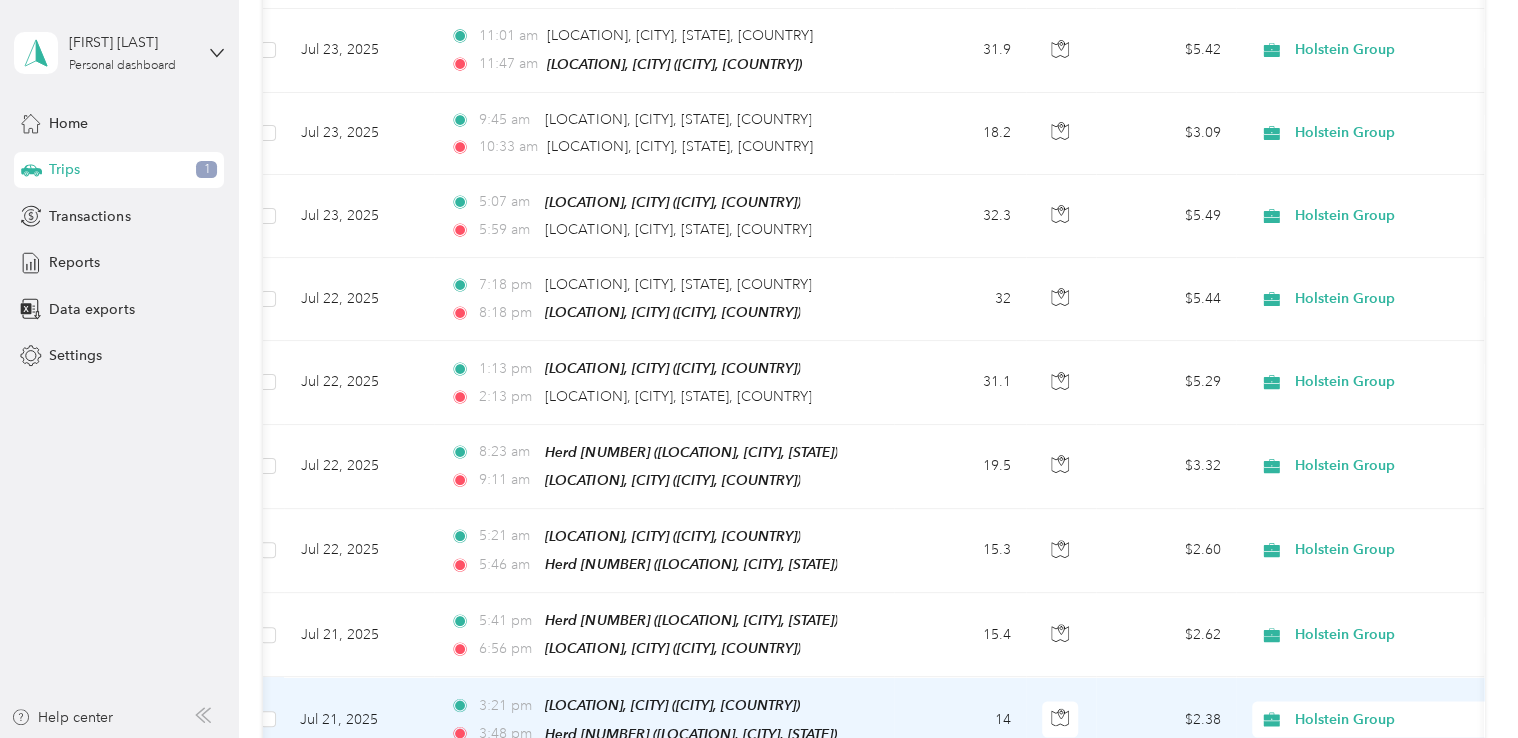 click on "14" at bounding box center [960, 719] 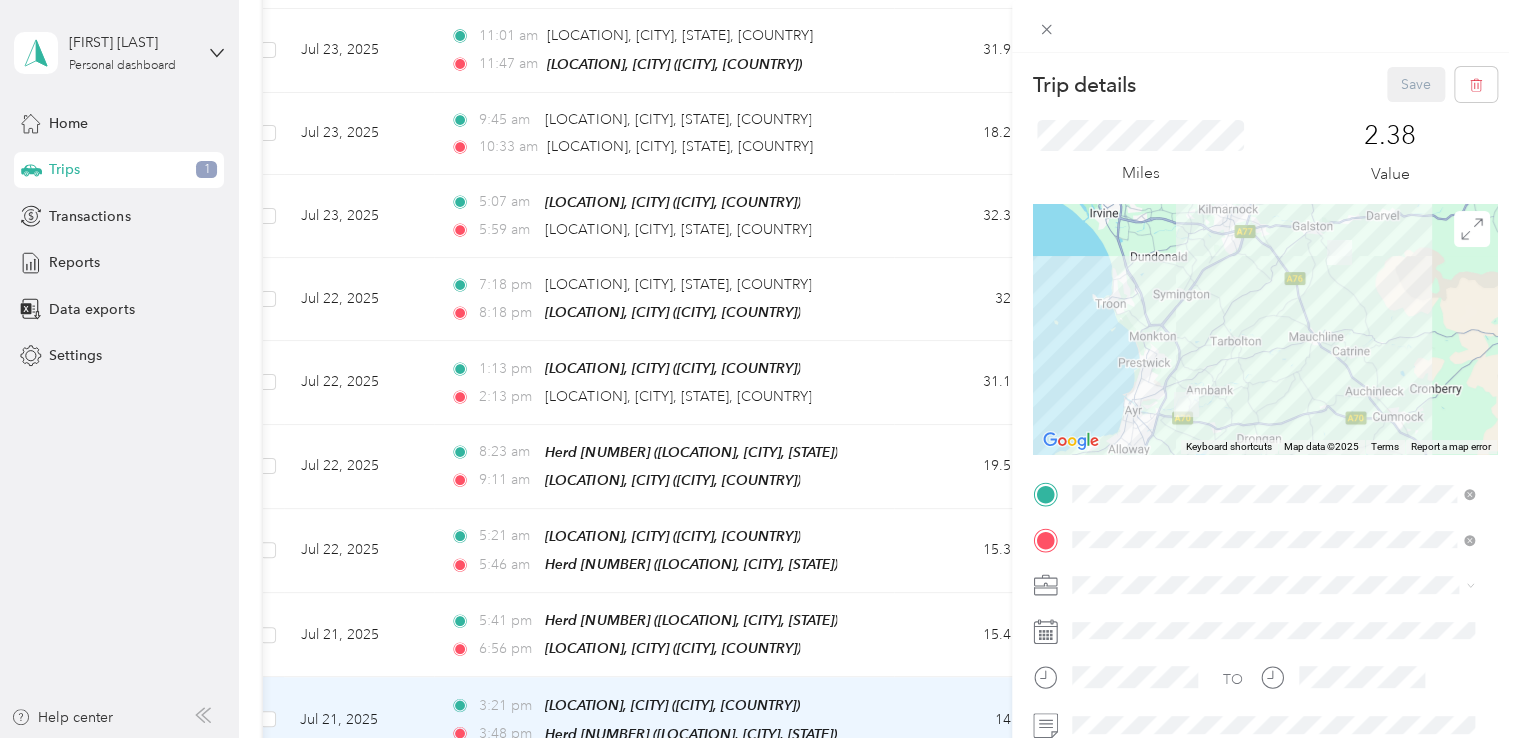 click on "Trip details Save This trip cannot be edited because it is either under review, approved, or paid. Contact your Team Manager to edit it. Miles [NUMBER] Value  ← Move left → Move right ↑ Move up ↓ Move down + Zoom in - Zoom out Home Jump left by 75% End Jump right by 75% Page Up Jump up by 75% Page Down Jump down by 75% Keyboard shortcuts Map Data Map data ©[YEAR] Map data ©[YEAR] 5 km  Click to toggle between metric and imperial units Terms Report a map error TO Add photo" at bounding box center (759, 369) 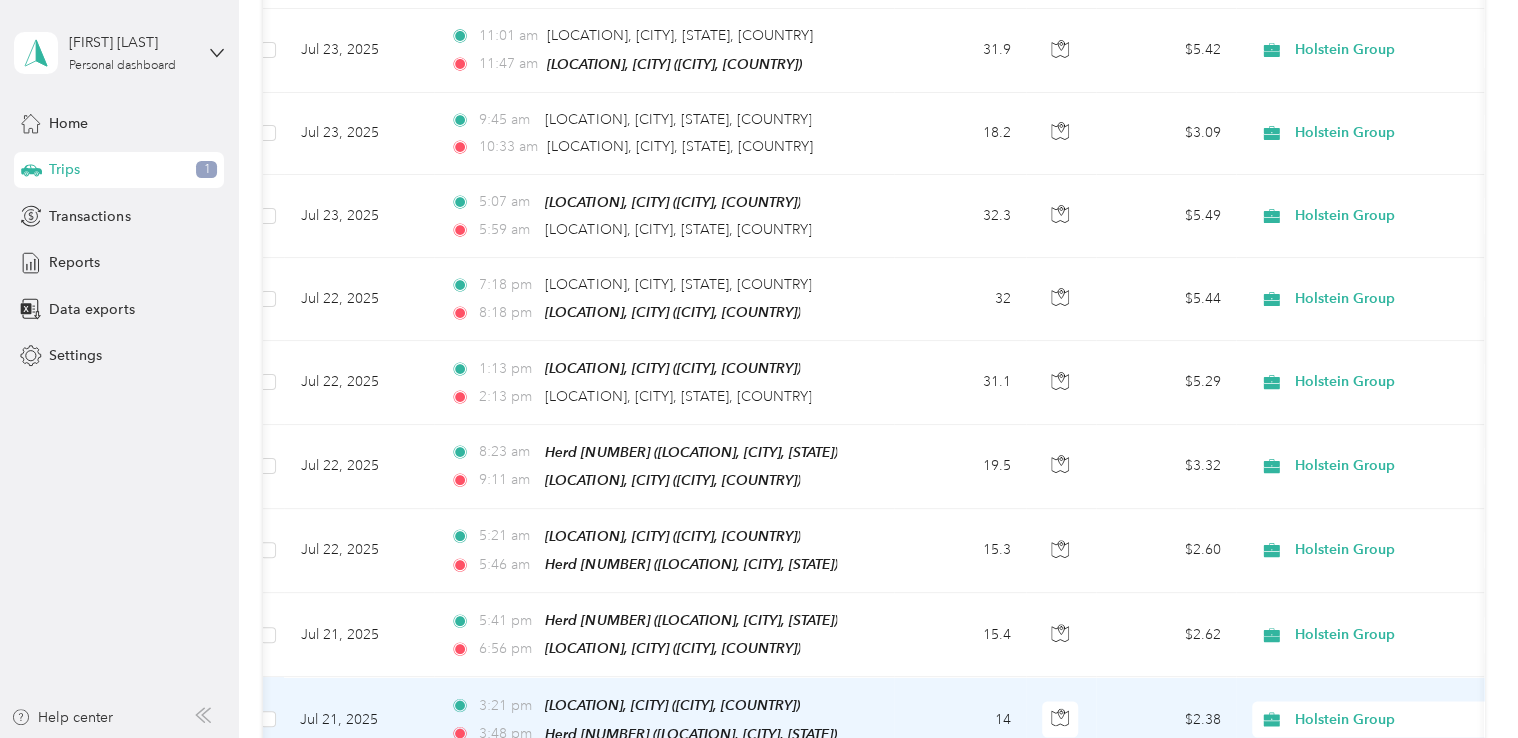click on "14" at bounding box center (960, 719) 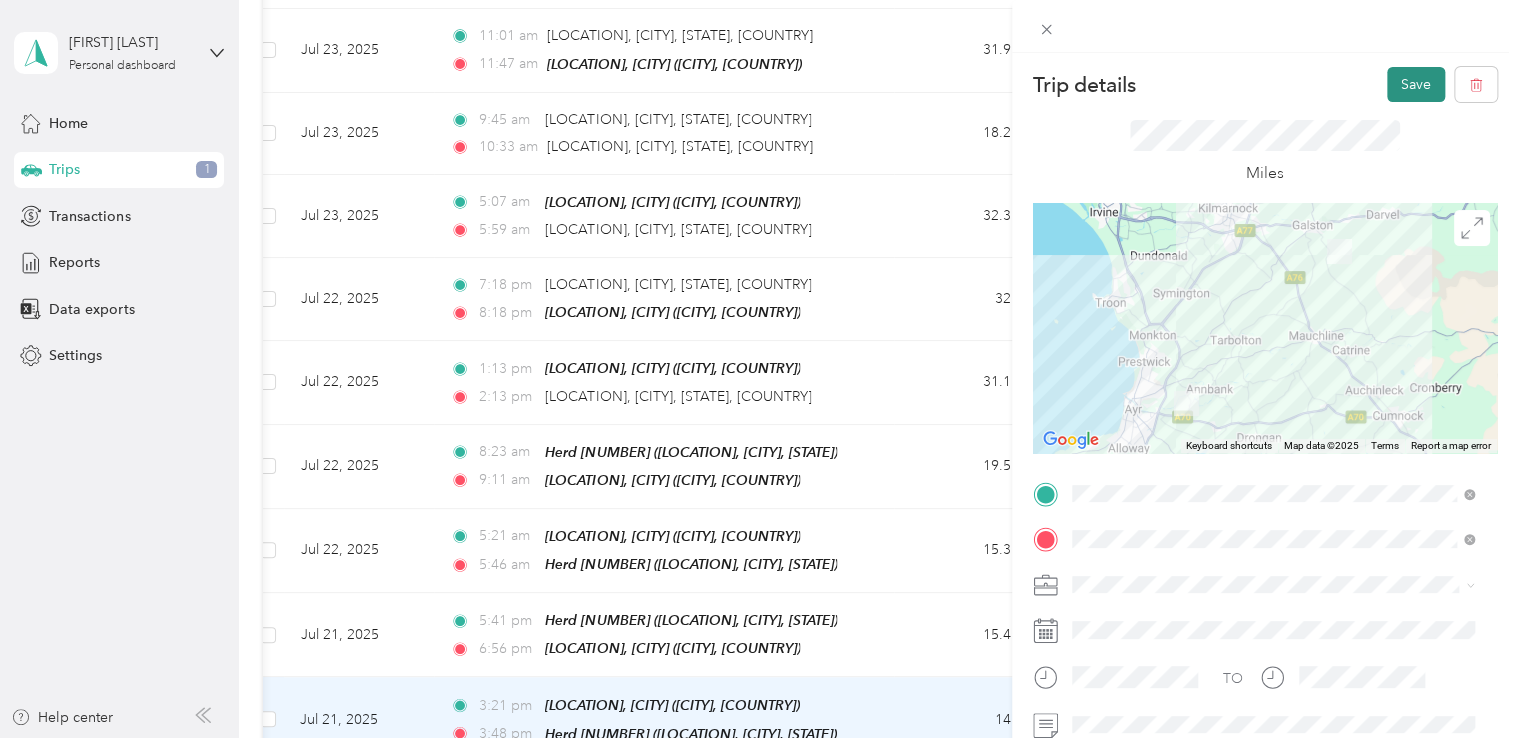 click on "Save" at bounding box center (1416, 84) 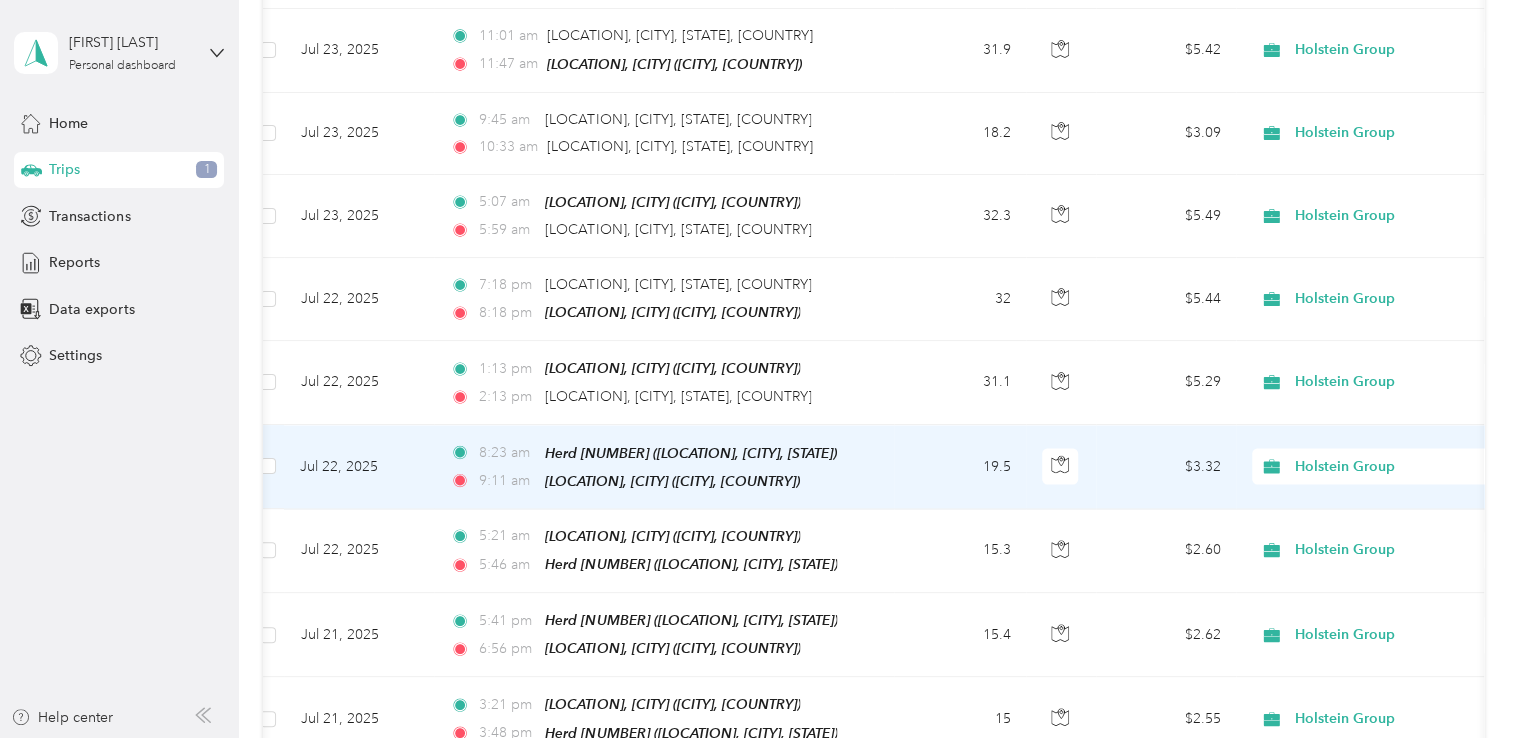 click on "19.5" at bounding box center [960, 467] 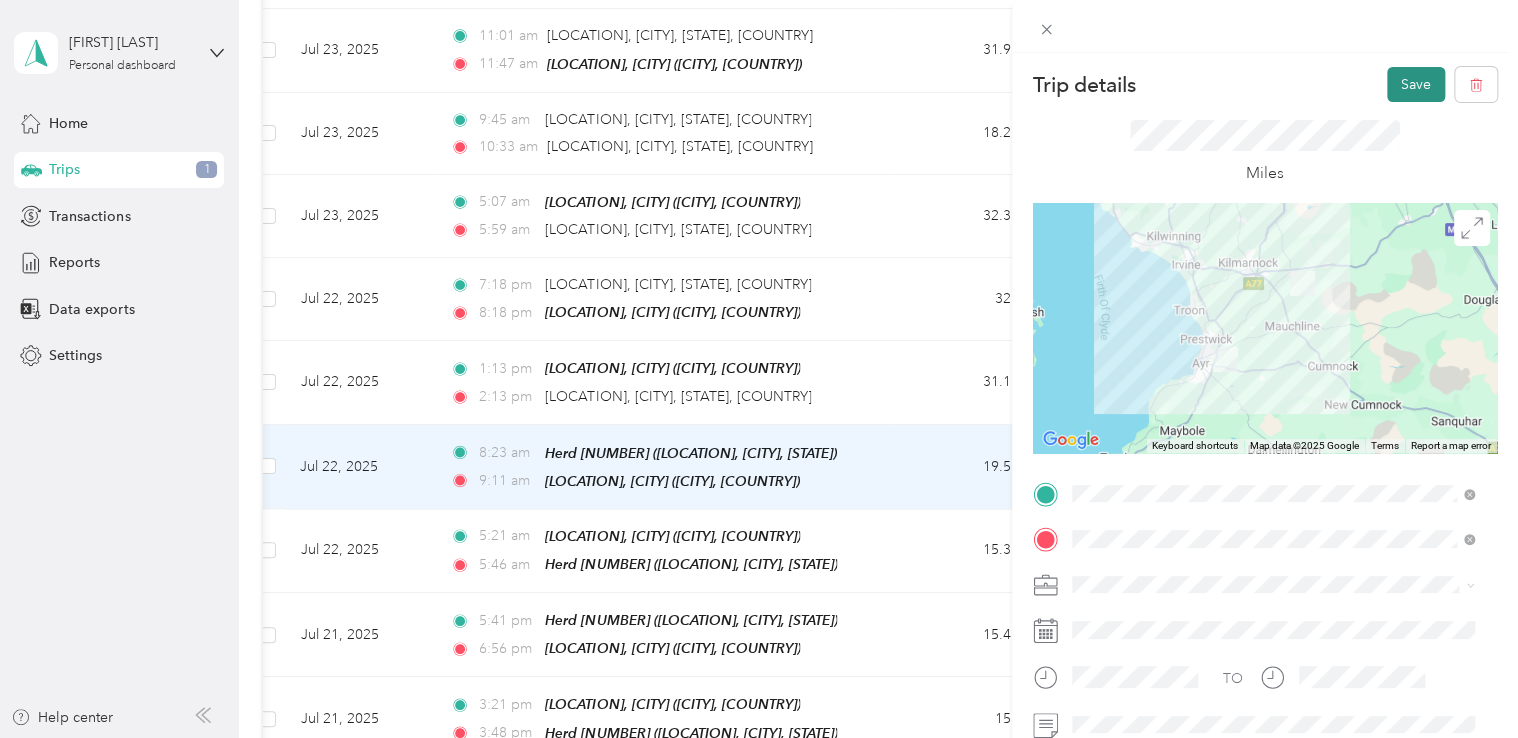 click on "Save" at bounding box center [1416, 84] 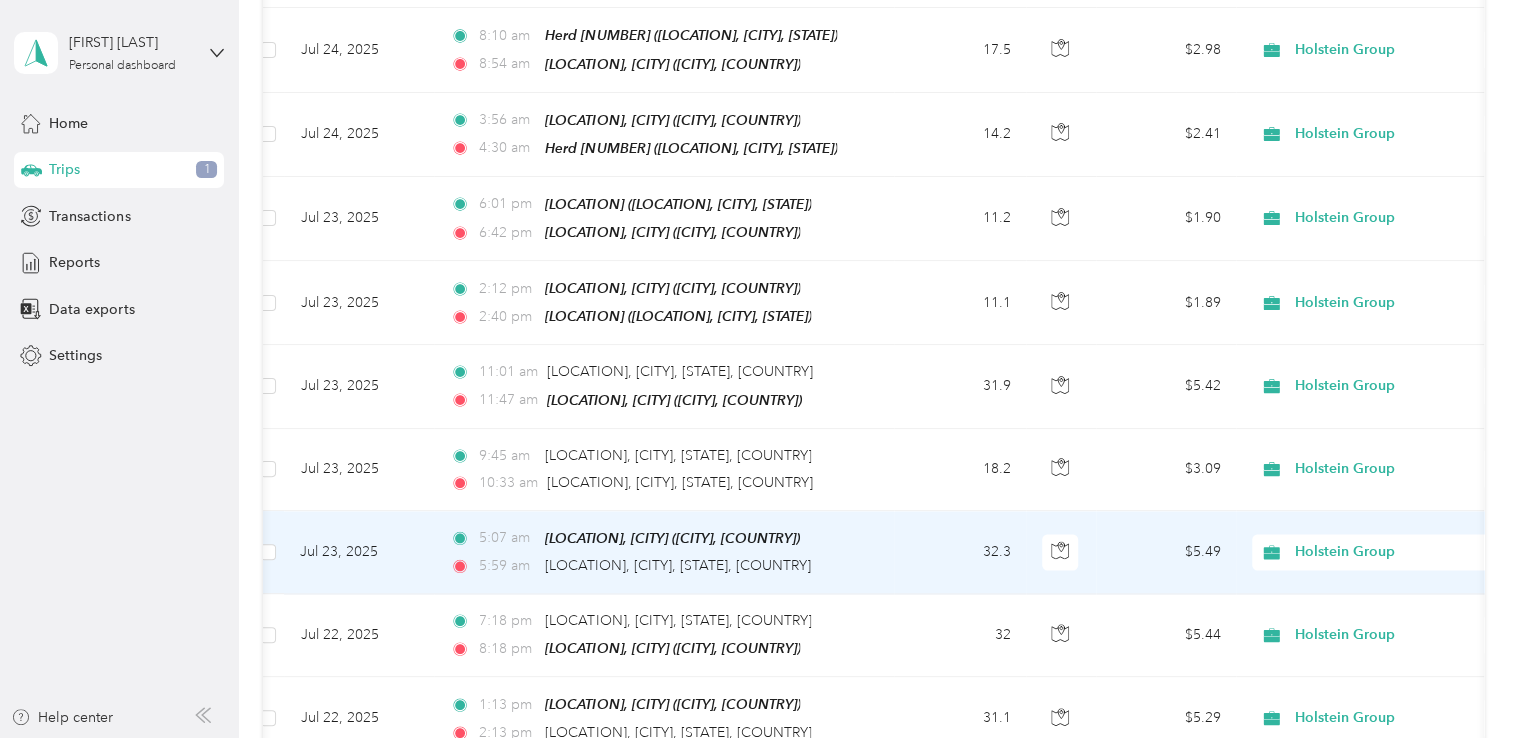 scroll, scrollTop: 1408, scrollLeft: 0, axis: vertical 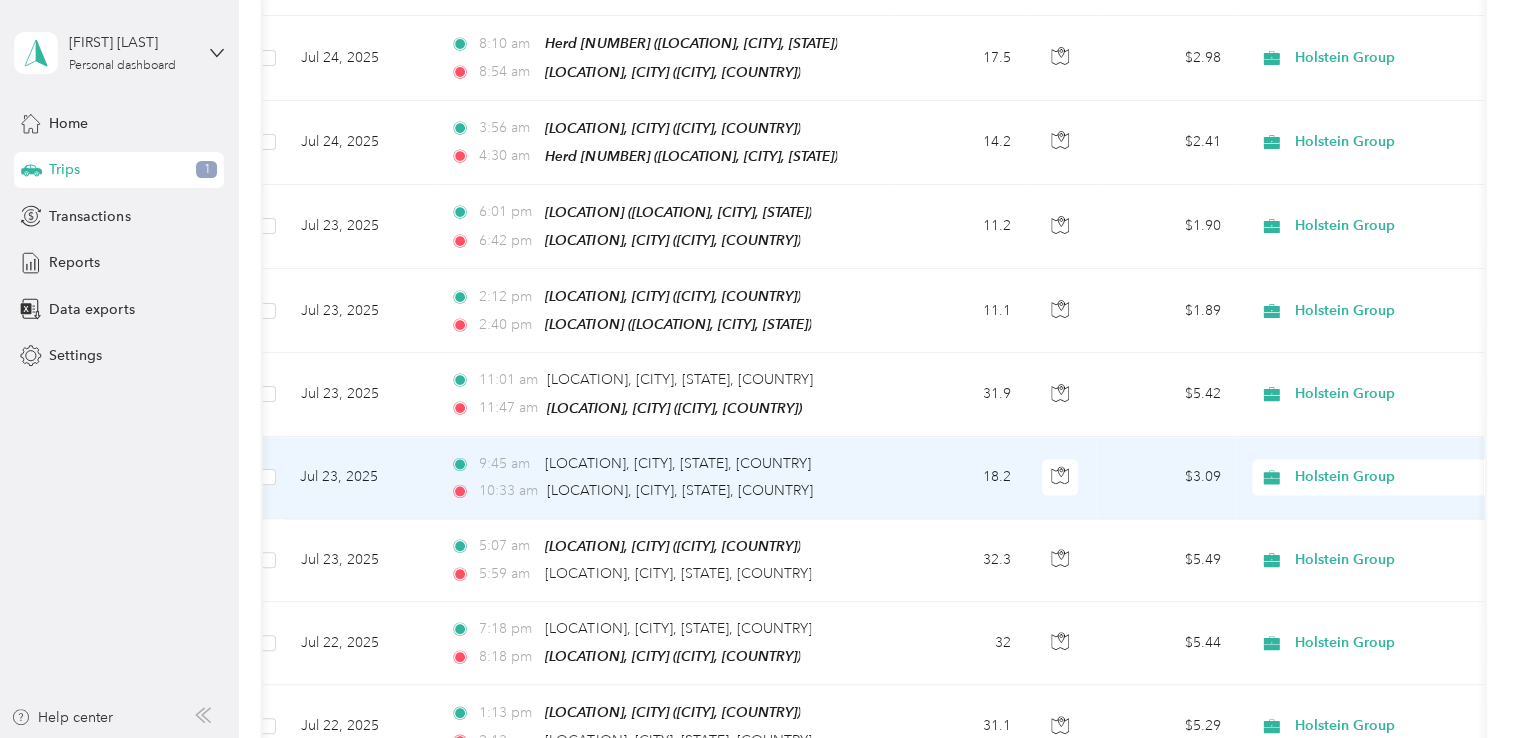click on "18.2" at bounding box center [960, 478] 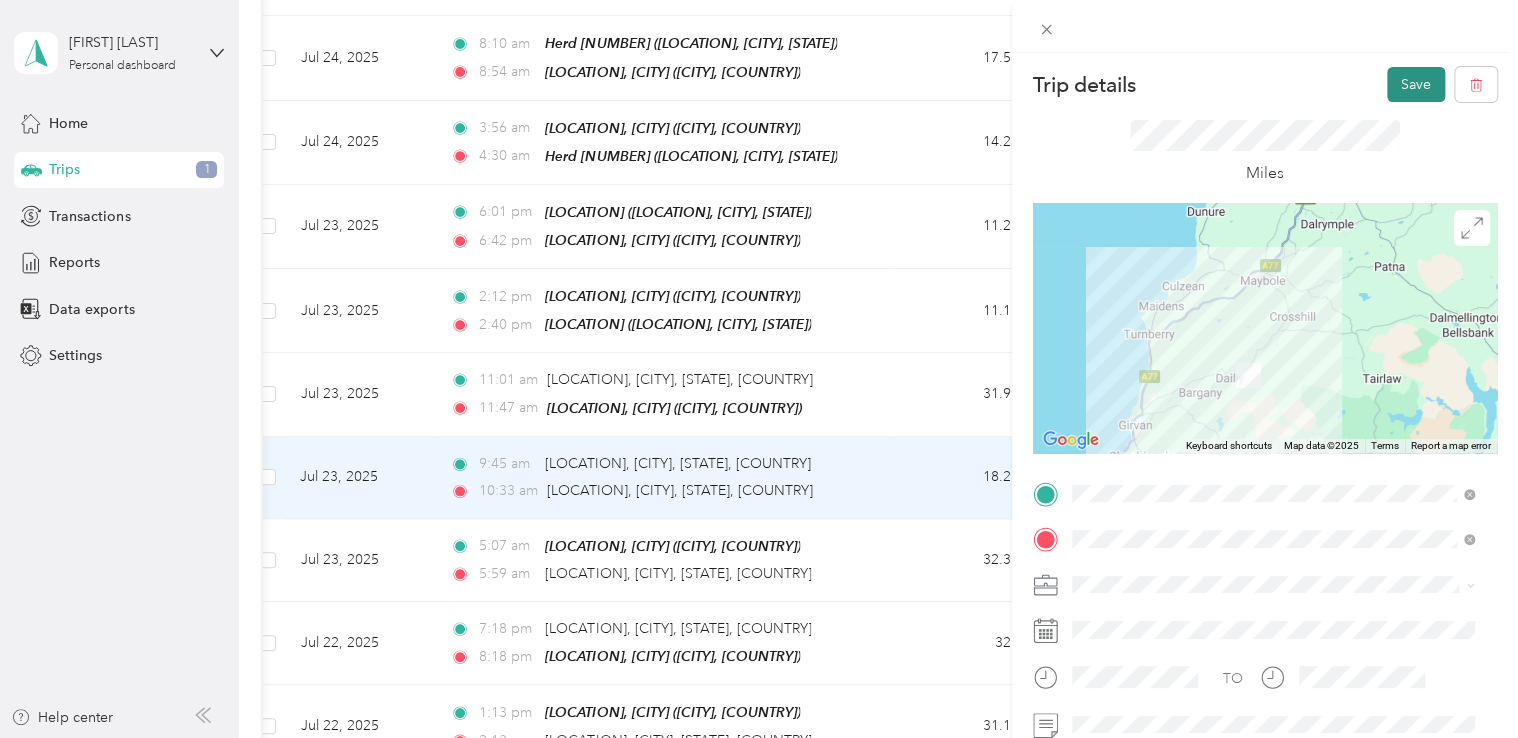click on "Save" at bounding box center (1416, 84) 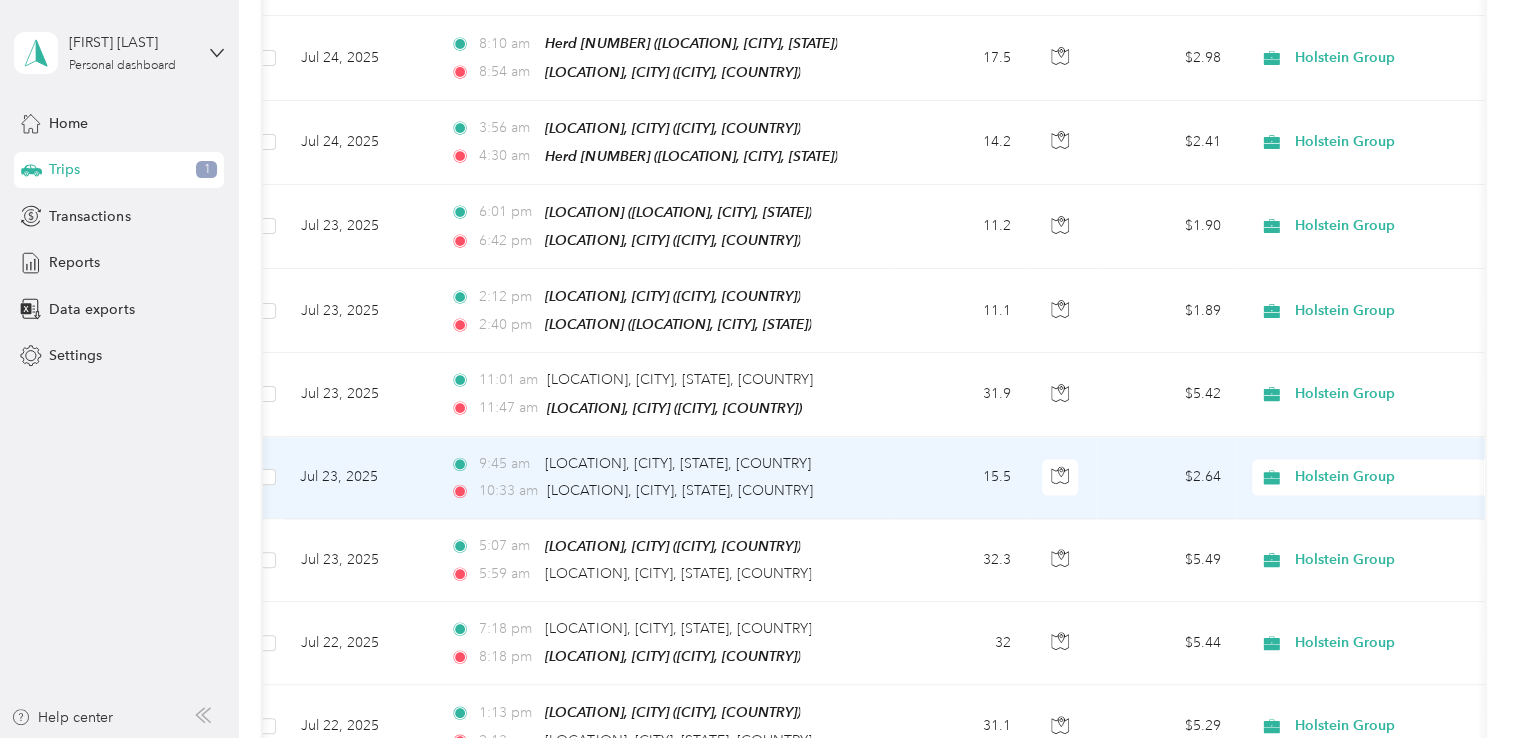 click on "15.5" at bounding box center (960, 478) 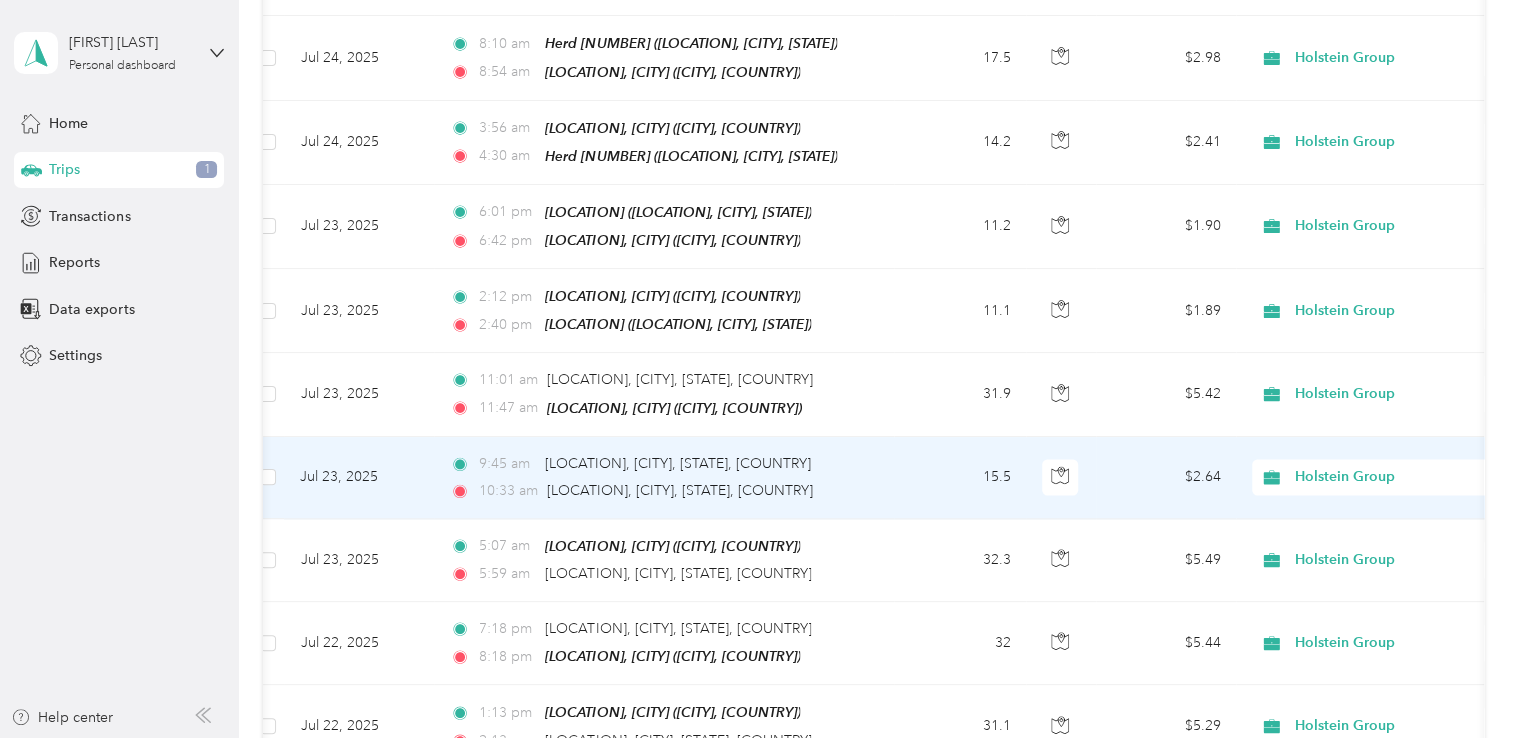 click on "Trip details Save This trip cannot be edited because it is either under review, approved, or paid. Contact your Team Manager to edit it. Miles [NUMBER] Value  TO Add photo" at bounding box center [754, 738] 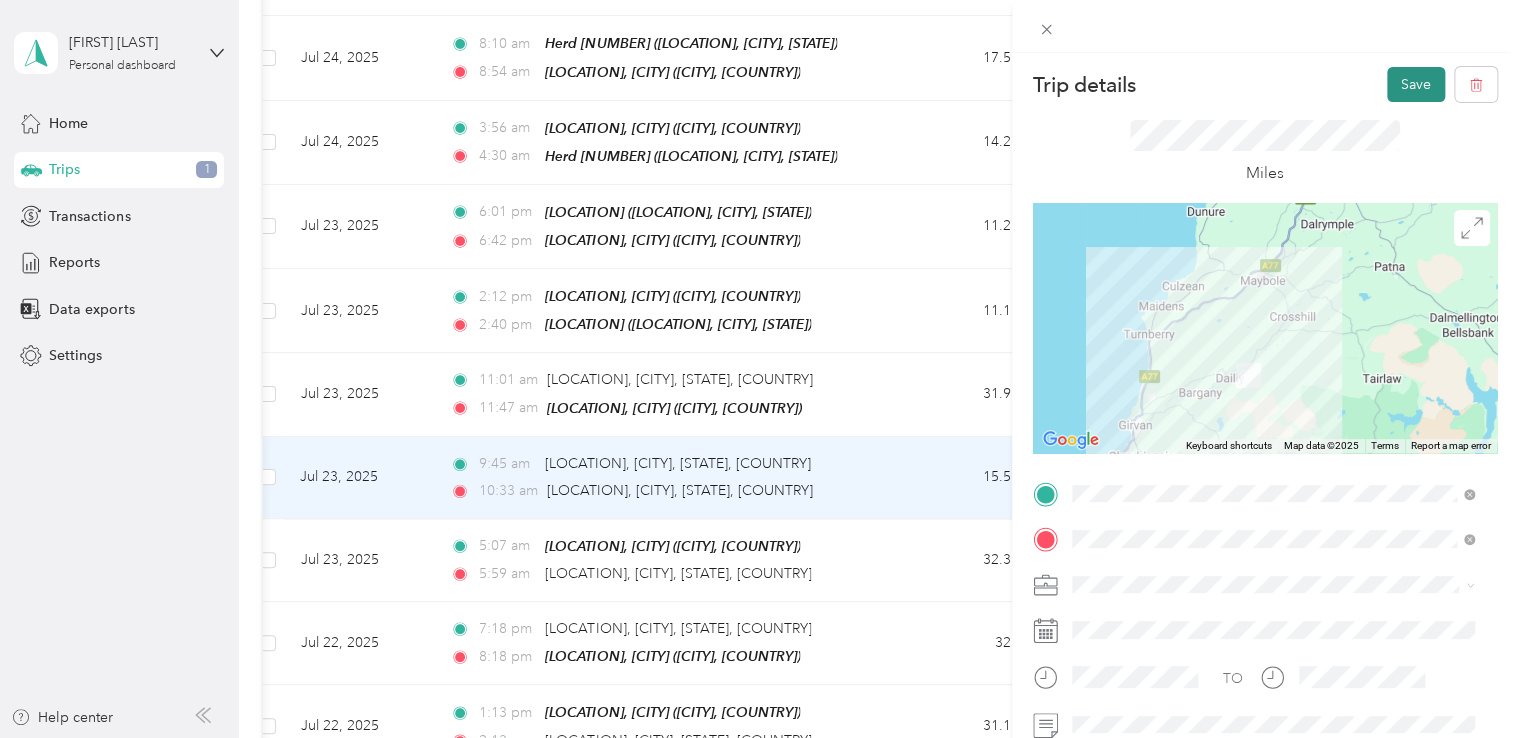 click on "Save" at bounding box center (1416, 84) 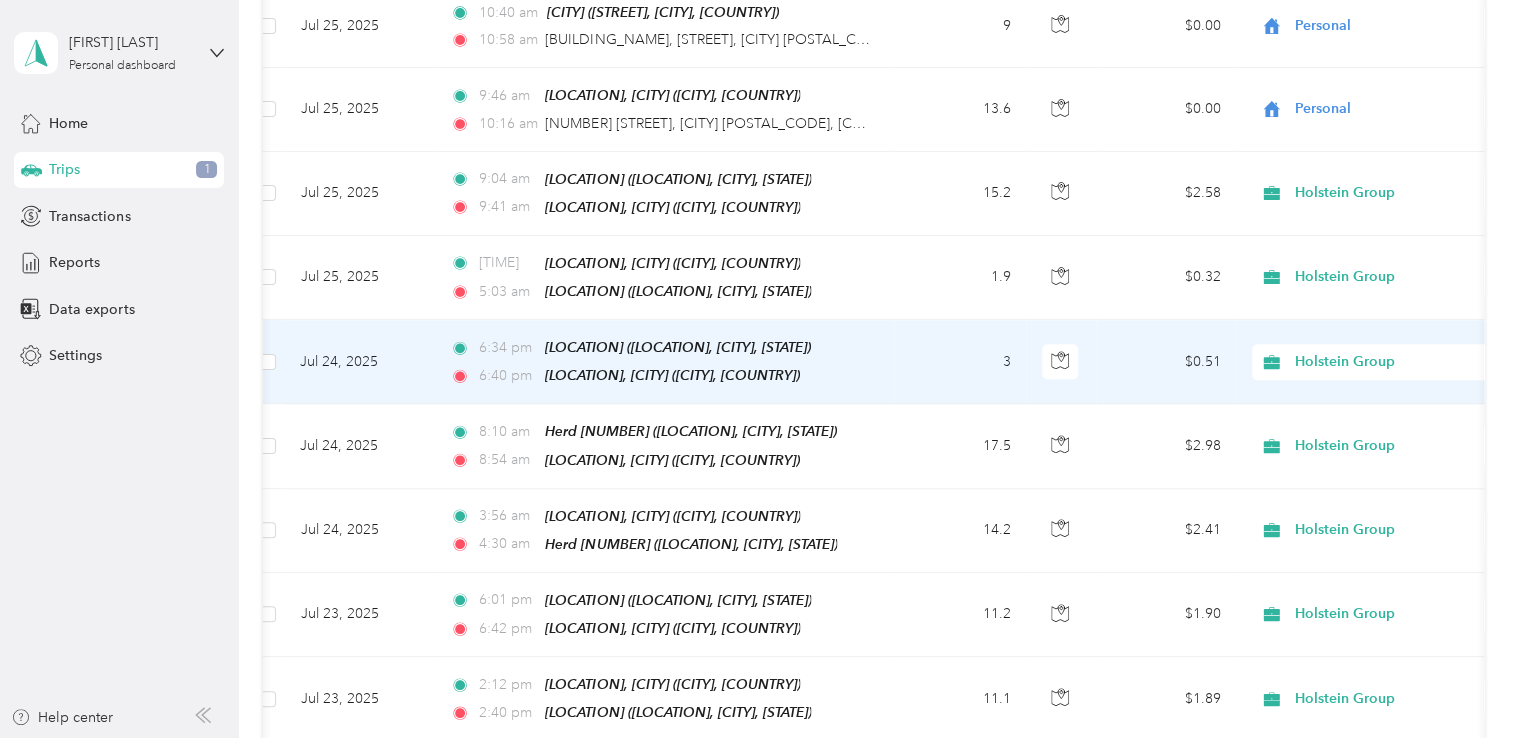 scroll, scrollTop: 1018, scrollLeft: 0, axis: vertical 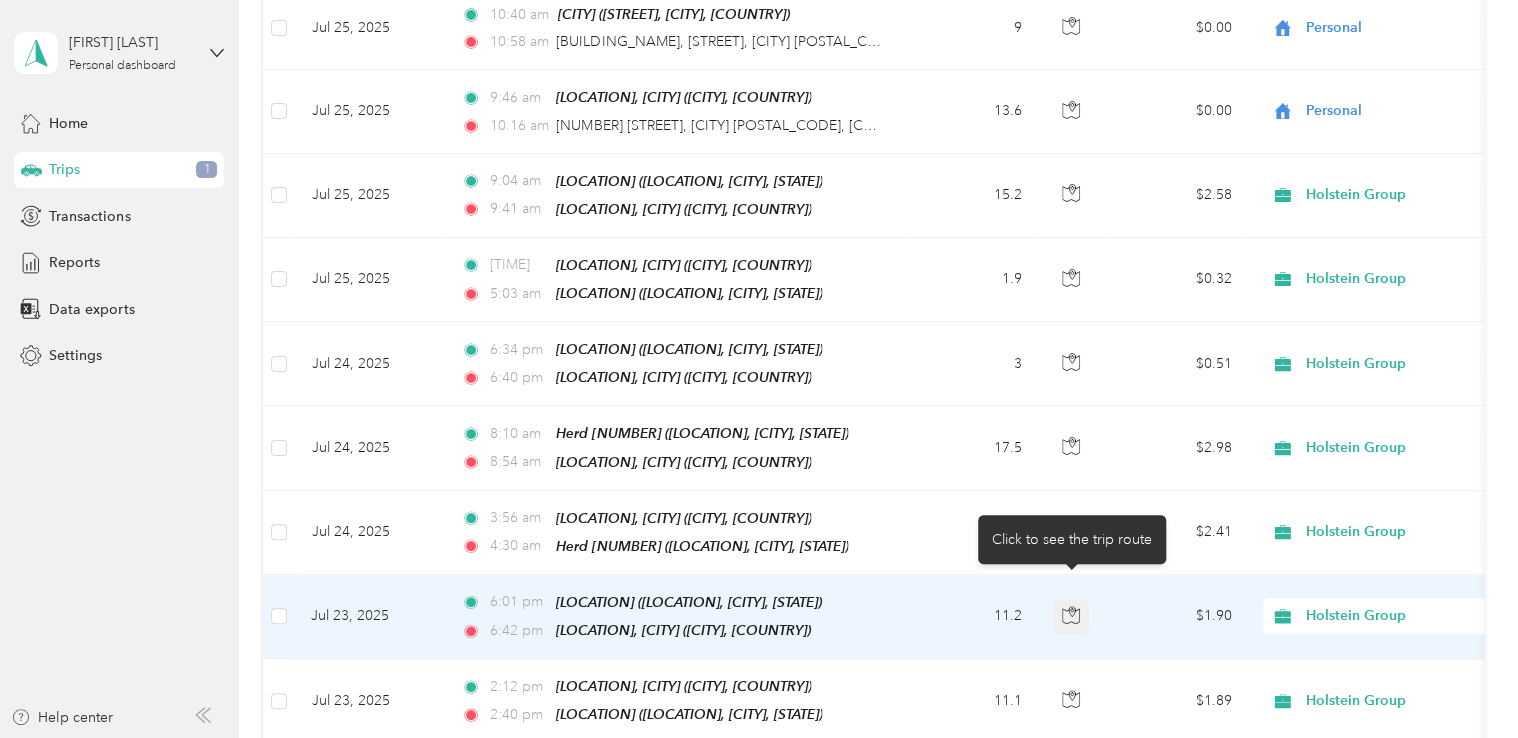 click 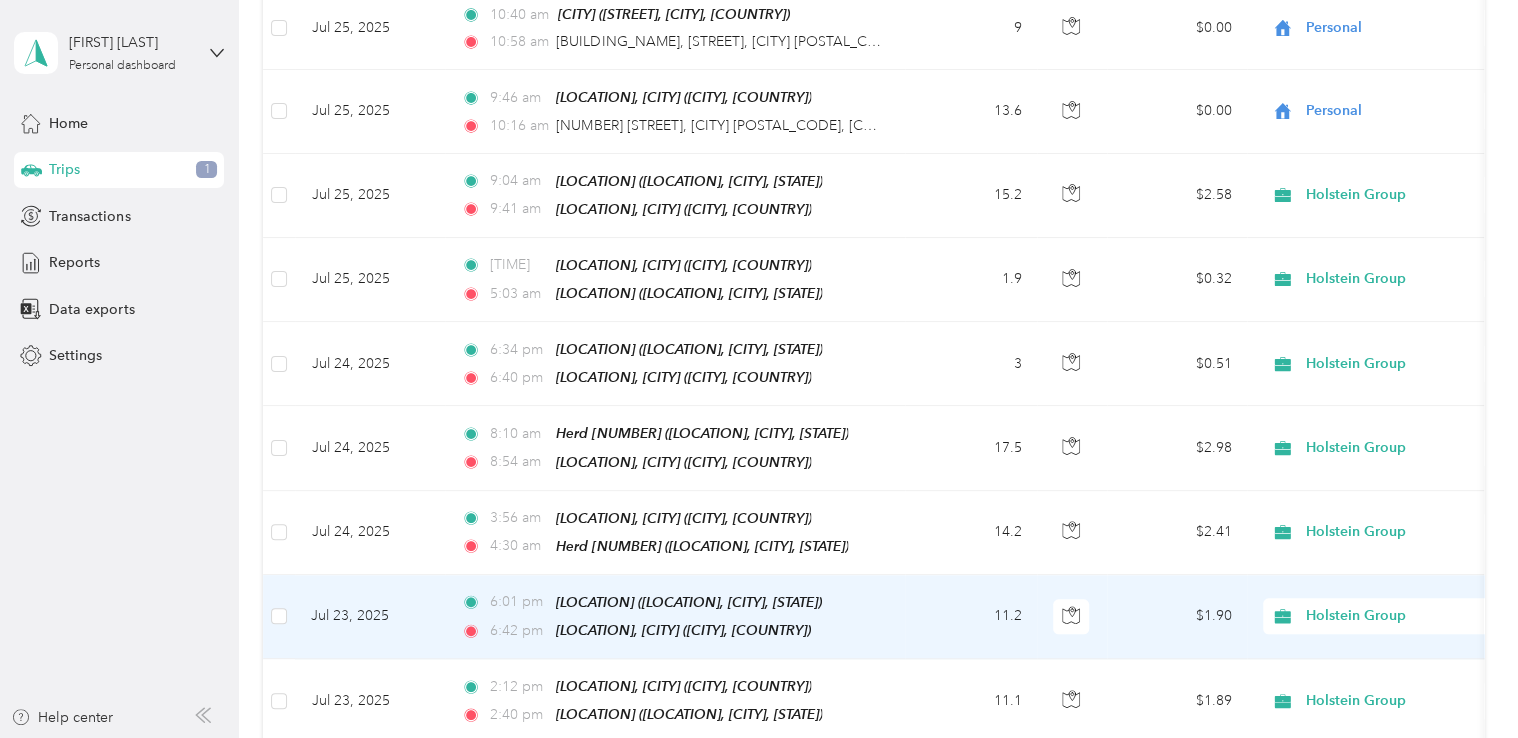 click on "11.2" at bounding box center [971, 617] 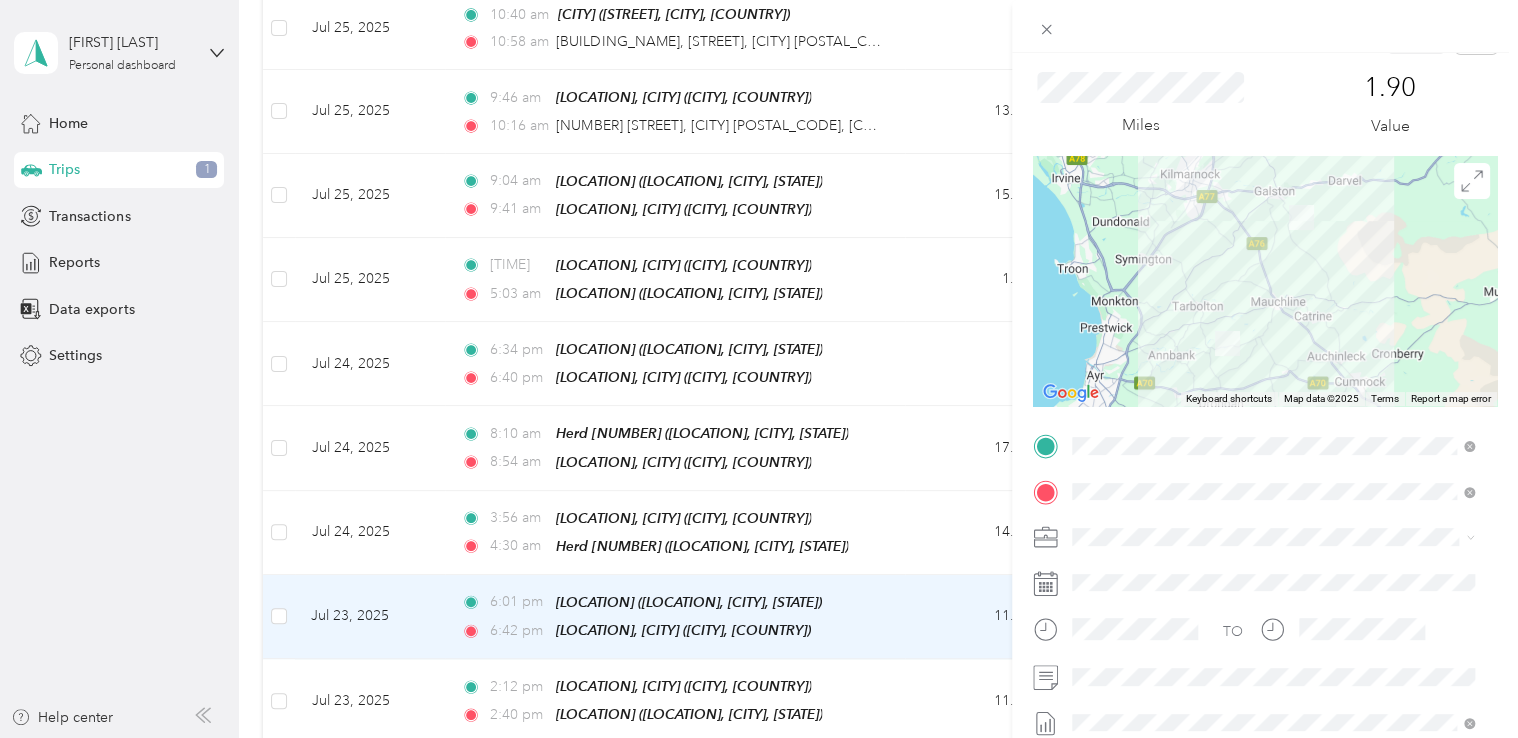 scroll, scrollTop: 48, scrollLeft: 0, axis: vertical 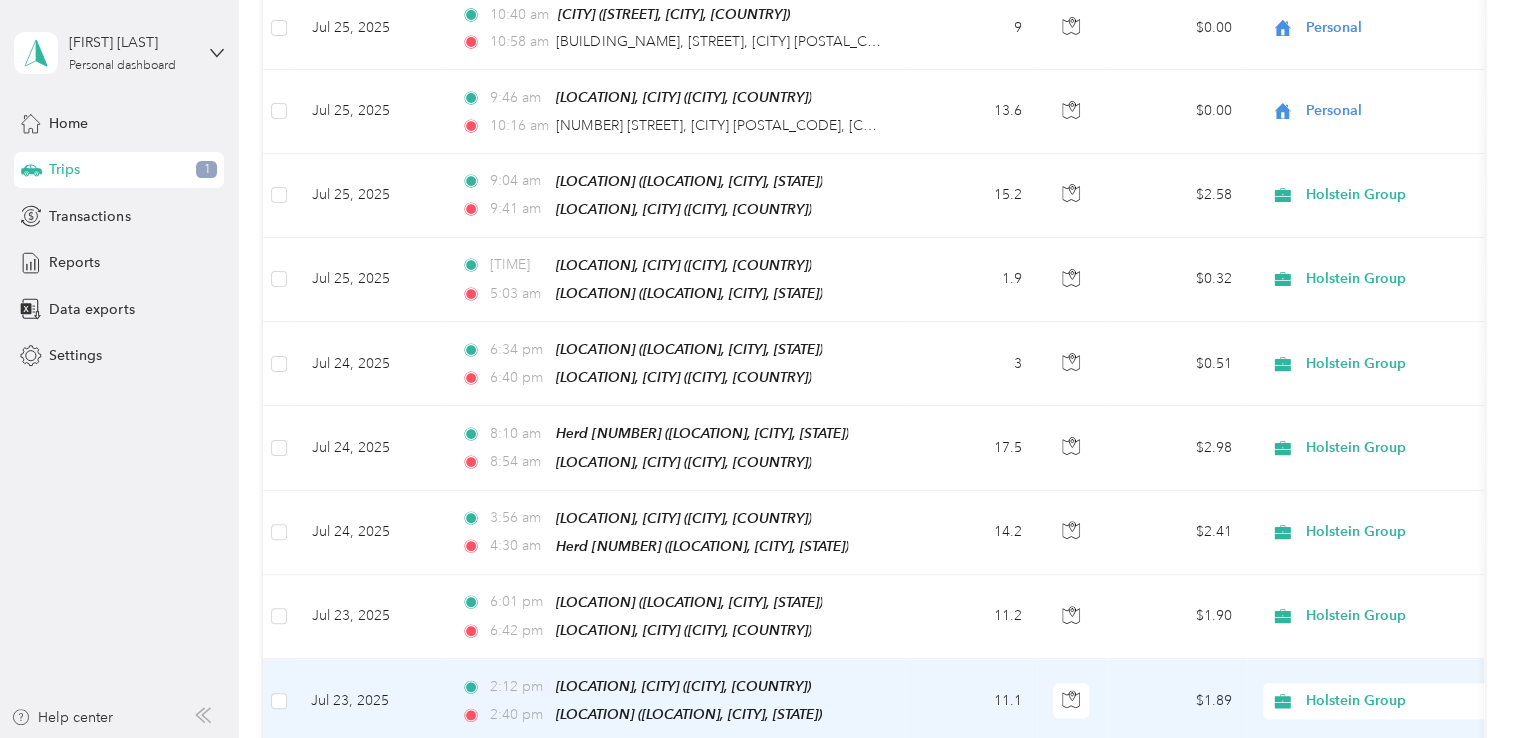click on "11.1" at bounding box center (971, 701) 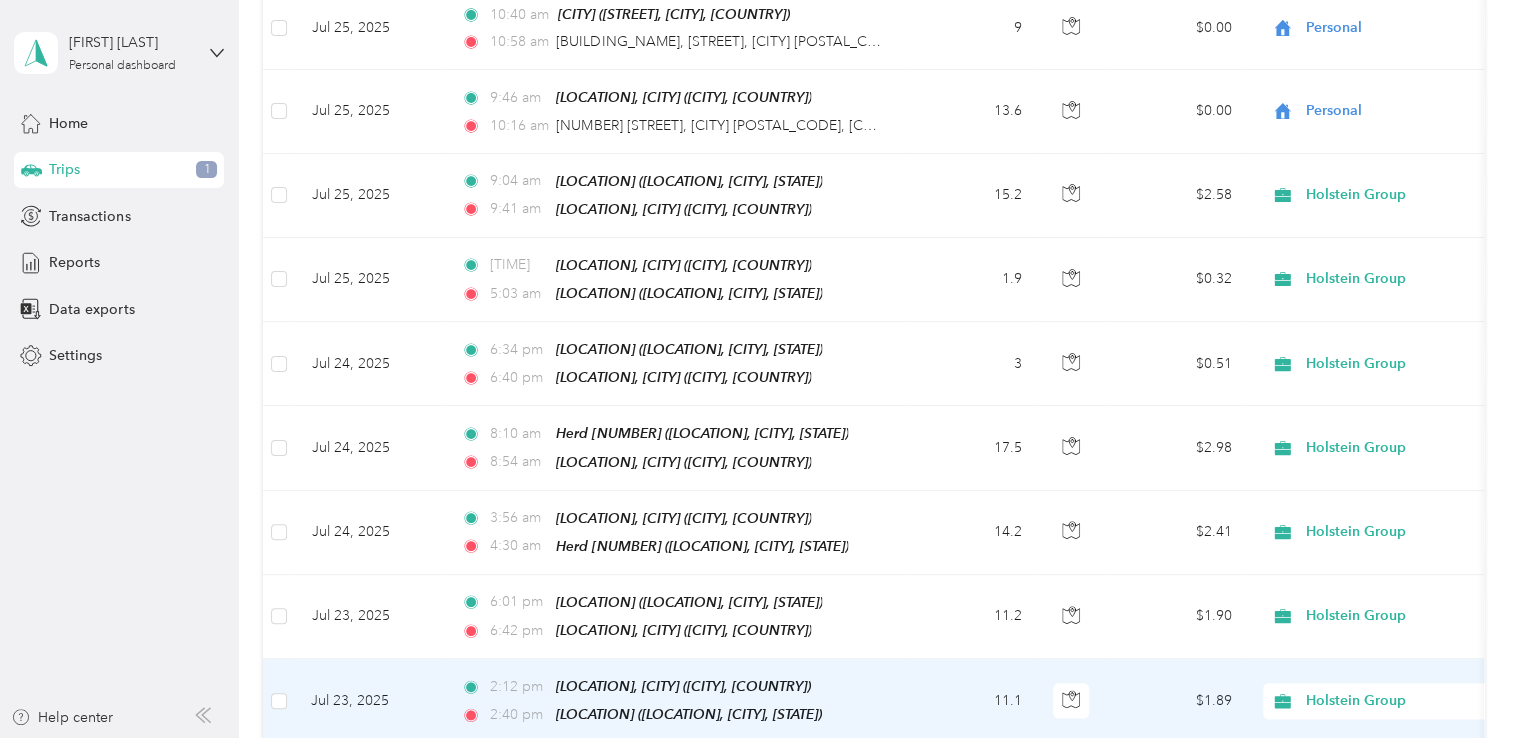click at bounding box center (754, 738) 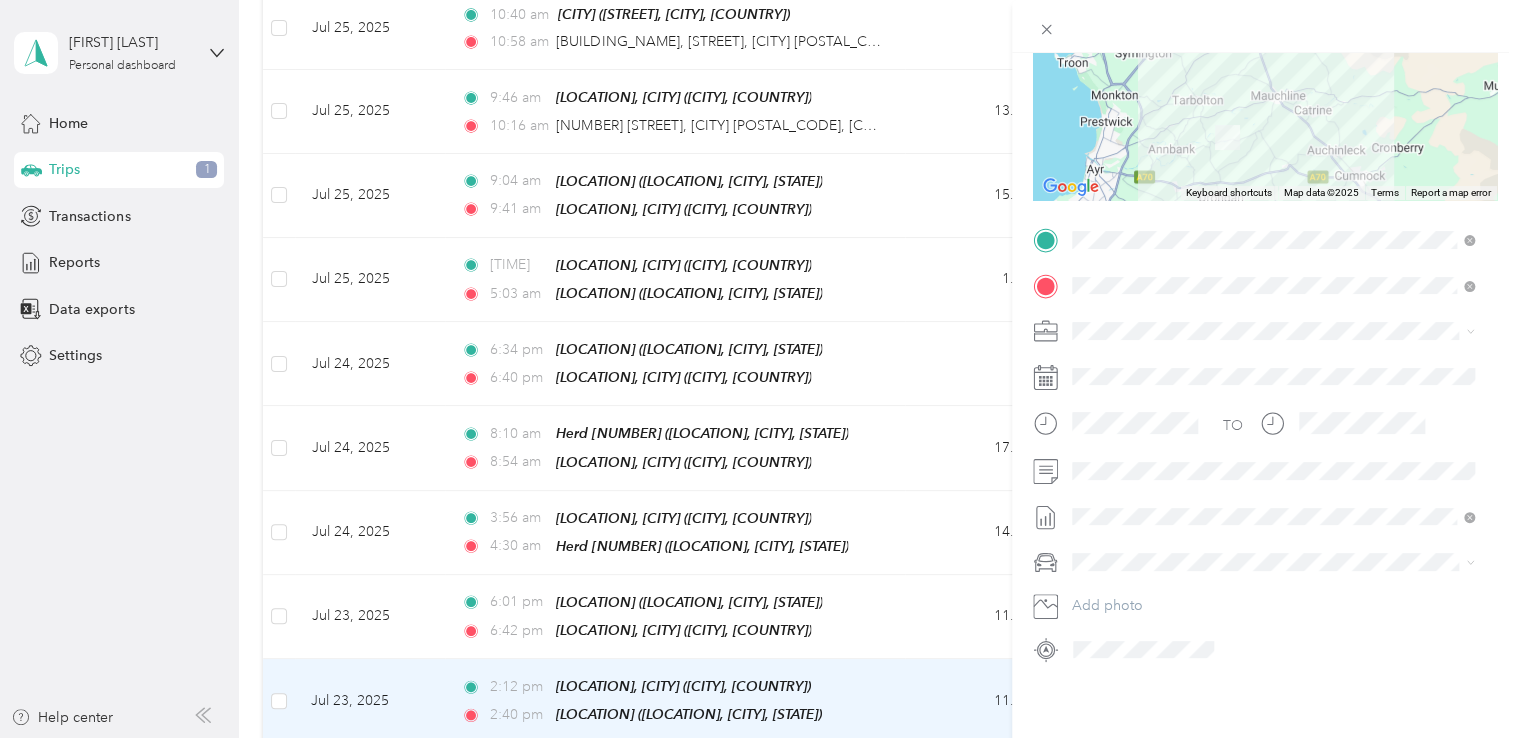 scroll, scrollTop: 240, scrollLeft: 0, axis: vertical 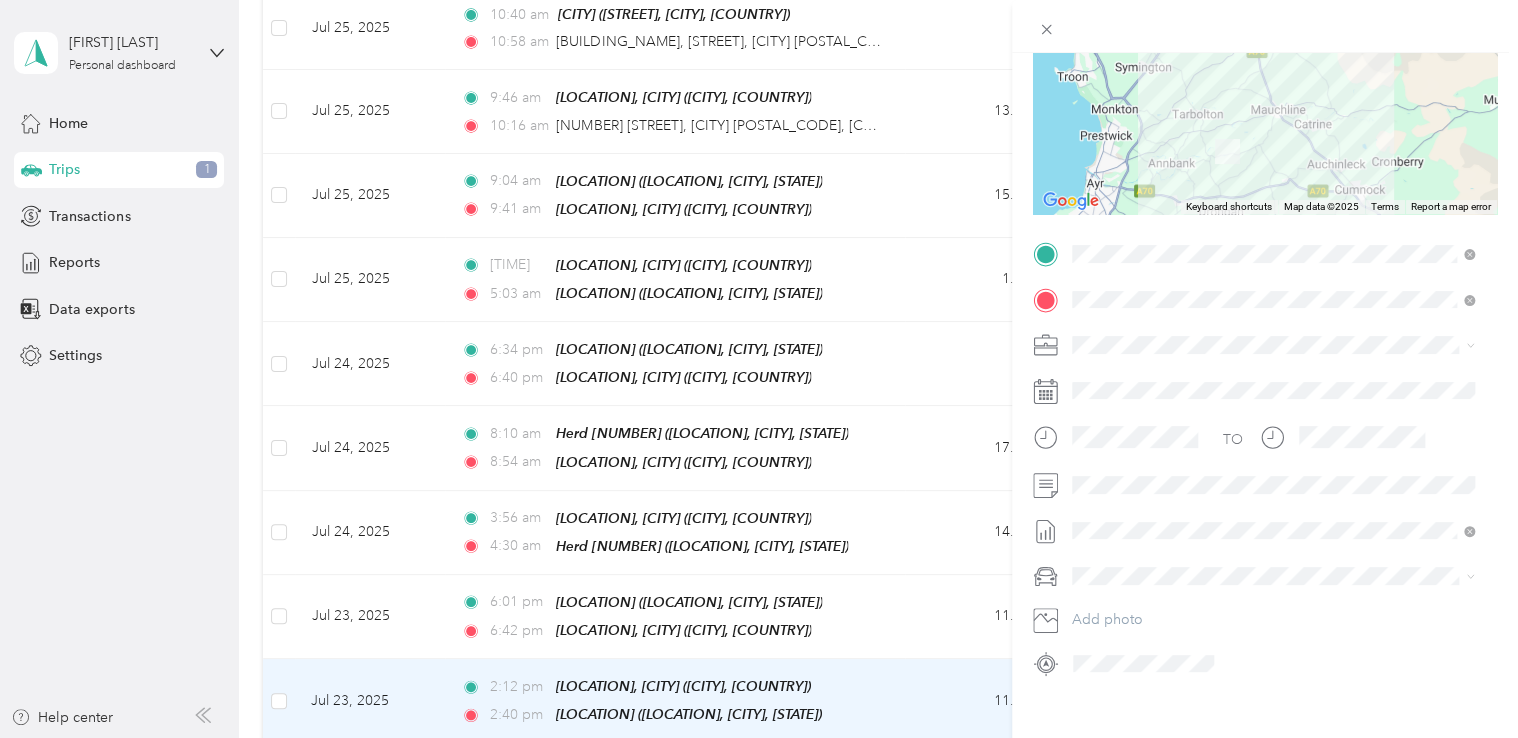 click on "Trip details Save This trip cannot be edited because it is either under review, approved, or paid. Contact your Team Manager to edit it. Miles [NUMBER] Value  ← Move left → Move right ↑ Move up ↓ Move down + Zoom in - Zoom out Home Jump left by 75% End Jump right by 75% Page Up Jump up by 75% Page Down Jump down by 75% Keyboard shortcuts Map Data Map data ©[YEAR] Map data ©[YEAR] 5 km  Click to toggle between metric and imperial units Terms Report a map error TO Add photo" at bounding box center (759, 369) 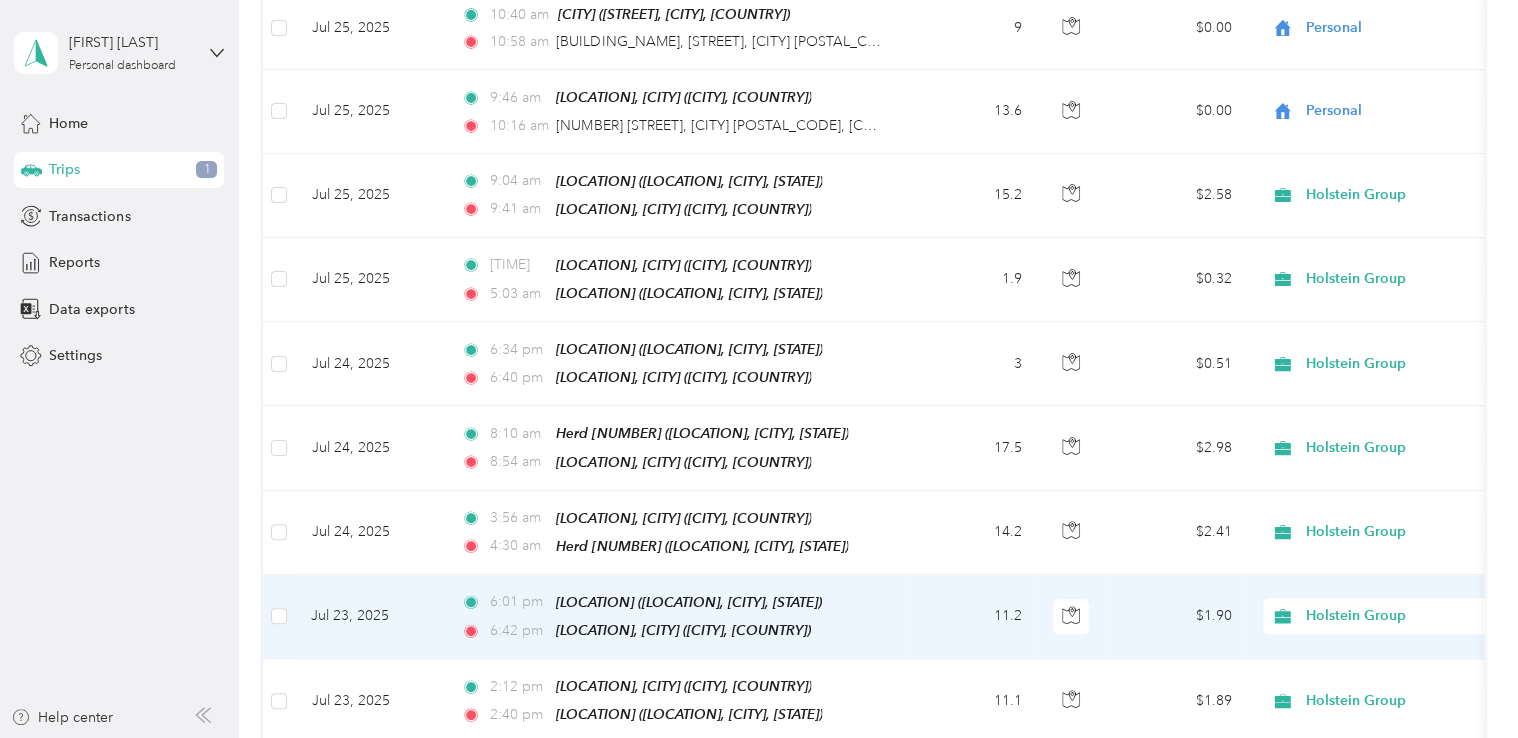 click on "11.2" at bounding box center [971, 617] 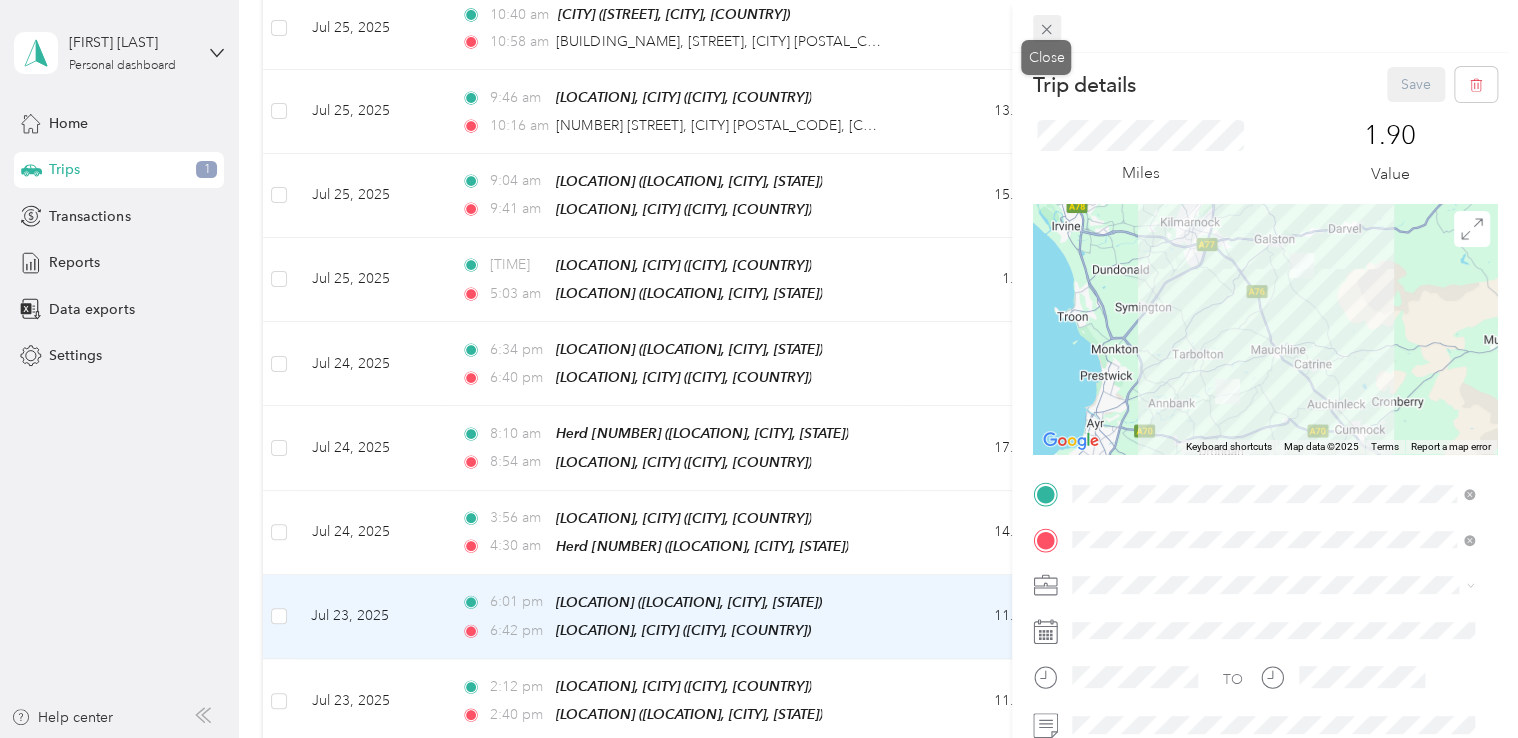 click 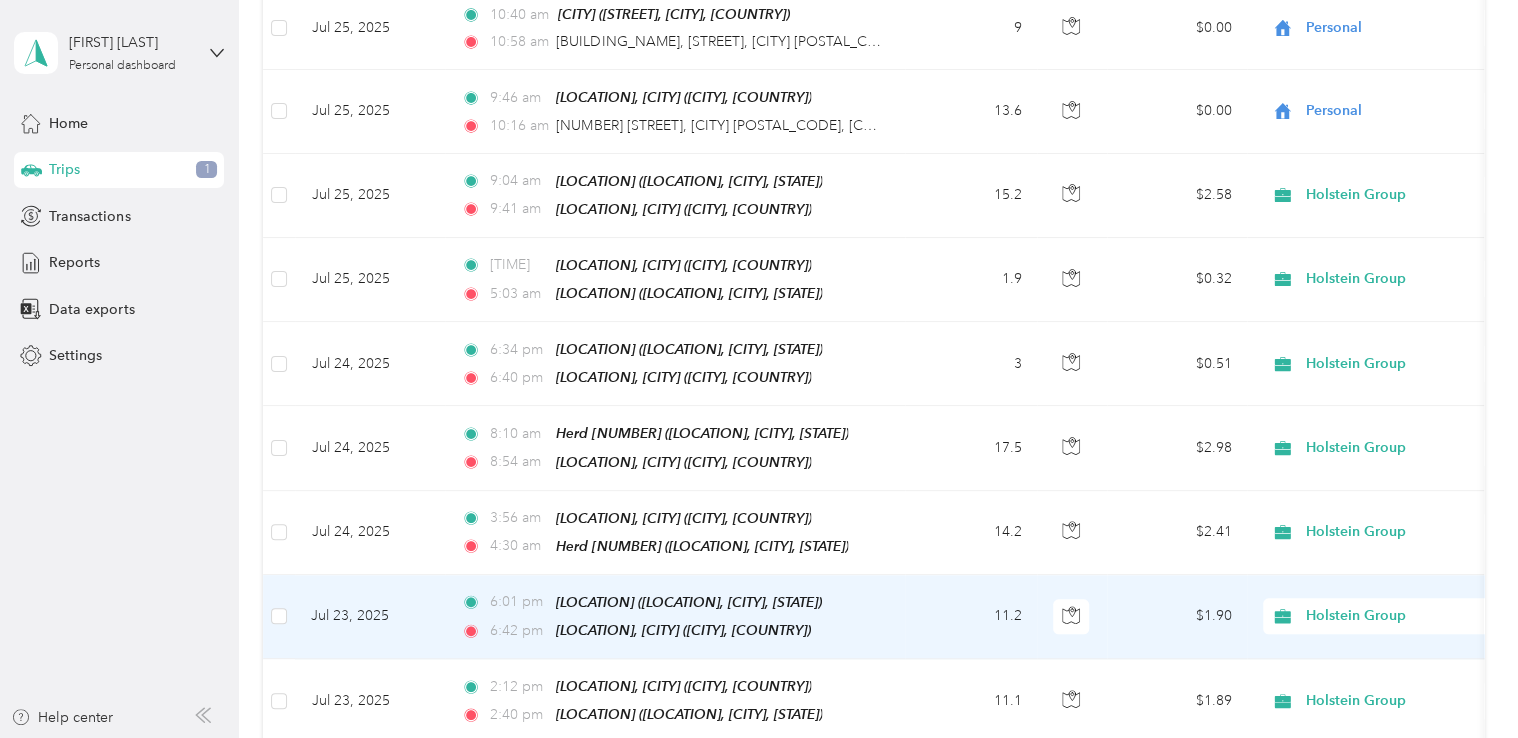 click on "[FIRST] [LAST] Personal dashboard Home Trips 1 Transactions Reports Data exports Settings   Help center Trips New trip [NUMBER]   mi Work [NUMBER]   mi Personal [NUMBER]   mi Unclassified $[PRICE] Value All purposes Filters Date Locations Mileage (mi) Map Mileage value Purpose Track Method Report                     [MONTH] [DAY], [YEAR] [TIME] [ROAD], [CITY] [POSTAL_CODE], [COUNTRY]  [TIME] [LOCATION], [CITY]  ([CITY], [COUNTRY]) [NUMBER] $[PRICE] GPS -- [MONTH] [DAY], [YEAR] [TIME] [POSTAL_CODE], [CITY] [POSTAL_CODE], [COUNTRY]  [TIME] [LOCATION], [CITY]  ([CITY], [COUNTRY]) [NUMBER] $[PRICE] Personal GPS -- [MONTH] [DAY], [YEAR] [TIME] [LOCATION], [CITY]  ([CITY], [COUNTRY]) [TIME] [CITY] ([STREET], [CITY], [COUNTRY]) [NUMBER] $[PRICE] Personal GPS -- [MONTH] [DAY], [YEAR] [TIME] [CITY] ([STREET], [CITY], [COUNTRY]) [TIME] [LOCATION], [CITY]  ([CITY], [COUNTRY]) [NUMBER] $[PRICE] Personal GPS -- [MONTH] [DAY], [YEAR] [TIME] [LOCATION], [CITY]  ([CITY], [COUNTRY]) [TIME] [NUMBER] [STREET], [CITY] [POSTAL_CODE], [COUNTRY]  [NUMBER] $[PRICE] Personal GPS -- [MONTH] [DAY], [YEAR] [NUMBER] [NUMBER]" at bounding box center [754, 369] 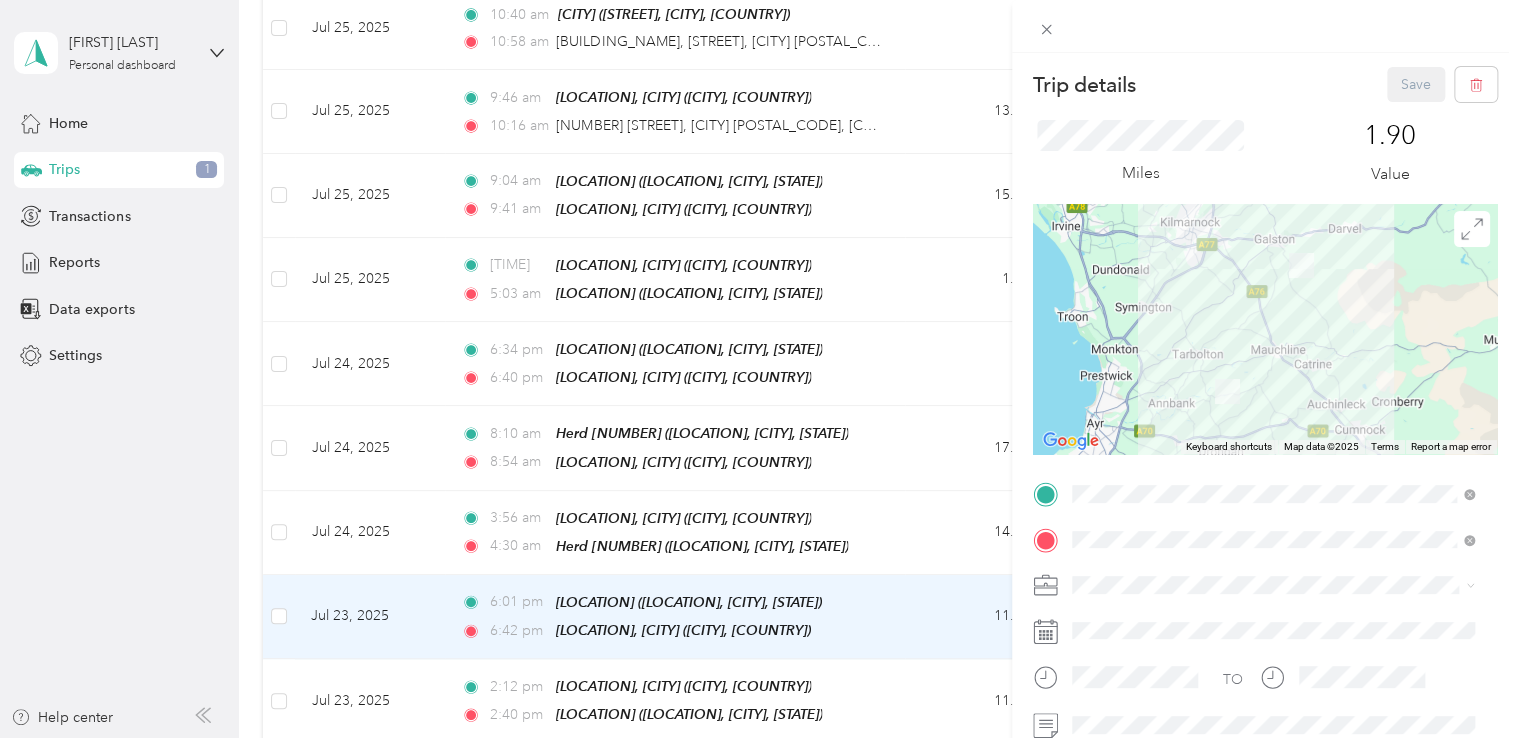 click on "Miles" at bounding box center (1140, 153) 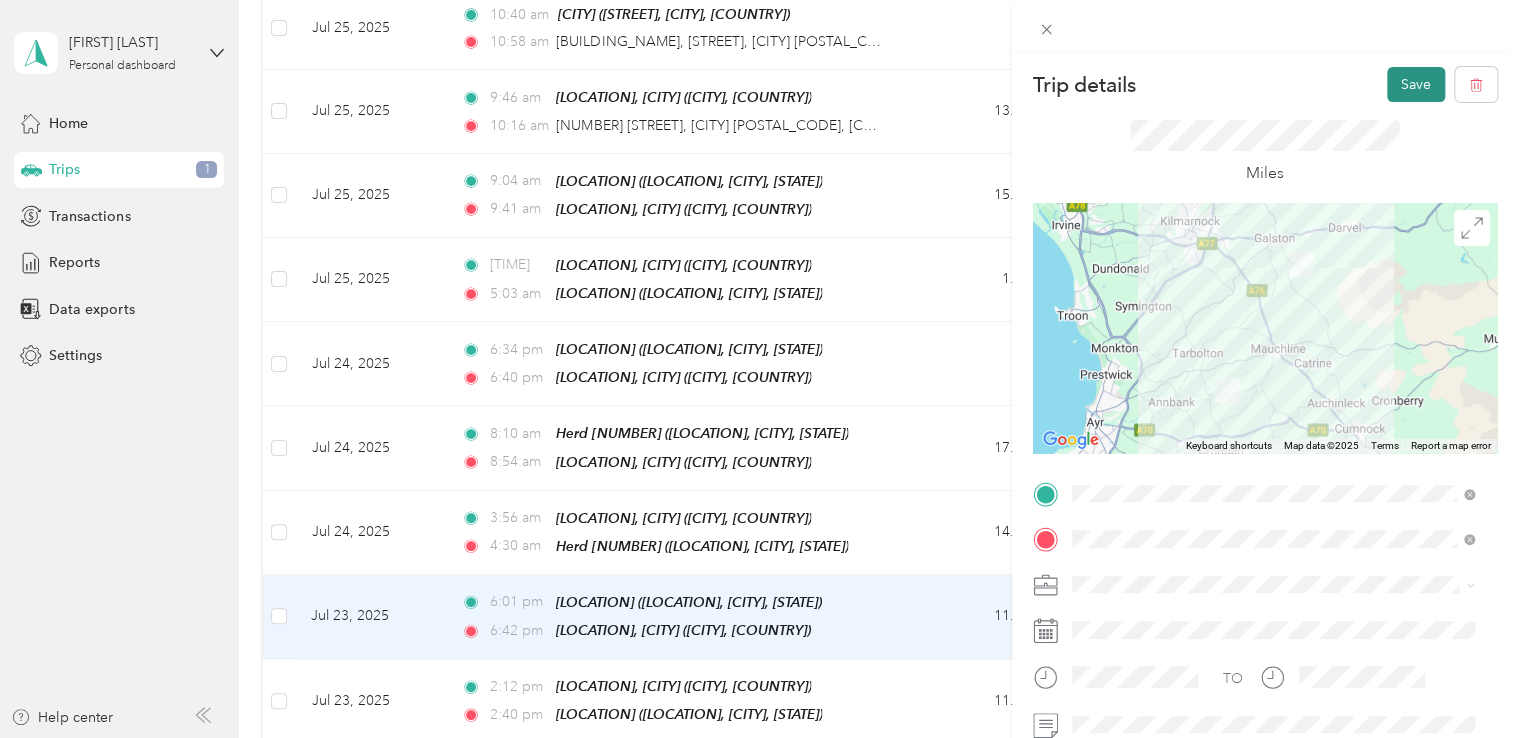 click on "Save" at bounding box center (1416, 84) 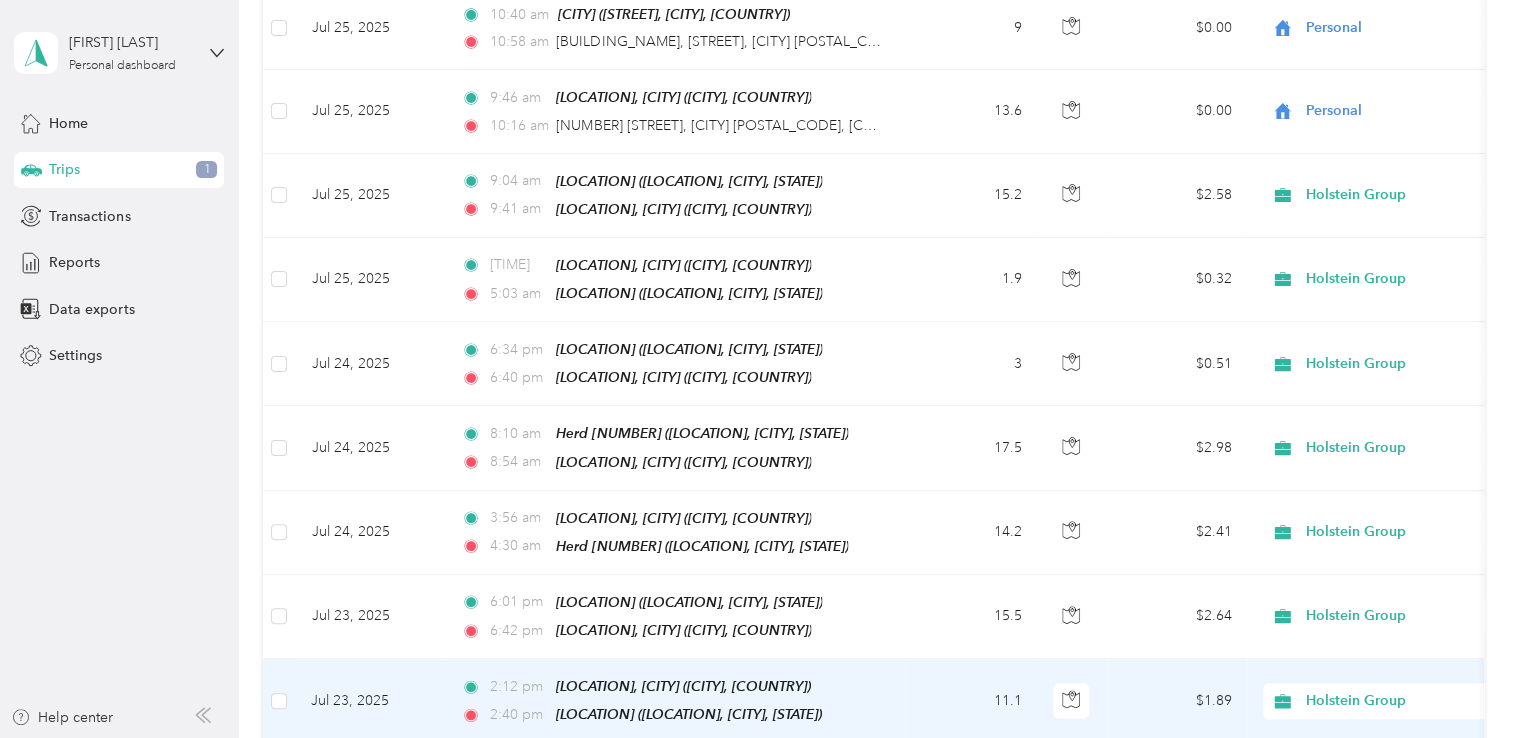 click on "11.1" at bounding box center (971, 701) 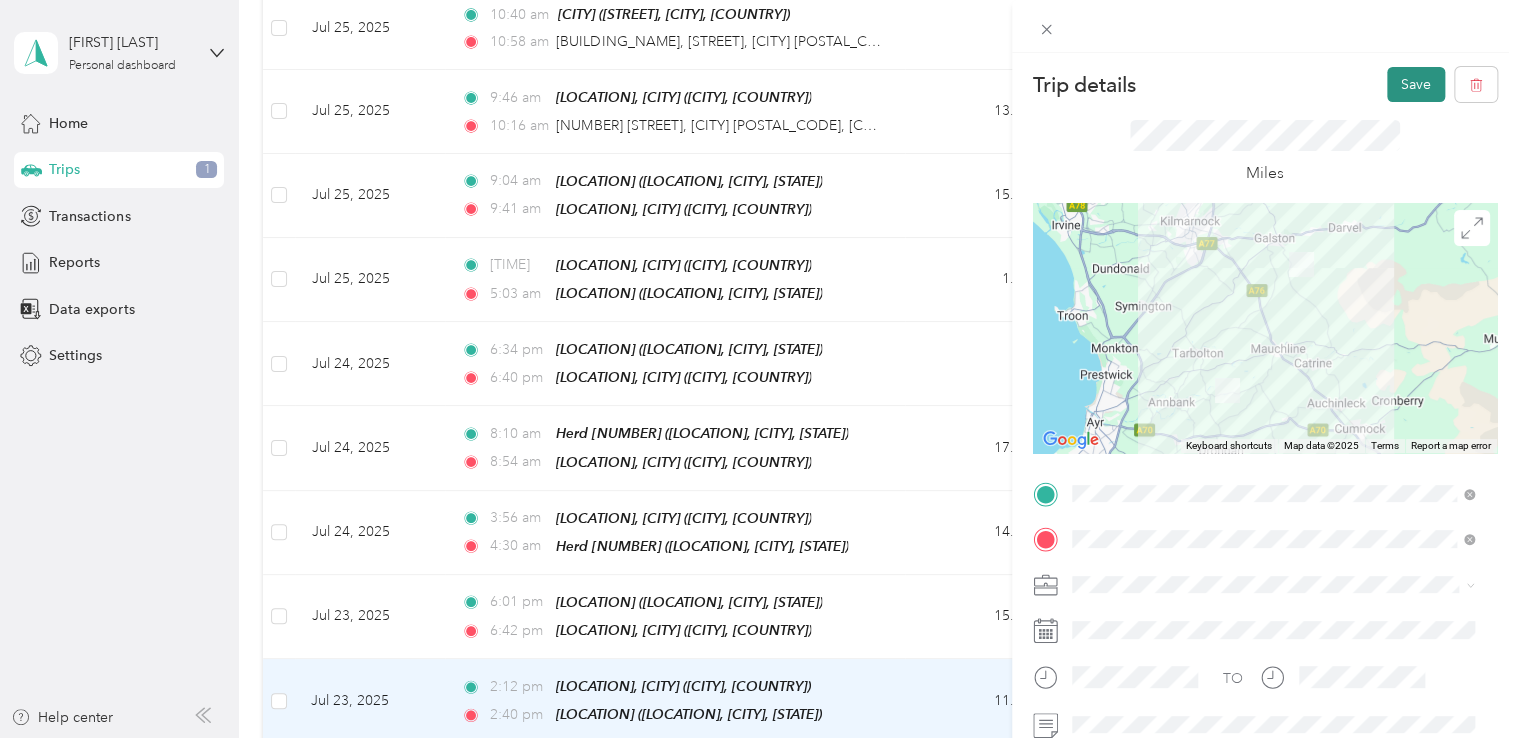click on "Save" at bounding box center (1416, 84) 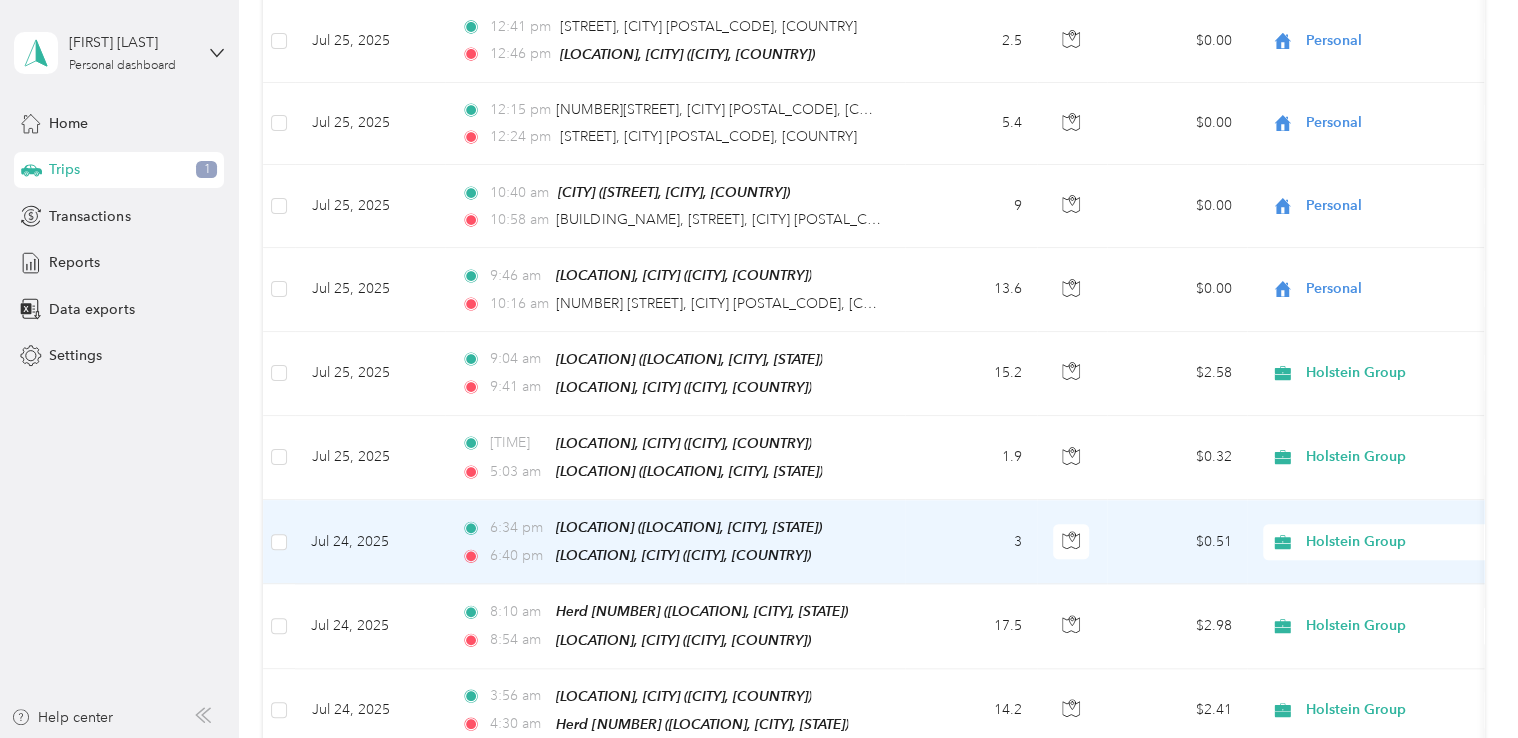 scroll, scrollTop: 838, scrollLeft: 0, axis: vertical 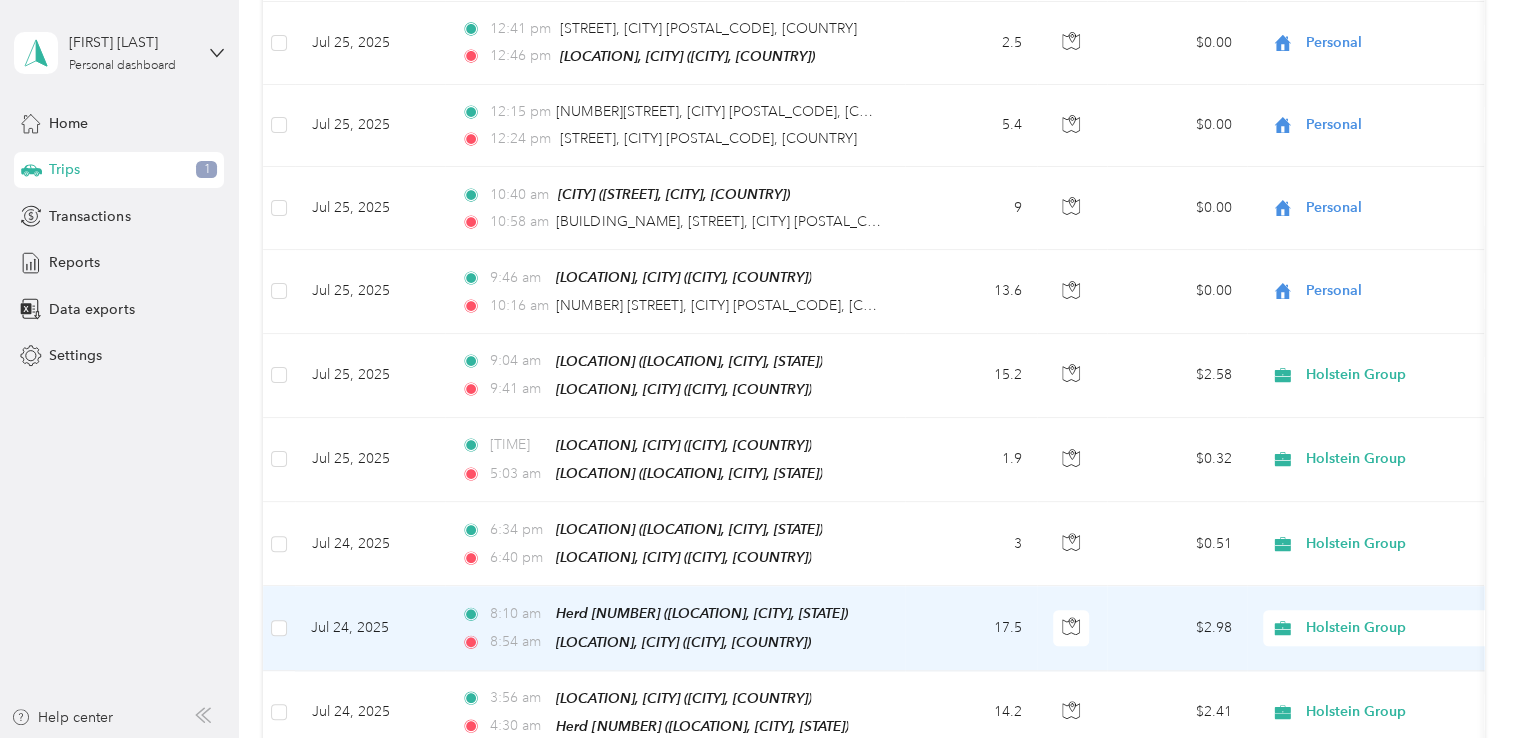 click on "17.5" at bounding box center (971, 628) 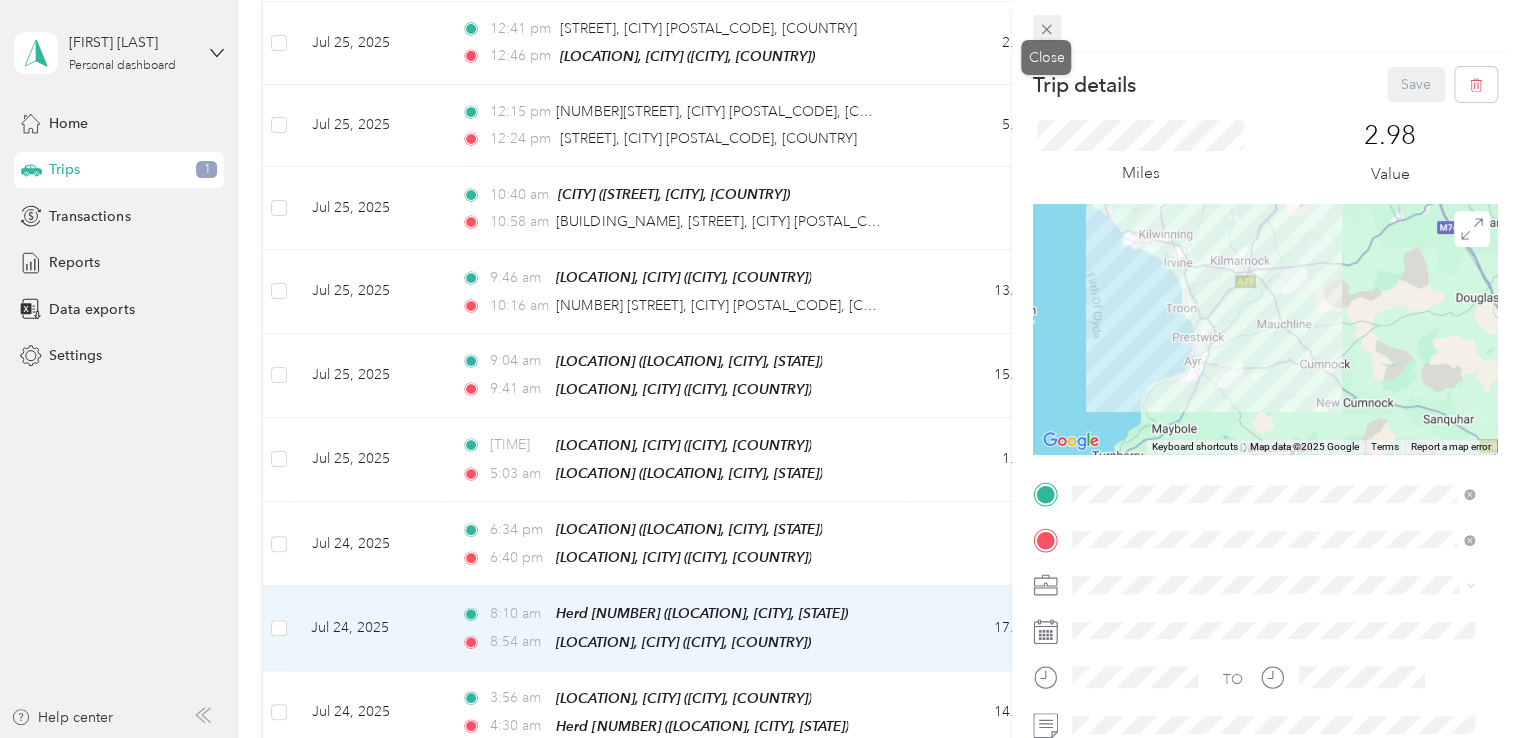 click 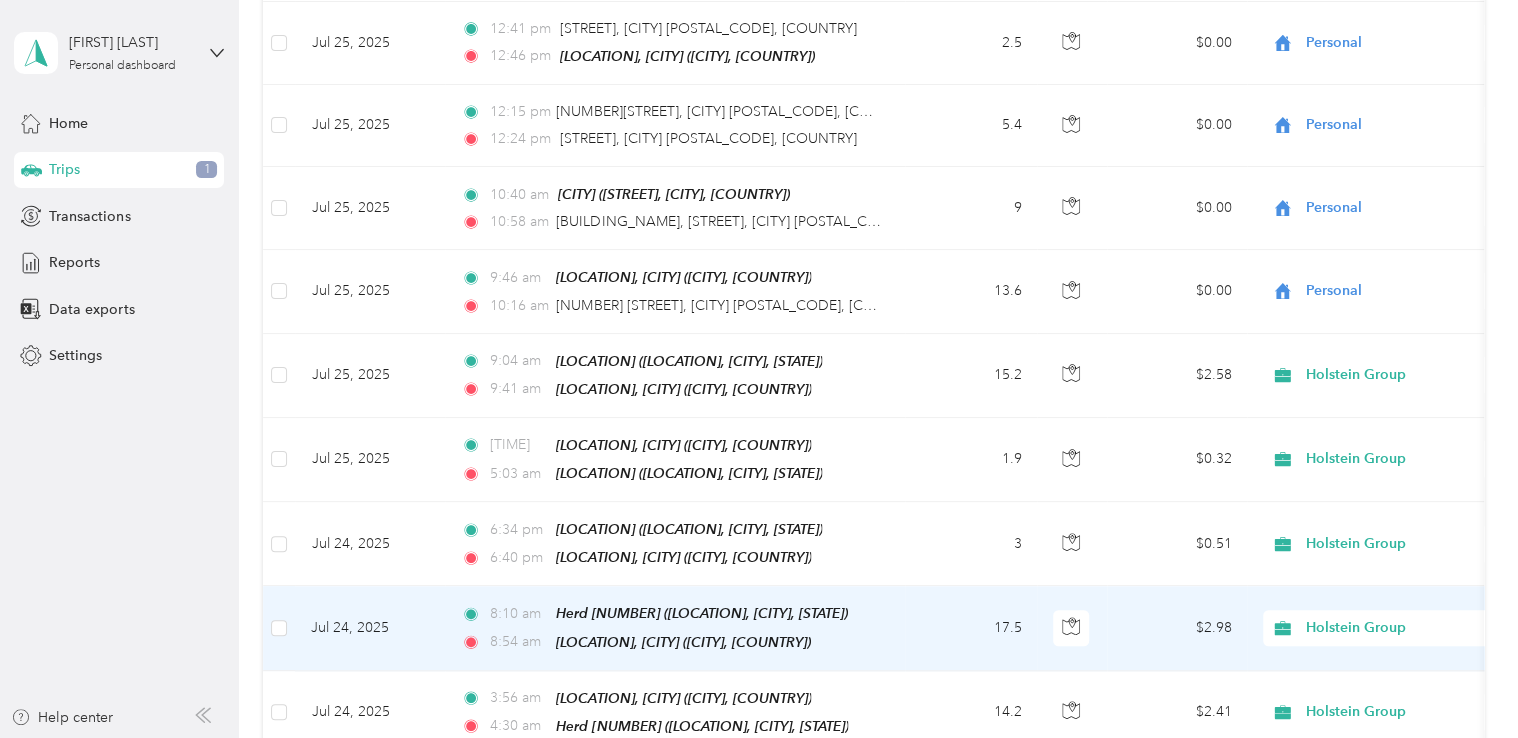 click on "17.5" at bounding box center (971, 628) 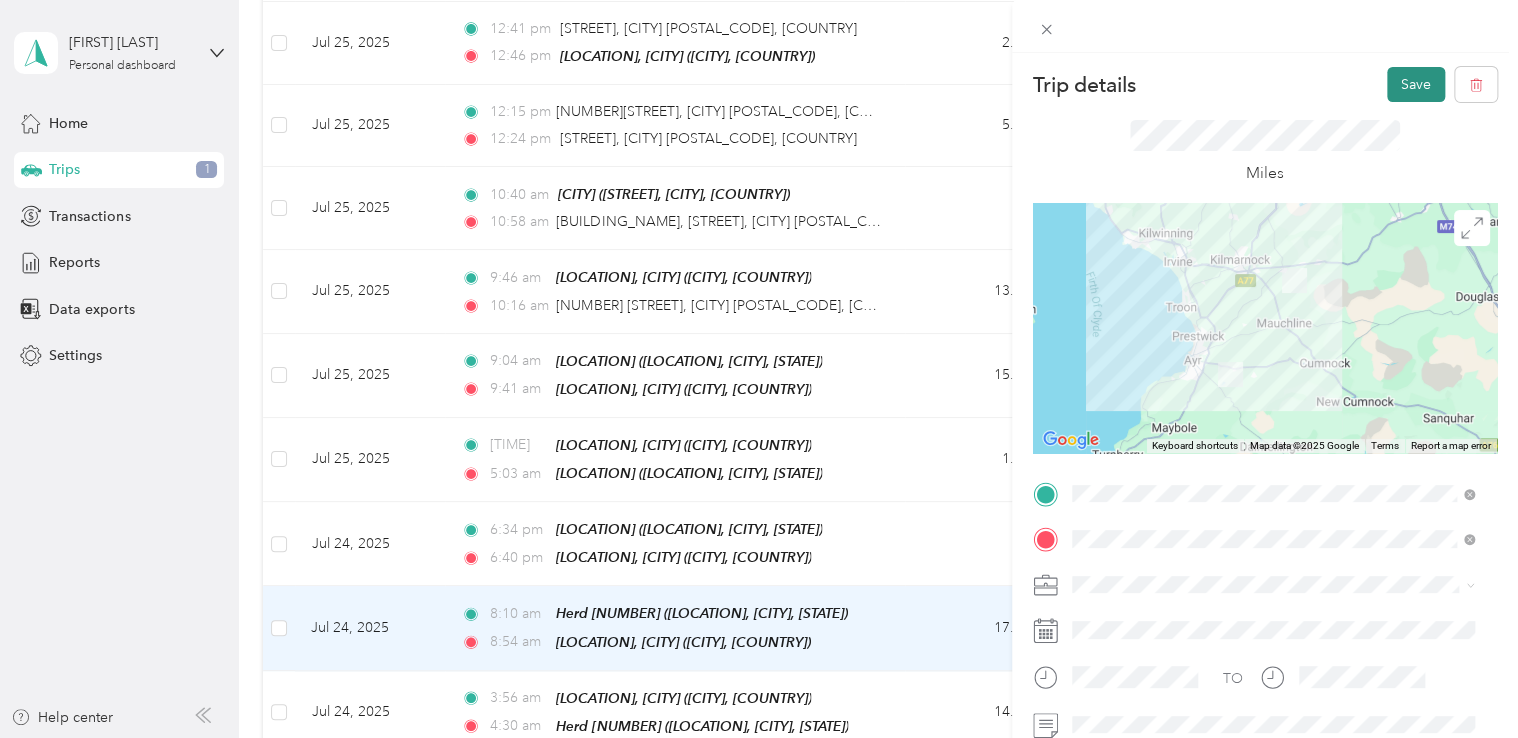 click on "Save" at bounding box center [1416, 84] 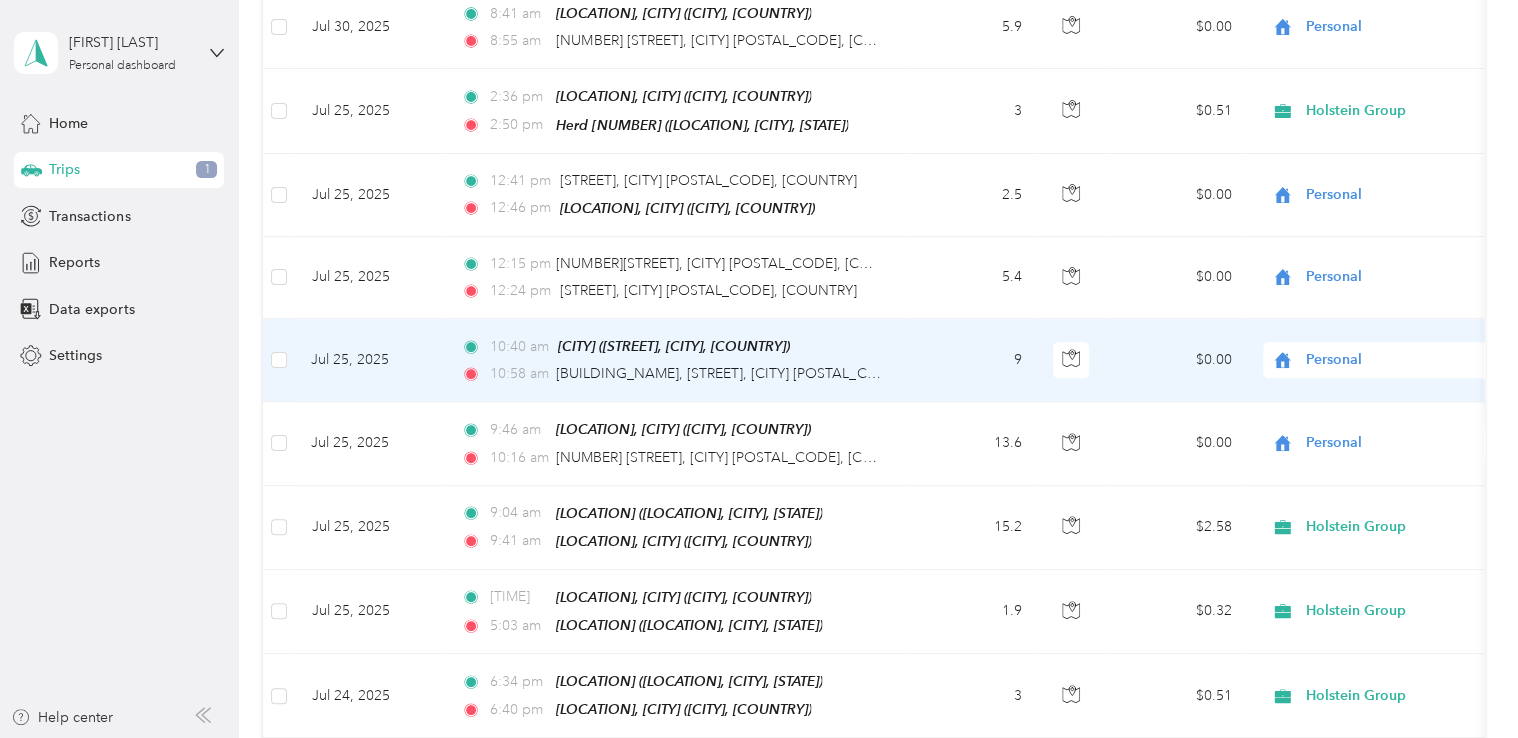 scroll, scrollTop: 678, scrollLeft: 0, axis: vertical 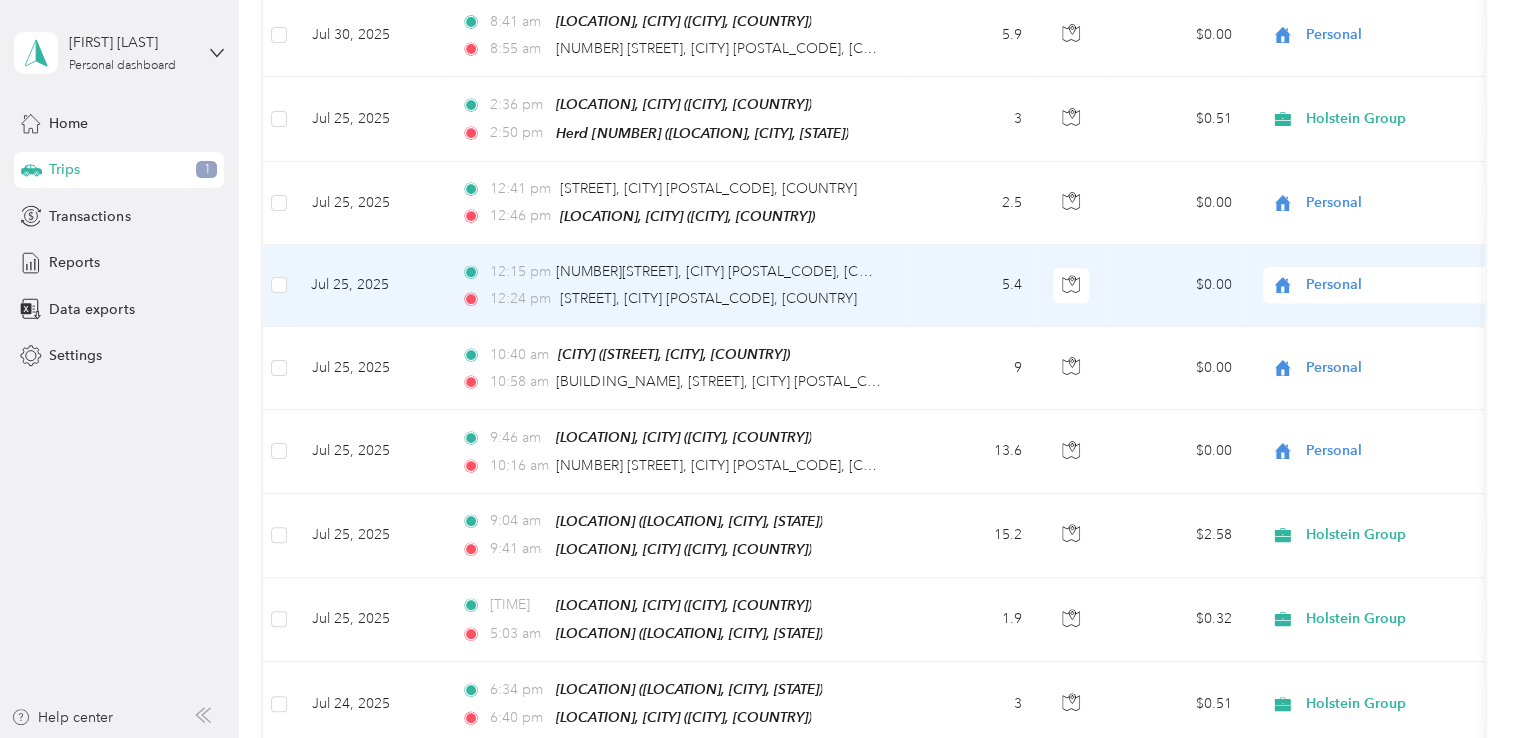 click on "5.4" at bounding box center [971, 286] 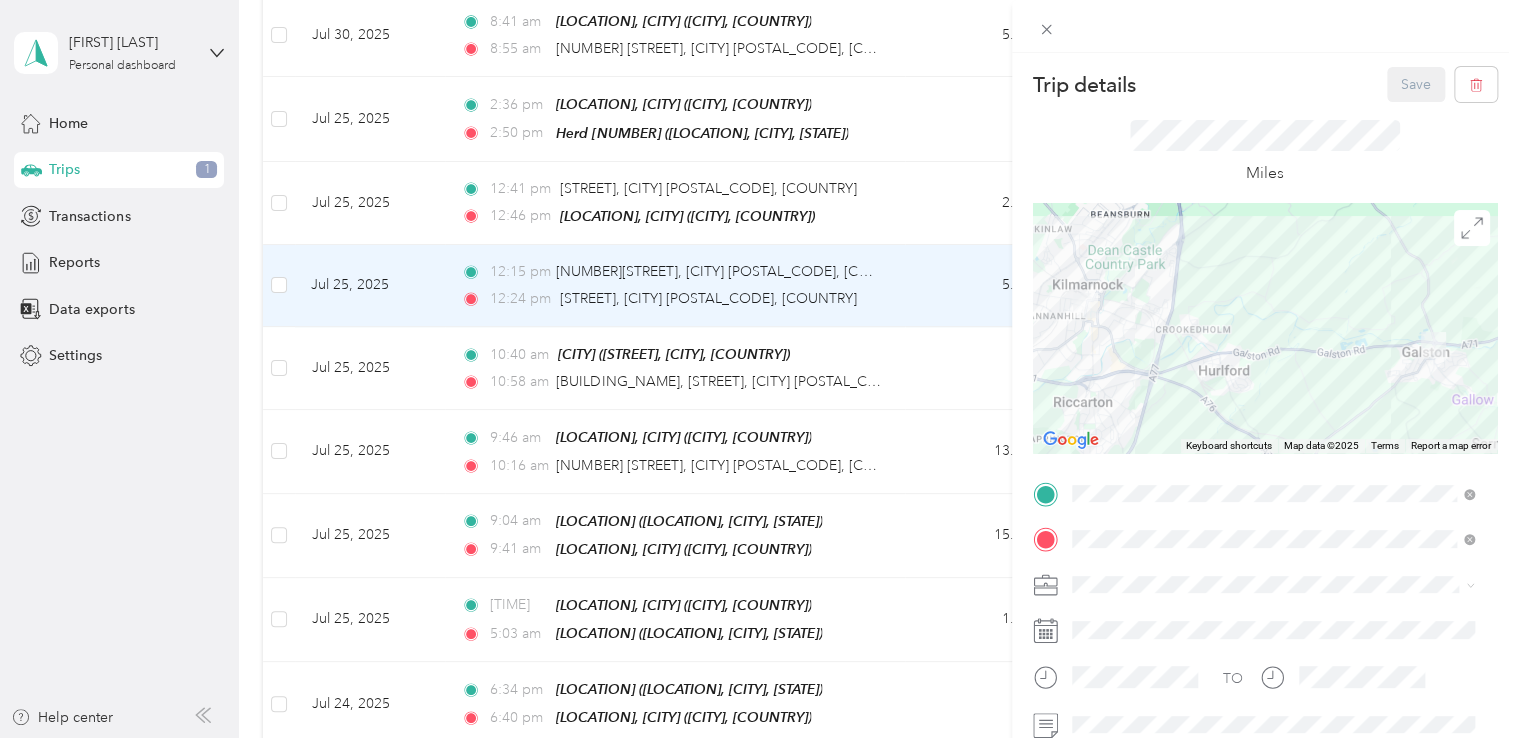 click on "Trip details Save This trip cannot be edited because it is either under review, approved, or paid. Contact your Team Manager to edit it. Miles ← Move left → Move right ↑ Move up ↓ Move down + Zoom in - Zoom out Home Jump left by 75% End Jump right by 75% Page Up Jump up by 75% Page Down Jump down by 75% Keyboard shortcuts Map Data Map data ©2025 Map data ©2025 1 km  Click to toggle between metric and imperial units Terms Report a map error TO Add photo" at bounding box center (759, 369) 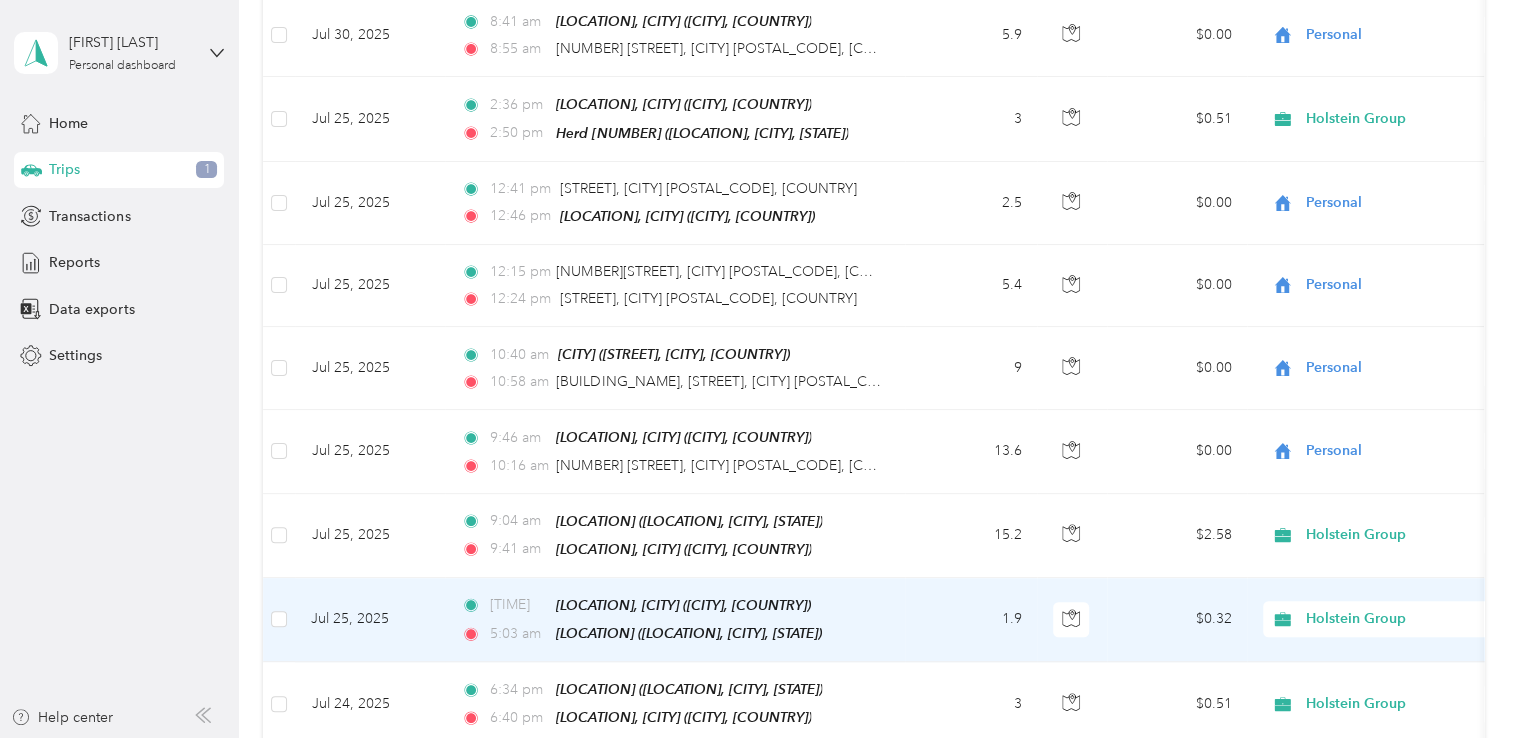 click on "1.9" at bounding box center (971, 620) 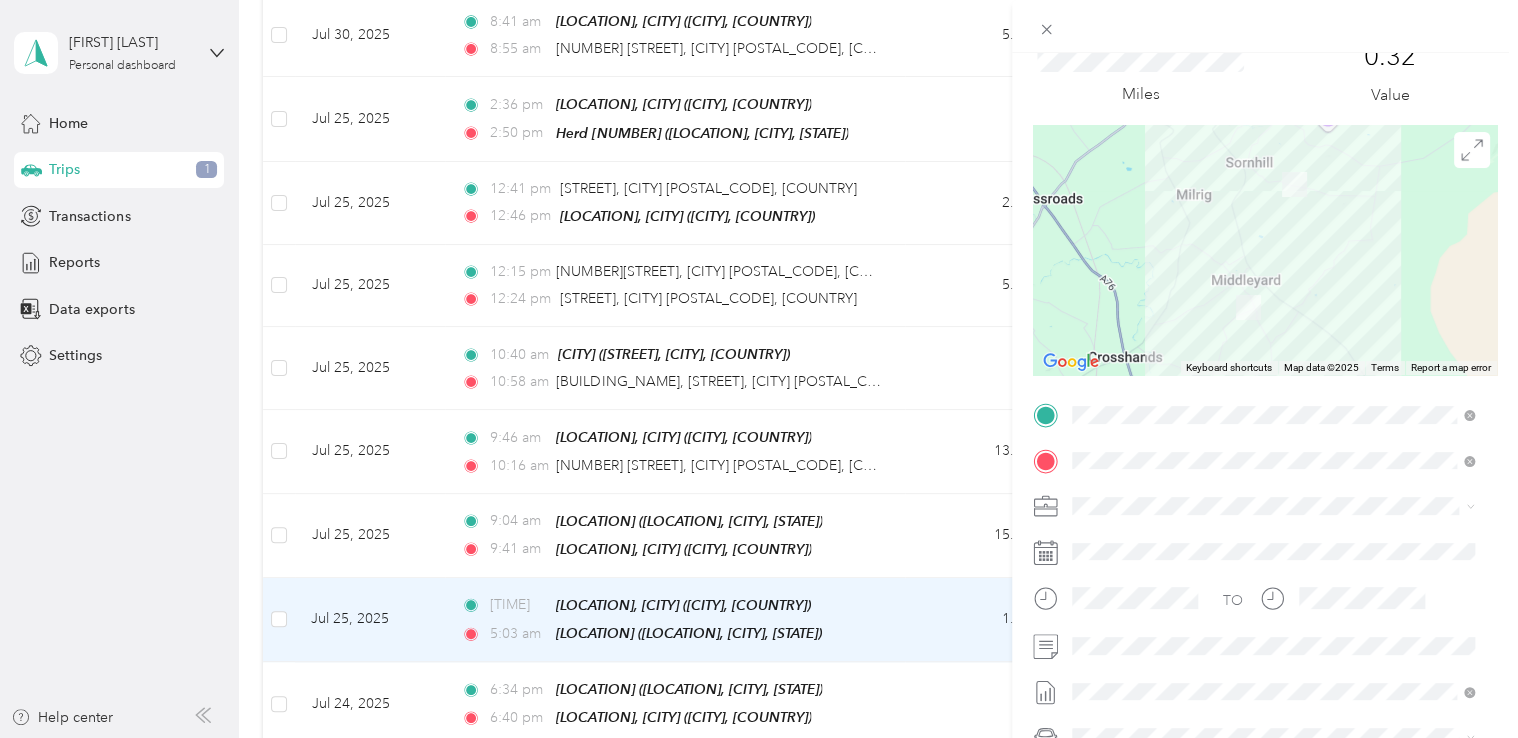 scroll, scrollTop: 80, scrollLeft: 0, axis: vertical 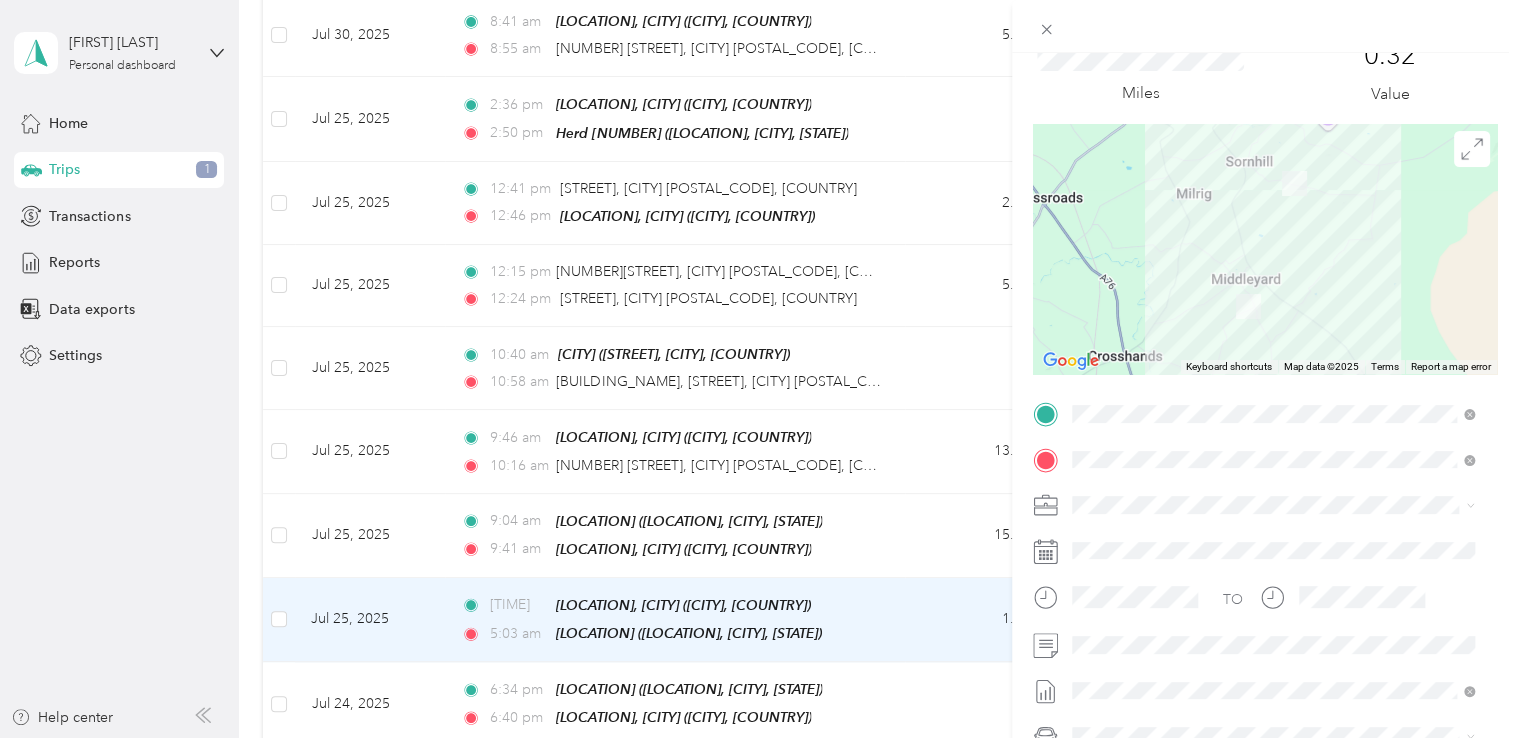click on "Trip details Save This trip cannot be edited because it is either under review, approved, or paid. Contact your Team Manager to edit it. Miles [NUMBER] Value  ← Move left → Move right ↑ Move up ↓ Move down + Zoom in - Zoom out Home Jump left by 75% End Jump right by 75% Page Up Jump up by 75% Page Down Jump down by 75% Keyboard shortcuts Map Data Map data ©[YEAR] Map data ©[YEAR] 1 km  Click to toggle between metric and imperial units Terms Report a map error TO Add photo" at bounding box center (759, 369) 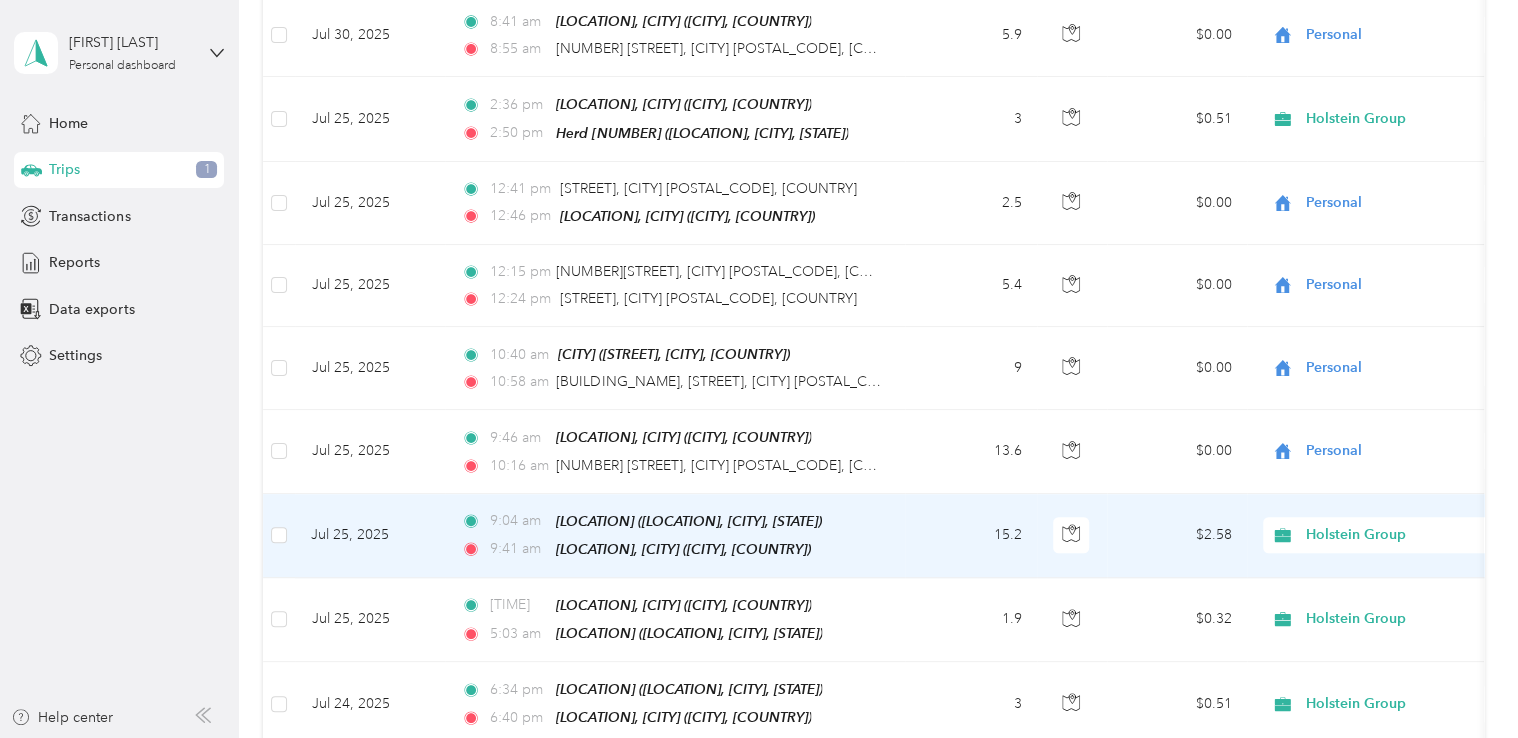 click on "15.2" at bounding box center (971, 536) 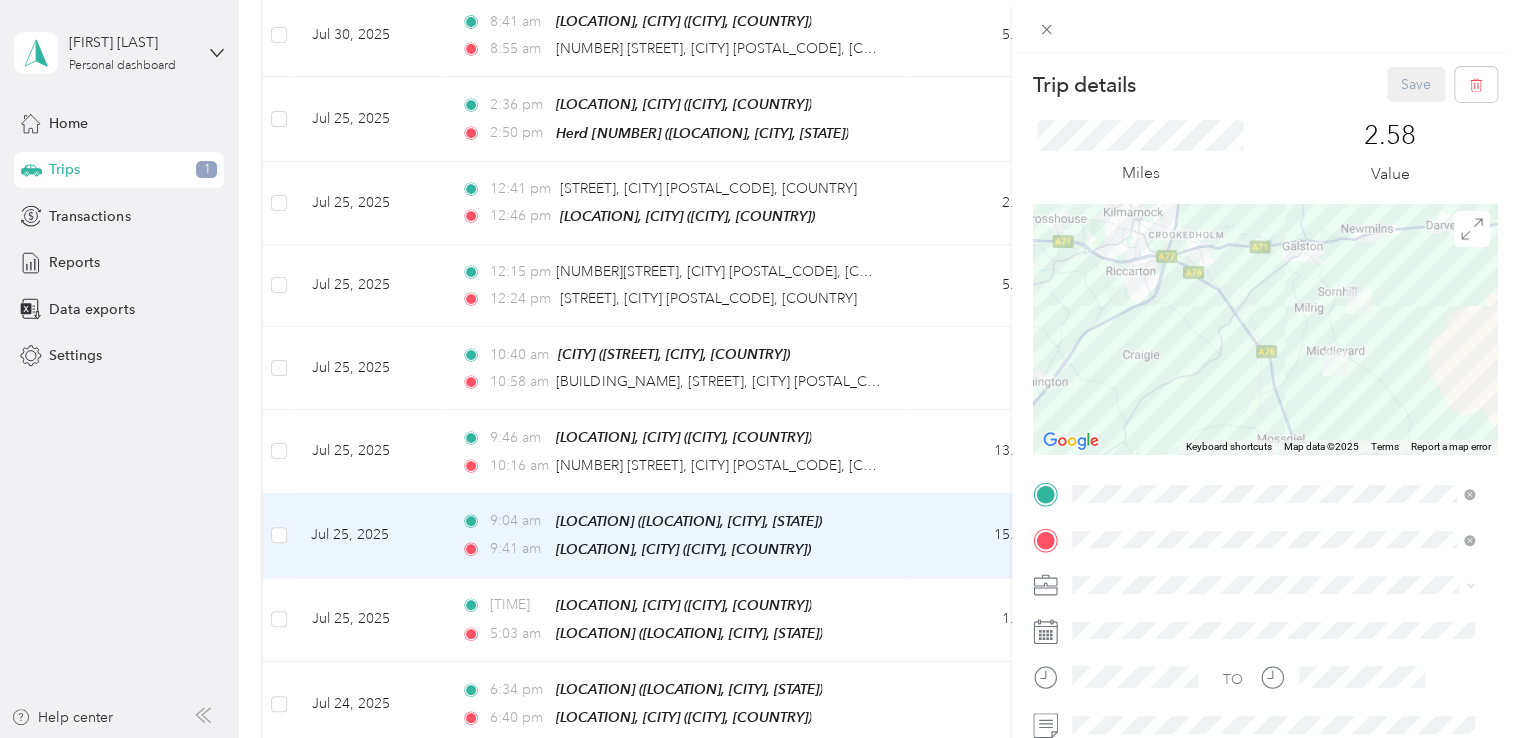 click on "Trip details Save This trip cannot be edited because it is either under review, approved, or paid. Contact your Team Manager to edit it. Miles [NUMBER] Value  ← Move left → Move right ↑ Move up ↓ Move down + Zoom in - Zoom out Home Jump left by 75% End Jump right by 75% Page Up Jump up by 75% Page Down Jump down by 75% Keyboard shortcuts Map Data Map data ©[YEAR] Map data ©[YEAR] 2 km  Click to toggle between metric and imperial units Terms Report a map error TO Add photo" at bounding box center [759, 369] 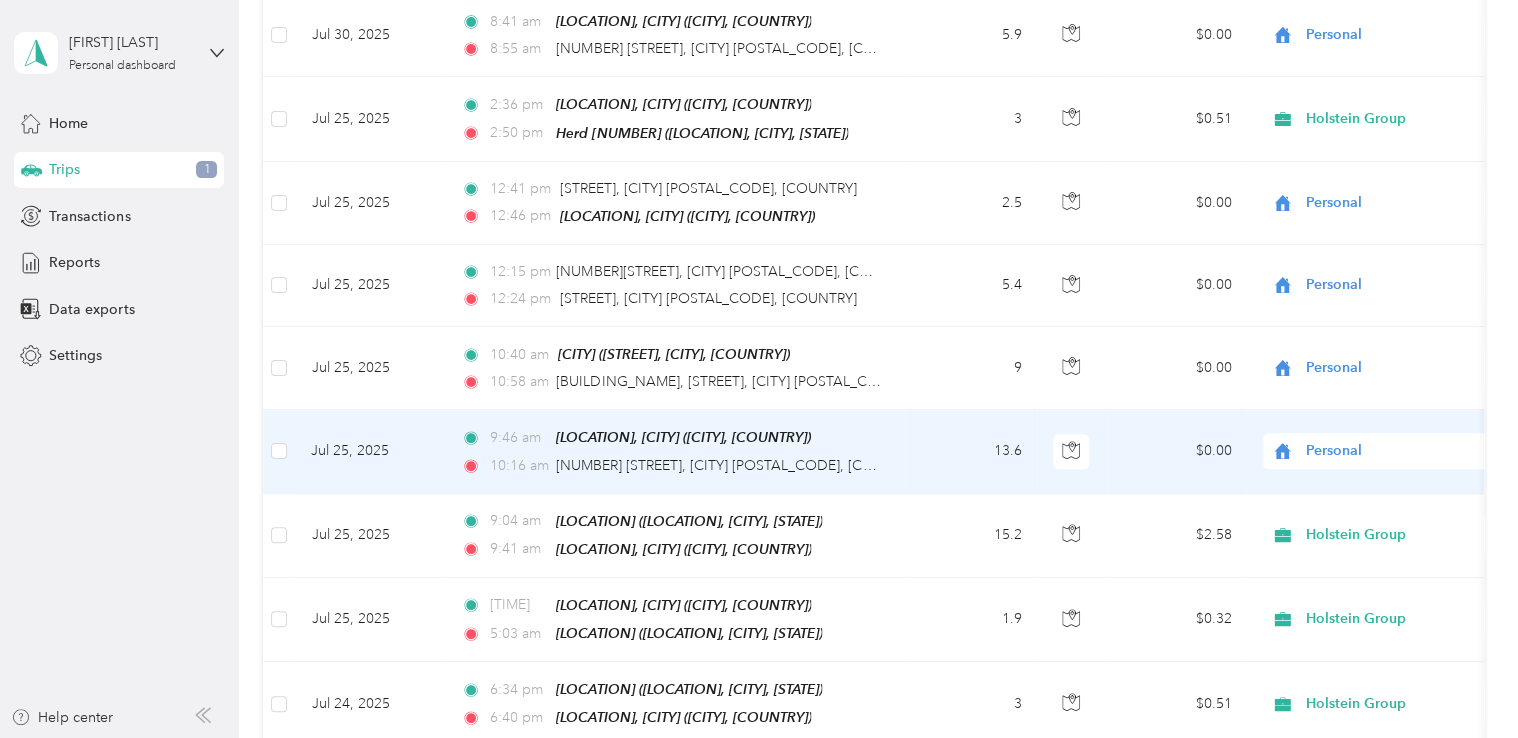 click on "13.6" at bounding box center (971, 451) 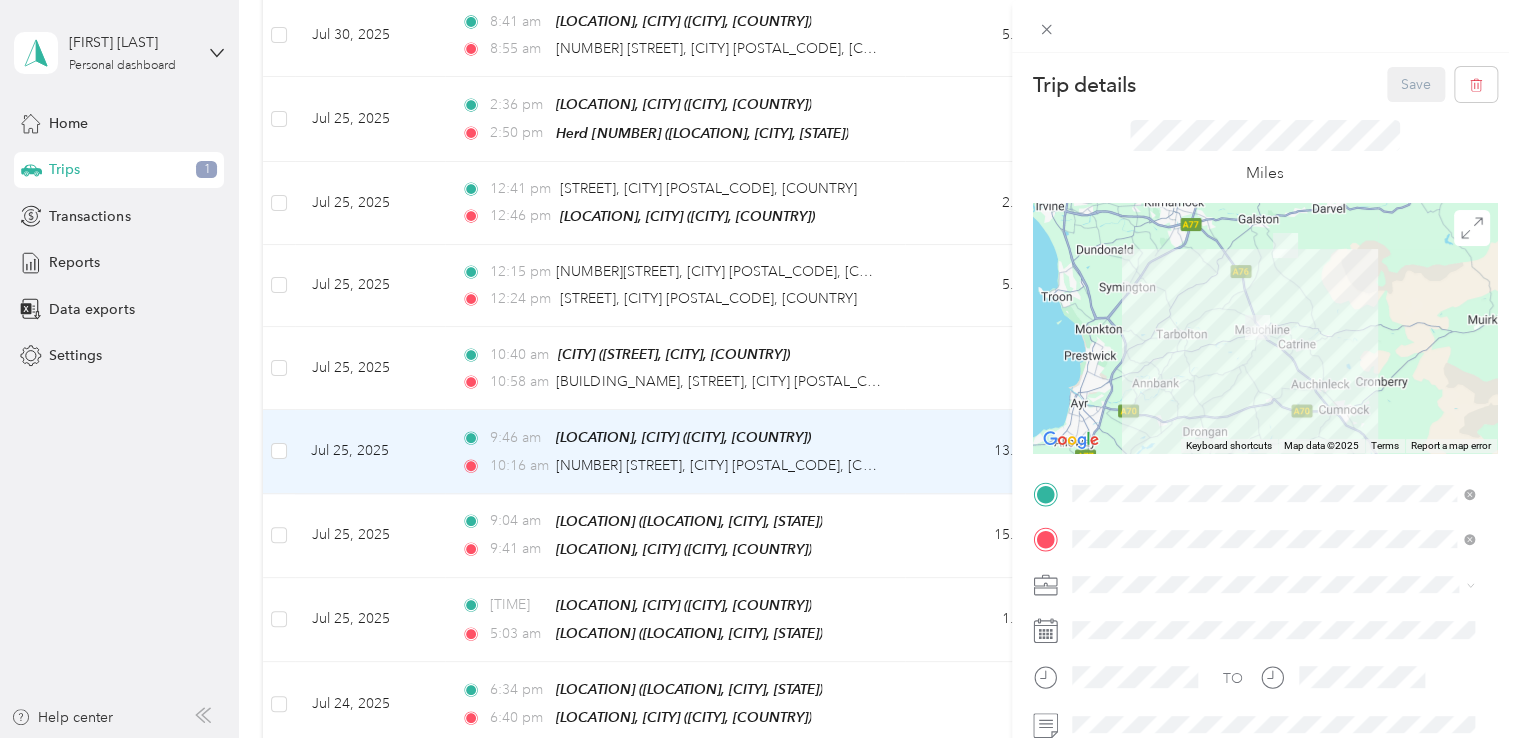 click on "Trip details Save This trip cannot be edited because it is either under review, approved, or paid. Contact your Team Manager to edit it. Miles ← Move left → Move right ↑ Move up ↓ Move down + Zoom in - Zoom out Home Jump left by 75% End Jump right by 75% Page Up Jump up by 75% Page Down Jump down by 75% Keyboard shortcuts Map Data Map data ©[YEAR] Map data ©[YEAR] 5 km  Click to toggle between metric and imperial units Terms Report a map error TO Add photo" at bounding box center (759, 369) 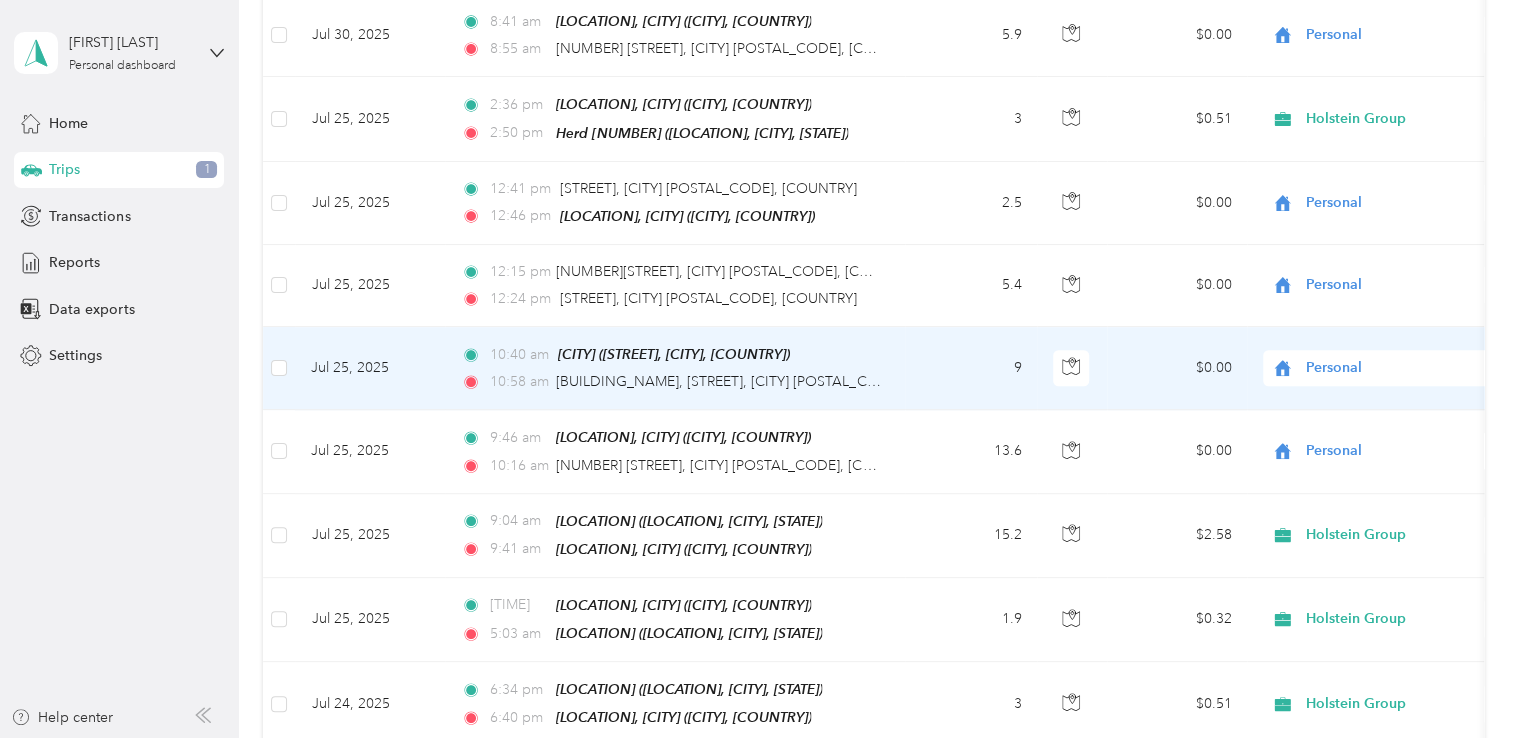 click on "9" at bounding box center (971, 368) 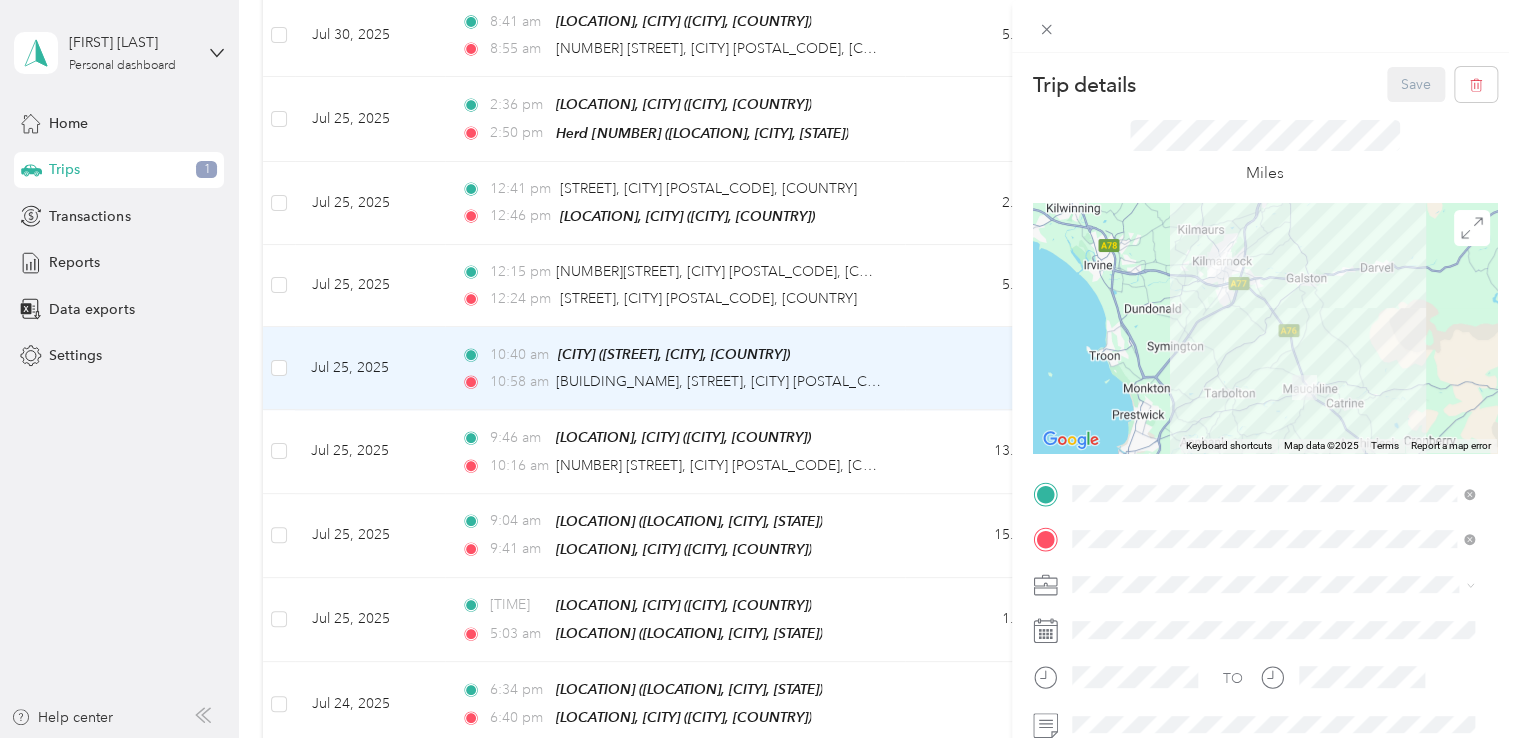 click on "Trip details Save This trip cannot be edited because it is either under review, approved, or paid. Contact your Team Manager to edit it. Miles ← Move left → Move right ↑ Move up ↓ Move down + Zoom in - Zoom out Home Jump left by 75% End Jump right by 75% Page Up Jump up by 75% Page Down Jump down by 75% Keyboard shortcuts Map Data Map data ©[YEAR] Map data ©[YEAR] 5 km  Click to toggle between metric and imperial units Terms Report a map error TO Add photo" at bounding box center [759, 369] 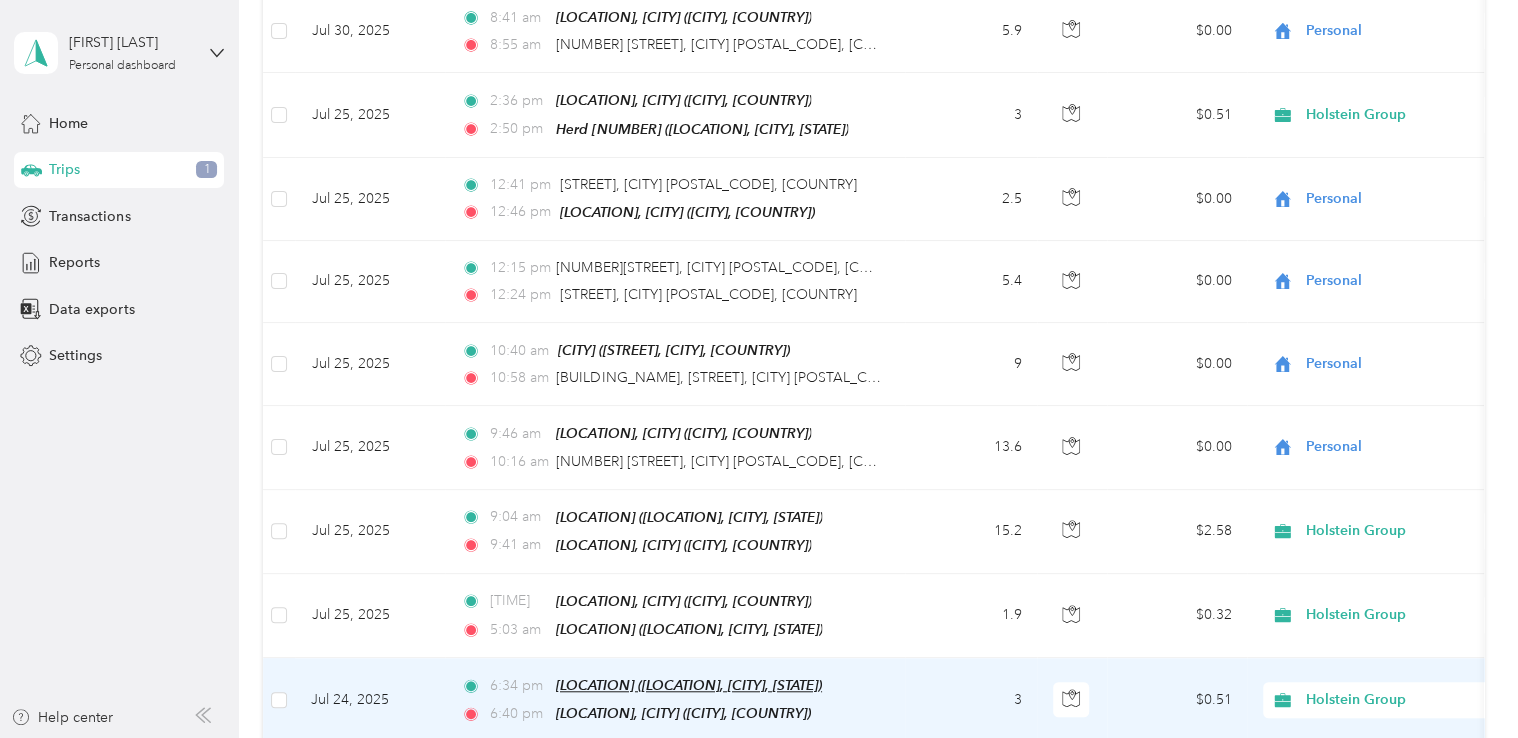 scroll, scrollTop: 682, scrollLeft: 0, axis: vertical 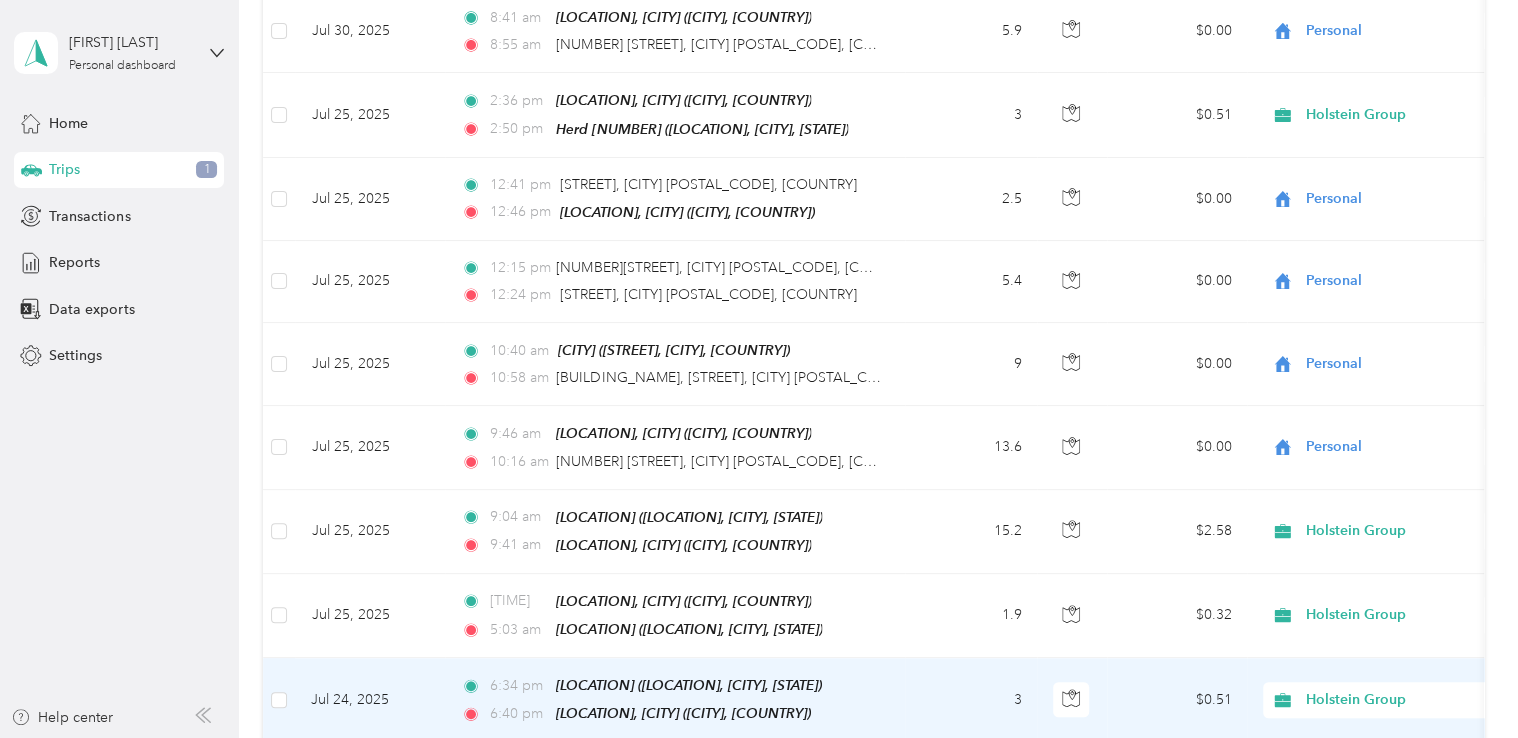 click on "3" at bounding box center [971, 700] 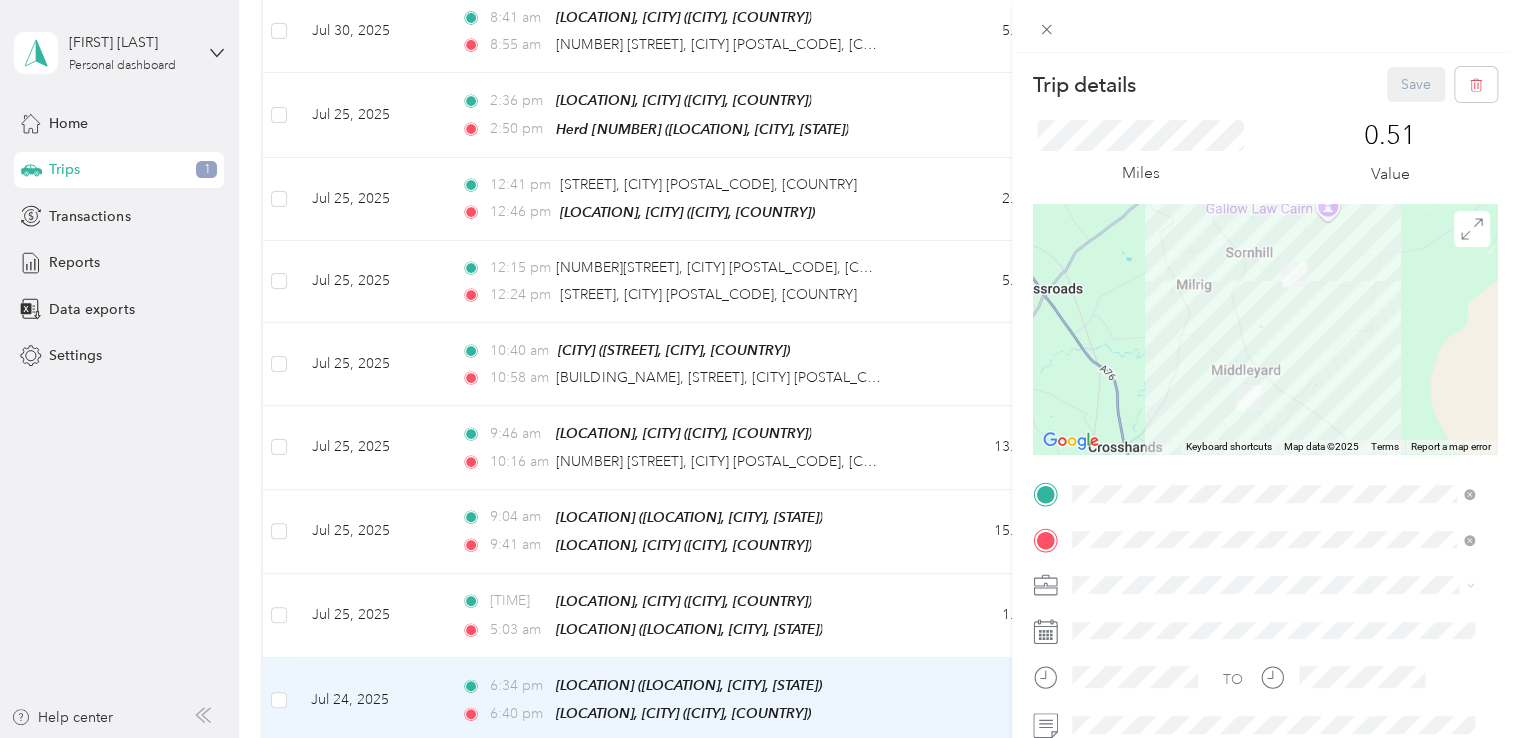 click on "Trip details Save This trip cannot be edited because it is either under review, approved, or paid. Contact your Team Manager to edit it. Miles [NUMBER] Value  ← Move left → Move right ↑ Move up ↓ Move down + Zoom in - Zoom out Home Jump left by 75% End Jump right by 75% Page Up Jump up by 75% Page Down Jump down by 75% Keyboard shortcuts Map Data Map data ©[YEAR] Map data ©[YEAR] 1 km  Click to toggle between metric and imperial units Terms Report a map error TO Add photo" at bounding box center [759, 369] 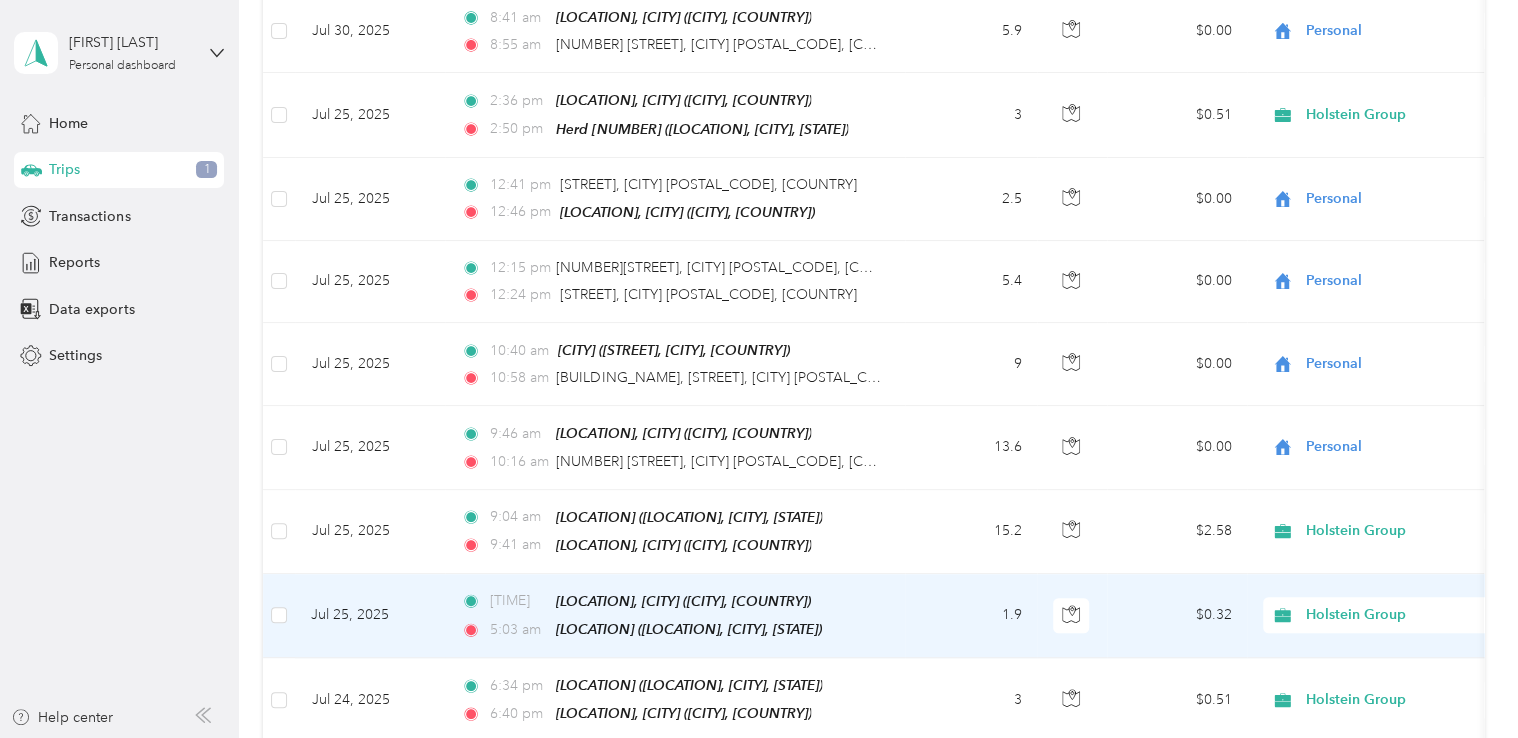 click on "1.9" at bounding box center (971, 616) 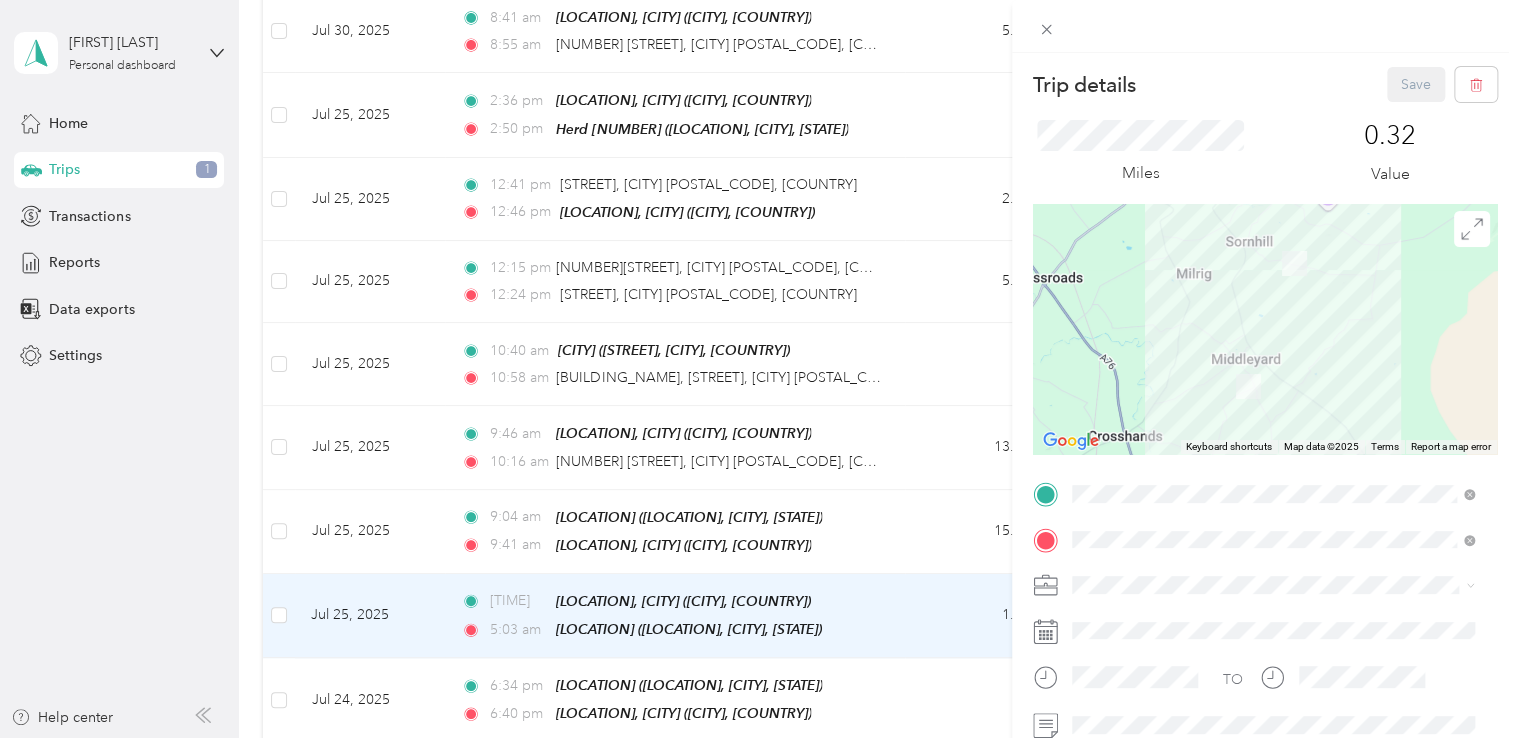 click on "Trip details Save This trip cannot be edited because it is either under review, approved, or paid. Contact your Team Manager to edit it. Miles [NUMBER] Value  ← Move left → Move right ↑ Move up ↓ Move down + Zoom in - Zoom out Home Jump left by 75% End Jump right by 75% Page Up Jump up by 75% Page Down Jump down by 75% Keyboard shortcuts Map Data Map data ©[YEAR] Map data ©[YEAR] 1 km  Click to toggle between metric and imperial units Terms Report a map error TO Add photo" at bounding box center [759, 369] 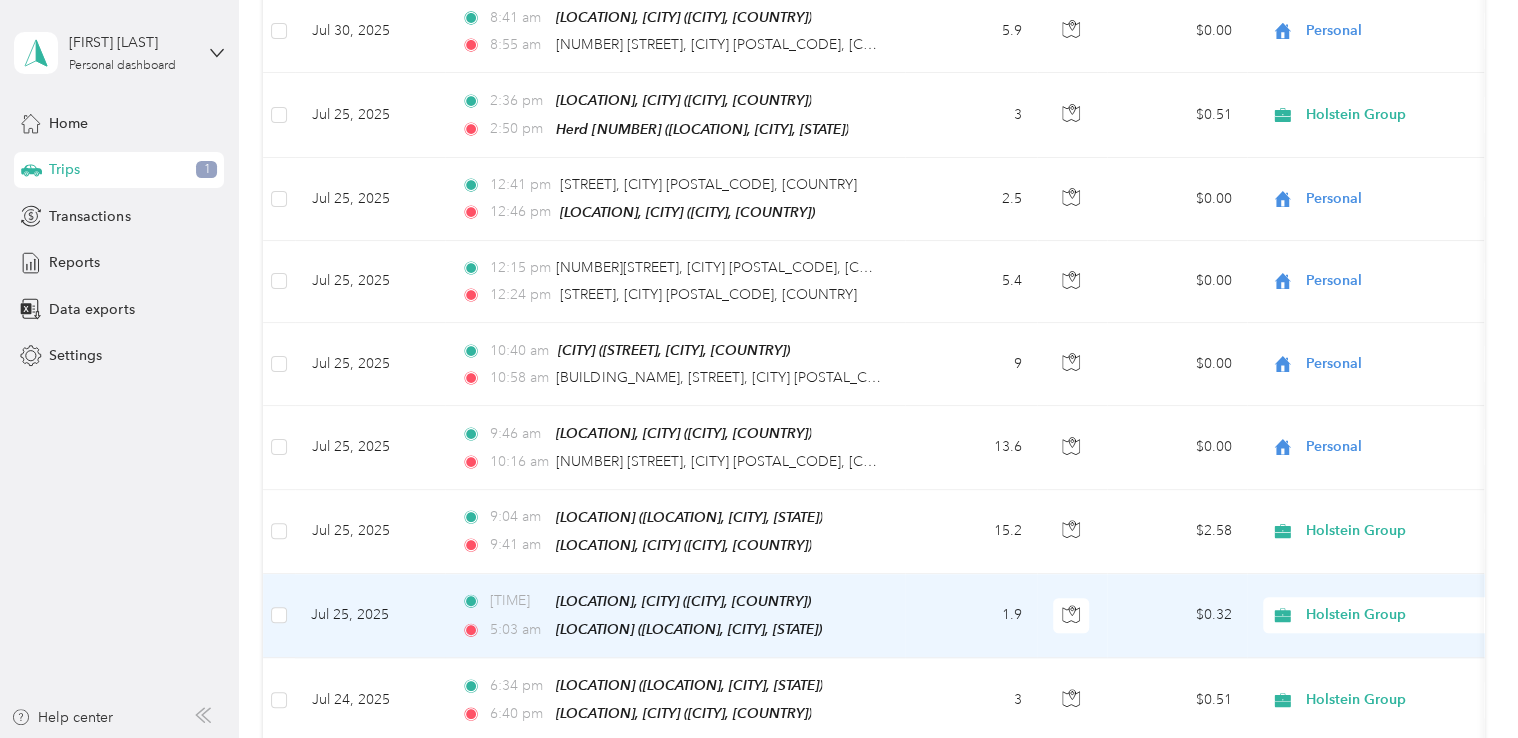 click on "1.9" at bounding box center (971, 616) 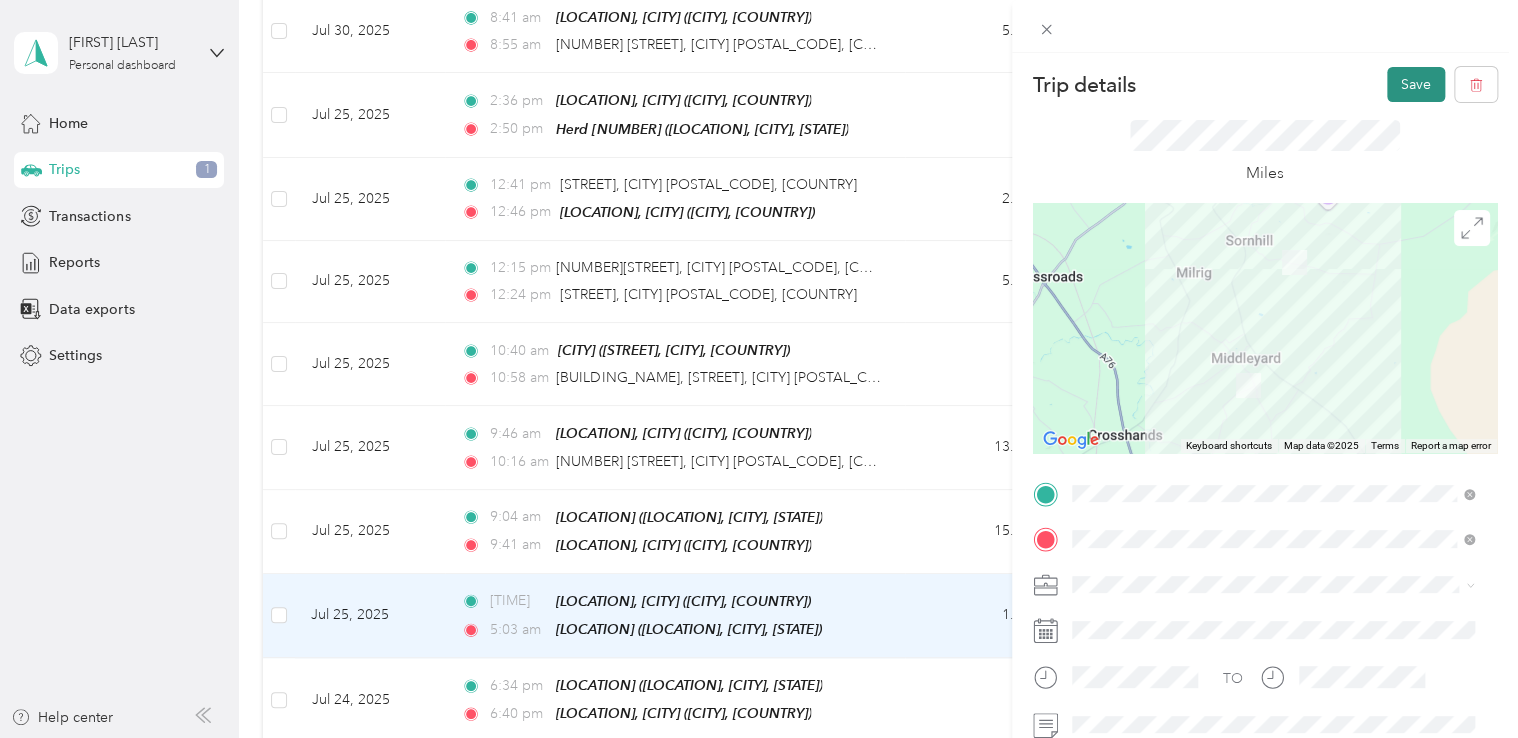 click on "Save" at bounding box center [1416, 84] 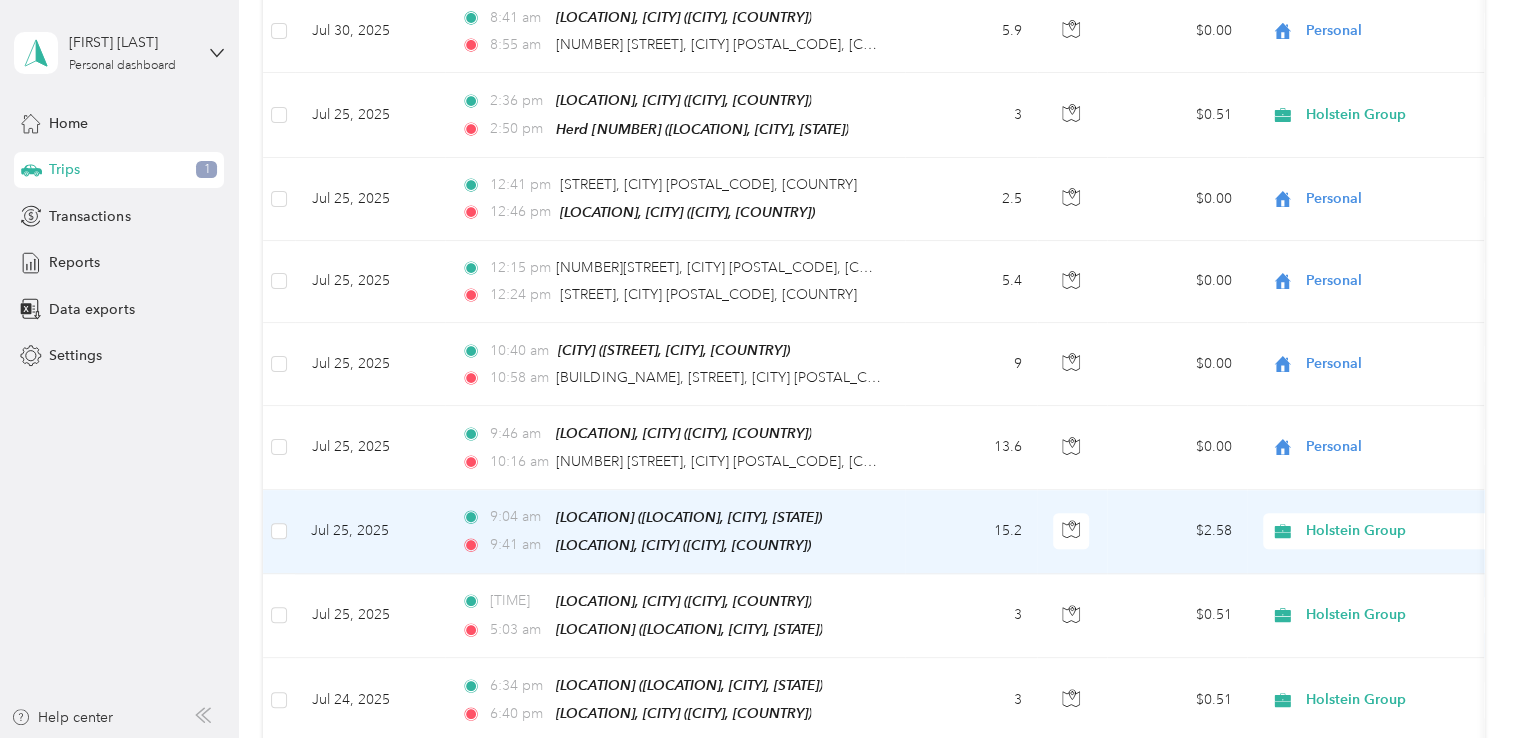 click on "15.2" at bounding box center (971, 532) 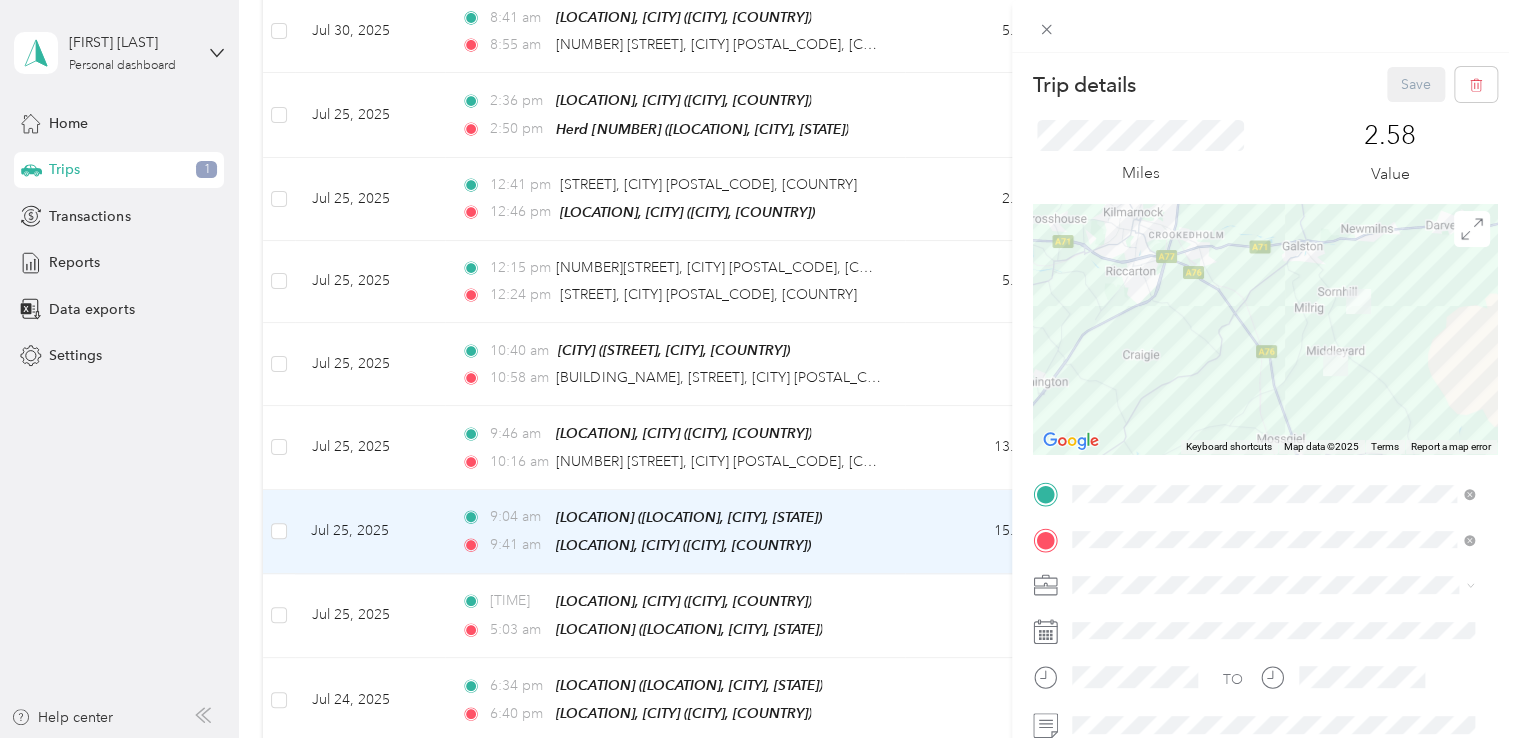 click on "Trip details Save This trip cannot be edited because it is either under review, approved, or paid. Contact your Team Manager to edit it. Miles [NUMBER] Value  ← Move left → Move right ↑ Move up ↓ Move down + Zoom in - Zoom out Home Jump left by 75% End Jump right by 75% Page Up Jump up by 75% Page Down Jump down by 75% Keyboard shortcuts Map Data Map data ©[YEAR] Map data ©[YEAR] 2 km  Click to toggle between metric and imperial units Terms Report a map error TO Add photo" at bounding box center (759, 369) 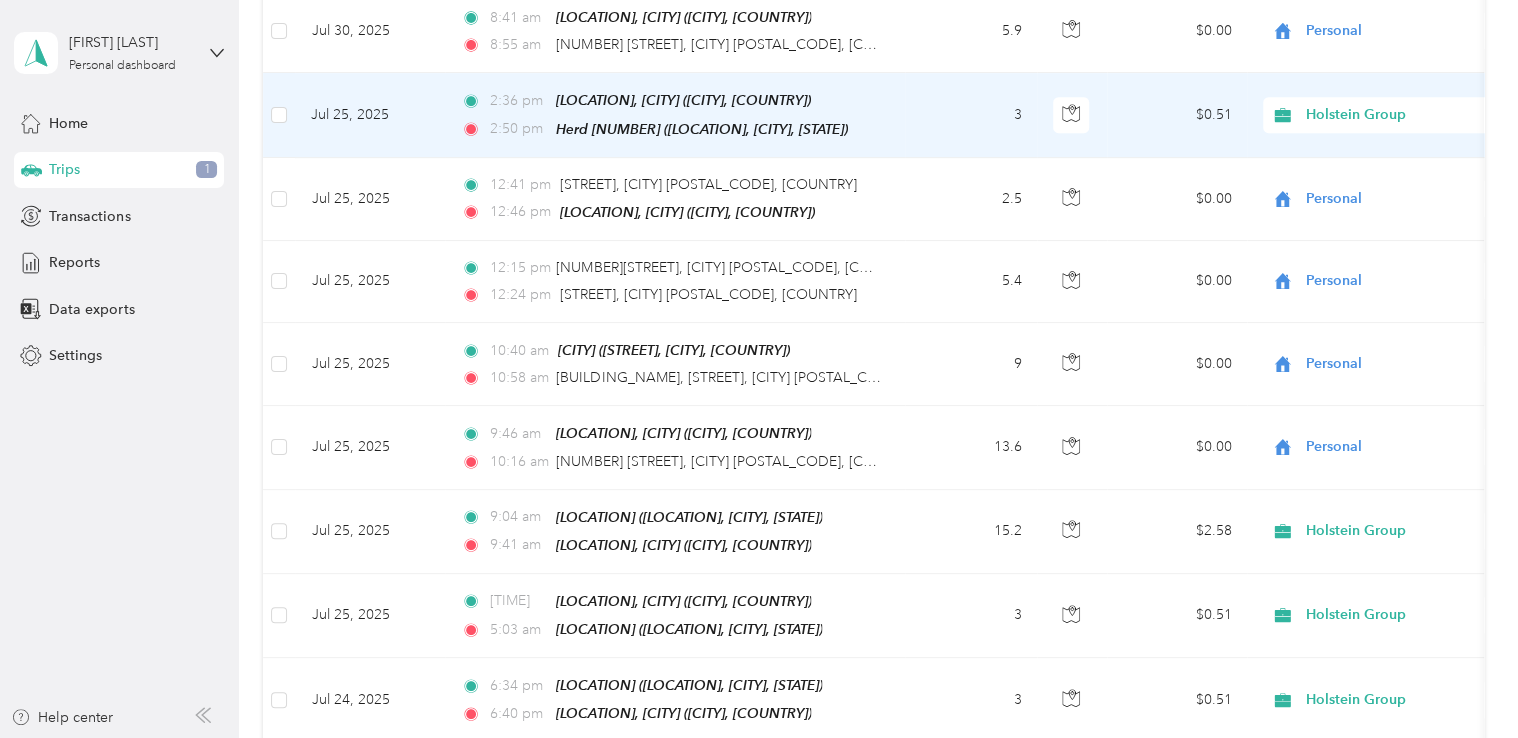 click on "3" at bounding box center (971, 115) 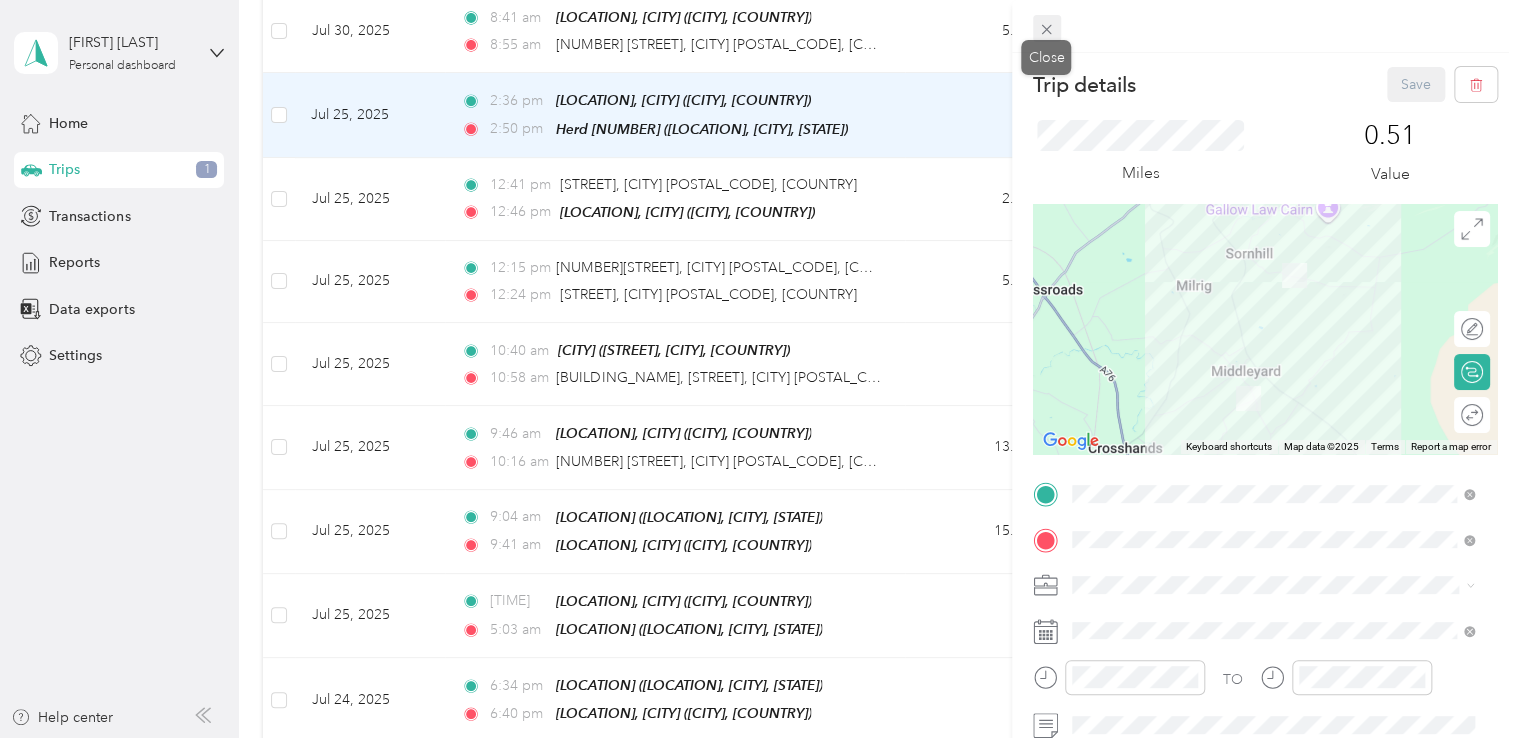 click at bounding box center (1047, 29) 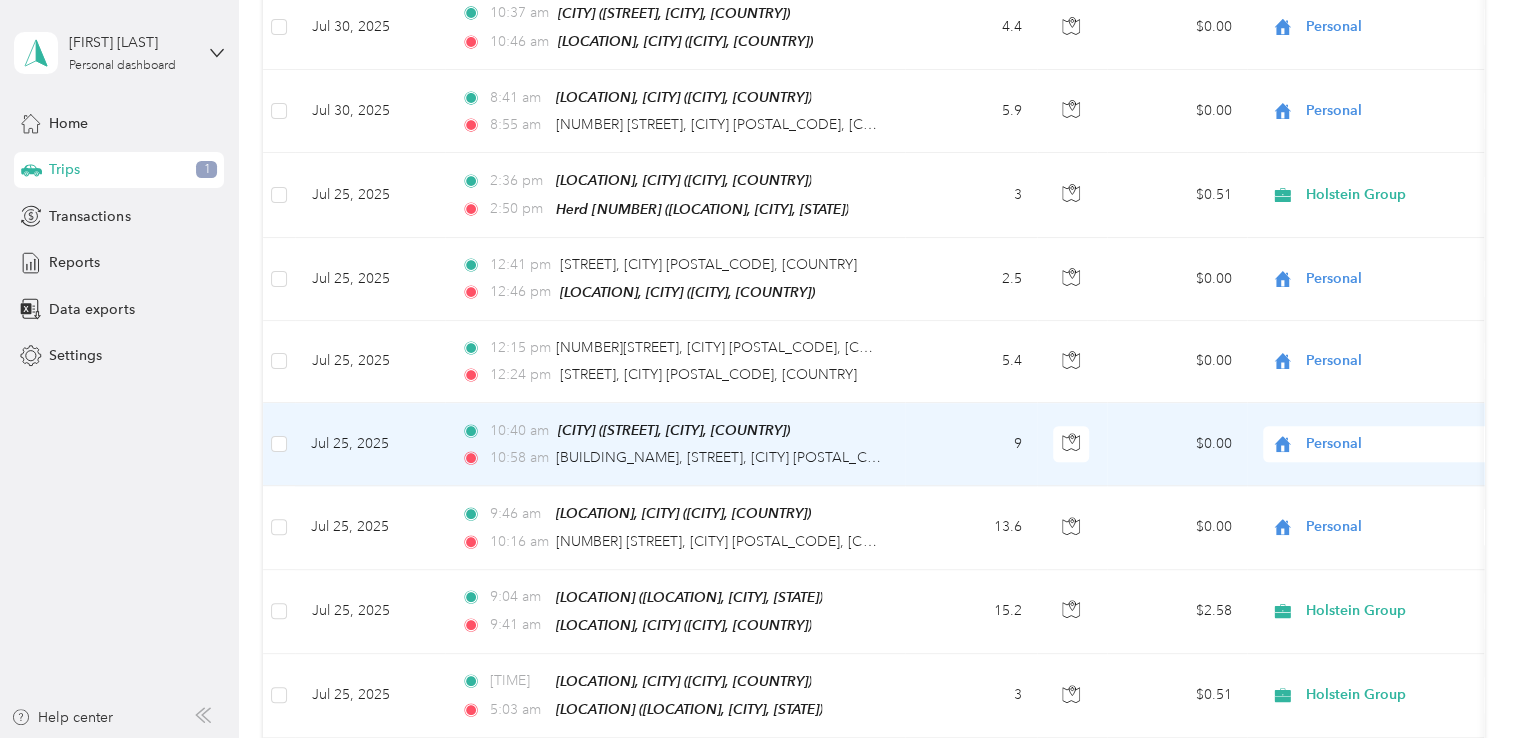 scroll, scrollTop: 618, scrollLeft: 0, axis: vertical 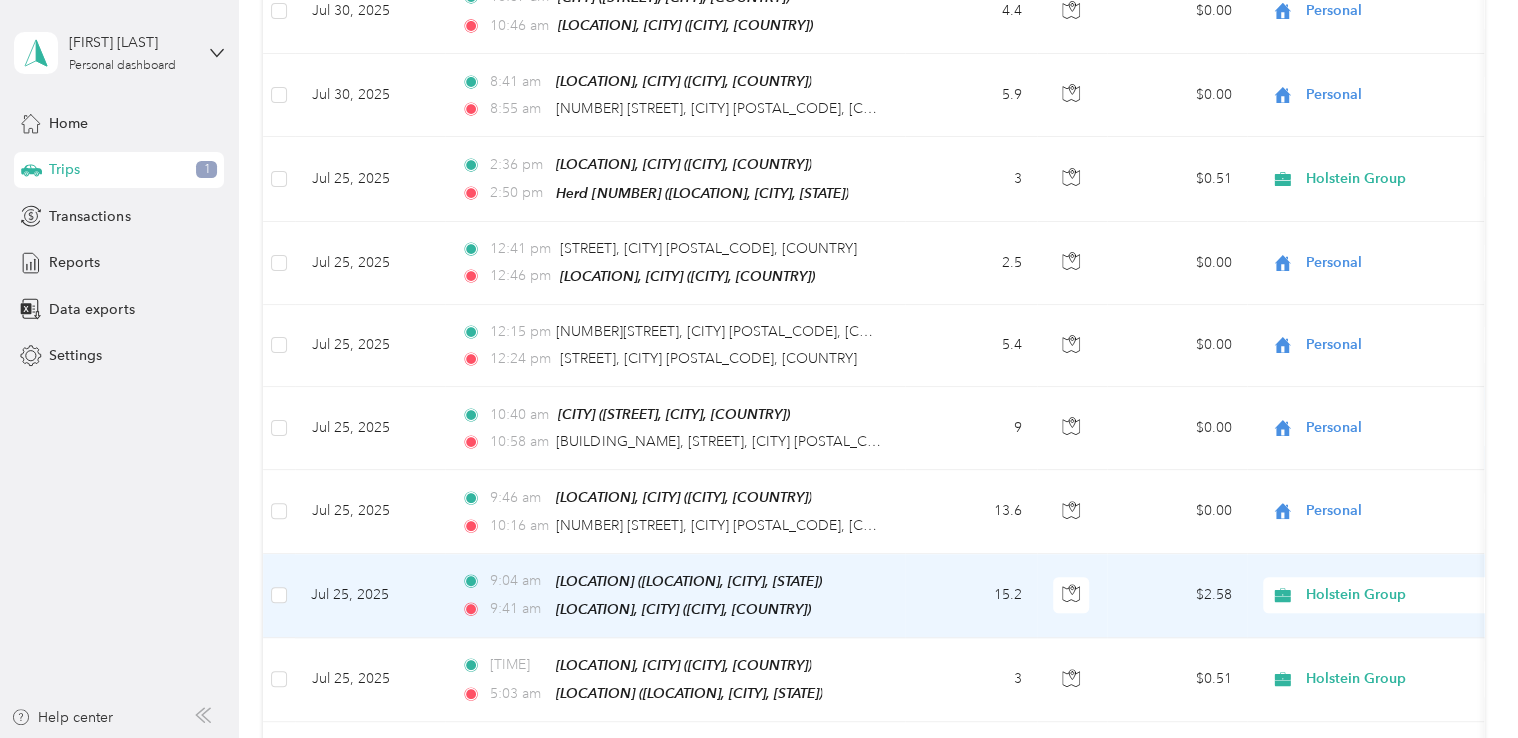 click on "15.2" at bounding box center (971, 596) 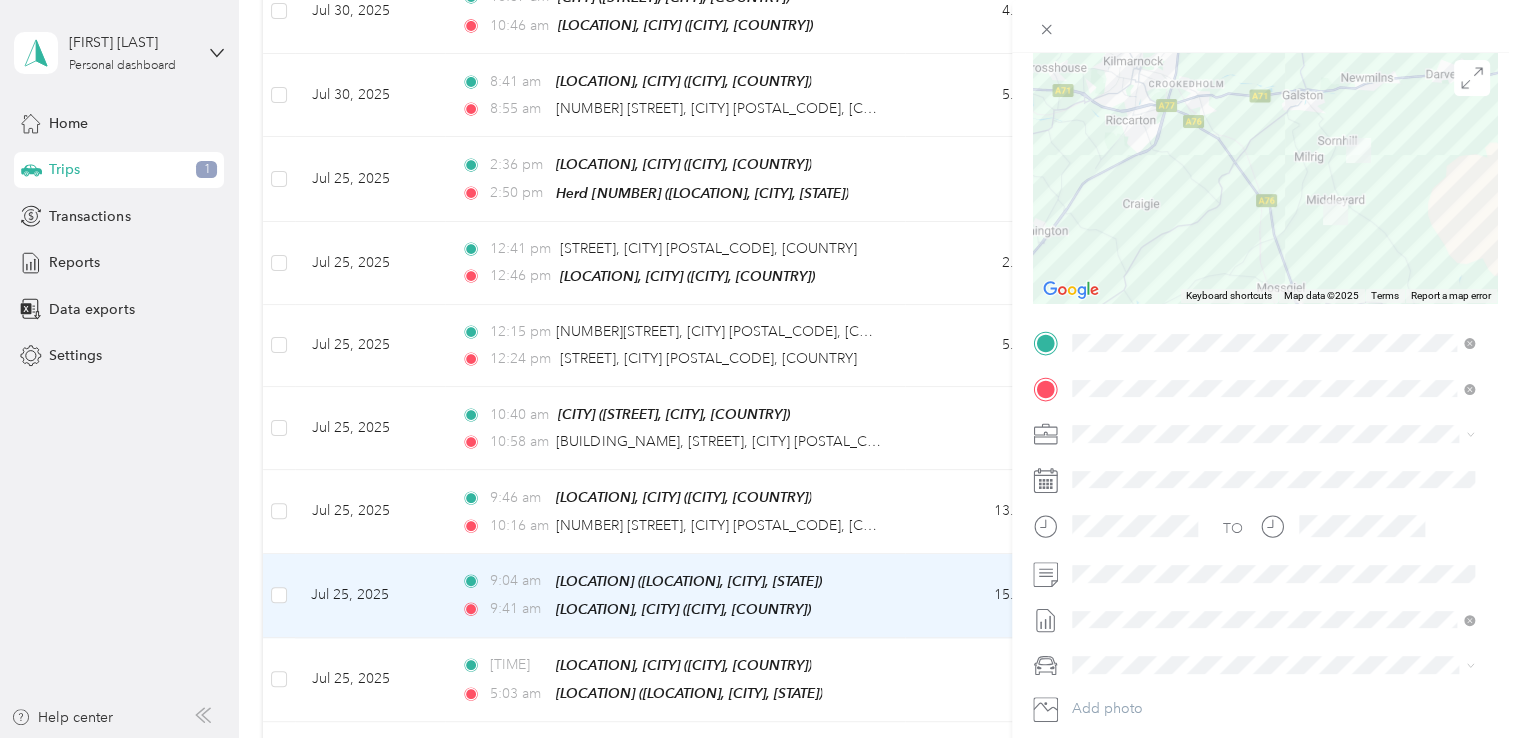 scroll, scrollTop: 156, scrollLeft: 0, axis: vertical 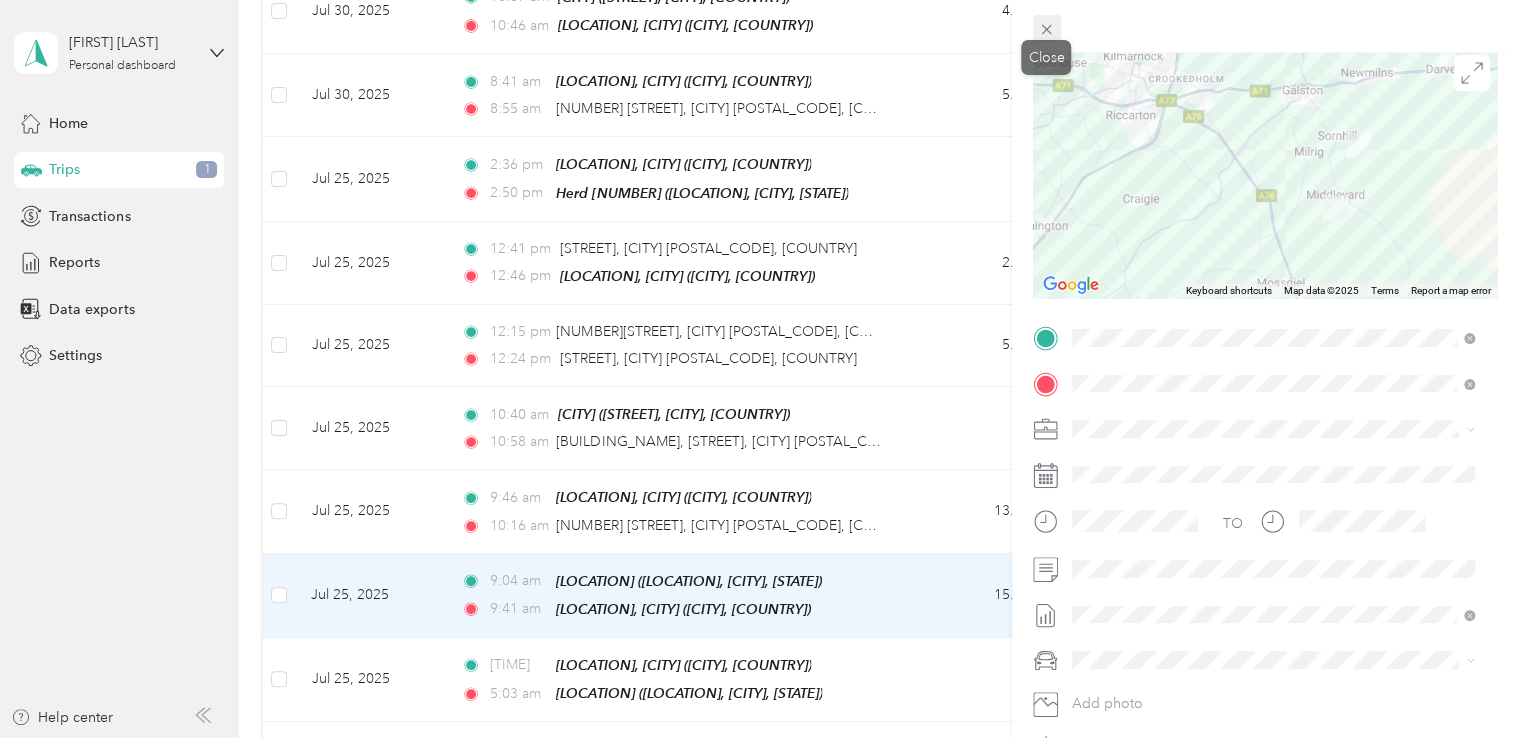 click 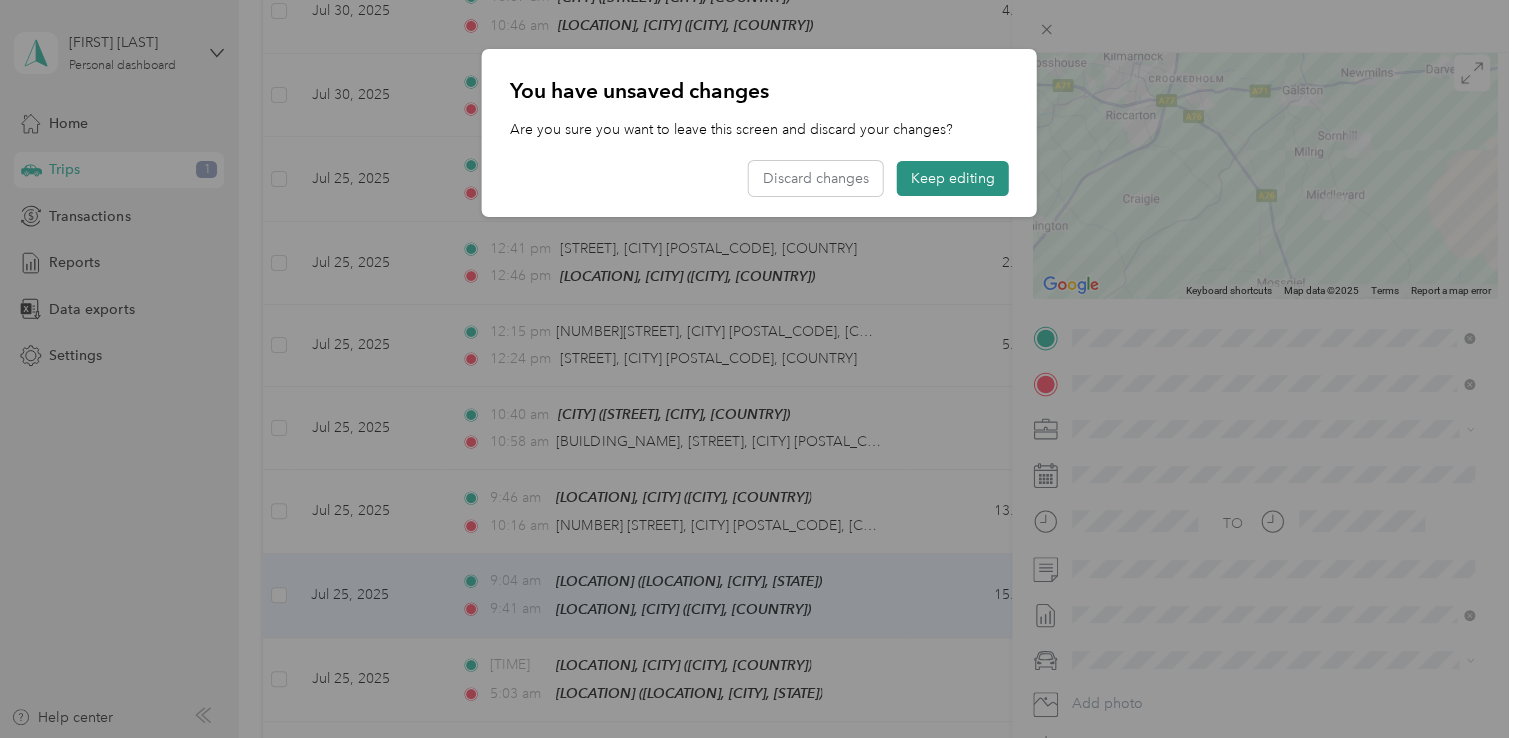 click on "Keep editing" at bounding box center (953, 178) 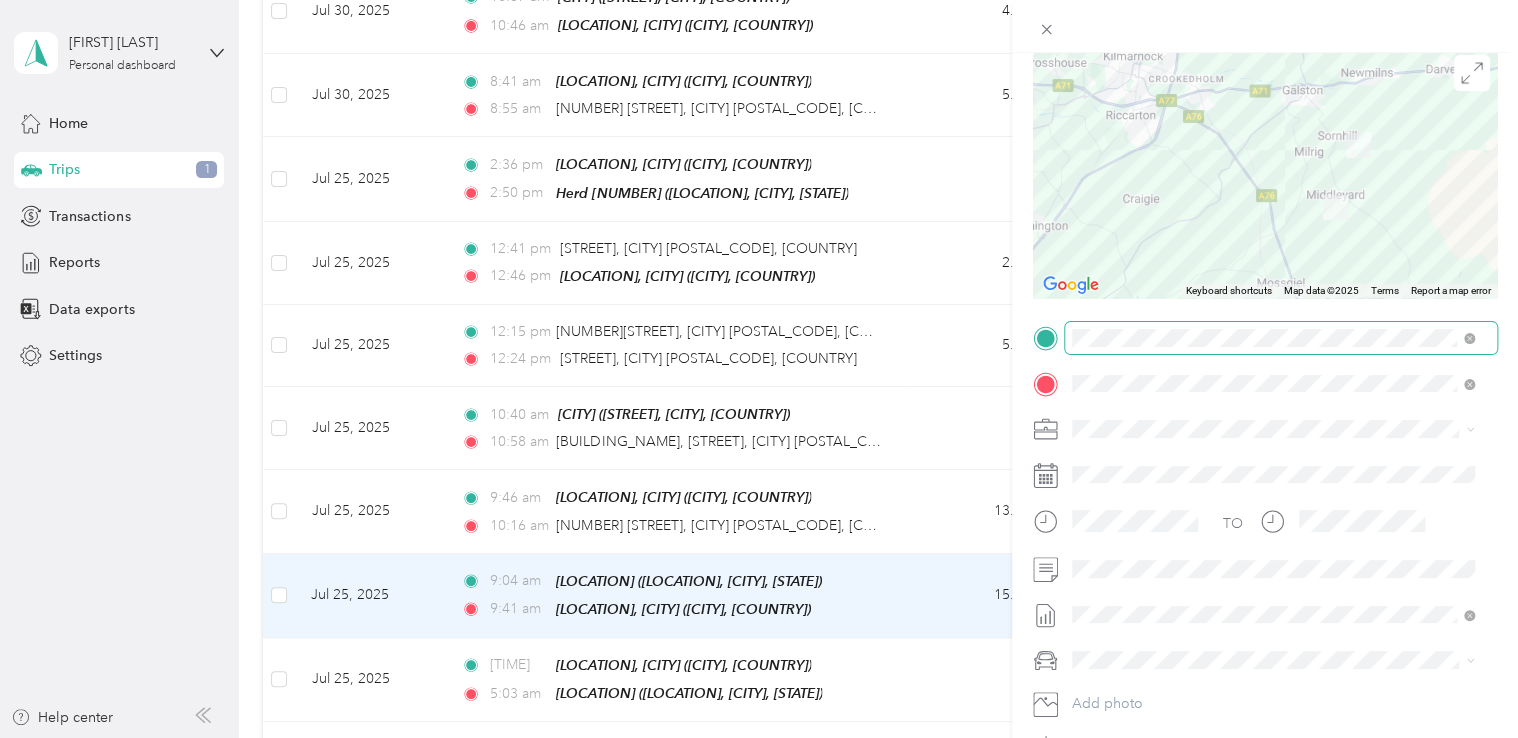 scroll, scrollTop: 0, scrollLeft: 0, axis: both 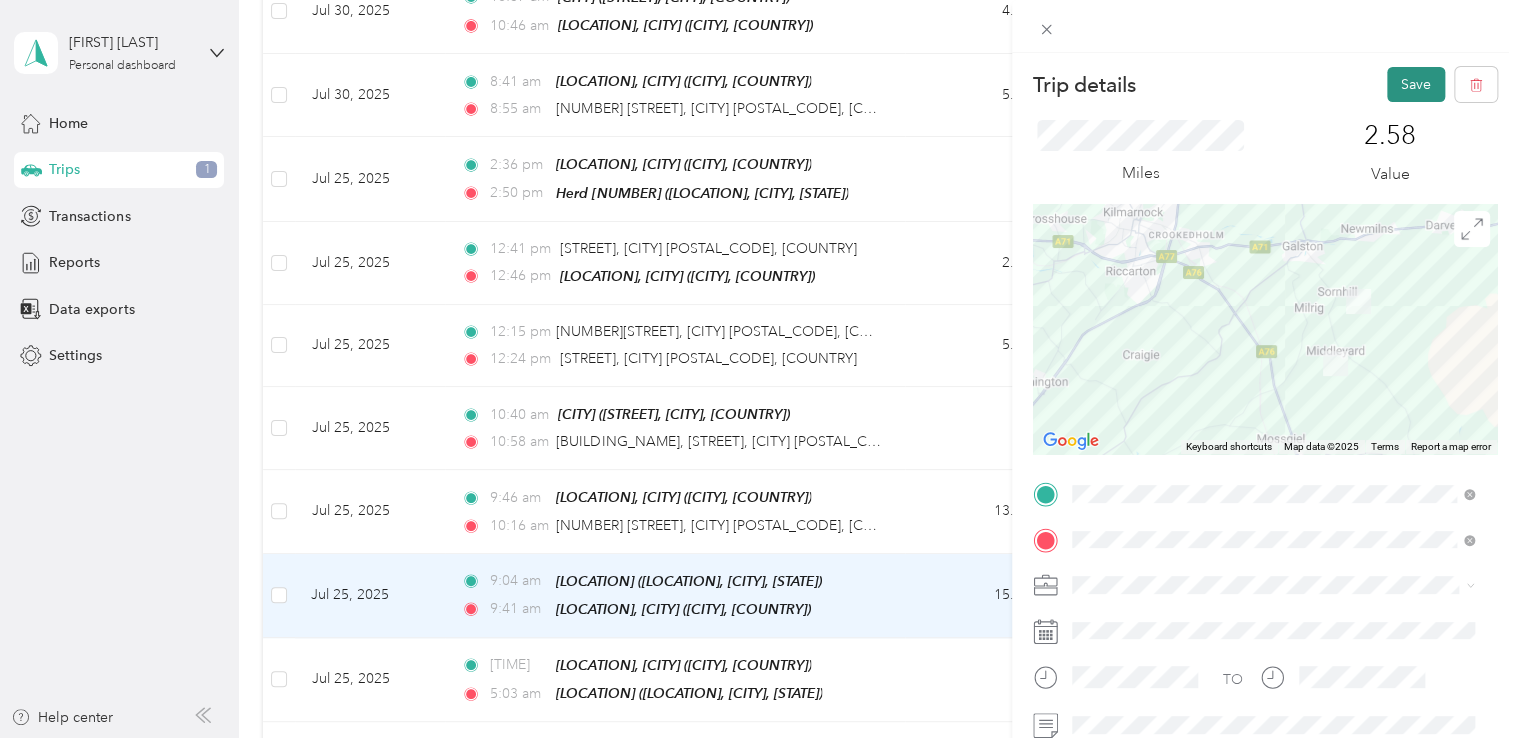 click on "Save" at bounding box center (1416, 84) 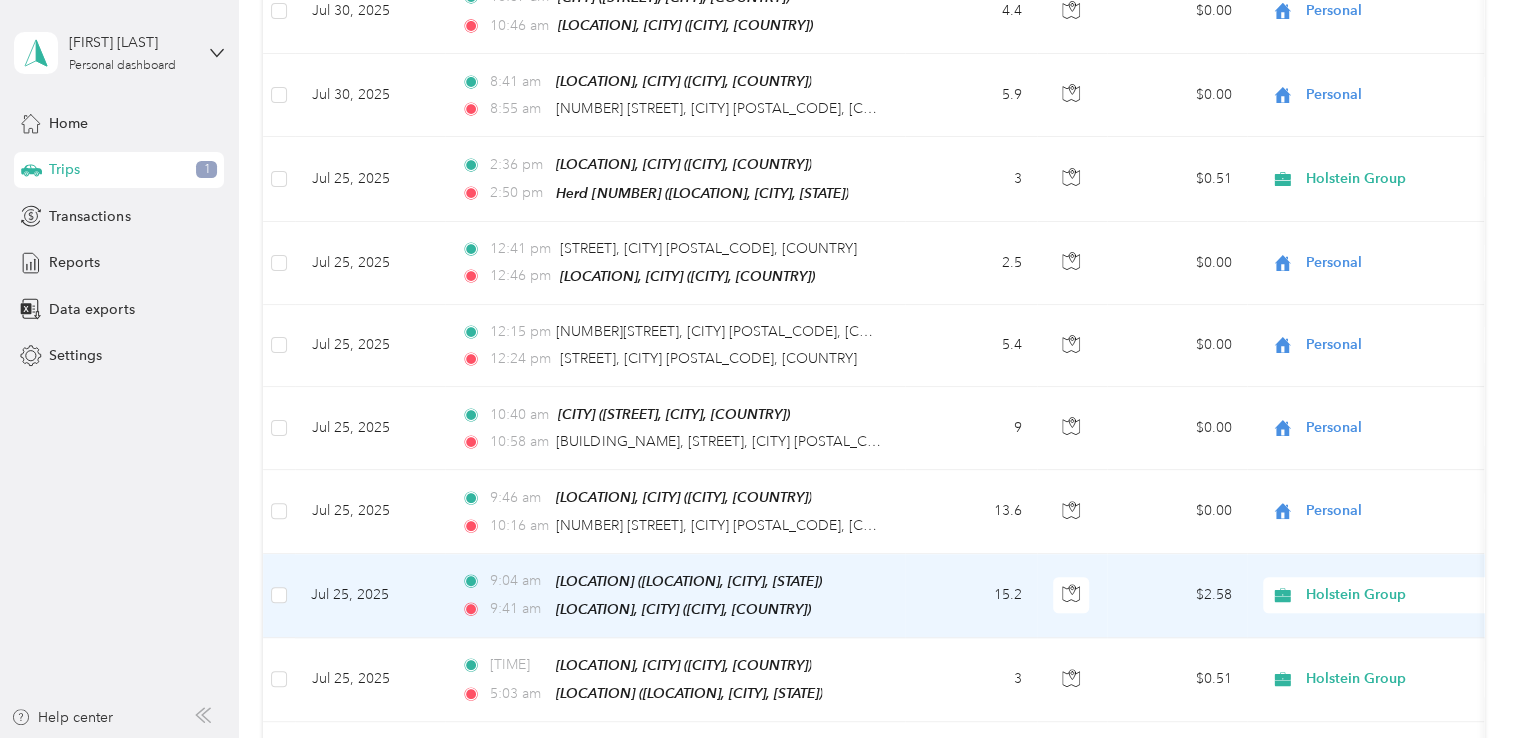 click on "15.2" at bounding box center [971, 596] 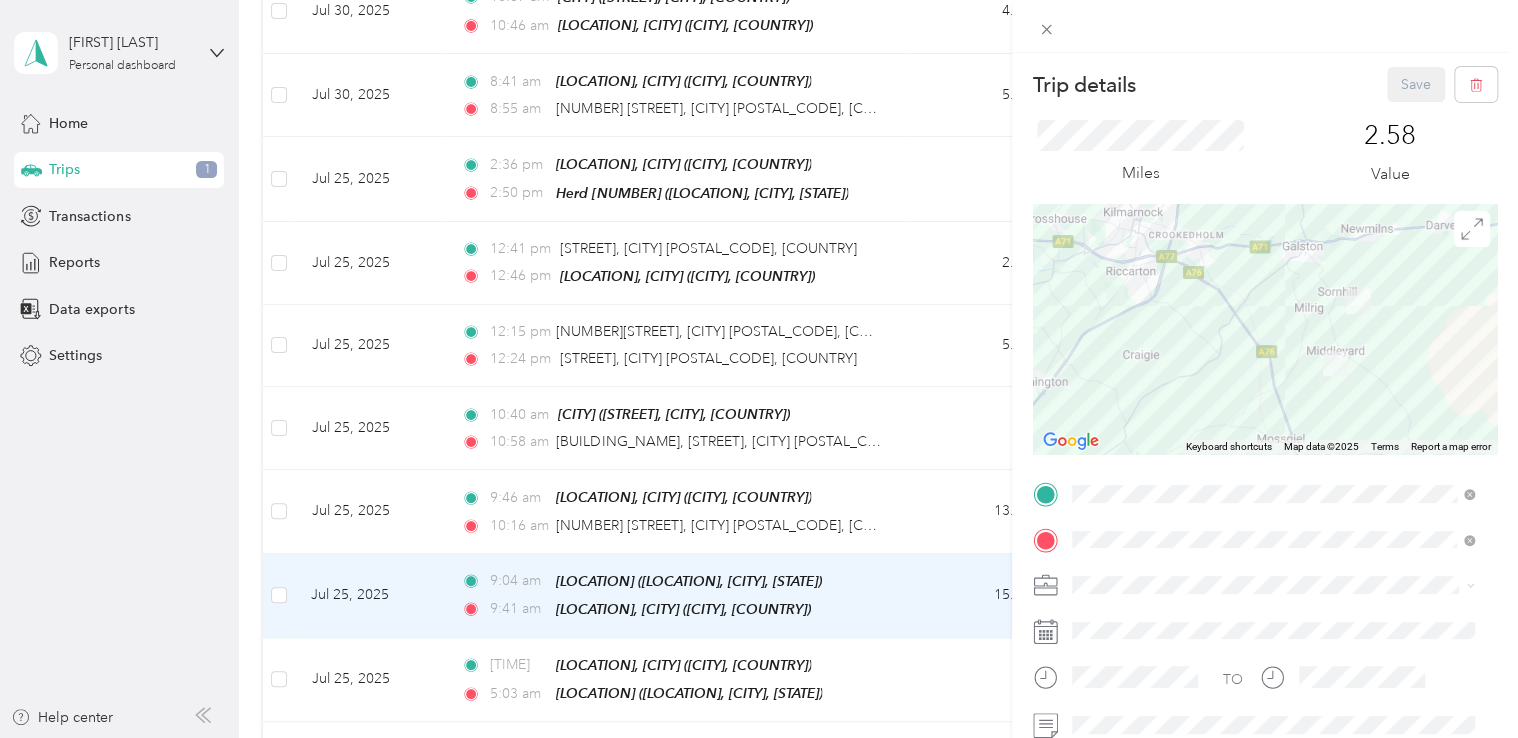 click on "Trip details Save This trip cannot be edited because it is either under review, approved, or paid. Contact your Team Manager to edit it. Miles [NUMBER] Value  ← Move left → Move right ↑ Move up ↓ Move down + Zoom in - Zoom out Home Jump left by 75% End Jump right by 75% Page Up Jump up by 75% Page Down Jump down by 75% Keyboard shortcuts Map Data Map data ©[YEAR] Map data ©[YEAR] 2 km  Click to toggle between metric and imperial units Terms Report a map error TO Add photo" at bounding box center [759, 369] 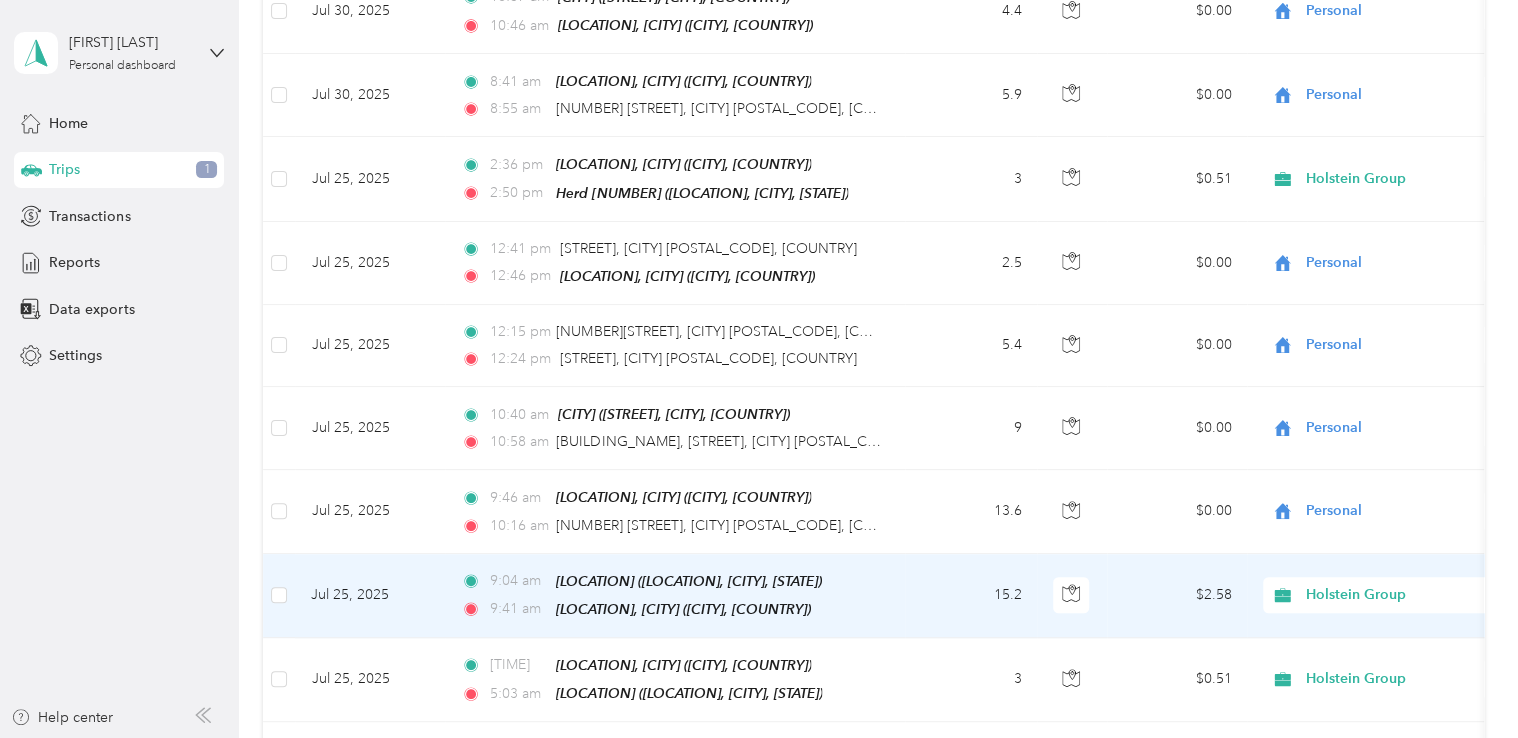 click on "[TIME] [LOCATION] ([LOCATION], [CITY], [STATE]) [TIME] [LOCATION], [CITY]  ([CITY], [COUNTRY])" at bounding box center (675, 596) 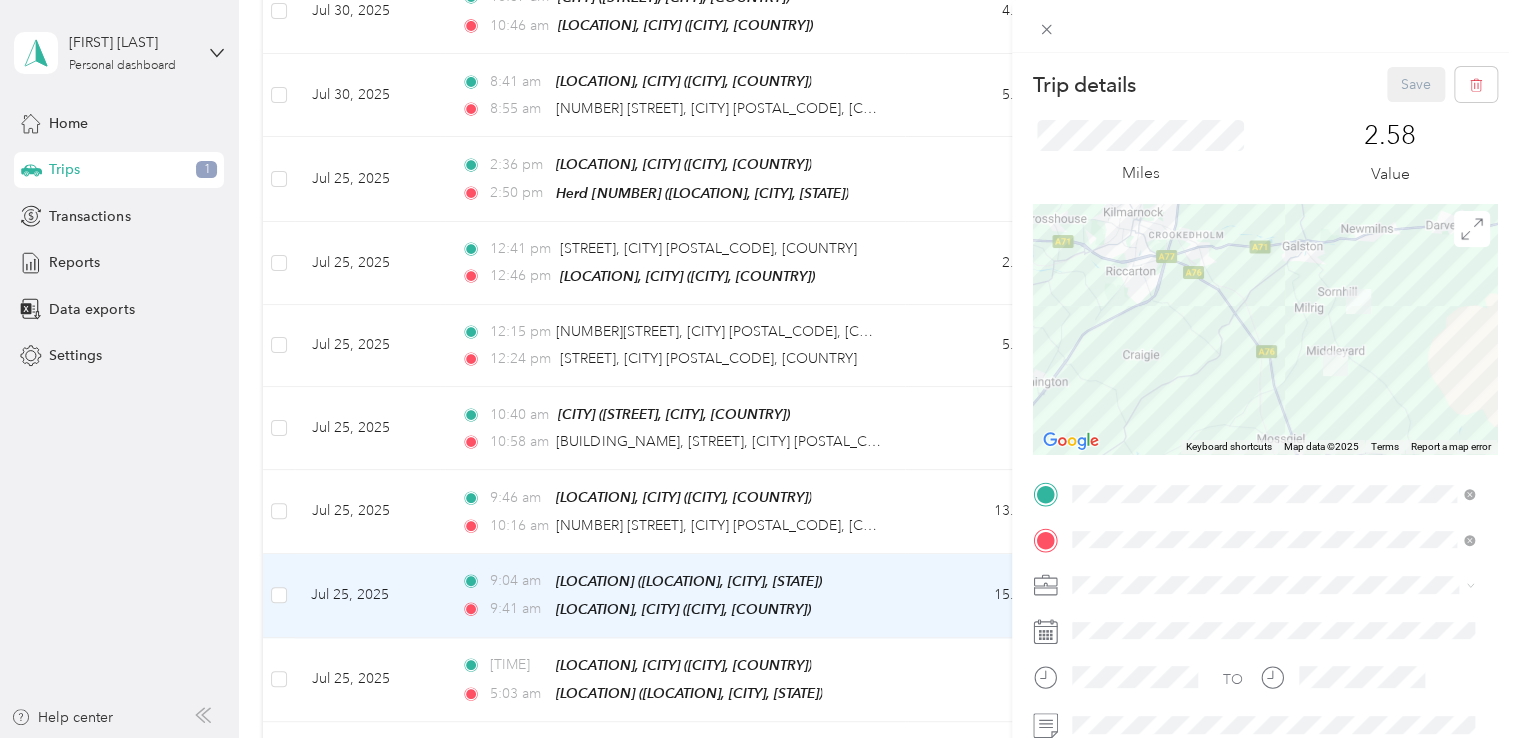 click on "Trip details Save This trip cannot be edited because it is either under review, approved, or paid. Contact your Team Manager to edit it. Miles [NUMBER] Value  ← Move left → Move right ↑ Move up ↓ Move down + Zoom in - Zoom out Home Jump left by 75% End Jump right by 75% Page Up Jump up by 75% Page Down Jump down by 75% Keyboard shortcuts Map Data Map data ©[YEAR] Map data ©[YEAR] 2 km  Click to toggle between metric and imperial units Terms Report a map error TO Add photo" at bounding box center (759, 369) 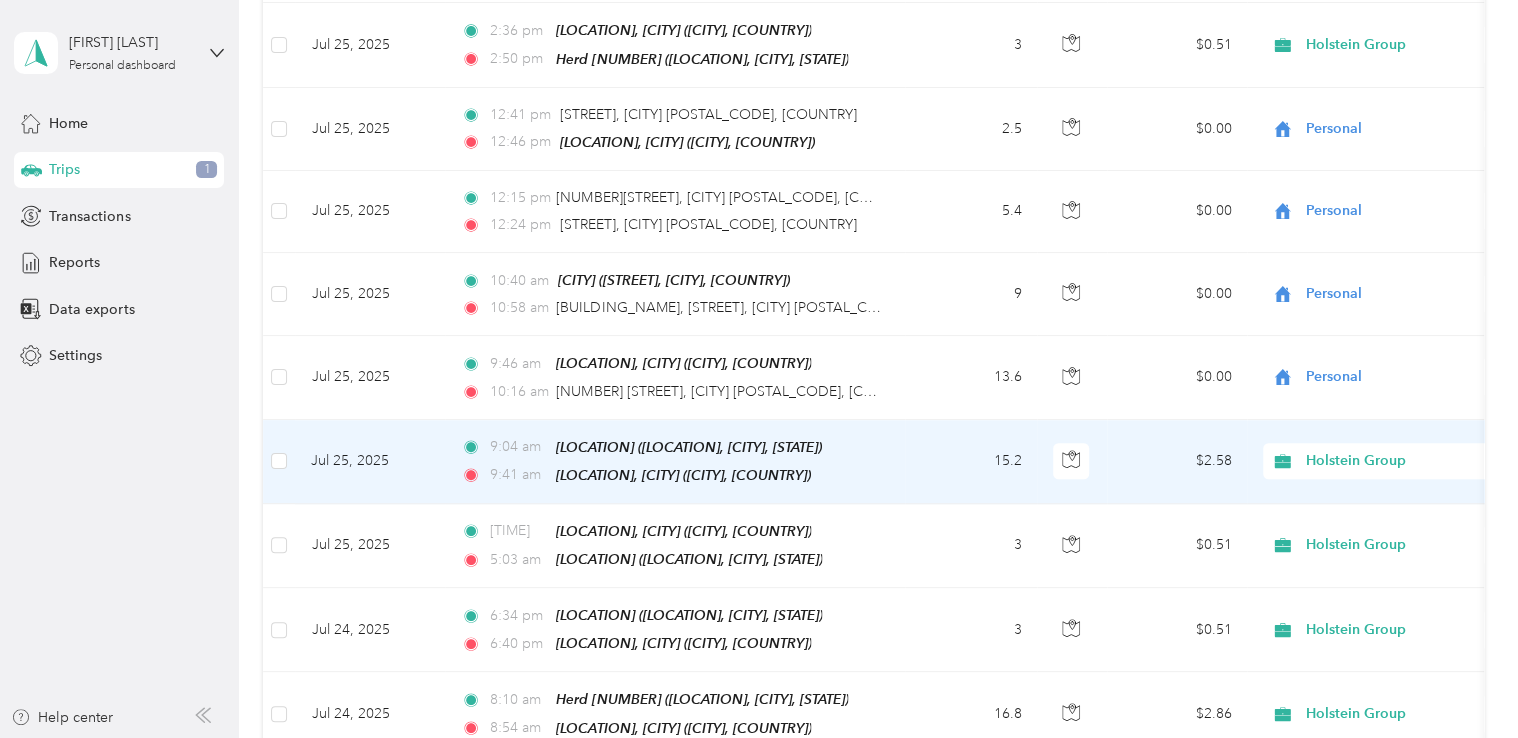 scroll, scrollTop: 761, scrollLeft: 0, axis: vertical 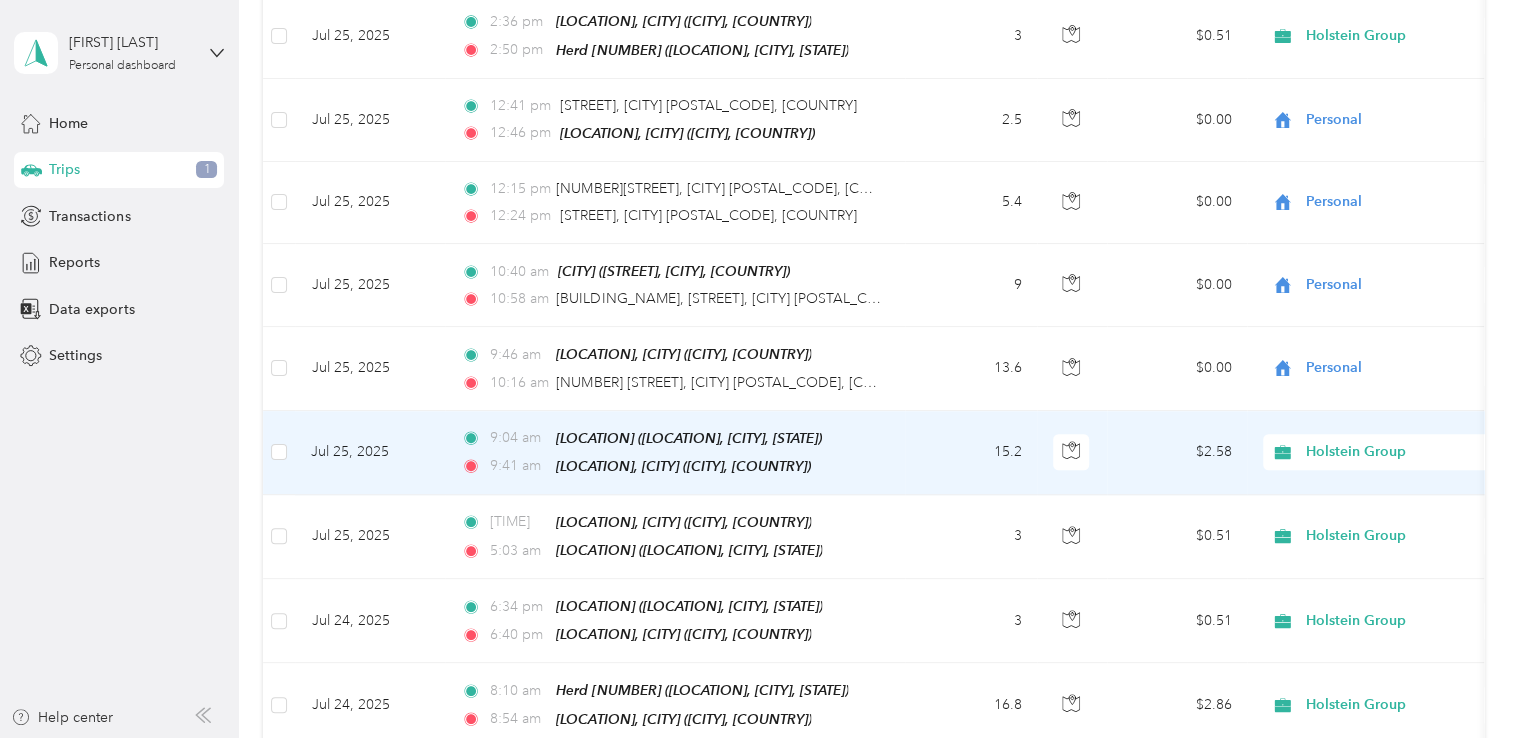 click on "15.2" at bounding box center (971, 453) 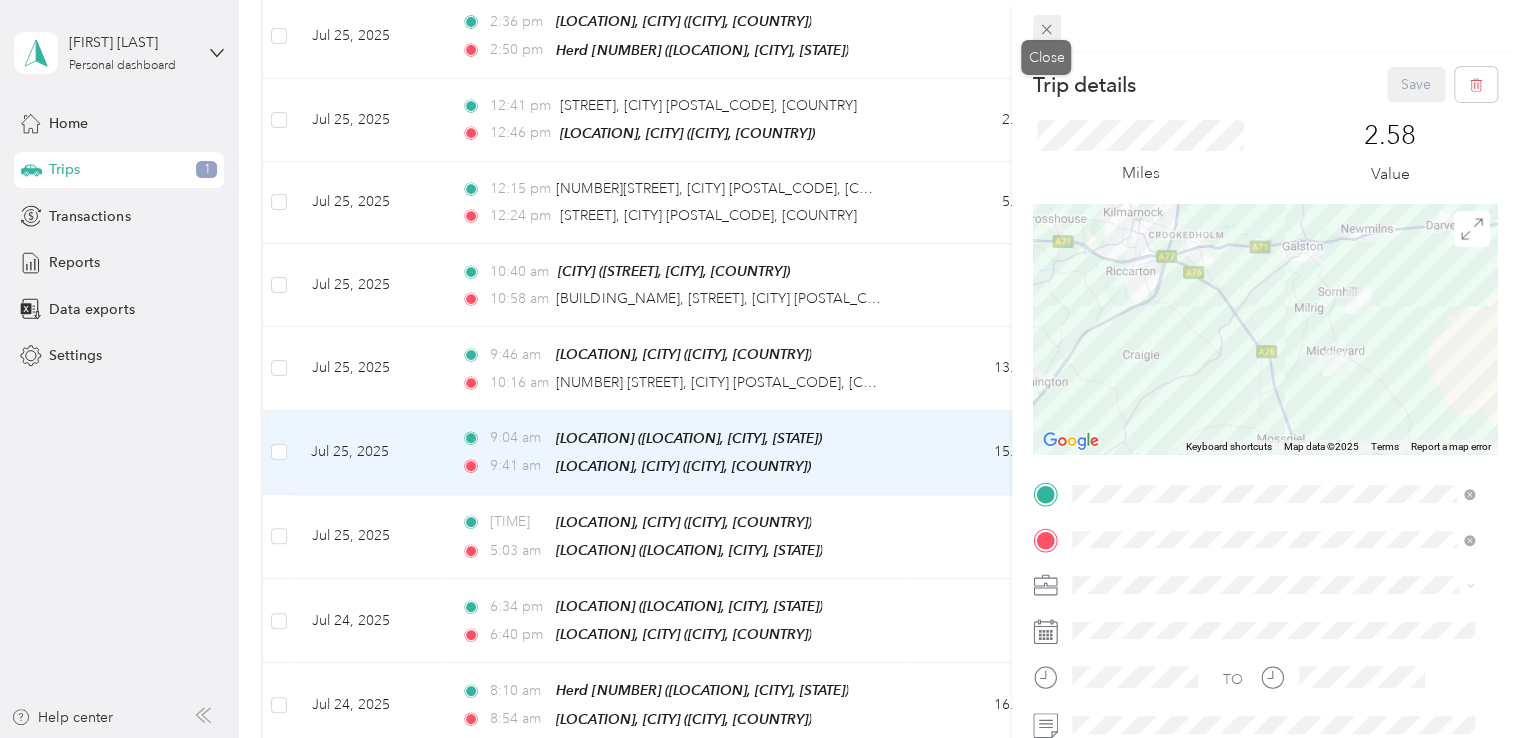 click 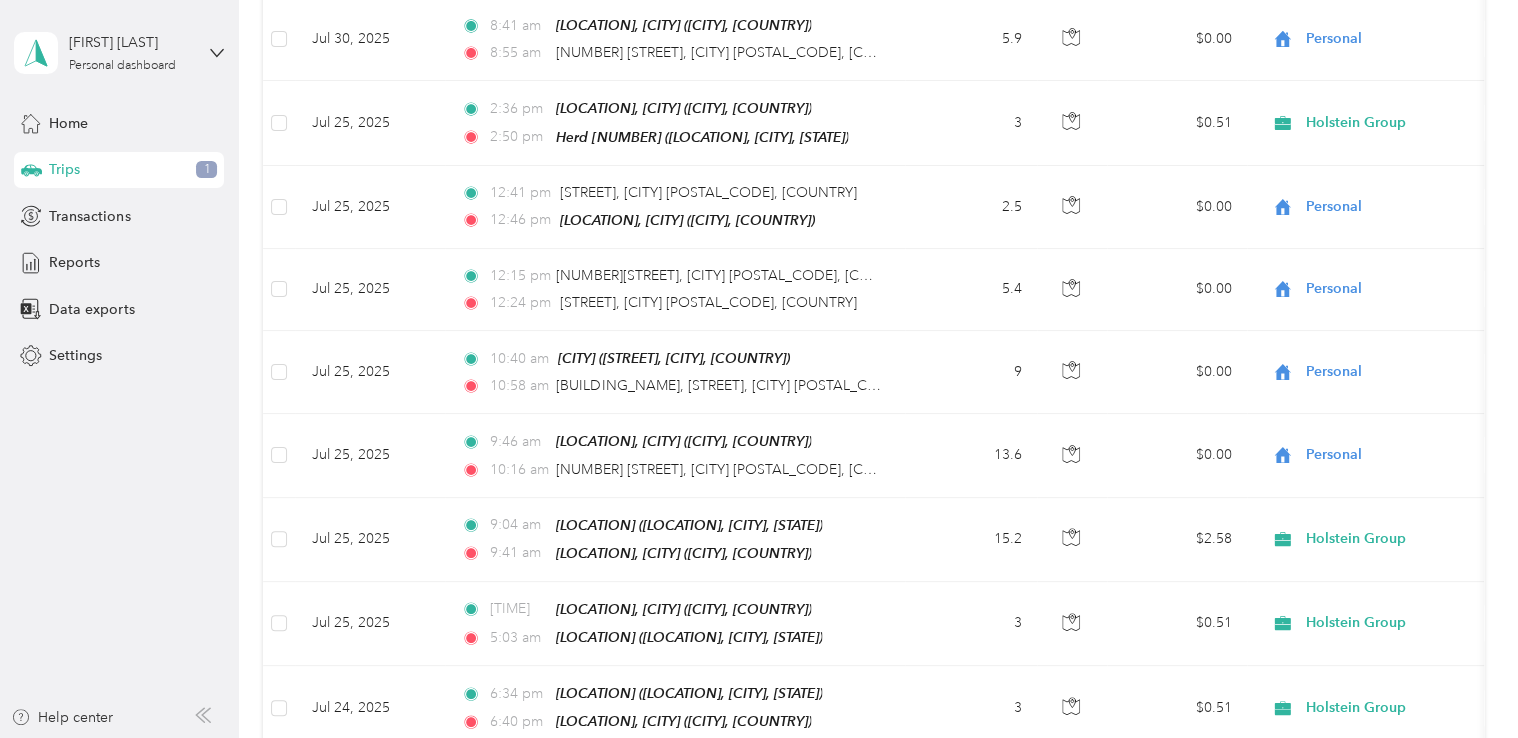 scroll, scrollTop: 673, scrollLeft: 0, axis: vertical 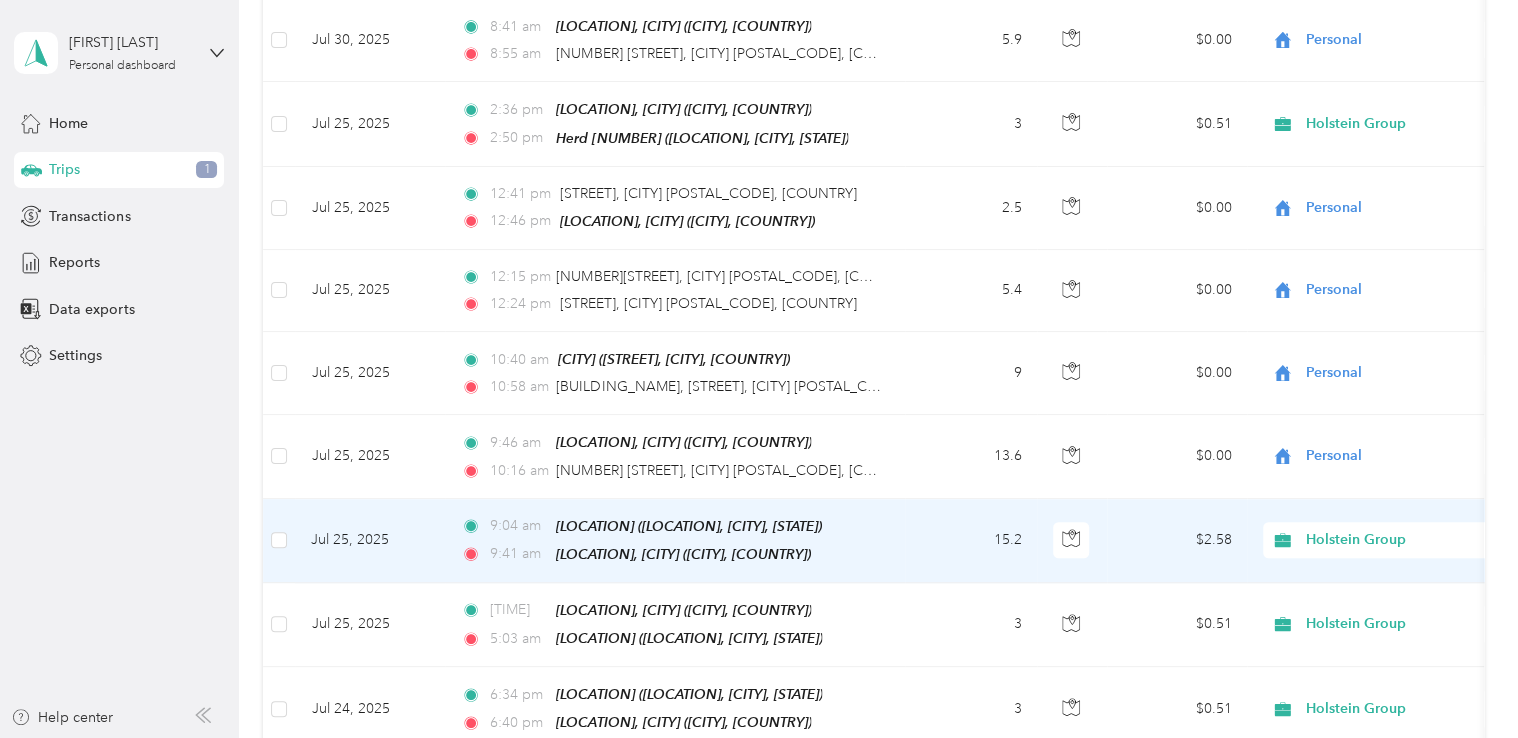click on "15.2" at bounding box center [971, 541] 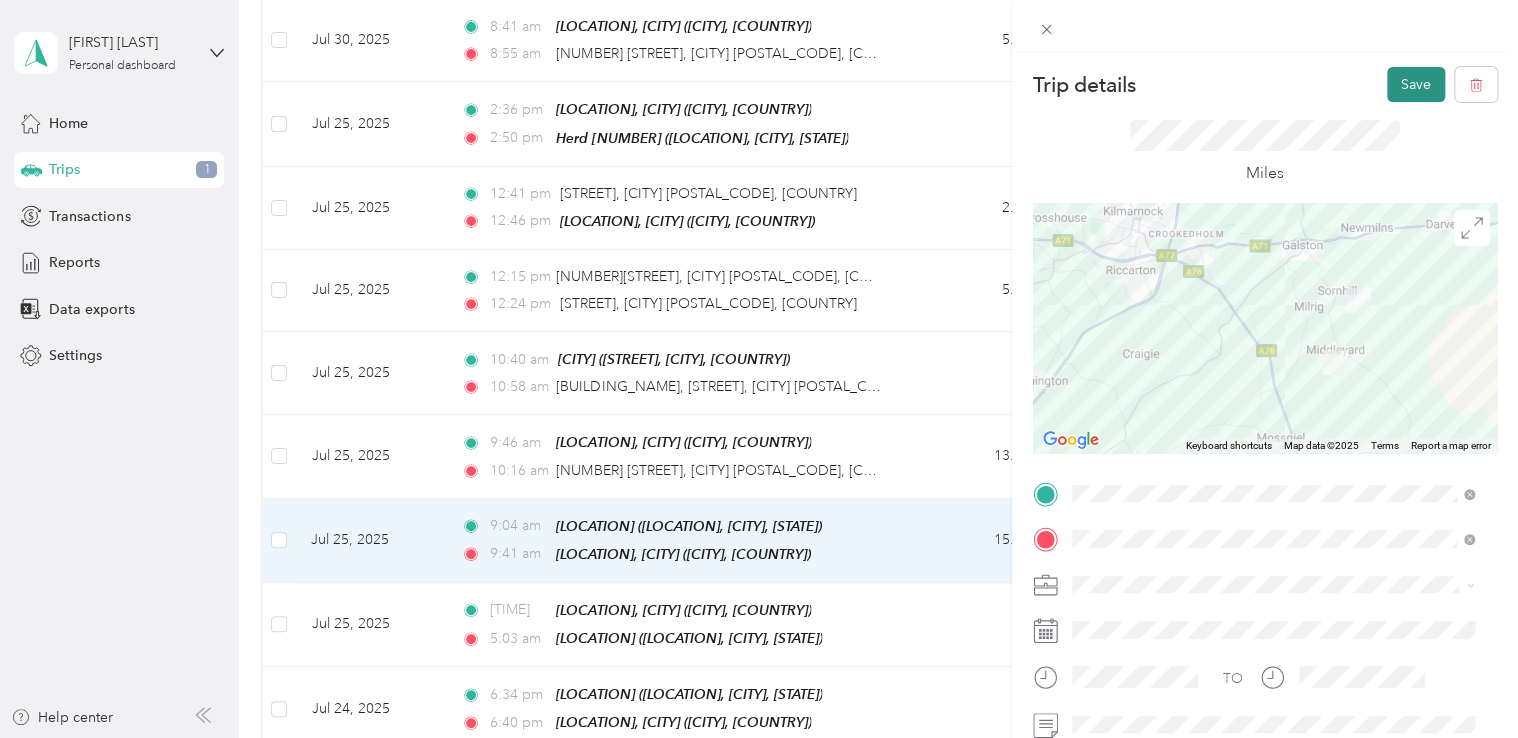 click on "Save" at bounding box center [1416, 84] 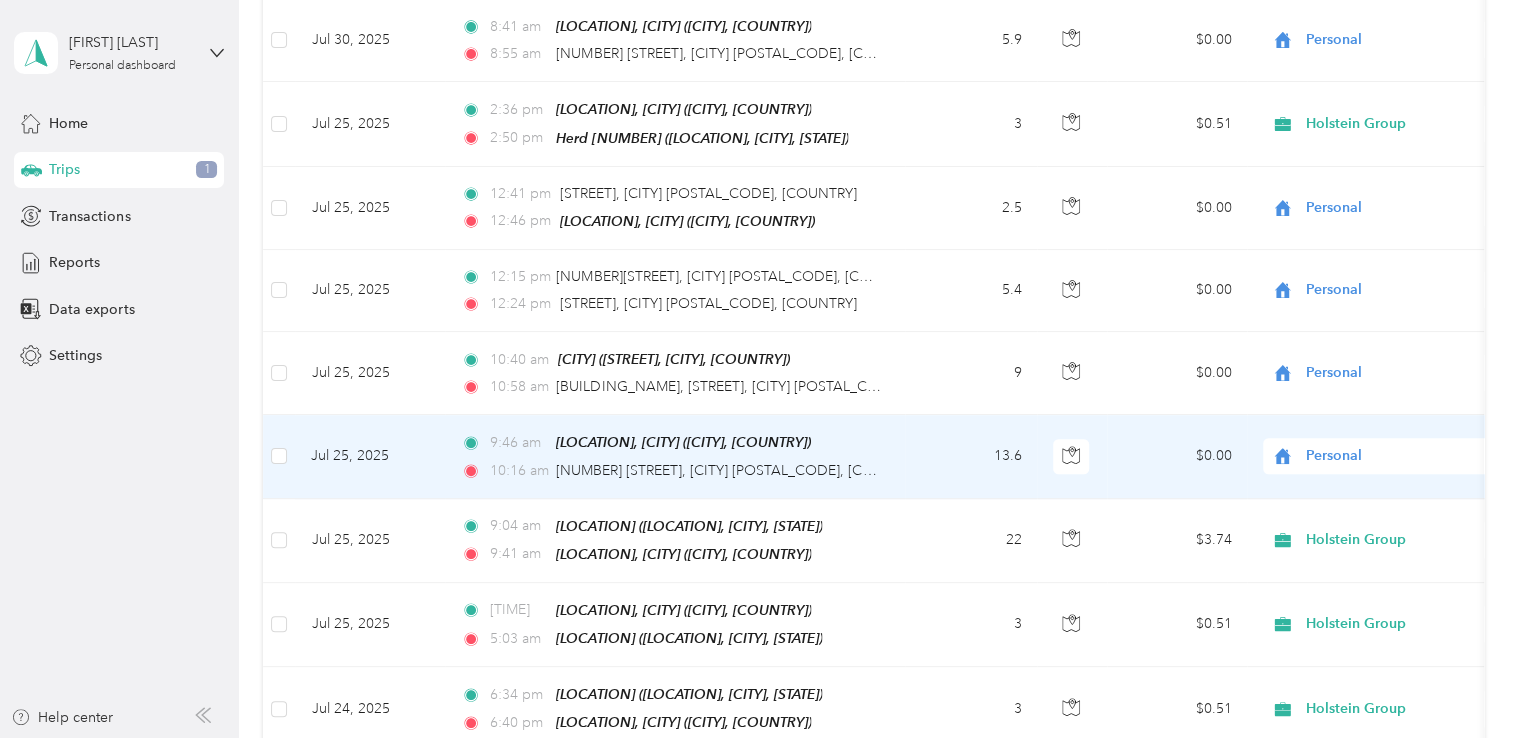scroll, scrollTop: 0, scrollLeft: 6, axis: horizontal 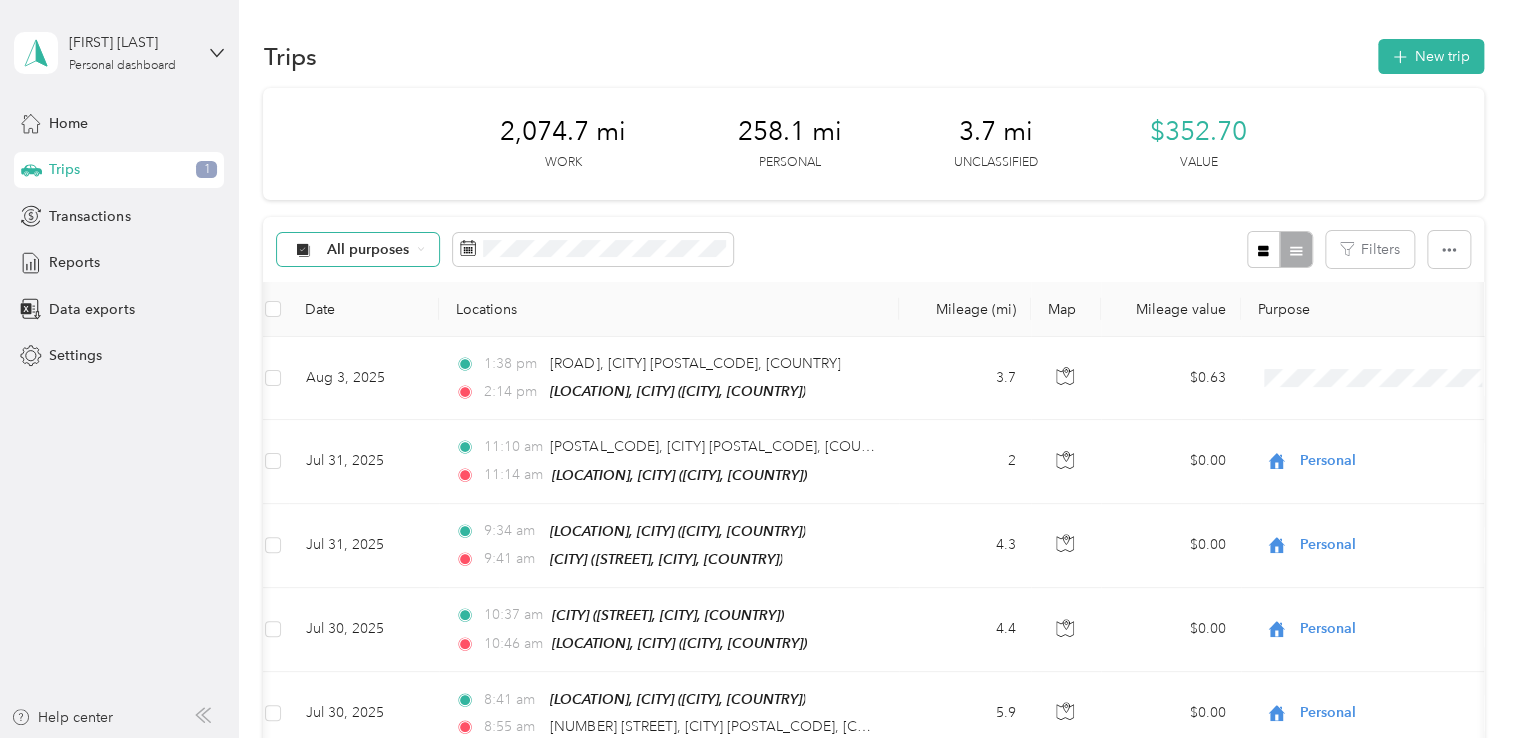 click on "All purposes" at bounding box center [358, 250] 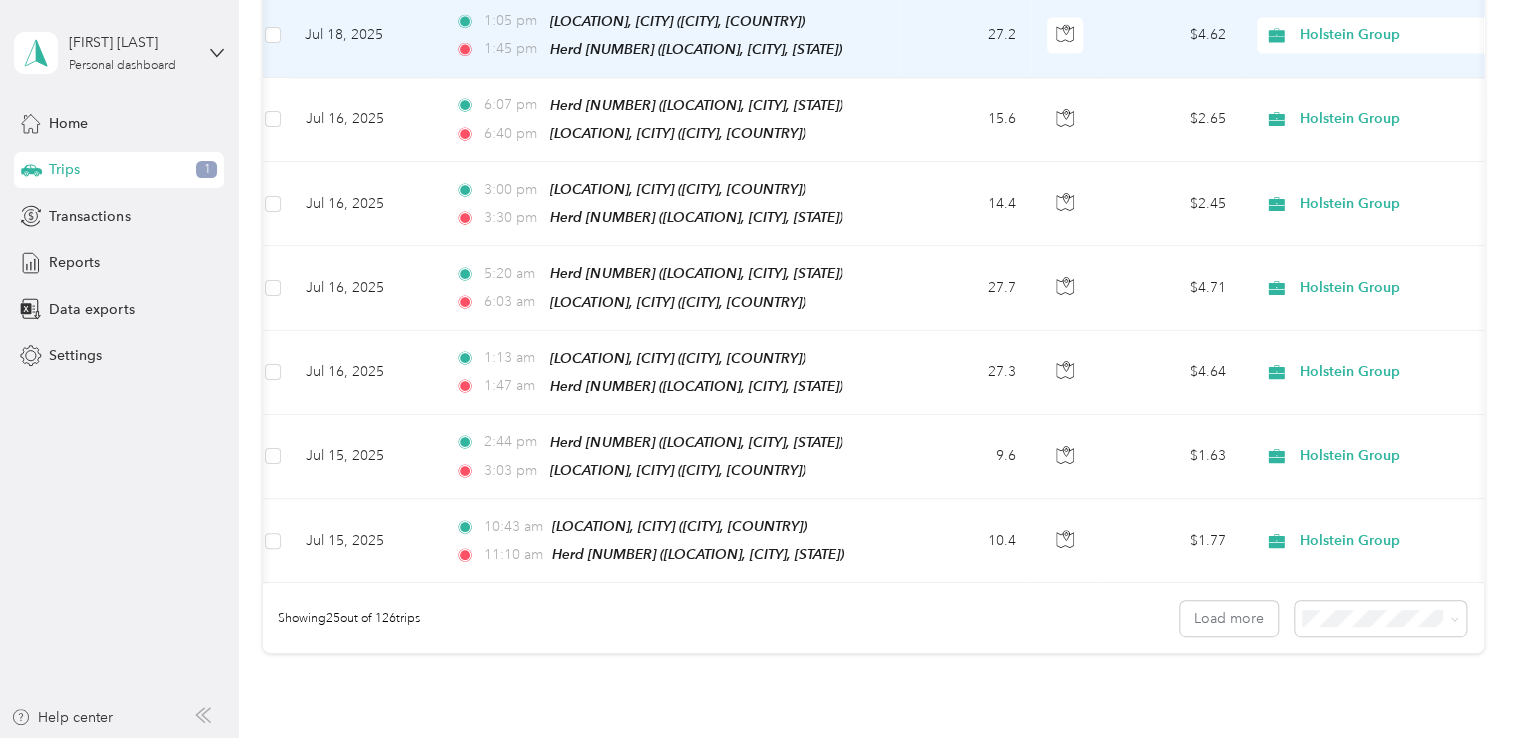 scroll, scrollTop: 1894, scrollLeft: 0, axis: vertical 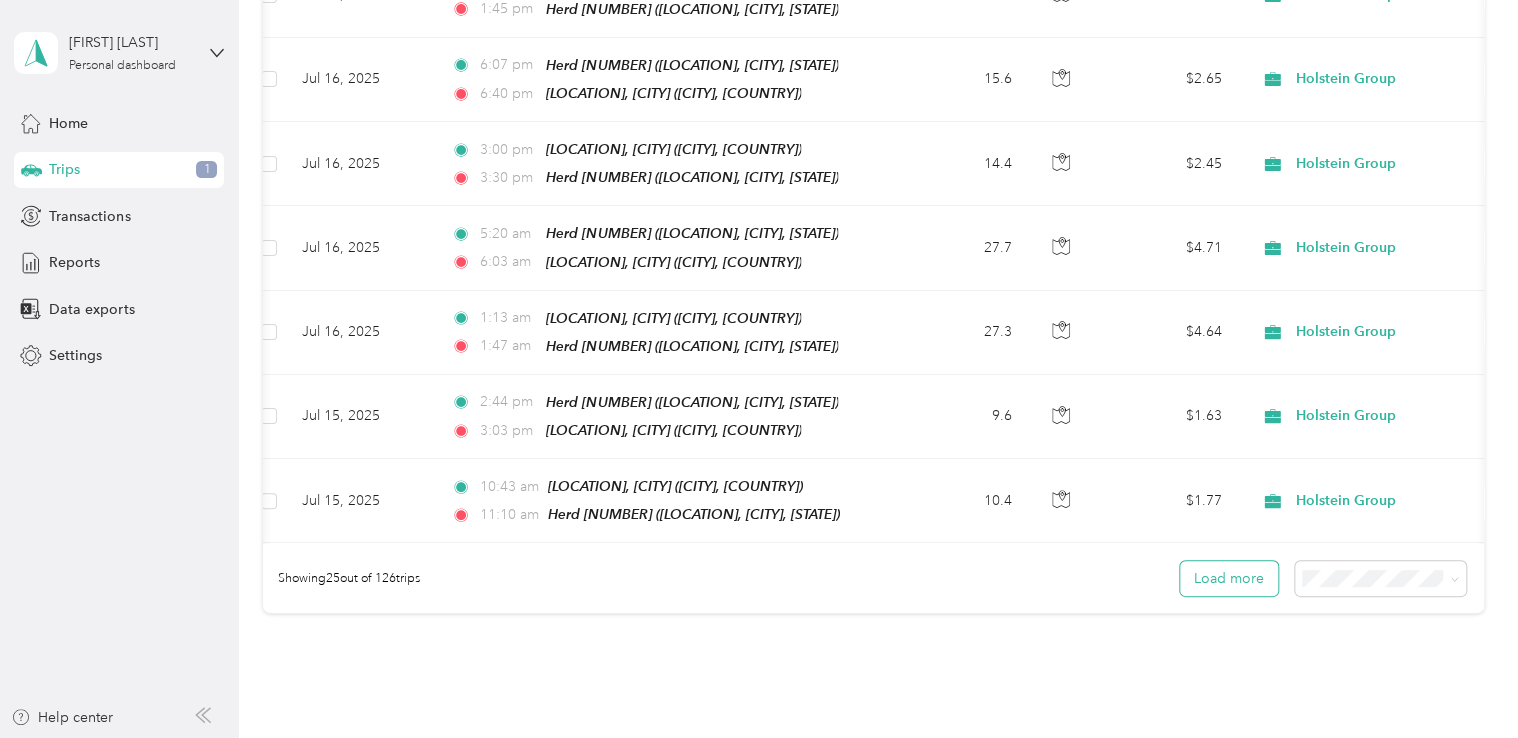 click on "Load more" at bounding box center (1229, 578) 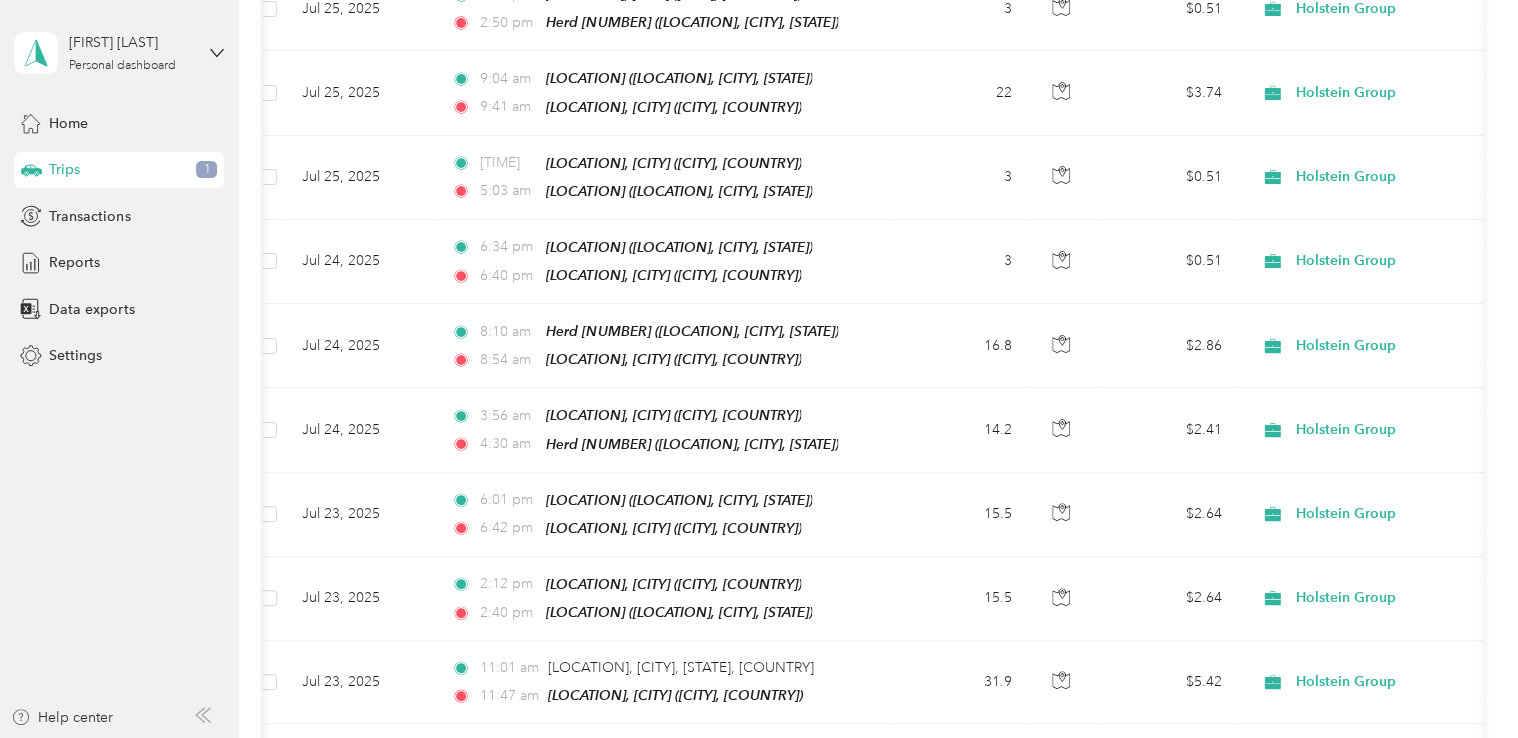 scroll, scrollTop: 0, scrollLeft: 0, axis: both 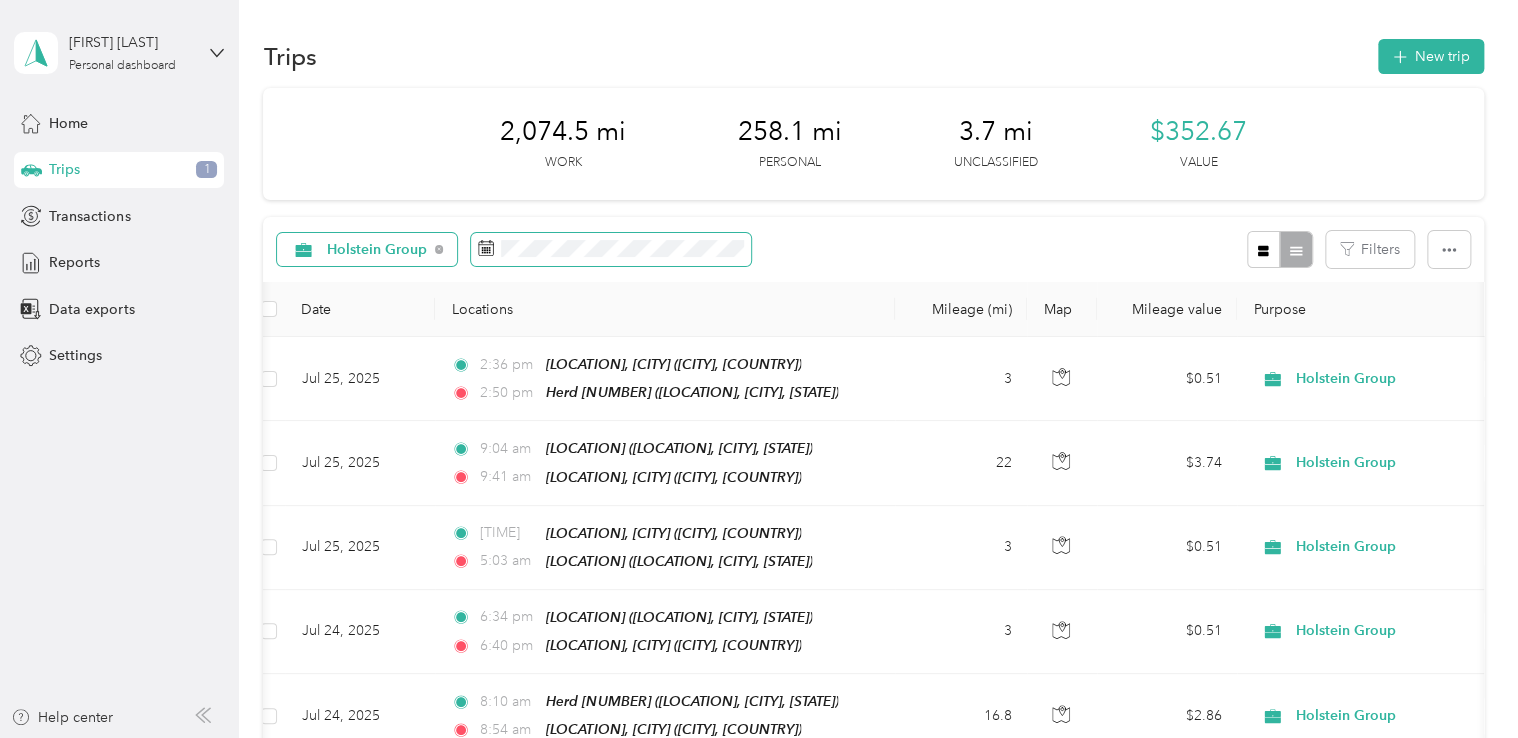 click 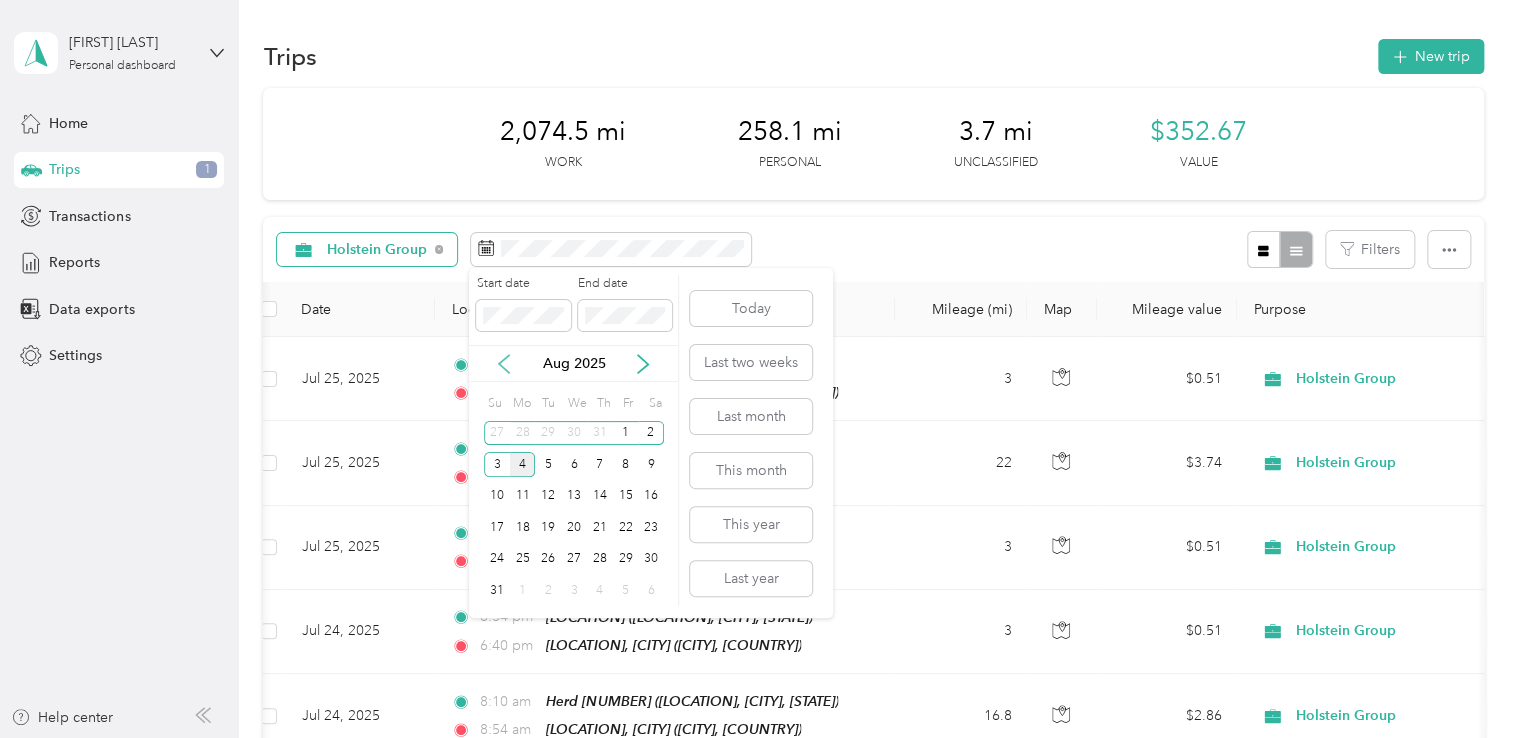 click 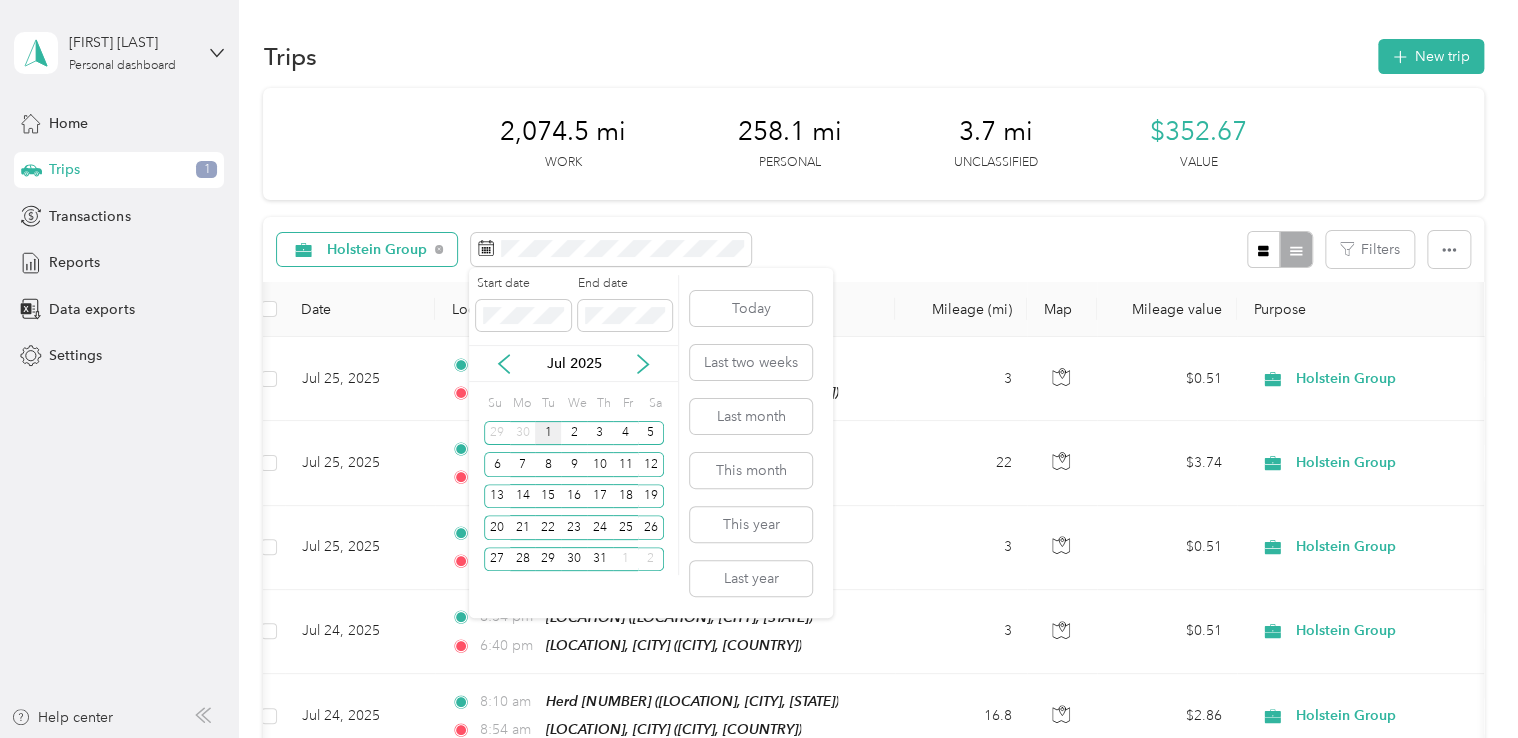 click on "1" at bounding box center [548, 433] 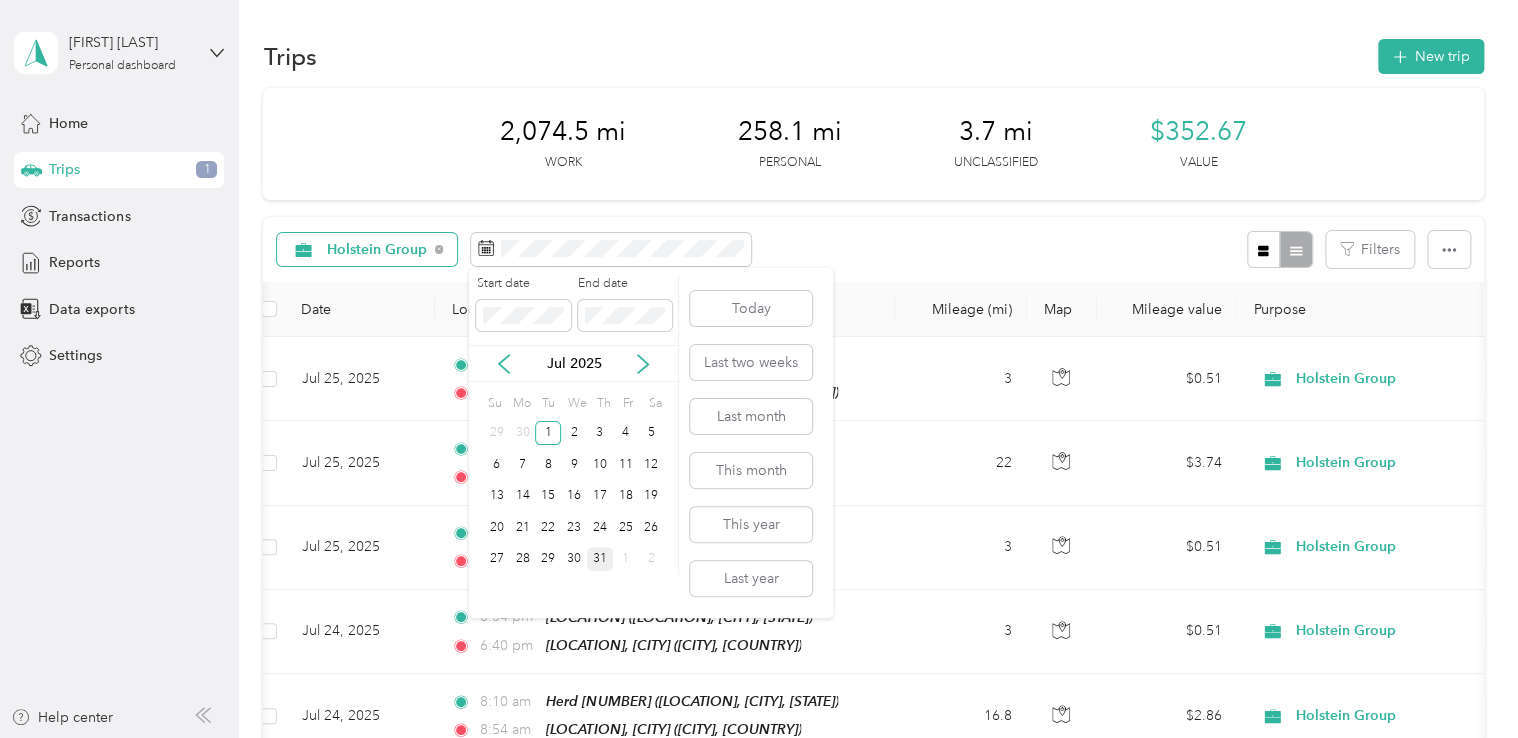 click on "31" at bounding box center [600, 559] 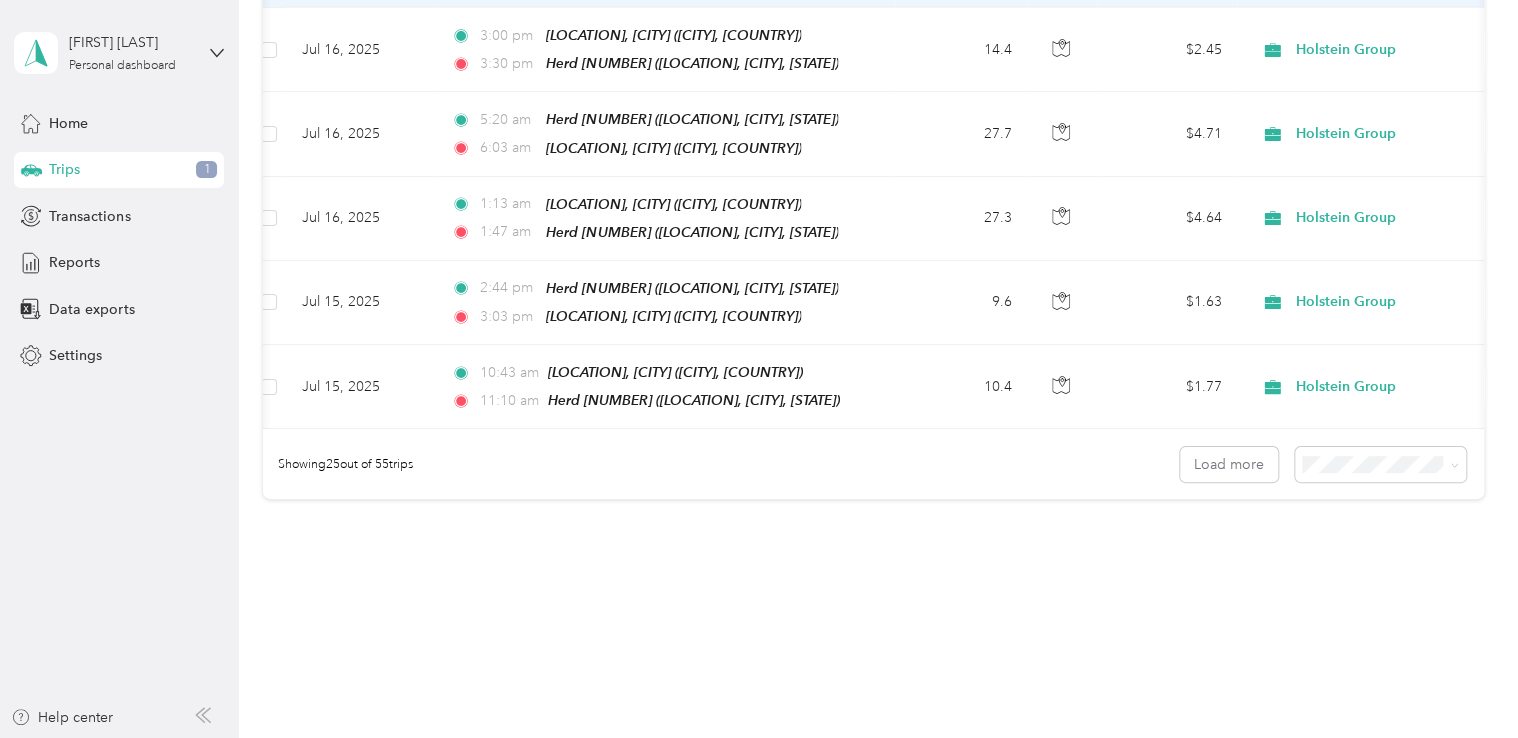 scroll, scrollTop: 2011, scrollLeft: 0, axis: vertical 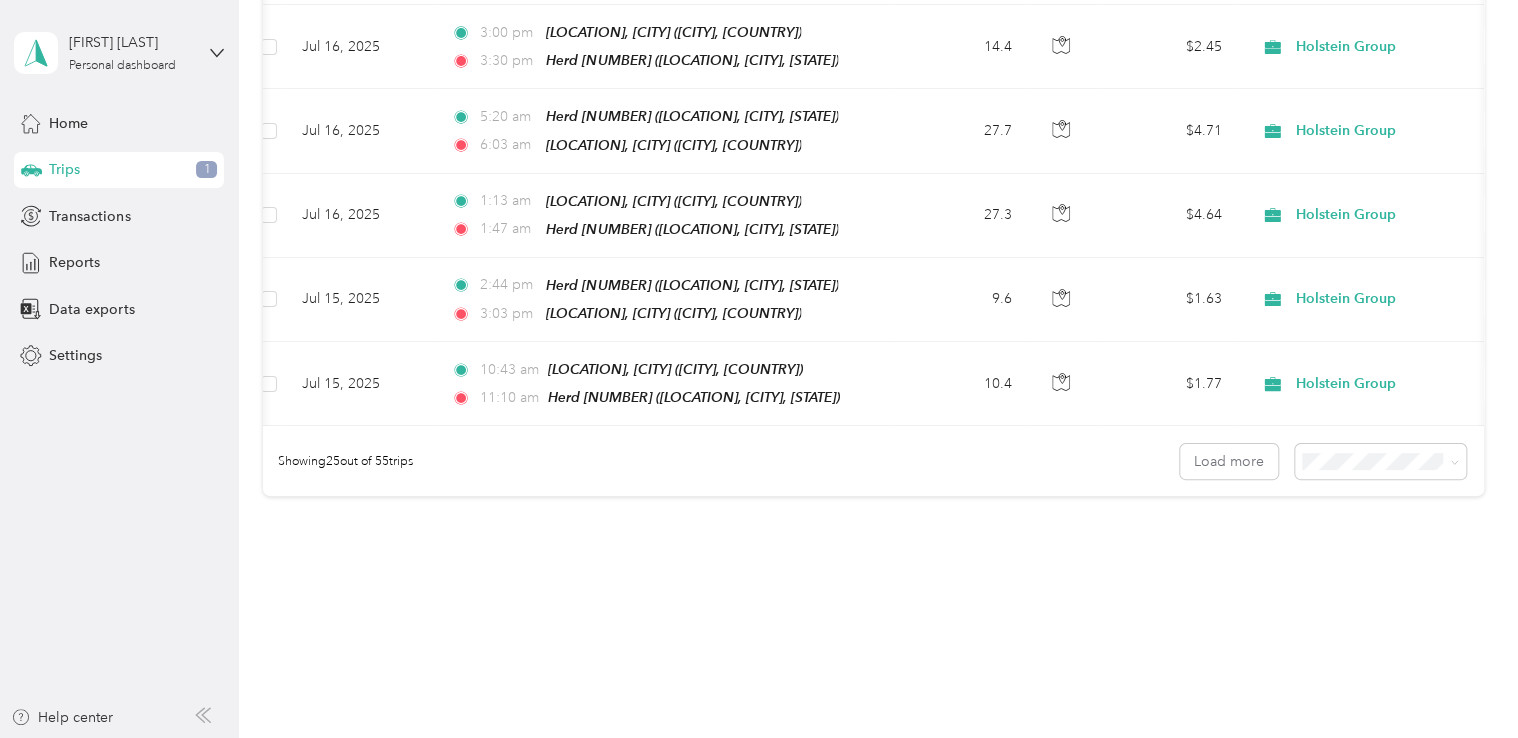 click on "Showing  25  out of   55  trips Load more" at bounding box center [873, 461] 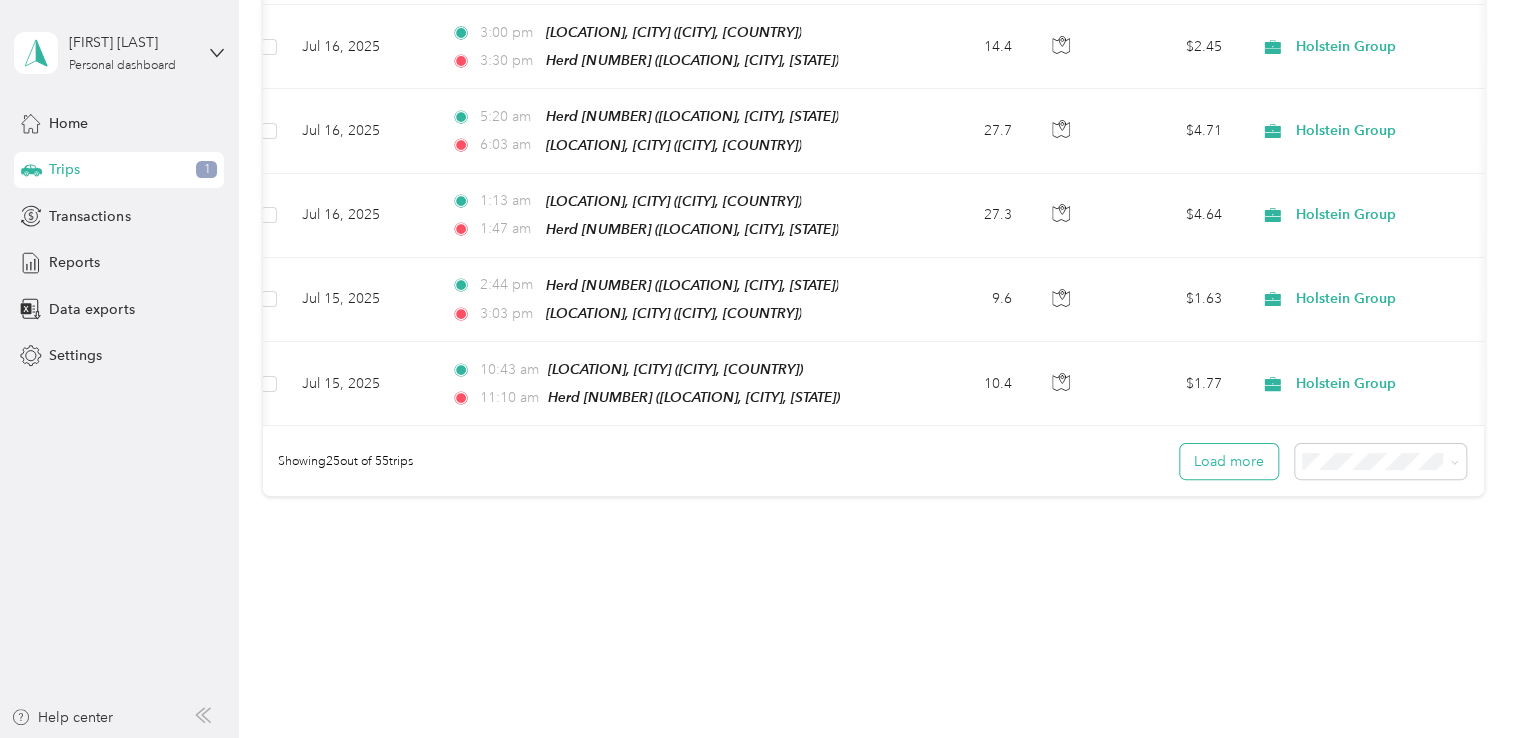 click on "Load more" at bounding box center (1229, 461) 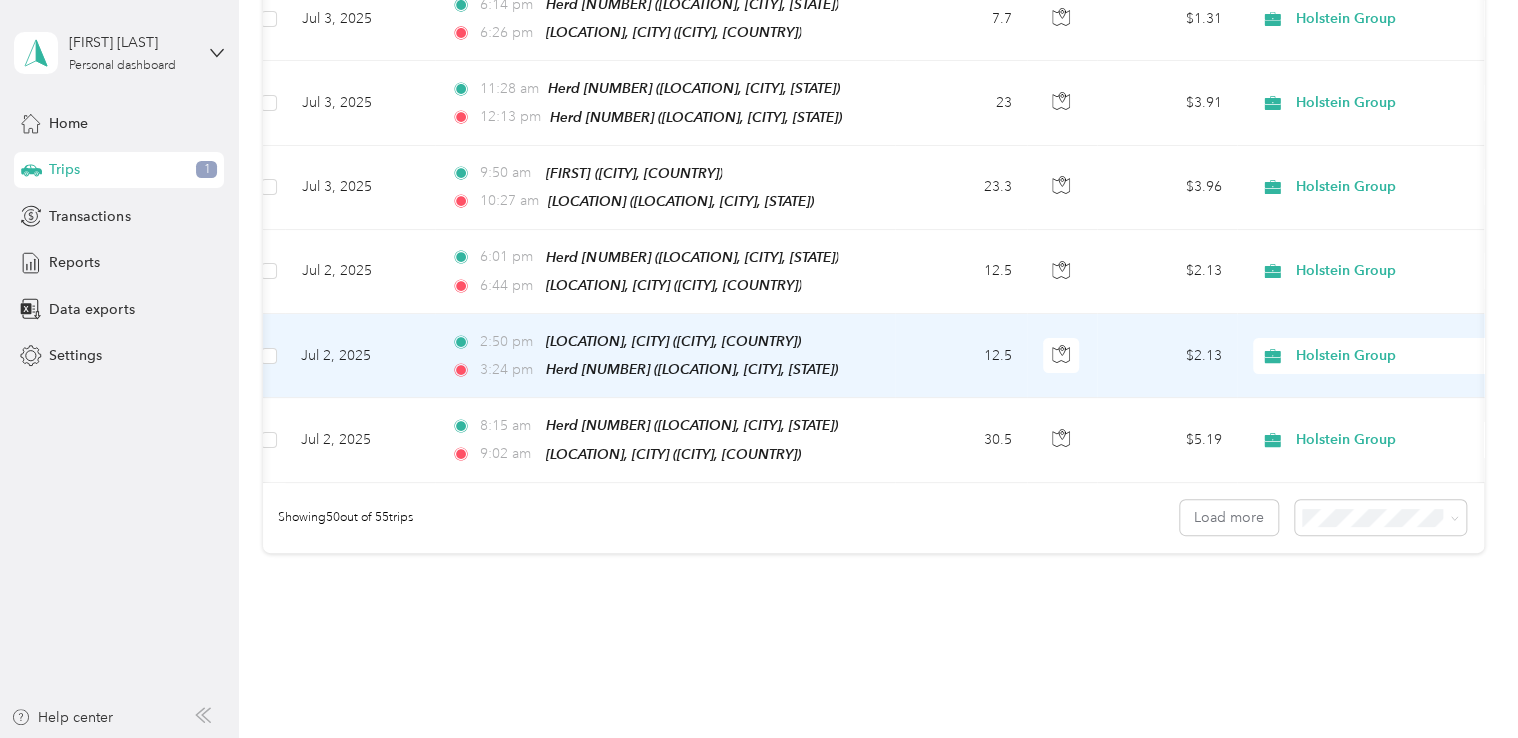 scroll, scrollTop: 4026, scrollLeft: 0, axis: vertical 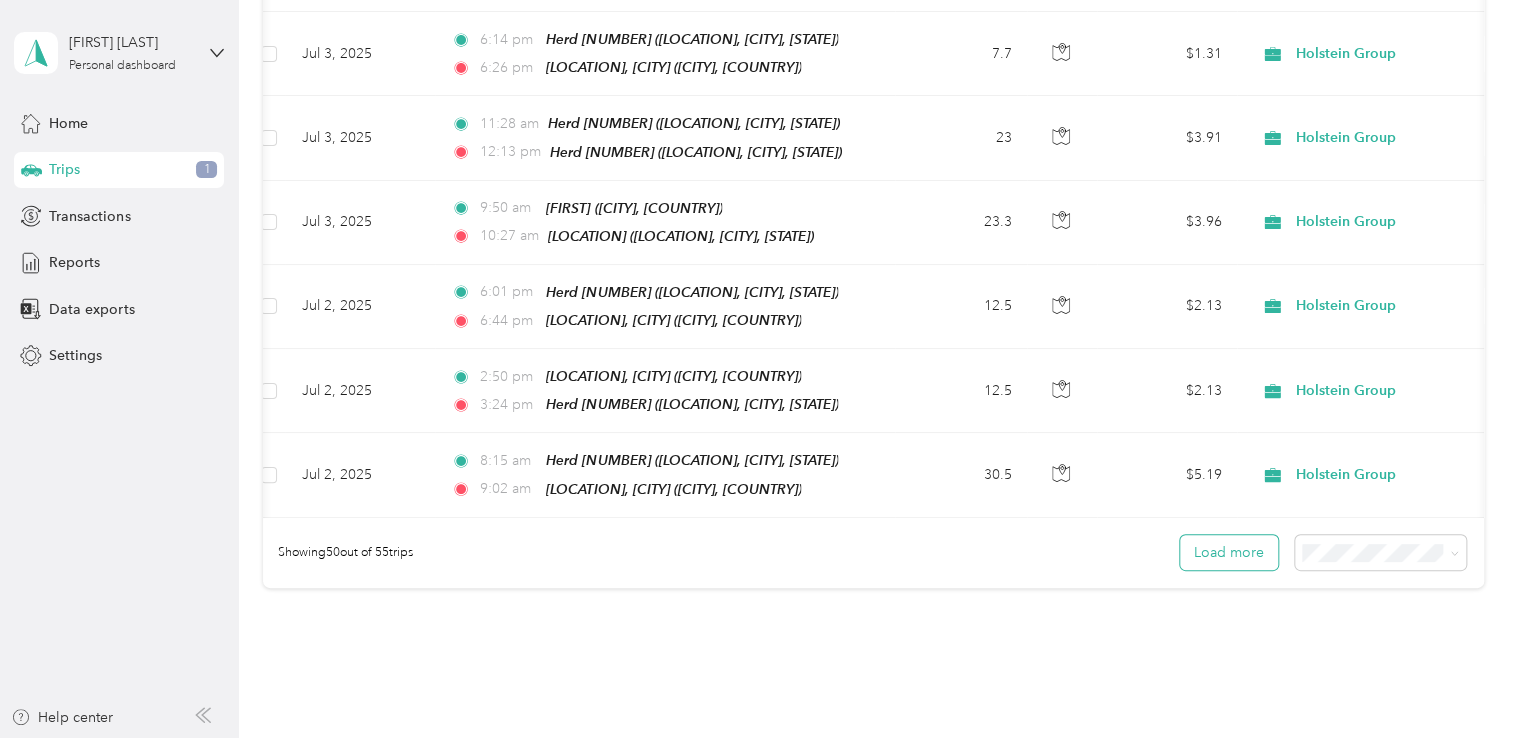click on "Load more" at bounding box center [1229, 552] 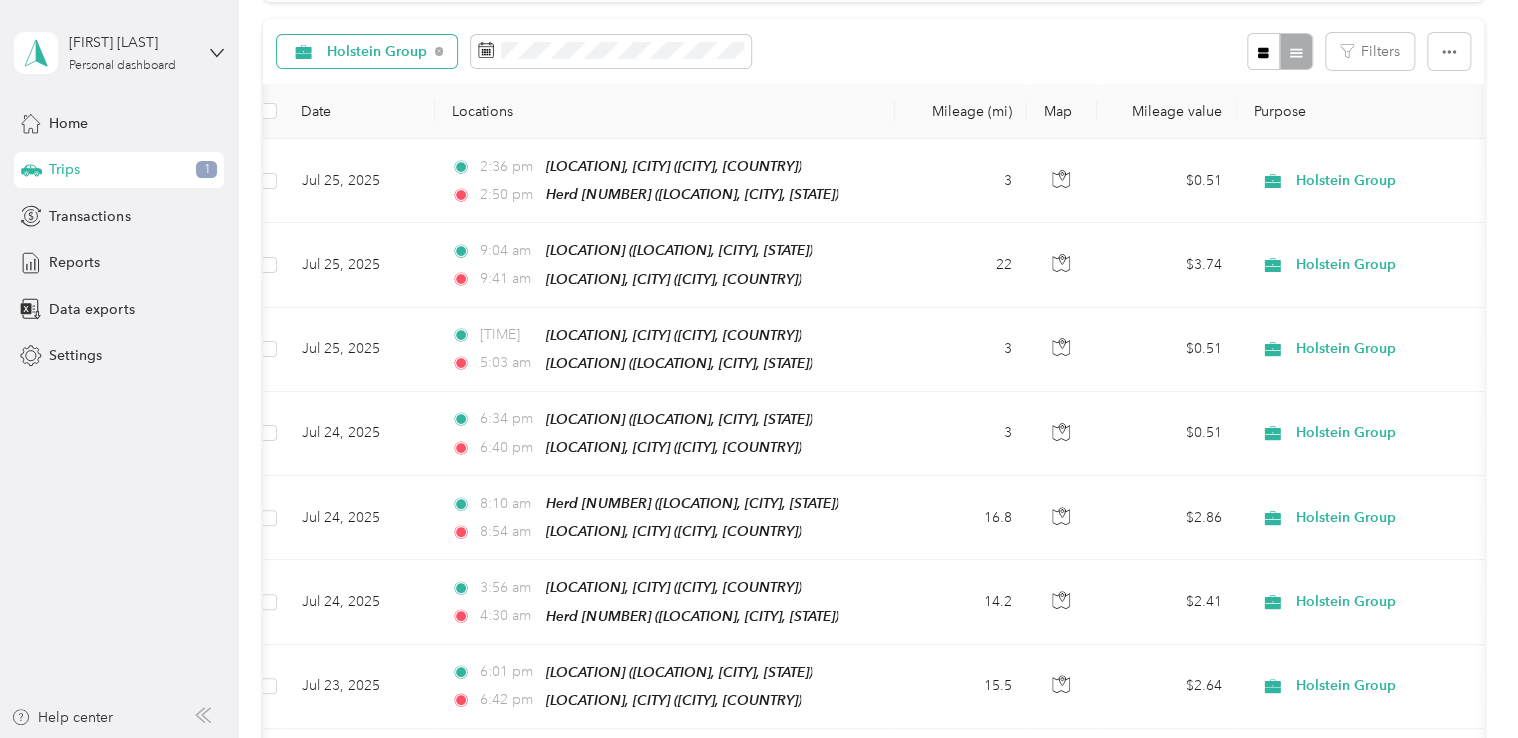 scroll, scrollTop: 0, scrollLeft: 0, axis: both 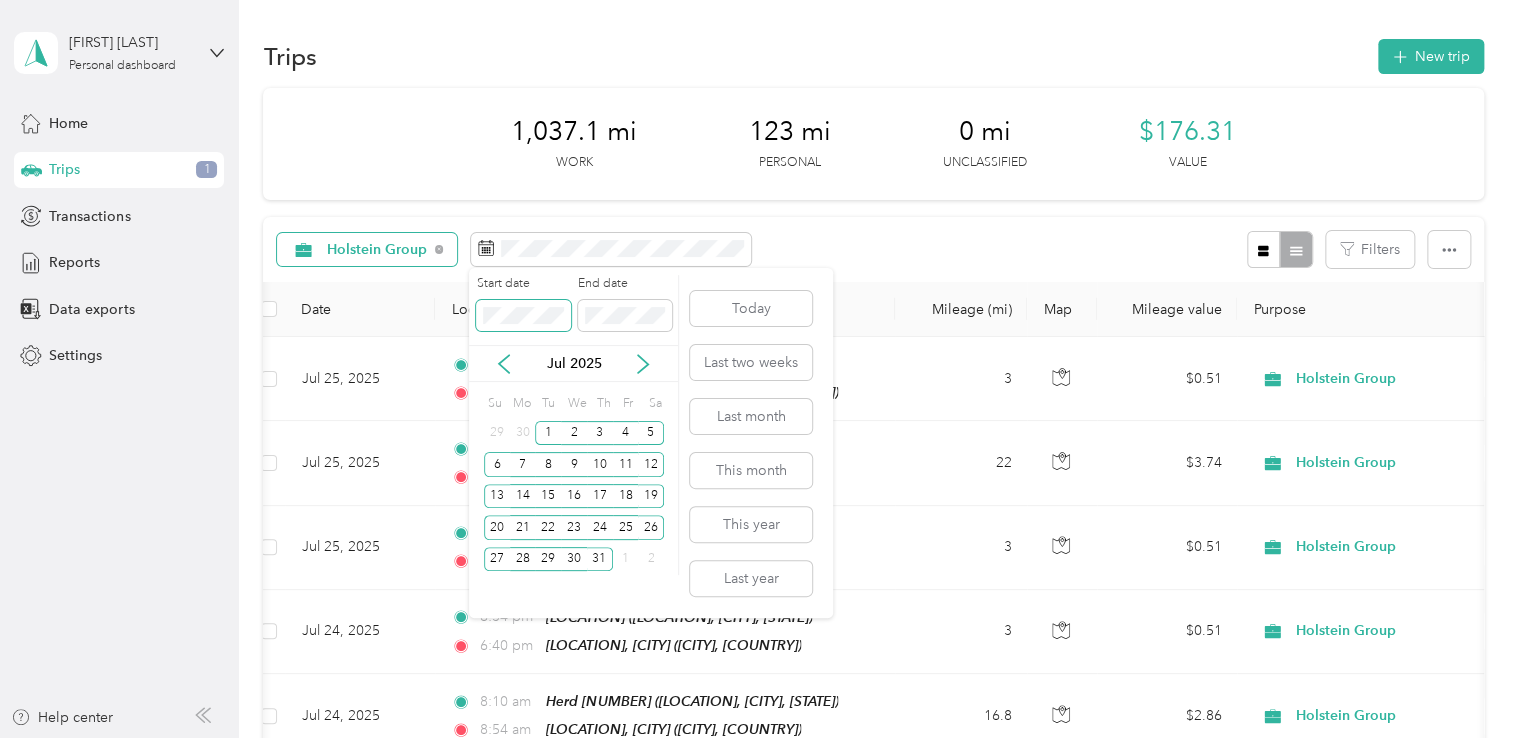 click at bounding box center [523, 316] 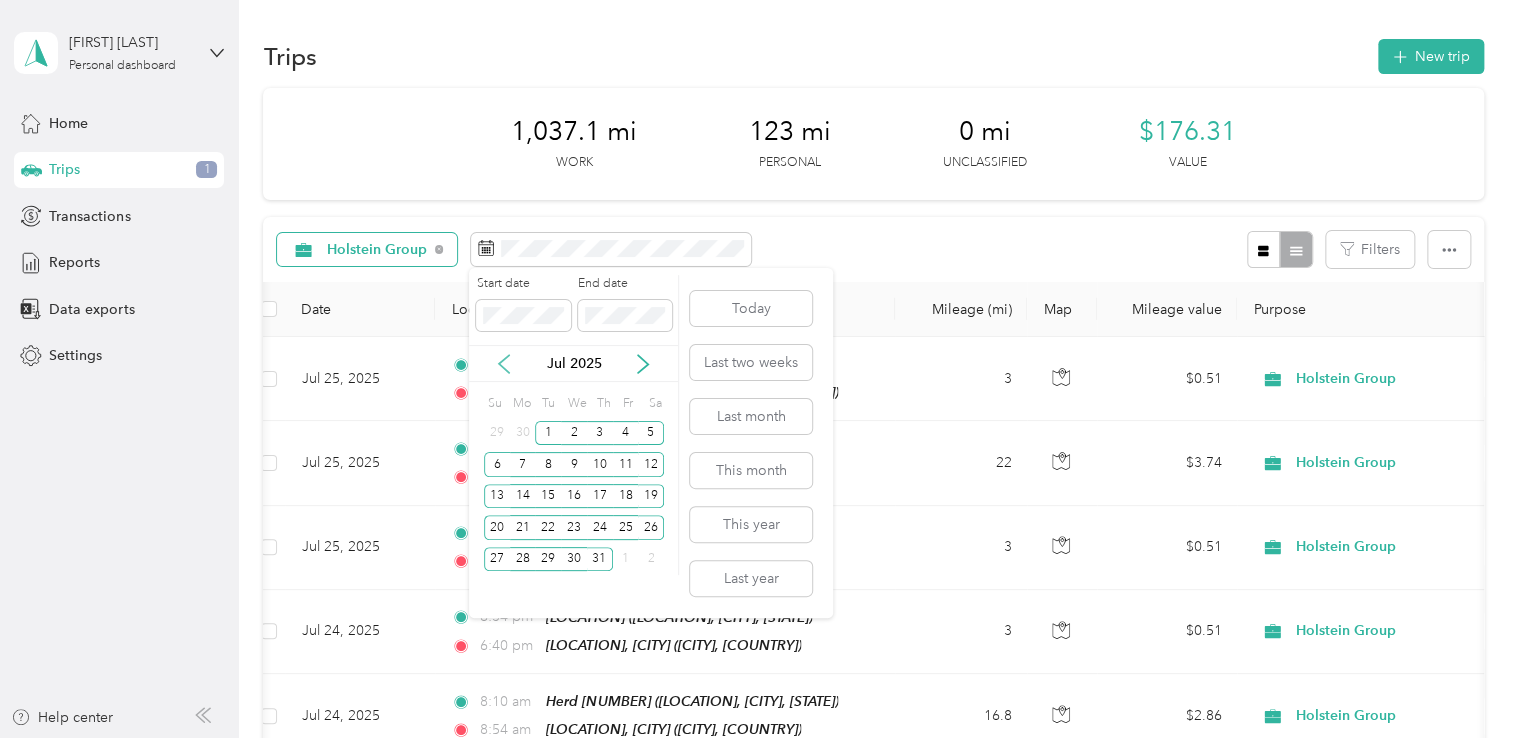 click 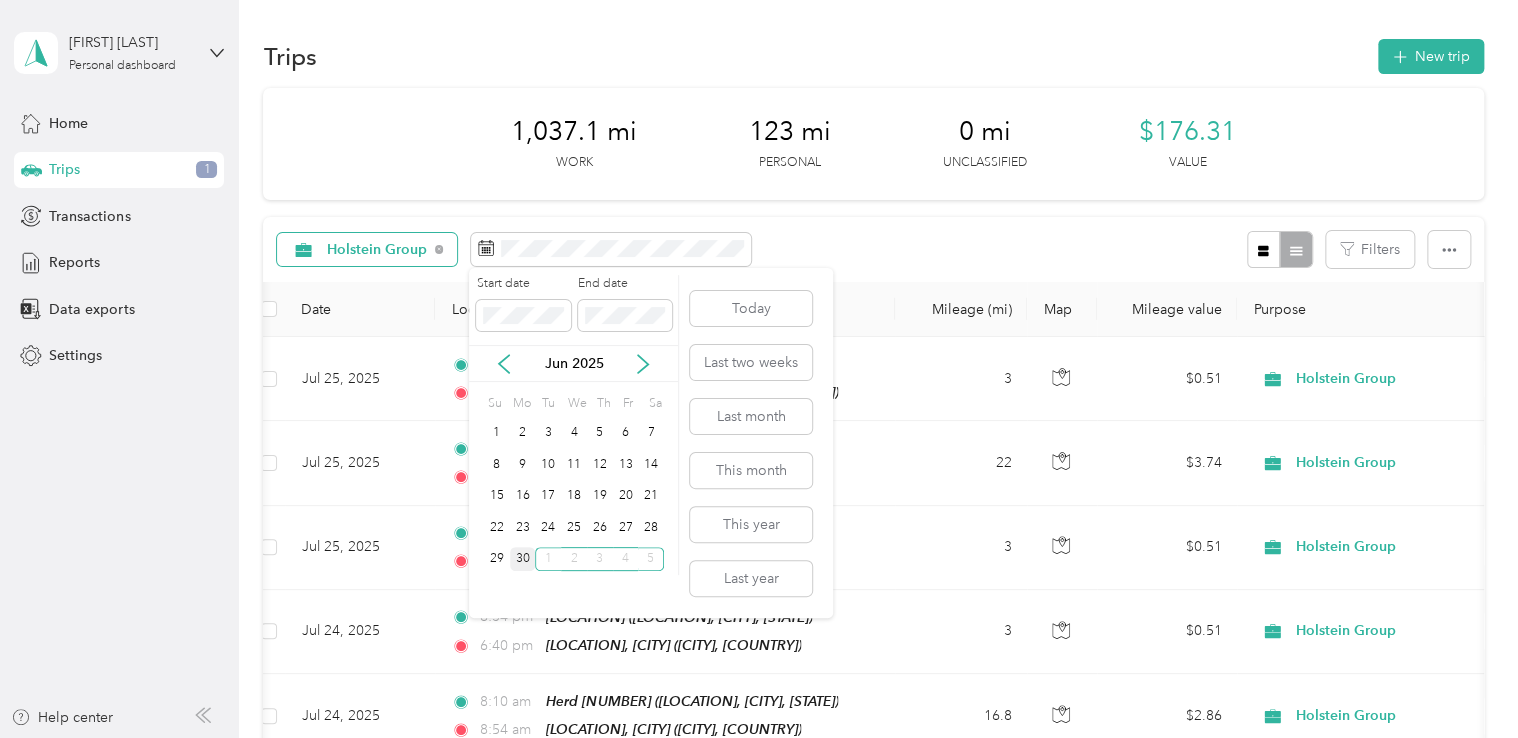 click on "30" at bounding box center (523, 559) 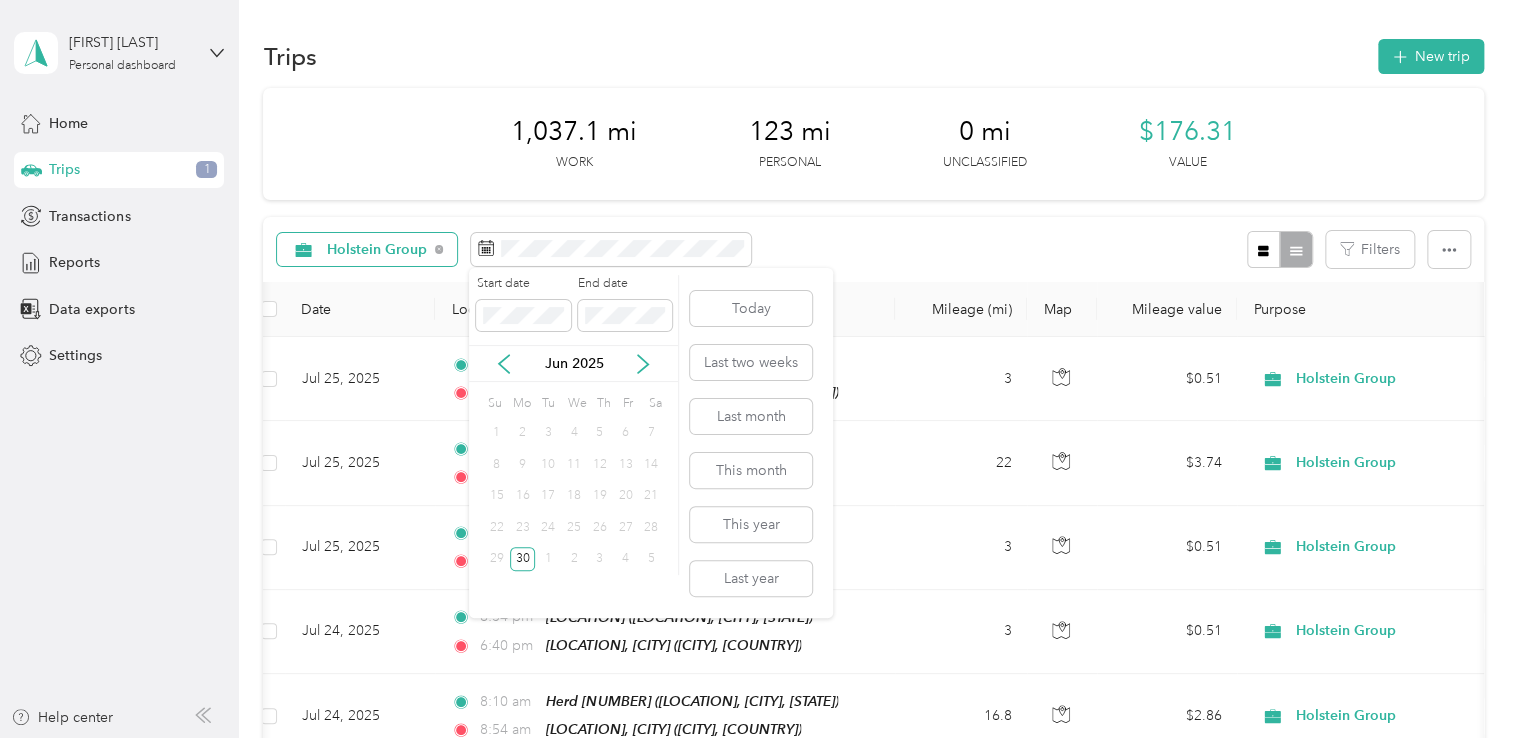 click on "Jun 2025" at bounding box center [573, 363] 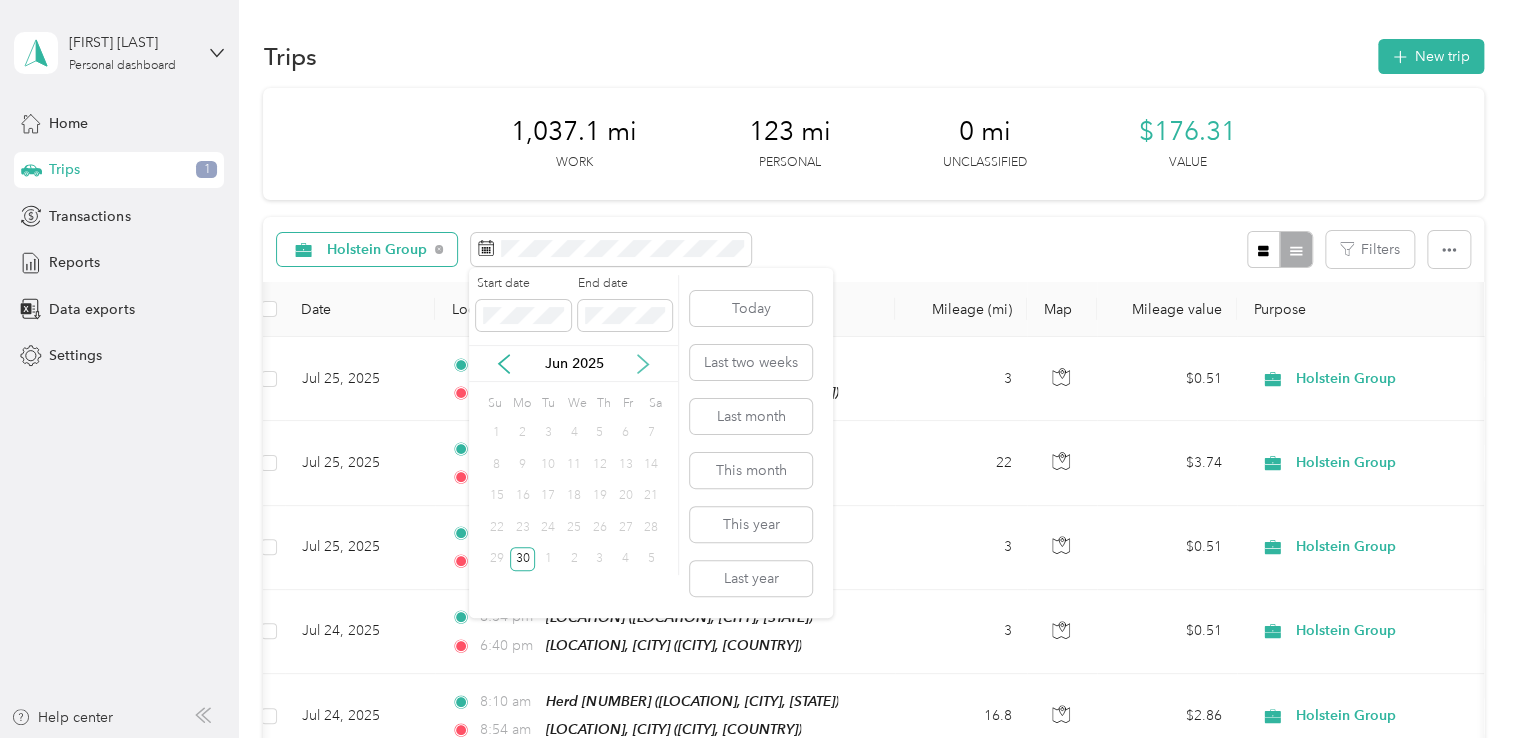 click 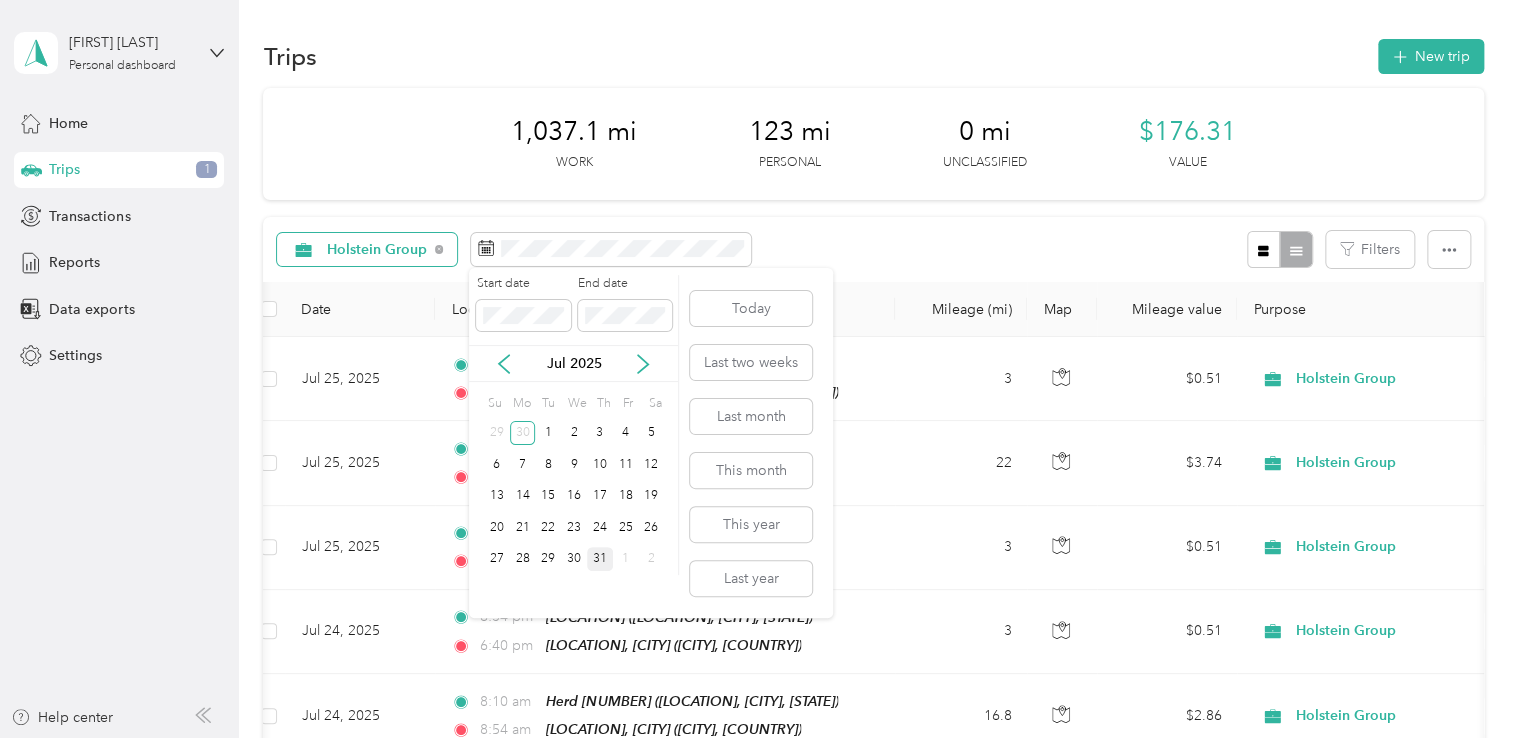 click on "31" at bounding box center [600, 559] 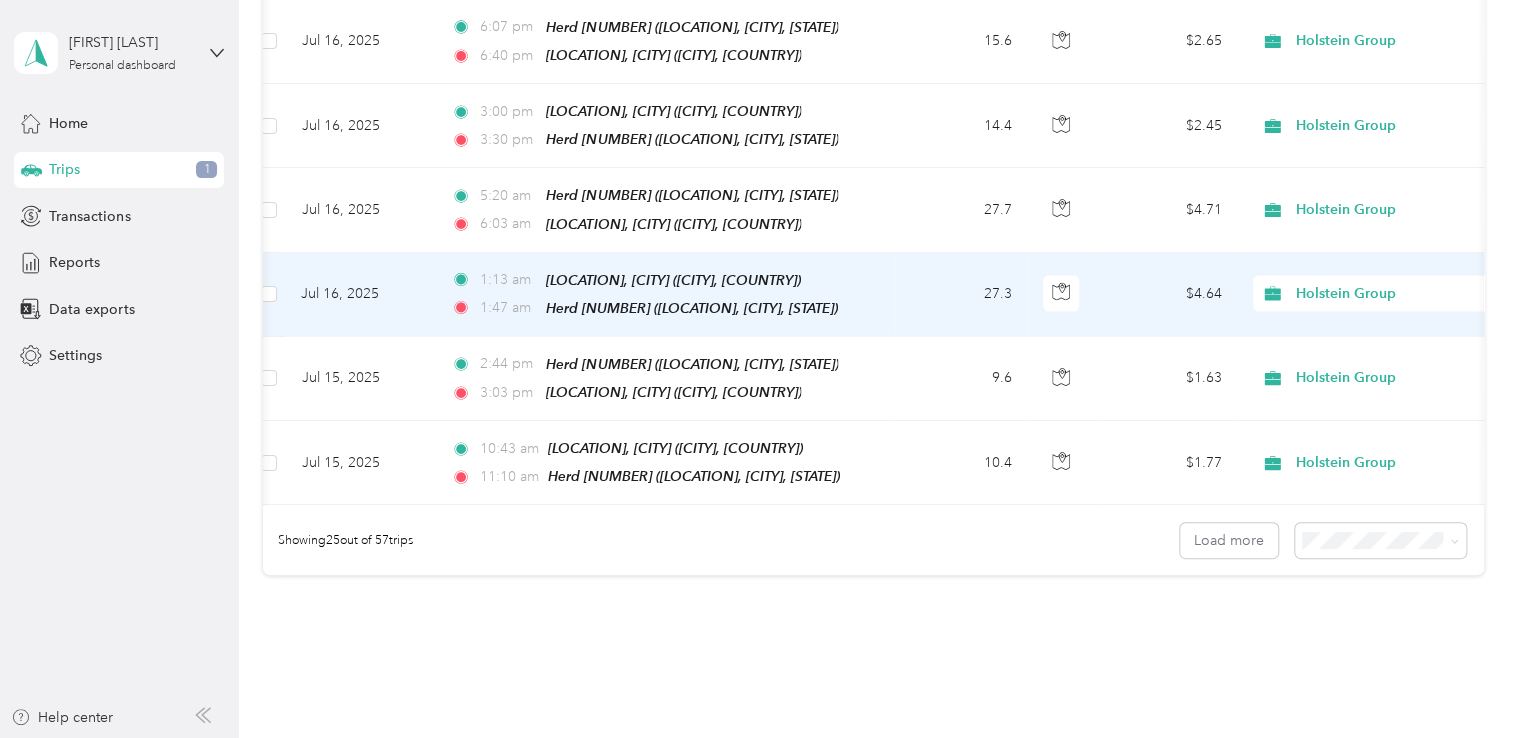 scroll, scrollTop: 1932, scrollLeft: 0, axis: vertical 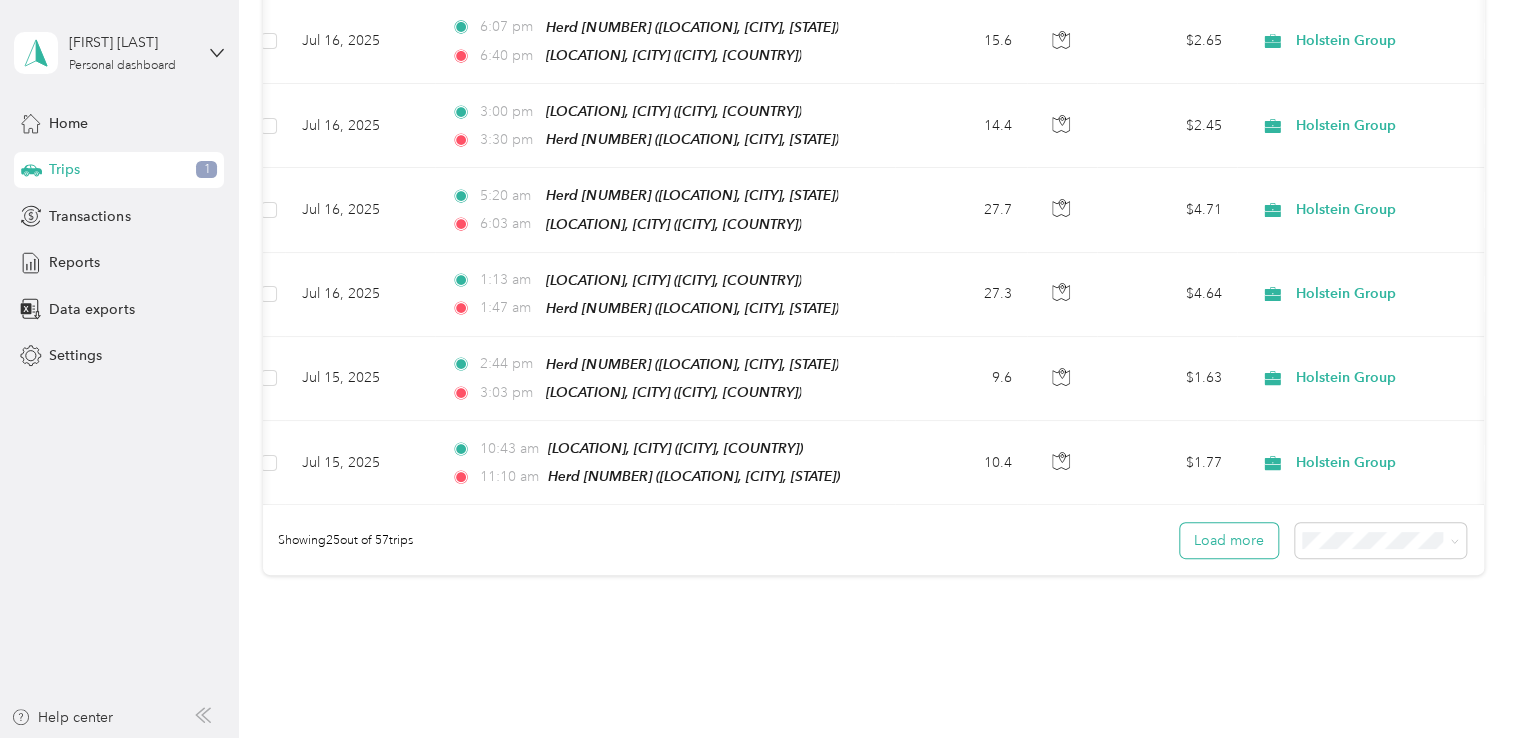 click on "Load more" at bounding box center [1229, 540] 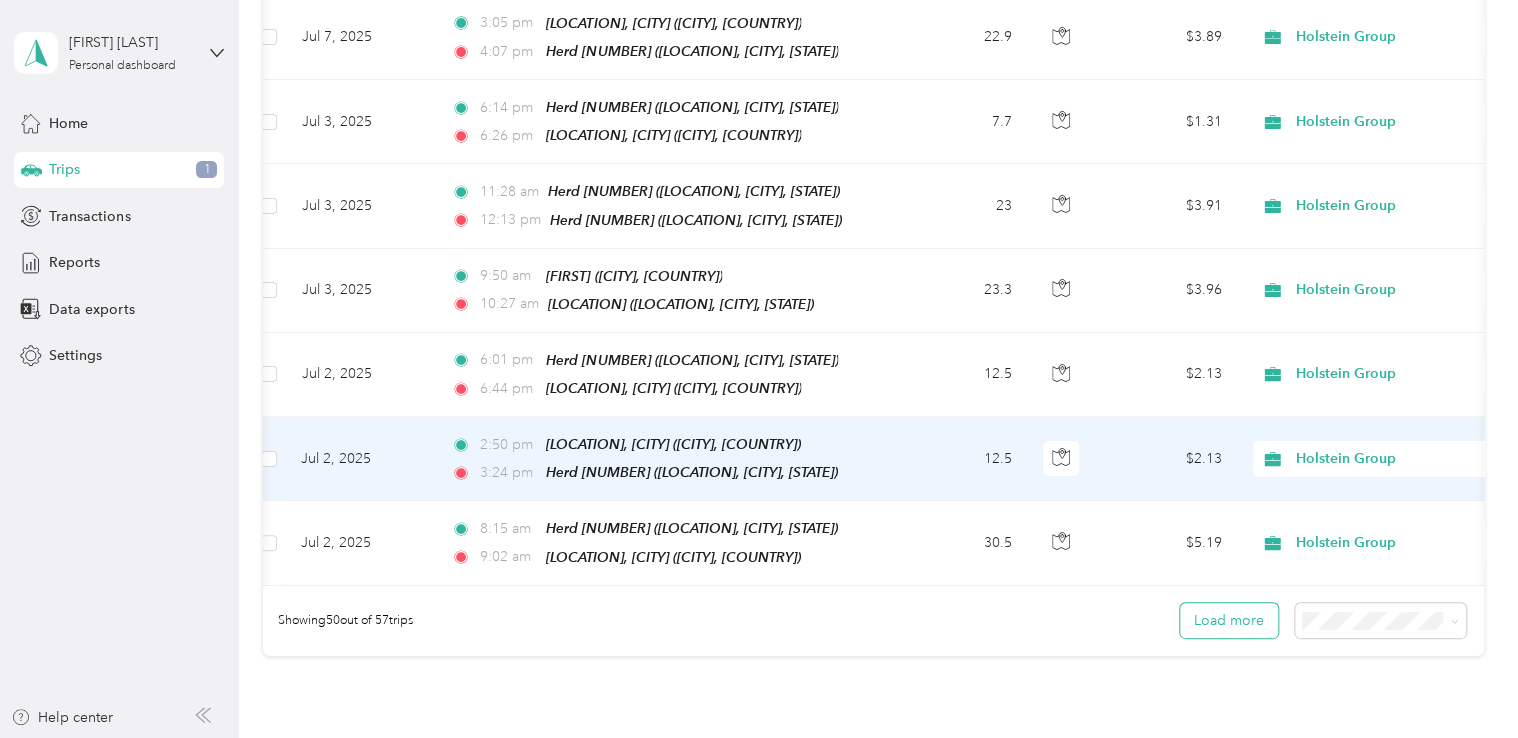 scroll, scrollTop: 4062, scrollLeft: 0, axis: vertical 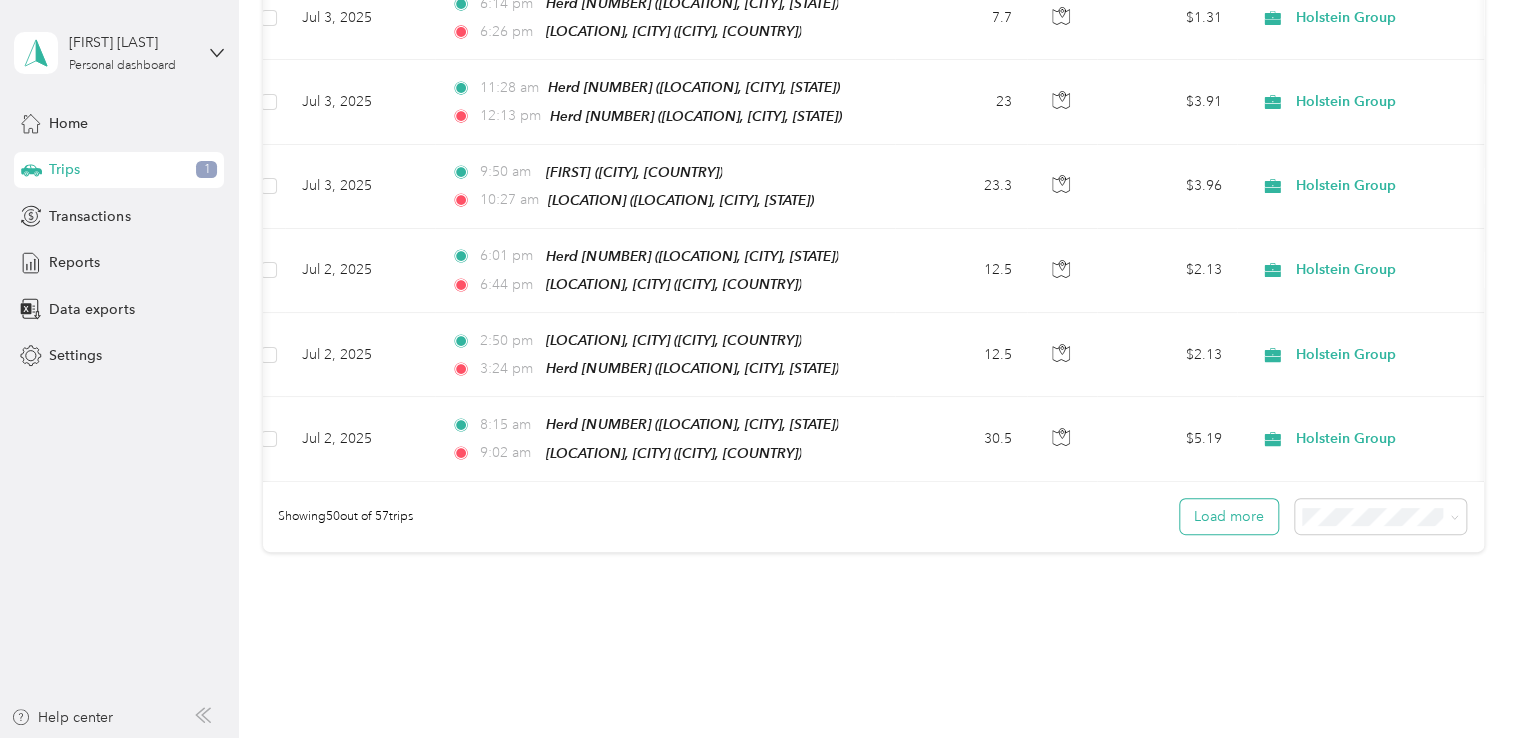 click on "Load more" at bounding box center [1229, 516] 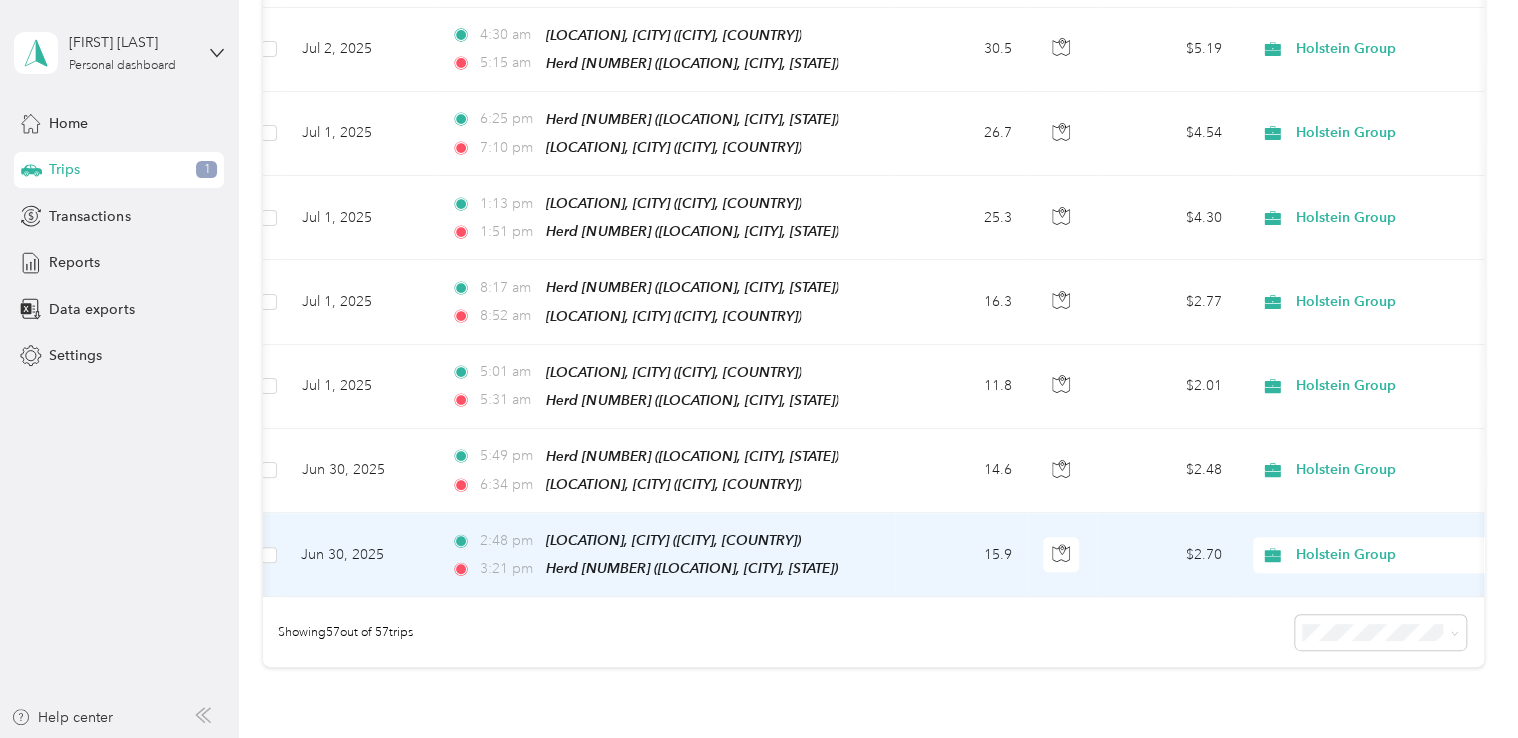 scroll, scrollTop: 4535, scrollLeft: 0, axis: vertical 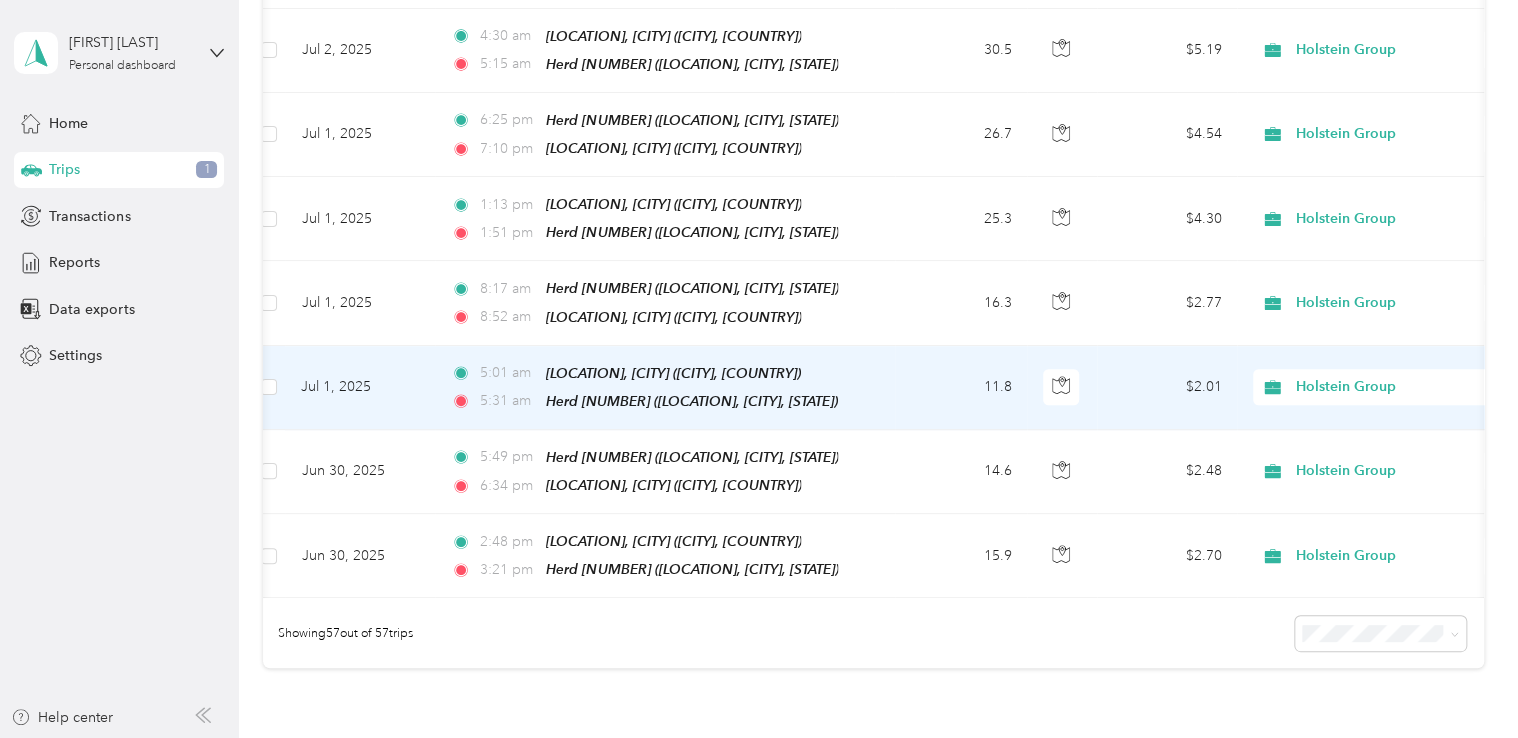 click on "11.8" at bounding box center [961, 388] 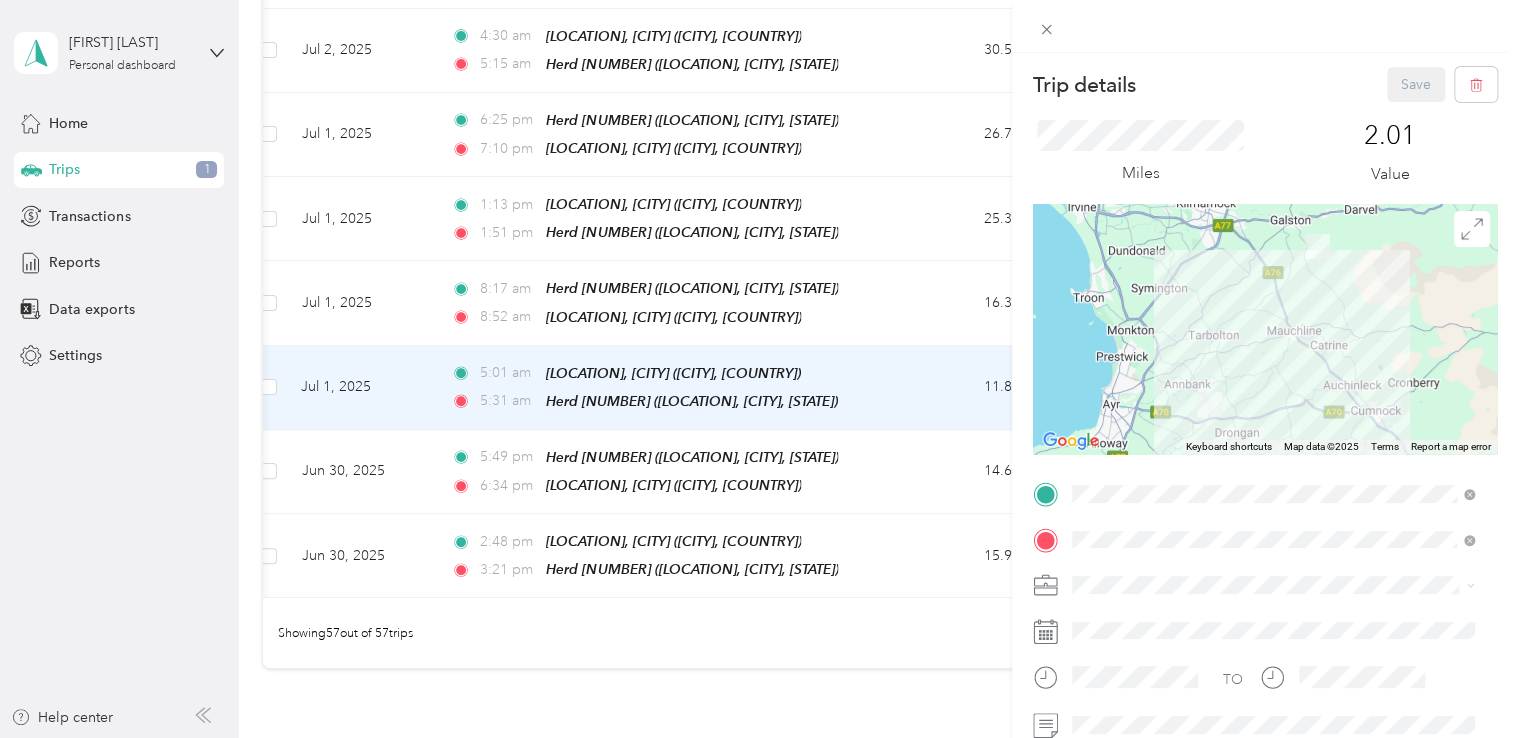 click on "Trip details Save This trip cannot be edited because it is either under review, approved, or paid. Contact your Team Manager to edit it. Miles [NUMBER] Value  ← Move left → Move right ↑ Move up ↓ Move down + Zoom in - Zoom out Home Jump left by 75% End Jump right by 75% Page Up Jump up by 75% Page Down Jump down by 75% Keyboard shortcuts Map Data Map data ©[YEAR] Map data ©[YEAR] 5 km  Click to toggle between metric and imperial units Terms Report a map error TO Add photo" at bounding box center (759, 369) 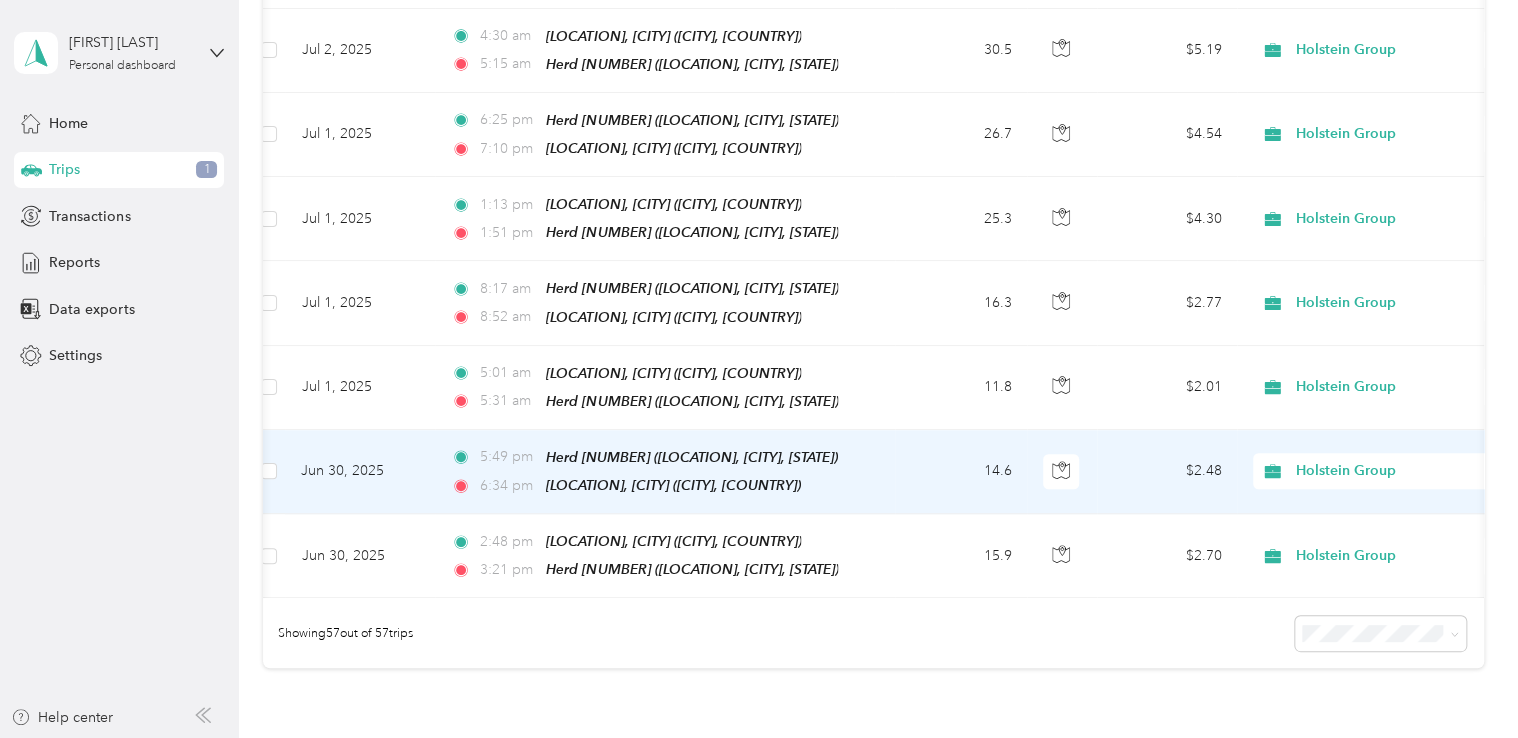 click on "14.6" at bounding box center [961, 472] 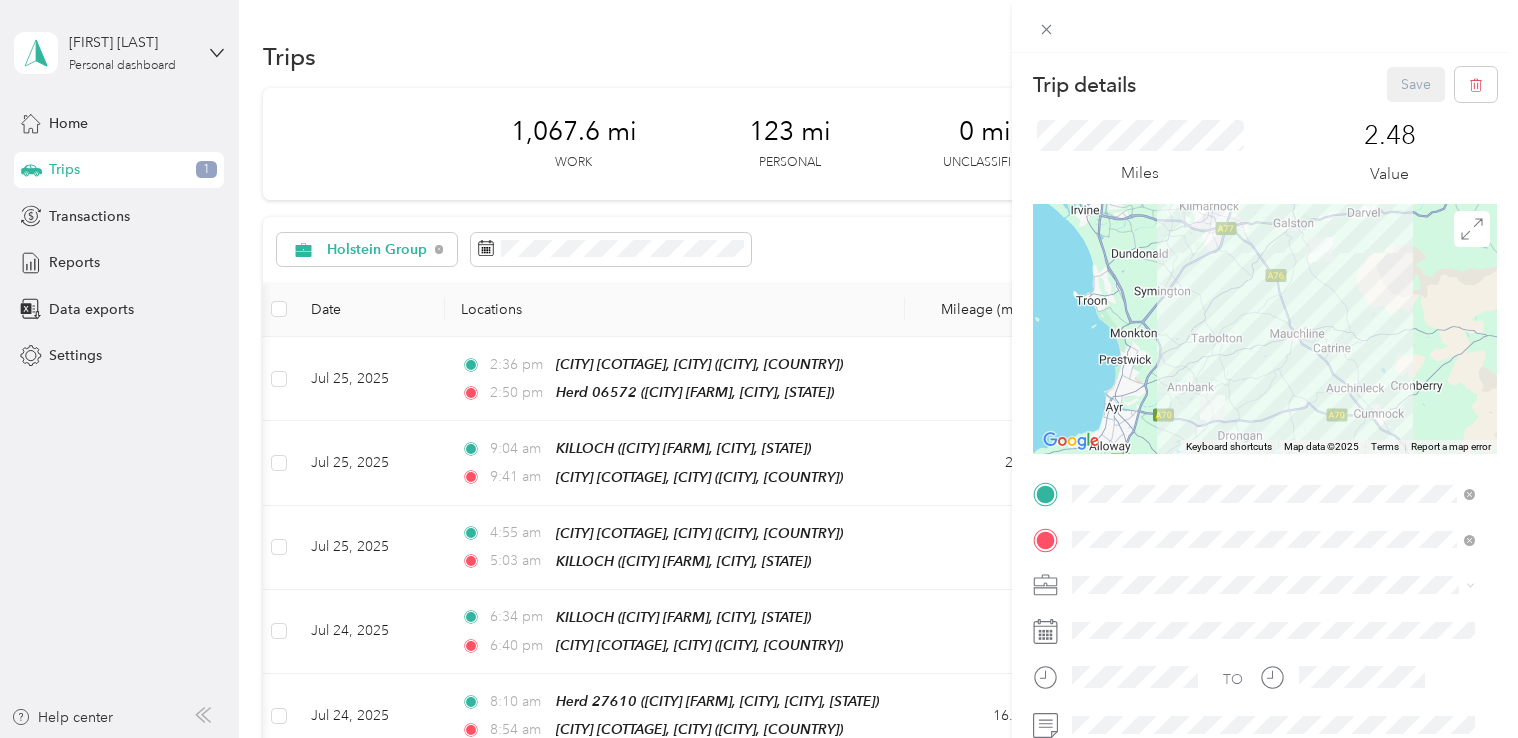 scroll, scrollTop: 0, scrollLeft: 0, axis: both 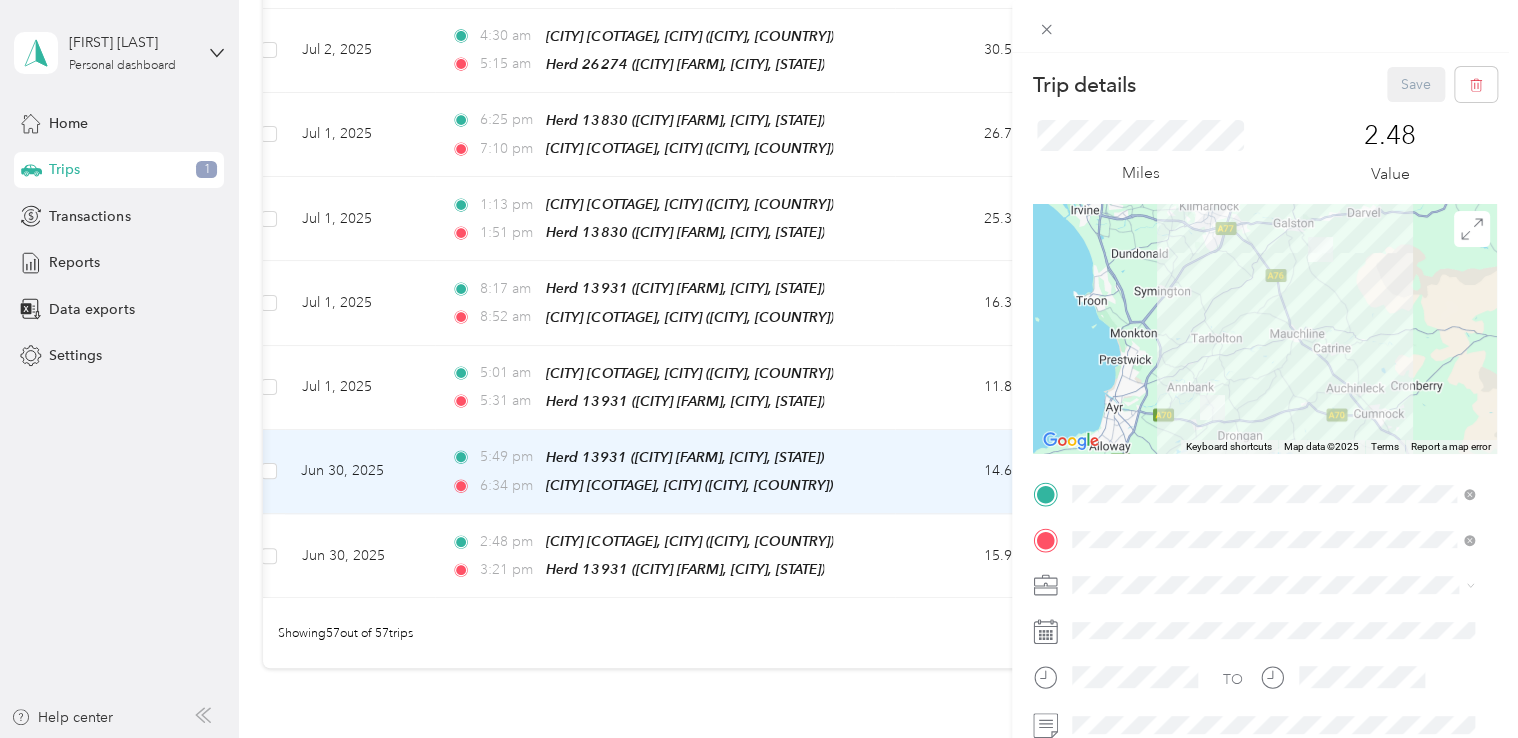 click on "Trip details Save This trip cannot be edited because it is either under review, approved, or paid. Contact your Team Manager to edit it. Miles 2.48 Value  ← Move left → Move right ↑ Move up ↓ Move down + Zoom in - Zoom out Home Jump left by 75% End Jump right by 75% Page Up Jump up by 75% Page Down Jump down by 75% Keyboard shortcuts Map Data Map data ©2025 Map data ©2025 5 km  Click to toggle between metric and imperial units Terms Report a map error TO Add photo" at bounding box center [759, 369] 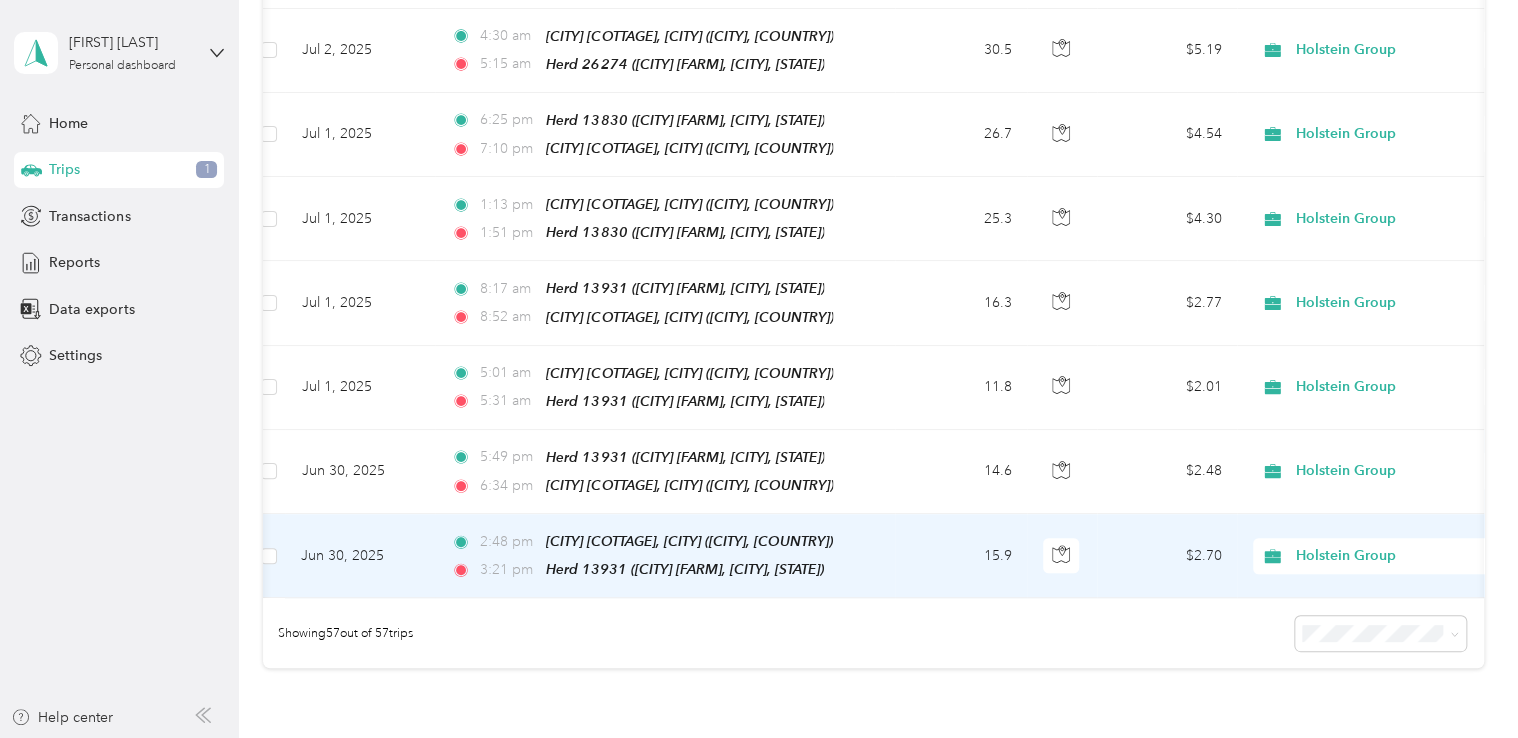 click on "15.9" at bounding box center (961, 556) 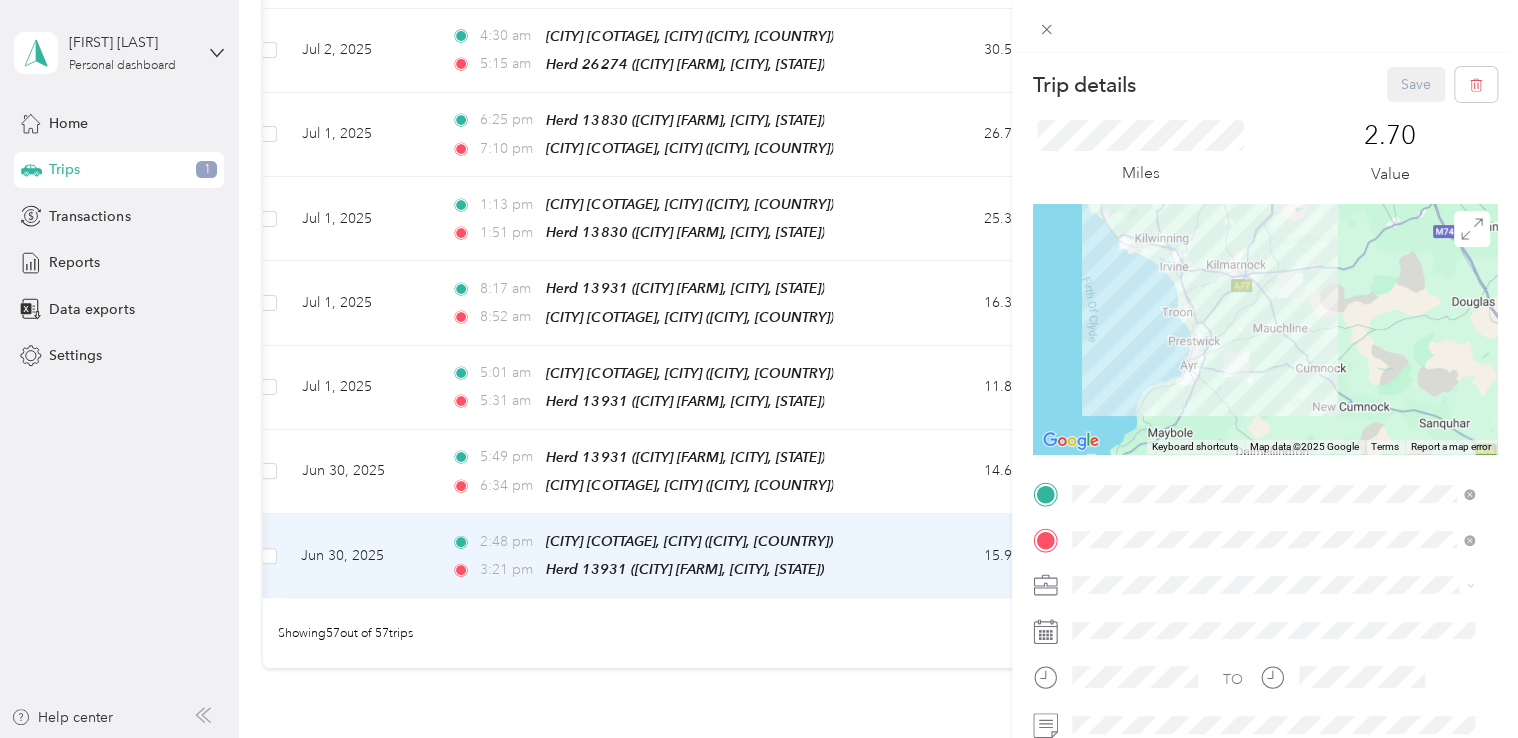 click on "Trip details Save This trip cannot be edited because it is either under review, approved, or paid. Contact your Team Manager to edit it. Miles 2.70 Value  ← Move left → Move right ↑ Move up ↓ Move down + Zoom in - Zoom out Home Jump left by 75% End Jump right by 75% Page Up Jump up by 75% Page Down Jump down by 75% Keyboard shortcuts Map Data Map data ©2025 Google Map data ©2025 Google 10 km  Click to toggle between metric and imperial units Terms Report a map error TO Add photo" at bounding box center [759, 369] 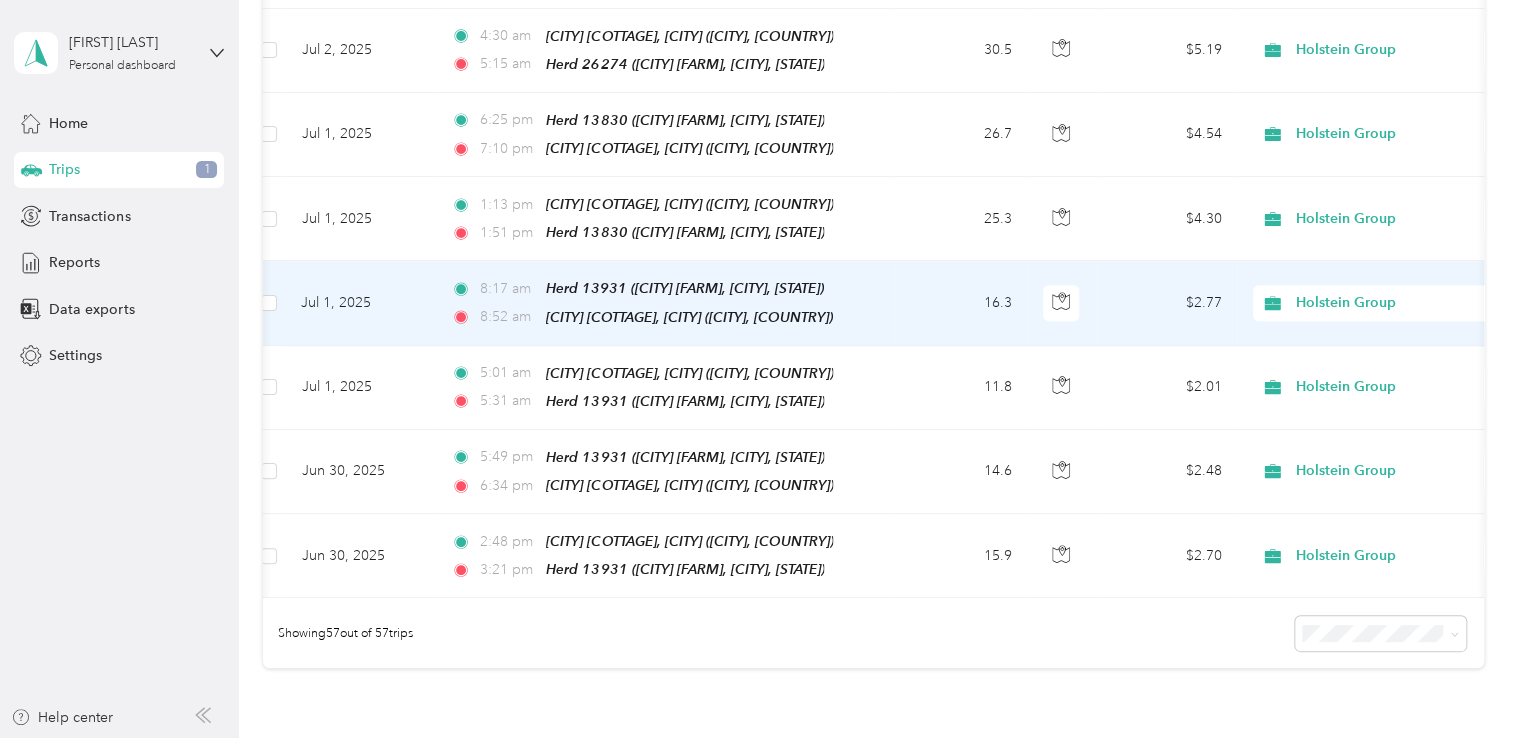 click on "16.3" at bounding box center [961, 303] 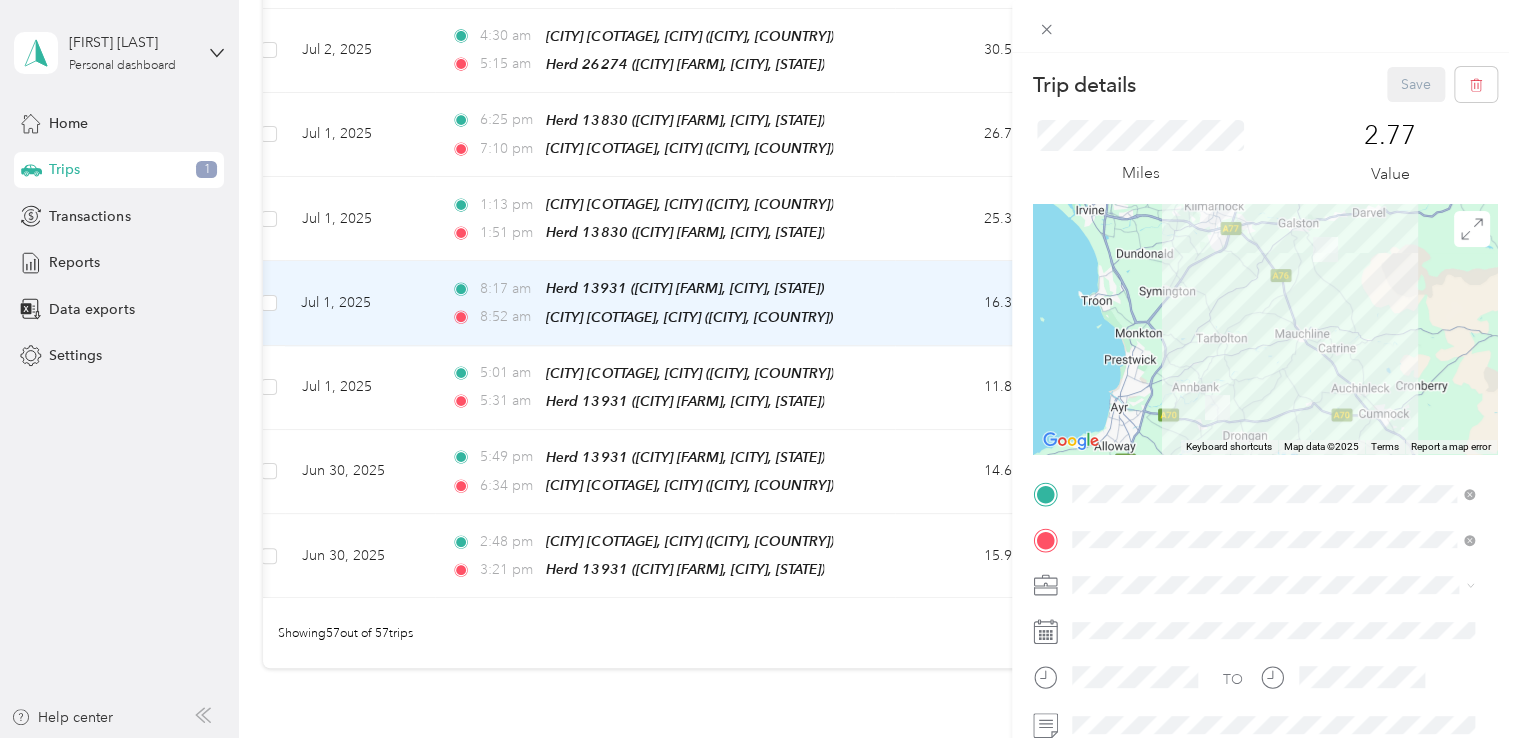 click on "Trip details Save This trip cannot be edited because it is either under review, approved, or paid. Contact your Team Manager to edit it. Miles 2.77 Value  ← Move left → Move right ↑ Move up ↓ Move down + Zoom in - Zoom out Home Jump left by 75% End Jump right by 75% Page Up Jump up by 75% Page Down Jump down by 75% Keyboard shortcuts Map Data Map data ©2025 Map data ©2025 5 km  Click to toggle between metric and imperial units Terms Report a map error TO Add photo" at bounding box center [759, 369] 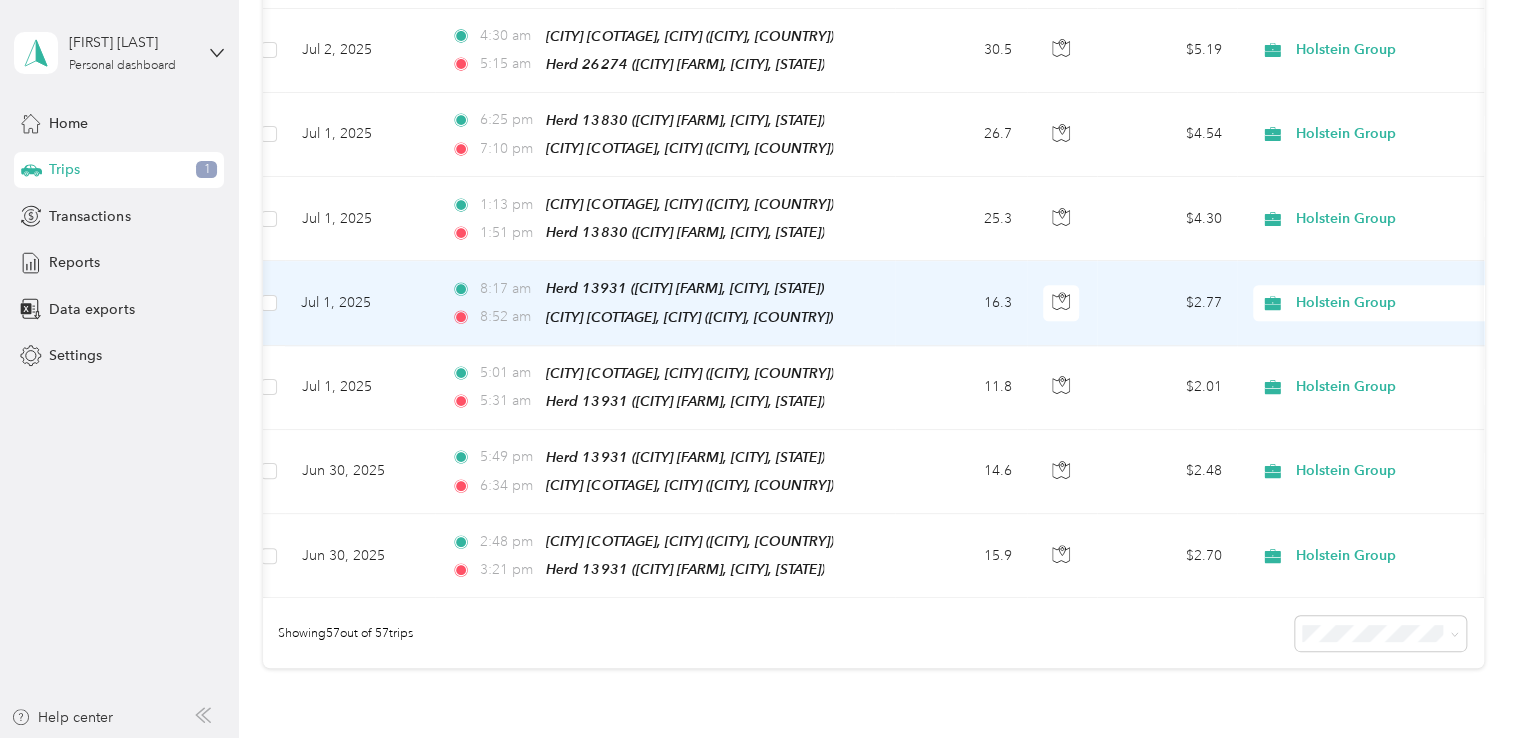 click on "16.3" at bounding box center (961, 303) 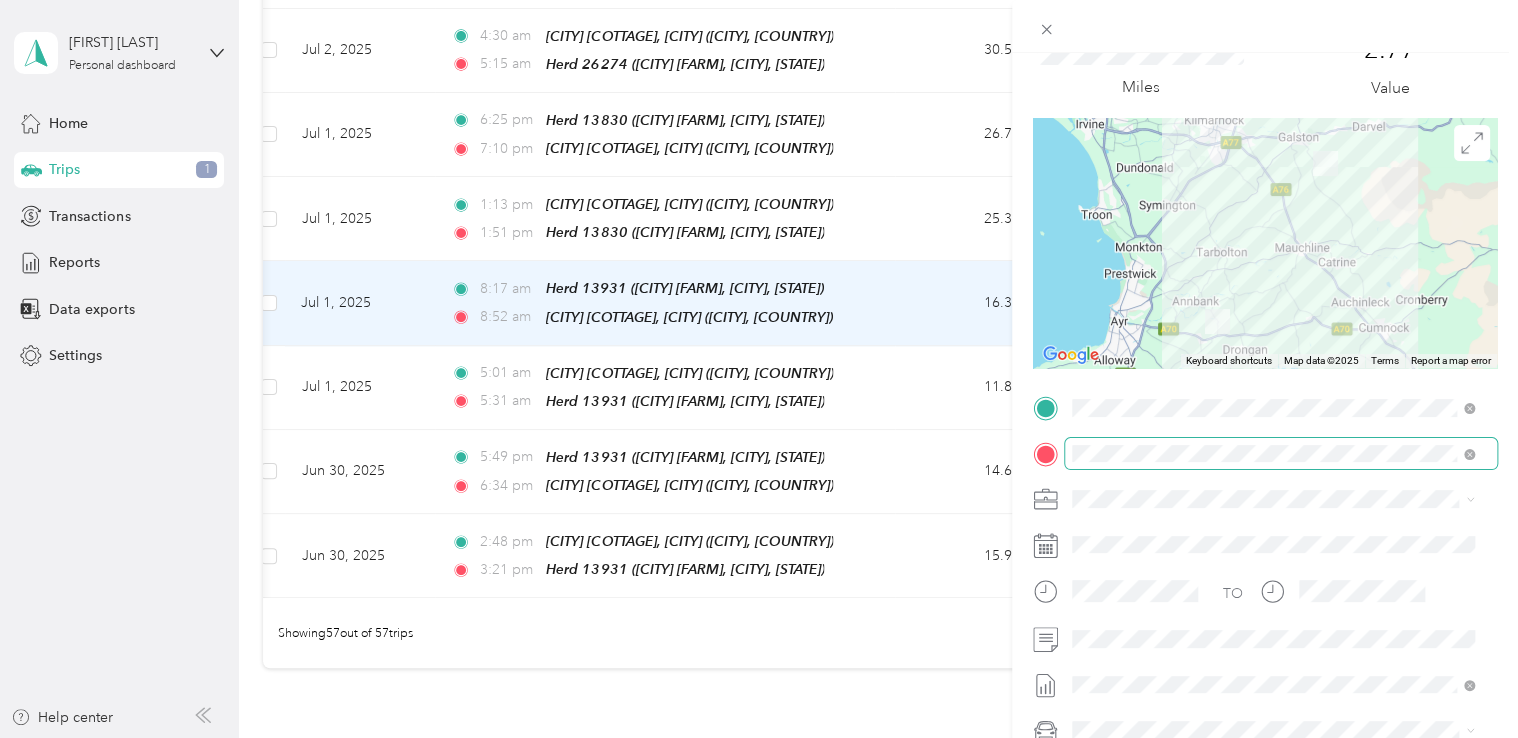 scroll, scrollTop: 84, scrollLeft: 0, axis: vertical 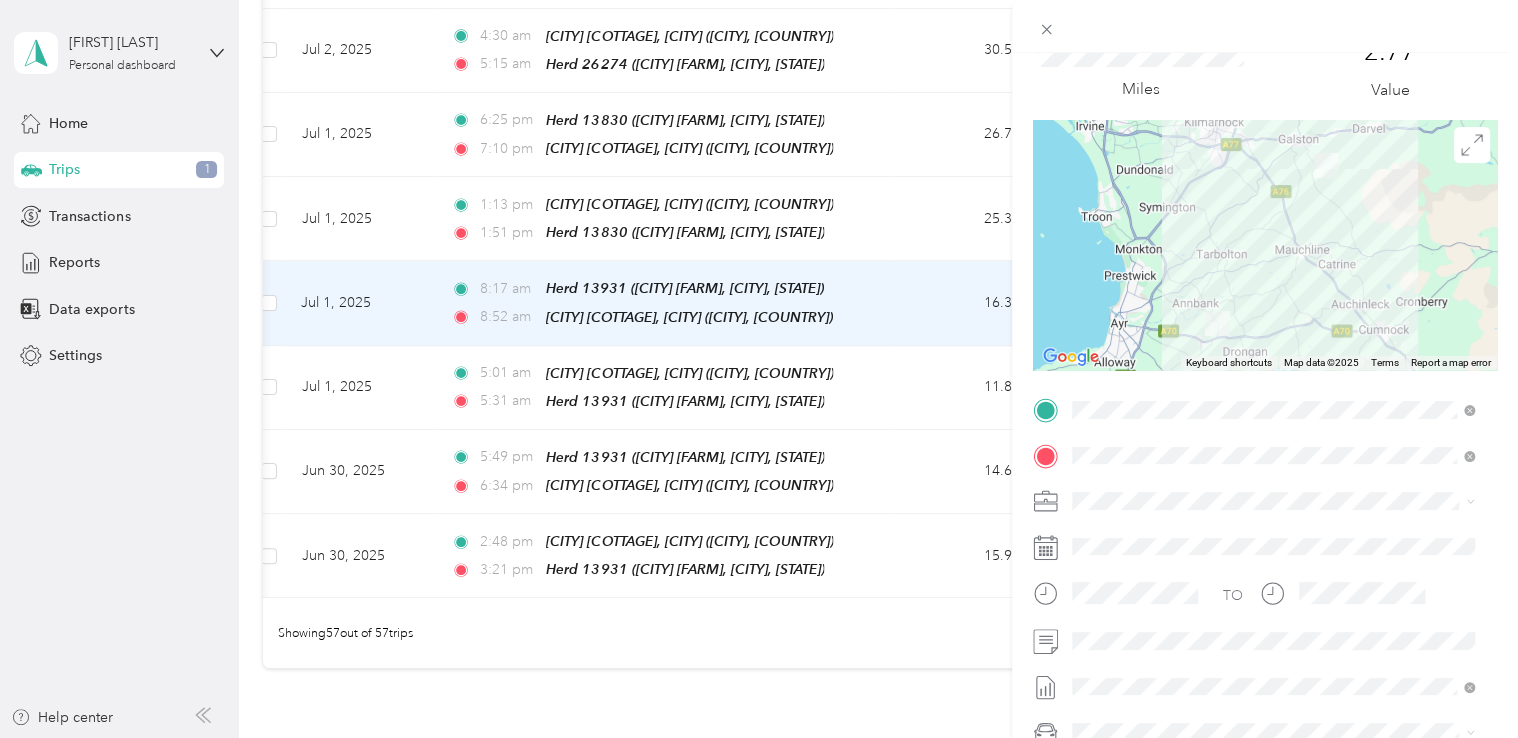 click on "Trip details Save This trip cannot be edited because it is either under review, approved, or paid. Contact your Team Manager to edit it. Miles 2.77 Value  ← Move left → Move right ↑ Move up ↓ Move down + Zoom in - Zoom out Home Jump left by 75% End Jump right by 75% Page Up Jump up by 75% Page Down Jump down by 75% Keyboard shortcuts Map Data Map data ©2025 Map data ©2025 5 km  Click to toggle between metric and imperial units Terms Report a map error TO Add photo" at bounding box center (759, 369) 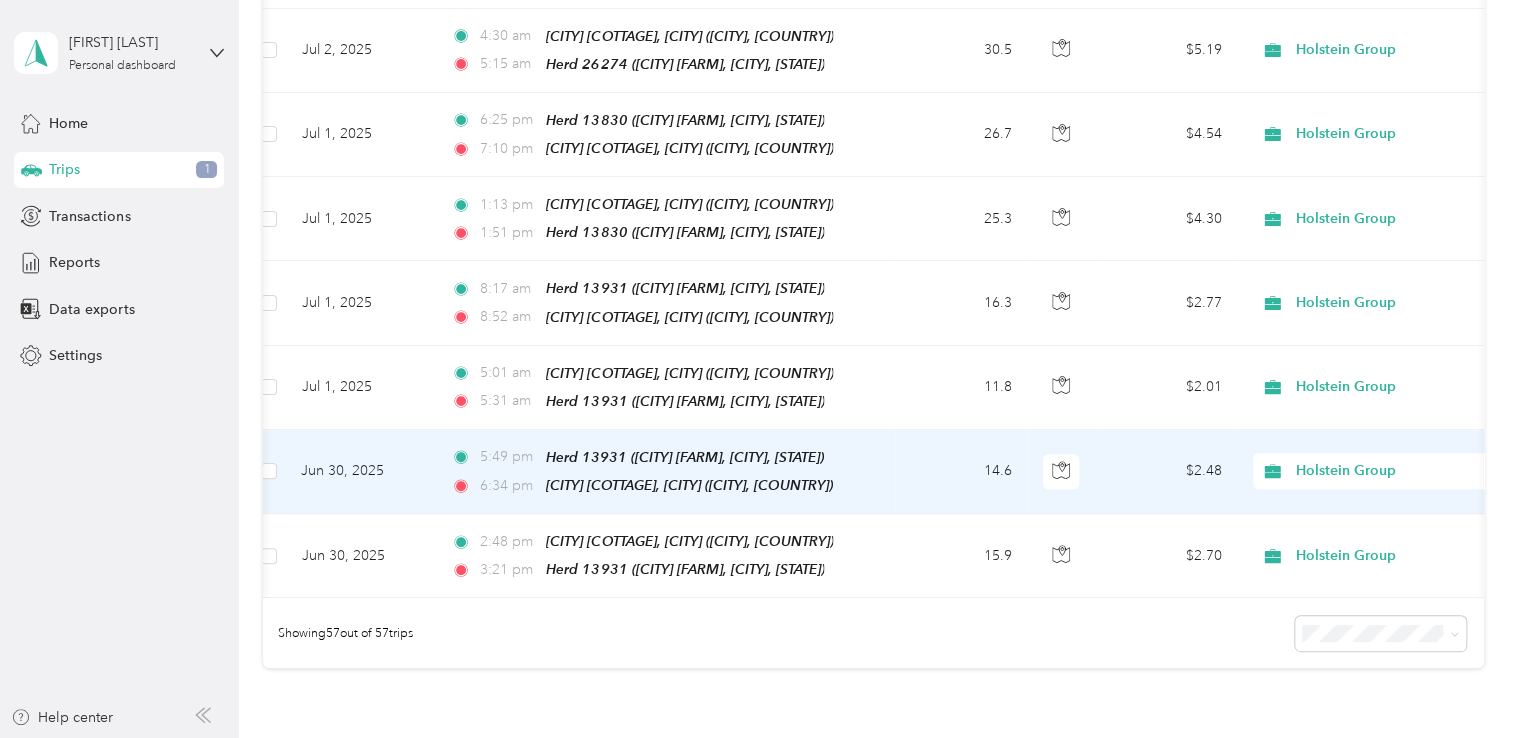 click on "14.6" at bounding box center (961, 472) 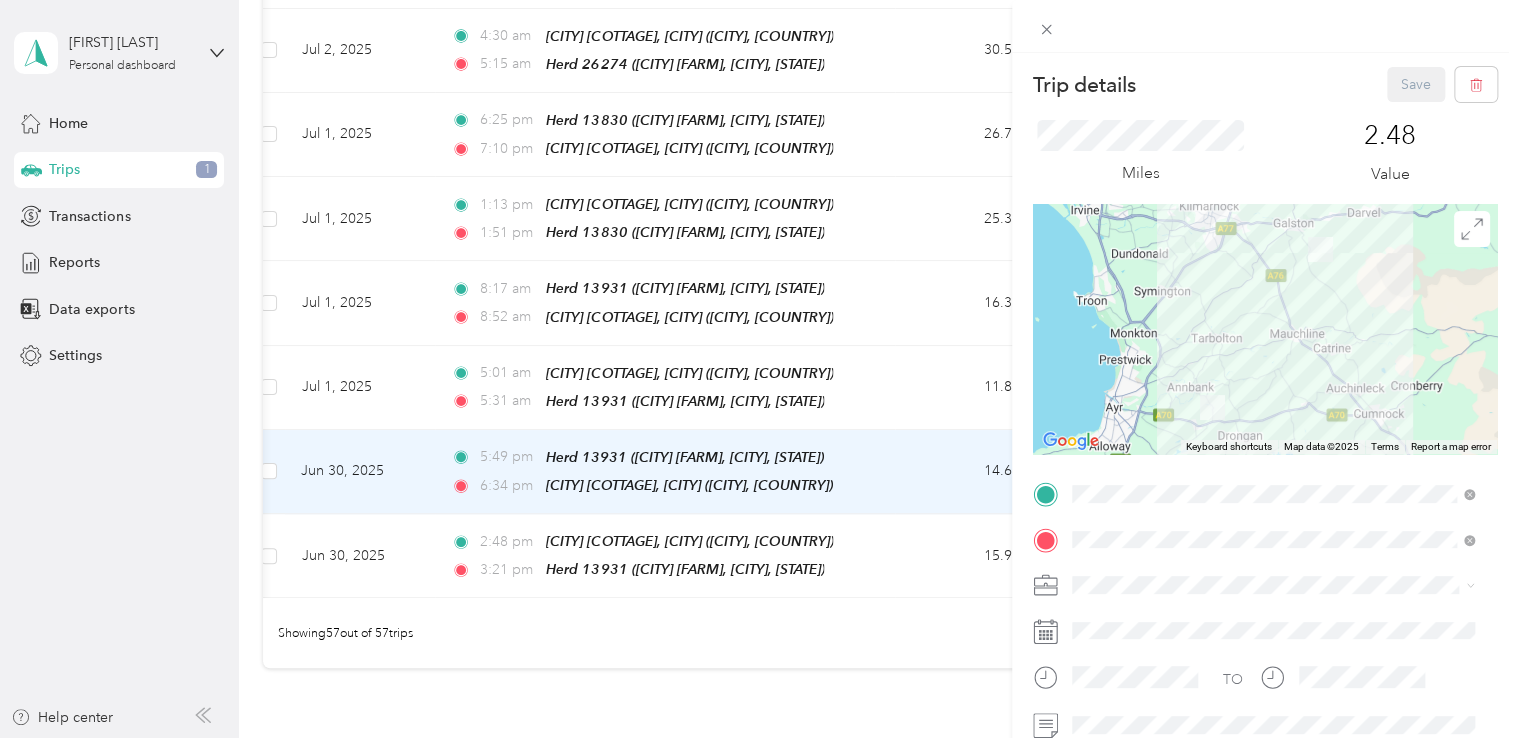 click on "Trip details Save This trip cannot be edited because it is either under review, approved, or paid. Contact your Team Manager to edit it. Miles 2.48 Value  ← Move left → Move right ↑ Move up ↓ Move down + Zoom in - Zoom out Home Jump left by 75% End Jump right by 75% Page Up Jump up by 75% Page Down Jump down by 75% Keyboard shortcuts Map Data Map data ©2025 Map data ©2025 5 km  Click to toggle between metric and imperial units Terms Report a map error TO Add photo" at bounding box center [759, 369] 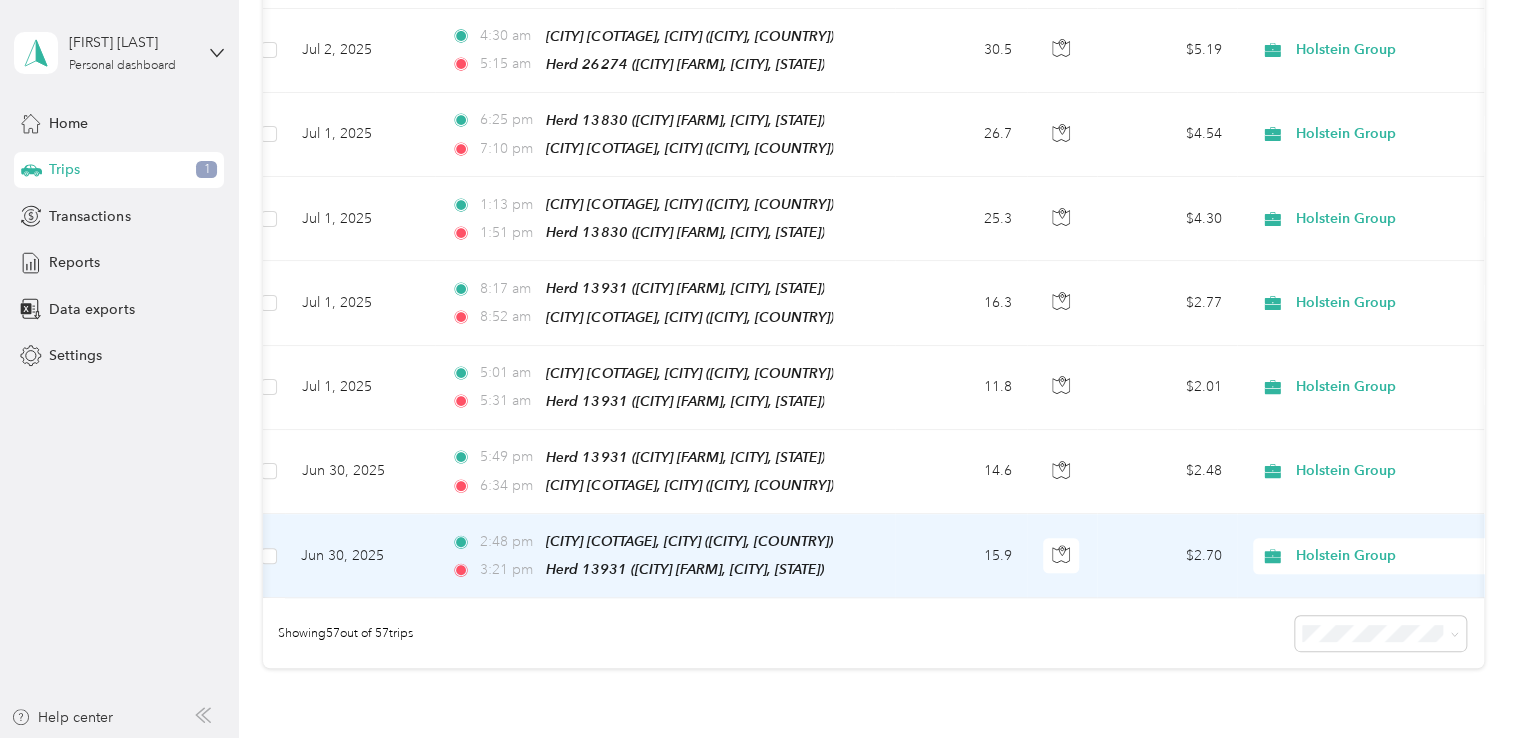 click on "15.9" at bounding box center (961, 556) 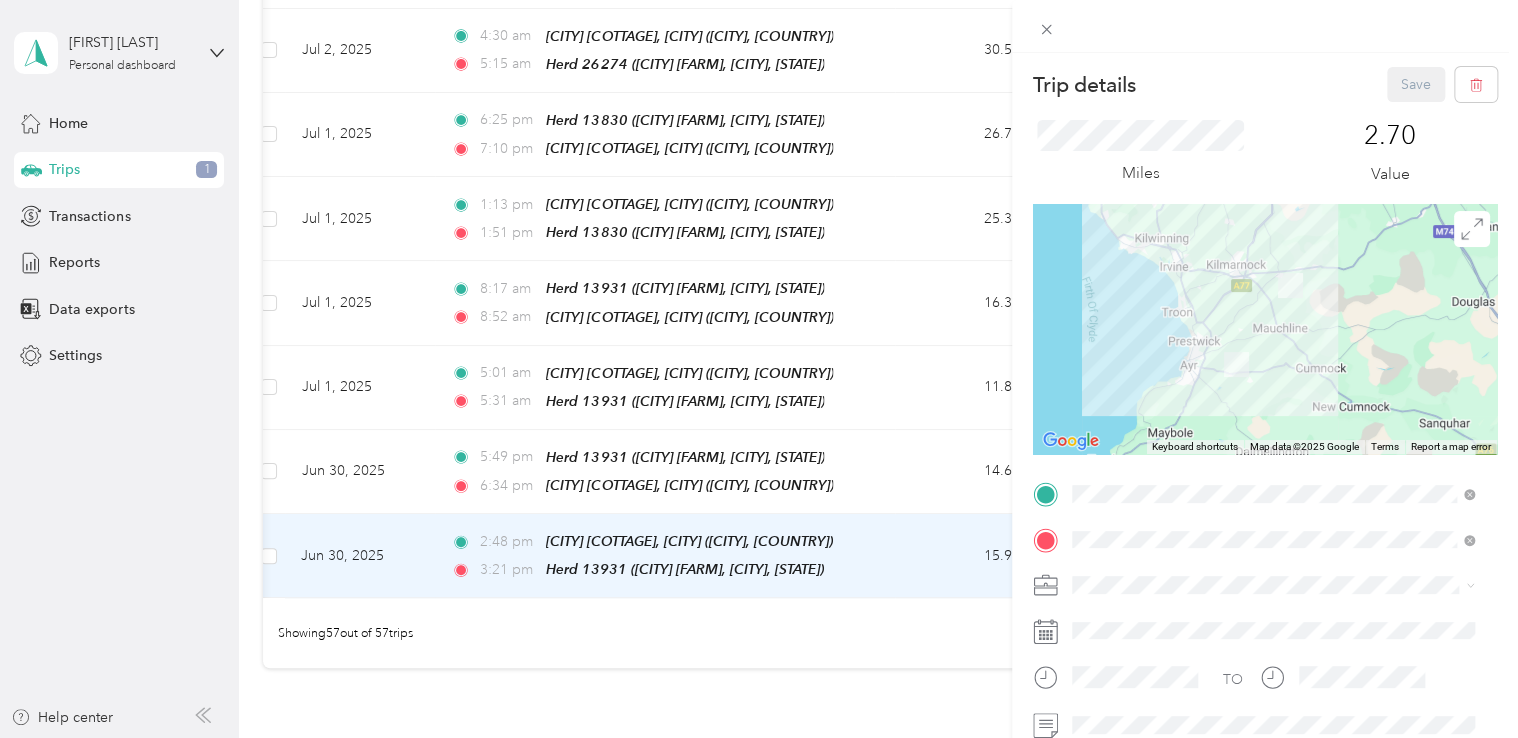 click on "Trip details Save This trip cannot be edited because it is either under review, approved, or paid. Contact your Team Manager to edit it. Miles 2.70 Value  ← Move left → Move right ↑ Move up ↓ Move down + Zoom in - Zoom out Home Jump left by 75% End Jump right by 75% Page Up Jump up by 75% Page Down Jump down by 75% Keyboard shortcuts Map Data Map data ©2025 Google Map data ©2025 Google 10 km  Click to toggle between metric and imperial units Terms Report a map error TO Add photo" at bounding box center [759, 369] 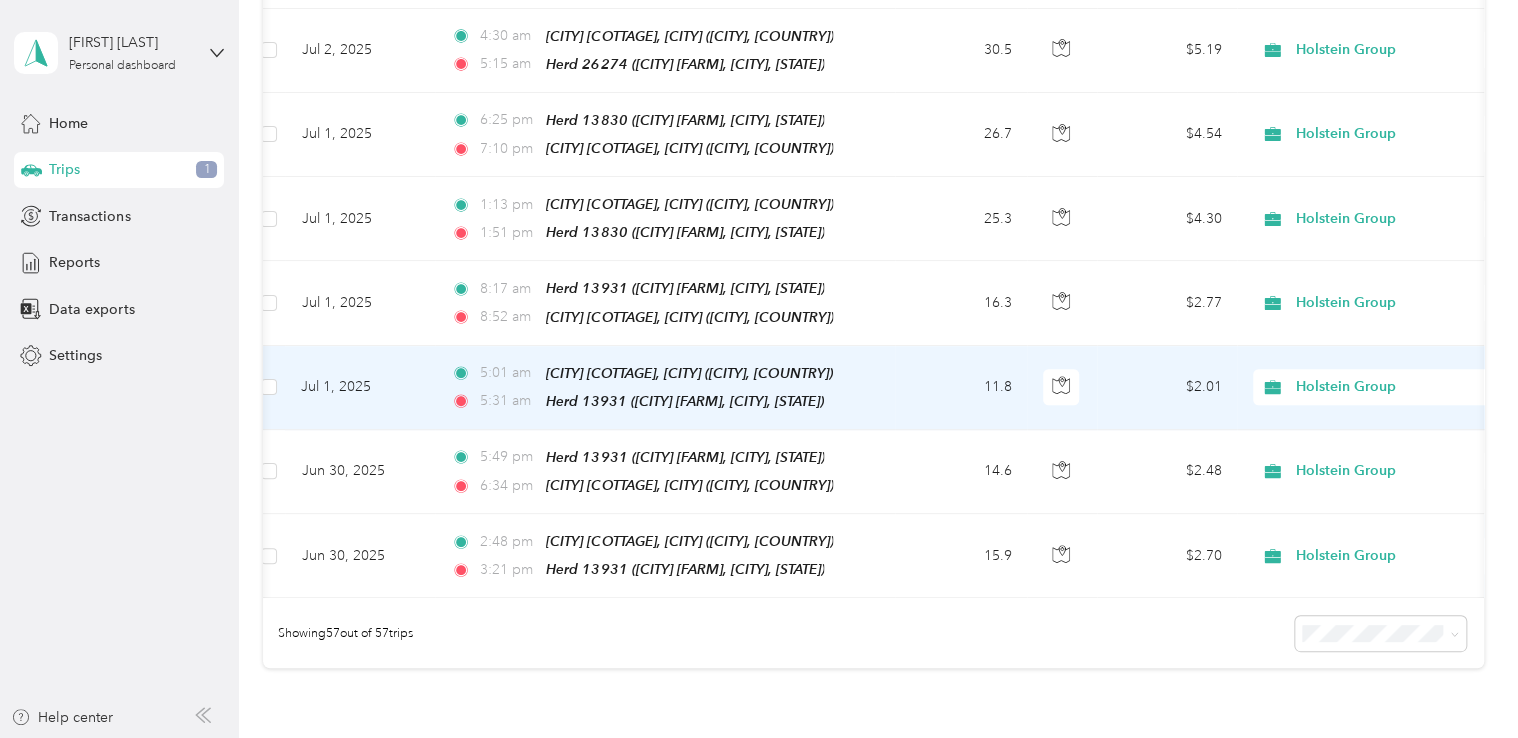 click on "11.8" at bounding box center (961, 388) 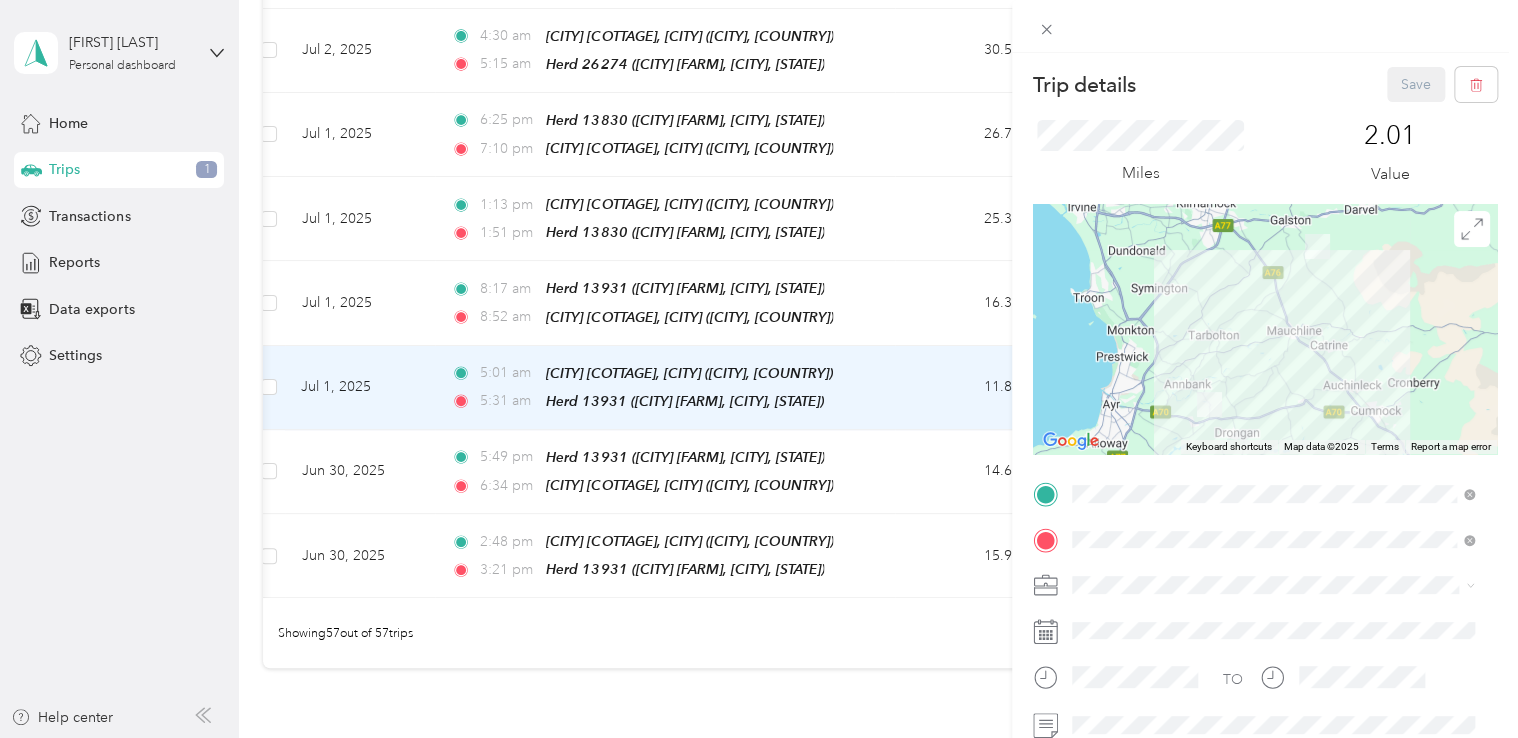 click on "Trip details Save This trip cannot be edited because it is either under review, approved, or paid. Contact your Team Manager to edit it. Miles [NUMBER] Value  ← Move left → Move right ↑ Move up ↓ Move down + Zoom in - Zoom out Home Jump left by 75% End Jump right by 75% Page Up Jump up by 75% Page Down Jump down by 75% Keyboard shortcuts Map Data Map data ©[YEAR] Map data ©[YEAR] 5 km  Click to toggle between metric and imperial units Terms Report a map error TO Add photo" at bounding box center [759, 369] 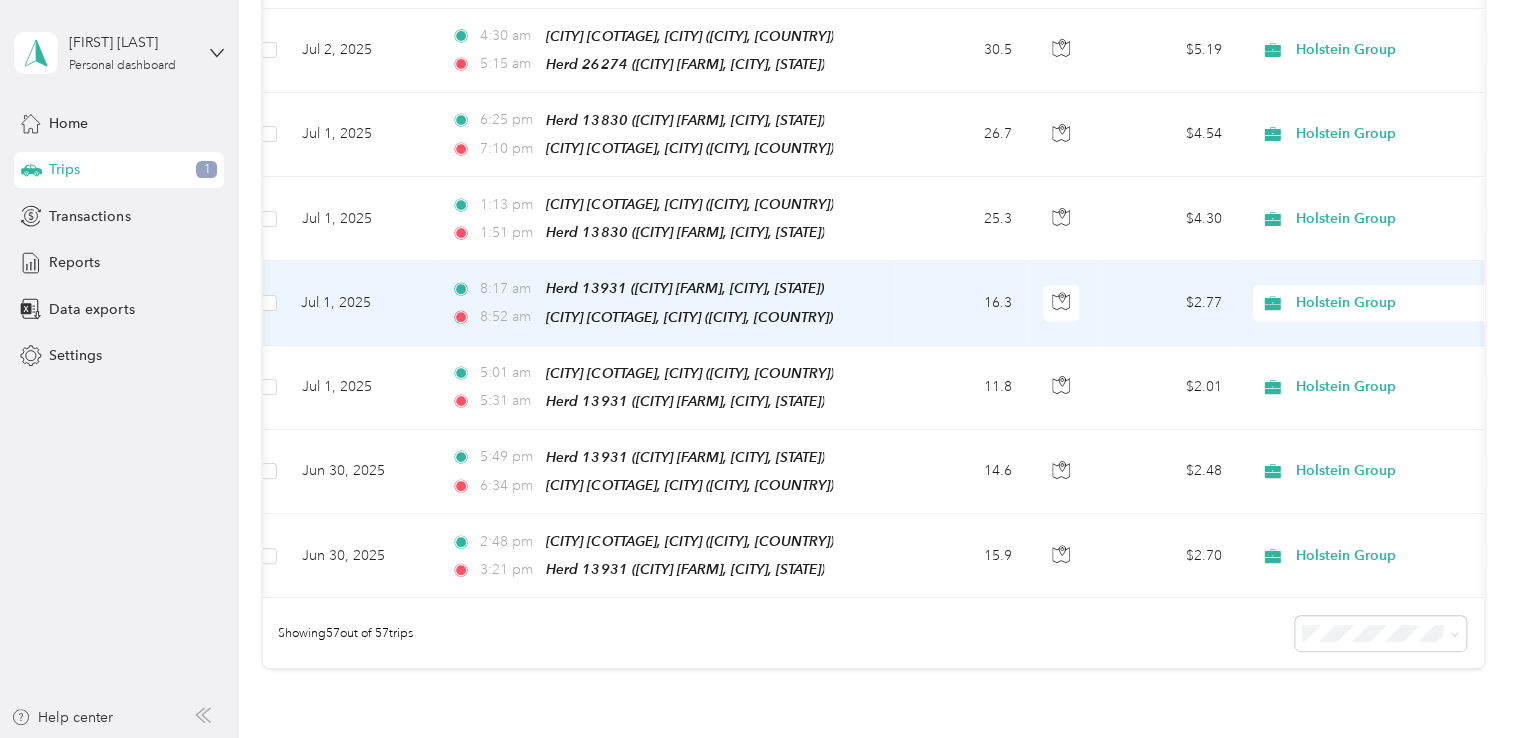 click on "16.3" at bounding box center (961, 303) 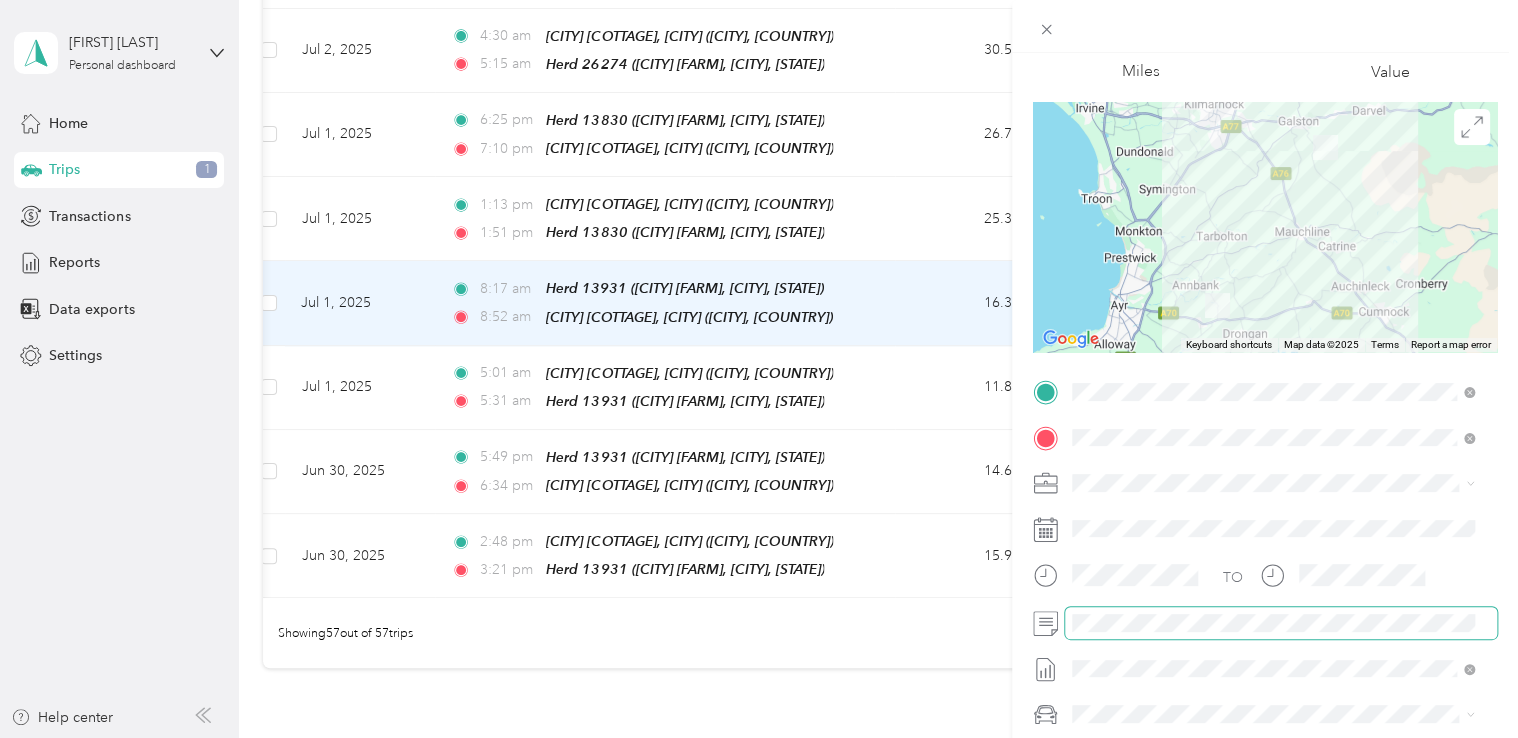 scroll, scrollTop: 0, scrollLeft: 0, axis: both 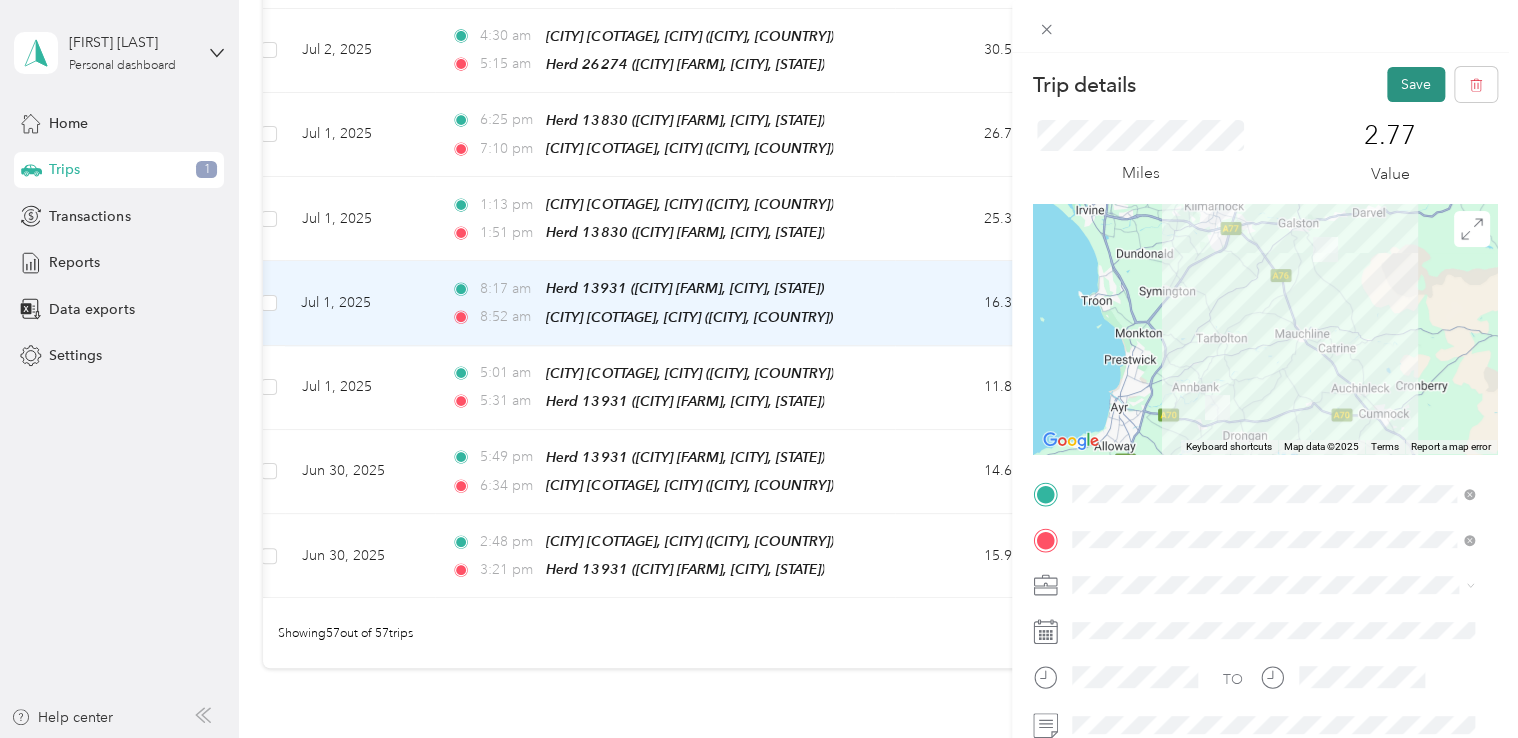 click on "Save" at bounding box center [1416, 84] 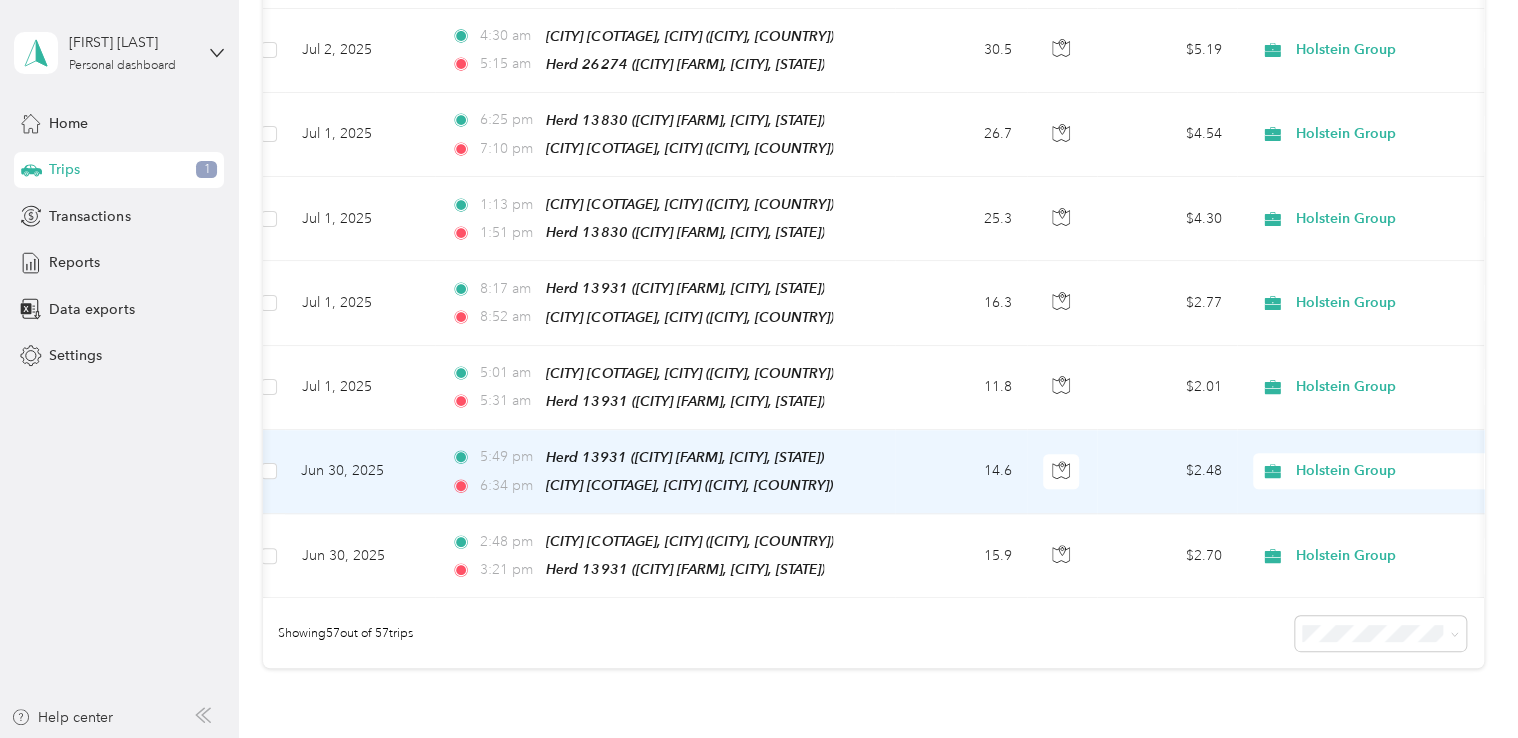 click on "14.6" at bounding box center (961, 472) 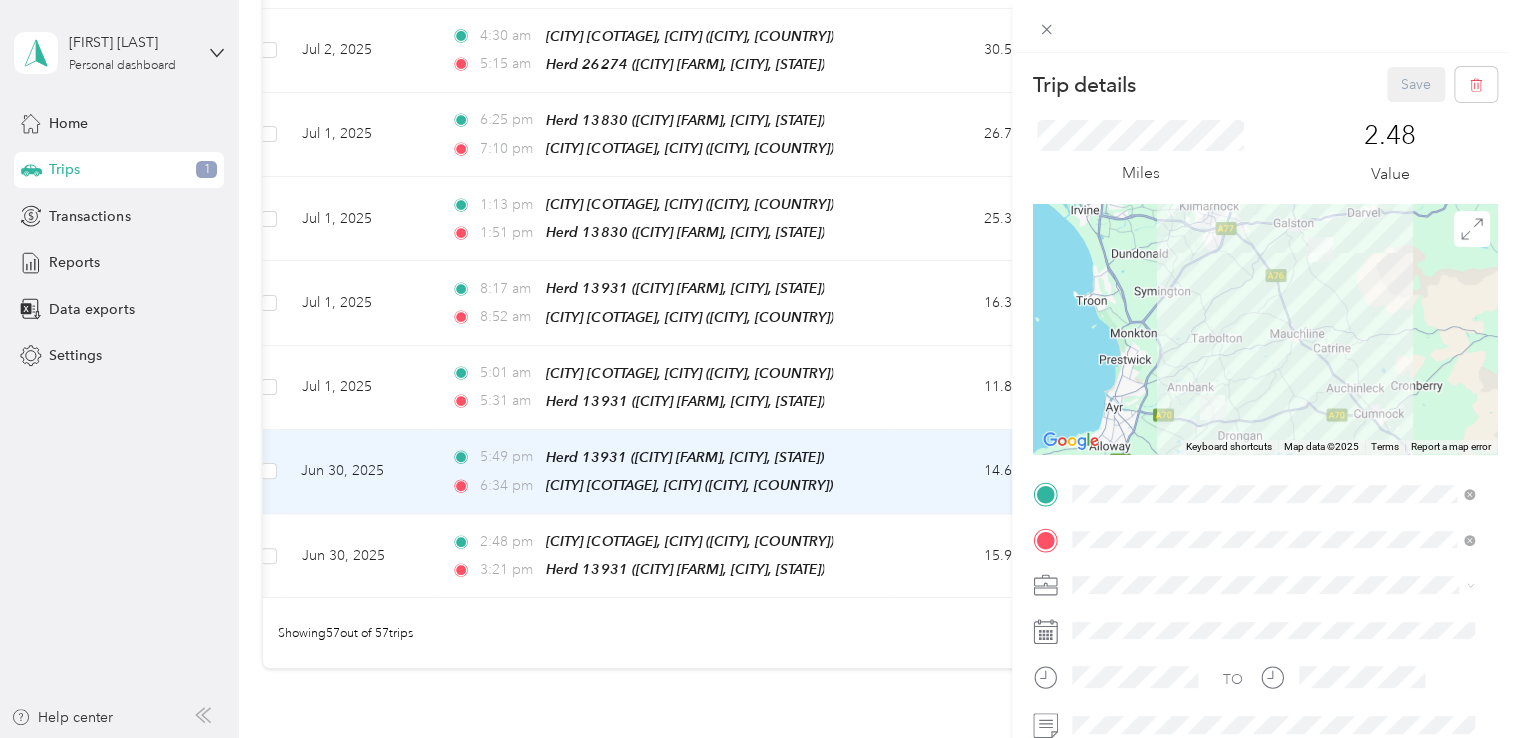 click on "Trip details Save This trip cannot be edited because it is either under review, approved, or paid. Contact your Team Manager to edit it. Miles 2.48 Value  ← Move left → Move right ↑ Move up ↓ Move down + Zoom in - Zoom out Home Jump left by 75% End Jump right by 75% Page Up Jump up by 75% Page Down Jump down by 75% Keyboard shortcuts Map Data Map data ©2025 Map data ©2025 5 km  Click to toggle between metric and imperial units Terms Report a map error TO Add photo" at bounding box center (759, 369) 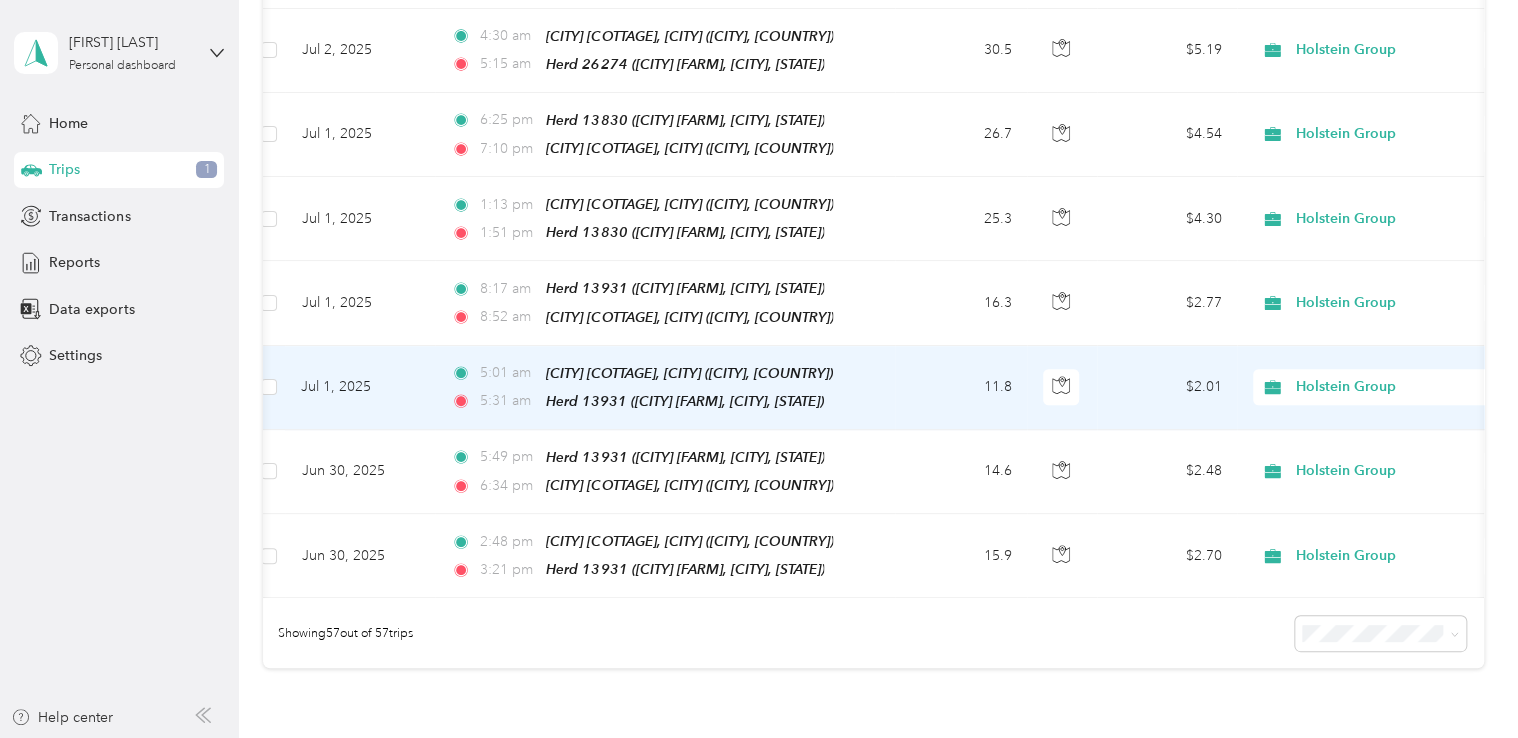 click on "11.8" at bounding box center (961, 388) 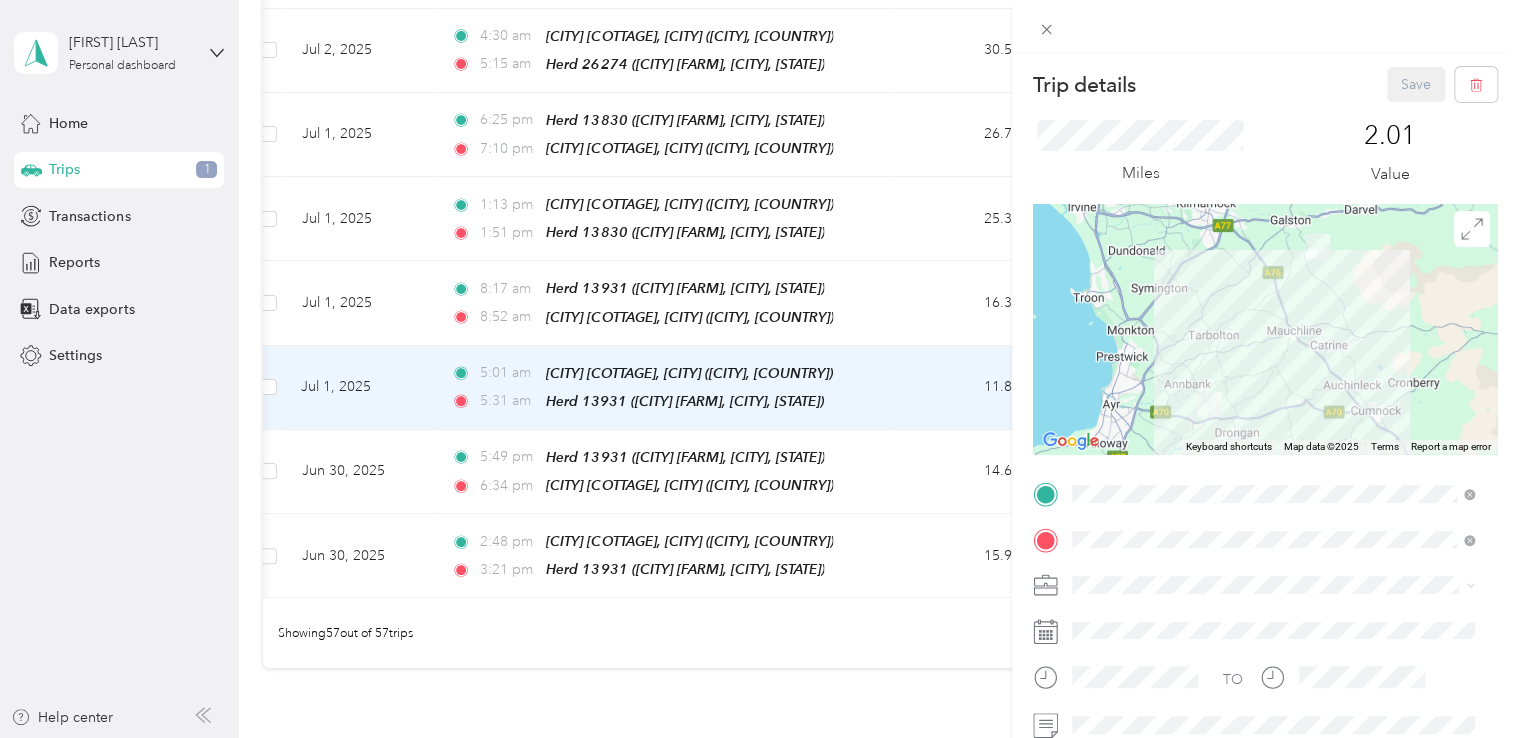 click on "Trip details Save This trip cannot be edited because it is either under review, approved, or paid. Contact your Team Manager to edit it. Miles [NUMBER] Value  ← Move left → Move right ↑ Move up ↓ Move down + Zoom in - Zoom out Home Jump left by 75% End Jump right by 75% Page Up Jump up by 75% Page Down Jump down by 75% Keyboard shortcuts Map Data Map data ©[YEAR] Map data ©[YEAR] 5 km  Click to toggle between metric and imperial units Terms Report a map error TO Add photo" at bounding box center [759, 369] 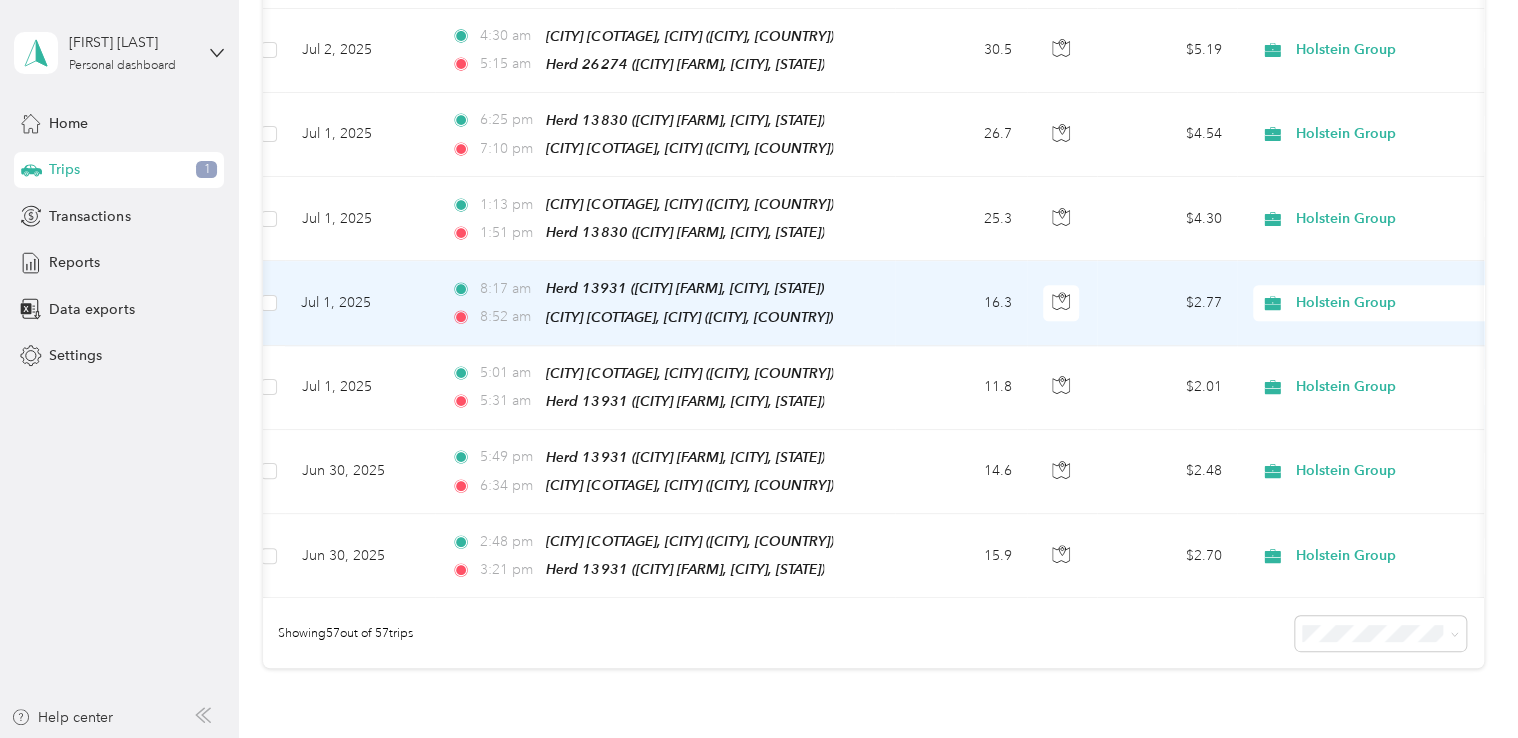 click on "16.3" at bounding box center (961, 303) 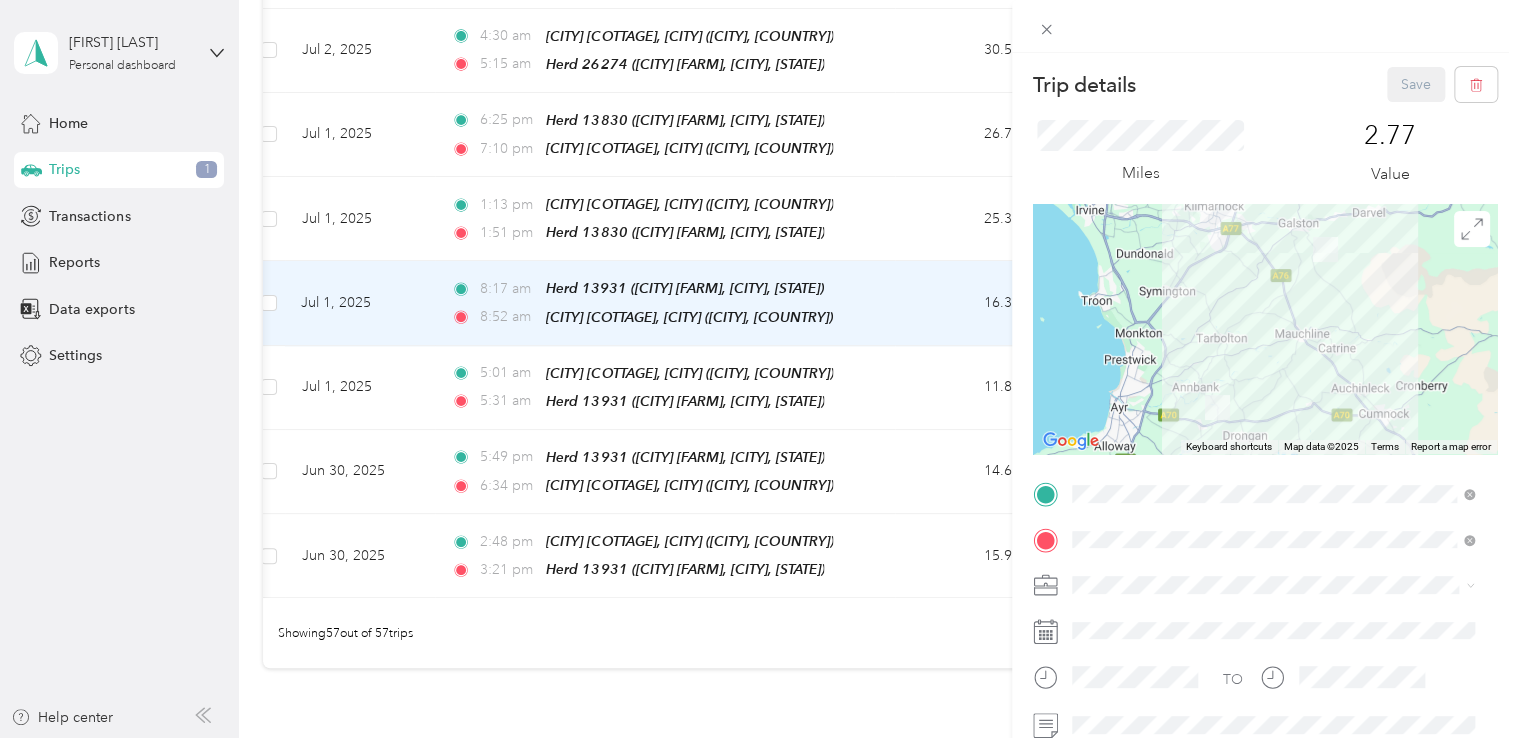 click on "Trip details Save This trip cannot be edited because it is either under review, approved, or paid. Contact your Team Manager to edit it. Miles 2.77 Value  ← Move left → Move right ↑ Move up ↓ Move down + Zoom in - Zoom out Home Jump left by 75% End Jump right by 75% Page Up Jump up by 75% Page Down Jump down by 75% Keyboard shortcuts Map Data Map data ©2025 Map data ©2025 5 km  Click to toggle between metric and imperial units Terms Report a map error TO Add photo" at bounding box center [759, 369] 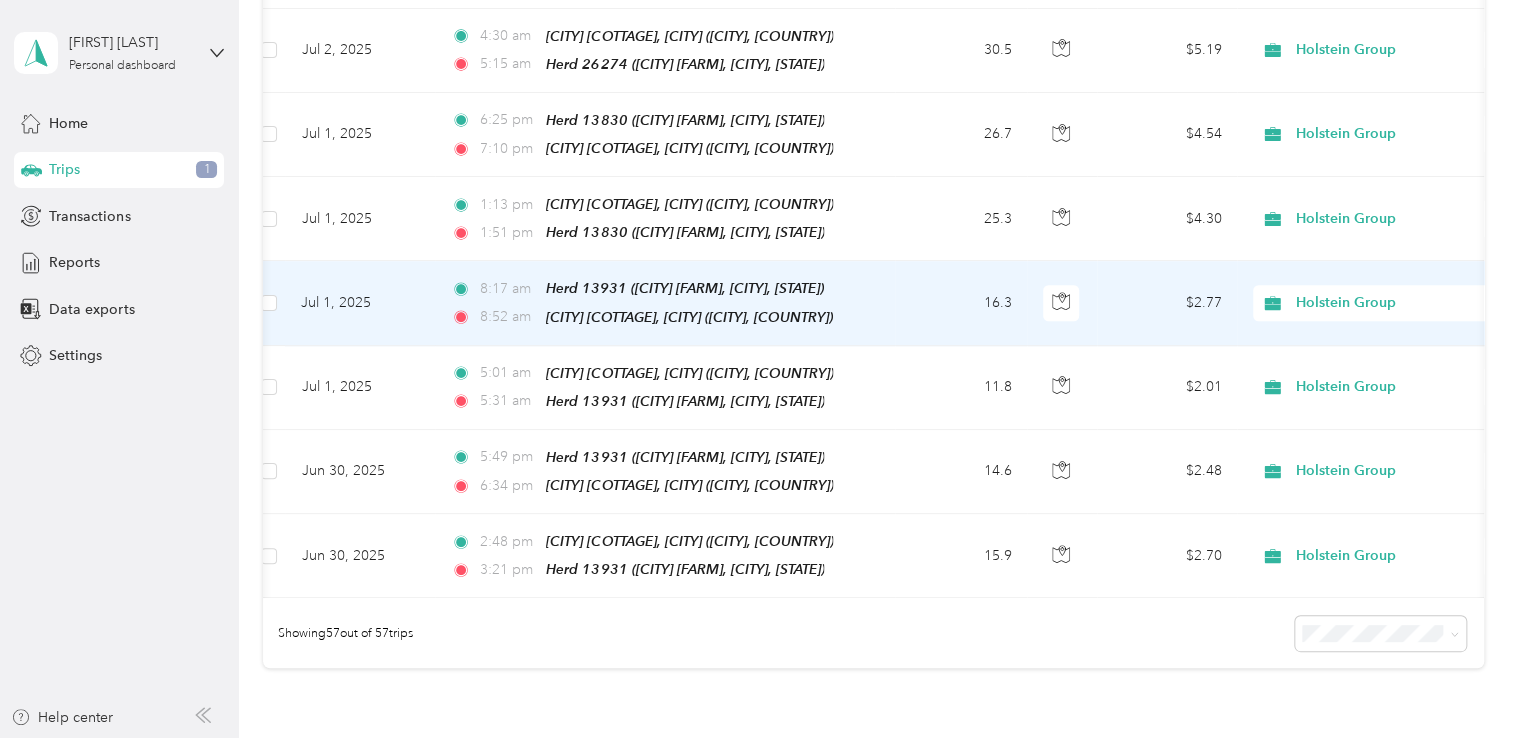 click on "16.3" at bounding box center [961, 303] 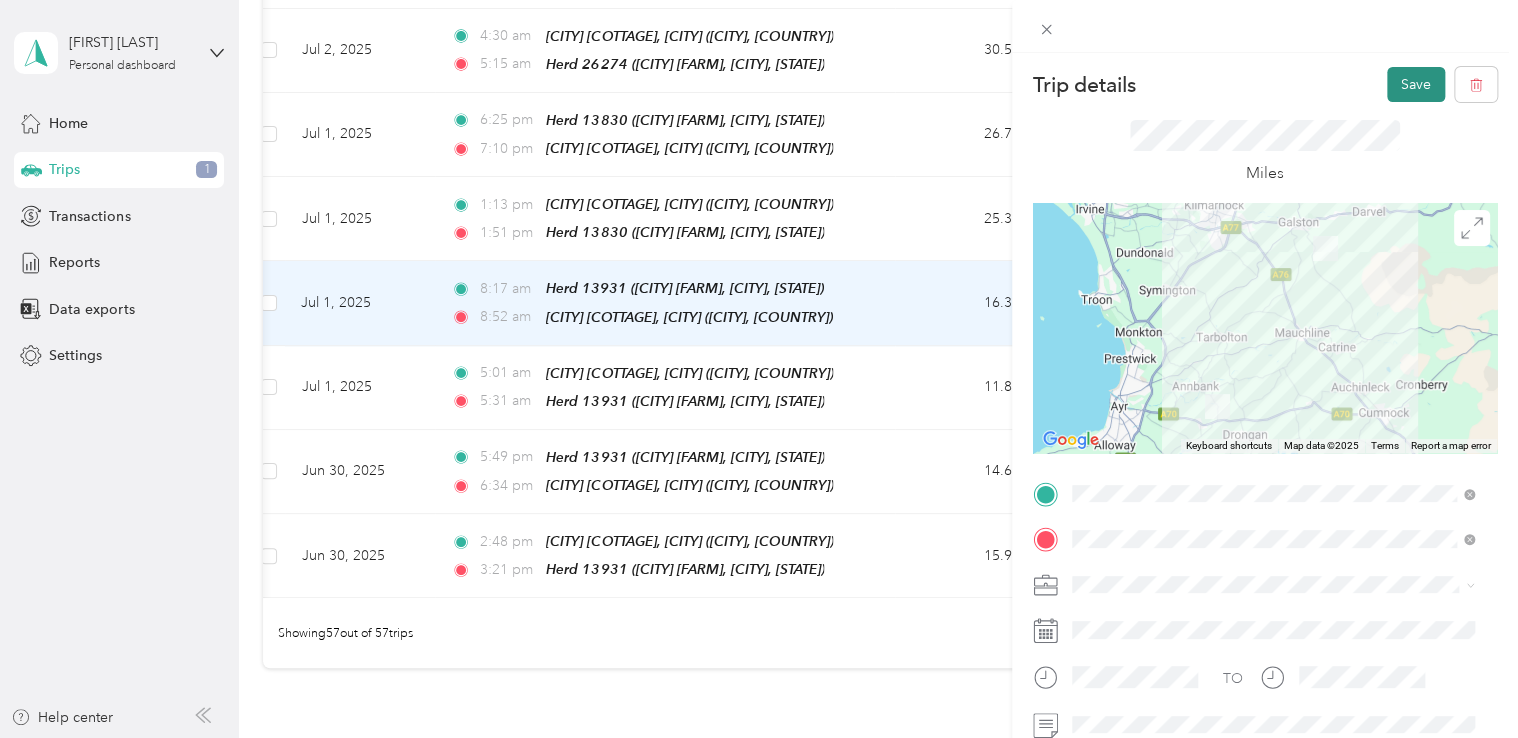 click on "Save" at bounding box center (1416, 84) 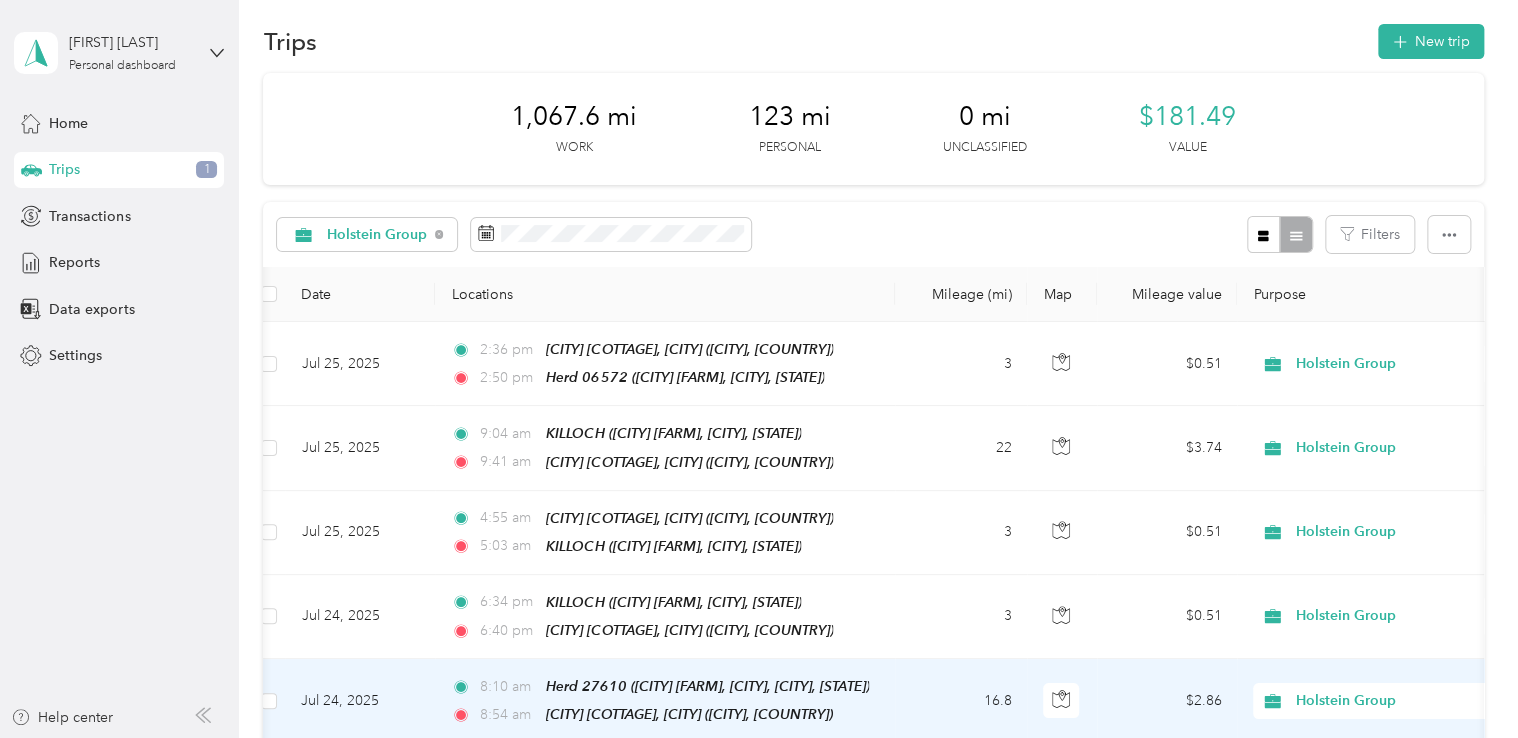 scroll, scrollTop: 0, scrollLeft: 0, axis: both 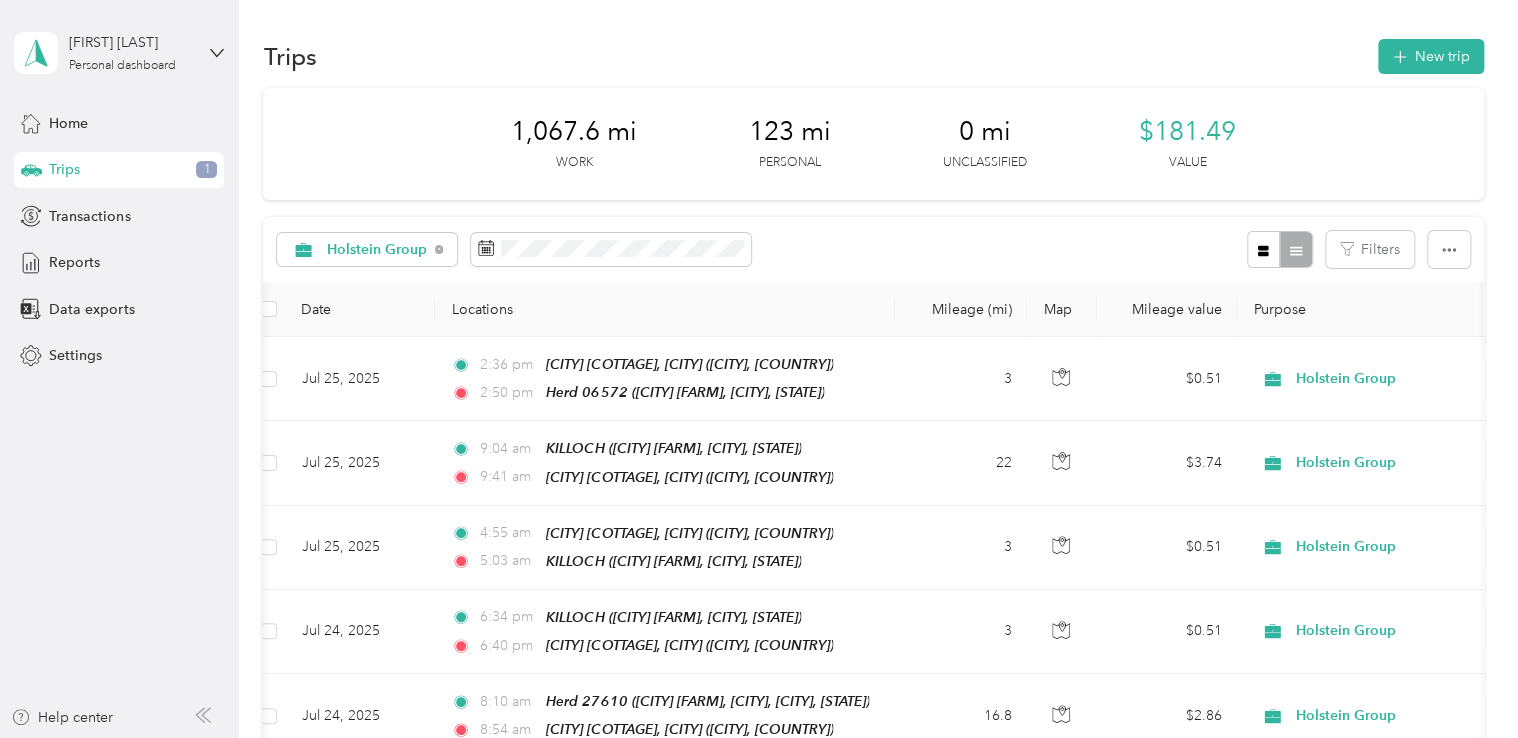 click on "1,067.6   mi Work 123   mi Personal 0   mi Unclassified $181.49 Value" at bounding box center (873, 144) 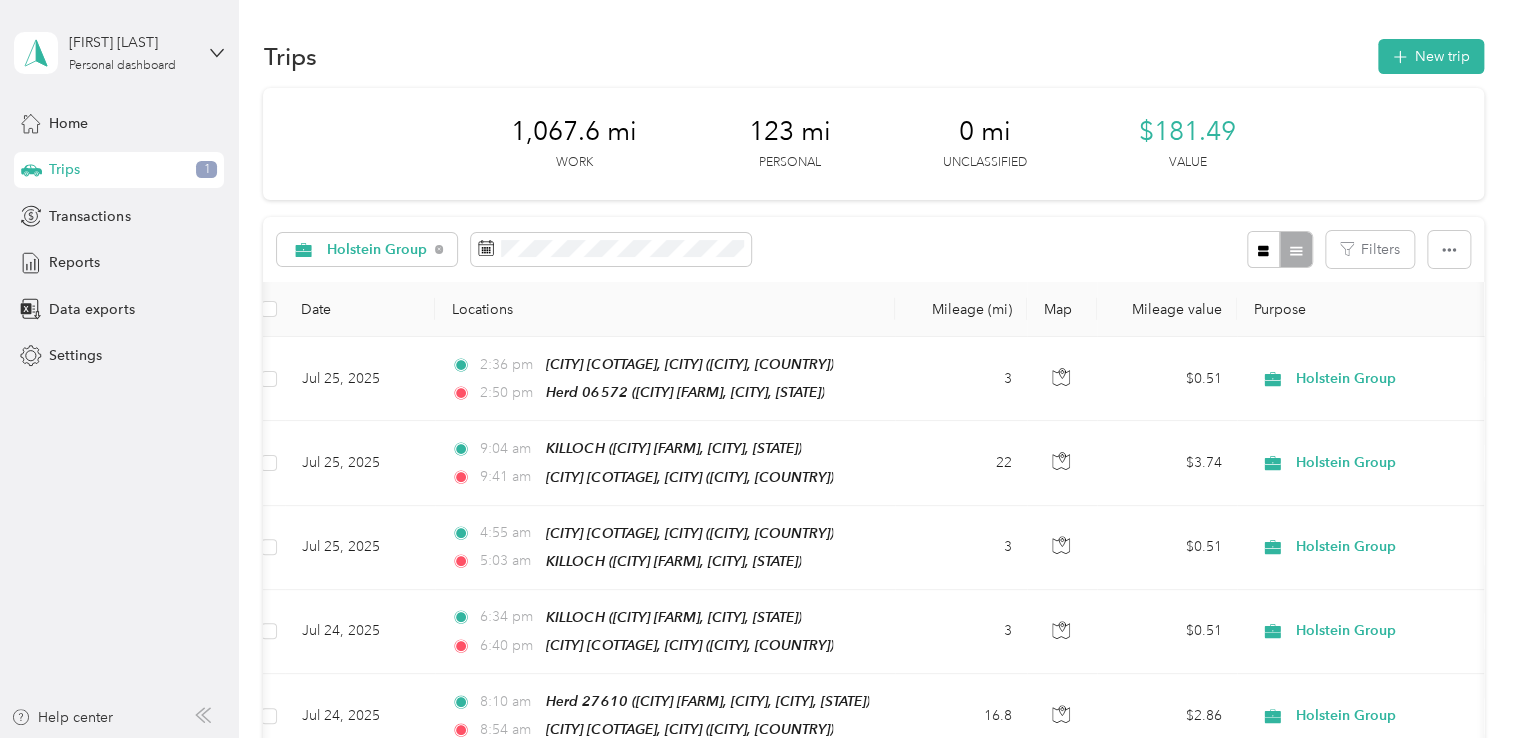 click on "1,067.6   mi" at bounding box center [574, 132] 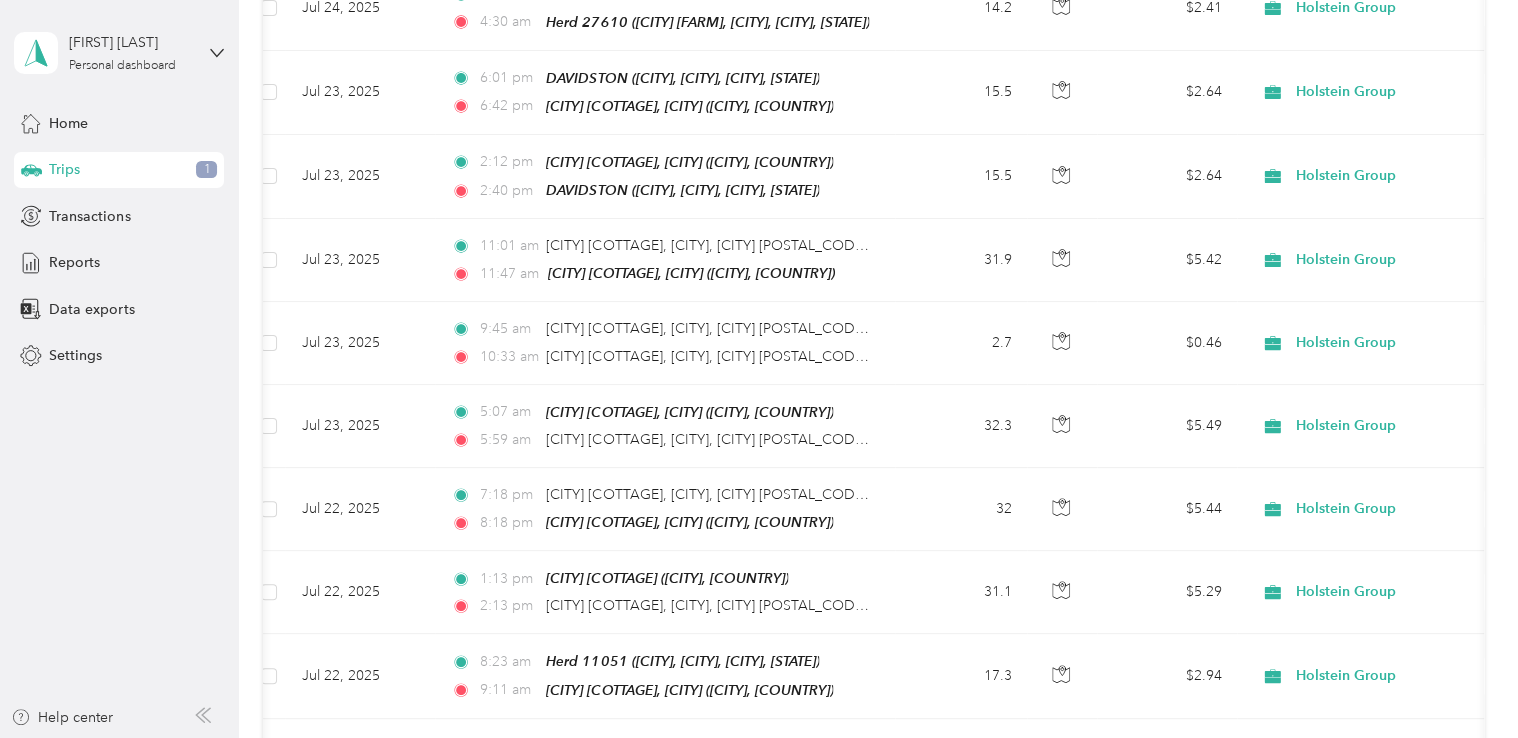 scroll, scrollTop: 870, scrollLeft: 0, axis: vertical 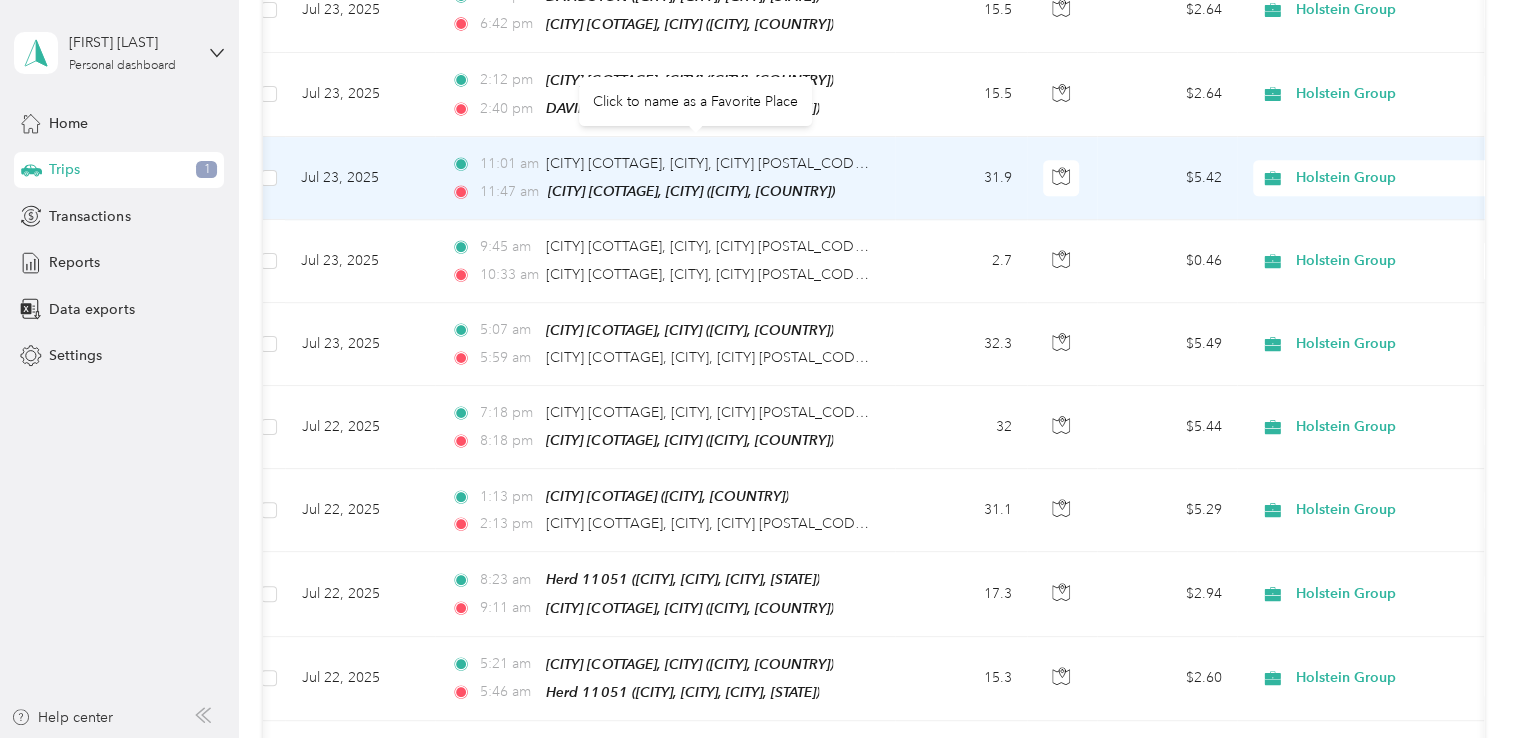 click on "[LOCATION], [CITY], [STATE], [COUNTRY]" at bounding box center (708, 164) 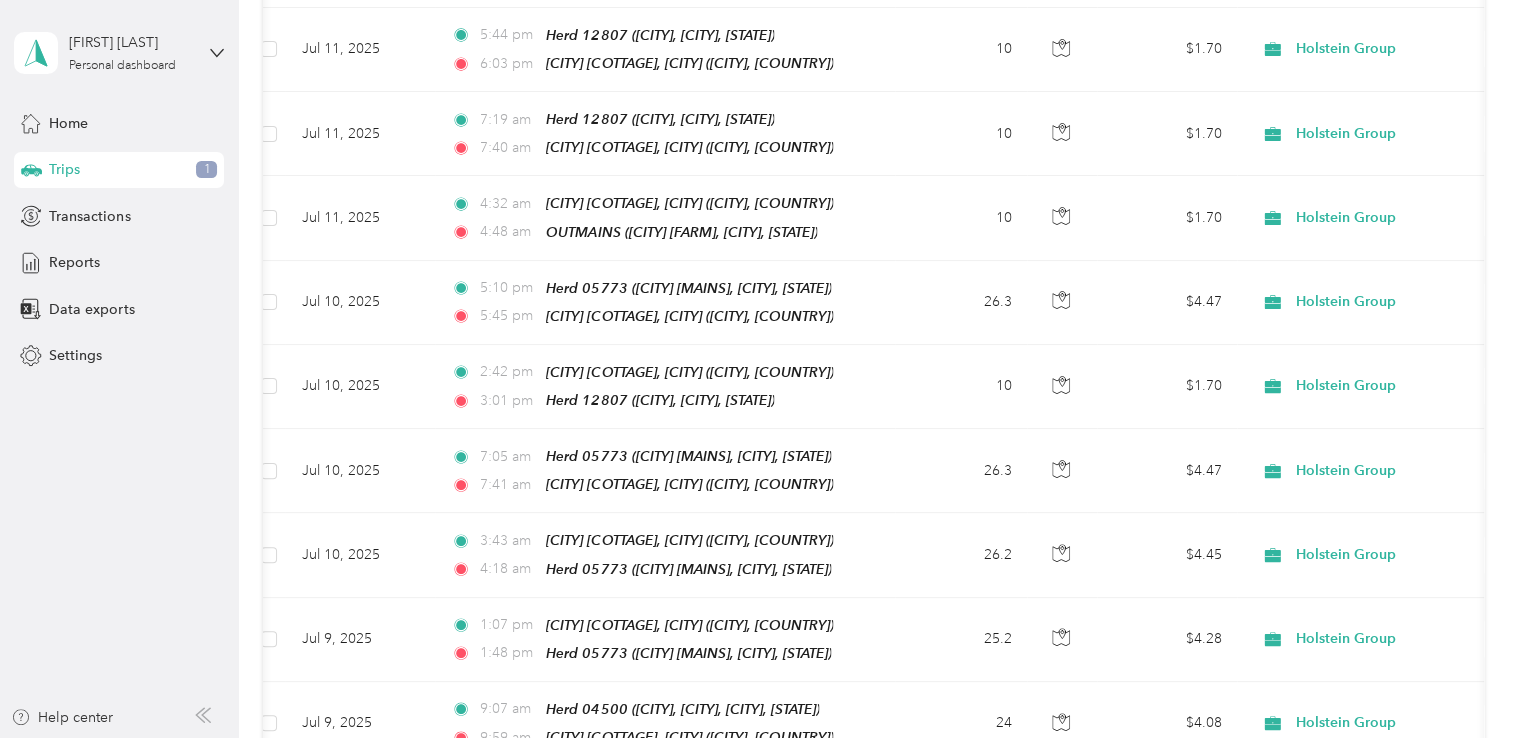 scroll, scrollTop: 2694, scrollLeft: 0, axis: vertical 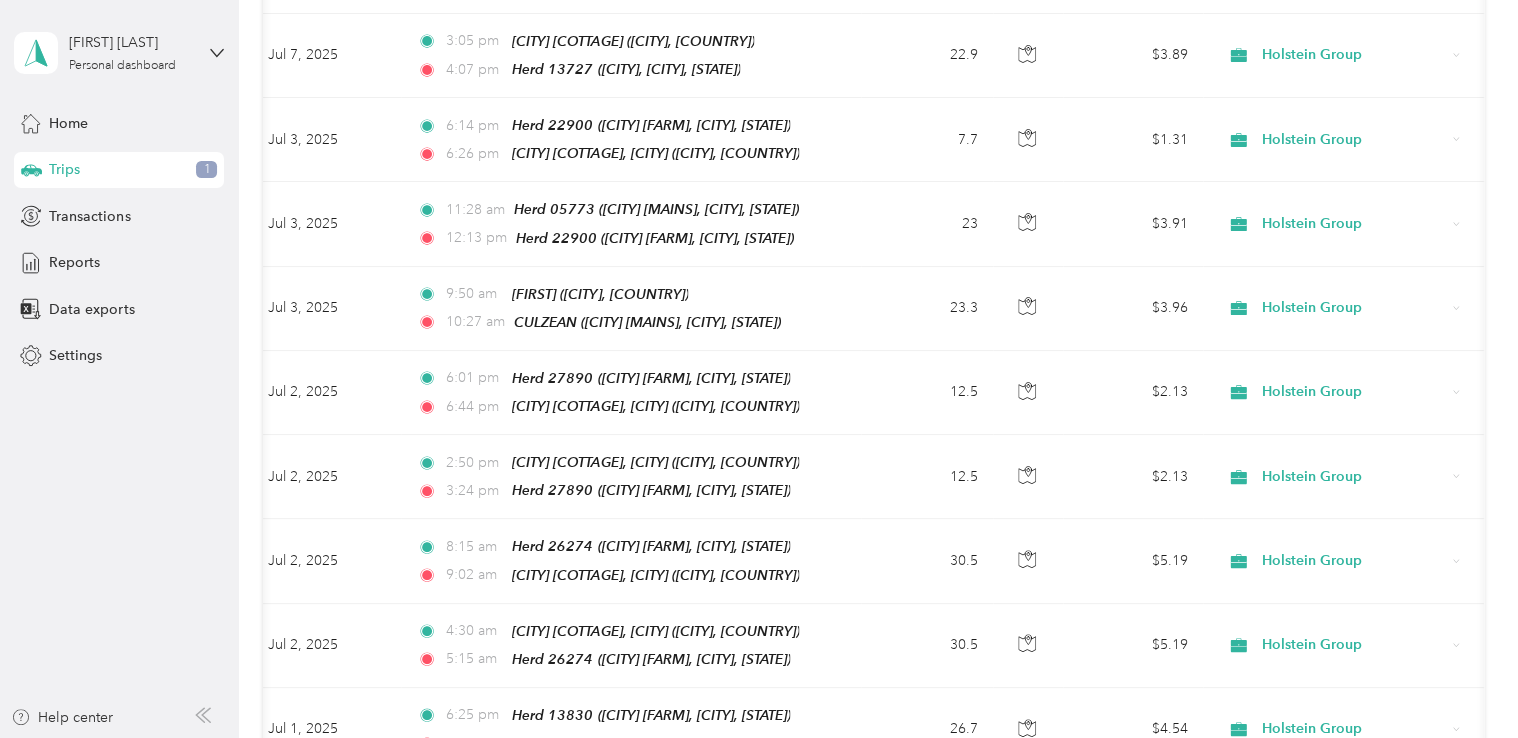 click on "$4.30" at bounding box center [1133, 814] 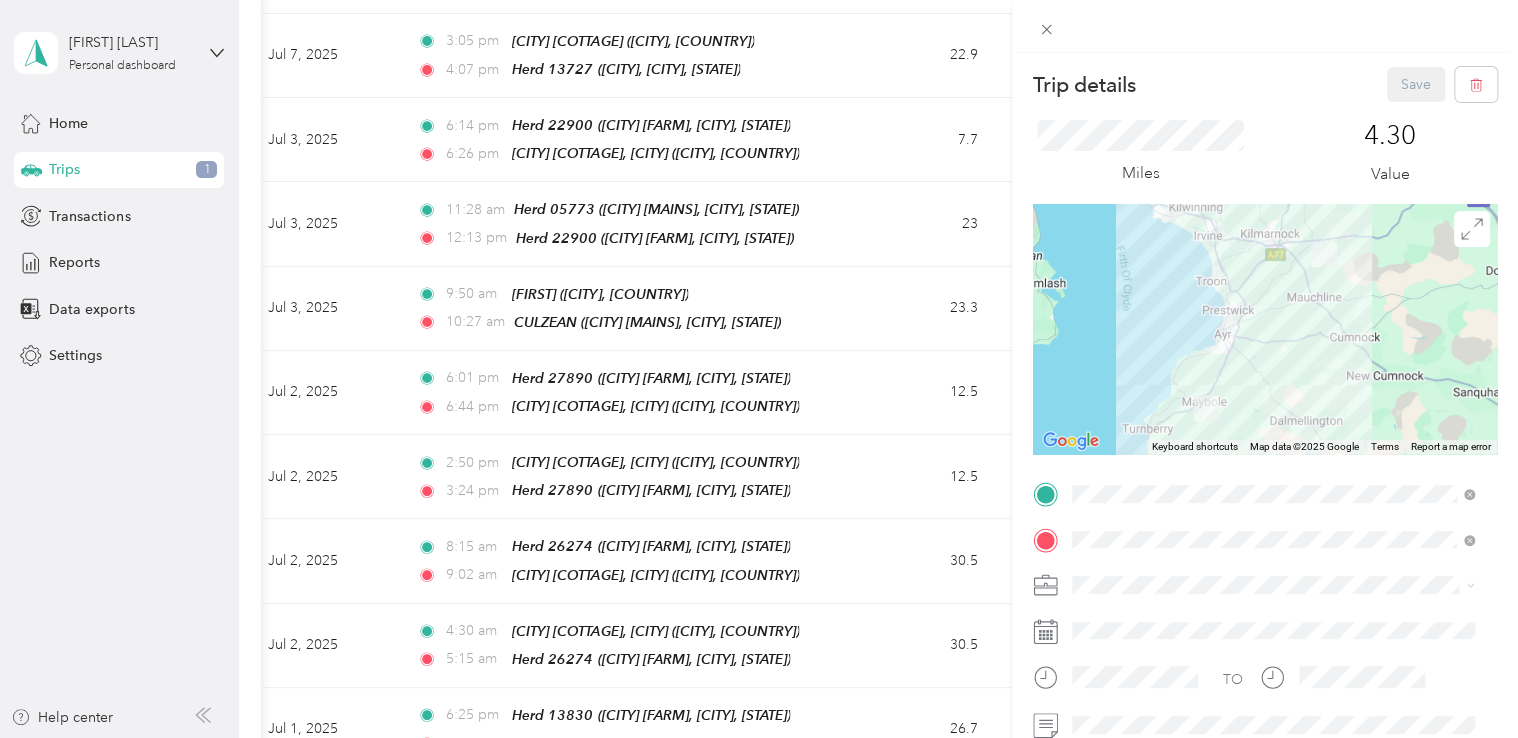 click on "Trip details Save This trip cannot be edited because it is either under review, approved, or paid. Contact your Team Manager to edit it. Miles 4.30 Value  ← Move left → Move right ↑ Move up ↓ Move down + Zoom in - Zoom out Home Jump left by 75% End Jump right by 75% Page Up Jump up by 75% Page Down Jump down by 75% Keyboard shortcuts Map Data Map data ©2025 Google Map data ©2025 Google 10 km  Click to toggle between metric and imperial units Terms Report a map error TO Add photo" at bounding box center (759, 369) 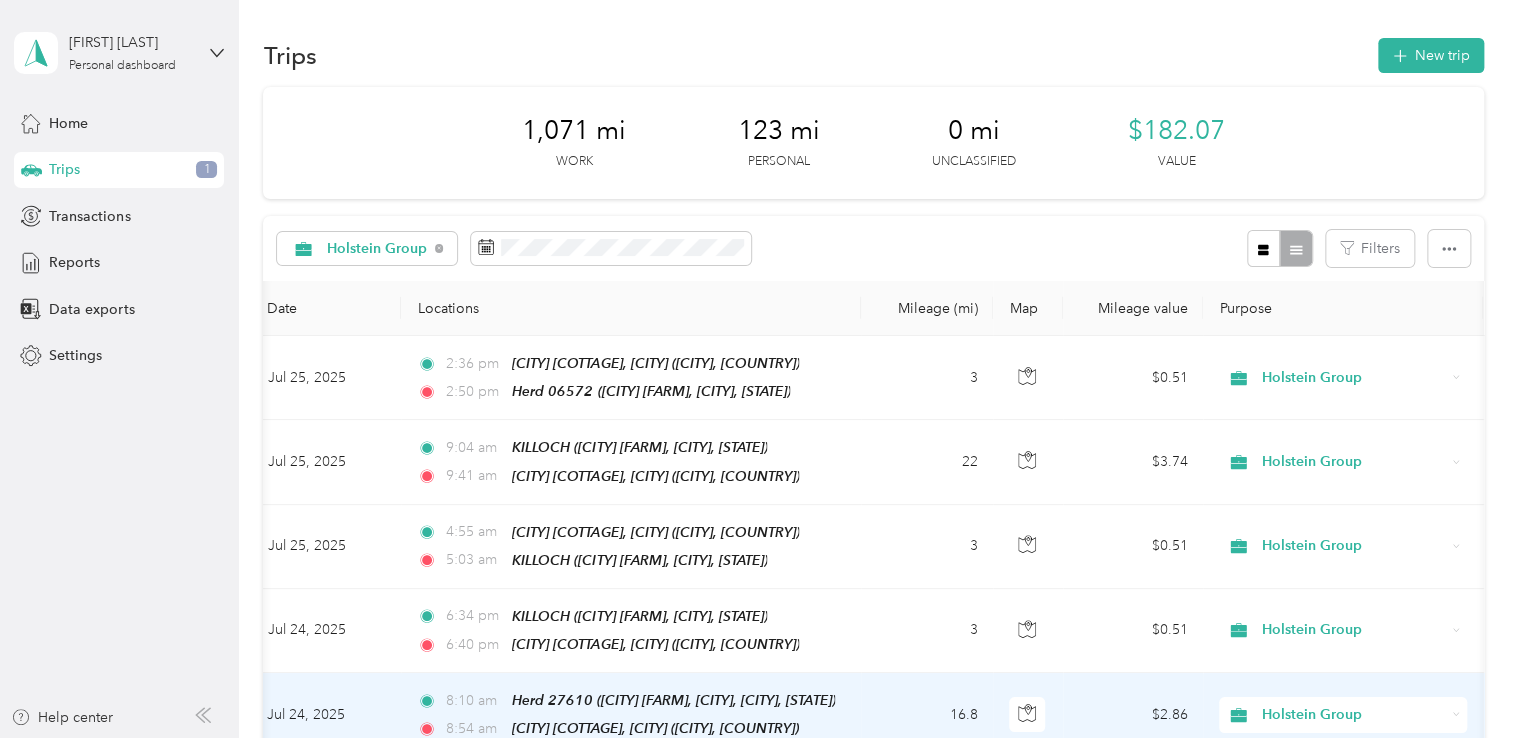 scroll, scrollTop: 0, scrollLeft: 0, axis: both 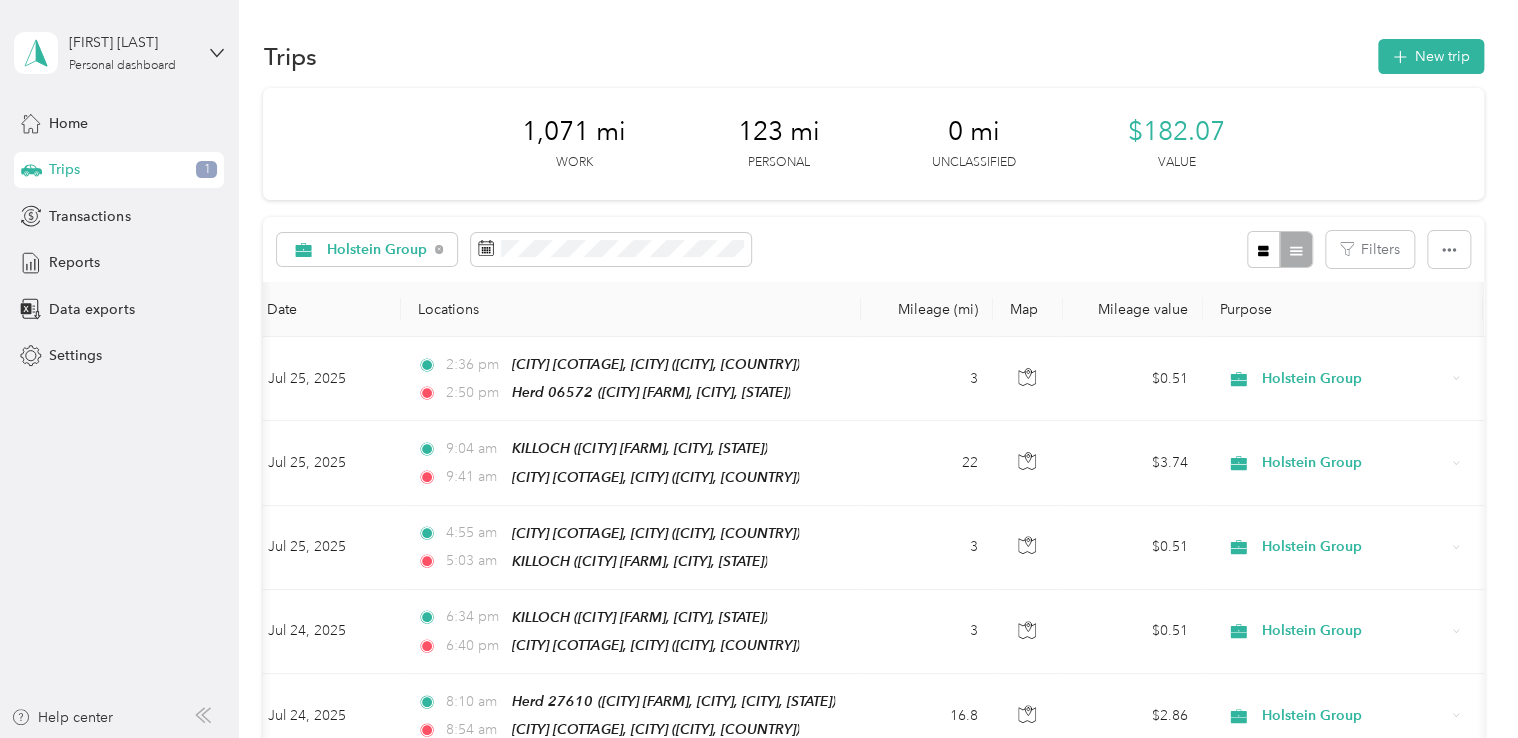 click on "Purpose" at bounding box center [1343, 309] 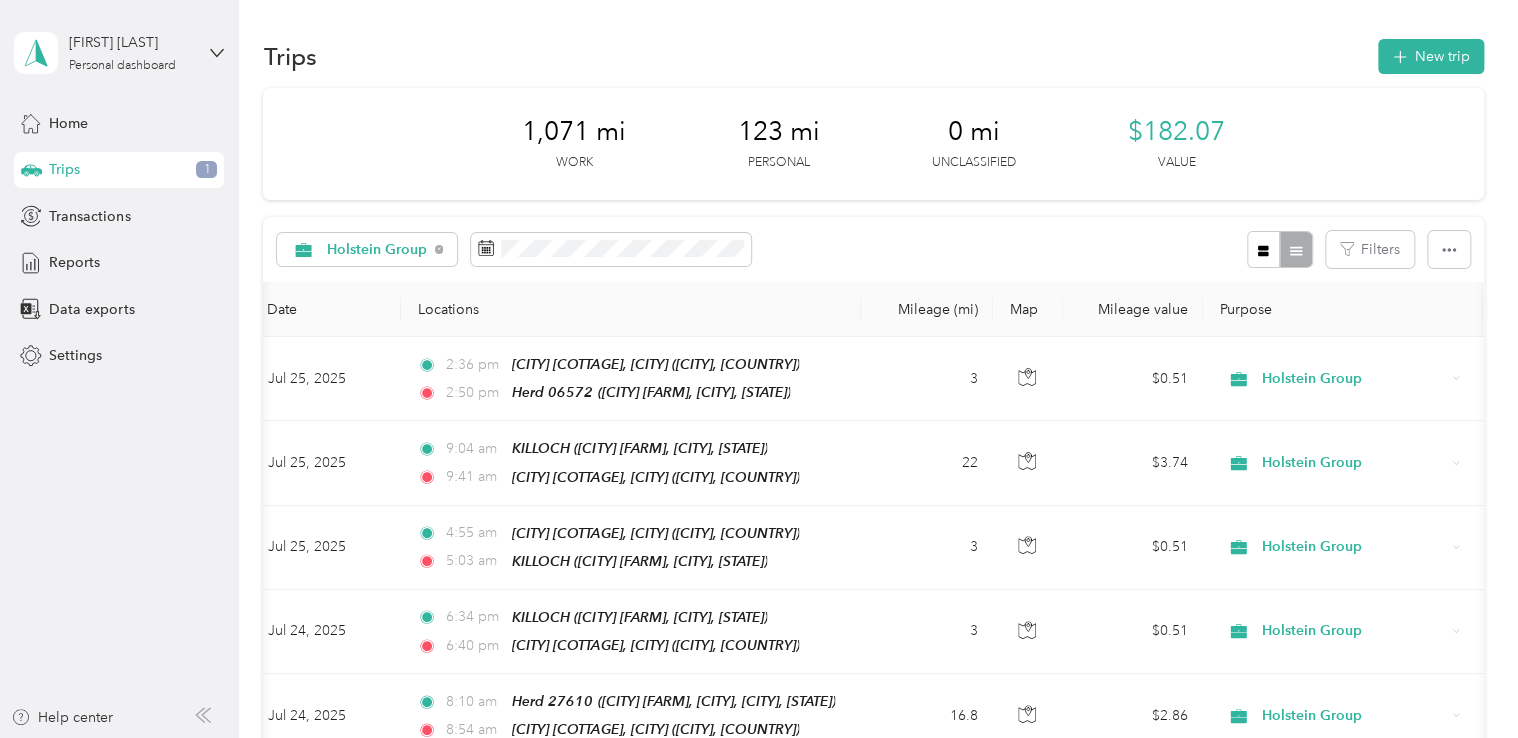 click on "Purpose" at bounding box center (1343, 309) 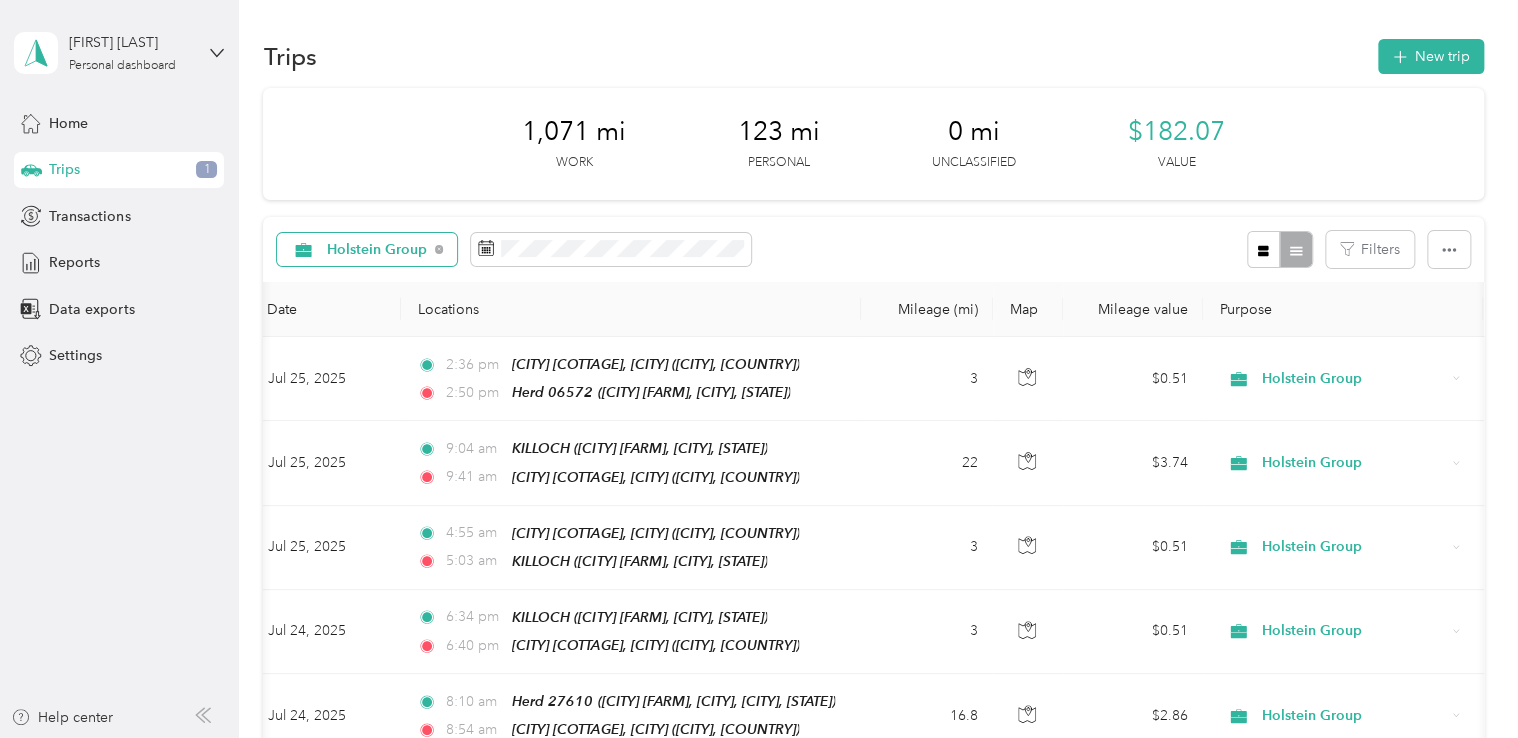 click on "Holstein Group" at bounding box center [377, 250] 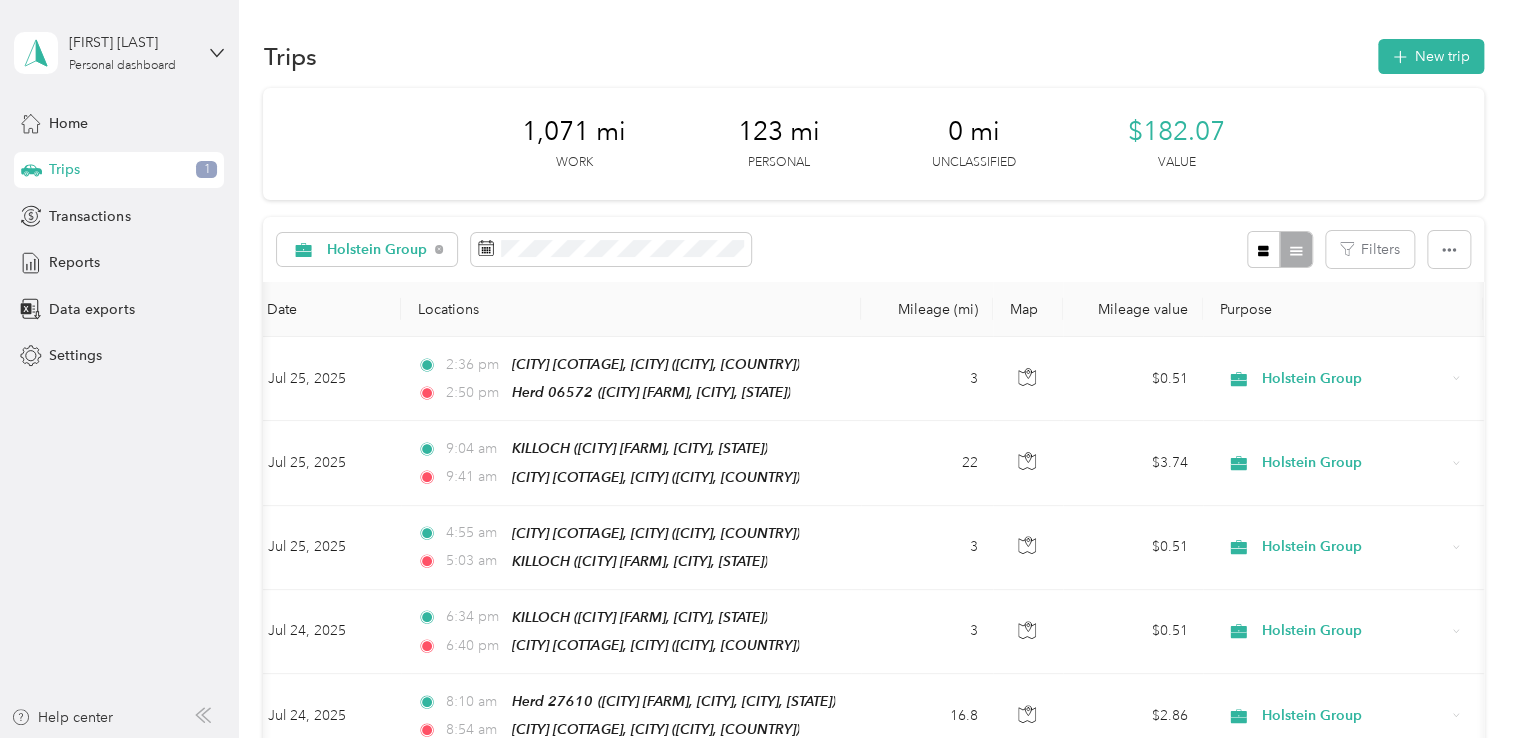 click on "Personal" at bounding box center [389, 390] 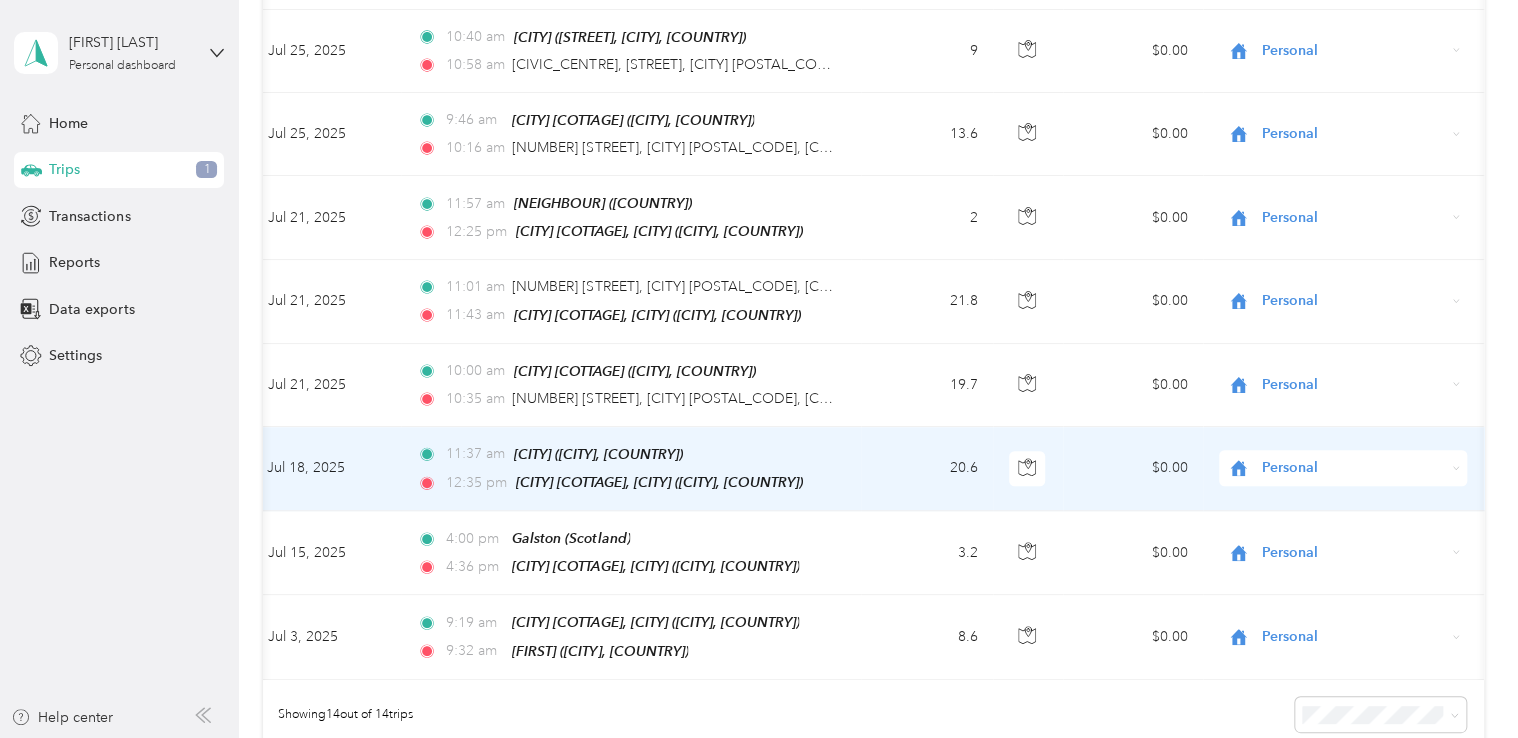 scroll, scrollTop: 828, scrollLeft: 0, axis: vertical 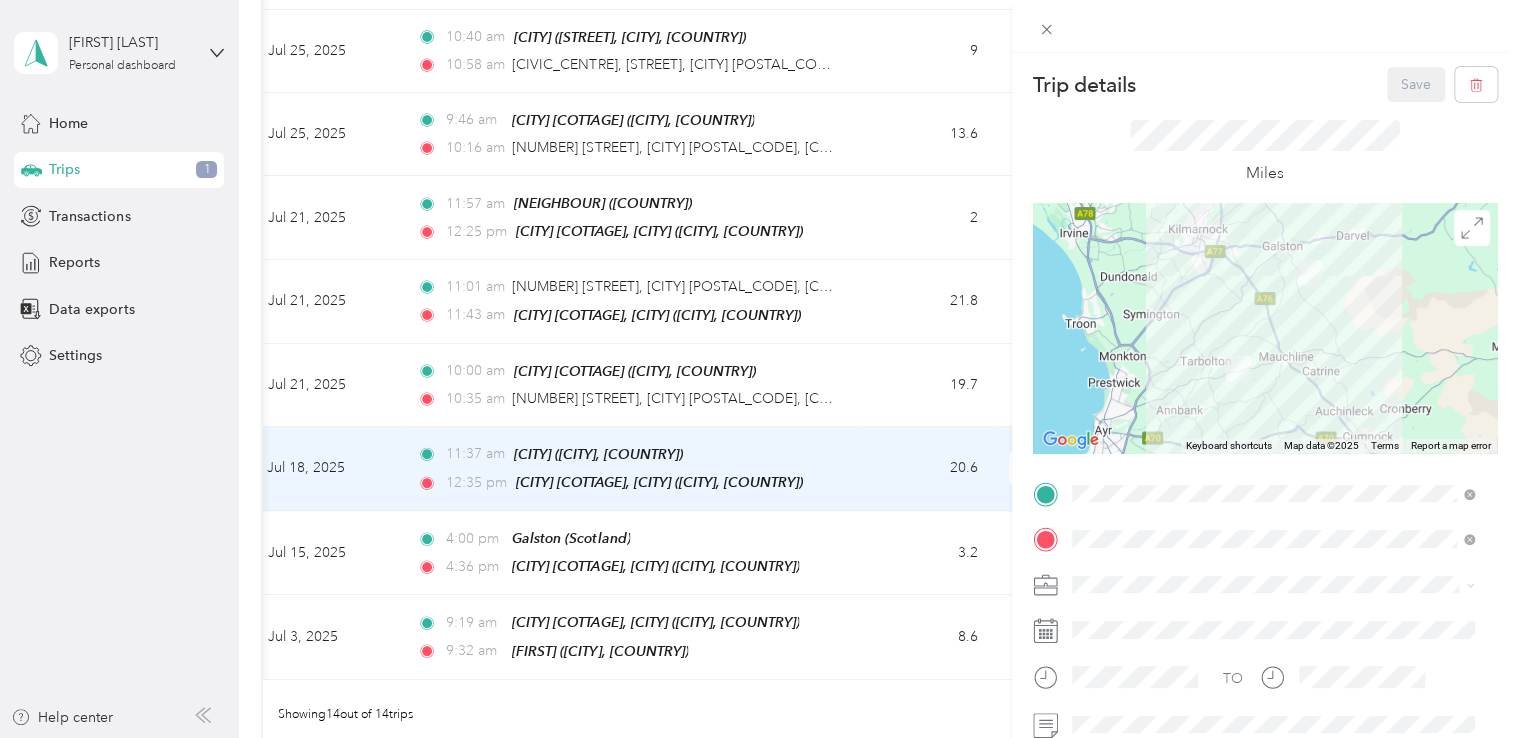 click on "Trip details Save This trip cannot be edited because it is either under review, approved, or paid. Contact your Team Manager to edit it. Miles ← Move left → Move right ↑ Move up ↓ Move down + Zoom in - Zoom out Home Jump left by 75% End Jump right by 75% Page Up Jump up by 75% Page Down Jump down by 75% Keyboard shortcuts Map Data Map data ©[YEAR] Map data ©[YEAR] 5 km  Click to toggle between metric and imperial units Terms Report a map error TO Add photo" at bounding box center [759, 369] 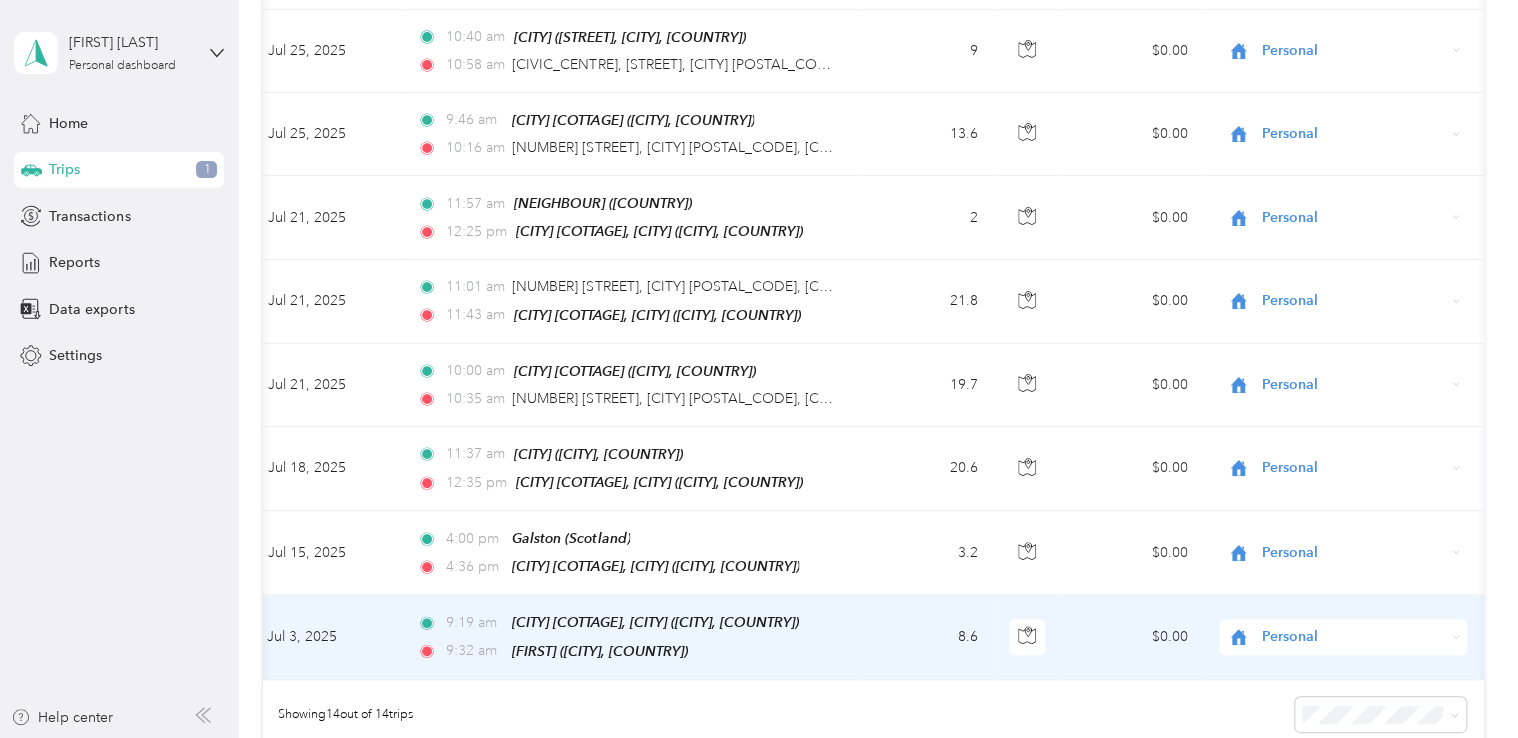click on "8.6" at bounding box center (927, 637) 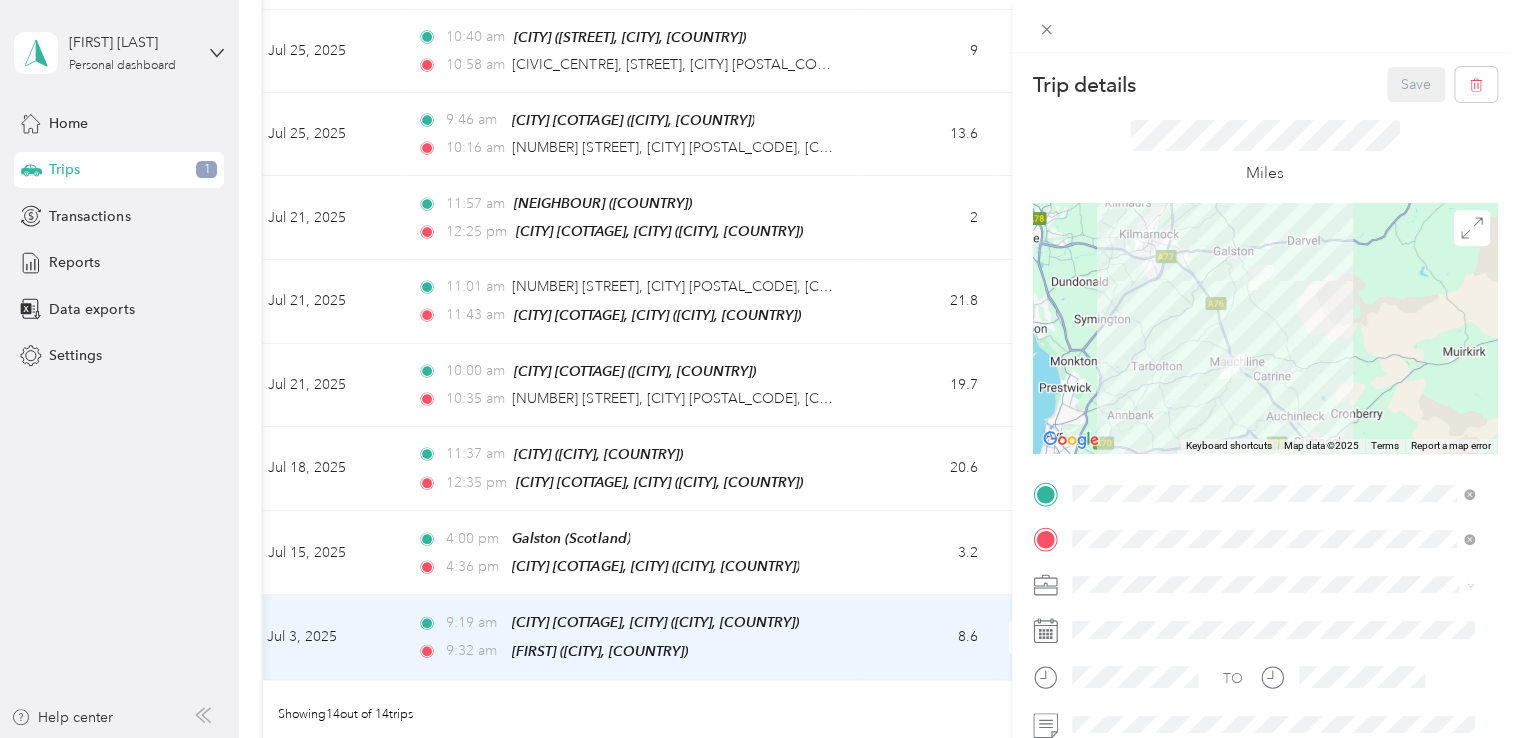 click on "Trip details Save This trip cannot be edited because it is either under review, approved, or paid. Contact your Team Manager to edit it. Miles ← Move left → Move right ↑ Move up ↓ Move down + Zoom in - Zoom out Home Jump left by 75% End Jump right by 75% Page Up Jump up by 75% Page Down Jump down by 75% Keyboard shortcuts Map Data Map data ©[YEAR] Map data ©[YEAR] 5 km  Click to toggle between metric and imperial units Terms Report a map error TO Add photo" at bounding box center (759, 369) 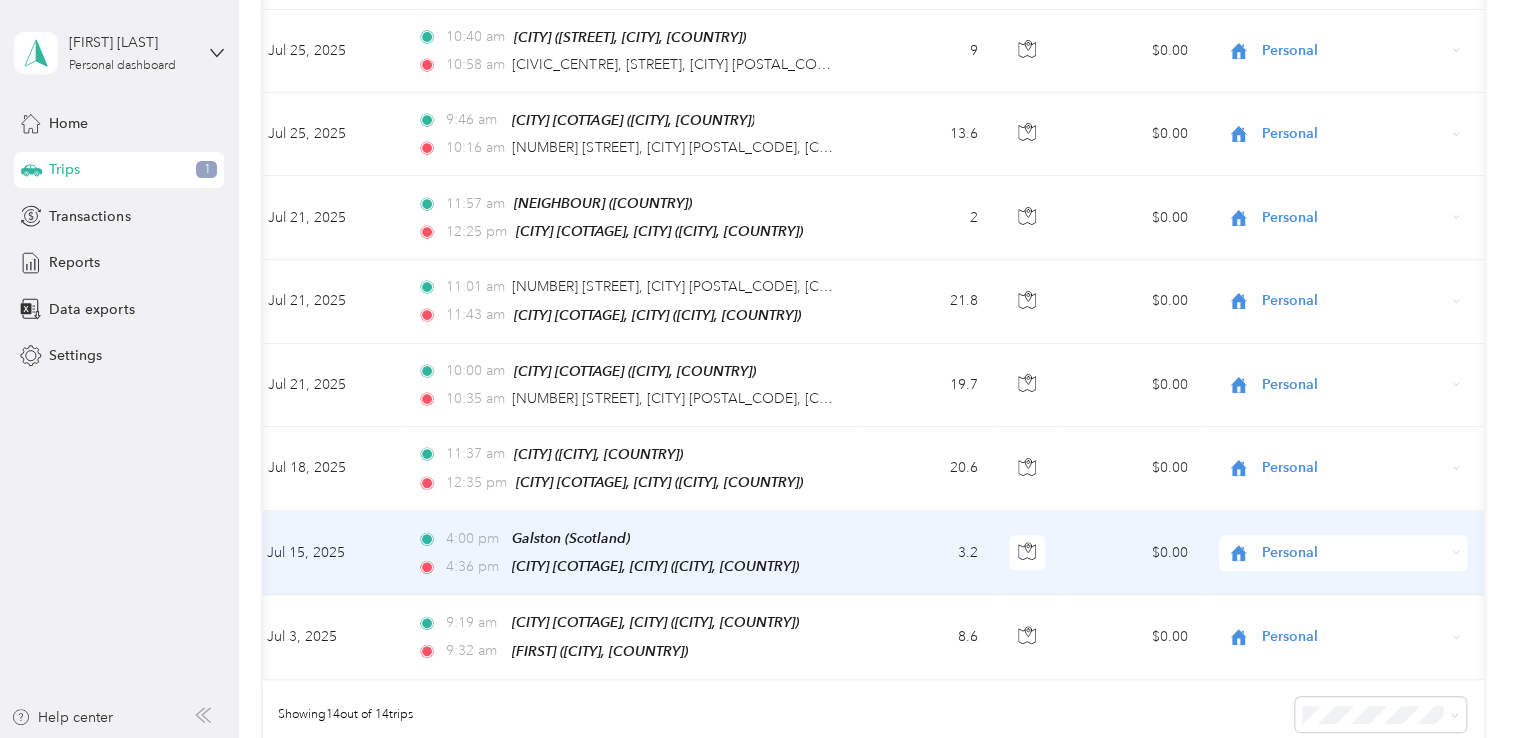 click on "3.2" at bounding box center (927, 553) 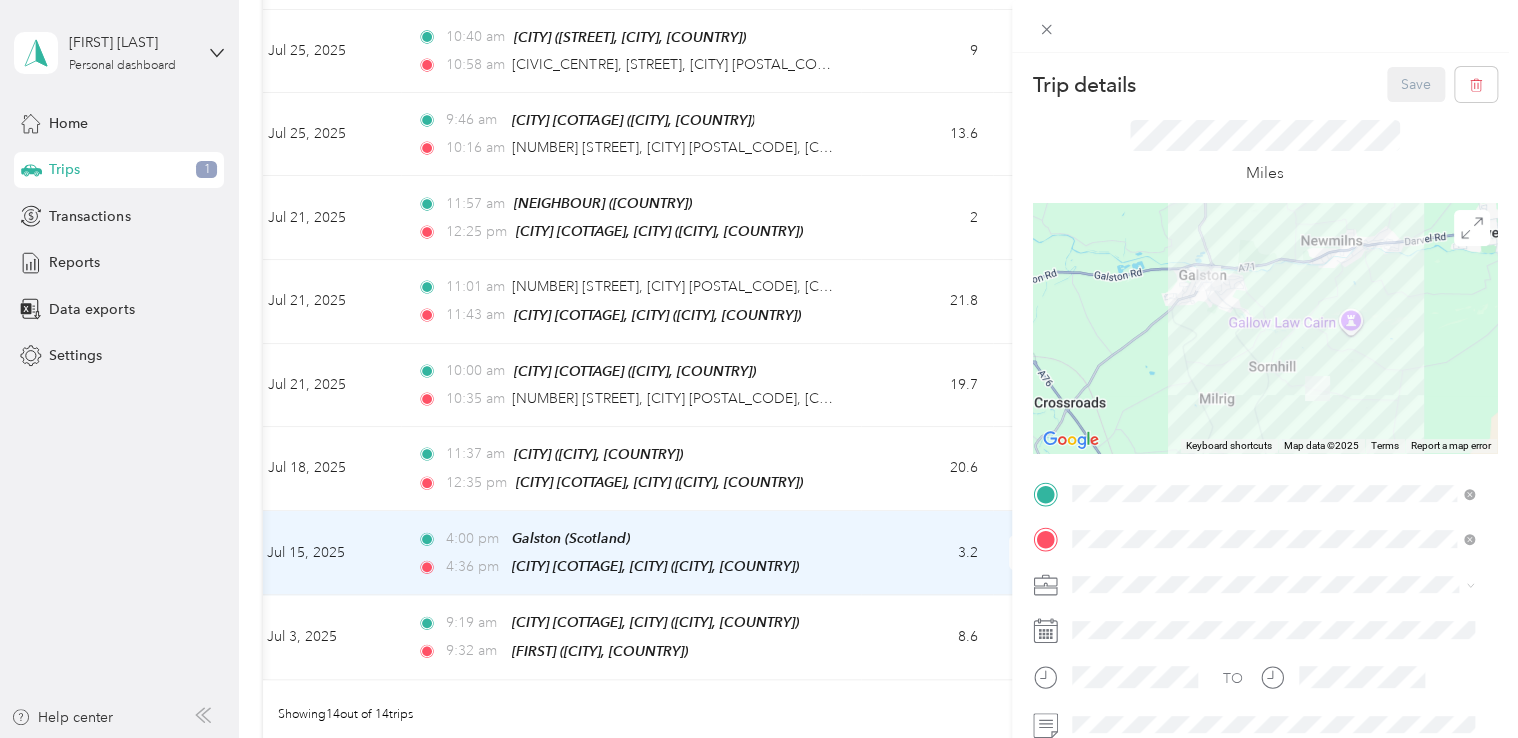 click on "Trip details Save This trip cannot be edited because it is either under review, approved, or paid. Contact your Team Manager to edit it. Miles ← Move left → Move right ↑ Move up ↓ Move down + Zoom in - Zoom out Home Jump left by 75% End Jump right by 75% Page Up Jump up by 75% Page Down Jump down by 75% Keyboard shortcuts Map Data Map data ©2025 Map data ©2025 1 km  Click to toggle between metric and imperial units Terms Report a map error TO Add photo" at bounding box center [759, 369] 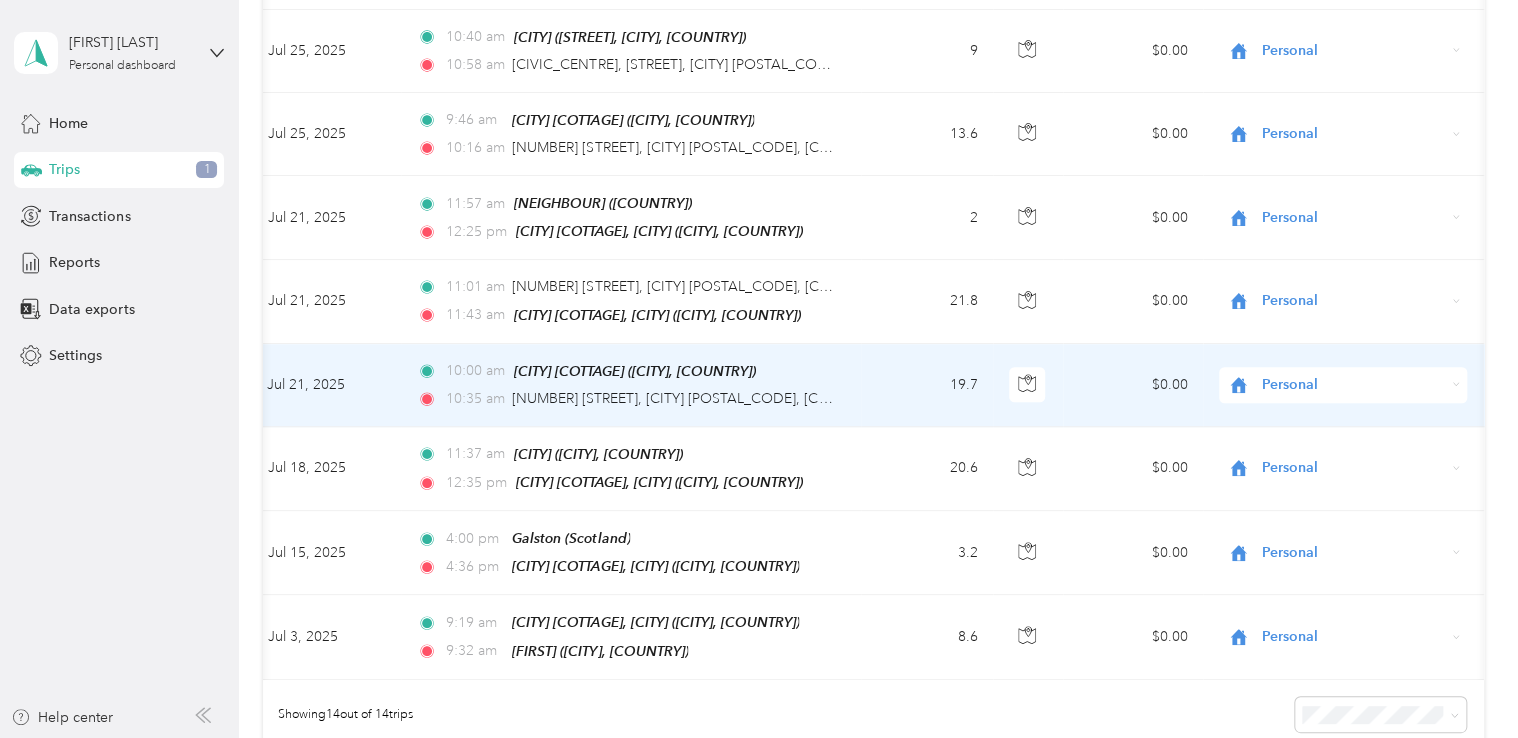 click on "19.7" at bounding box center (927, 385) 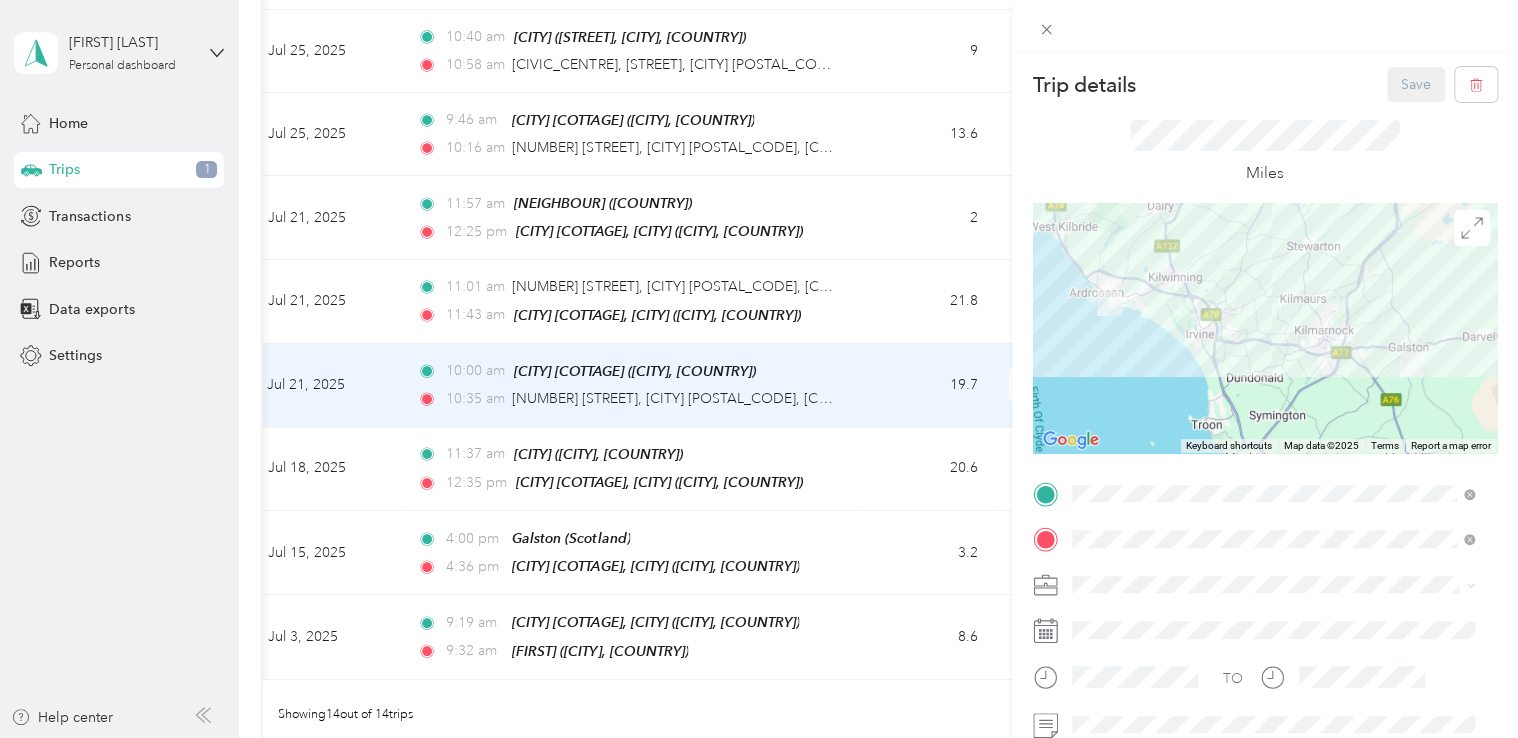 click at bounding box center (1265, 26) 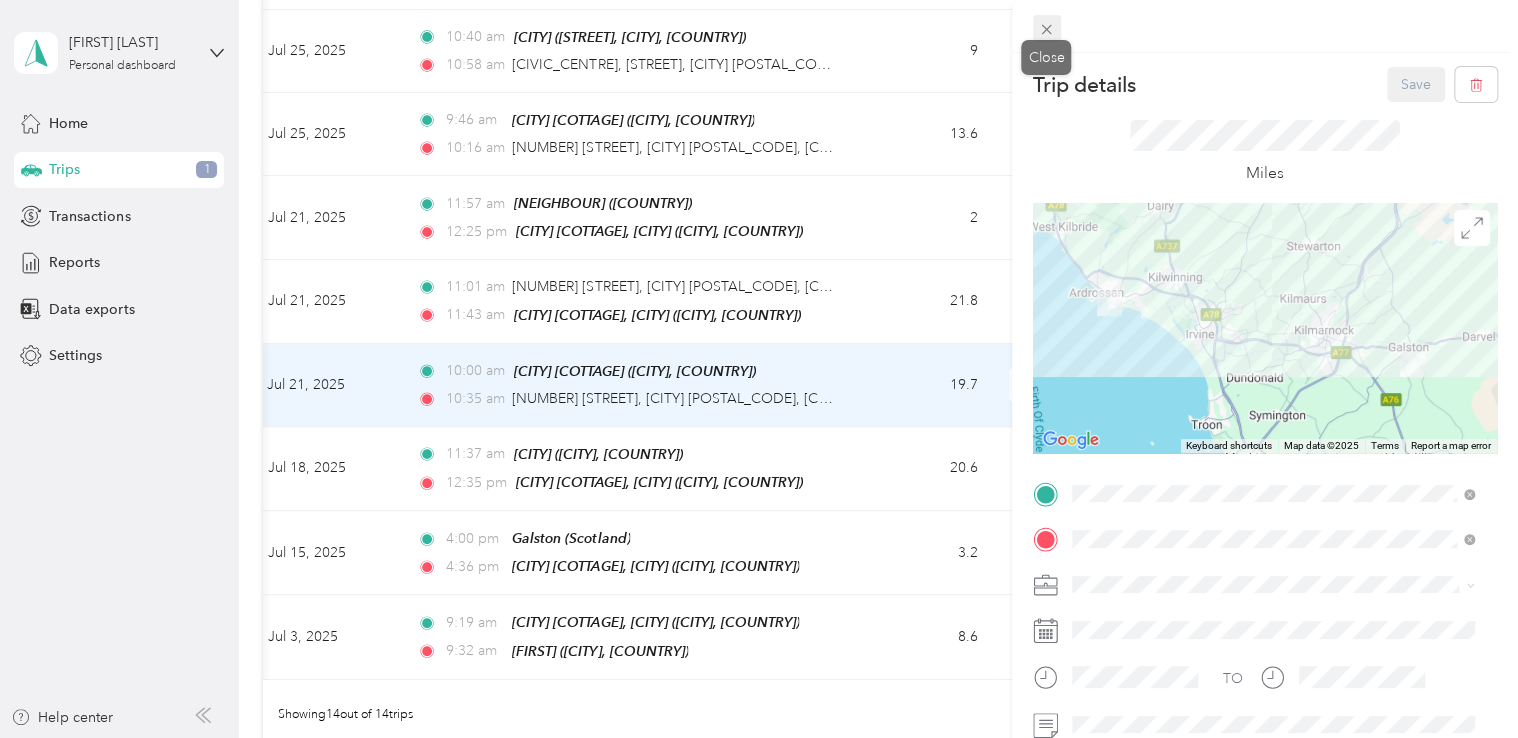 click at bounding box center [1047, 29] 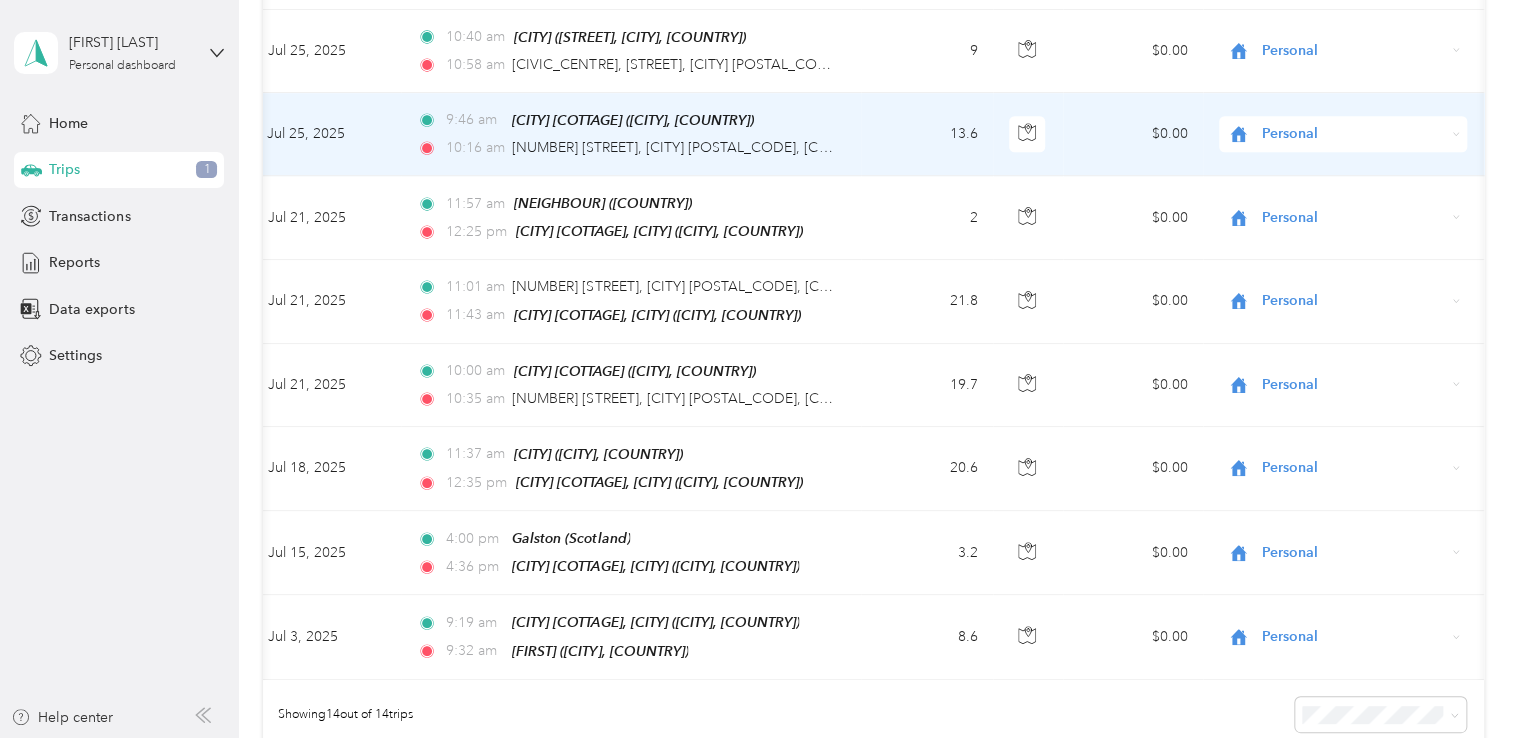 click on "13.6" at bounding box center [927, 134] 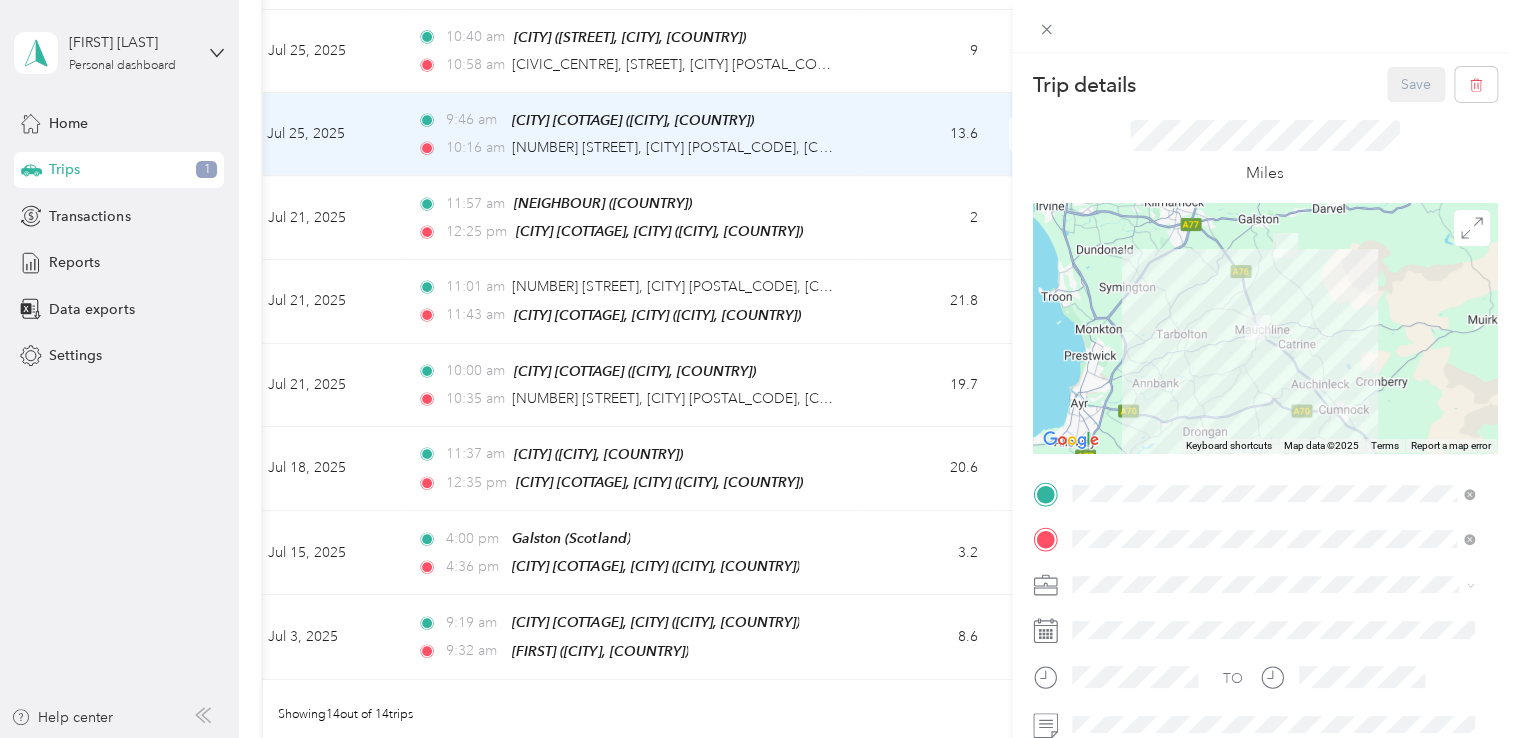 click on "Trip details Save This trip cannot be edited because it is either under review, approved, or paid. Contact your Team Manager to edit it. Miles ← Move left → Move right ↑ Move up ↓ Move down + Zoom in - Zoom out Home Jump left by 75% End Jump right by 75% Page Up Jump up by 75% Page Down Jump down by 75% Keyboard shortcuts Map Data Map data ©[YEAR] Map data ©[YEAR] 5 km  Click to toggle between metric and imperial units Terms Report a map error TO Add photo" at bounding box center (759, 369) 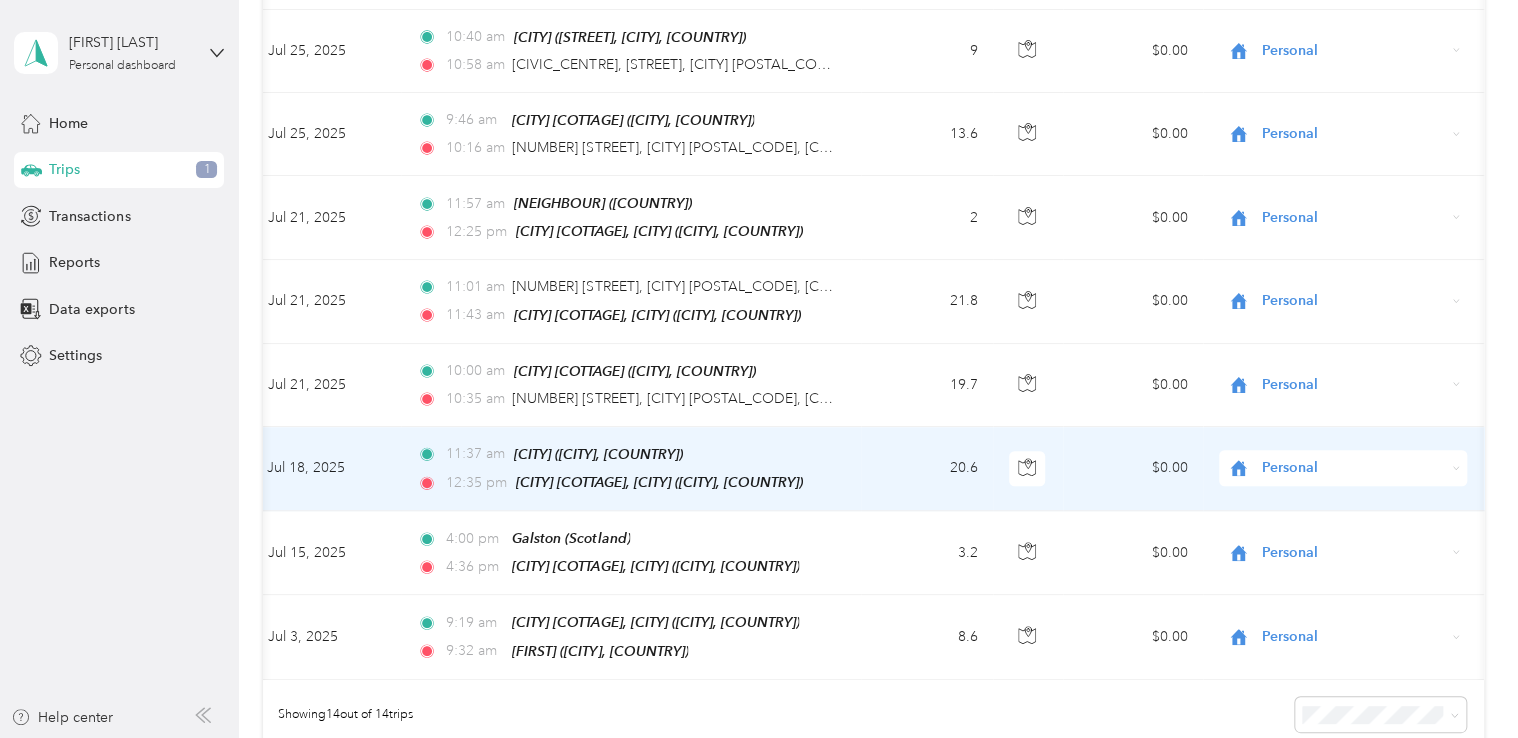 click on "20.6" at bounding box center [927, 469] 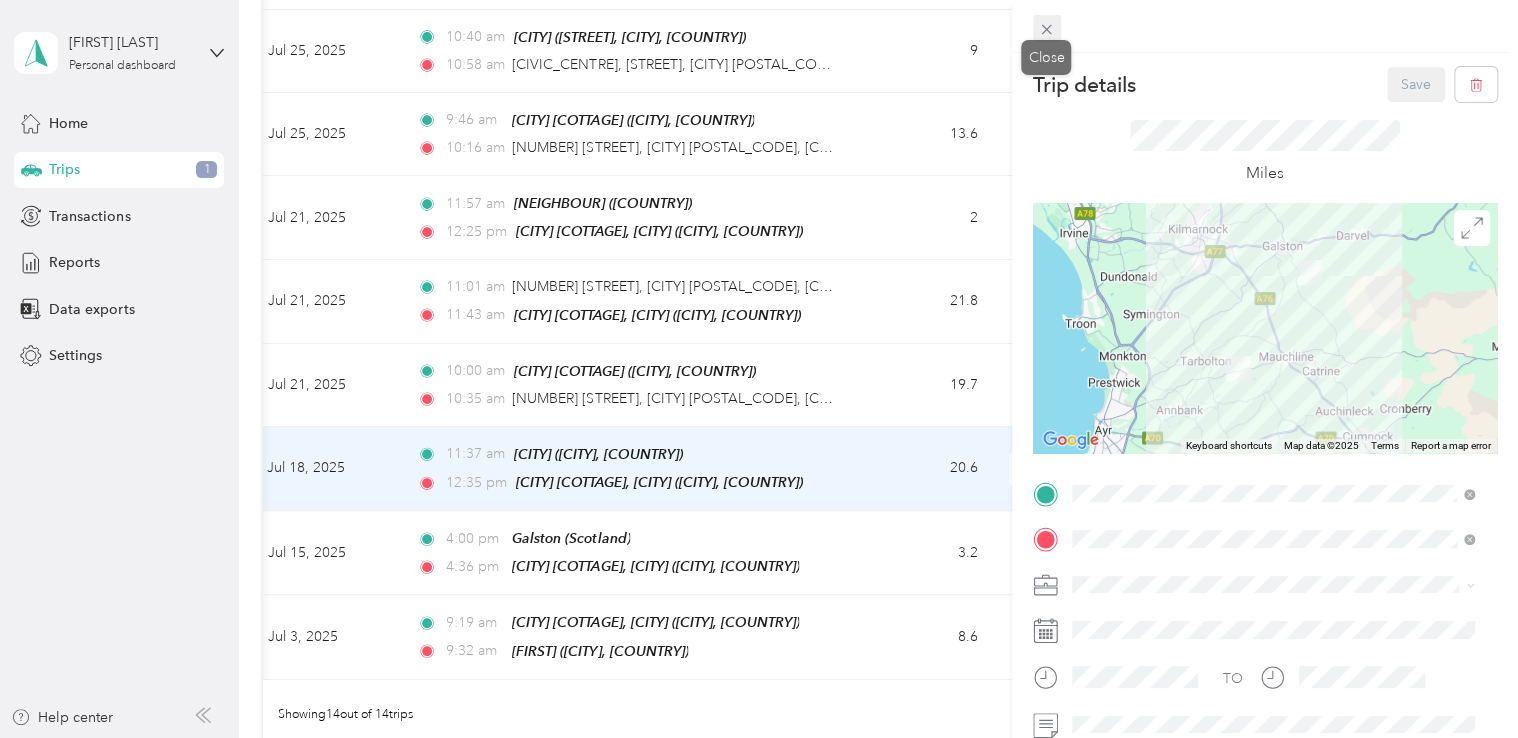 click 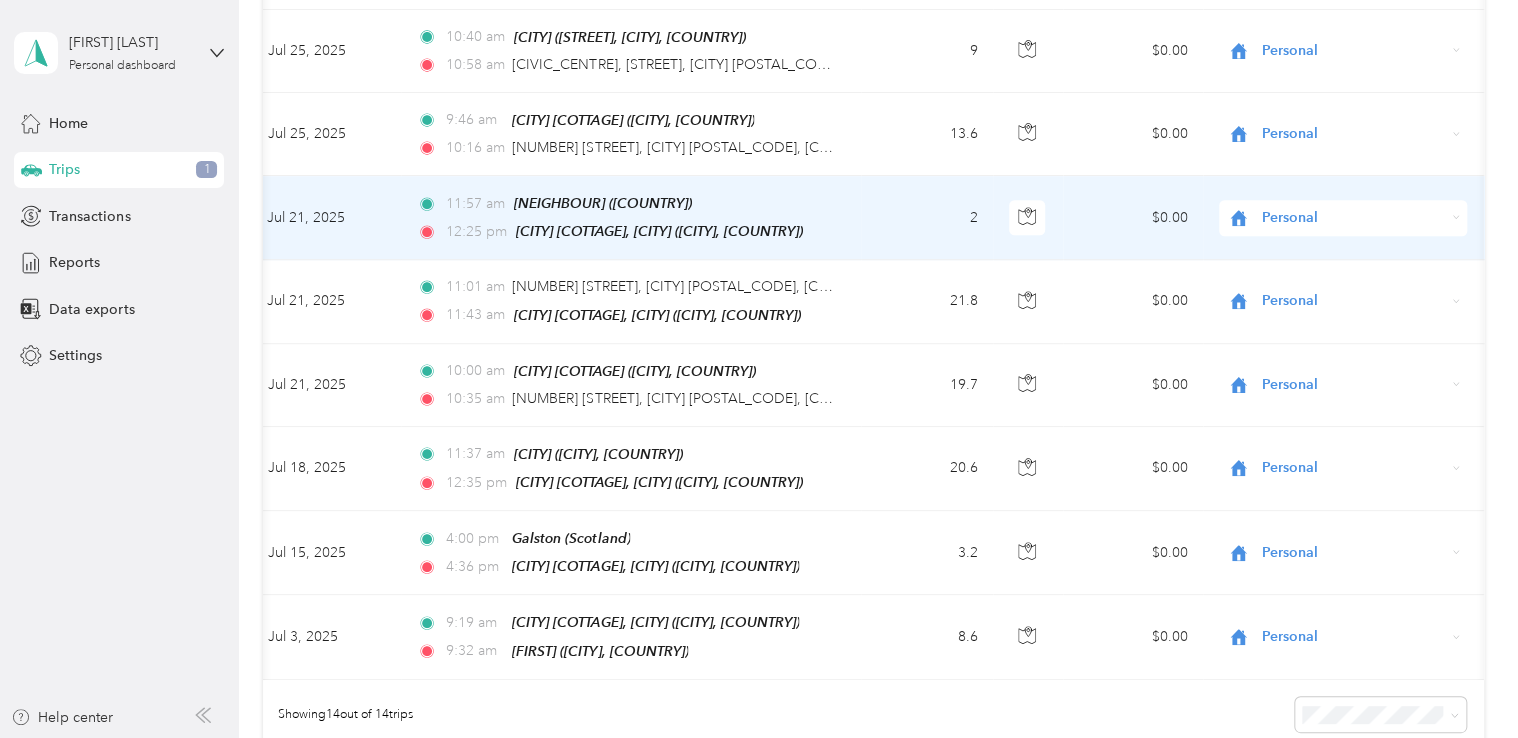scroll, scrollTop: 0, scrollLeft: 0, axis: both 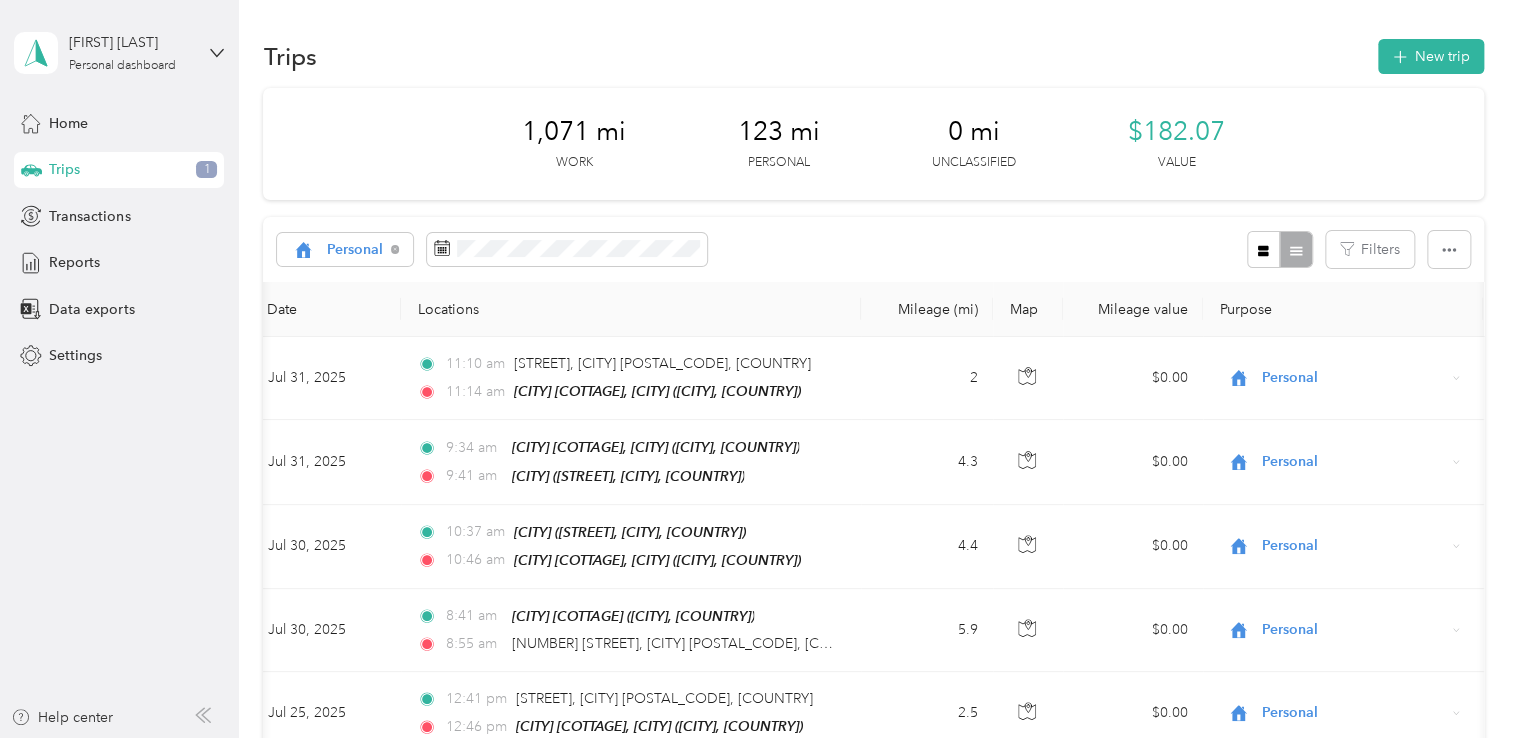 click on "123   mi" at bounding box center [779, 132] 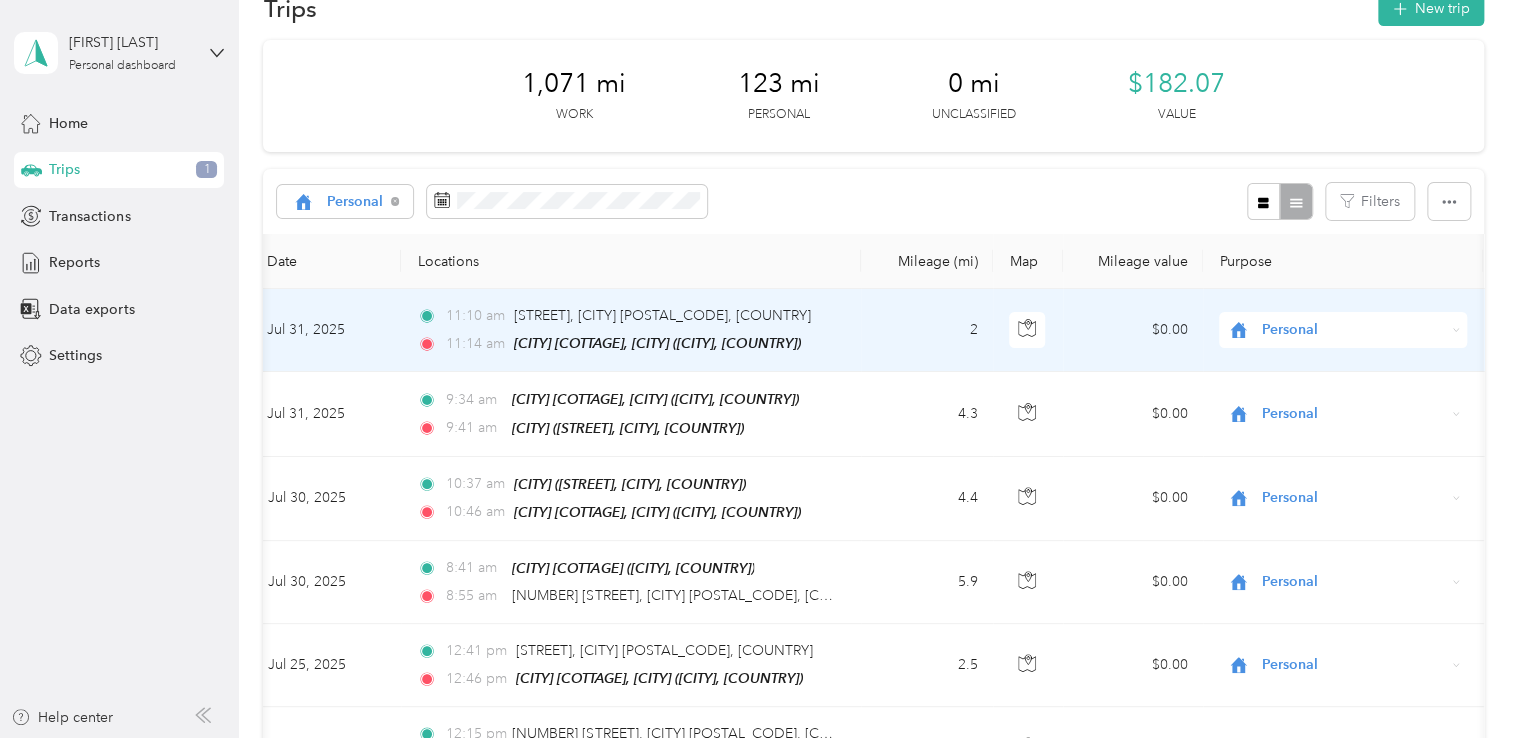 scroll, scrollTop: 47, scrollLeft: 0, axis: vertical 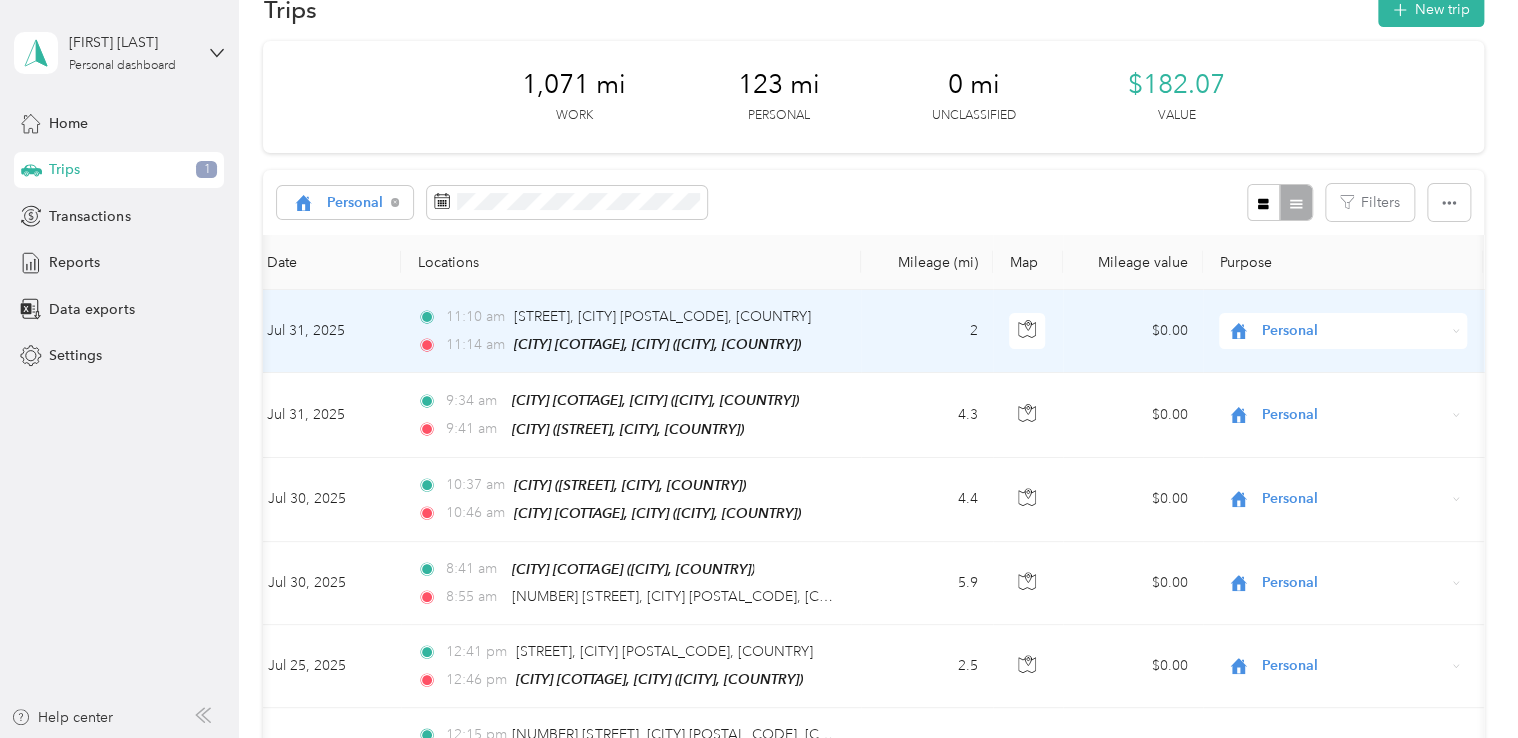 click on "Personal" at bounding box center [1353, 331] 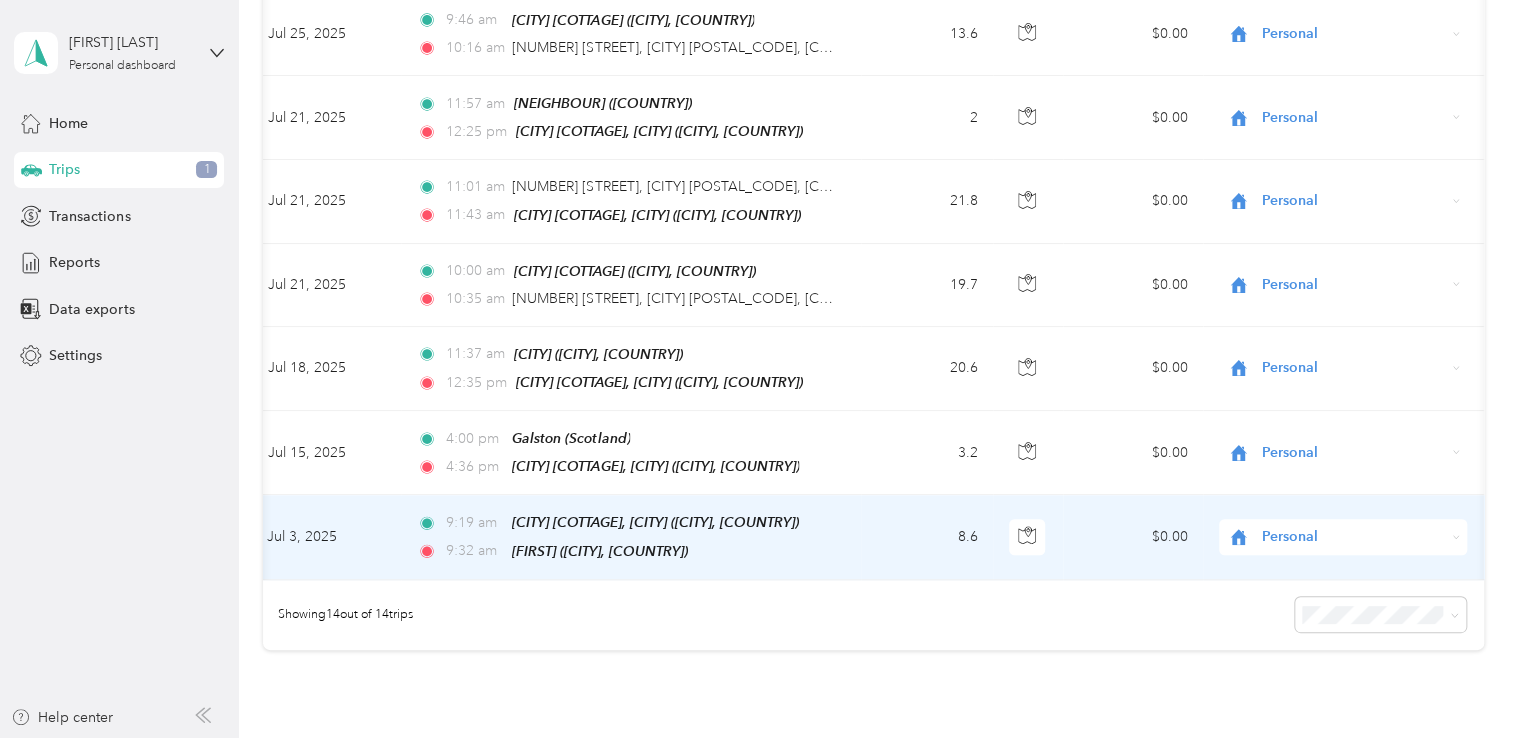 scroll, scrollTop: 924, scrollLeft: 0, axis: vertical 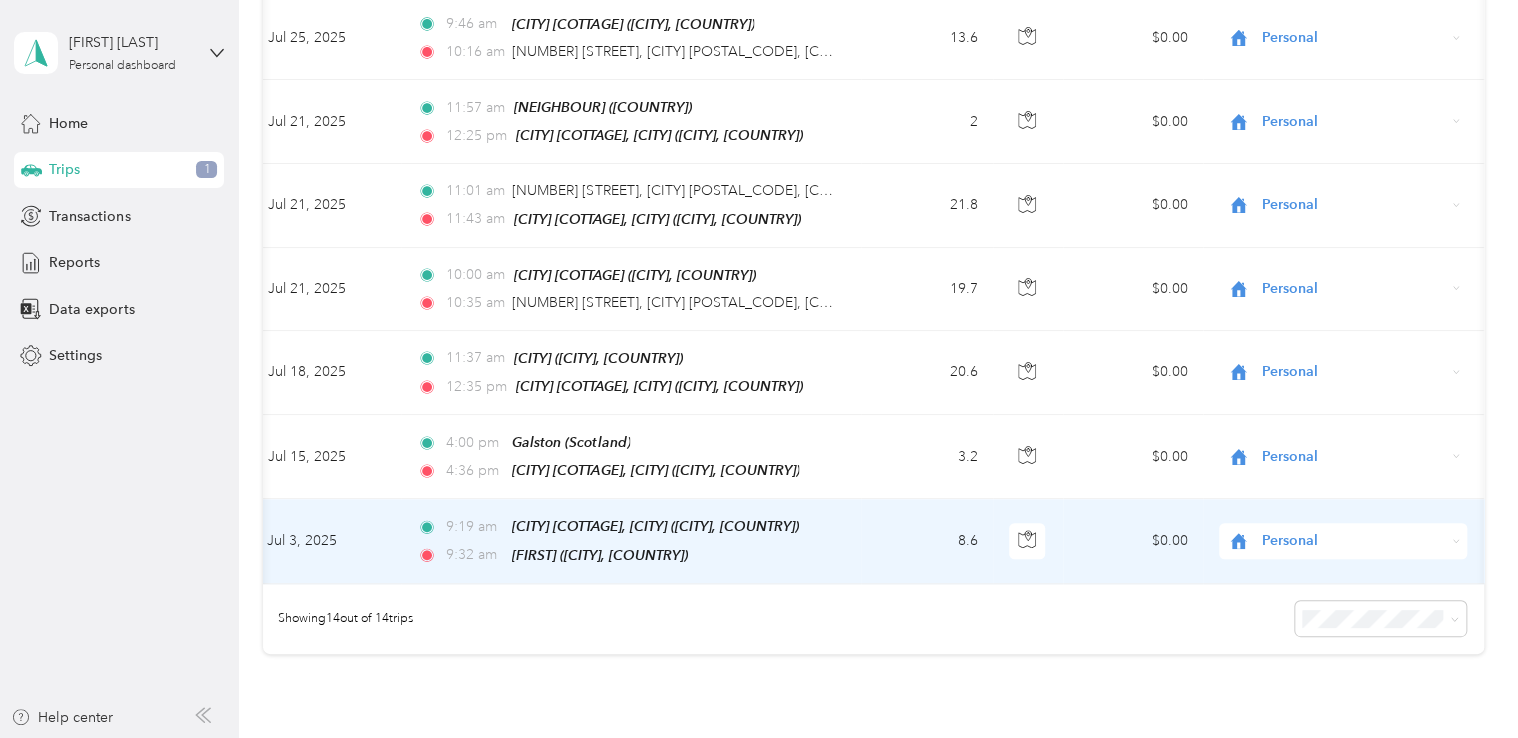 click on "8.6" at bounding box center [927, 541] 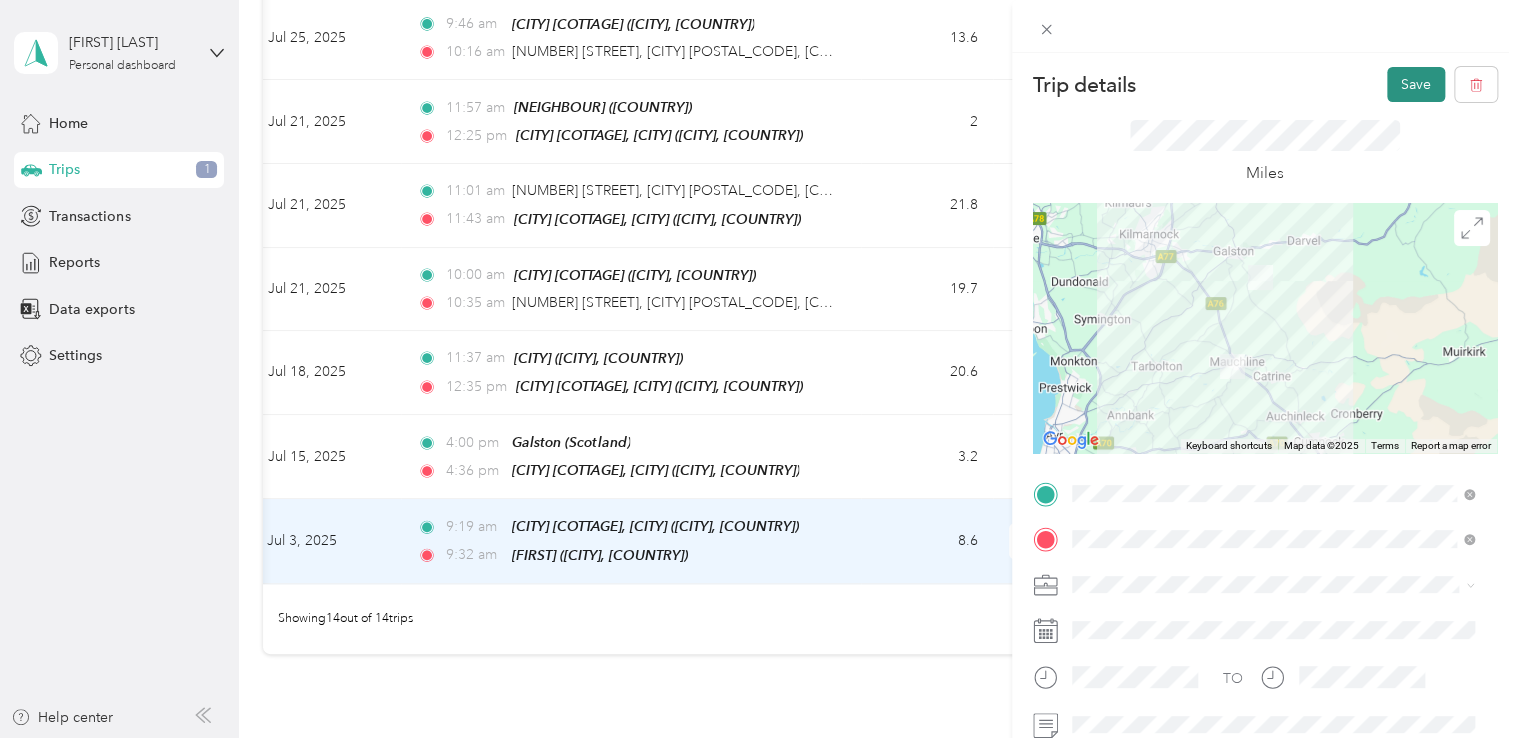 click on "Save" at bounding box center [1416, 84] 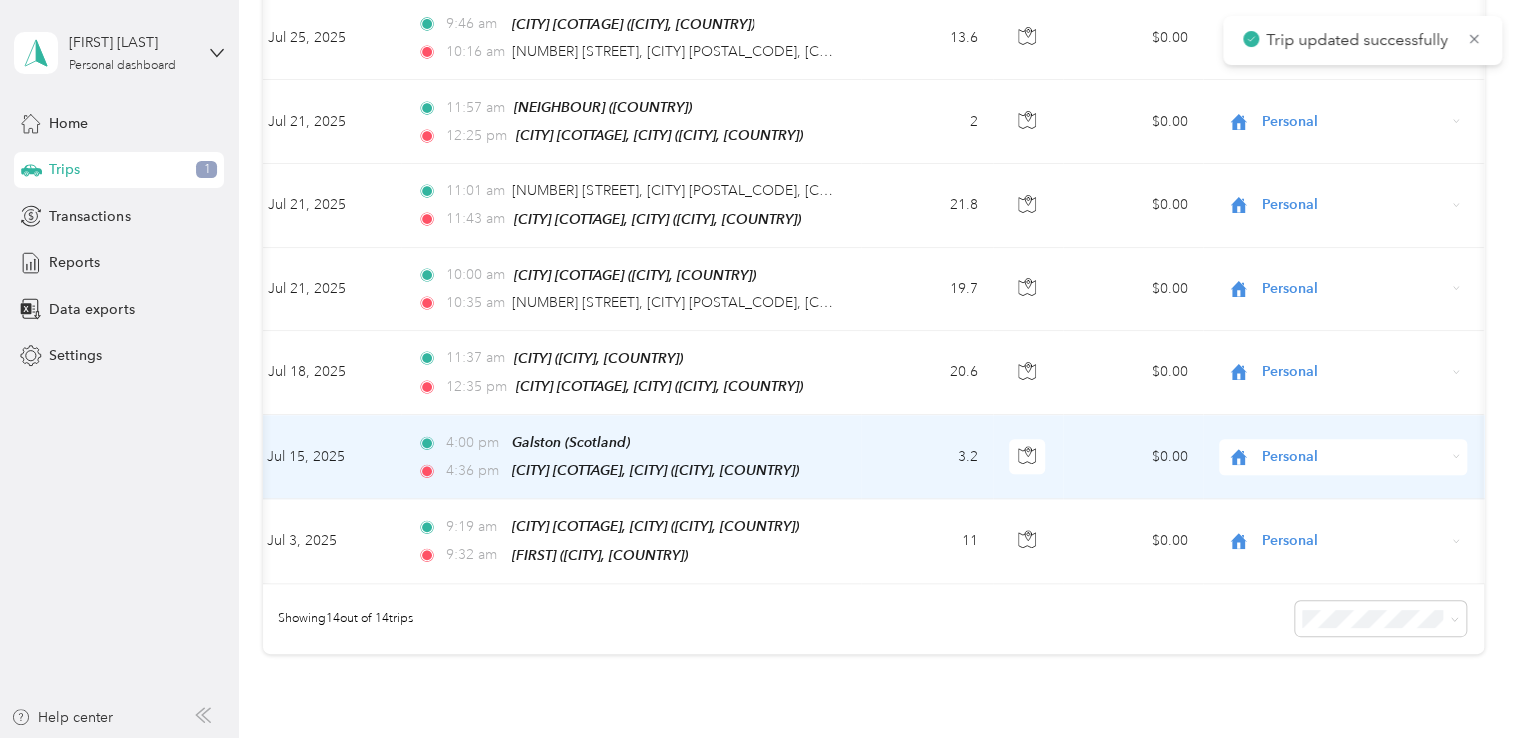 click on "3.2" at bounding box center (927, 457) 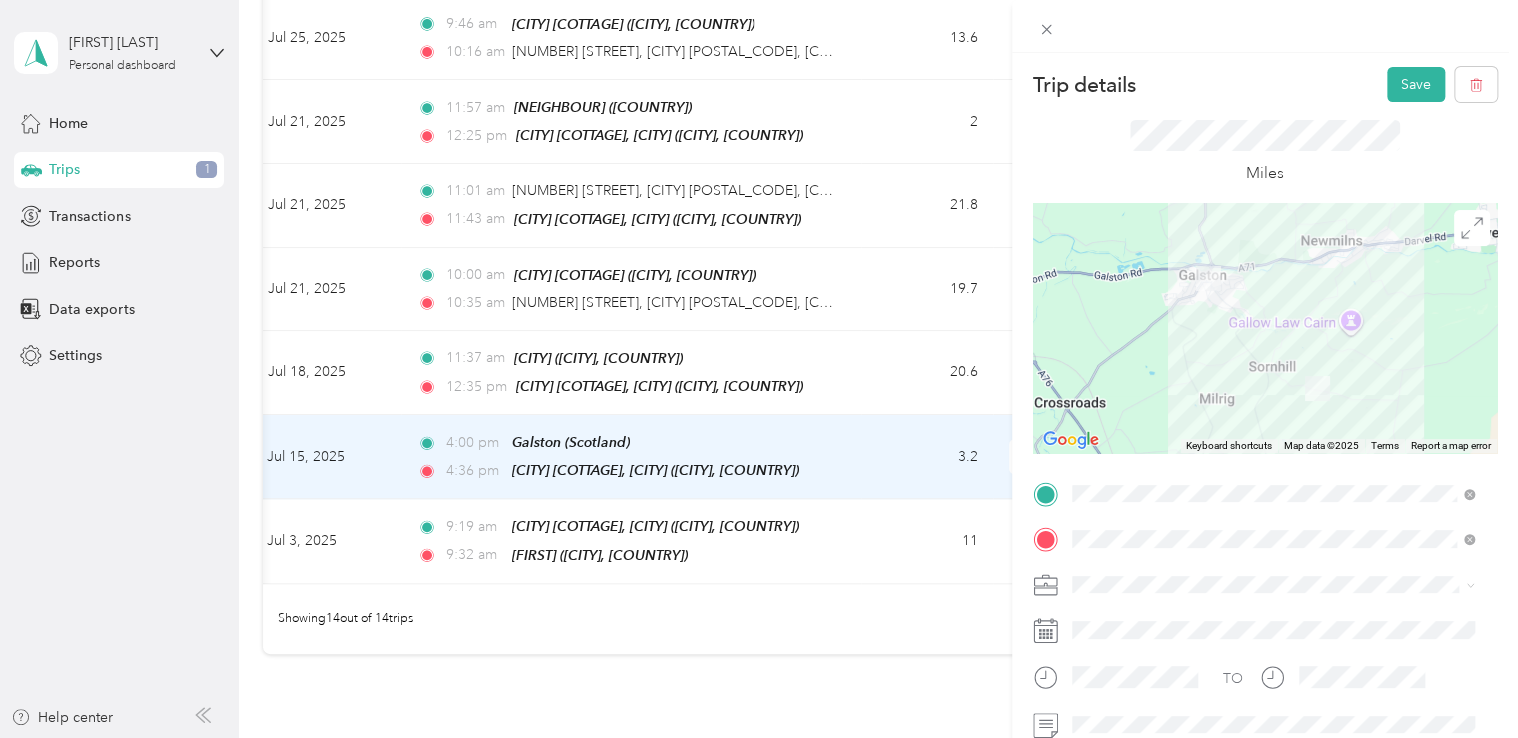 click on "Trip details Save" at bounding box center (1265, 84) 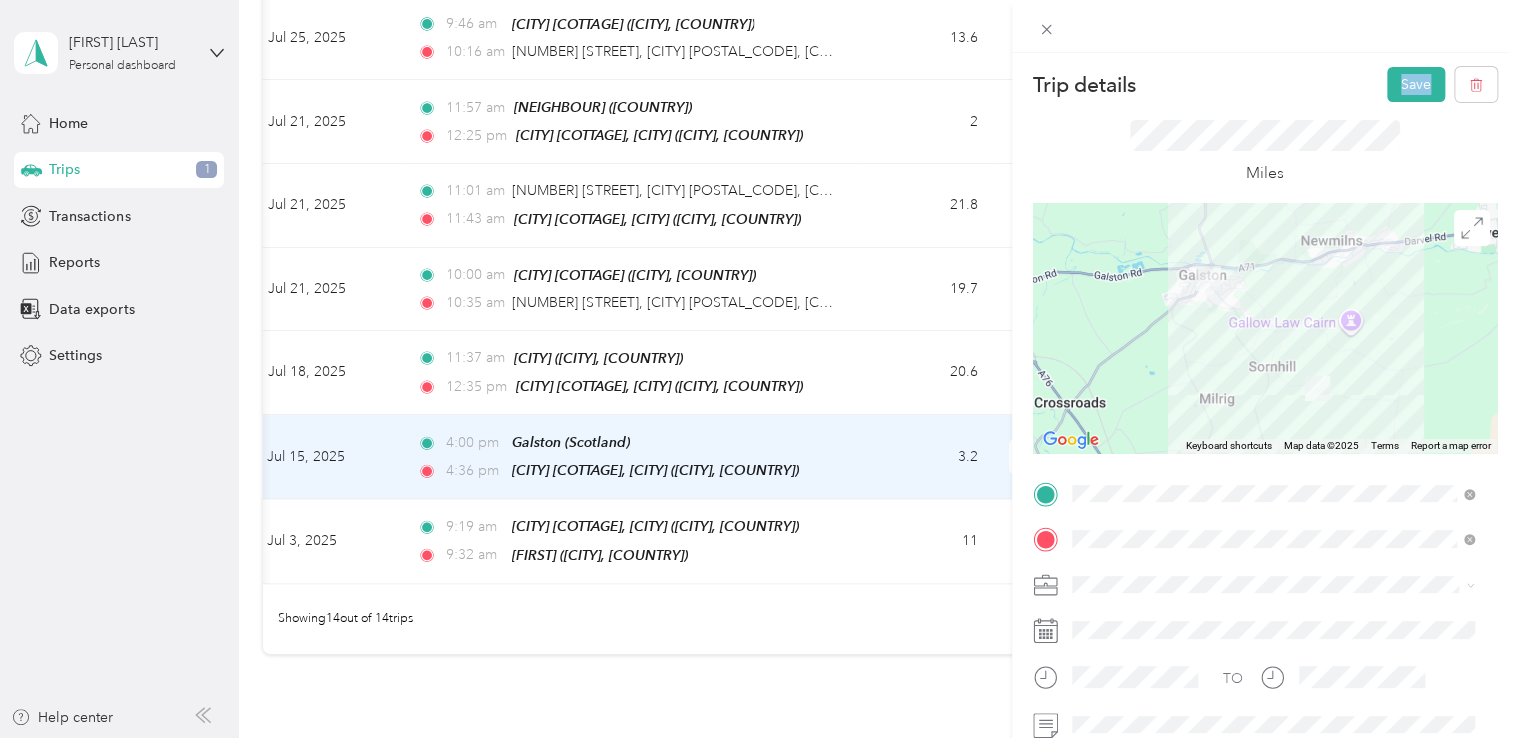 click on "Trip details Save" at bounding box center (1265, 84) 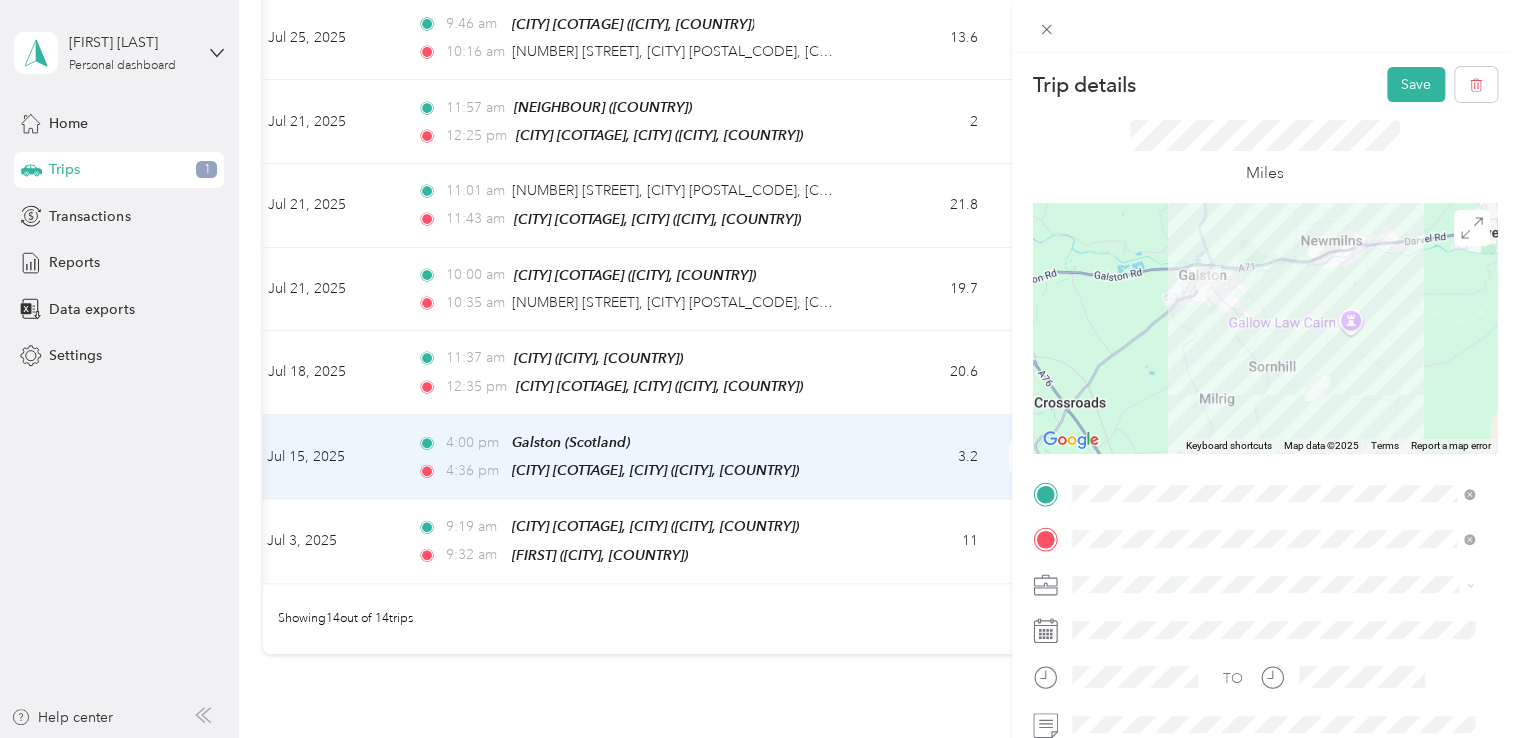 click on "Trip details Save This trip cannot be edited because it is either under review, approved, or paid. Contact your Team Manager to edit it. Miles ← Move left → Move right ↑ Move up ↓ Move down + Zoom in - Zoom out Home Jump left by 75% End Jump right by 75% Page Up Jump up by 75% Page Down Jump down by 75% Keyboard shortcuts Map Data Map data ©2025 Map data ©2025 1 km  Click to toggle between metric and imperial units Terms Report a map error TO Add photo" at bounding box center [759, 369] 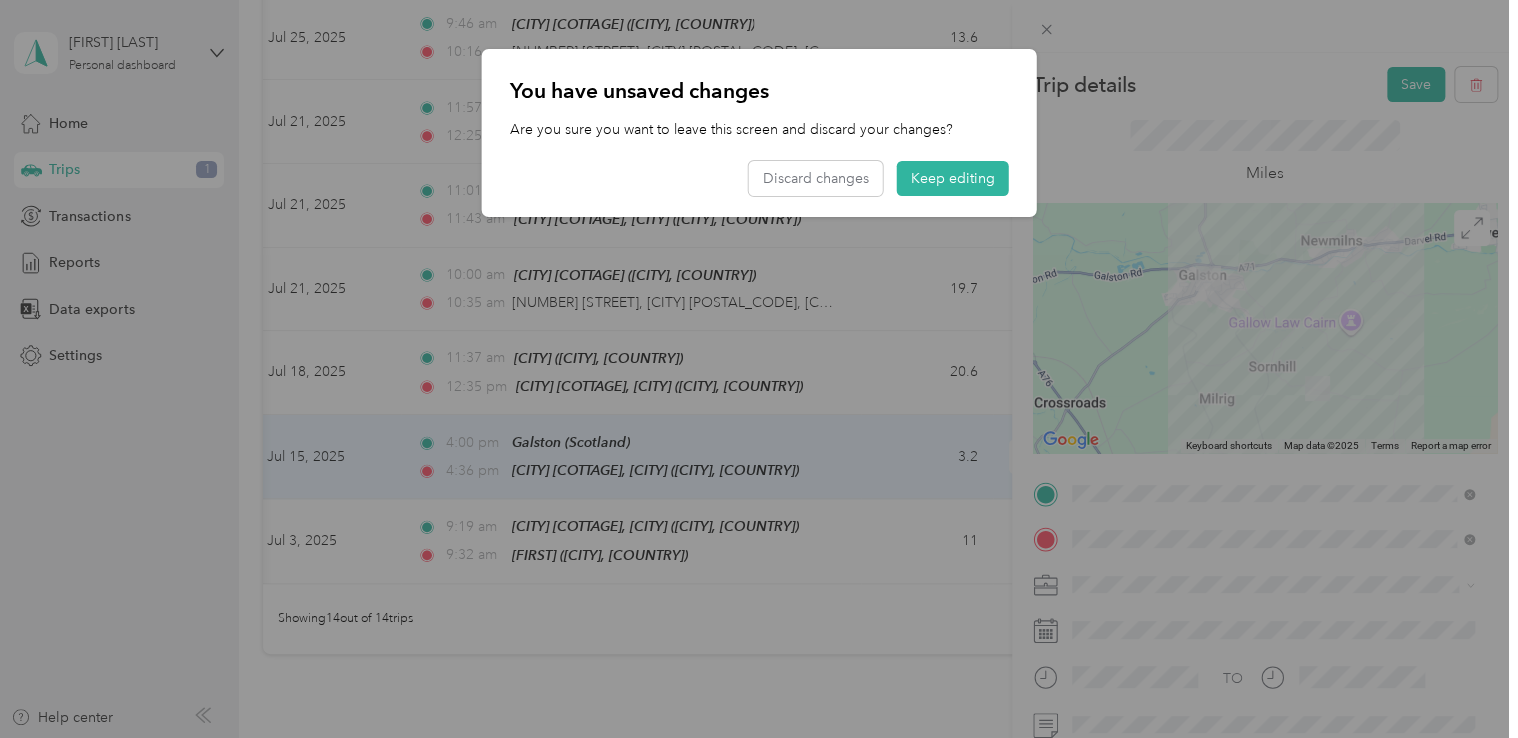click on "You have unsaved changes Are you sure you want to leave this screen and discard your changes? Discard changes Keep editing" at bounding box center (759, 133) 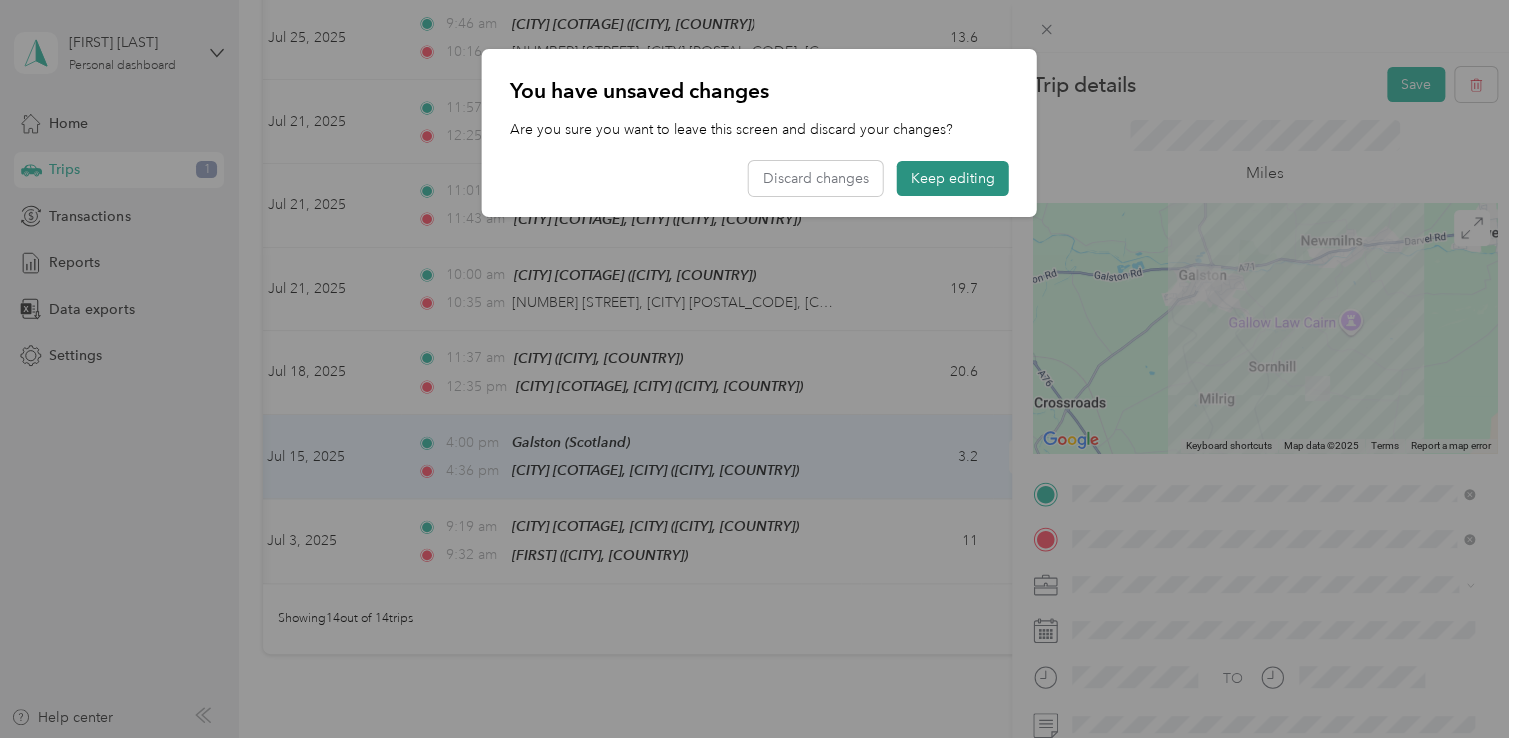click on "Keep editing" at bounding box center [953, 178] 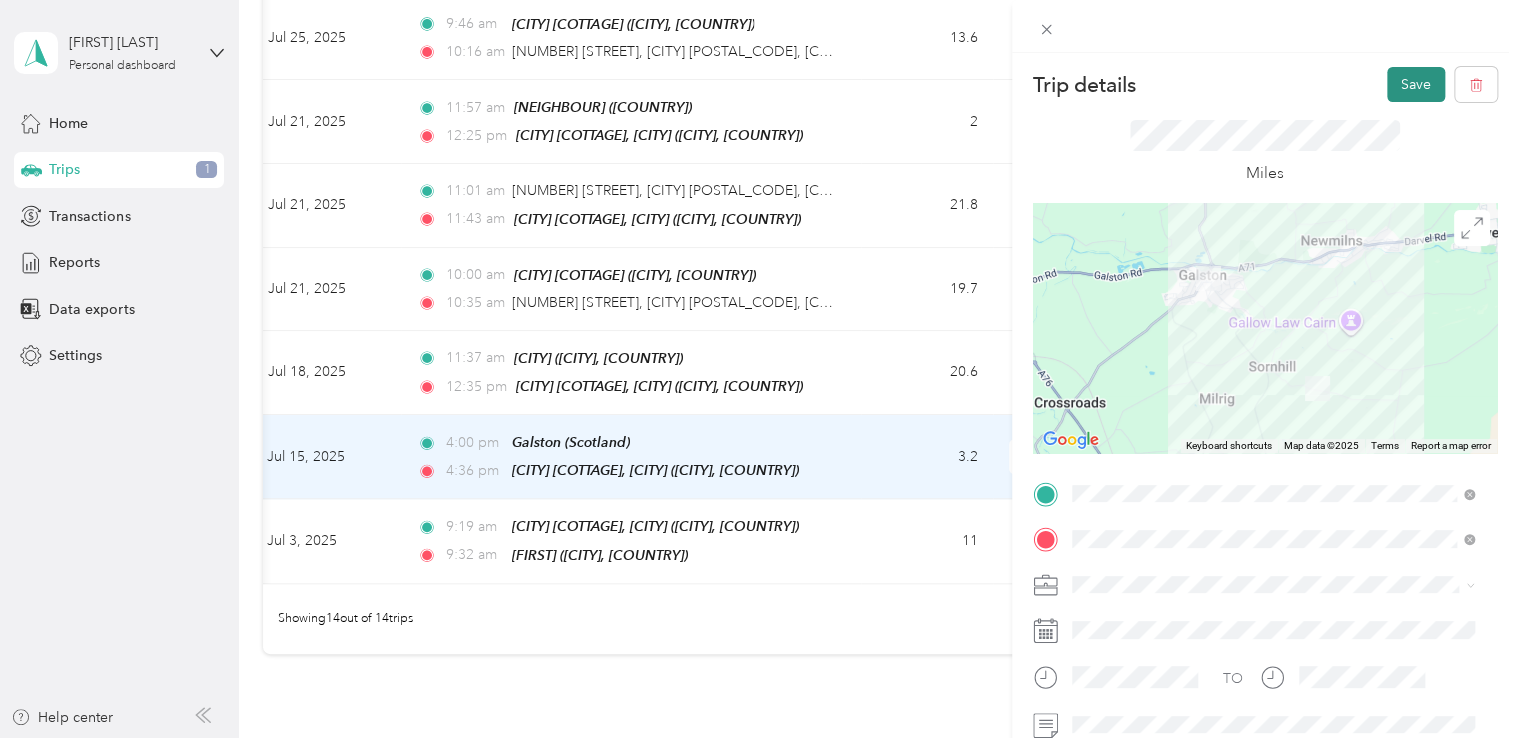 click on "Save" at bounding box center (1416, 84) 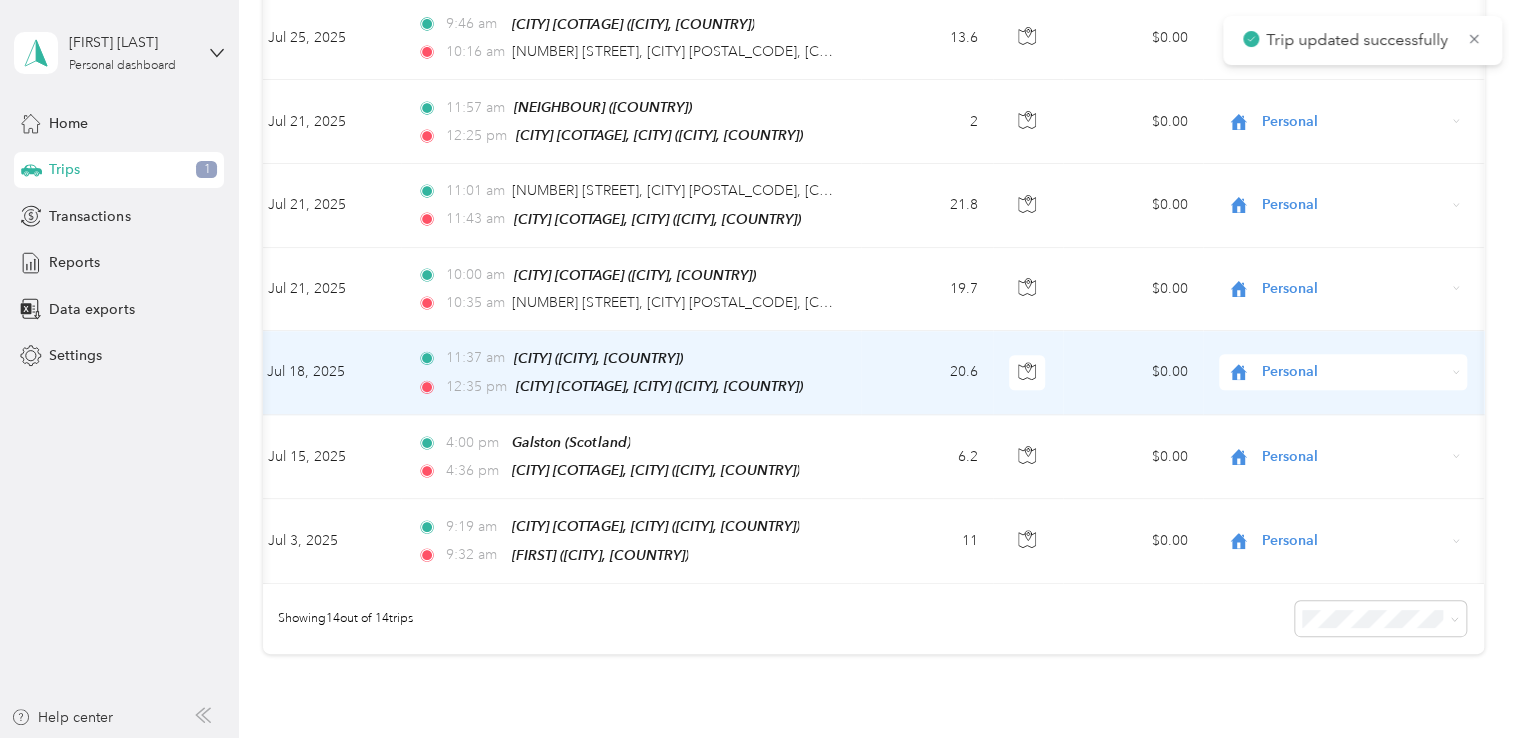 click on "20.6" at bounding box center [927, 373] 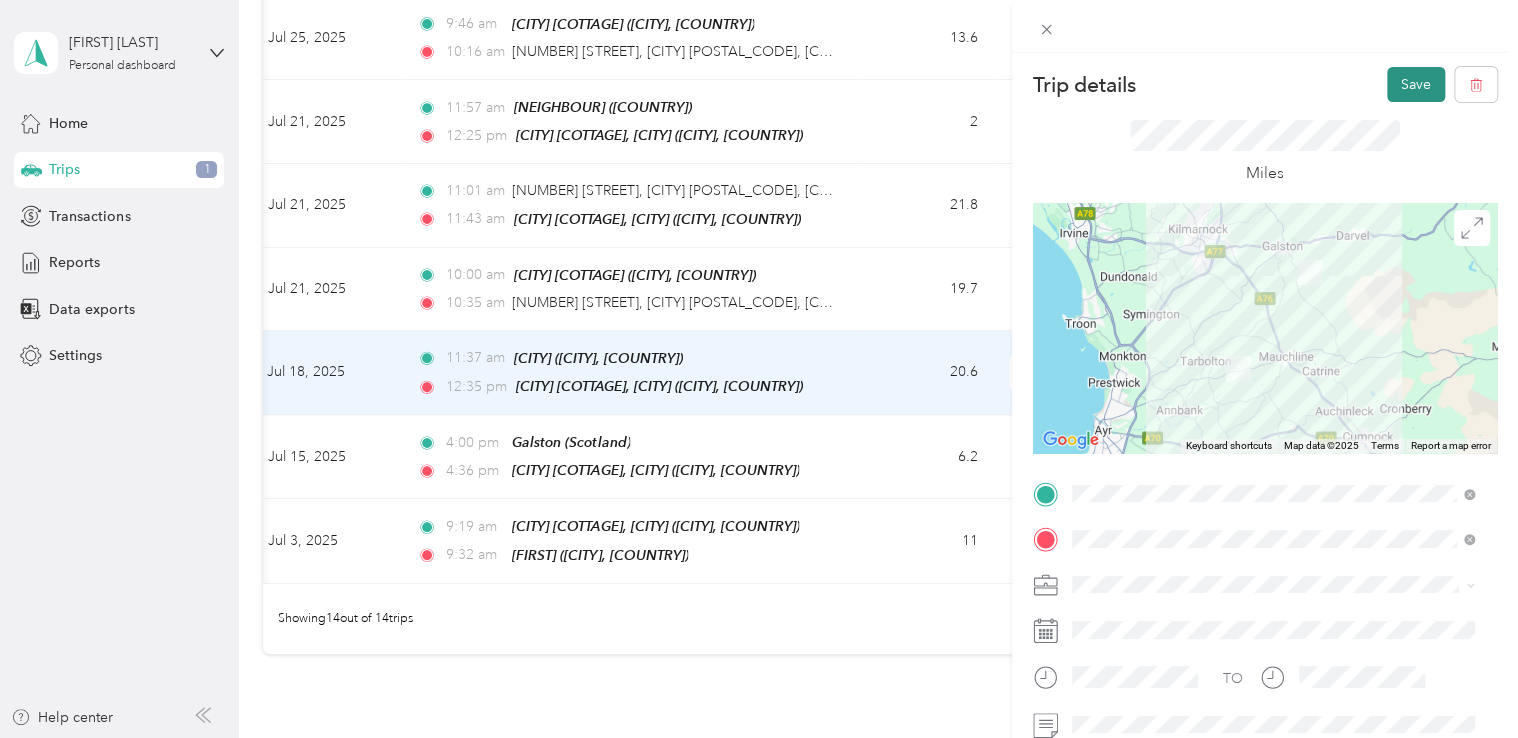 click on "Save" at bounding box center (1416, 84) 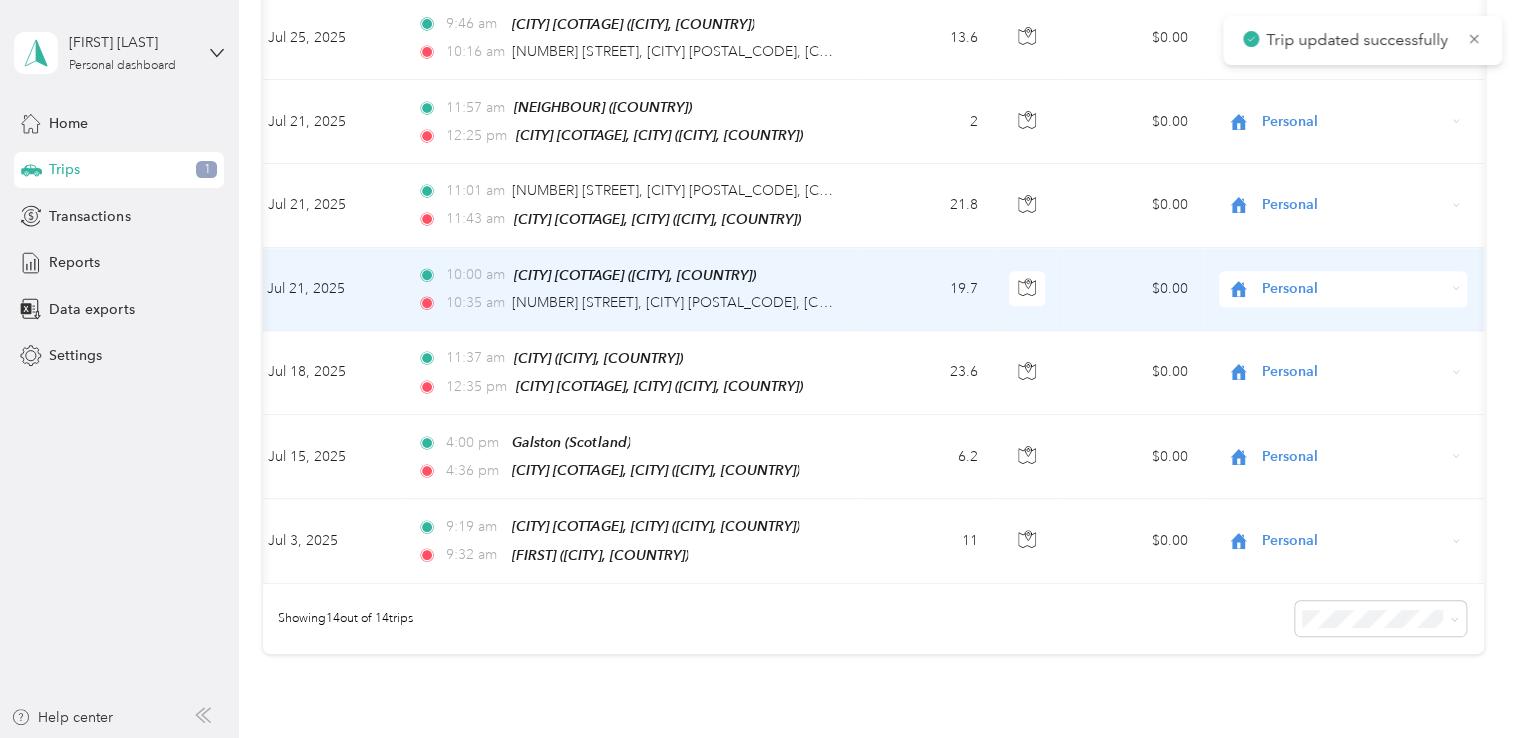 click on "19.7" at bounding box center (927, 289) 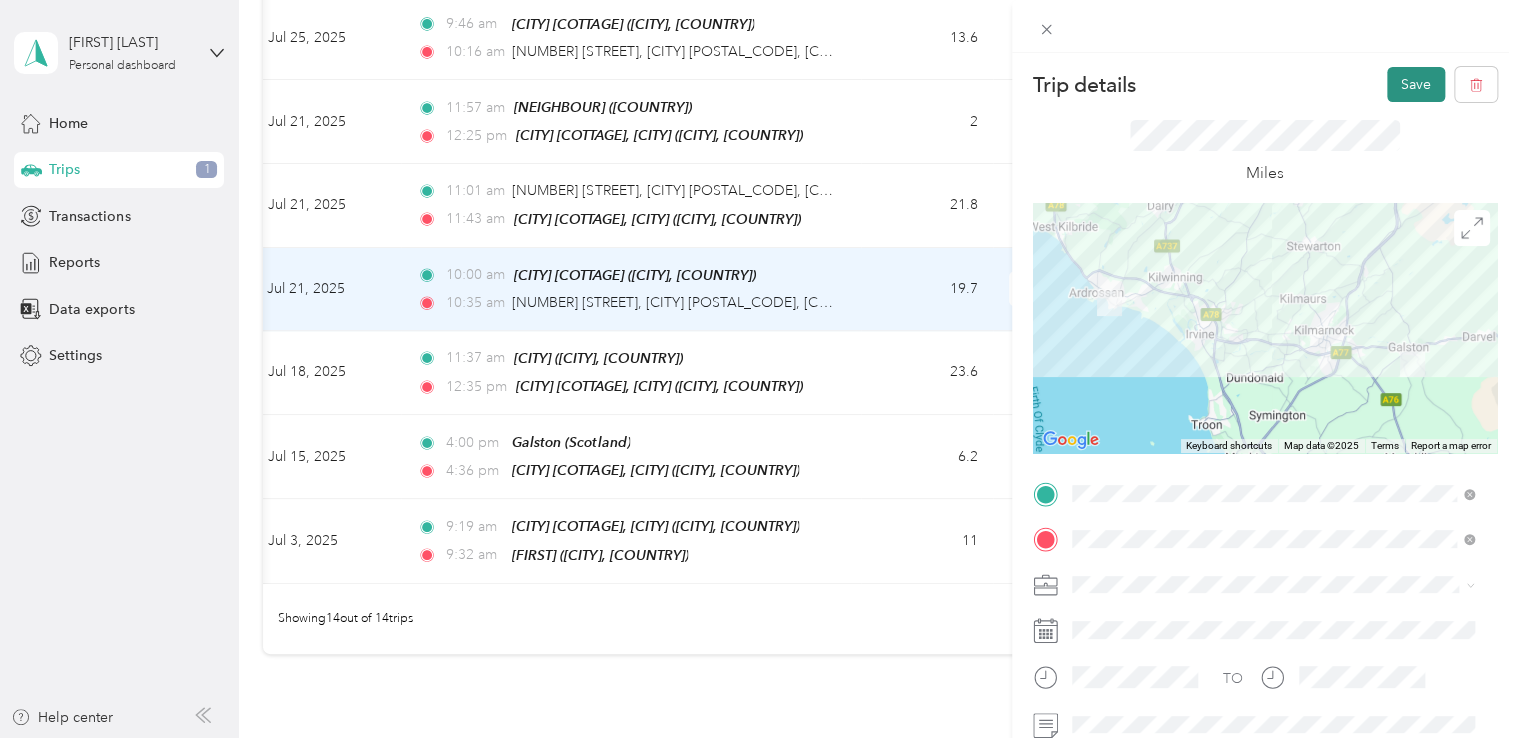 click on "Save" at bounding box center [1416, 84] 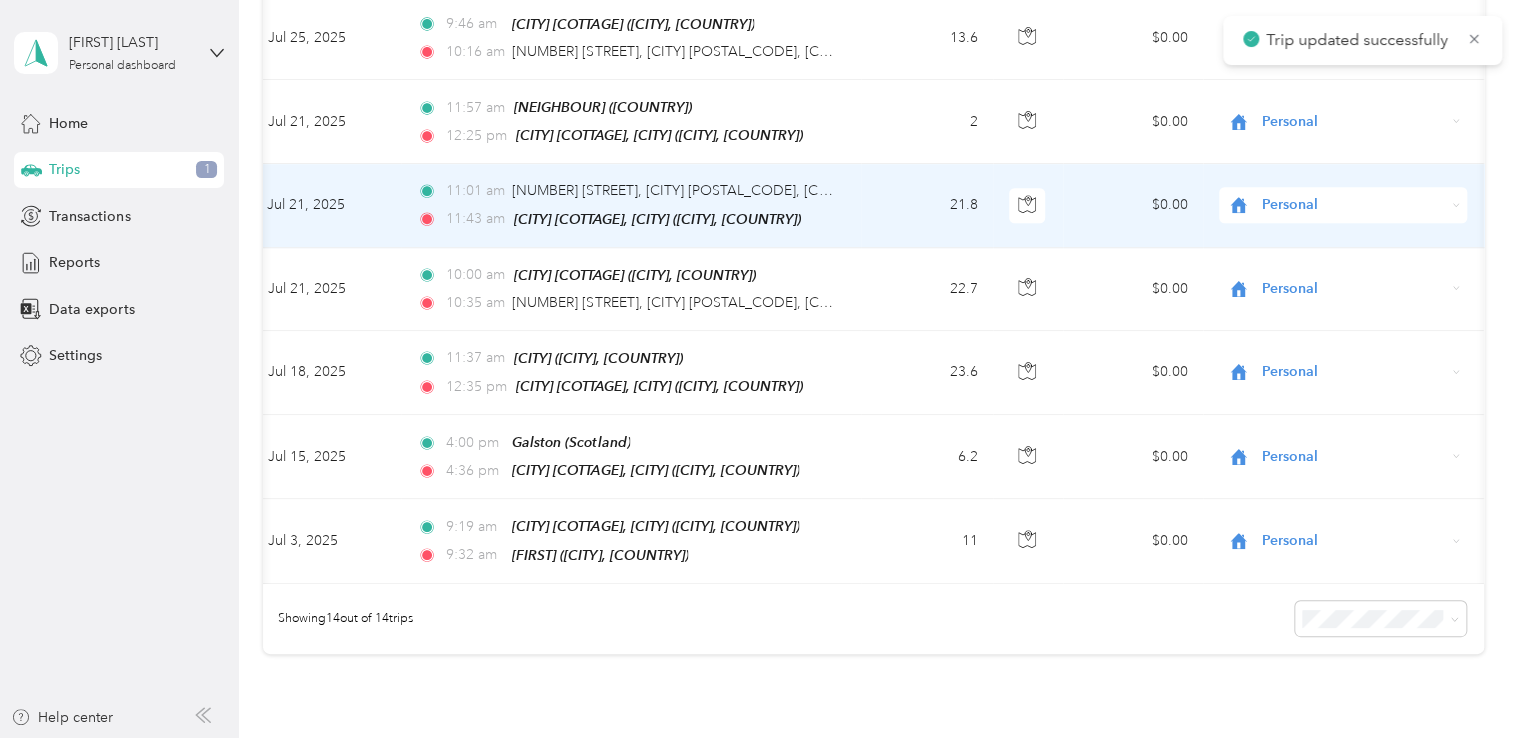 click on "21.8" at bounding box center [927, 205] 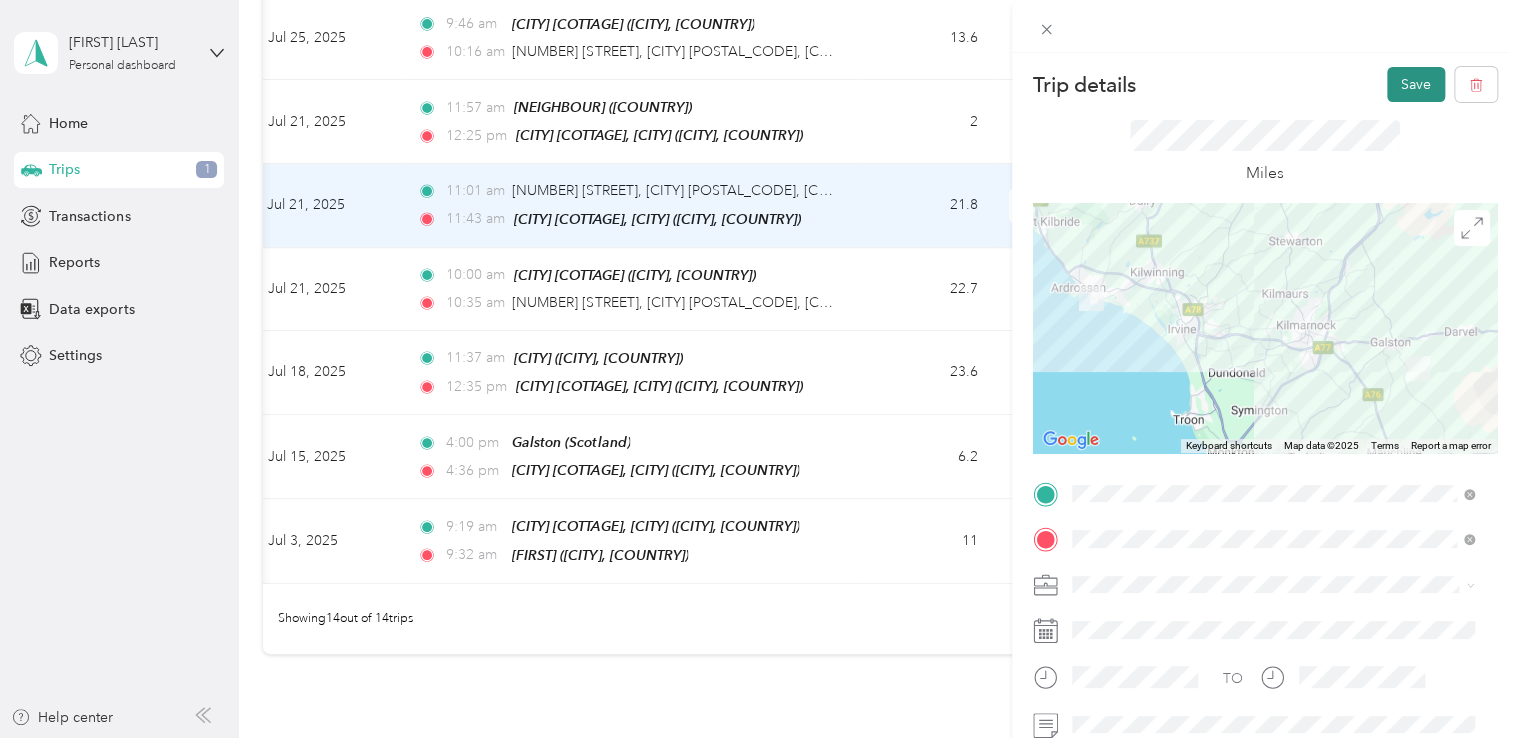 click on "Save" at bounding box center (1416, 84) 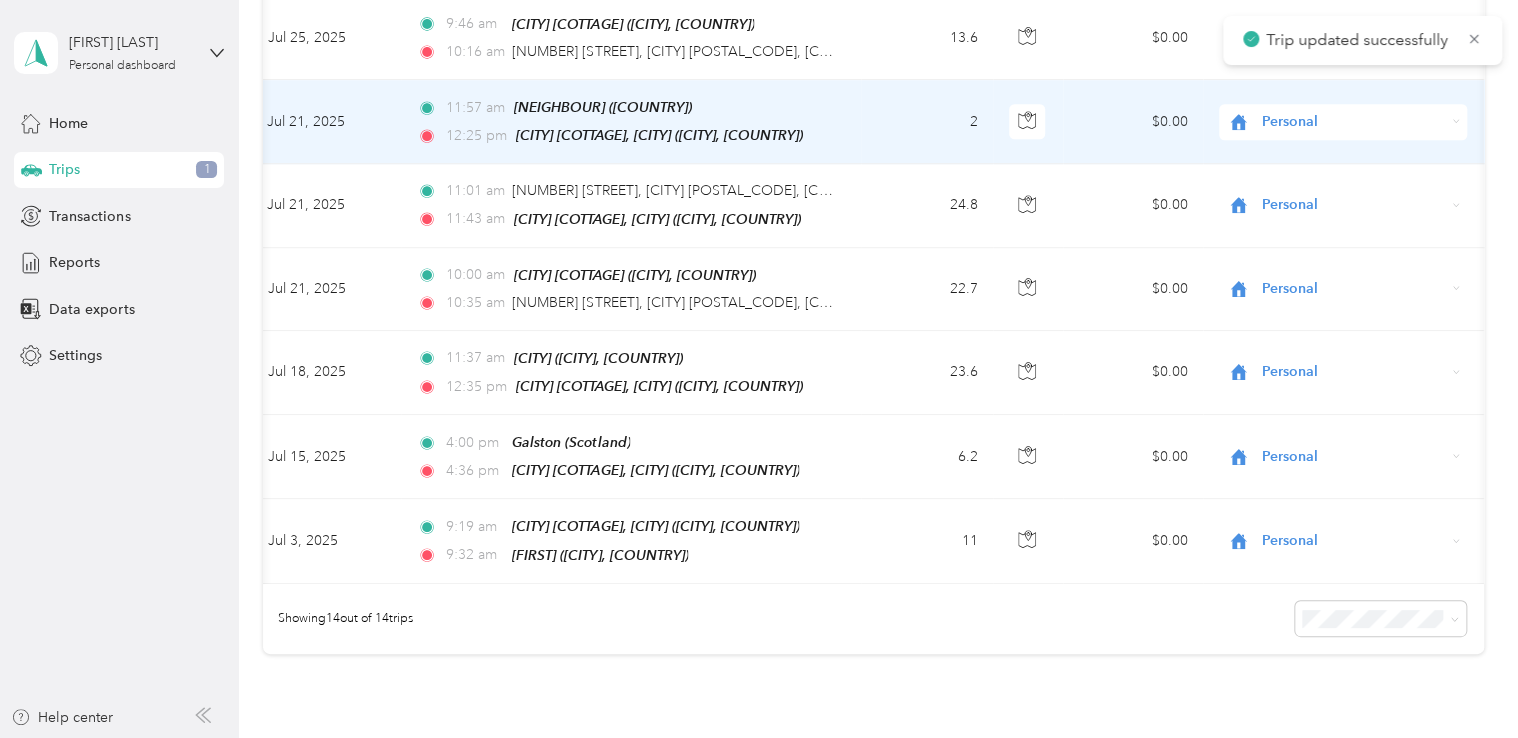 click on "2" at bounding box center (927, 122) 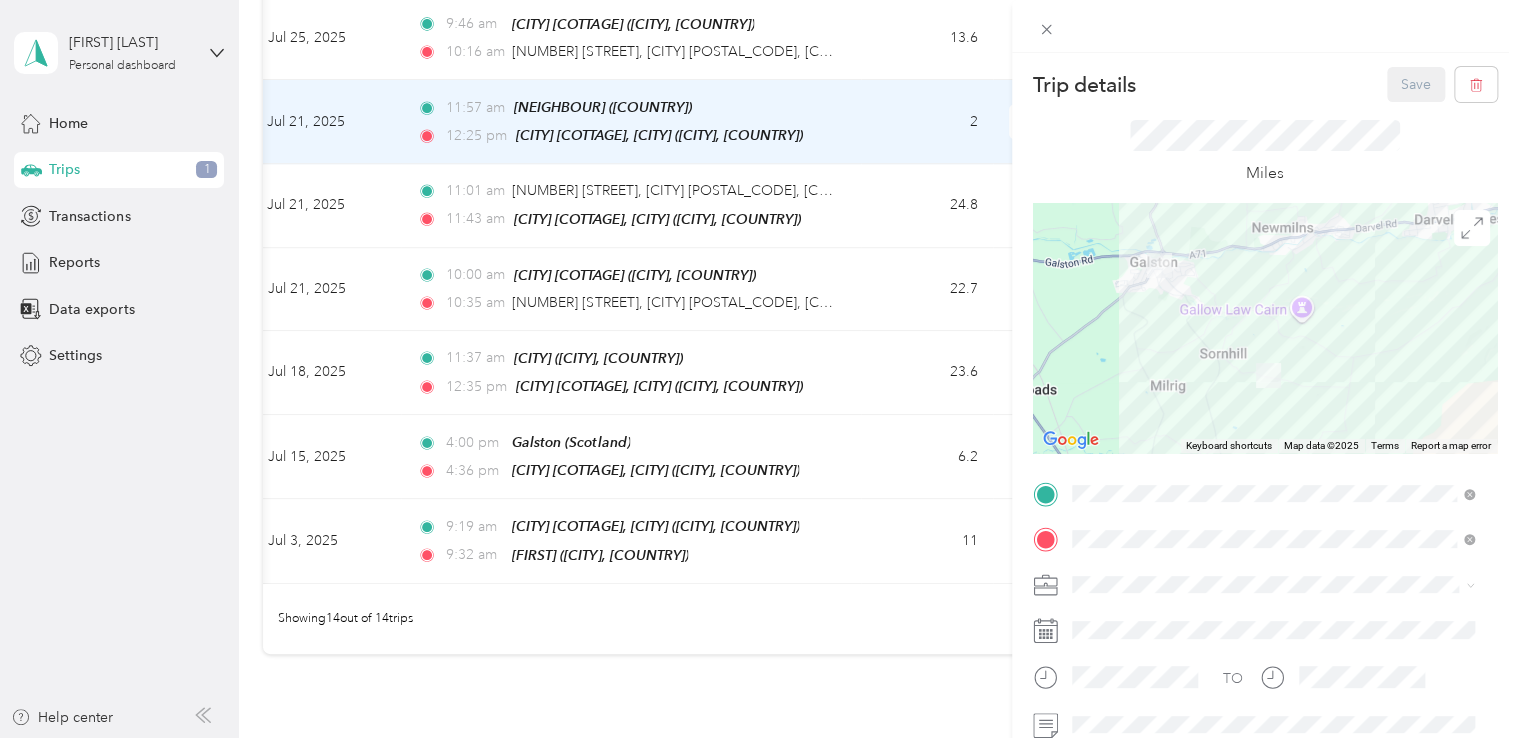 click on "Trip details Save This trip cannot be edited because it is either under review, approved, or paid. Contact your Team Manager to edit it. Miles ← Move left → Move right ↑ Move up ↓ Move down + Zoom in - Zoom out Home Jump left by 75% End Jump right by 75% Page Up Jump up by 75% Page Down Jump down by 75% Keyboard shortcuts Map Data Map data ©2025 Map data ©2025 1 km  Click to toggle between metric and imperial units Terms Report a map error TO Add photo" at bounding box center (759, 369) 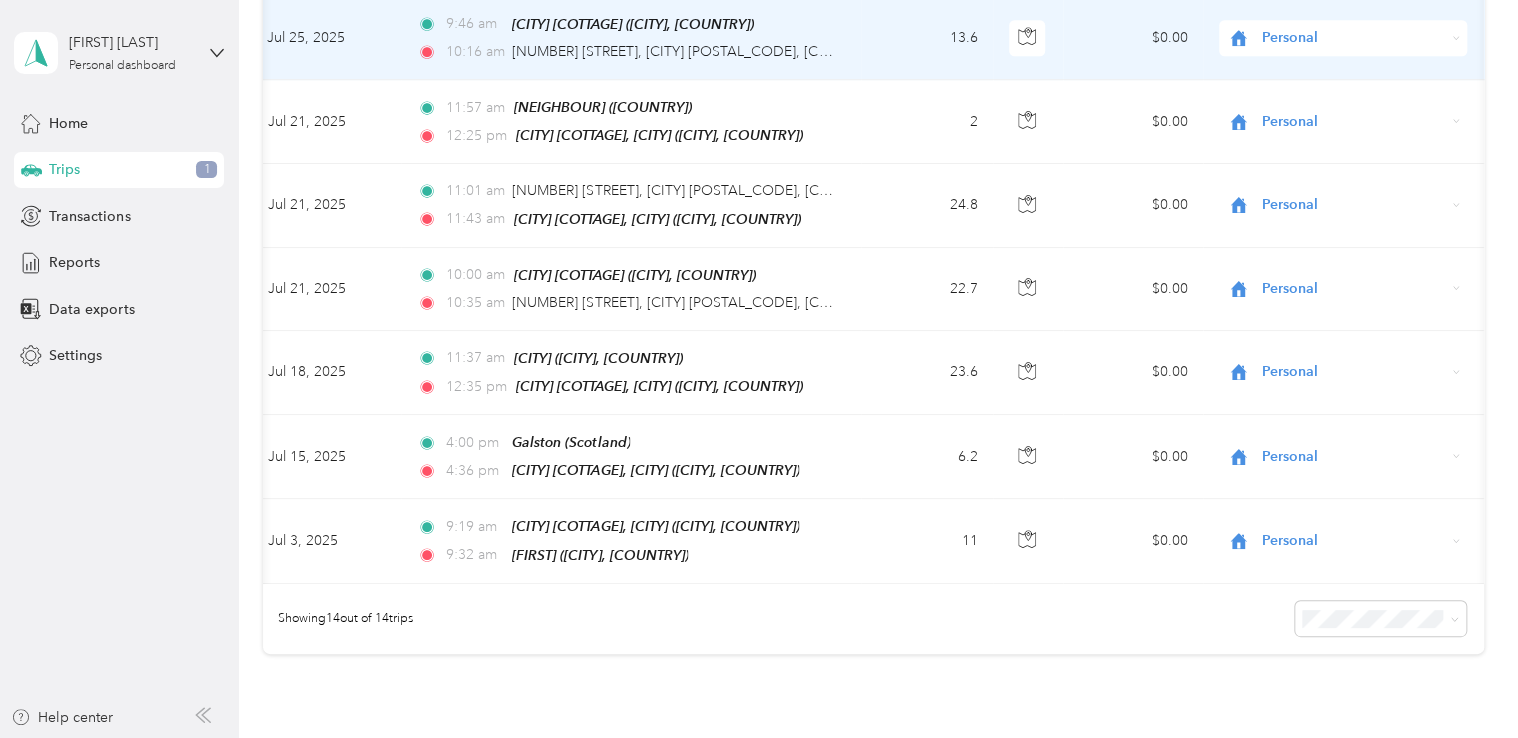 click on "13.6" at bounding box center [927, 38] 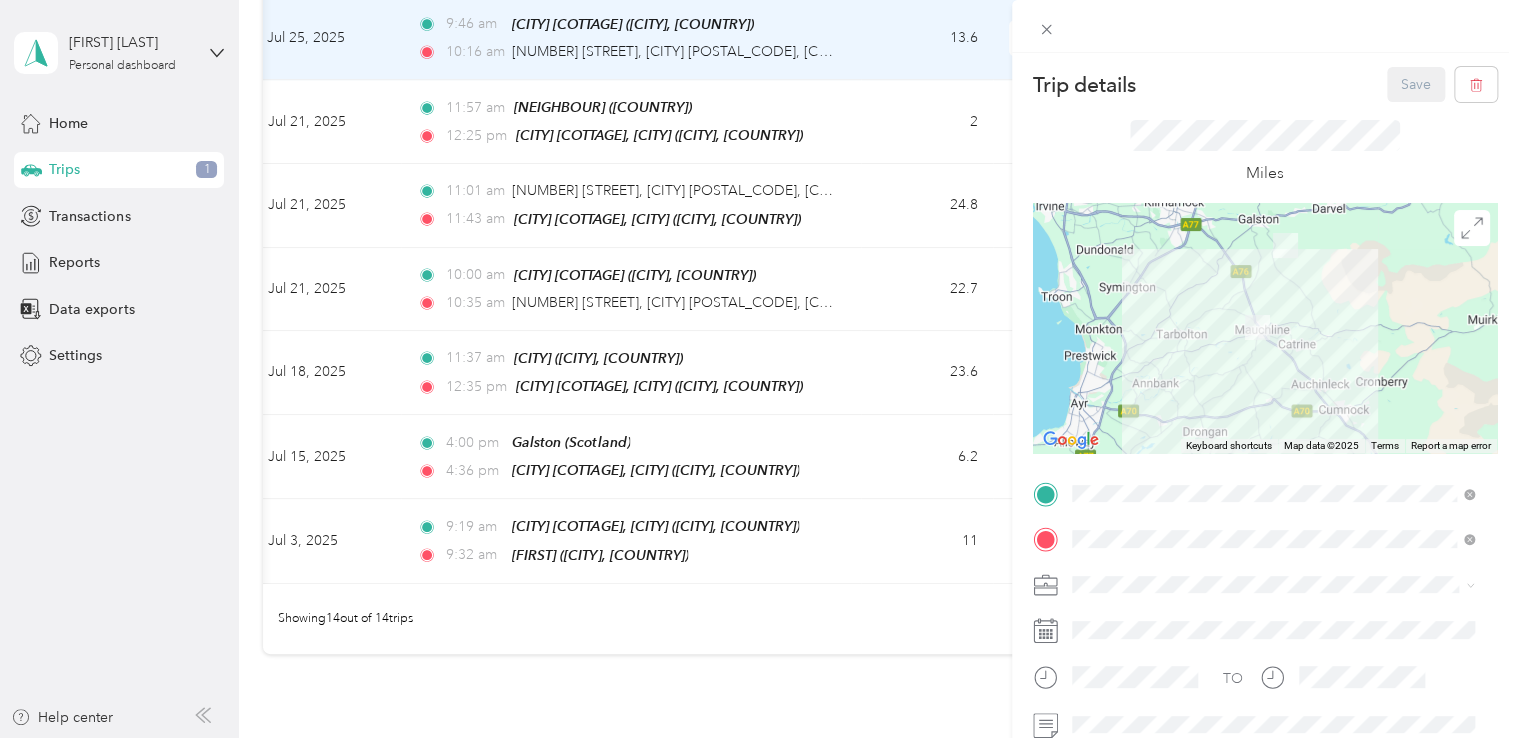 click on "Miles" at bounding box center (1265, 153) 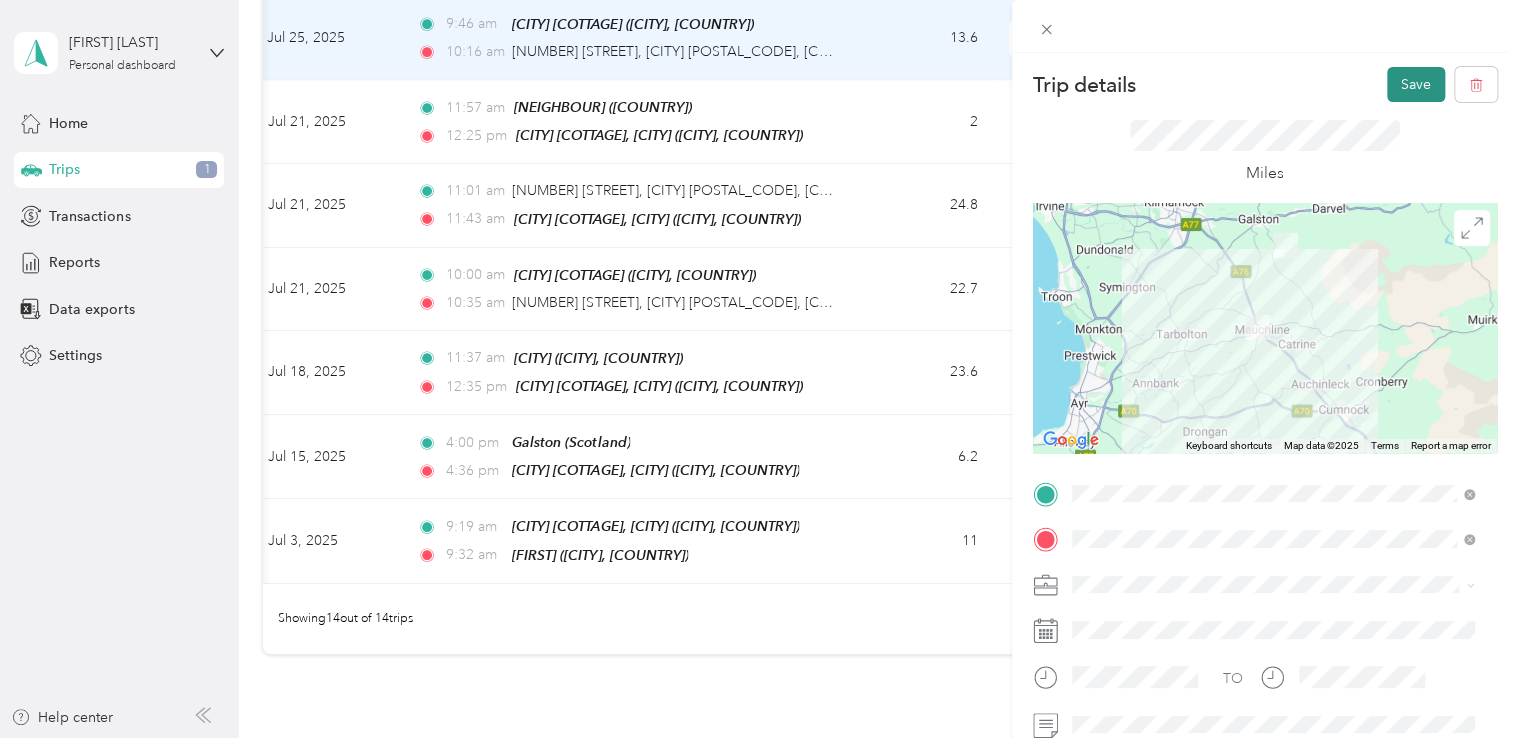 click on "Save" at bounding box center (1416, 84) 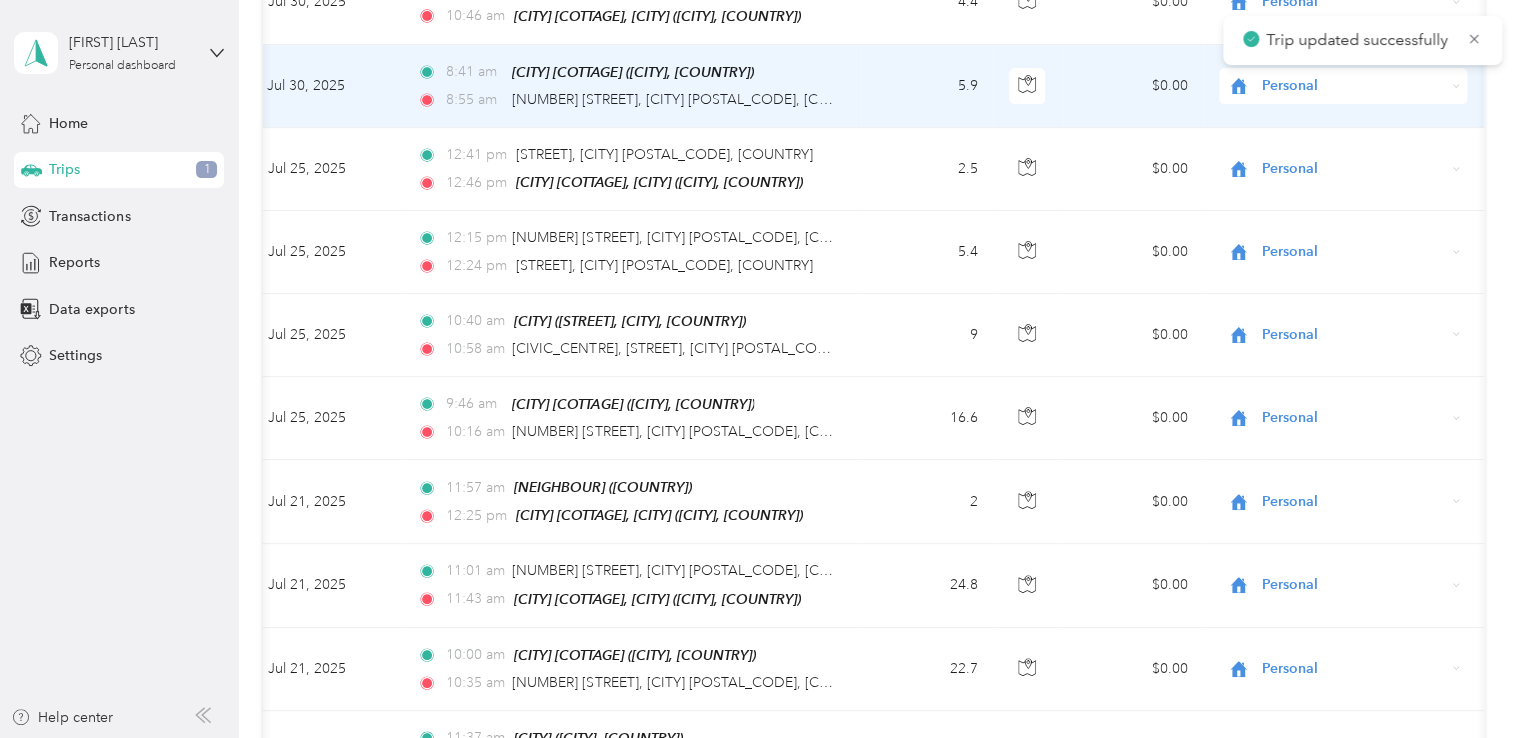 scroll, scrollTop: 544, scrollLeft: 0, axis: vertical 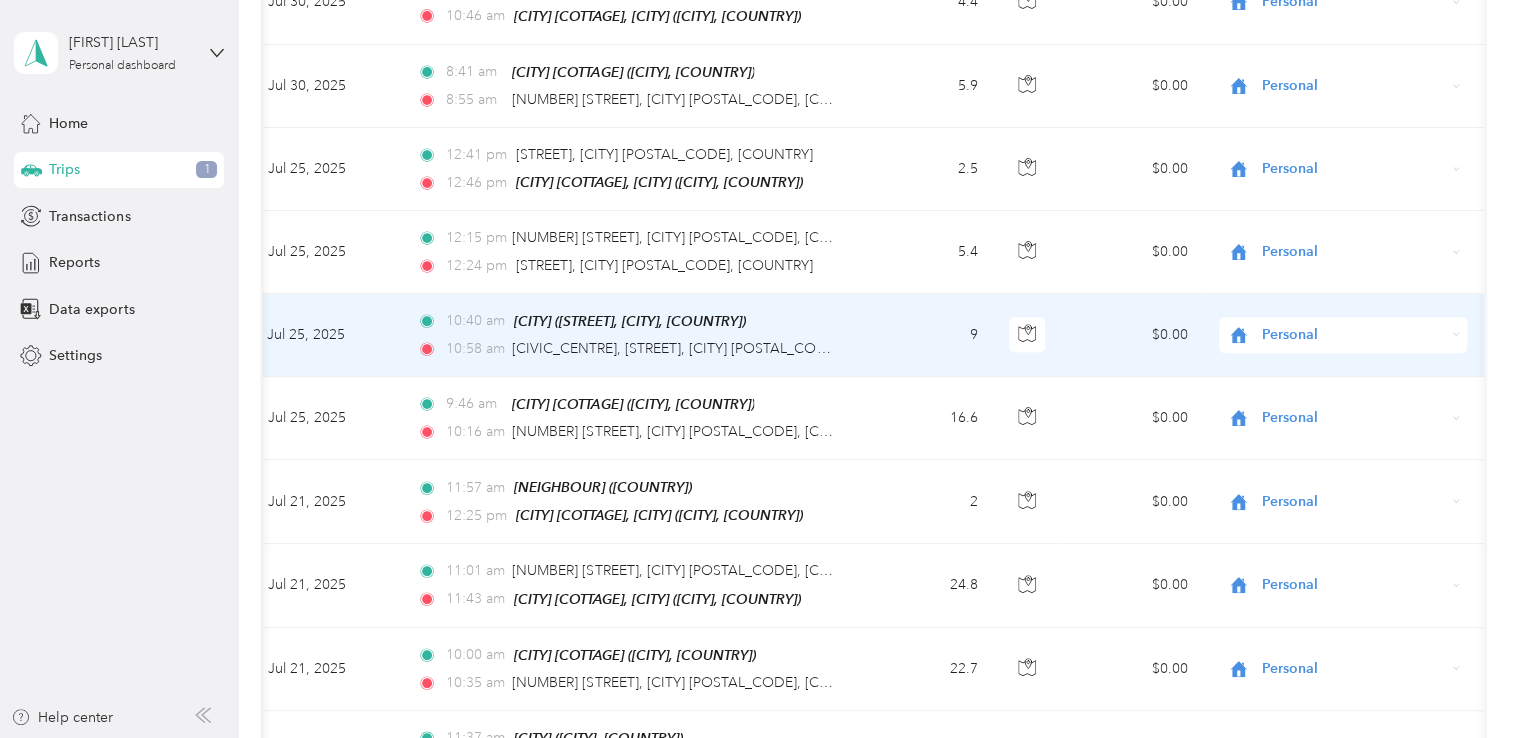 click on "9" at bounding box center (927, 335) 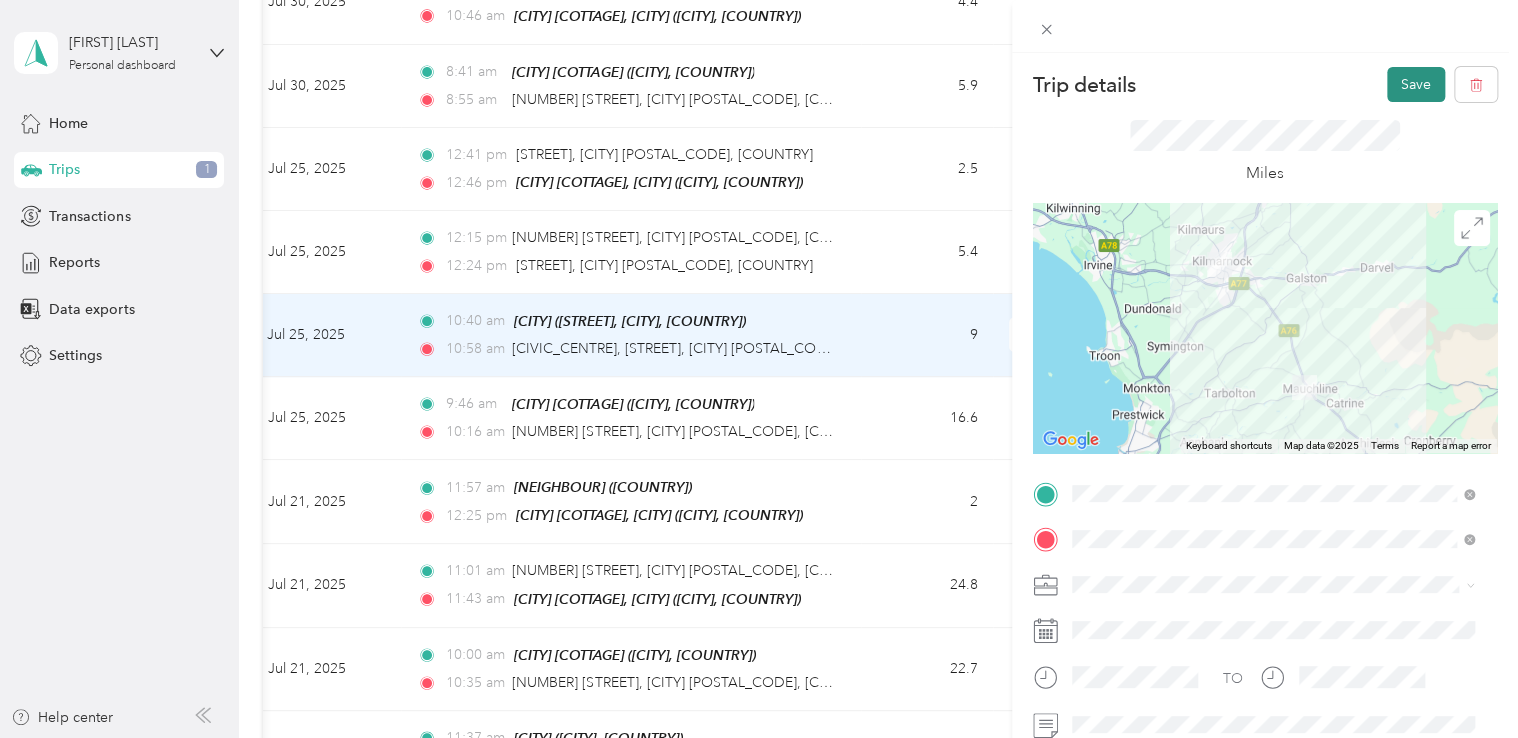 click on "Save" at bounding box center [1416, 84] 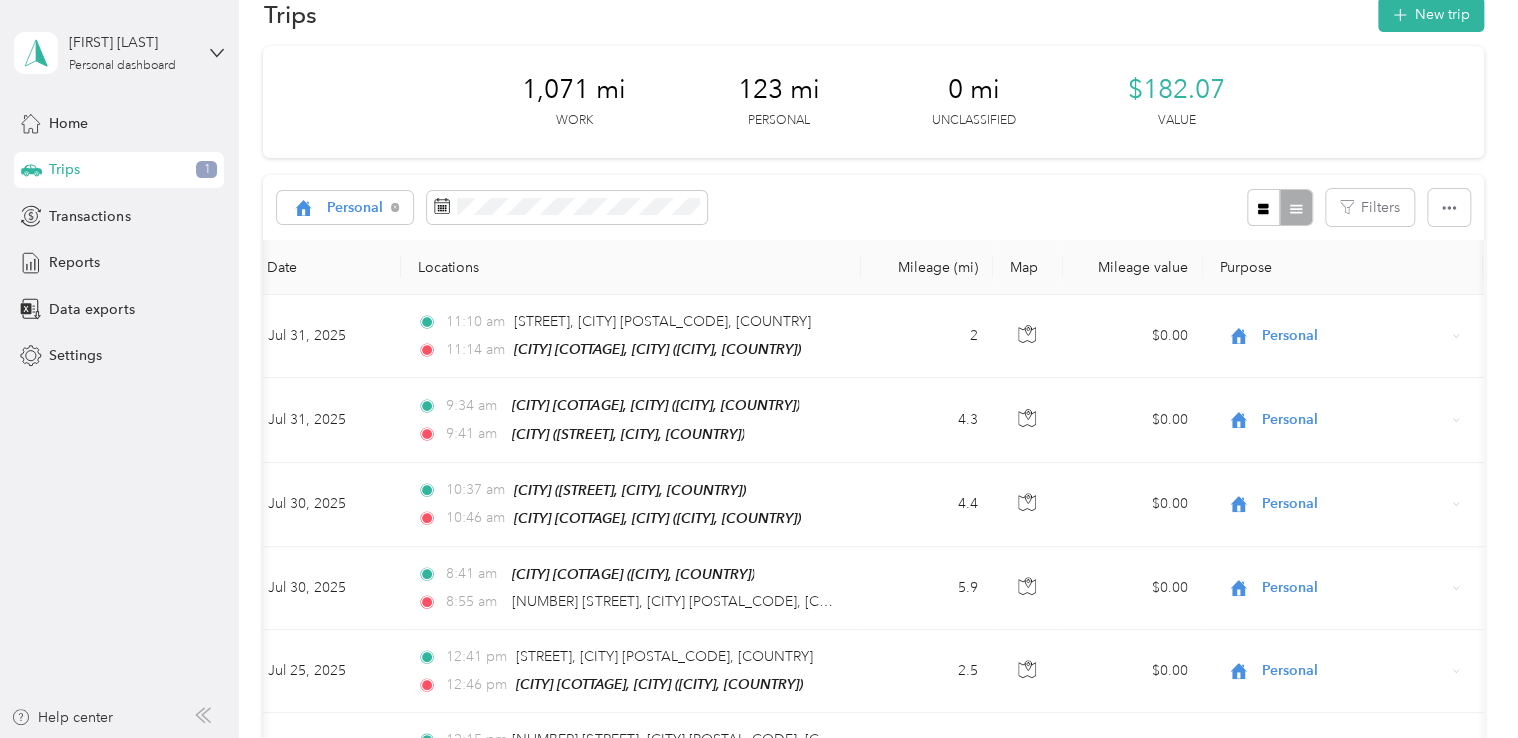 scroll, scrollTop: 54, scrollLeft: 0, axis: vertical 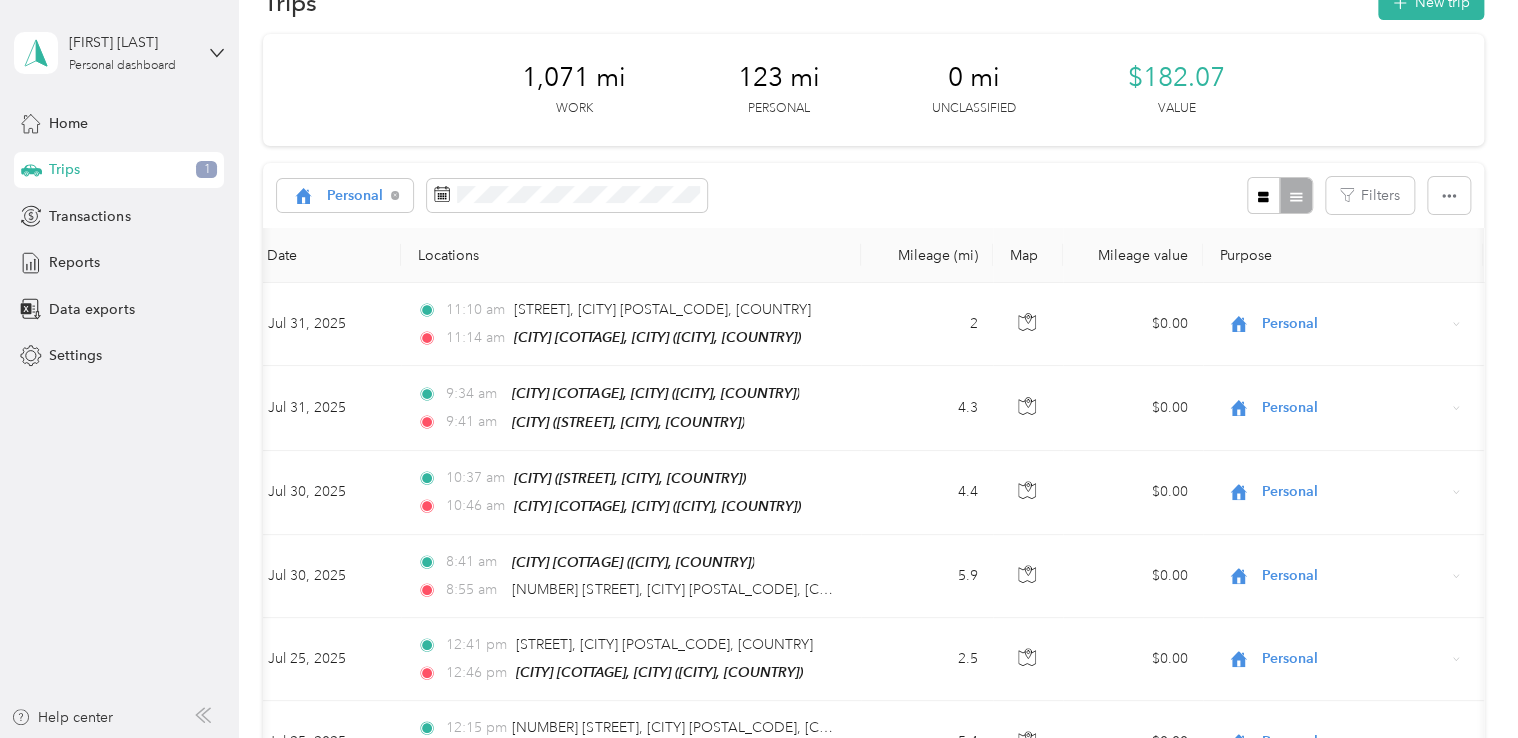click on "1,071   mi Work 123   mi Personal 0   mi Unclassified $182.07 Value" at bounding box center [873, 90] 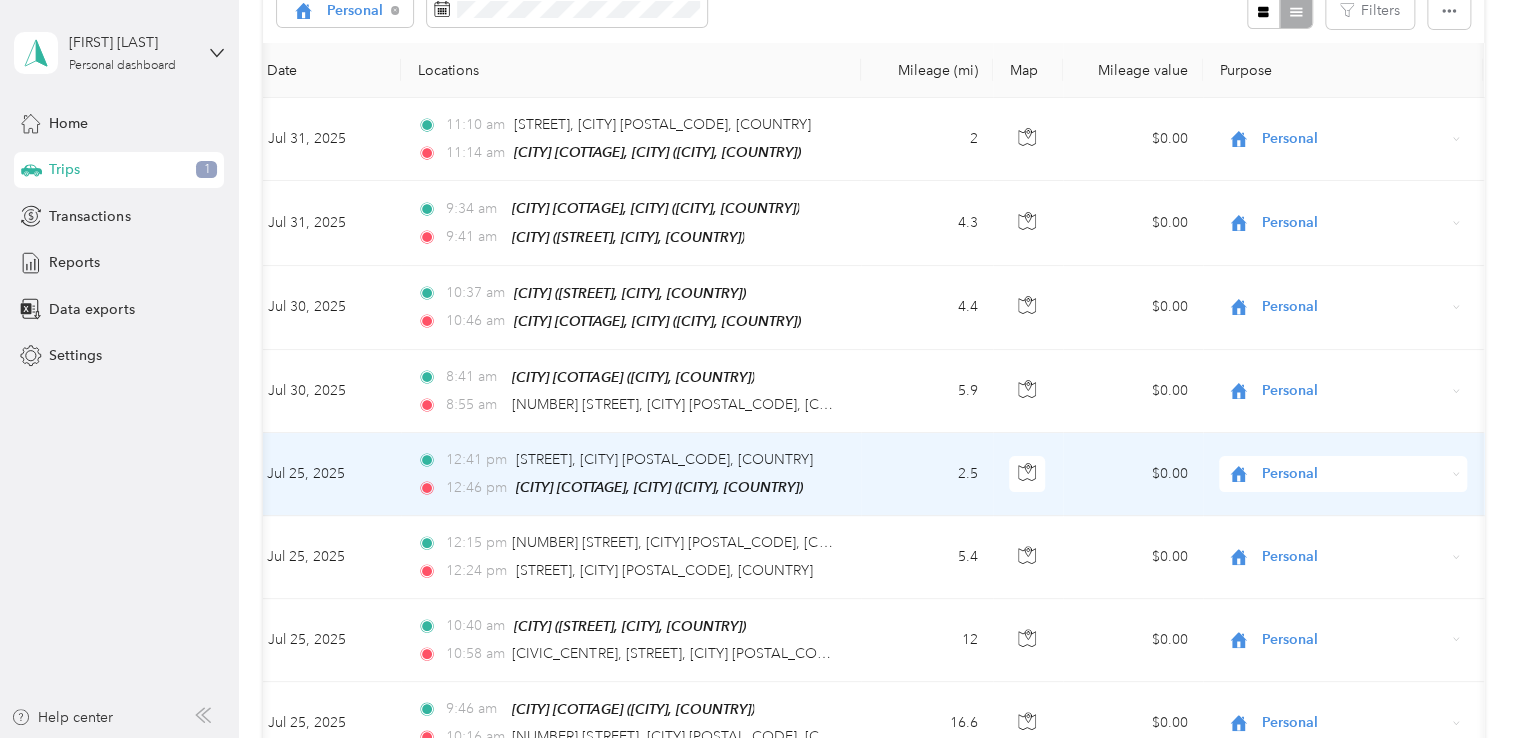 scroll, scrollTop: 243, scrollLeft: 0, axis: vertical 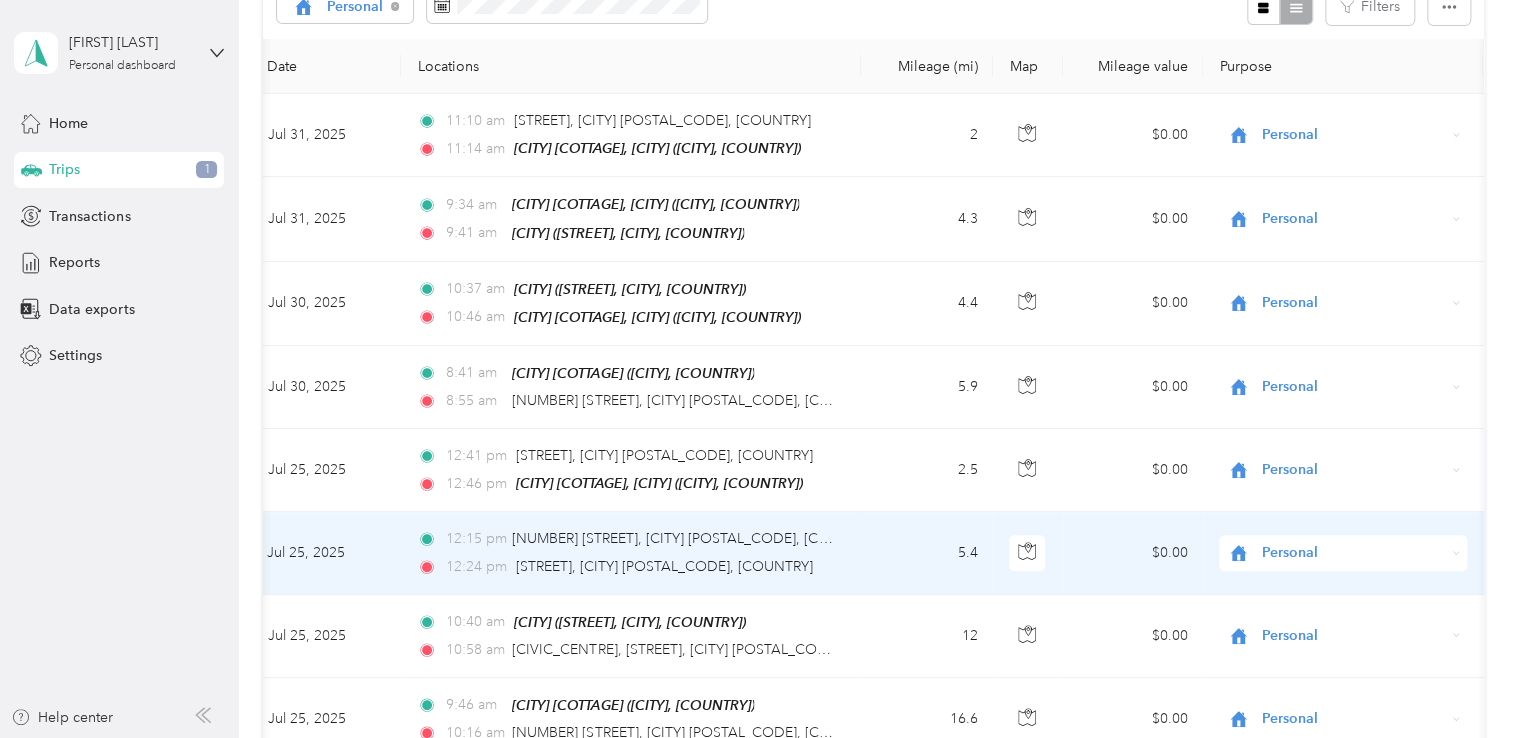 click on "5.4" at bounding box center [927, 553] 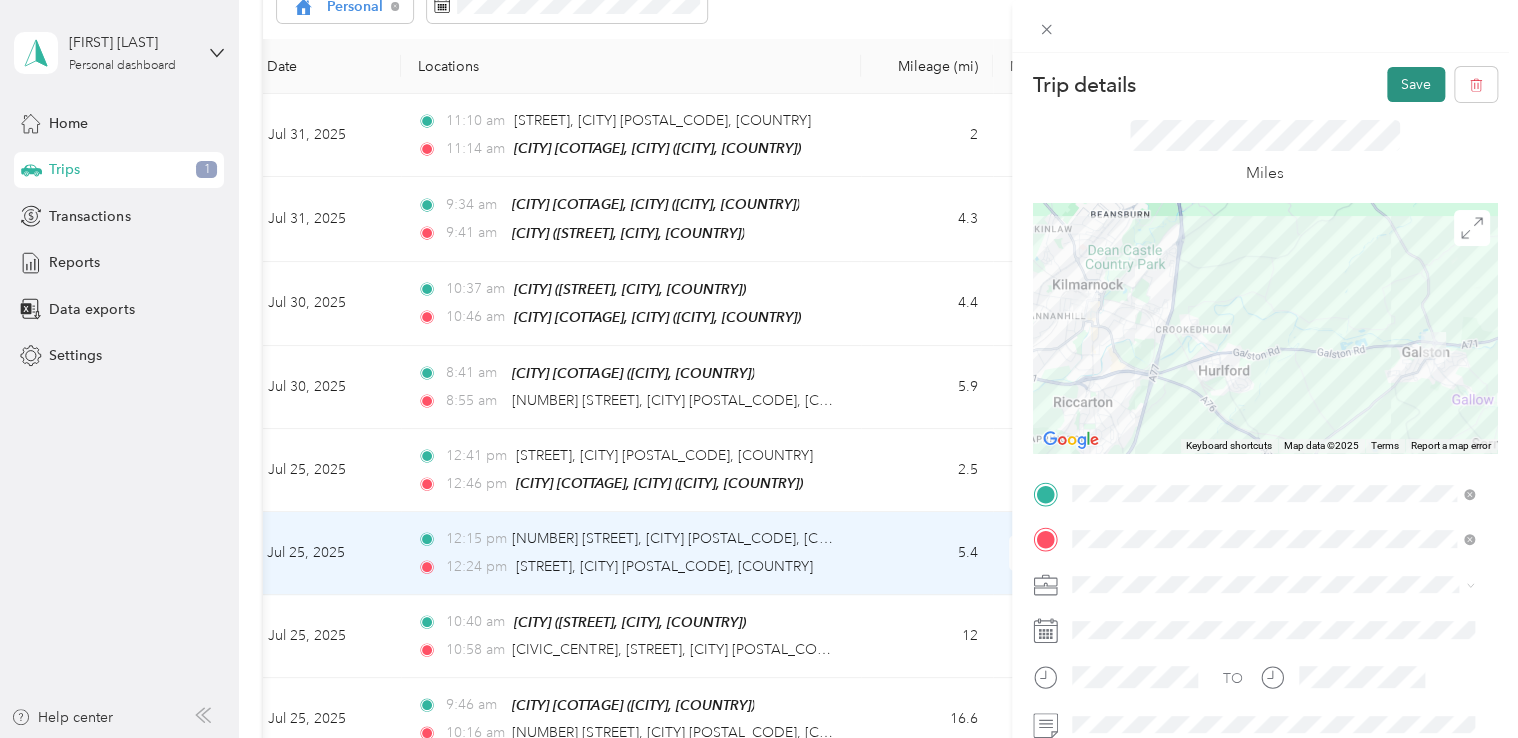 click on "Save" at bounding box center (1416, 84) 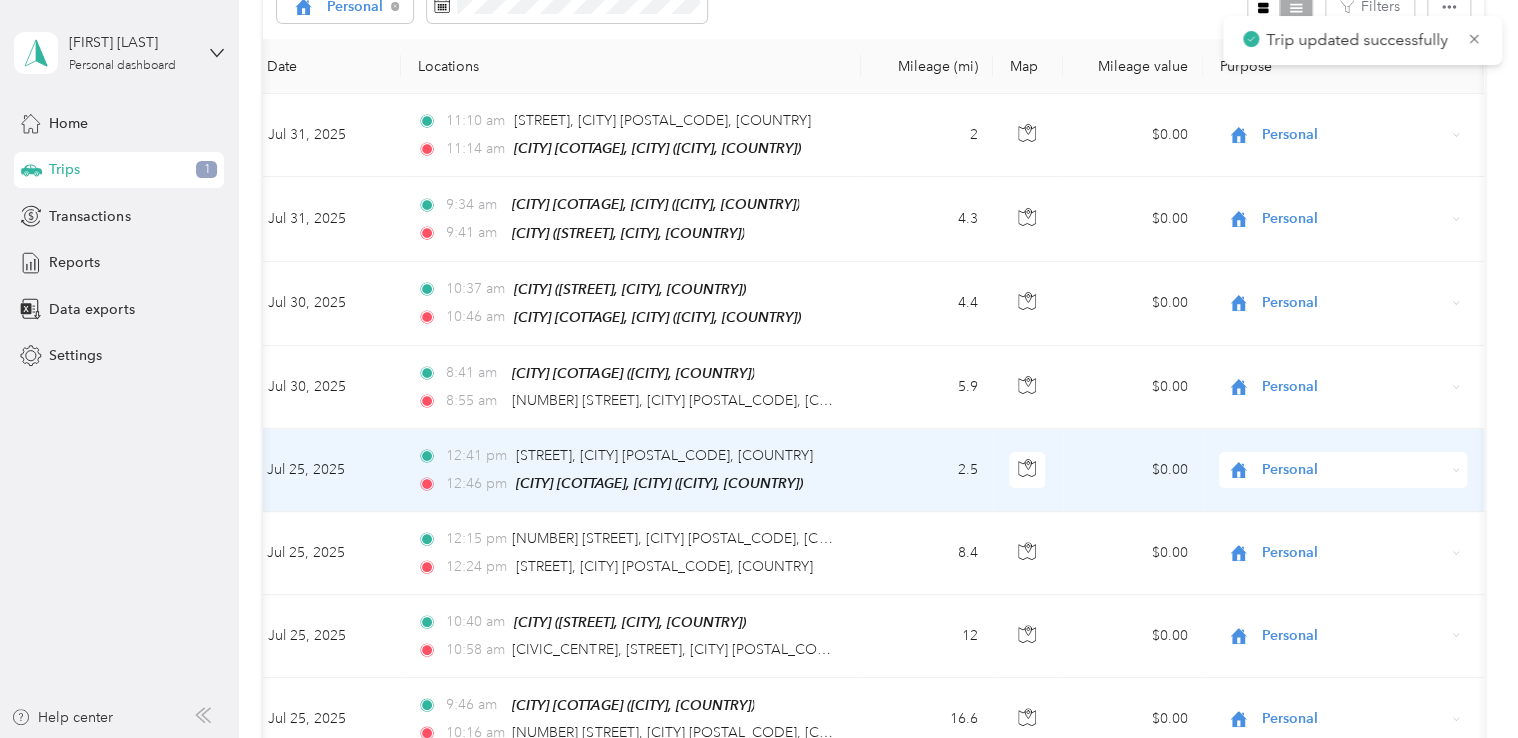 click on "2.5" at bounding box center [927, 470] 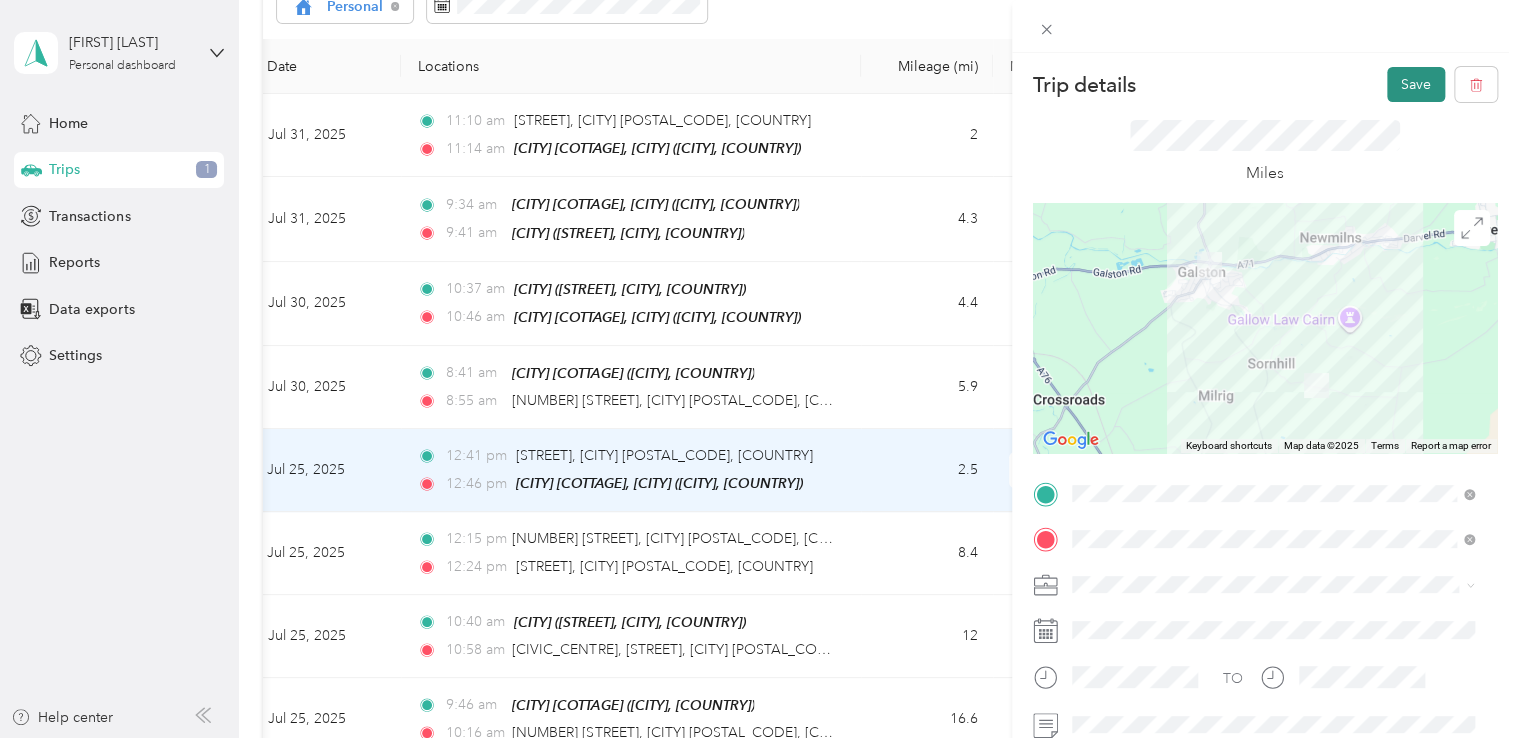 click on "Save" at bounding box center [1416, 84] 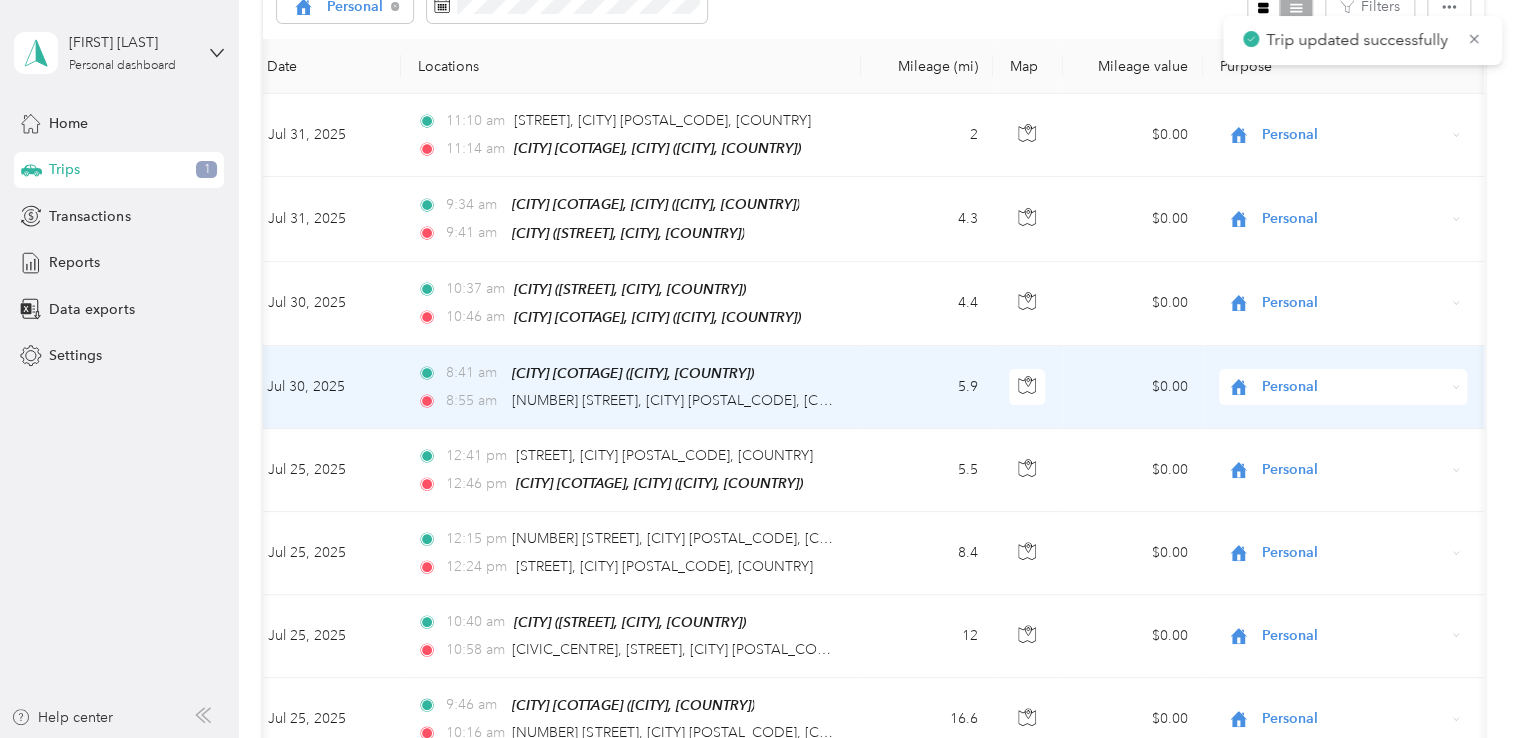 click on "5.9" at bounding box center [927, 387] 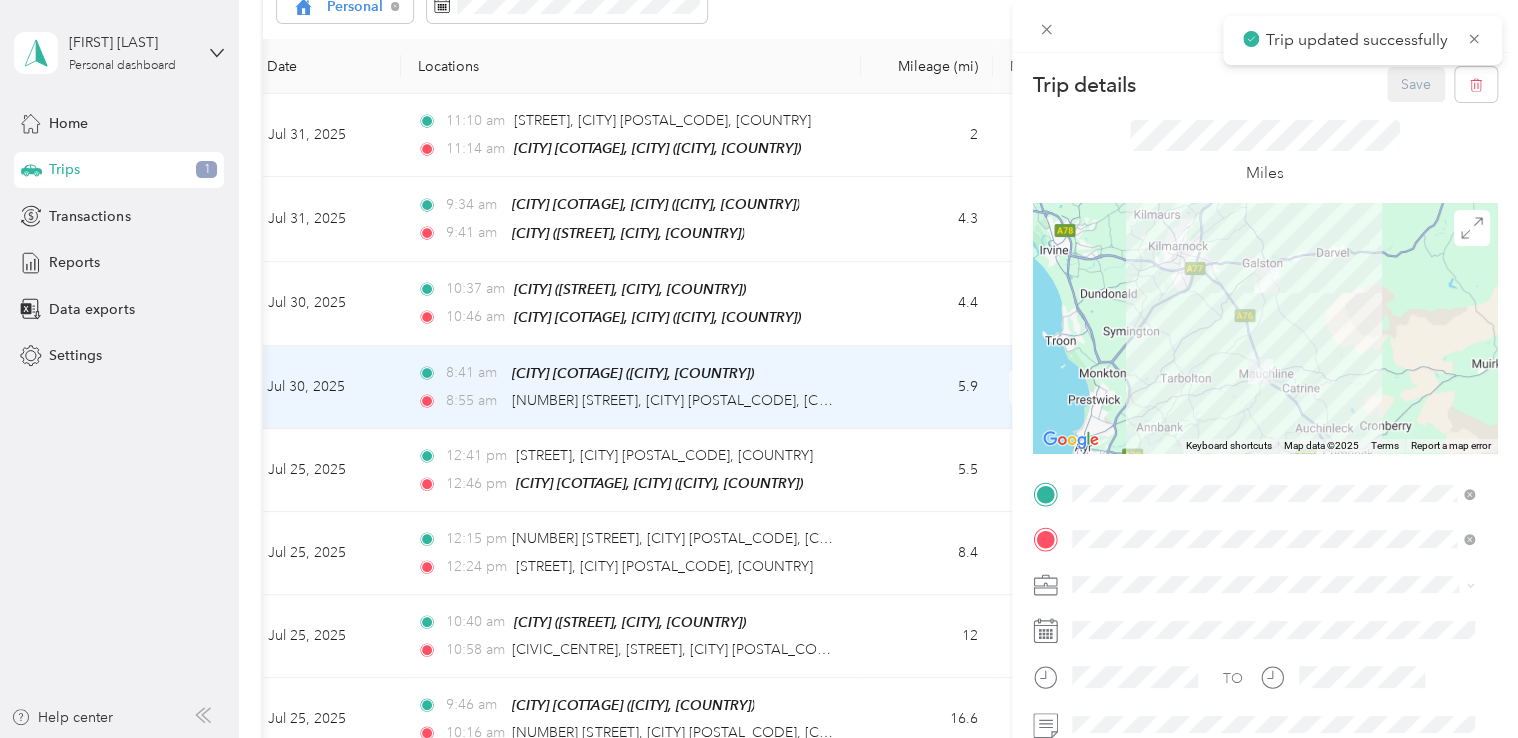 click on "Trip details Save This trip cannot be edited because it is either under review, approved, or paid. Contact your Team Manager to edit it. Miles ← Move left → Move right ↑ Move up ↓ Move down + Zoom in - Zoom out Home Jump left by 75% End Jump right by 75% Page Up Jump up by 75% Page Down Jump down by 75% Keyboard shortcuts Map Data Map data ©[YEAR] Map data ©[YEAR] 5 km  Click to toggle between metric and imperial units Terms Report a map error TO Add photo" at bounding box center (759, 369) 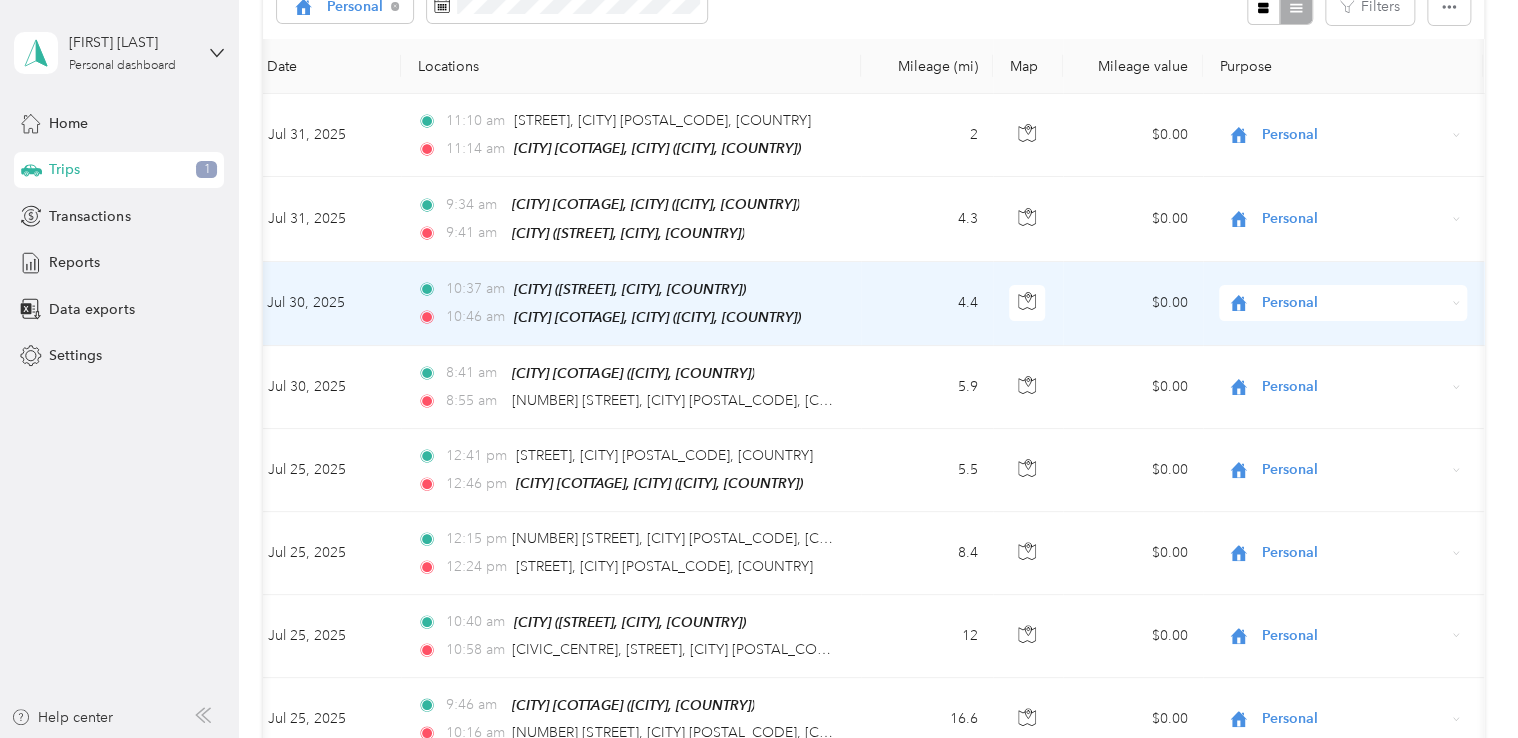 click on "4.4" at bounding box center (927, 304) 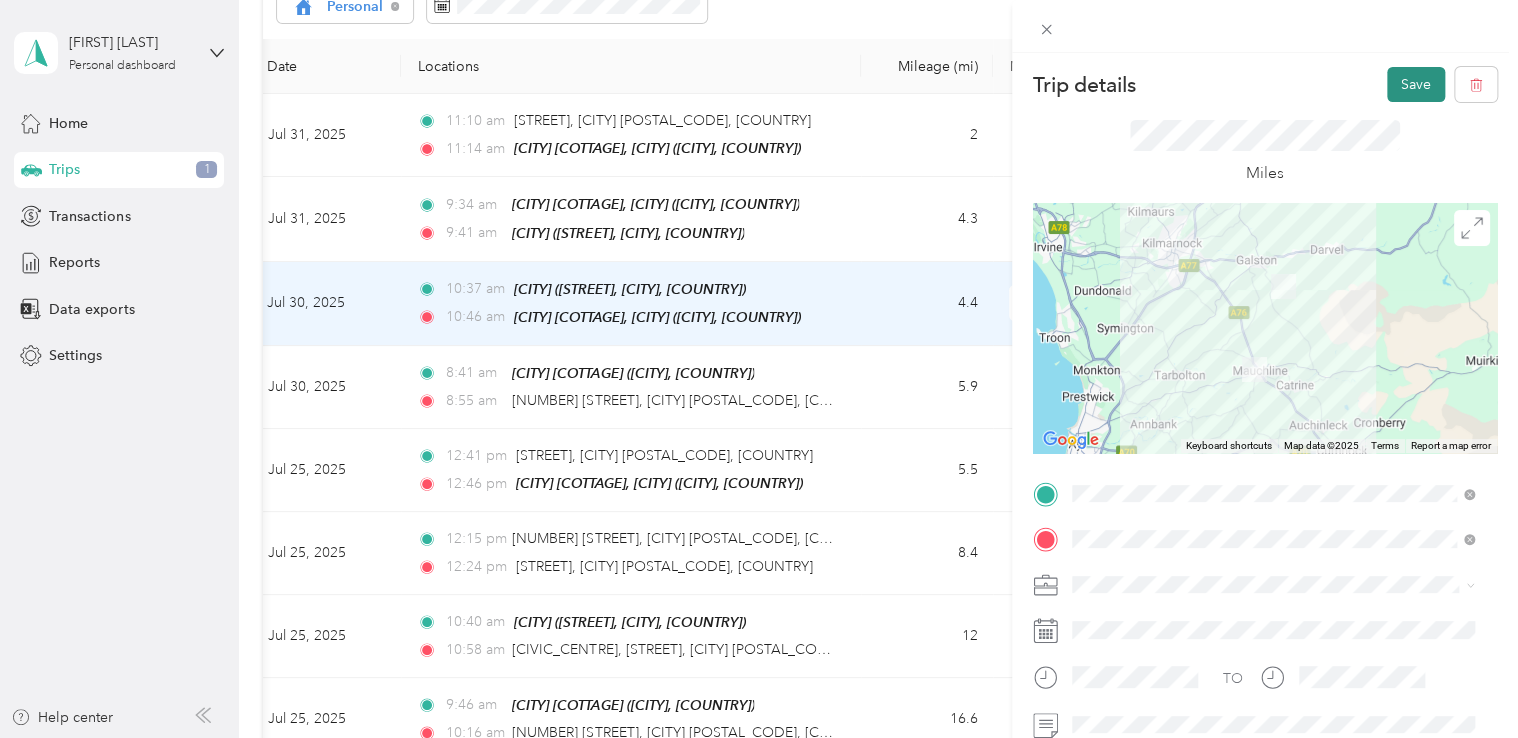 click on "Save" at bounding box center [1416, 84] 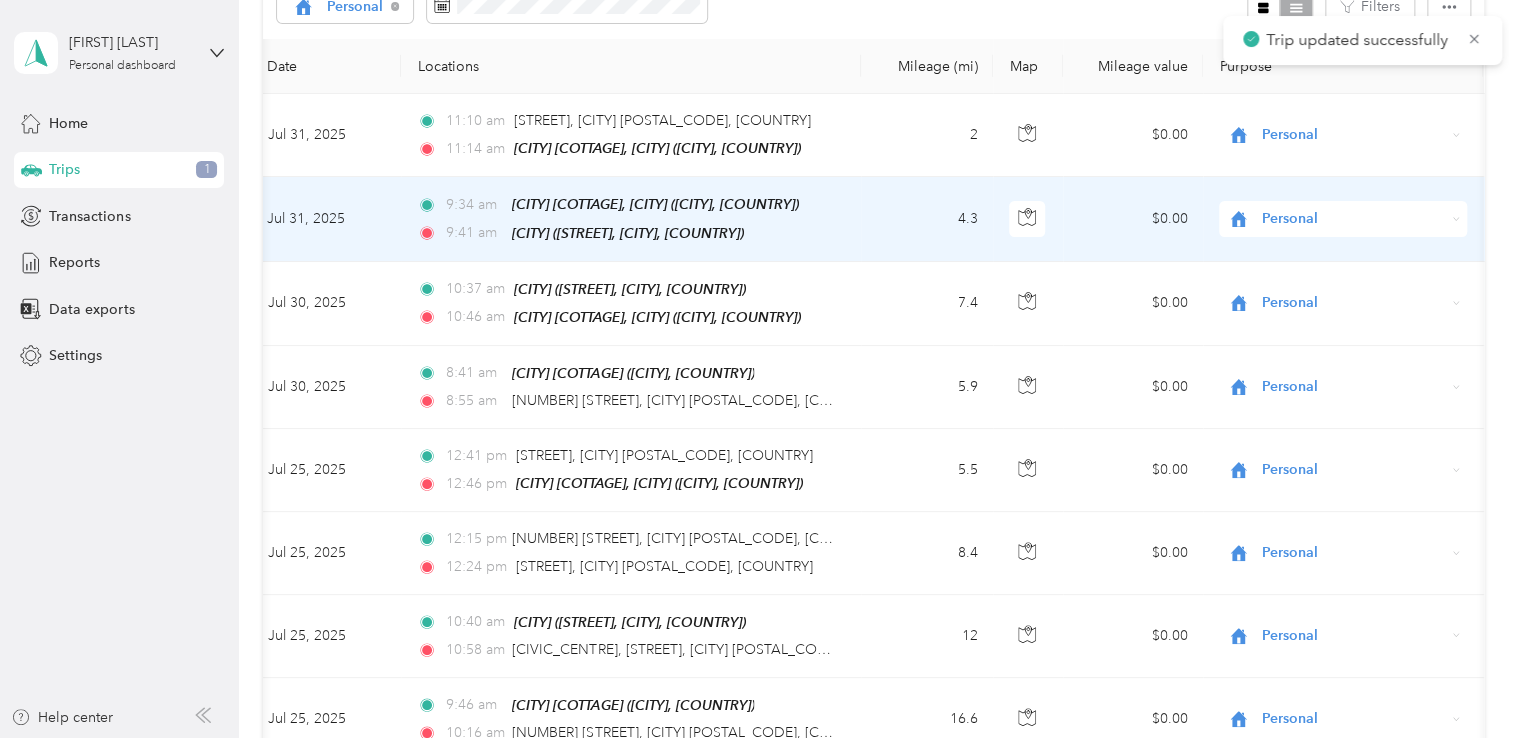 click on "4.3" at bounding box center [927, 219] 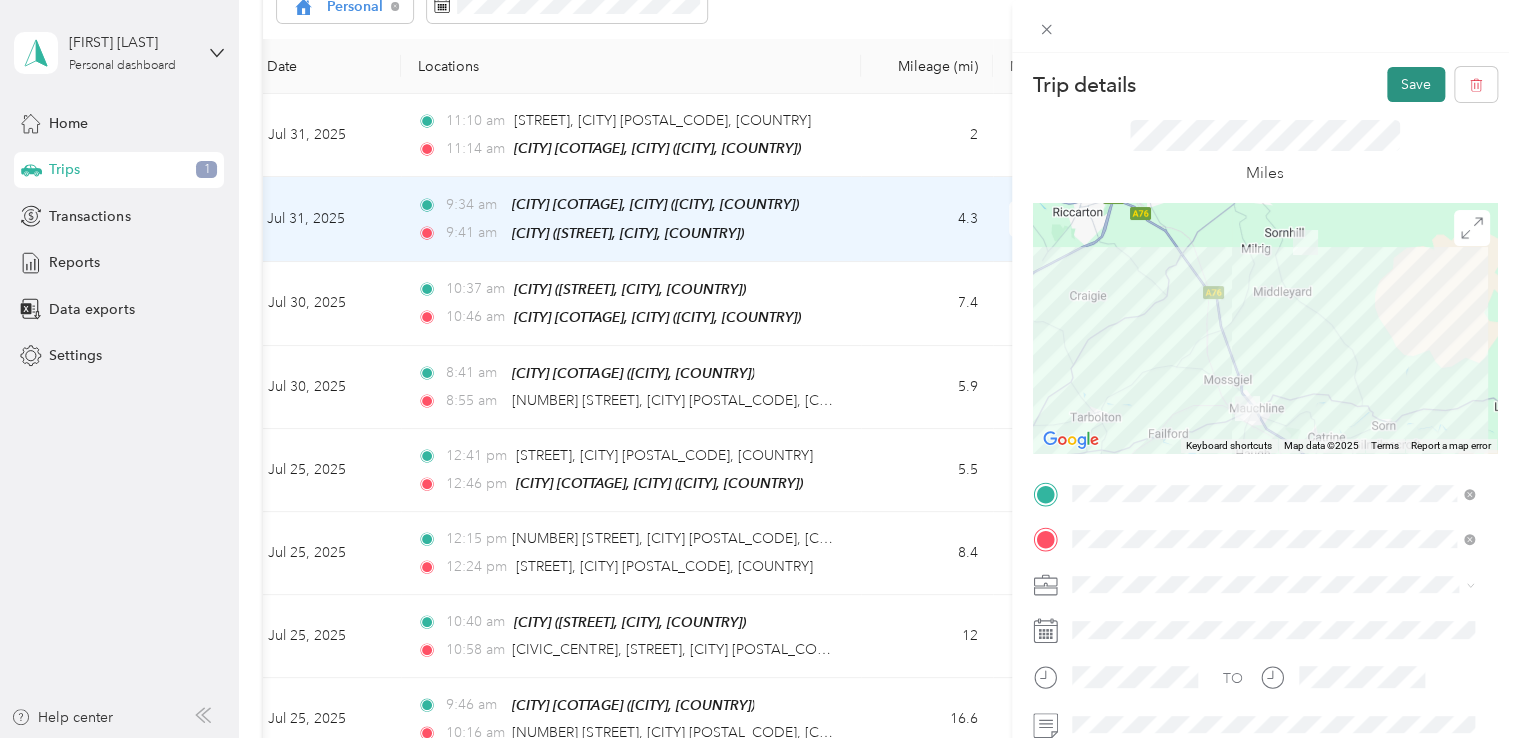click on "Save" at bounding box center (1416, 84) 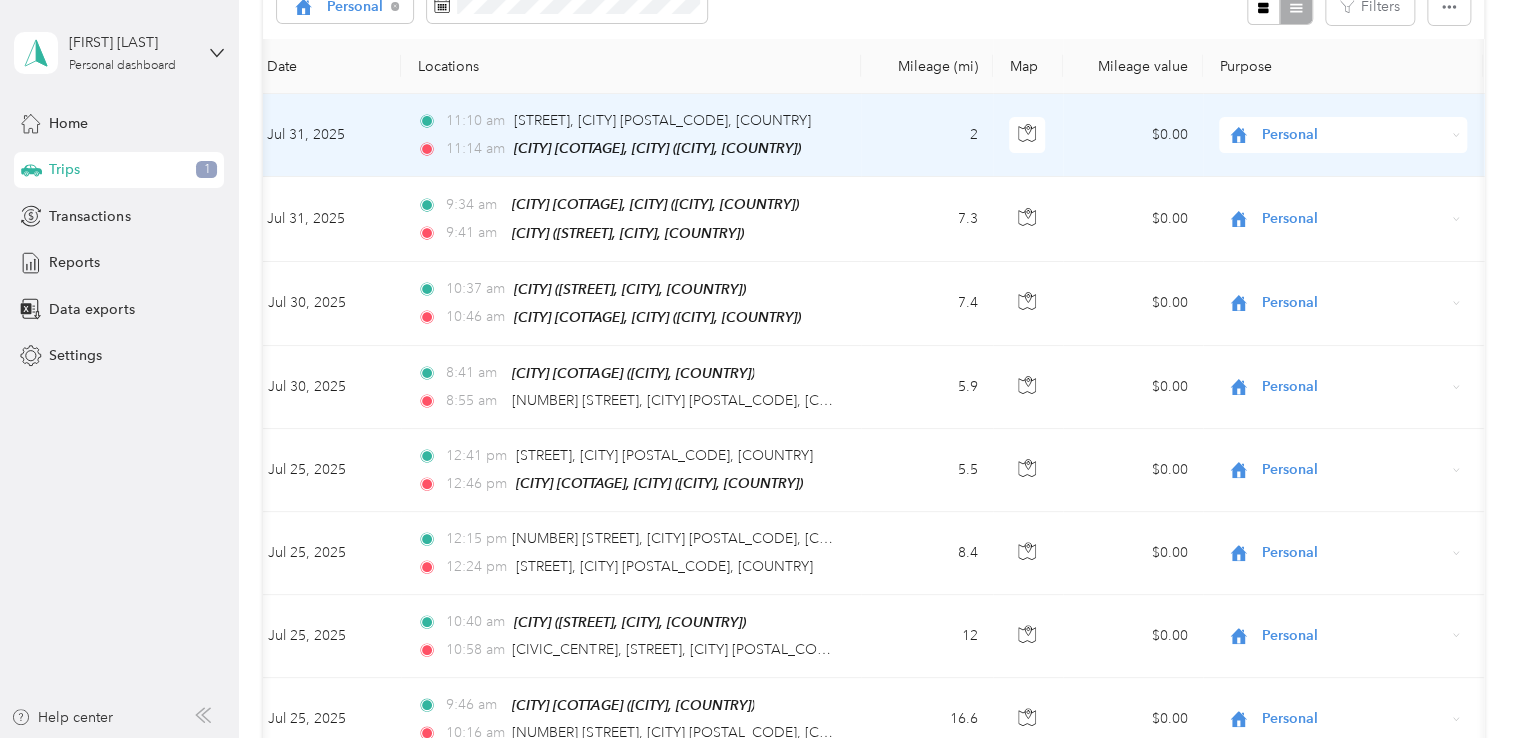 click on "2" at bounding box center (927, 135) 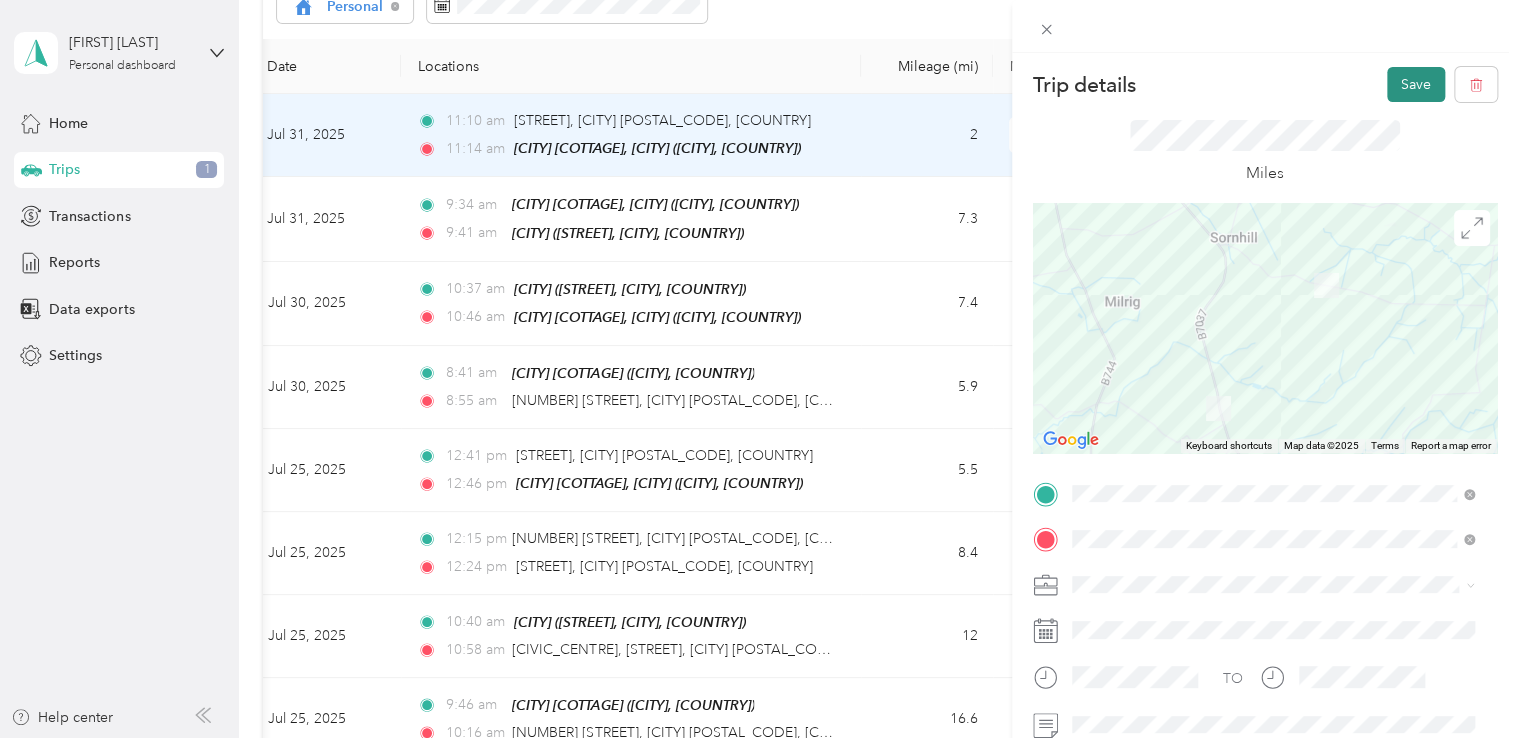 click on "Save" at bounding box center [1416, 84] 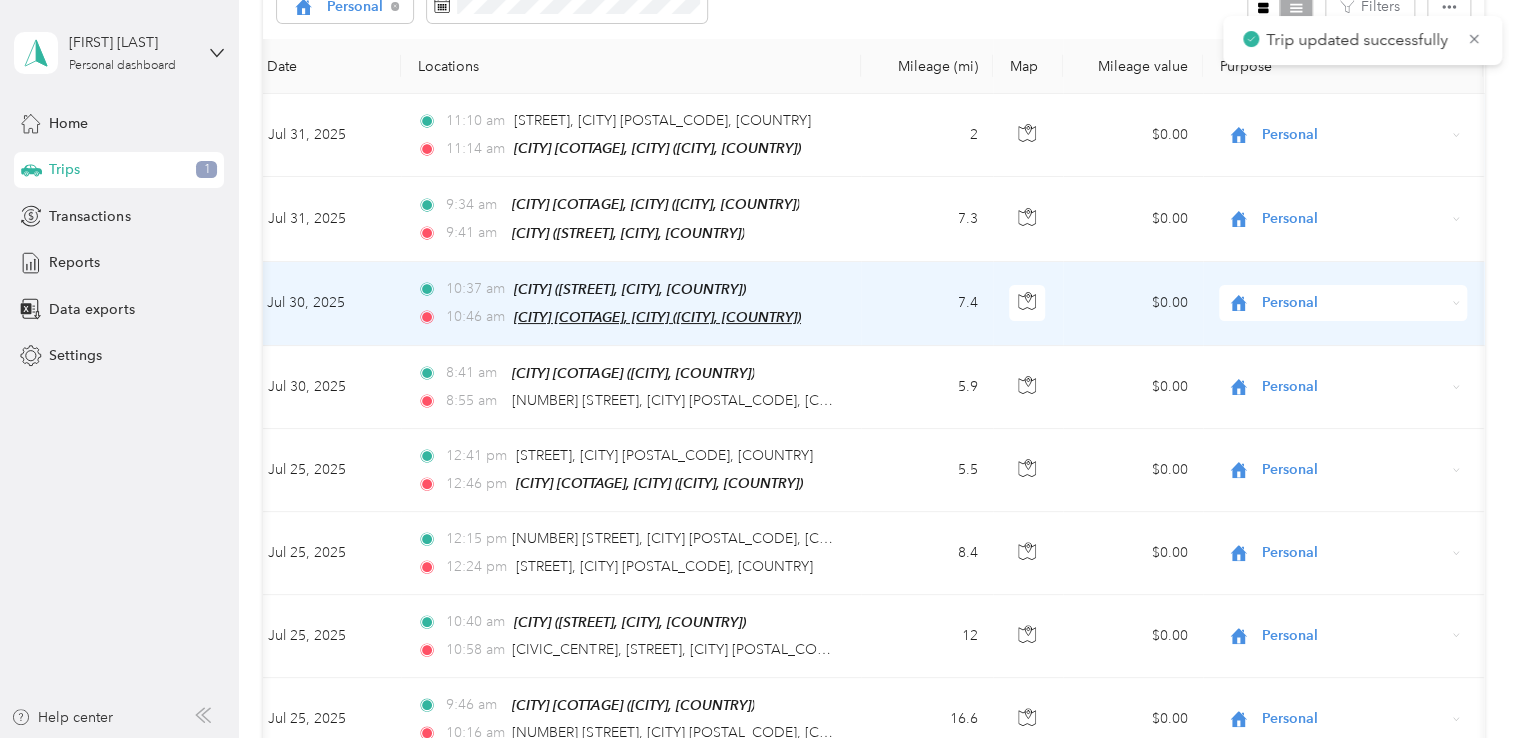 scroll, scrollTop: 0, scrollLeft: 0, axis: both 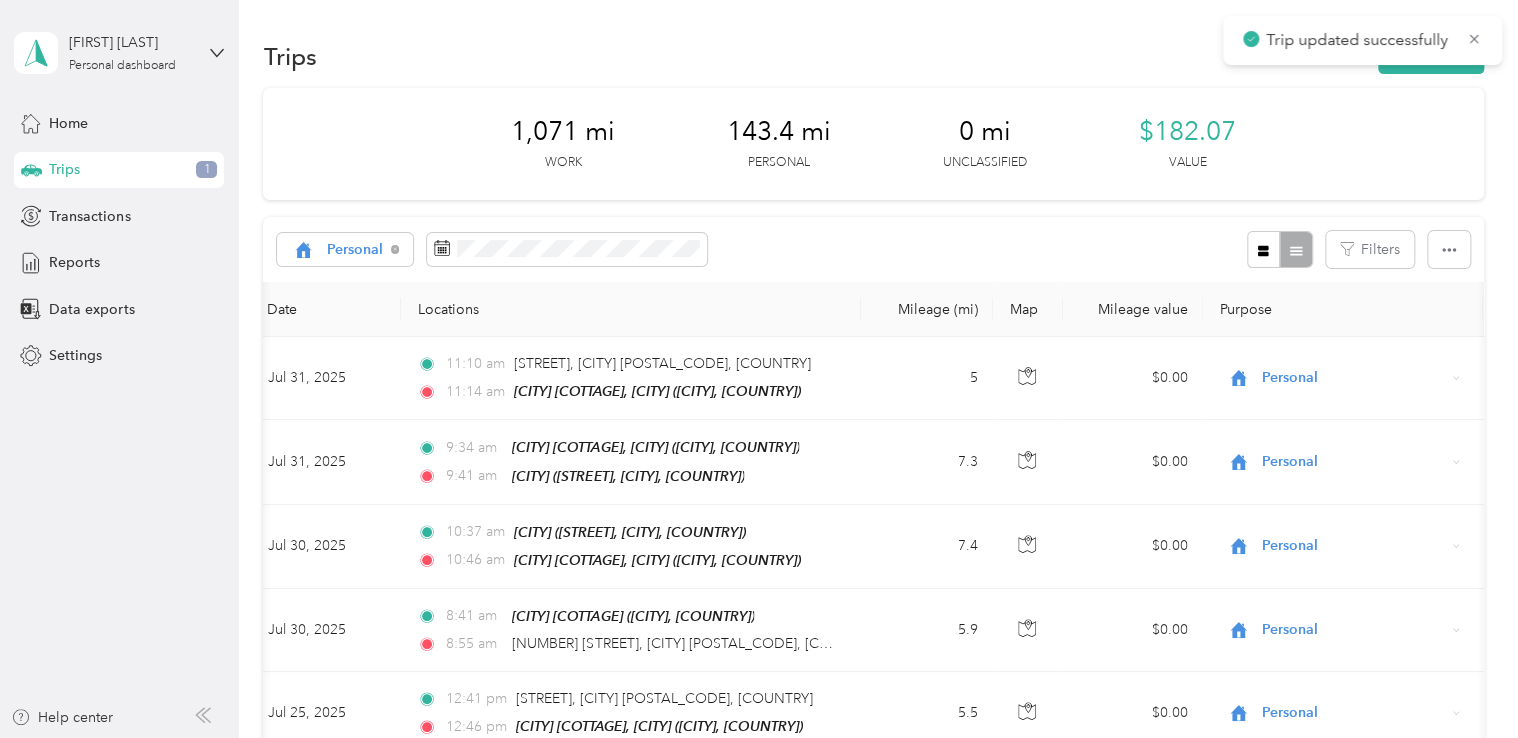 click on "143.4   mi" at bounding box center (779, 132) 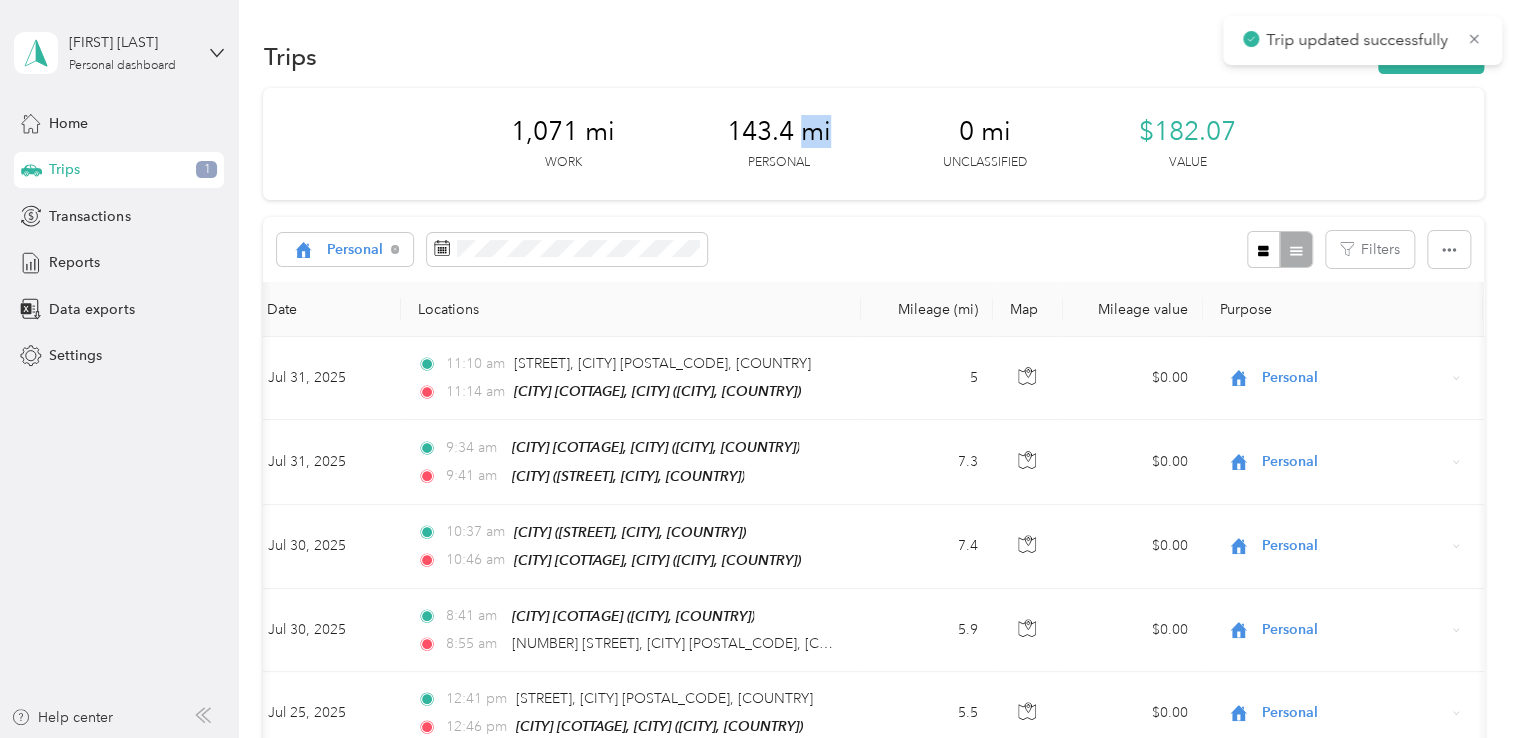 click on "143.4   mi" at bounding box center (779, 132) 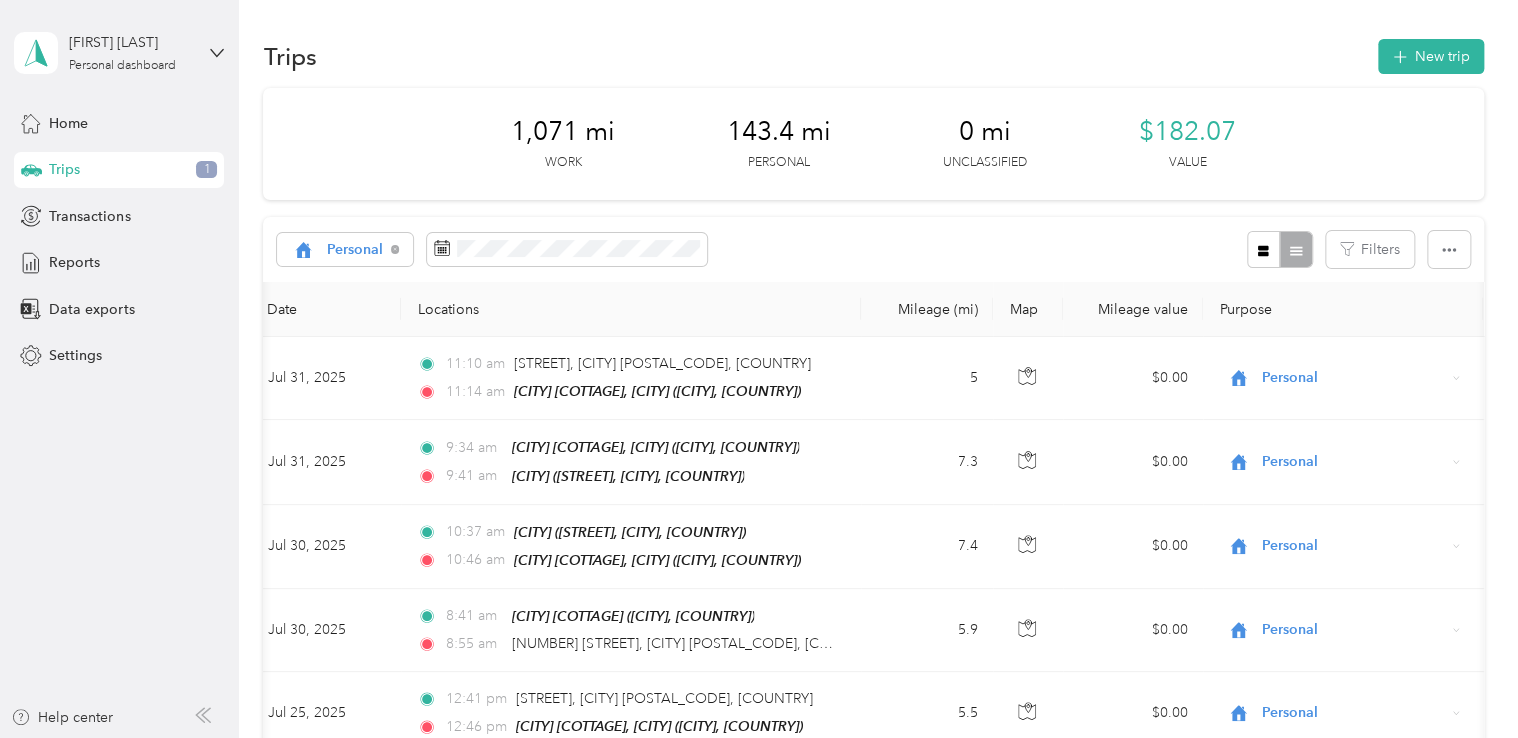 click on "1,071   mi Work 143.4   mi Personal 0   mi Unclassified $182.07 Value" at bounding box center [873, 144] 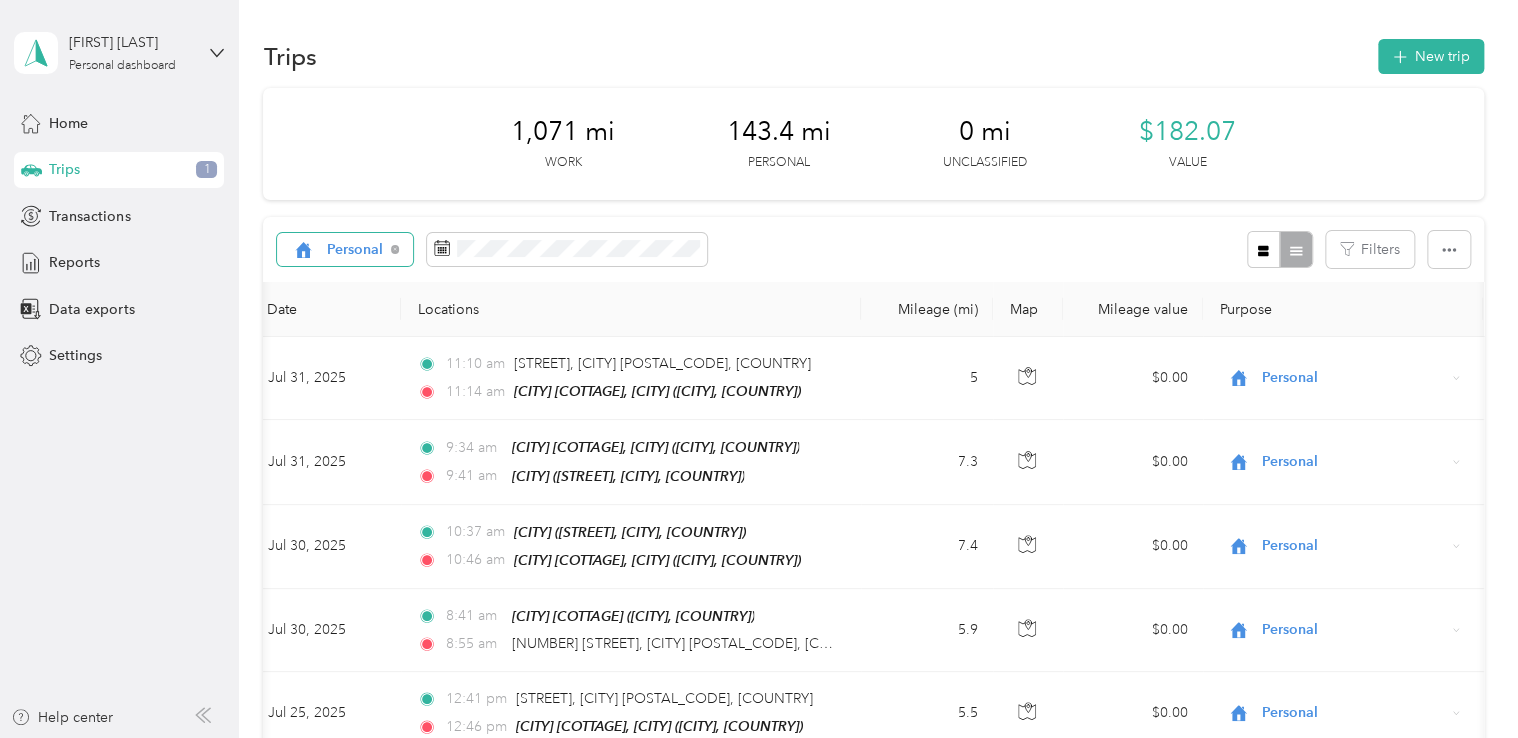 click on "Personal" at bounding box center [355, 250] 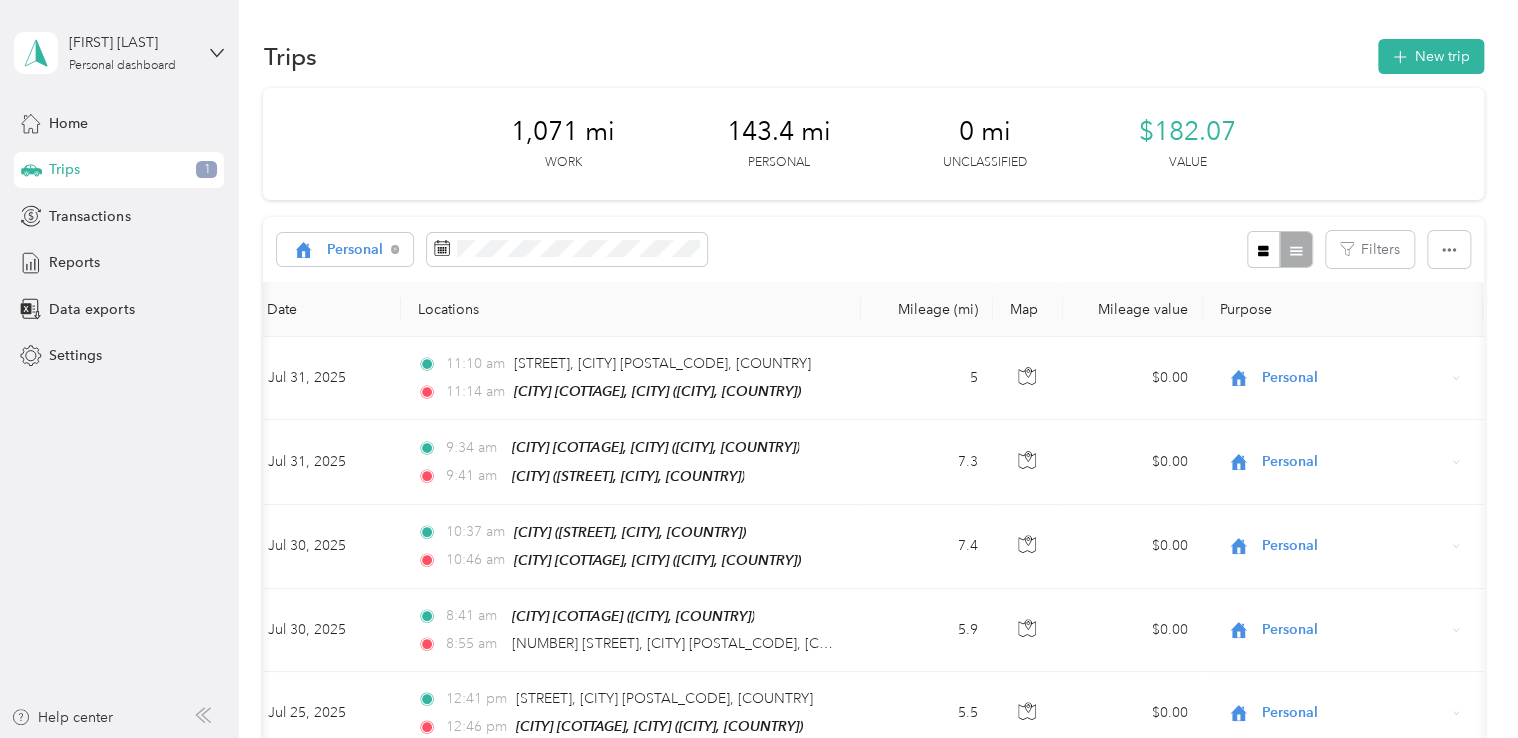 click on "Unclassified" at bounding box center (377, 311) 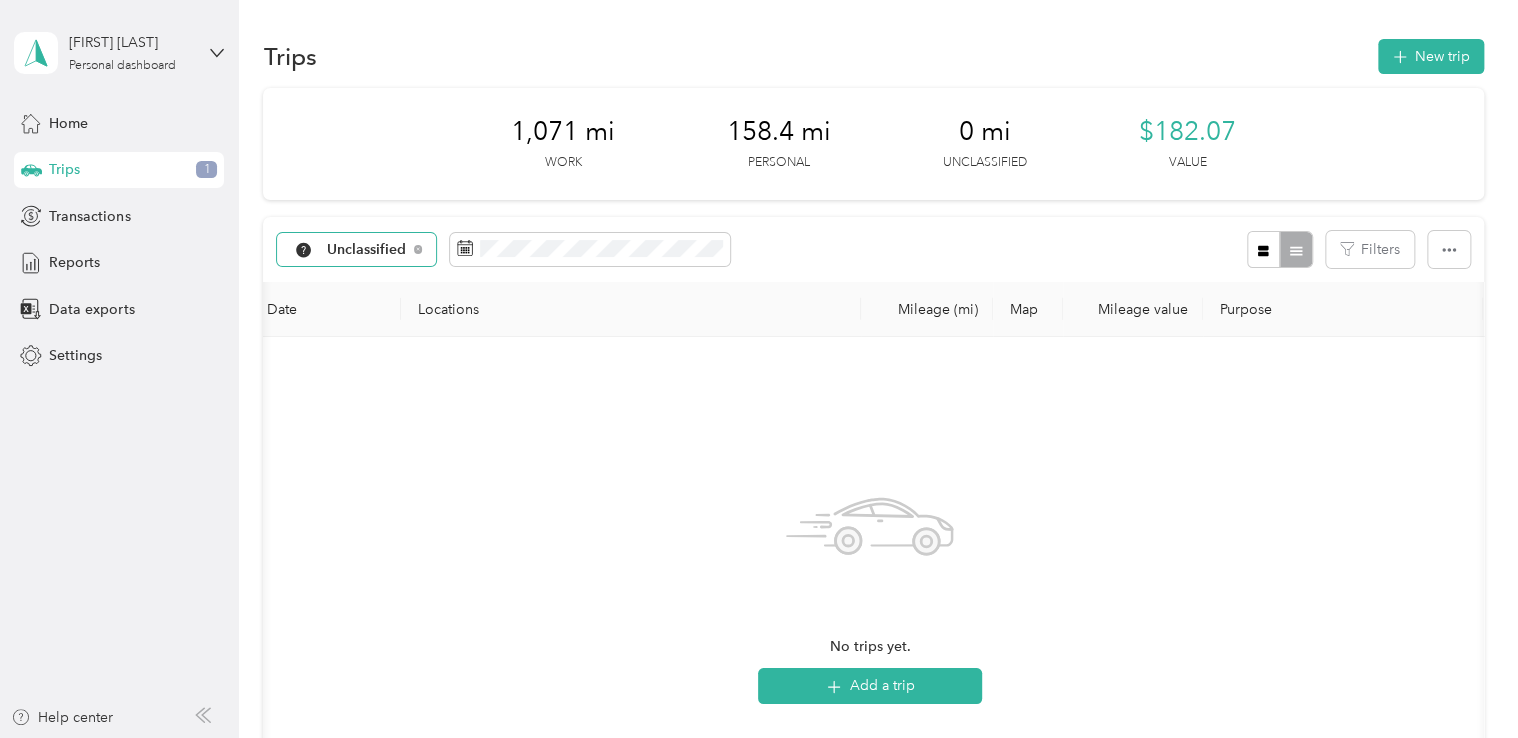 click on "Unclassified" at bounding box center [367, 250] 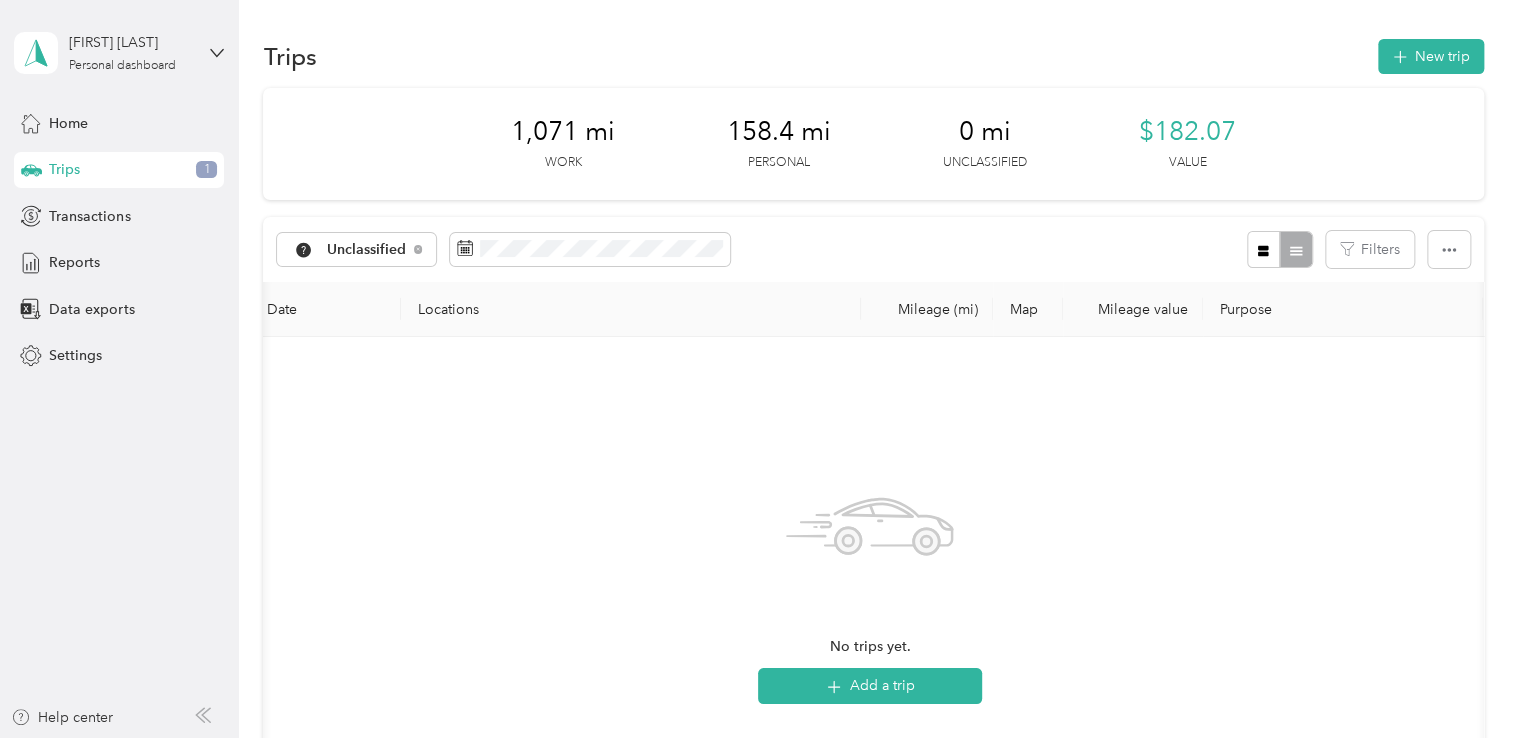 click on "Personal" at bounding box center [379, 379] 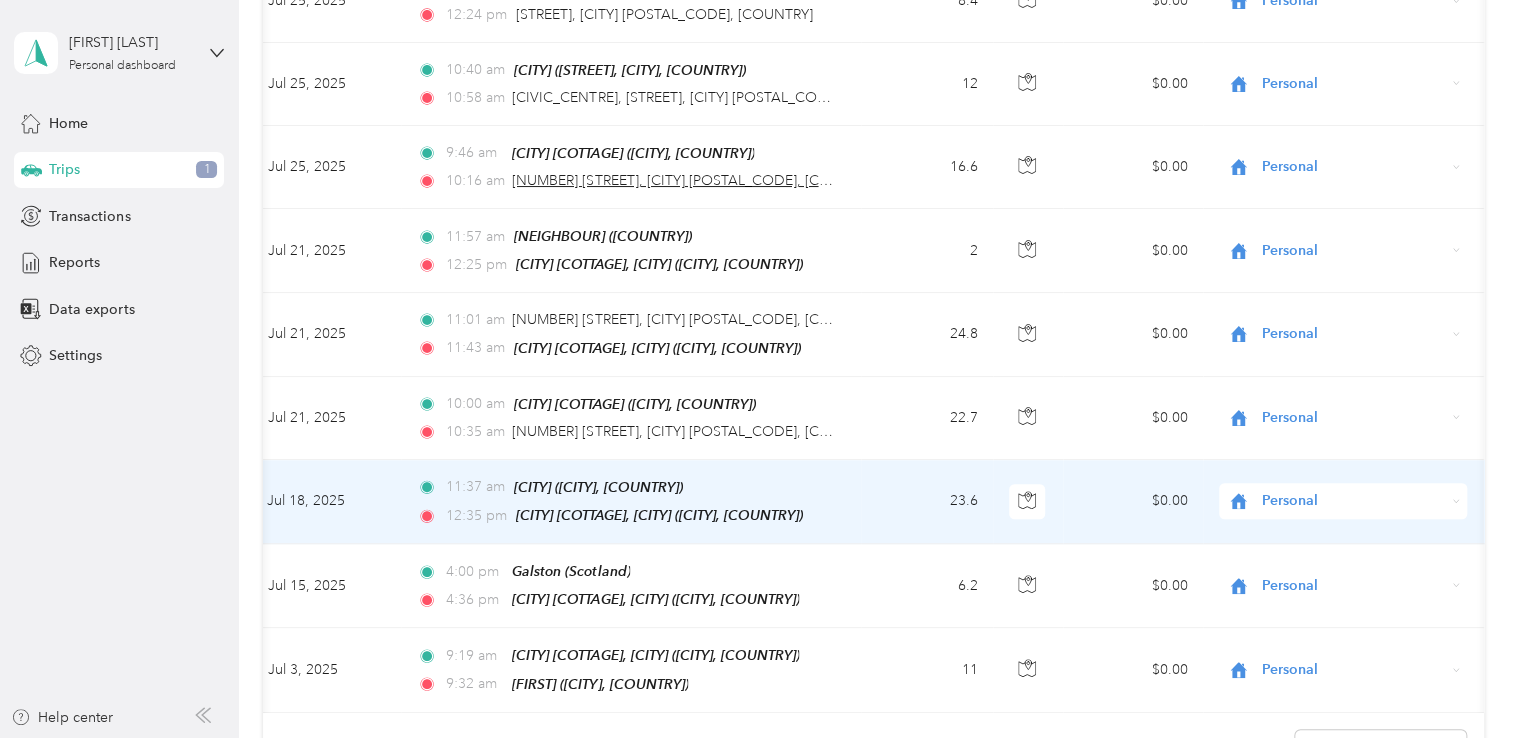 scroll, scrollTop: 796, scrollLeft: 0, axis: vertical 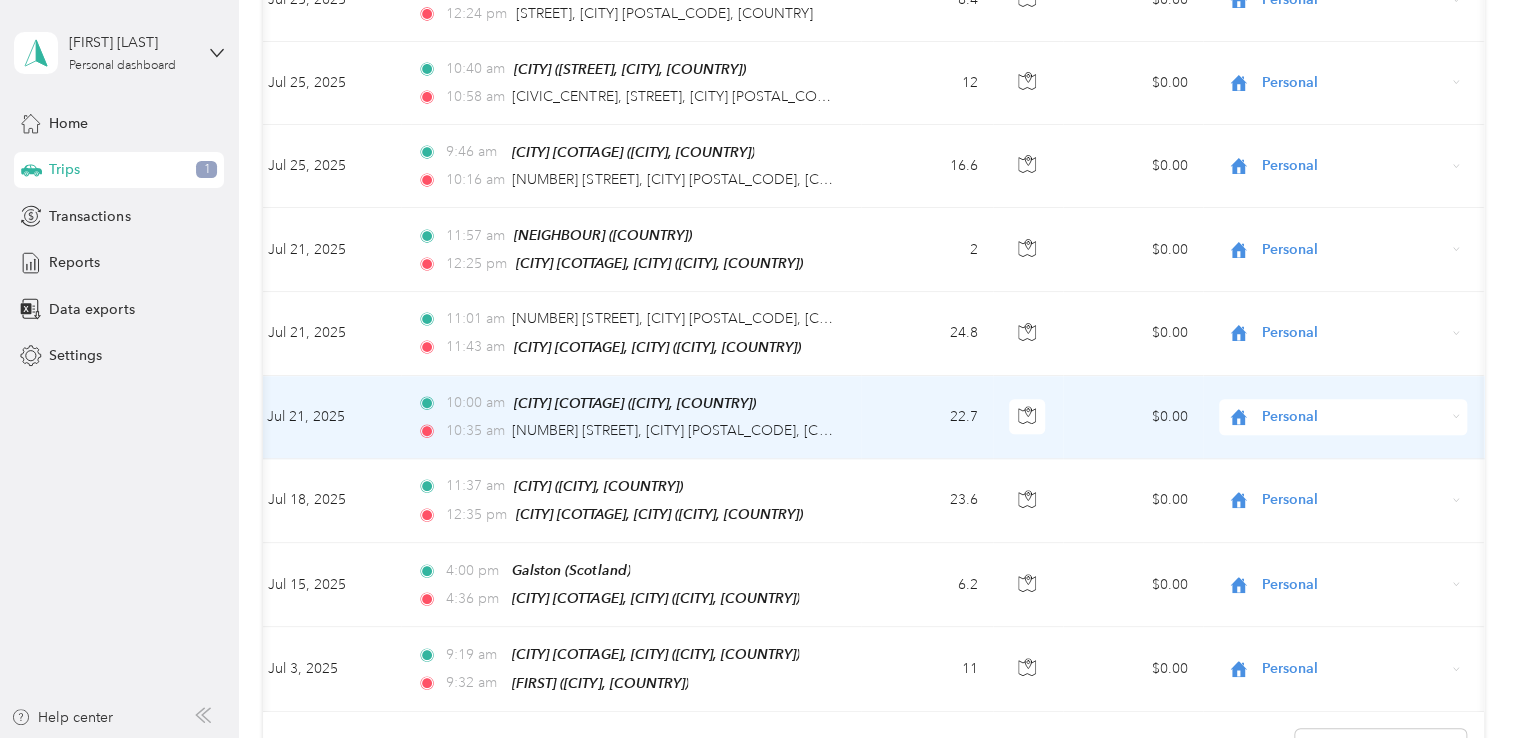 click on "22.7" at bounding box center [927, 417] 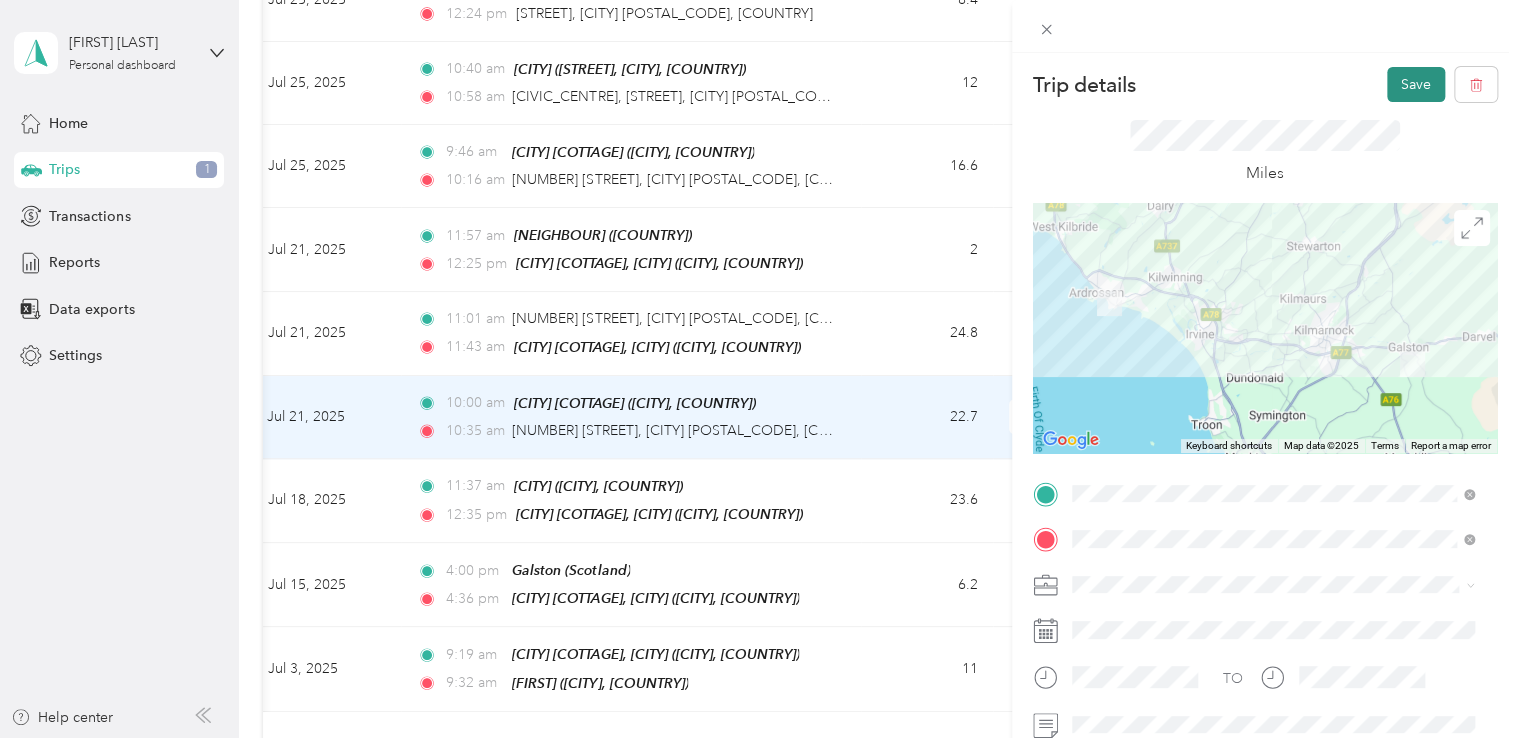 click on "Save" at bounding box center [1416, 84] 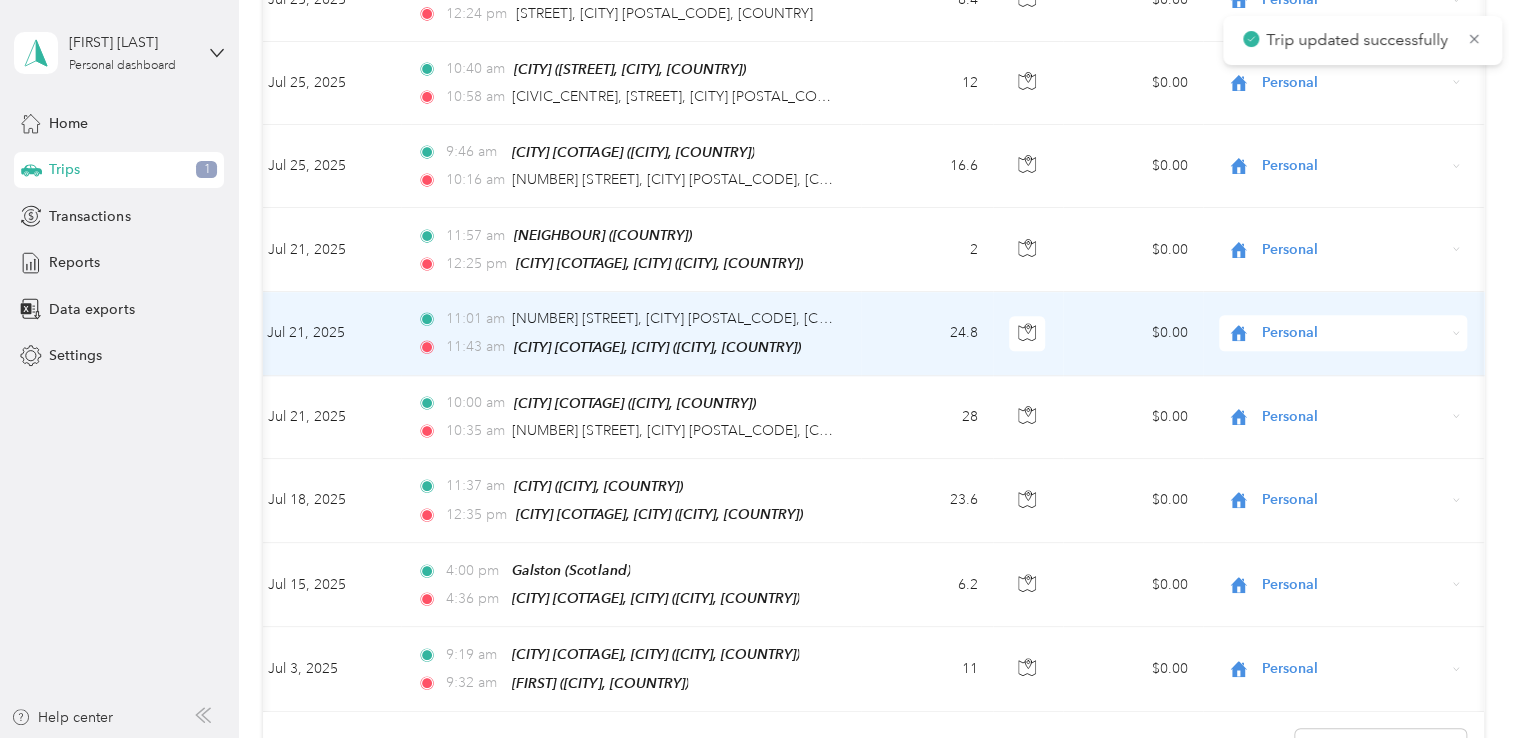 click on "24.8" at bounding box center [927, 333] 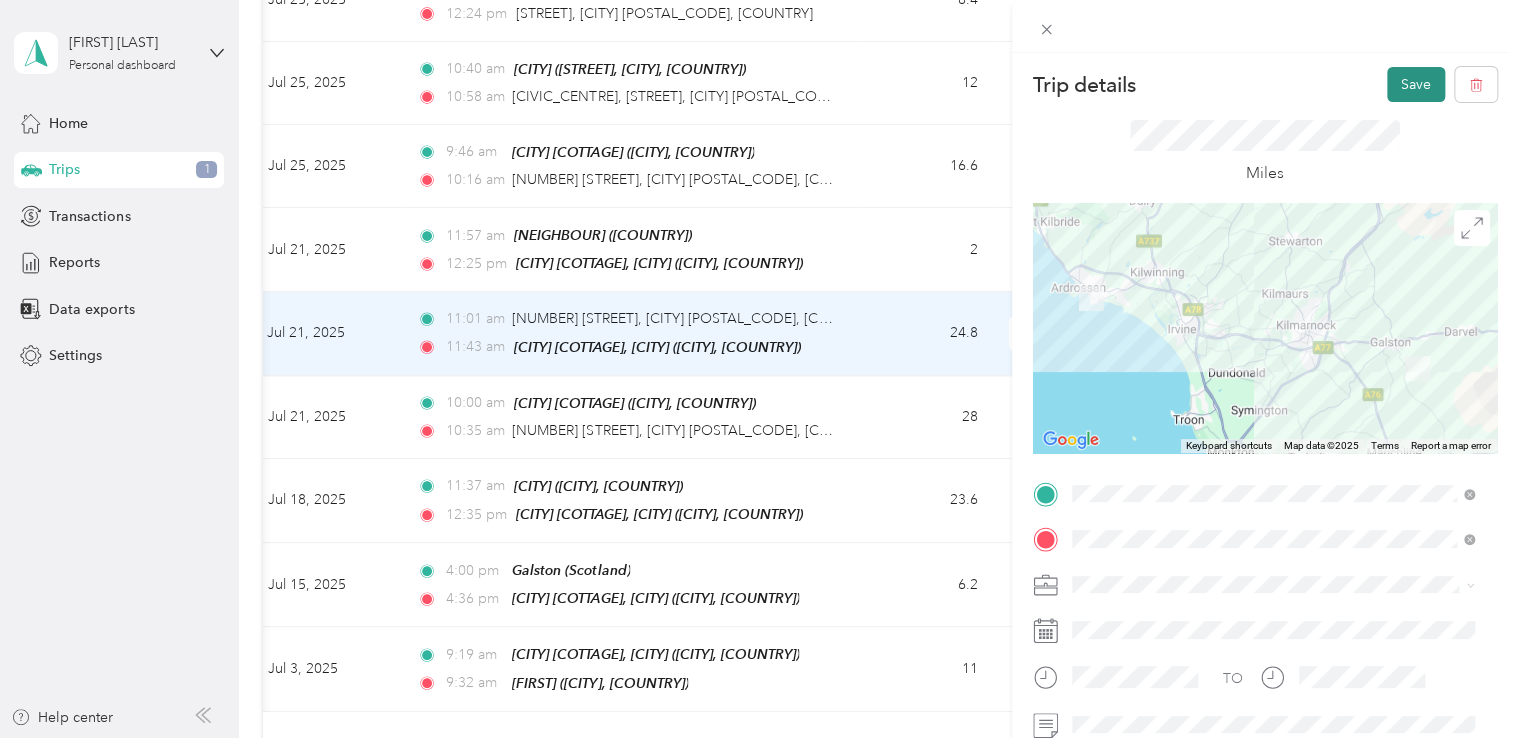 click on "Save" at bounding box center (1416, 84) 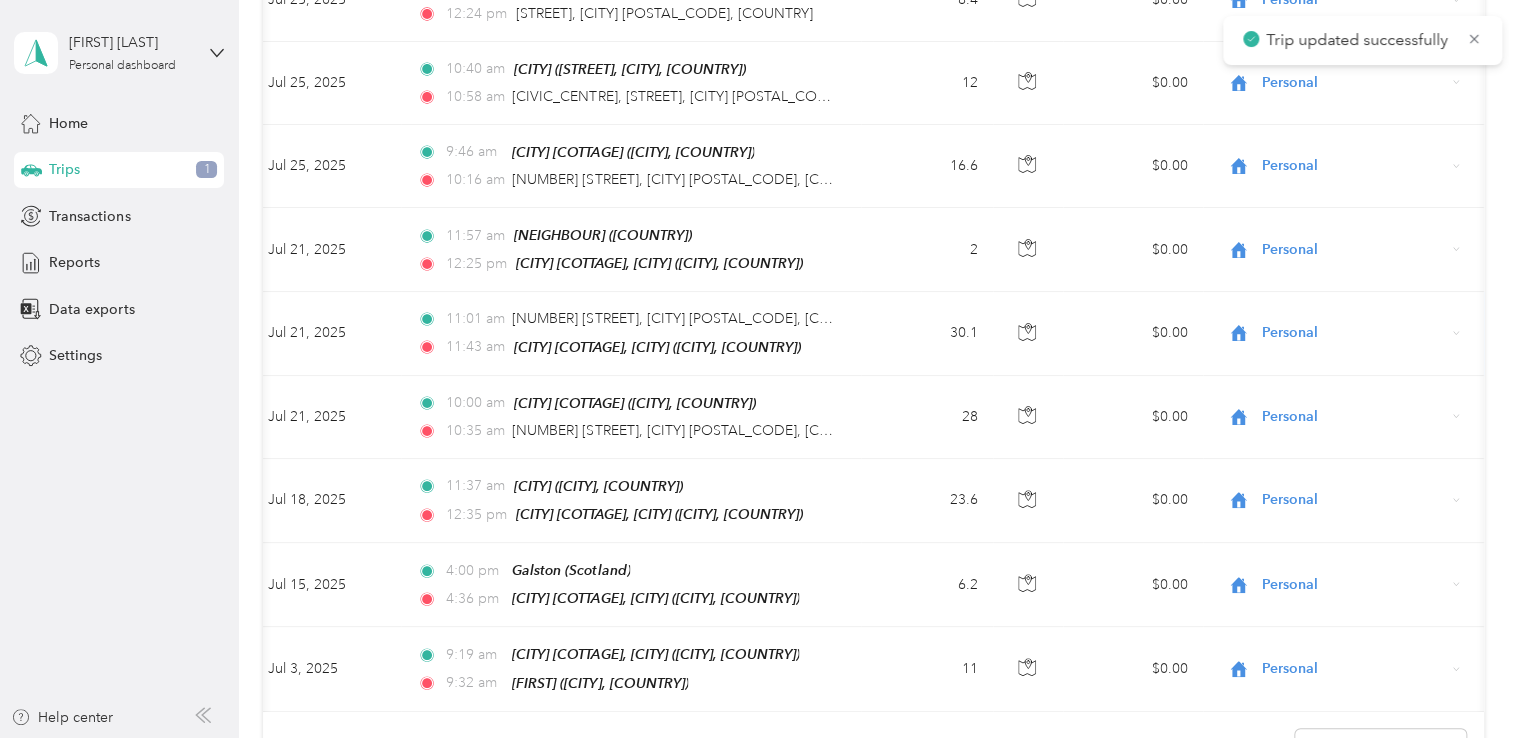 scroll, scrollTop: 151, scrollLeft: 0, axis: vertical 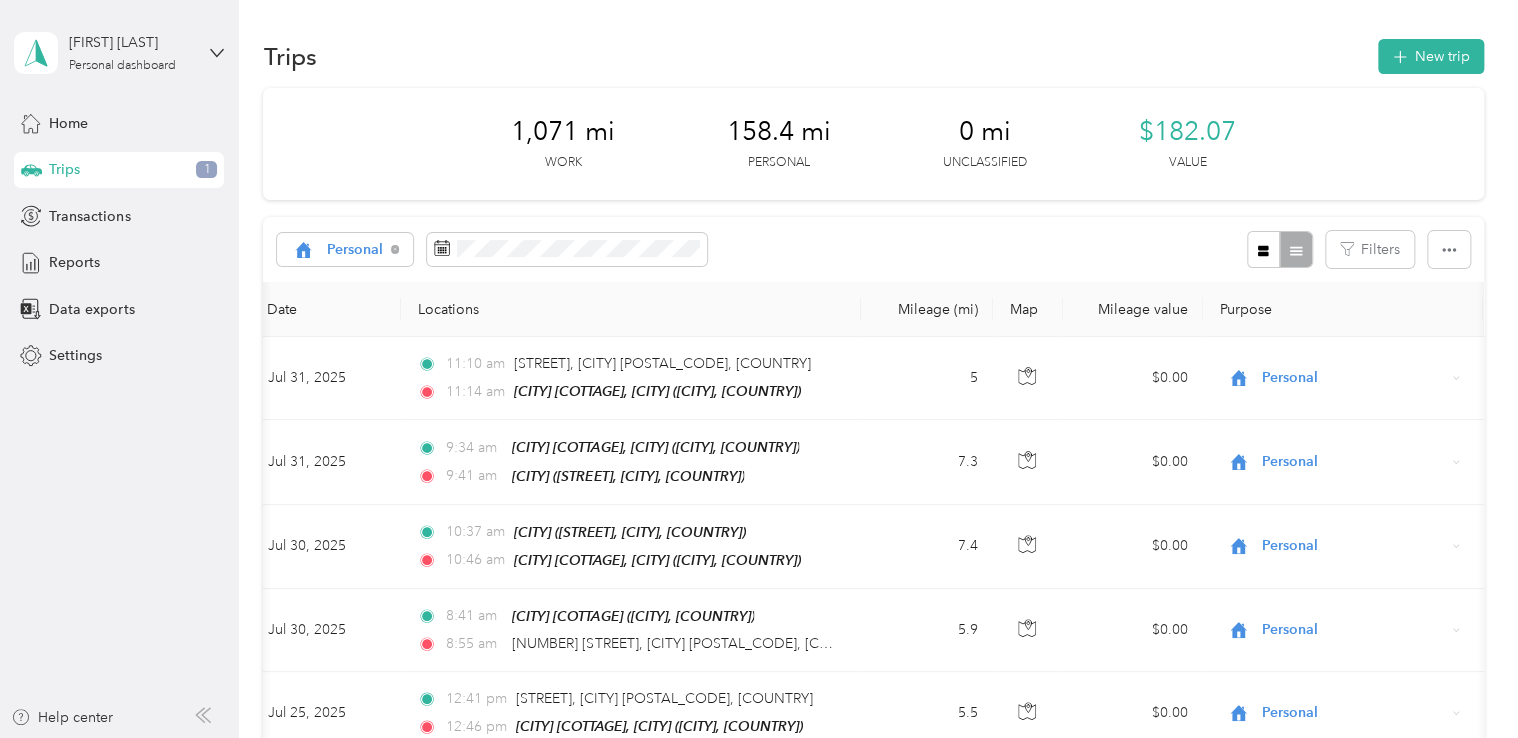 click on "1,071   mi Work 158.4   mi Personal 0   mi Unclassified $182.07 Value" at bounding box center [873, 144] 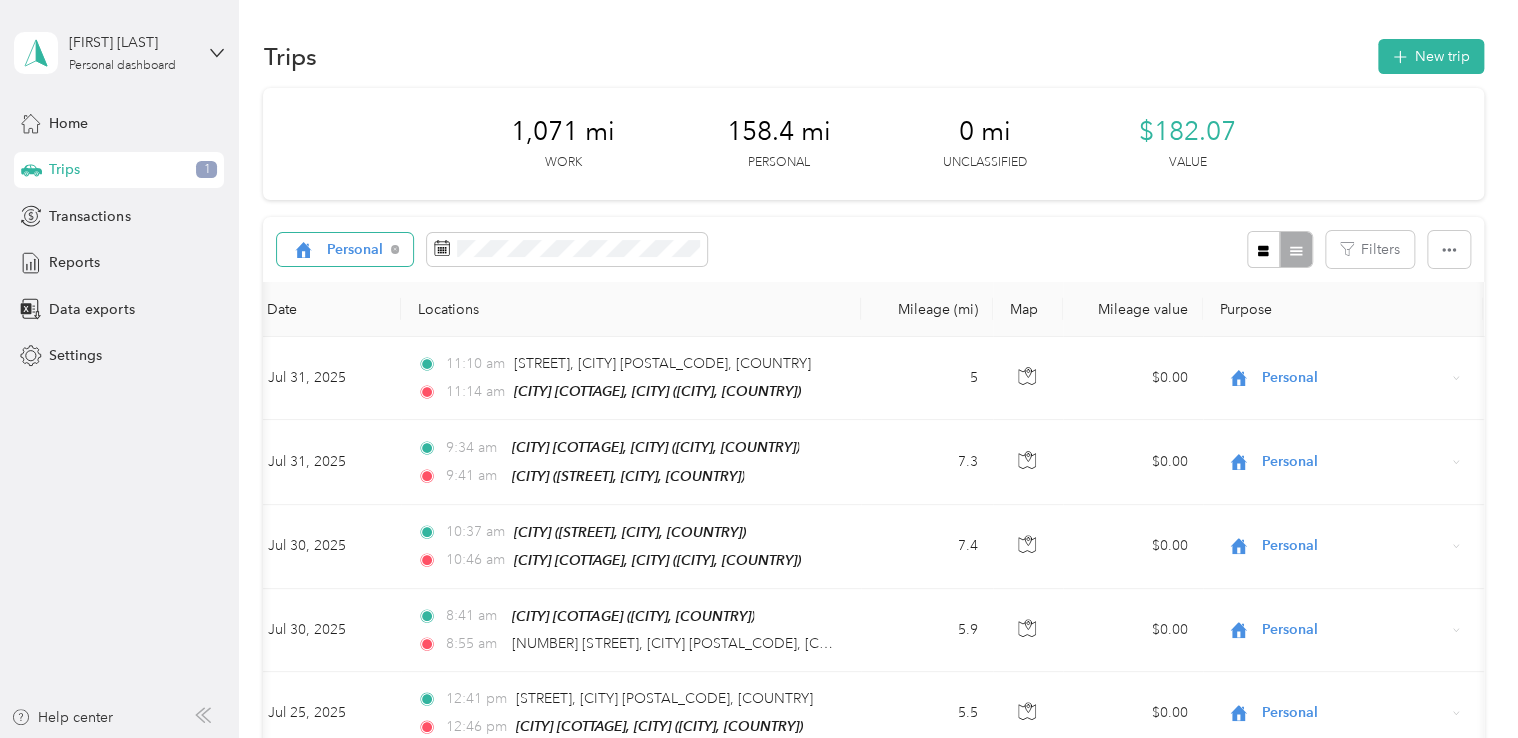 click on "Personal" at bounding box center [355, 250] 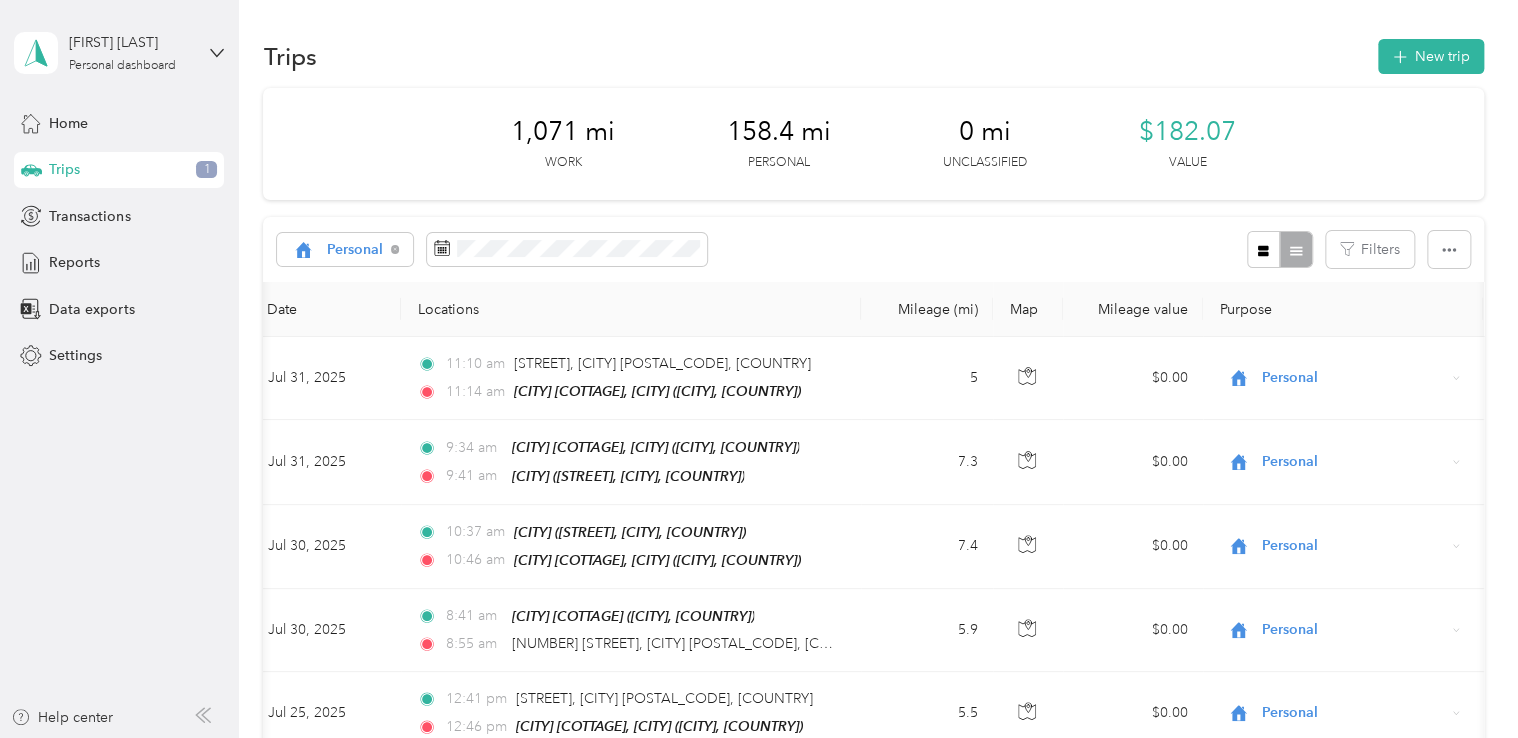 click on "Unclassified" at bounding box center (360, 309) 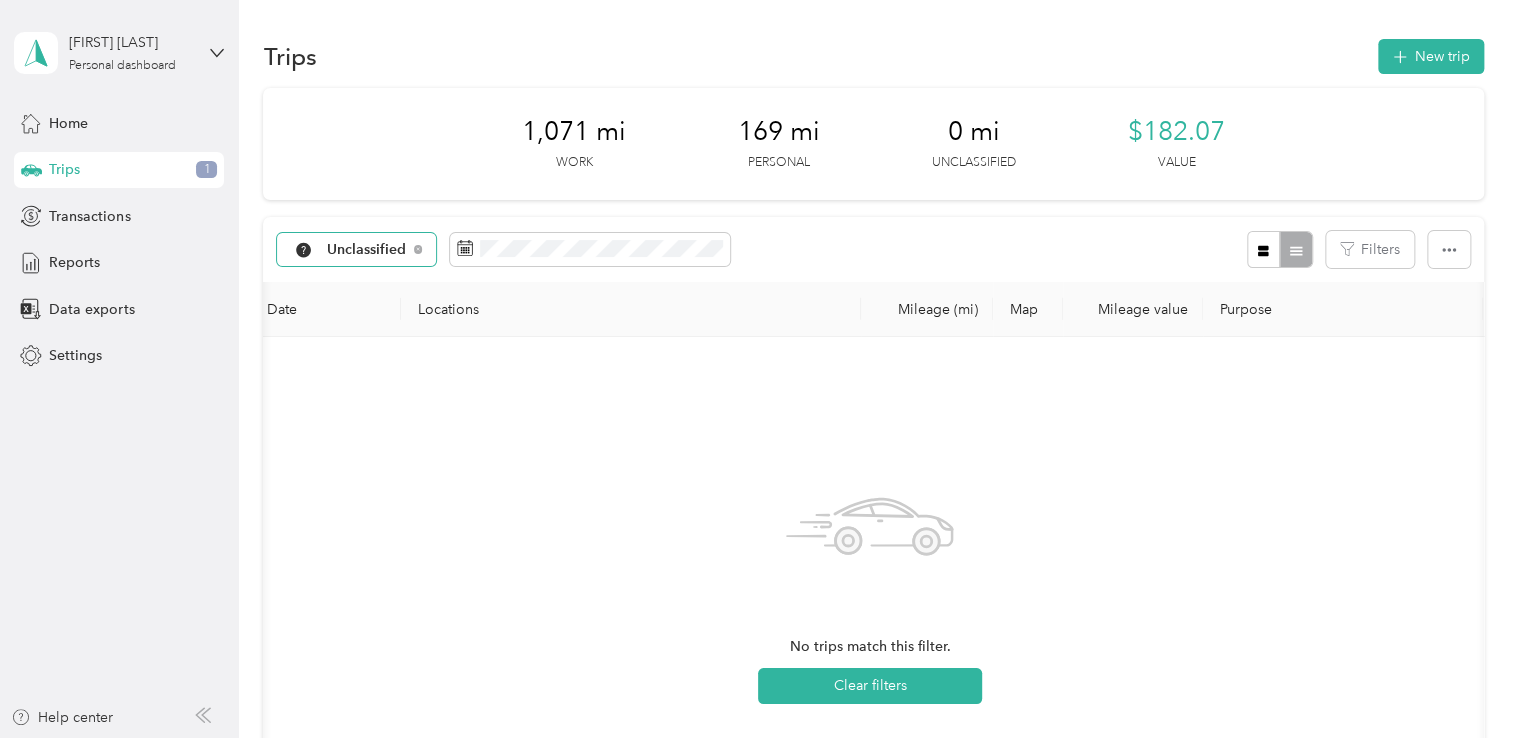 click on "Unclassified" at bounding box center (367, 250) 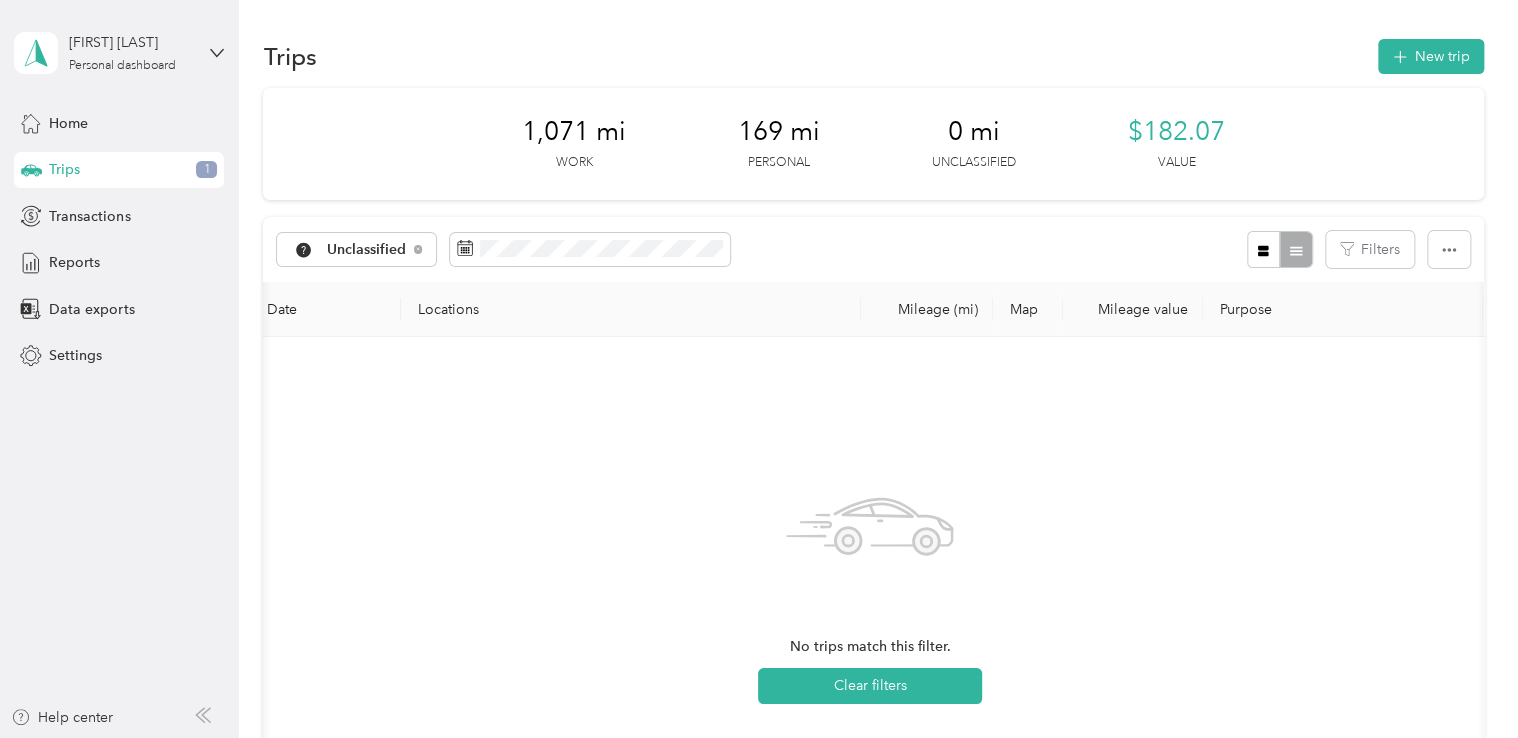 click on "Personal" at bounding box center [361, 380] 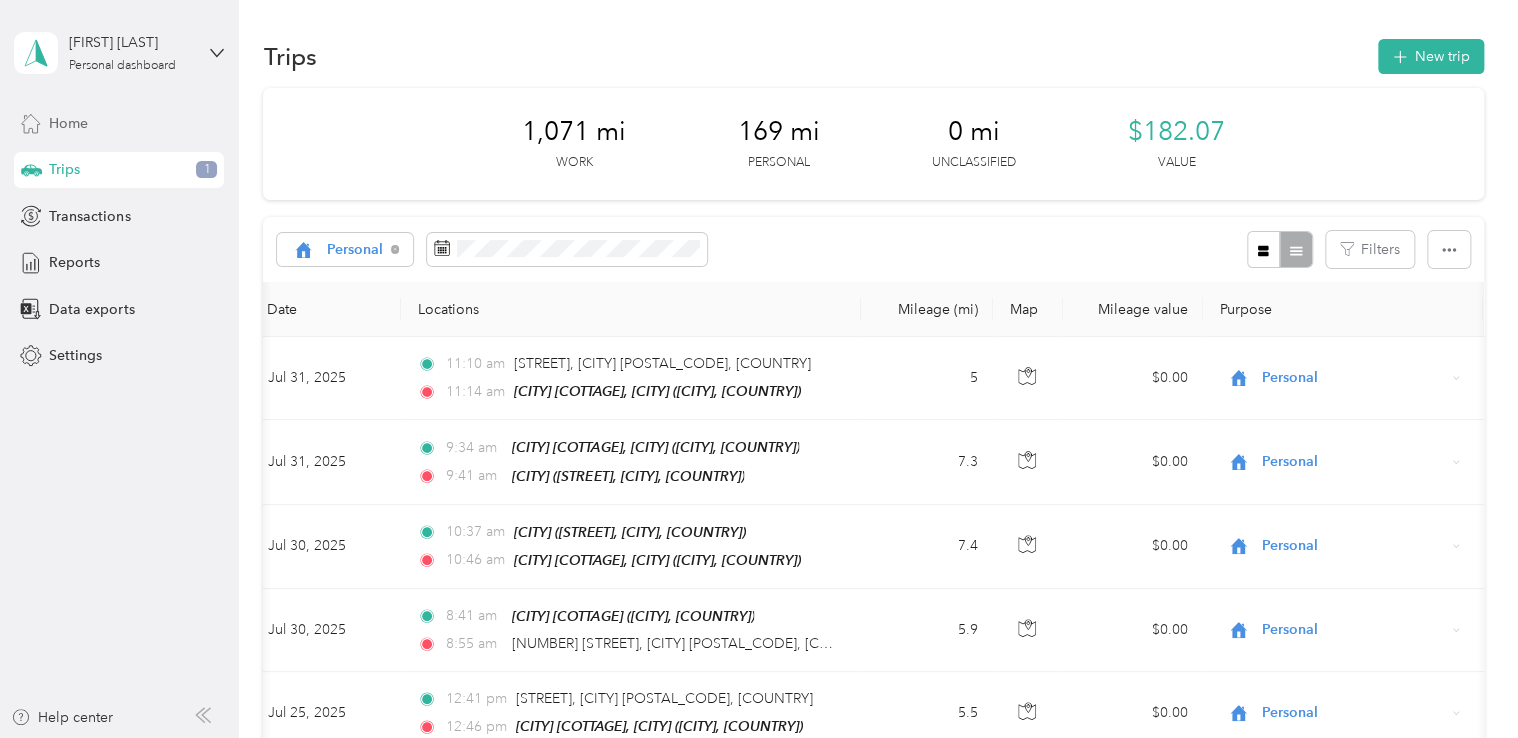 click on "Home" at bounding box center [119, 123] 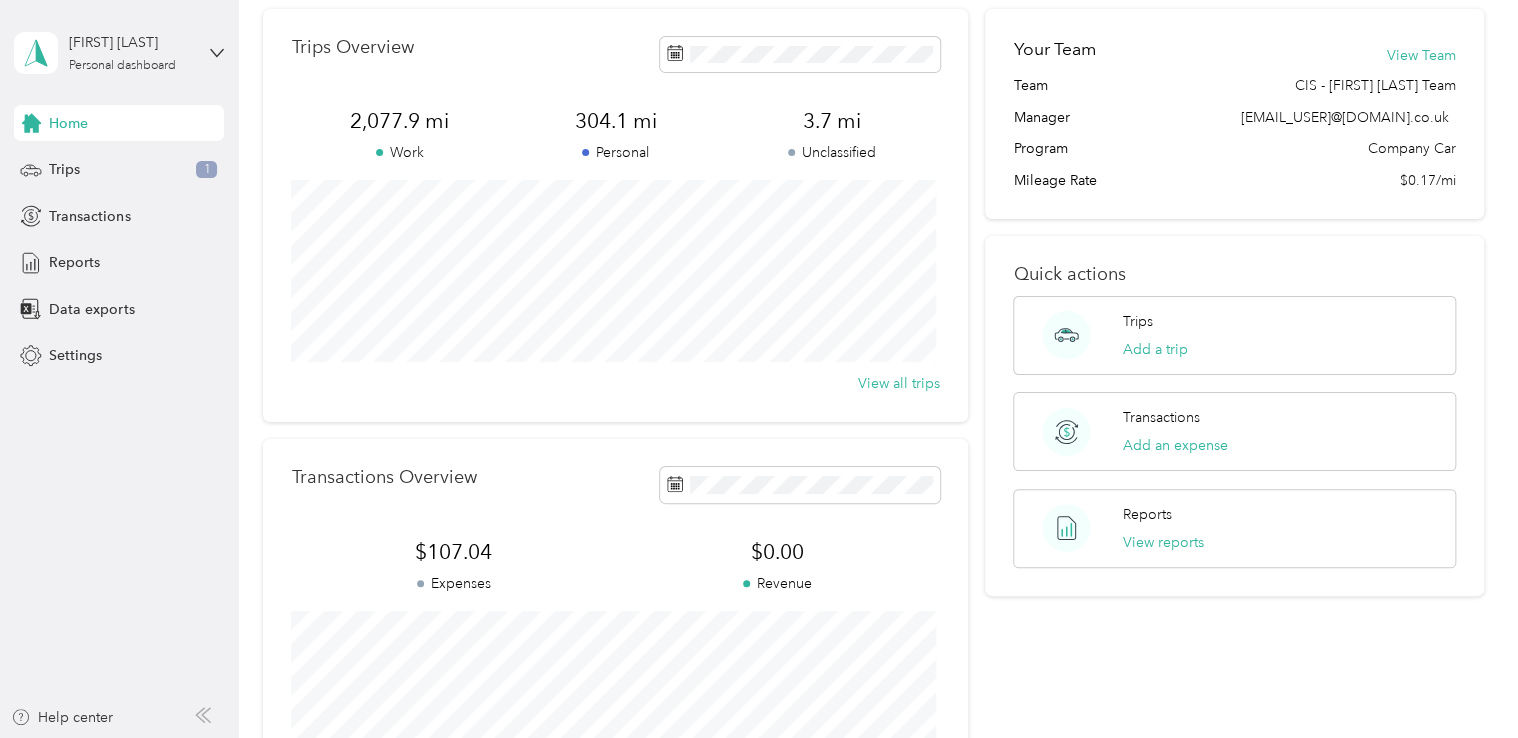 scroll, scrollTop: 358, scrollLeft: 0, axis: vertical 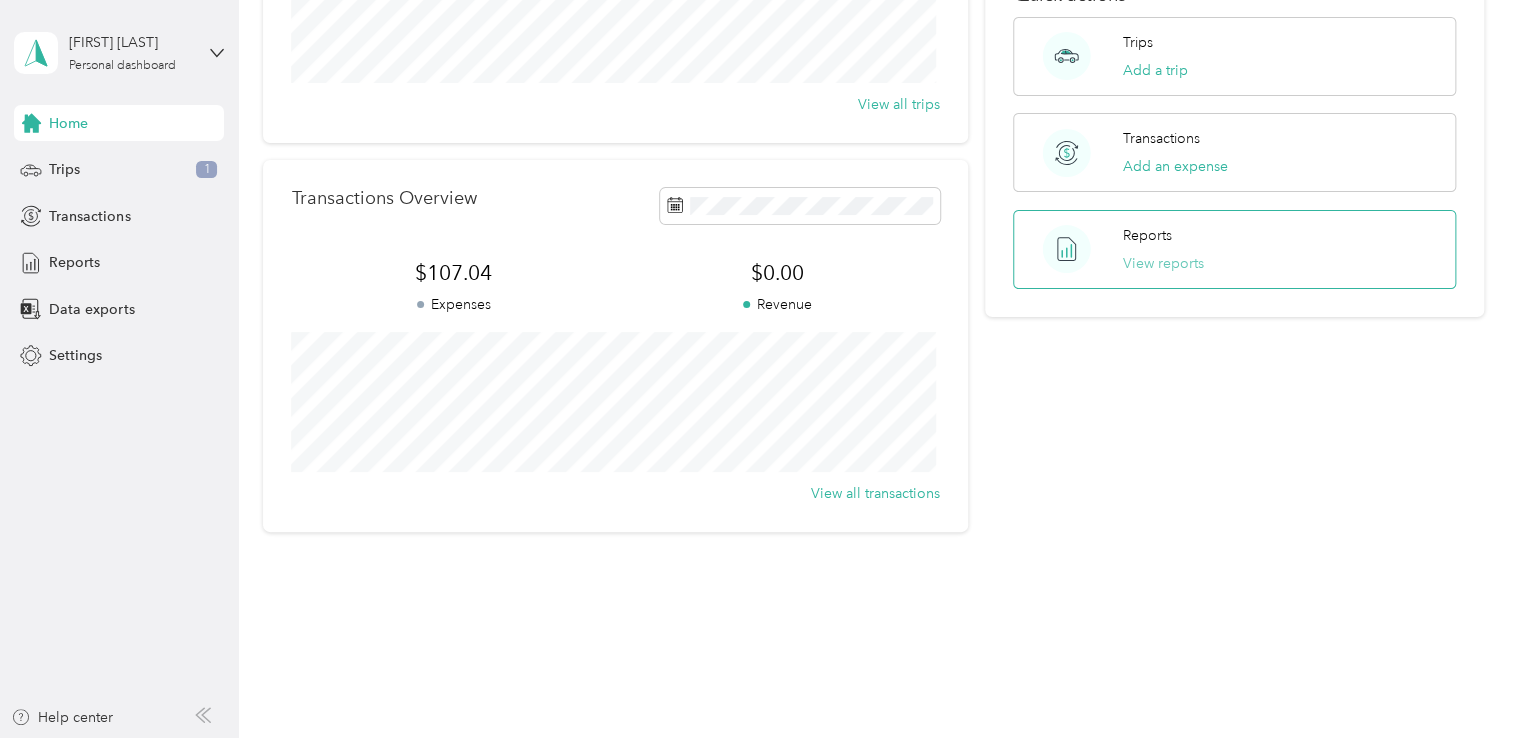 click on "View reports" at bounding box center [1163, 263] 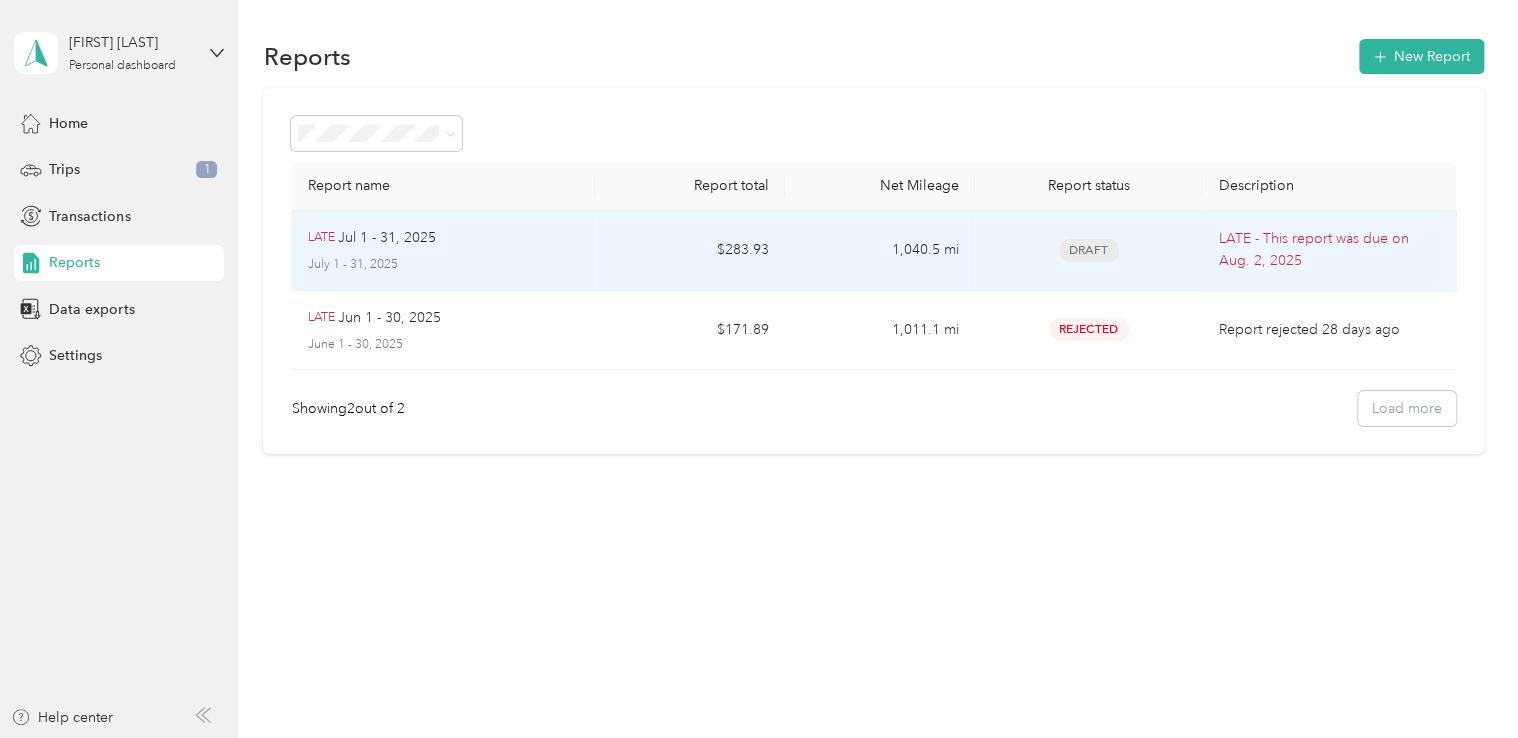 scroll, scrollTop: 0, scrollLeft: 0, axis: both 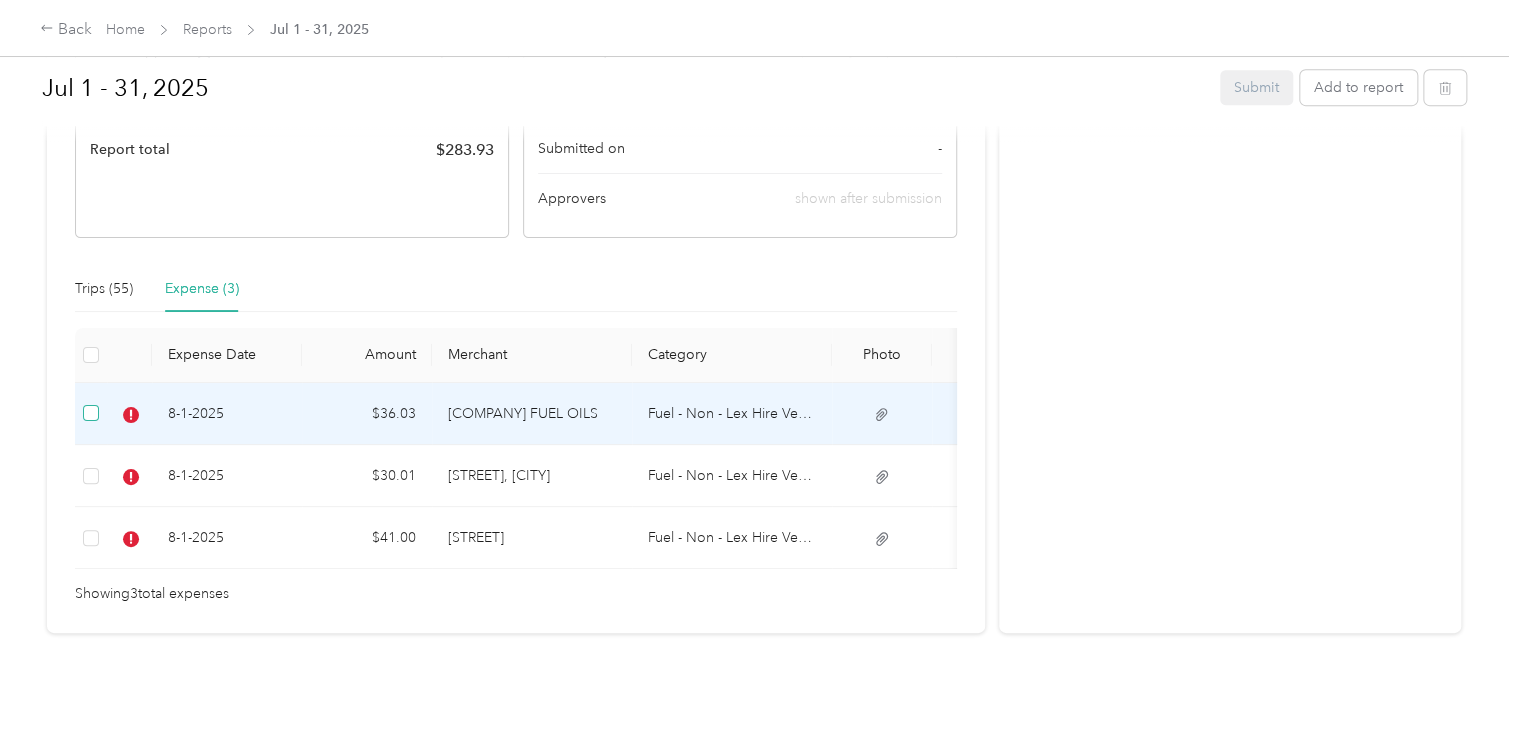 click at bounding box center (91, 413) 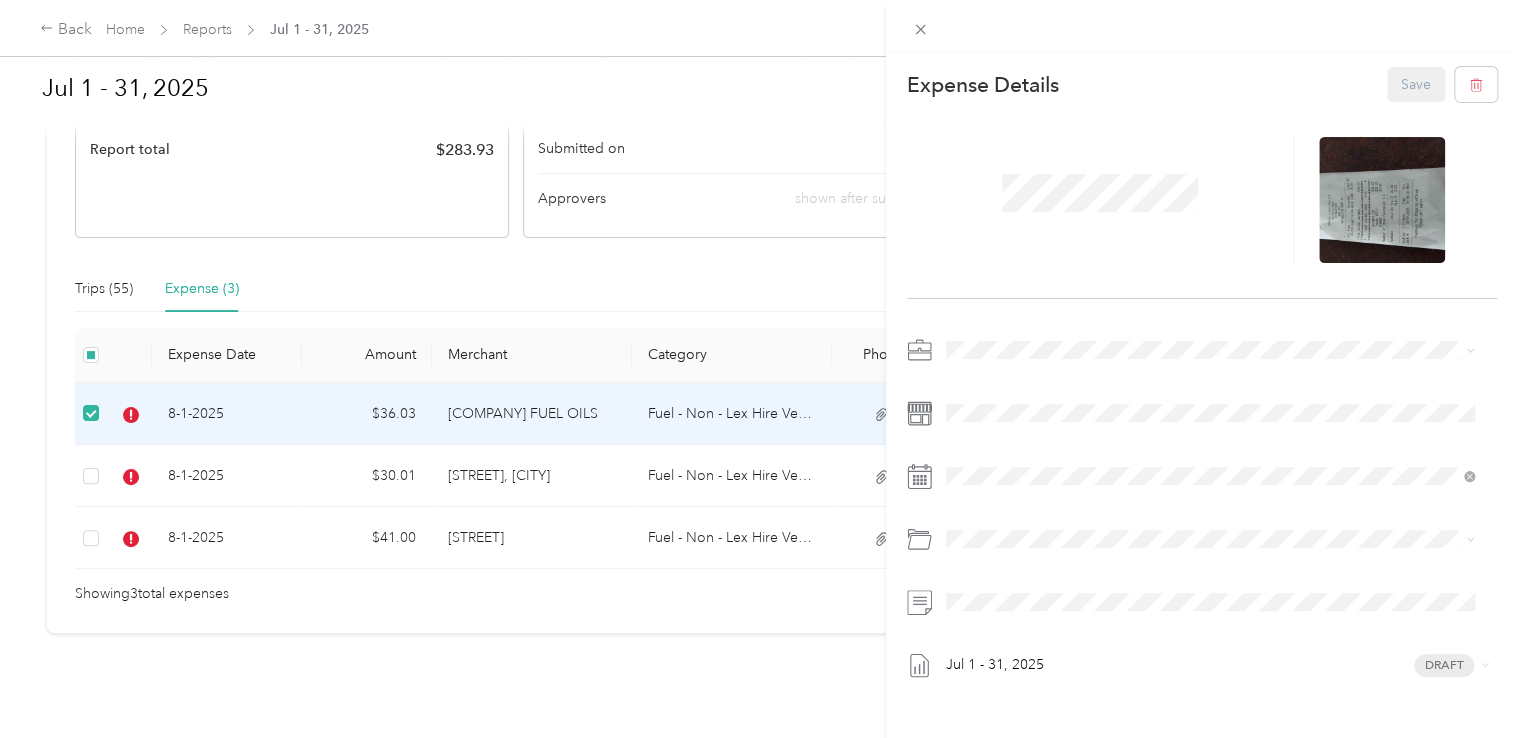 click on "This  expense  cannot be edited because it is either under review, approved, or paid. Contact your Team Manager to edit it.  Expense Details Save Jul 1 - 31, 2025 Draft" at bounding box center [759, 369] 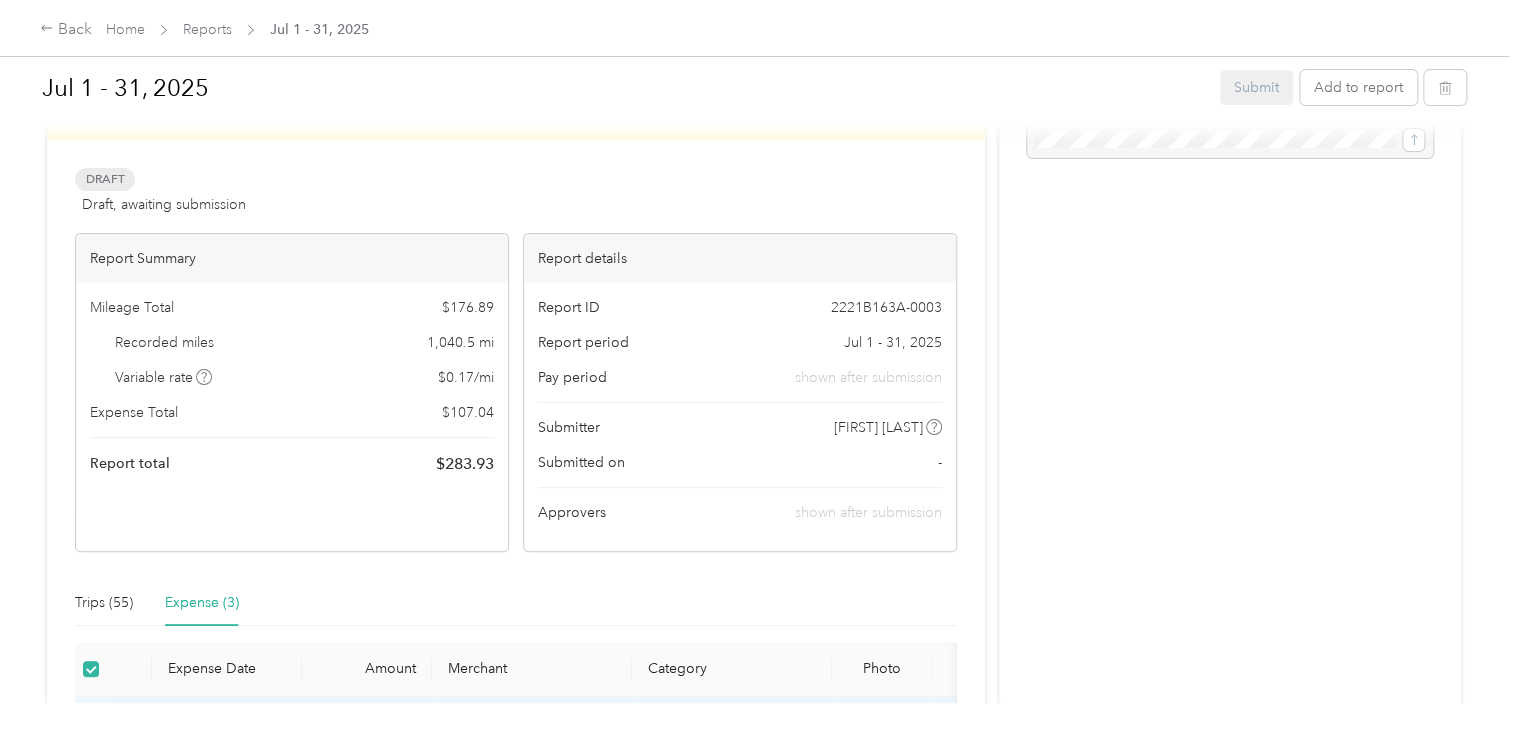 scroll, scrollTop: 0, scrollLeft: 0, axis: both 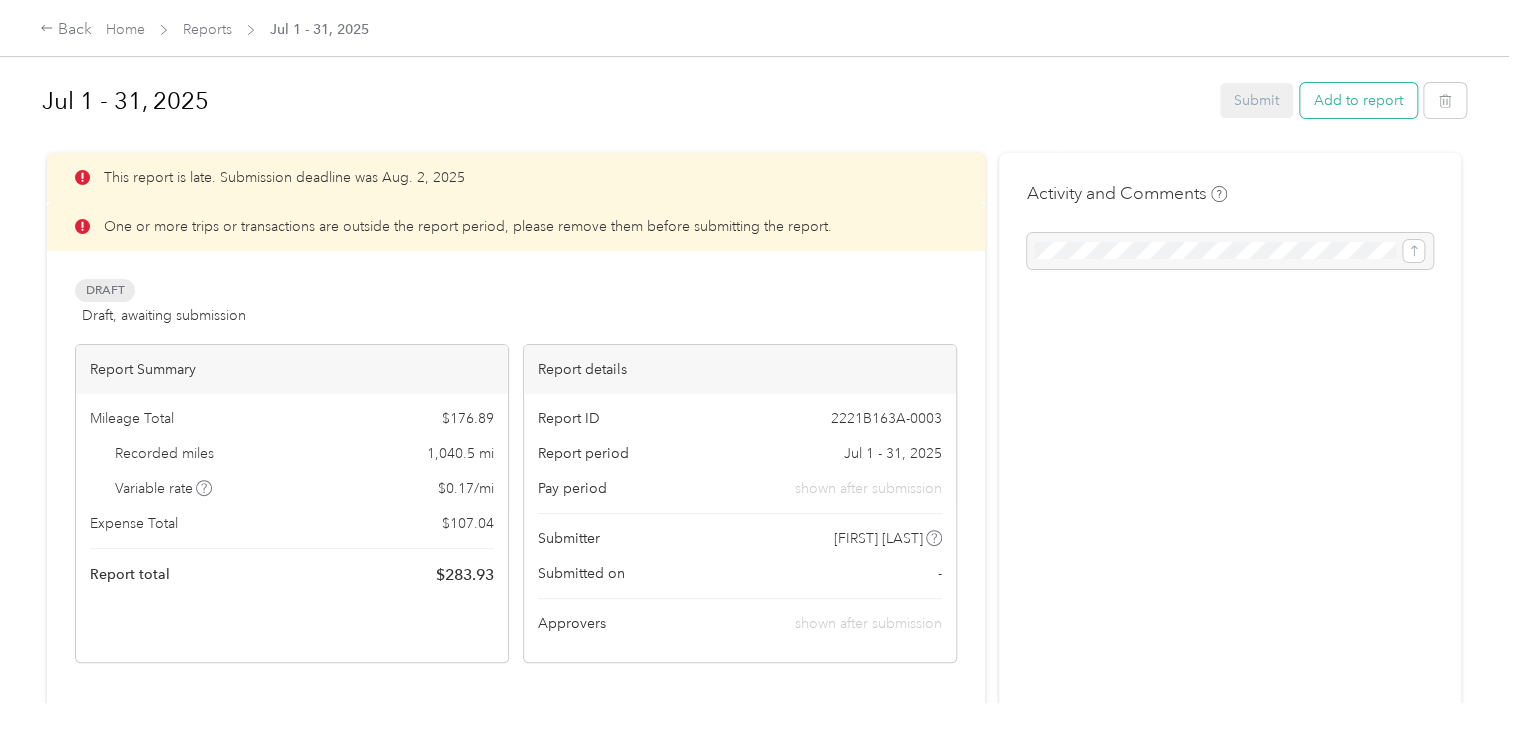 click on "Add to report" at bounding box center [1358, 100] 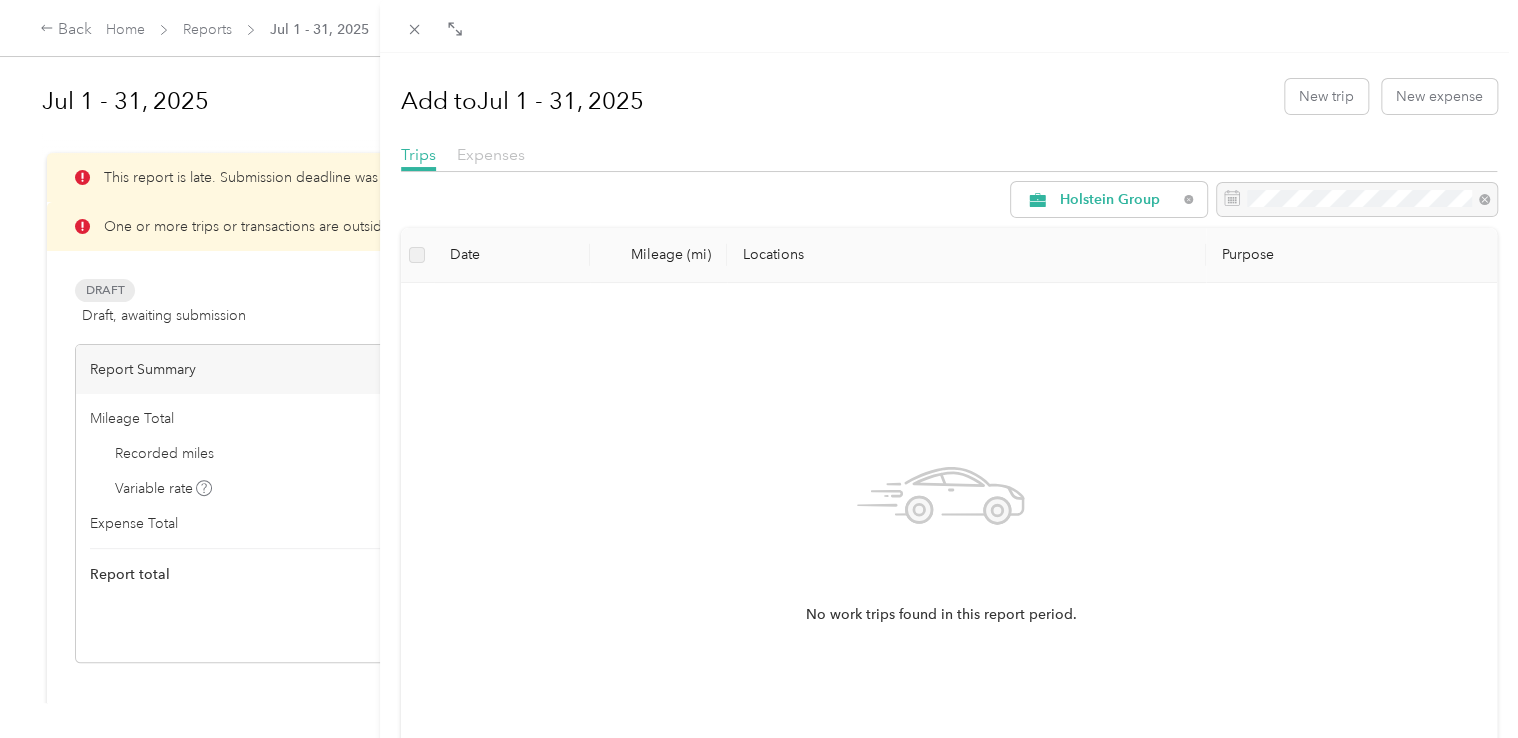 click on "Expenses" at bounding box center [491, 154] 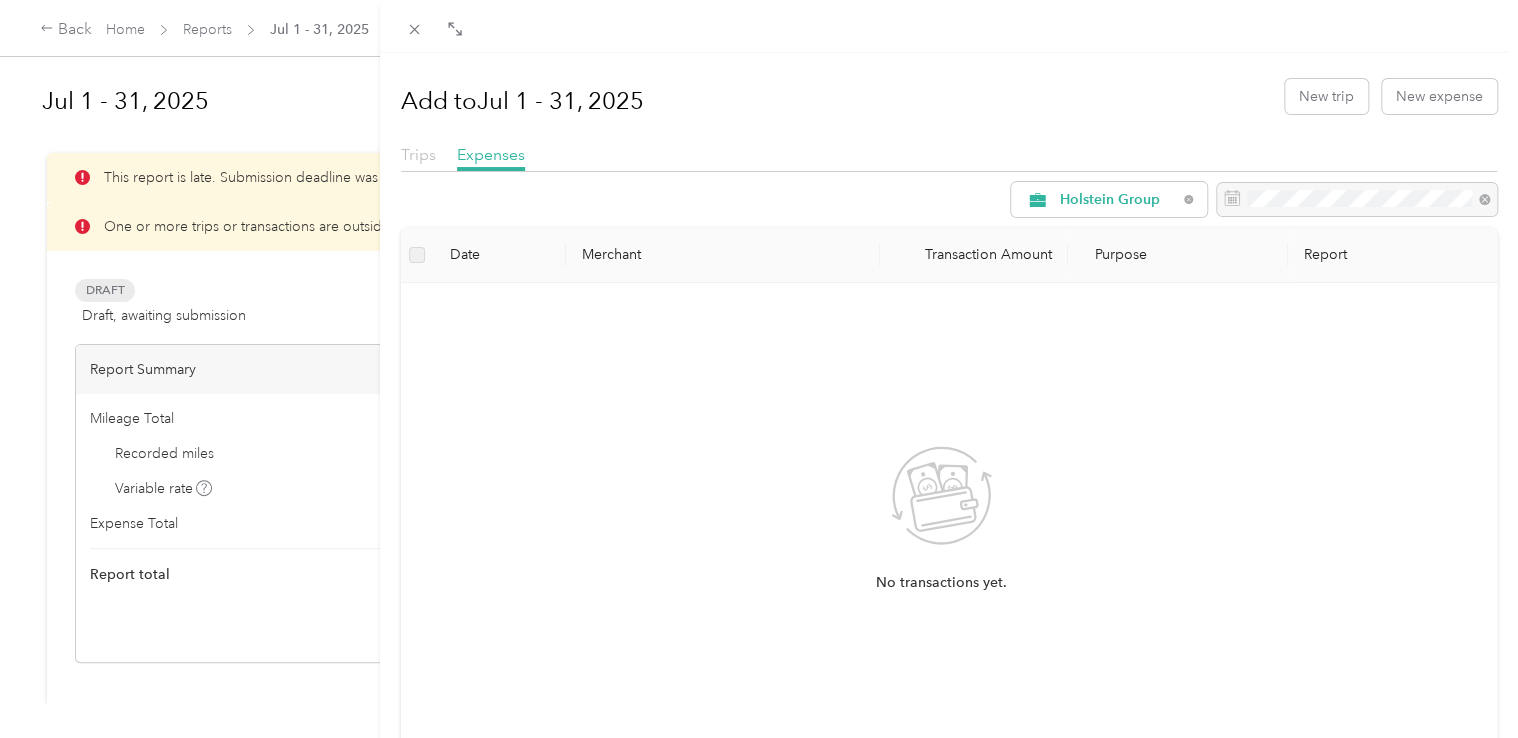 click on "Trips" at bounding box center [418, 154] 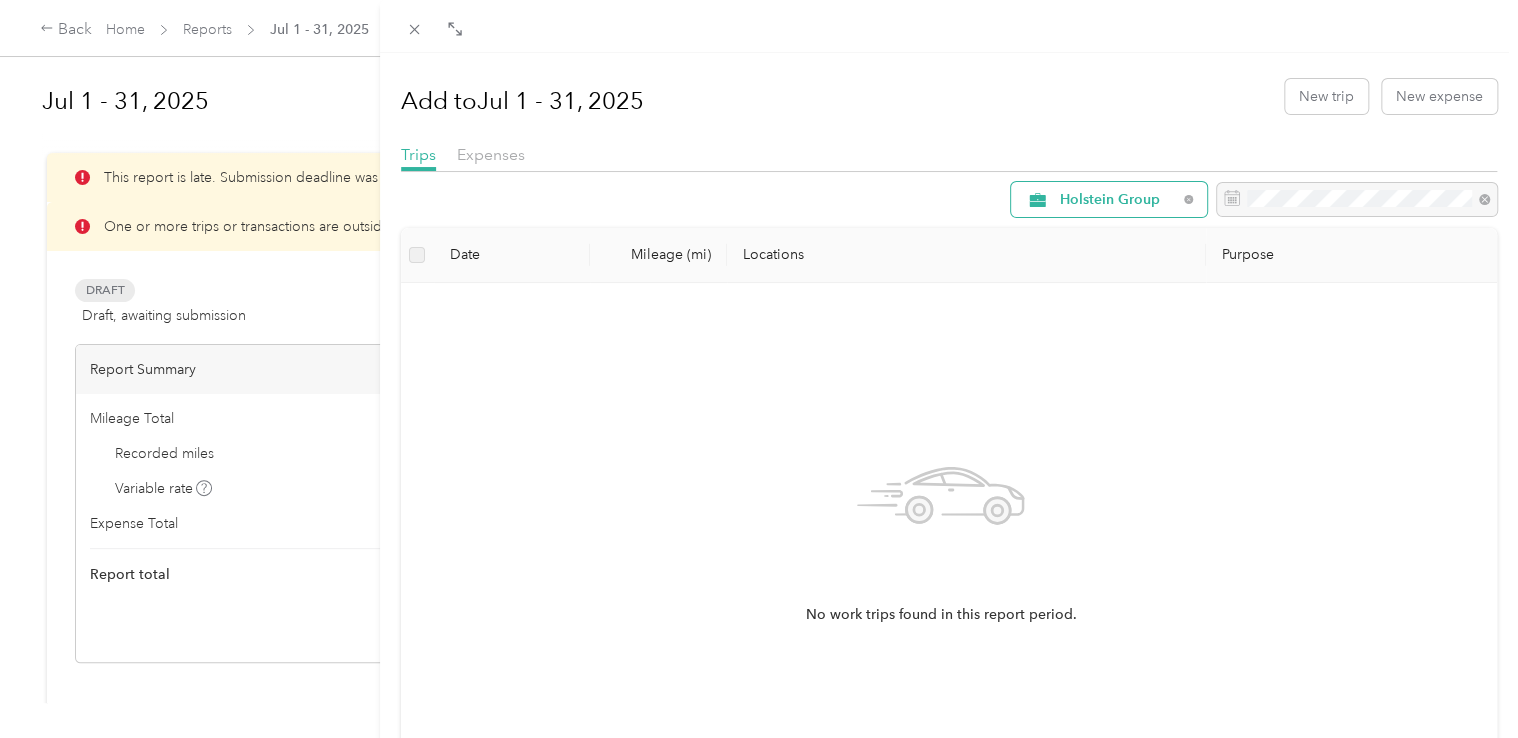 click on "Holstein Group" at bounding box center [1118, 200] 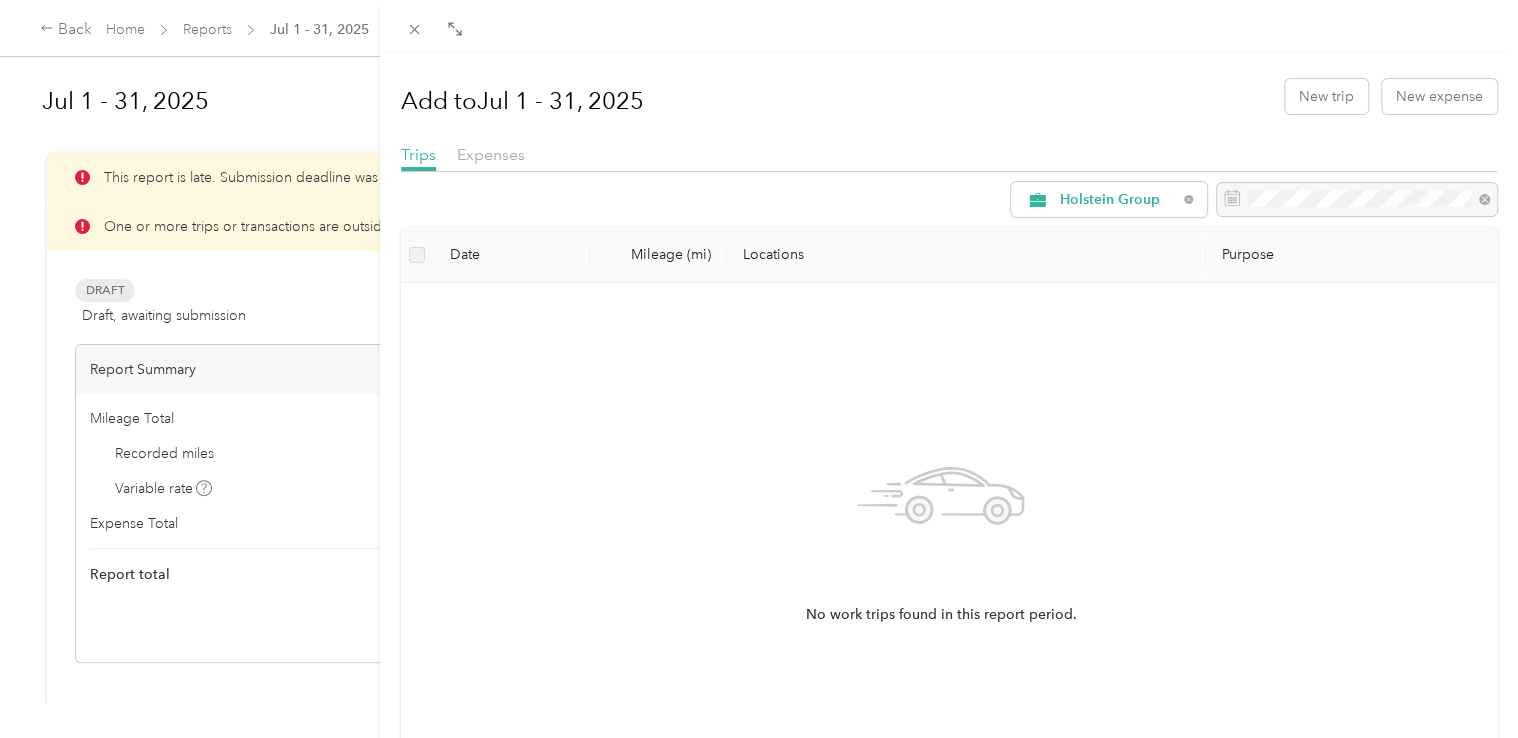 click on "All Purposes Unclassified Holstein Group Personal" at bounding box center [1093, 281] 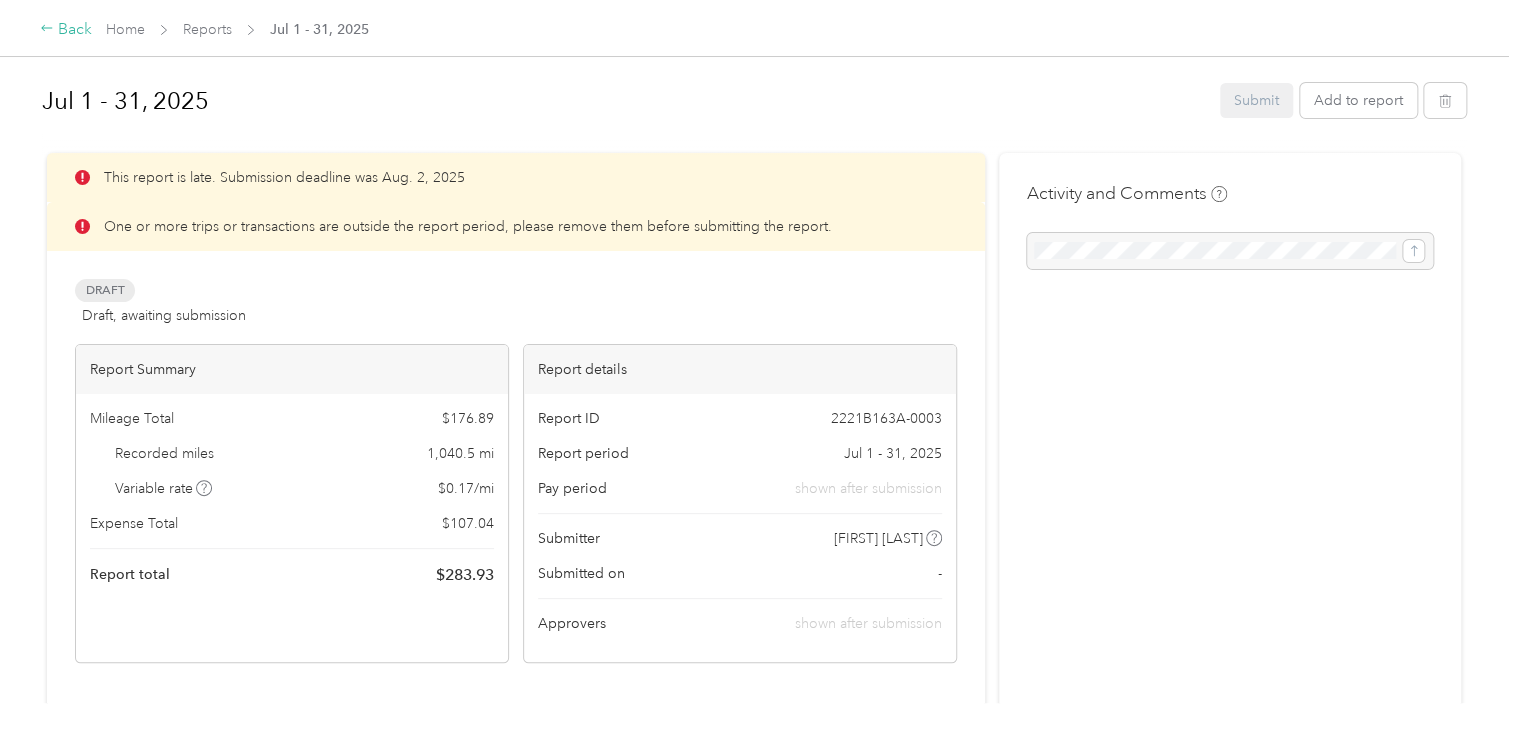 click on "Back" at bounding box center (66, 30) 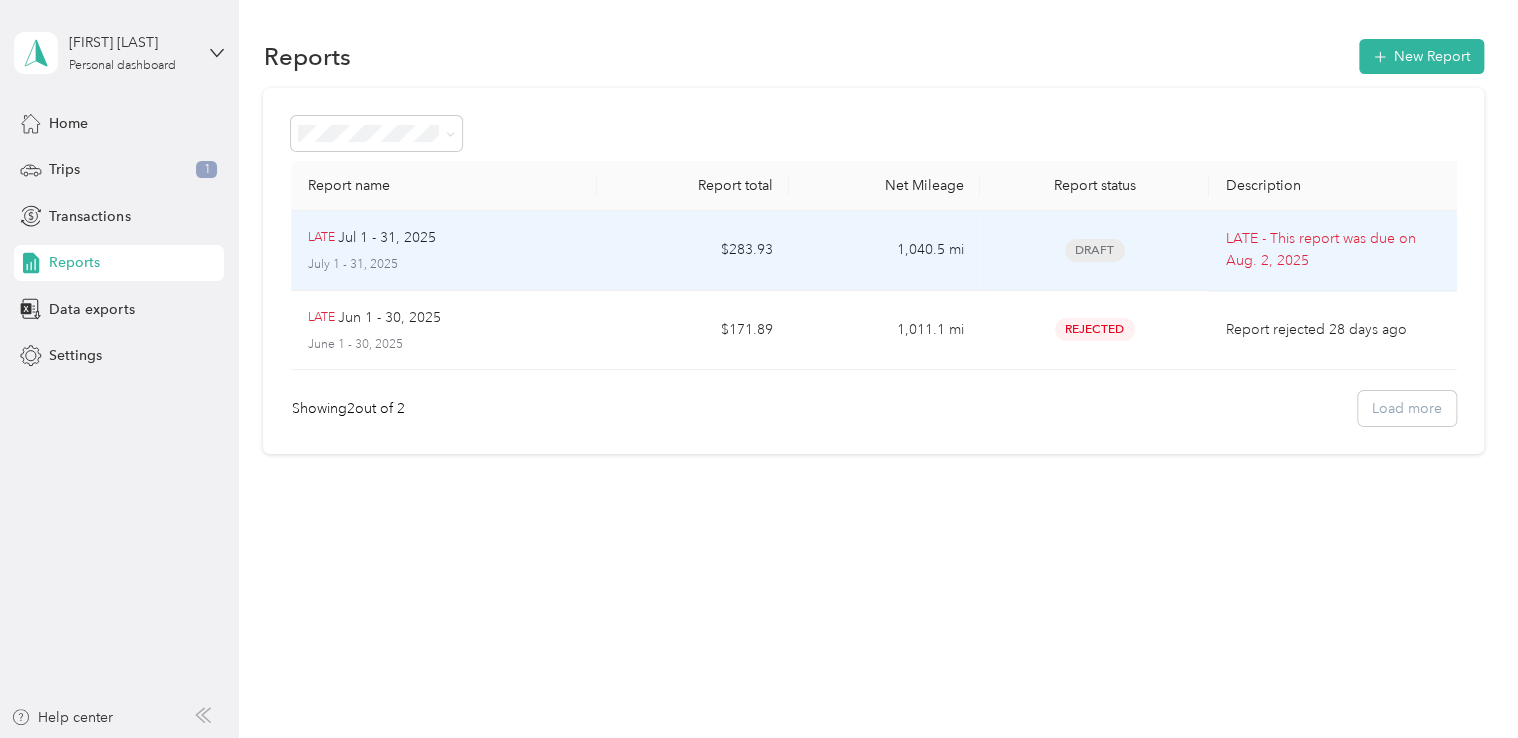 click on "Jul 1 - 31, 2025" at bounding box center (387, 238) 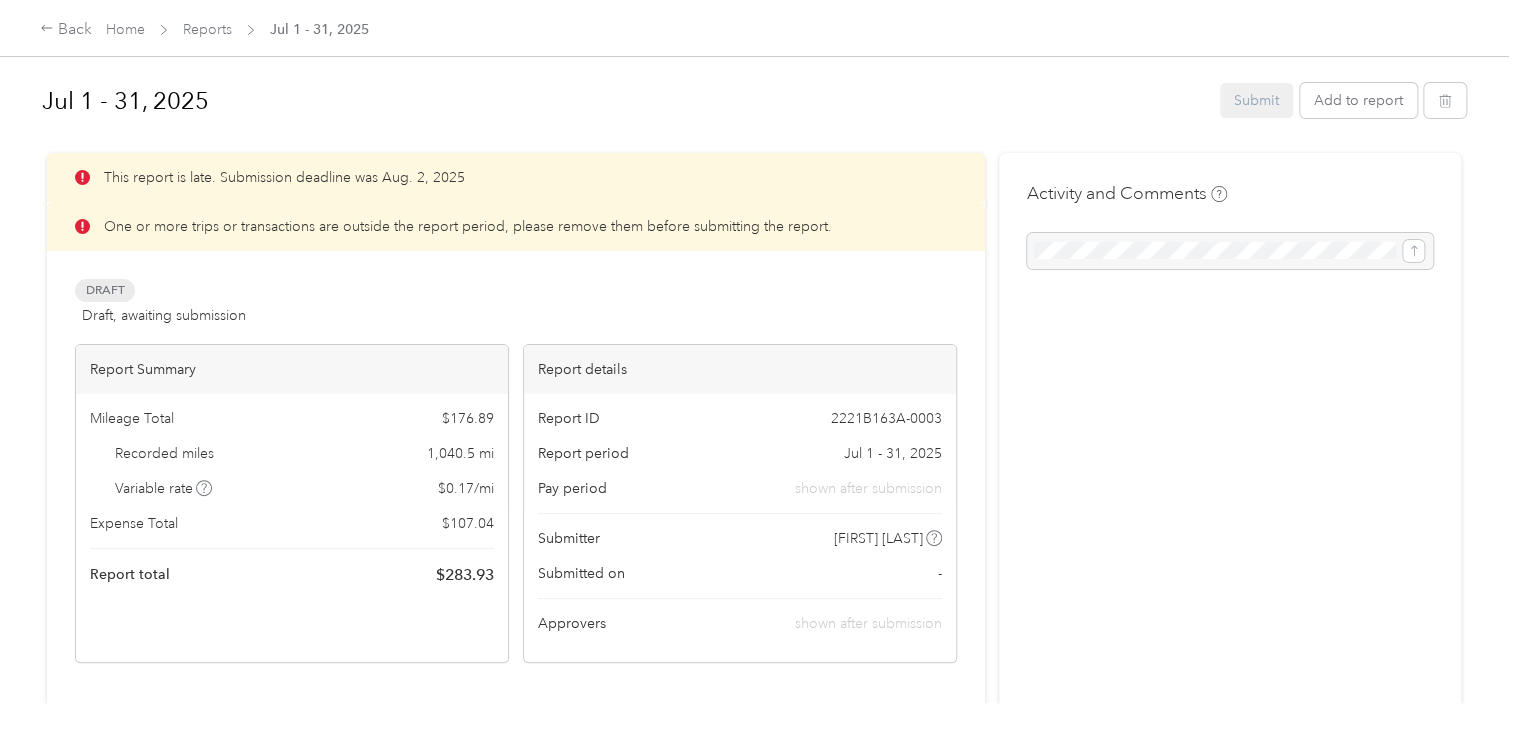 click on "Jul 1 - 31, 2025 Submit Add to report" at bounding box center [754, 104] 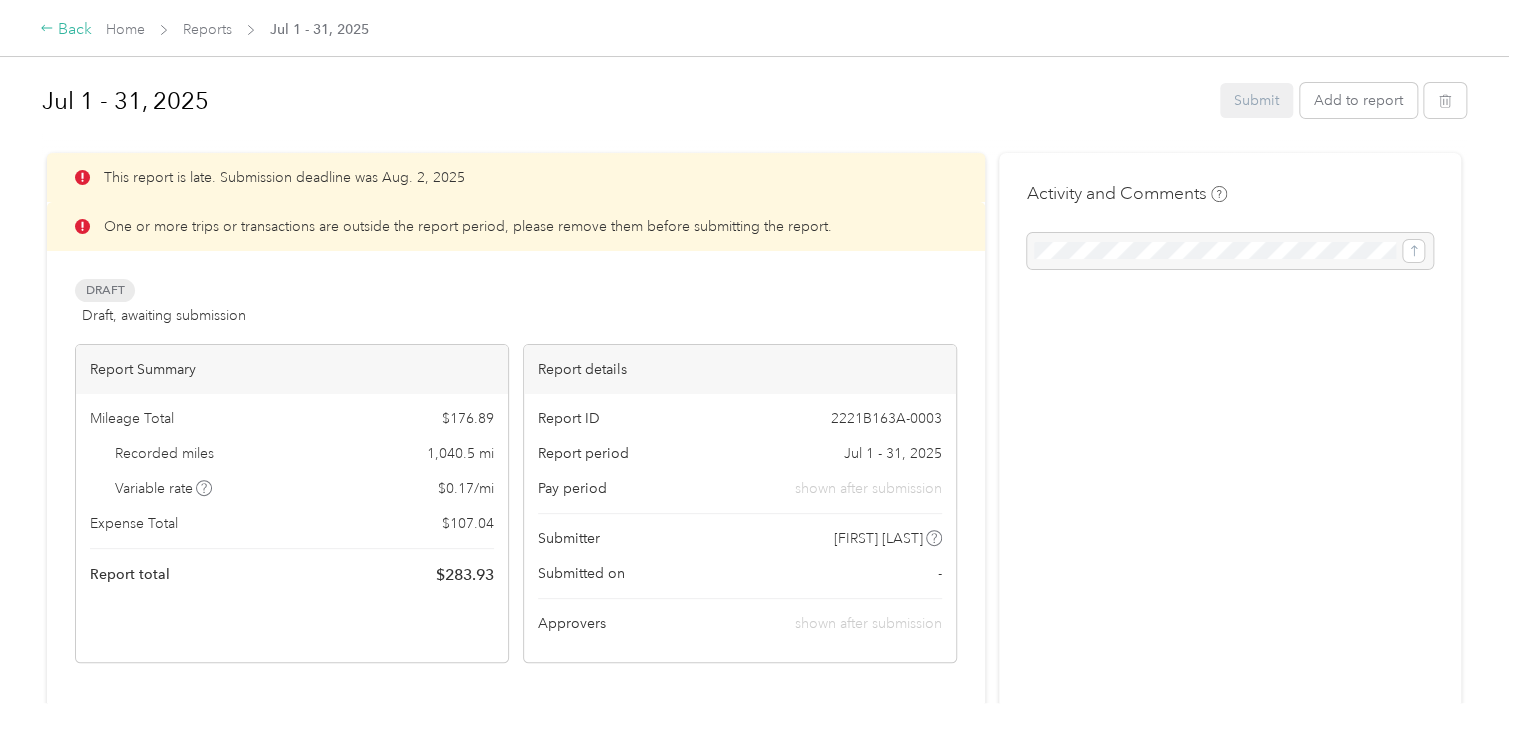 click on "Back" at bounding box center [66, 30] 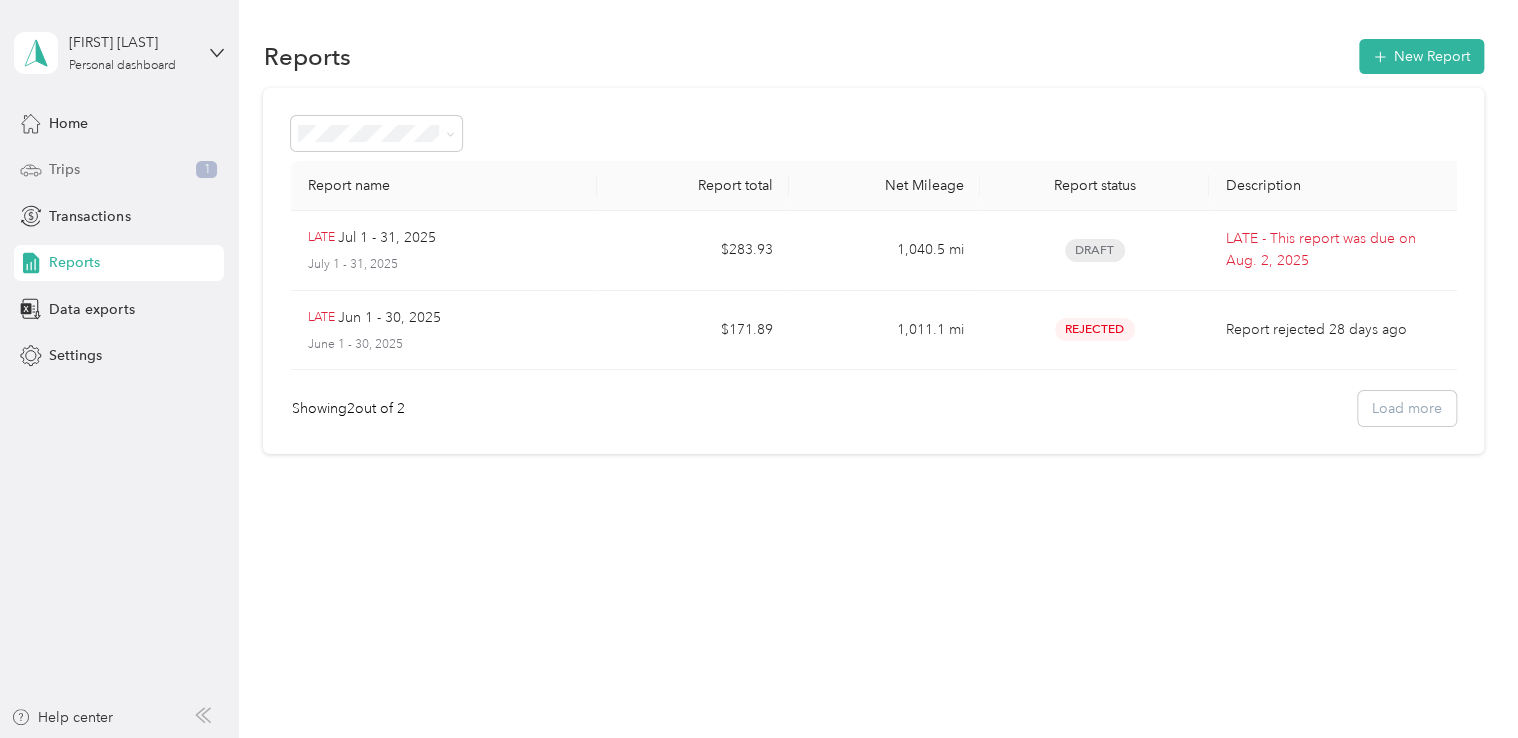 click on "Trips" at bounding box center [64, 169] 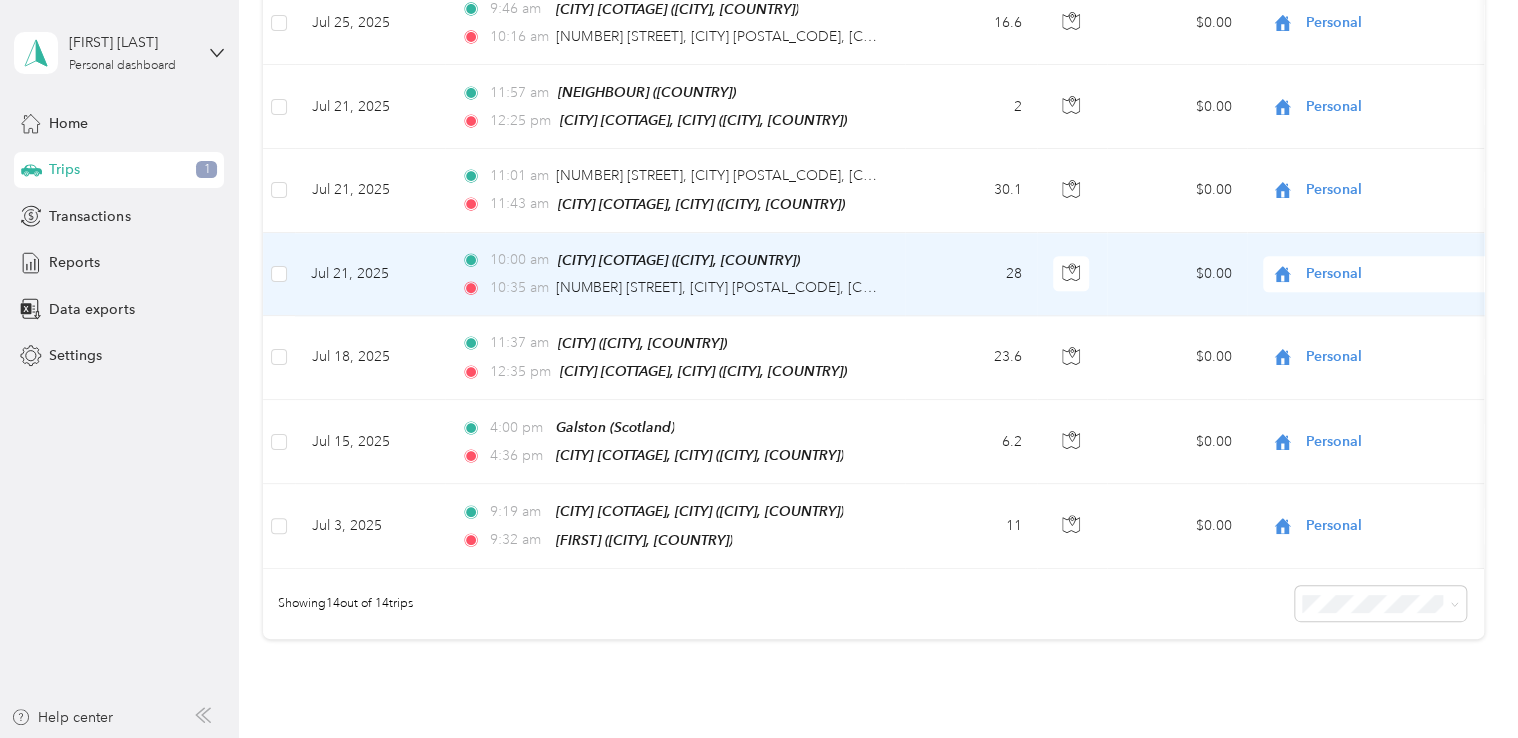 scroll, scrollTop: 939, scrollLeft: 0, axis: vertical 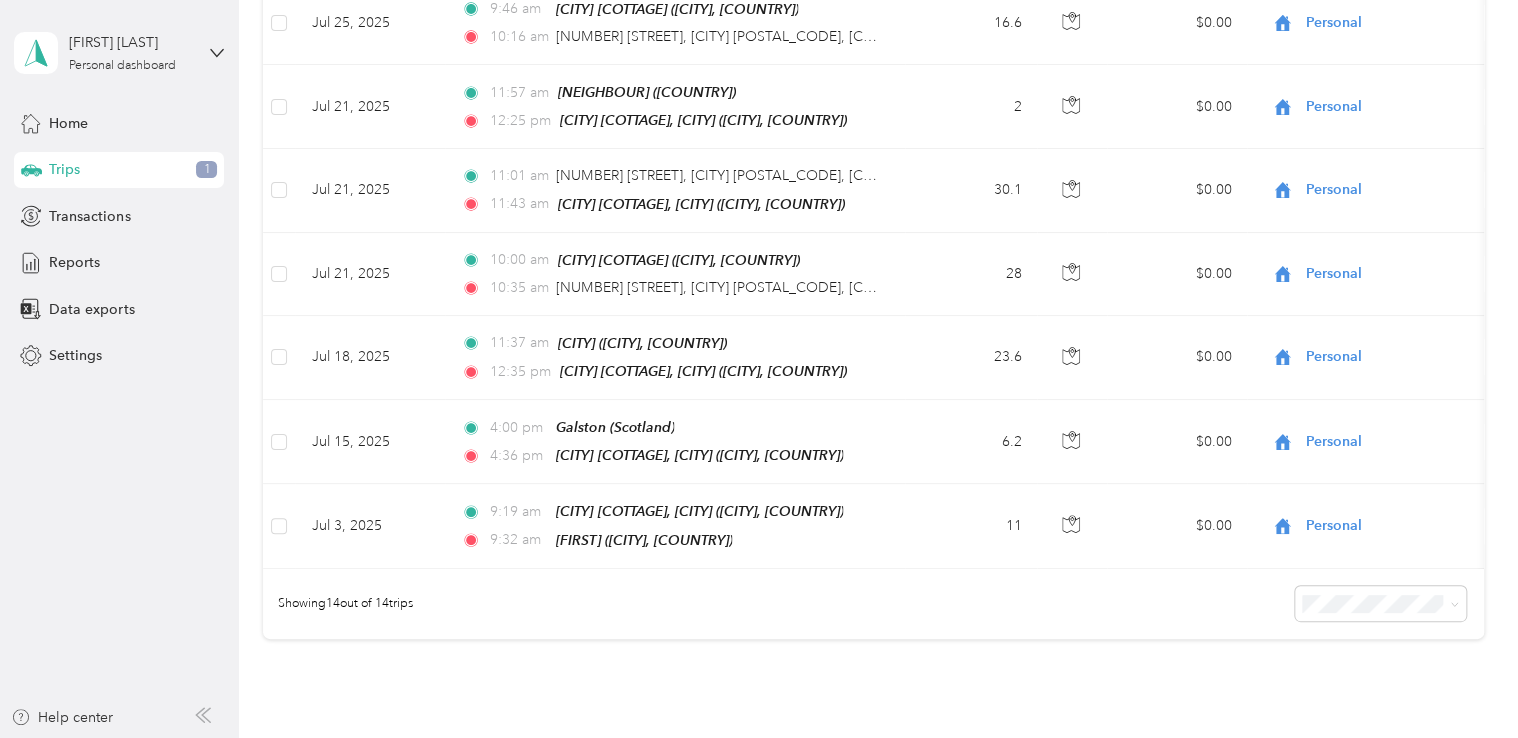 click on "1" at bounding box center [206, 170] 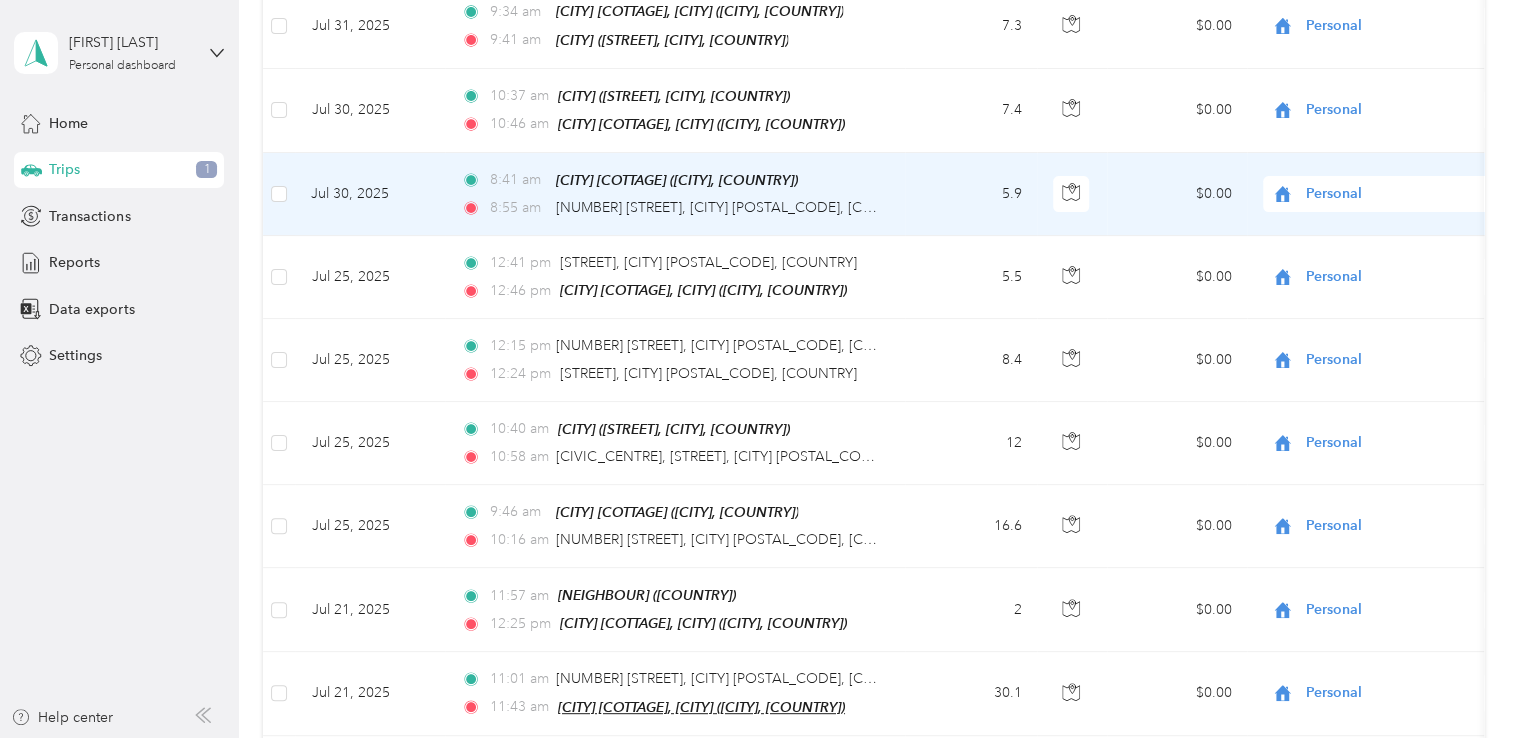 scroll, scrollTop: 0, scrollLeft: 0, axis: both 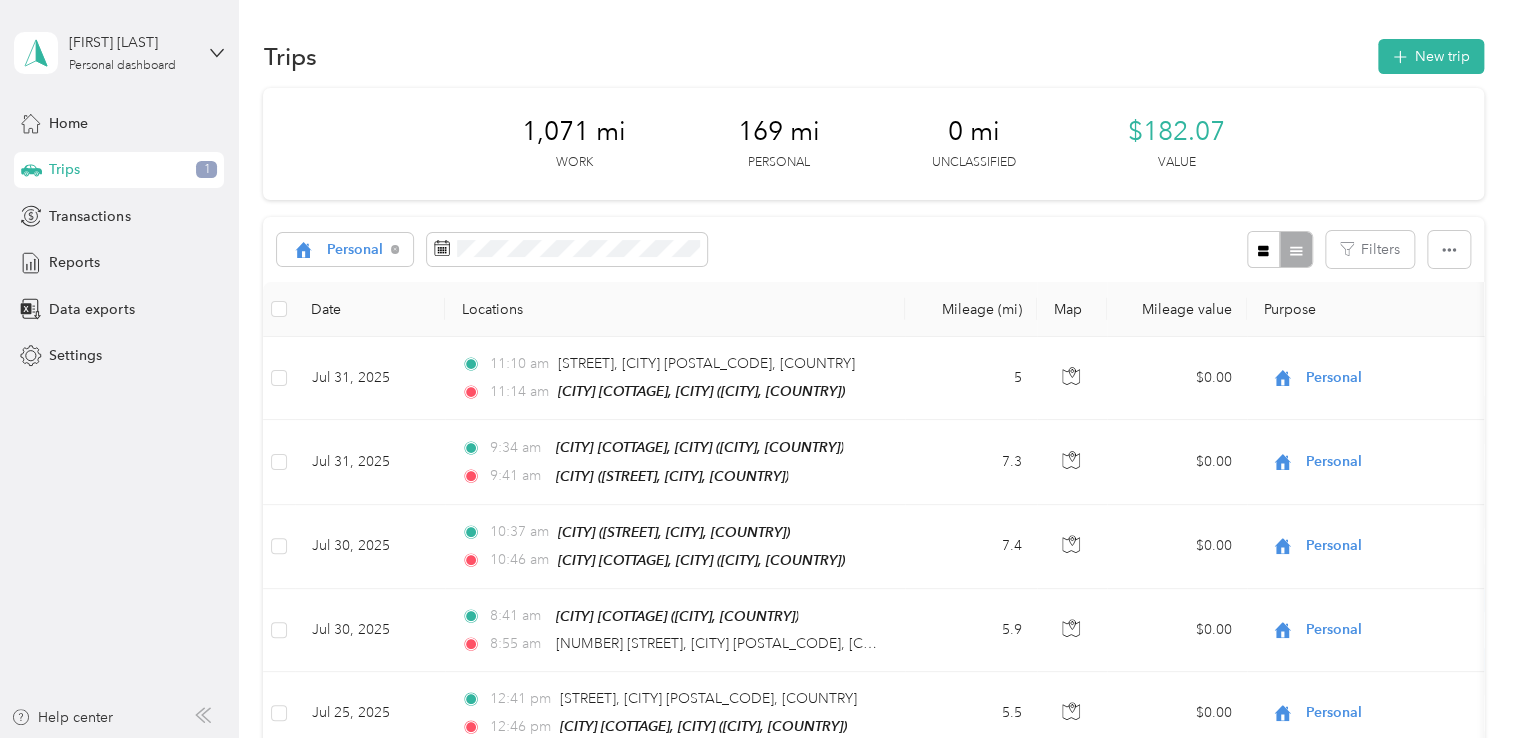 click at bounding box center (1279, 249) 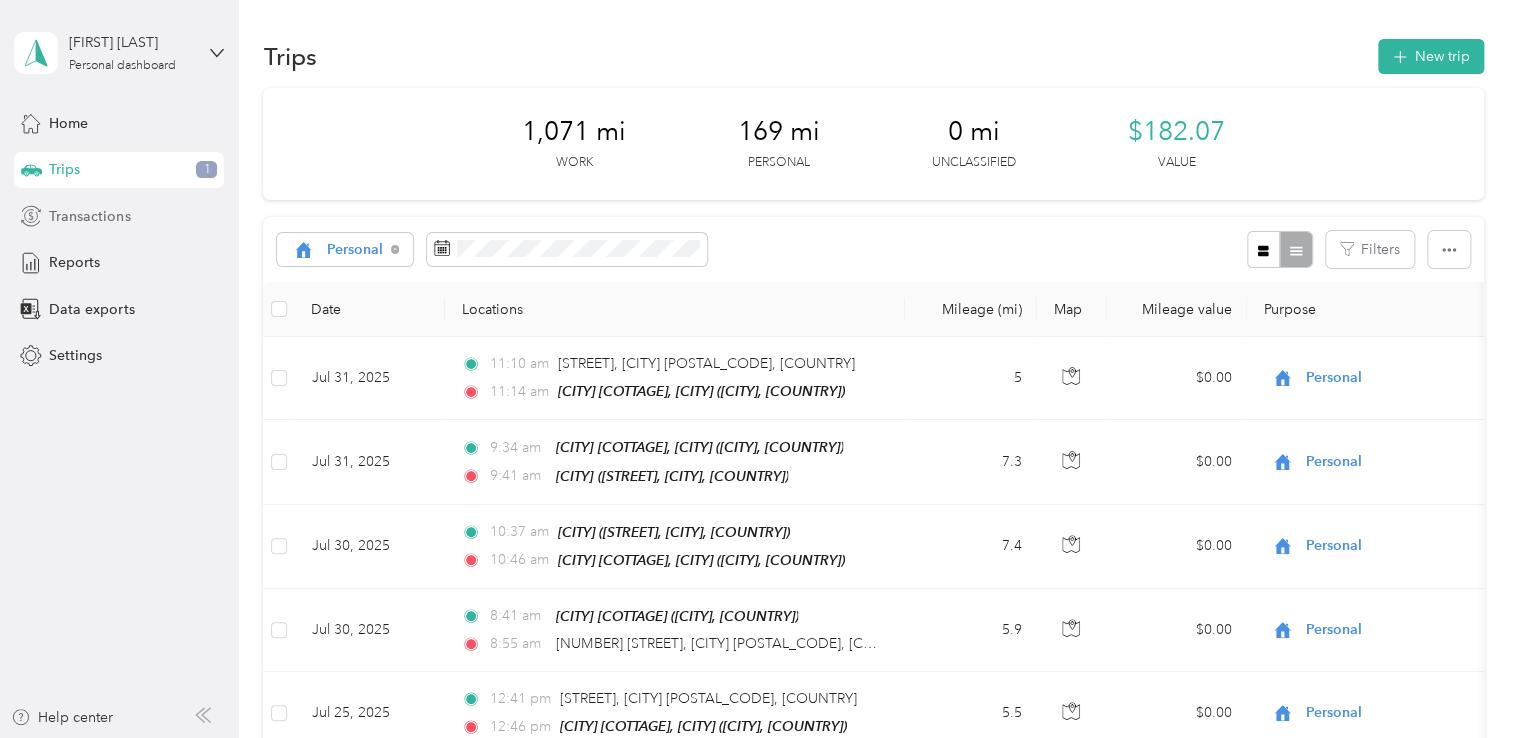 click on "Transactions" at bounding box center (89, 216) 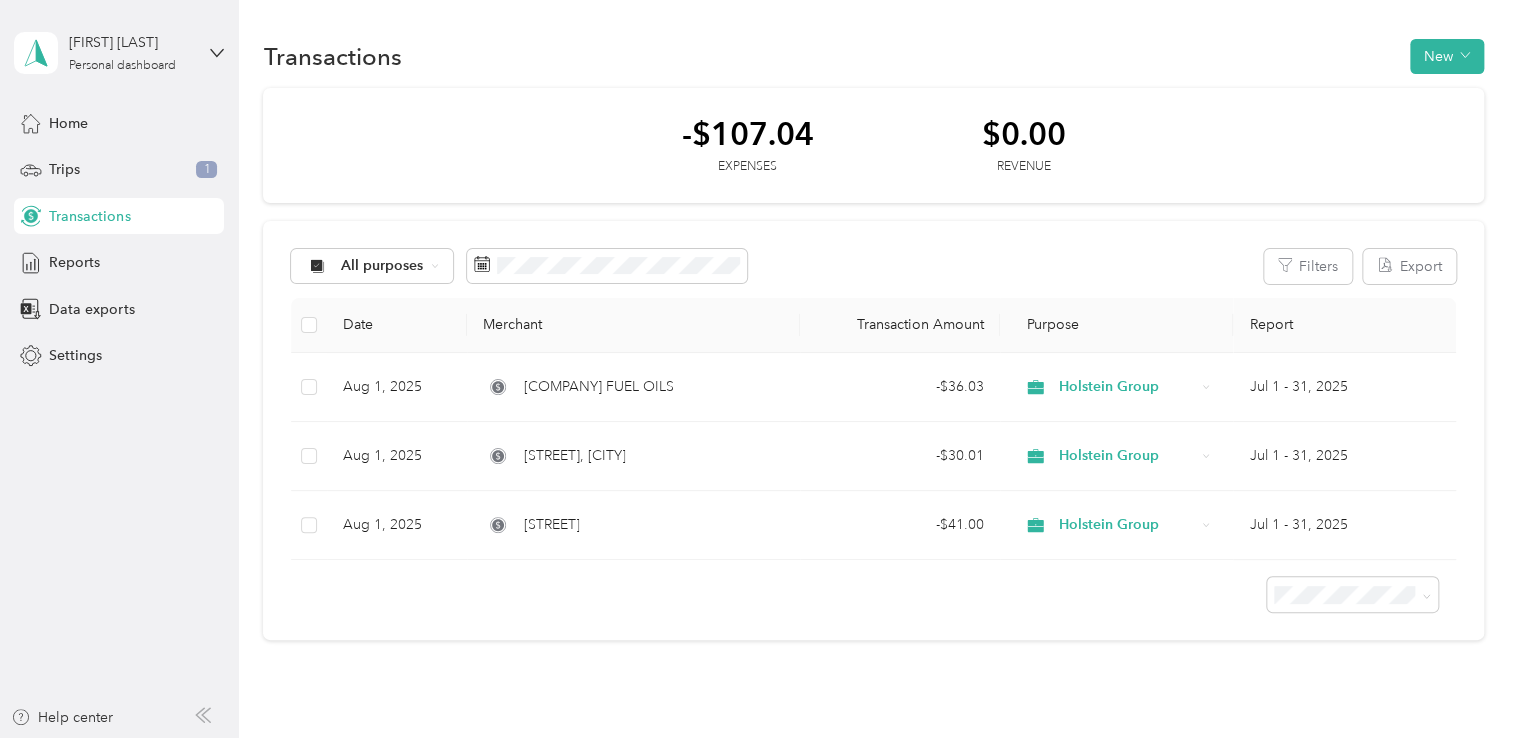 click on "All purposes Filters Export Date Merchant Transaction Amount Purpose Report             Aug 1, 2025 Campbell FUEL OILS -  $36.03 Holstein Group Jul 1 - 31, 2025 Aug 1, 2025 Newmilns Road, Galston -  $30.01 Holstein Group Jul 1 - 31, 2025 Aug 1, 2025 High Street -  $41.00 Holstein Group Jul 1 - 31, 2025" at bounding box center (873, 431) 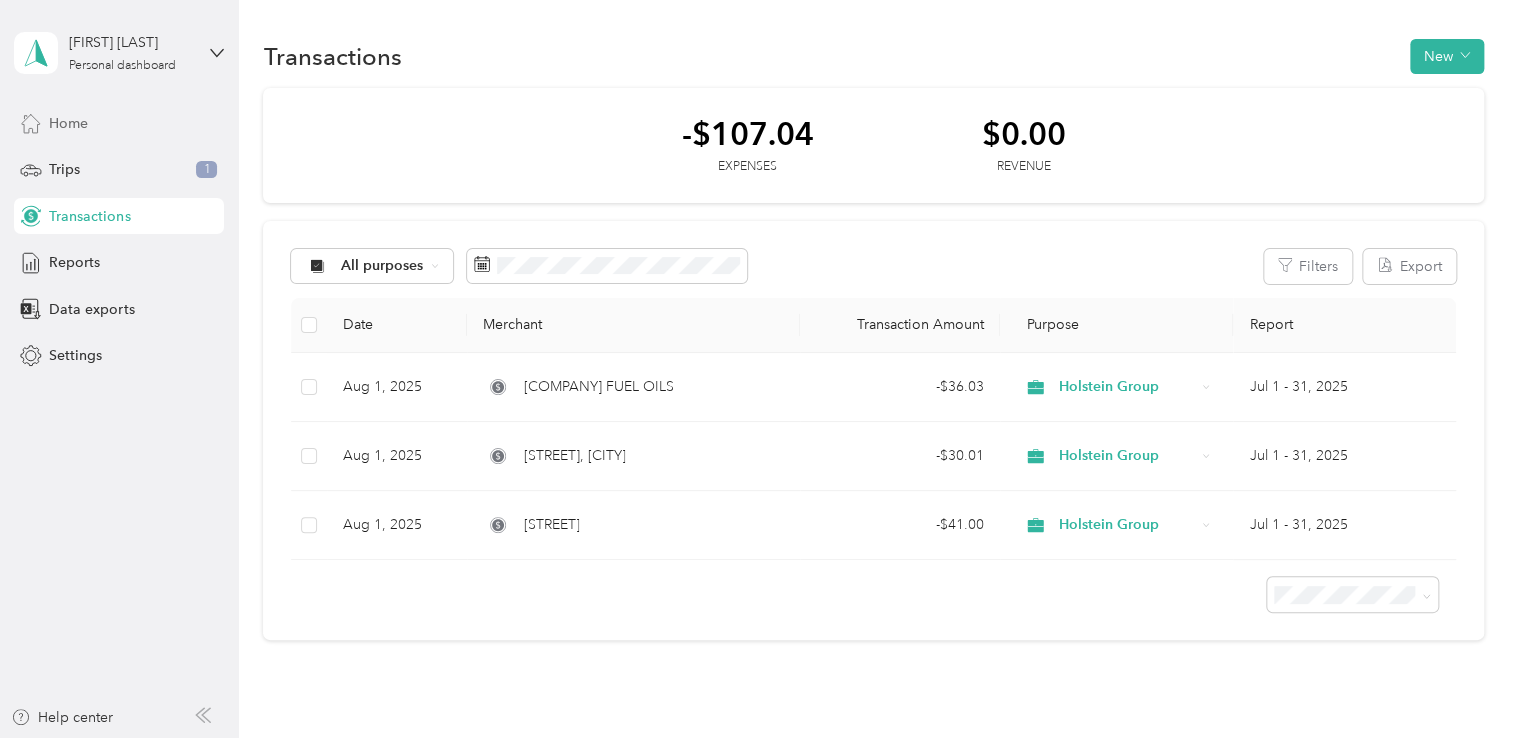 click on "Home" at bounding box center (68, 123) 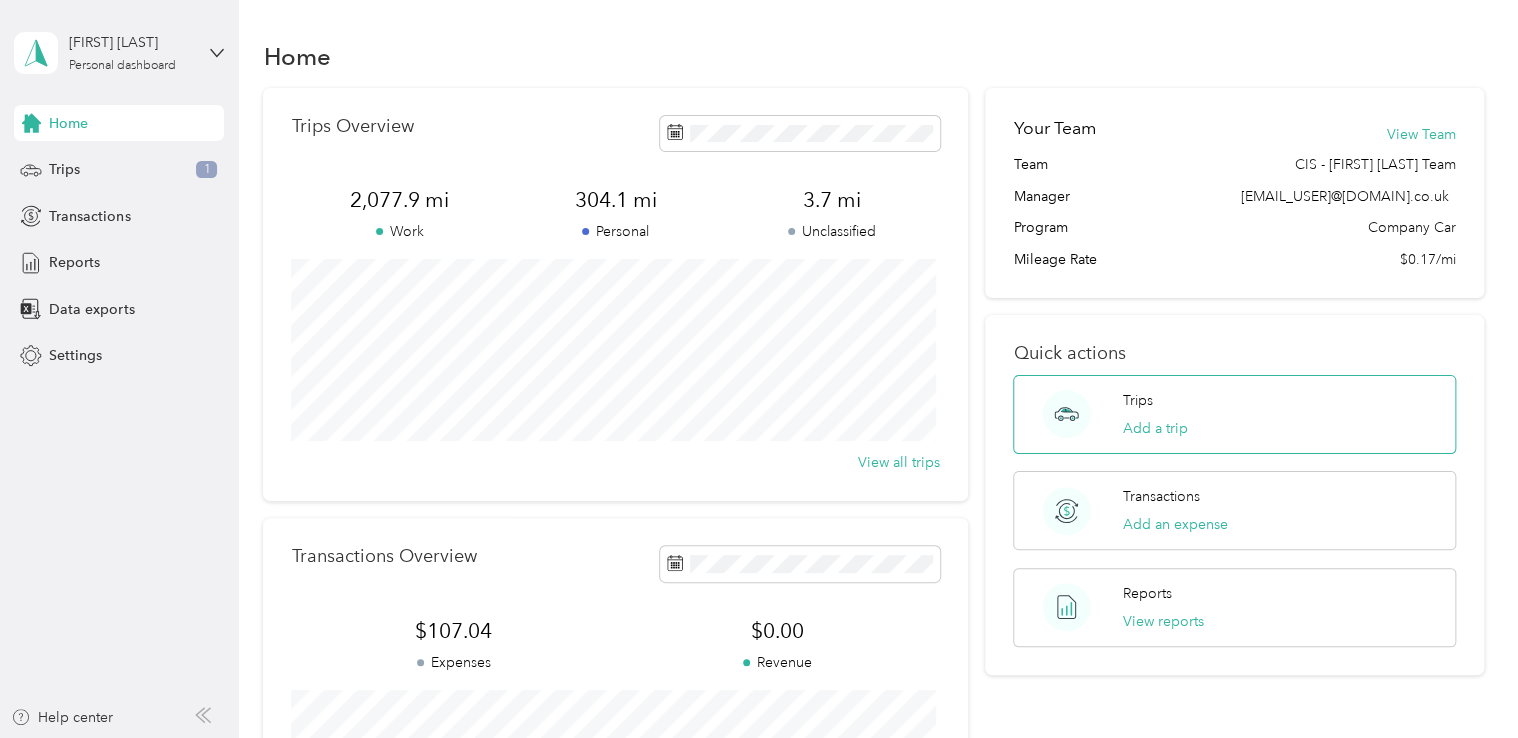 click on "Trips Add a trip" at bounding box center (1234, 414) 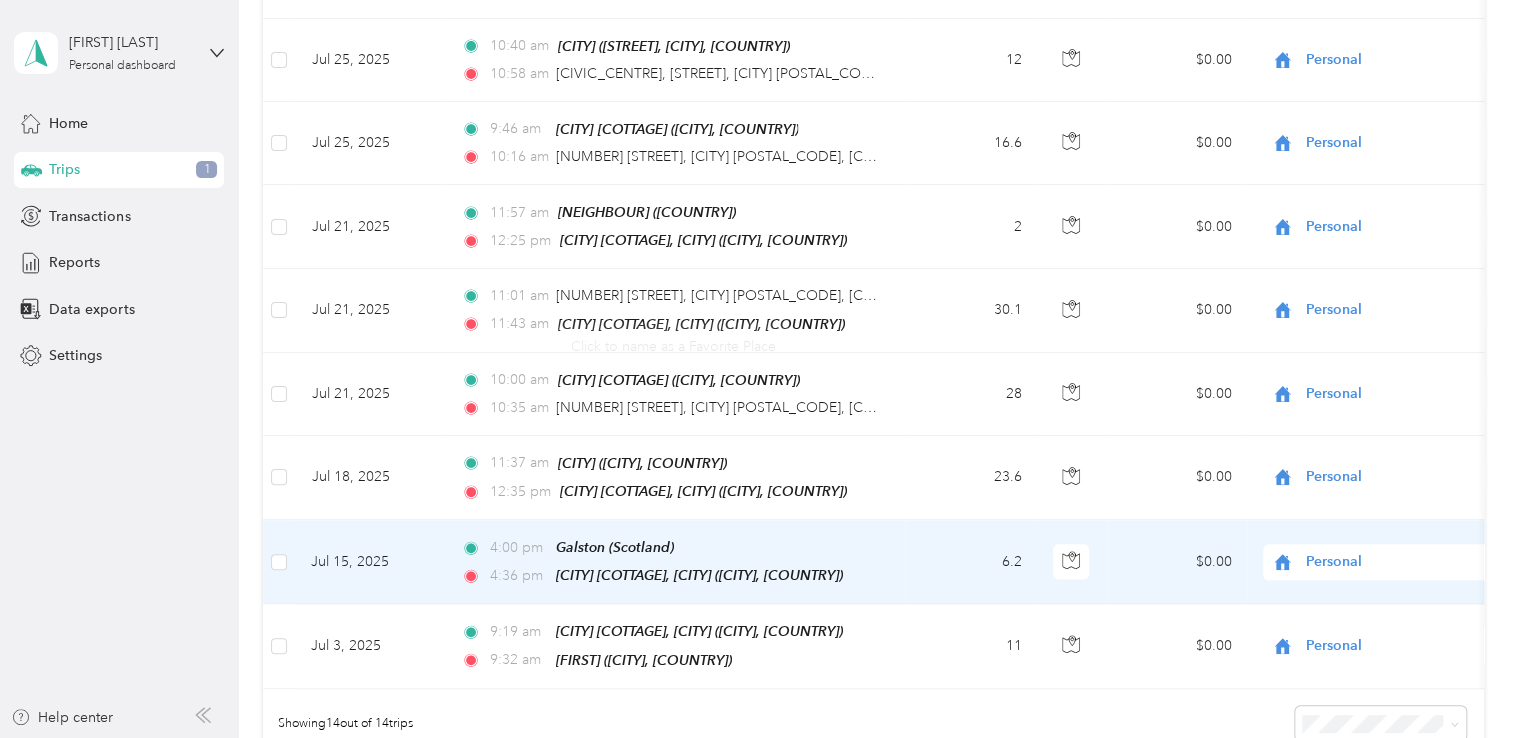scroll, scrollTop: 1108, scrollLeft: 0, axis: vertical 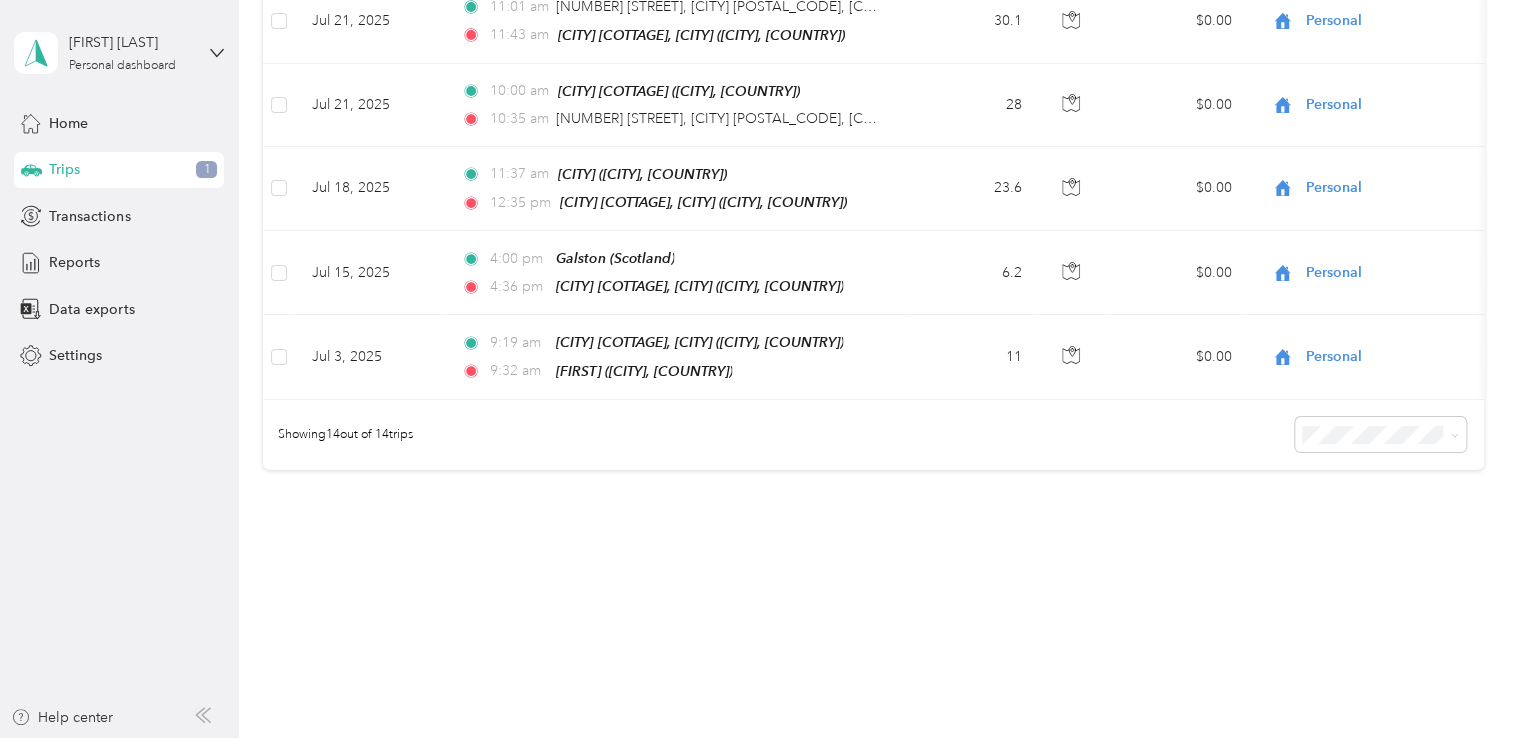 click on "100 per load" at bounding box center [1375, 523] 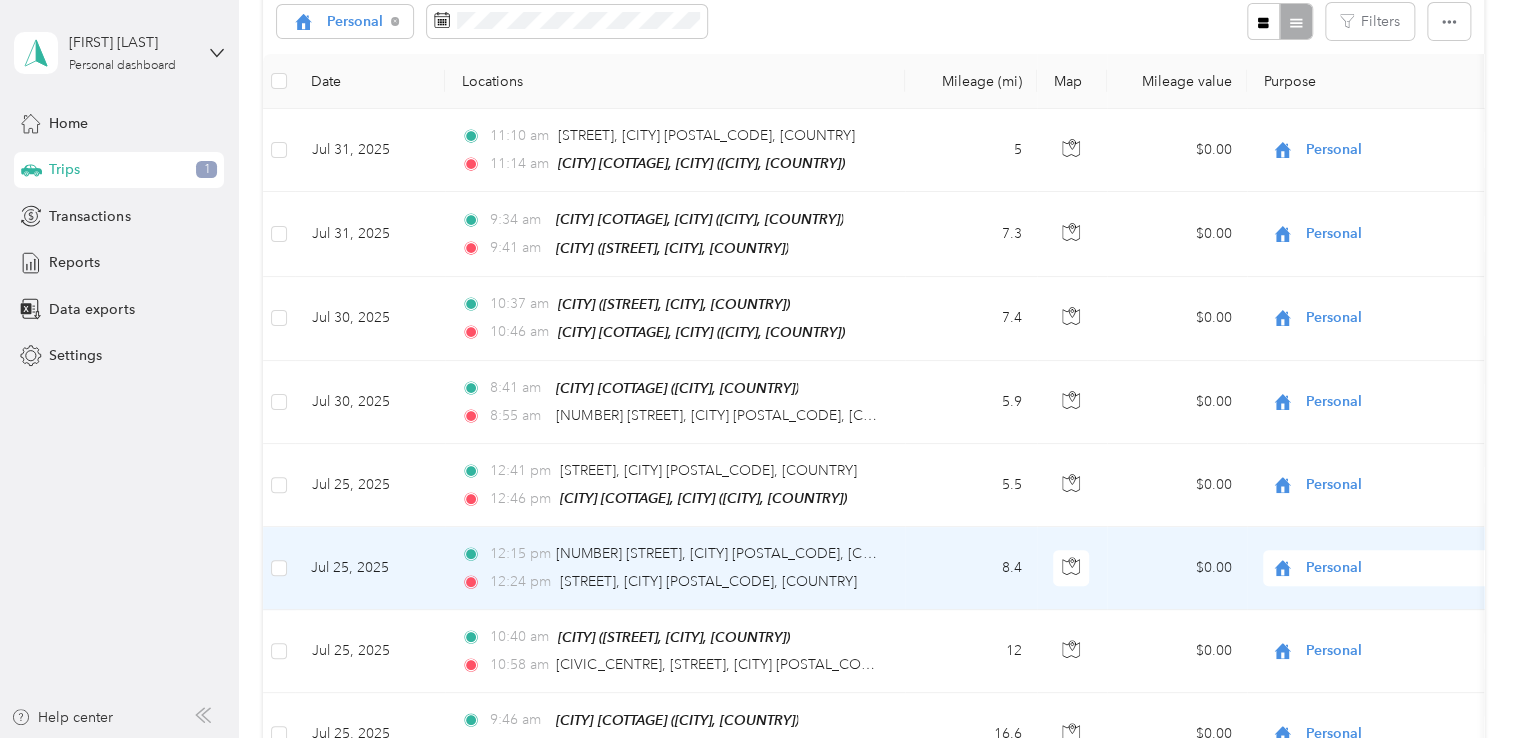 scroll, scrollTop: 0, scrollLeft: 0, axis: both 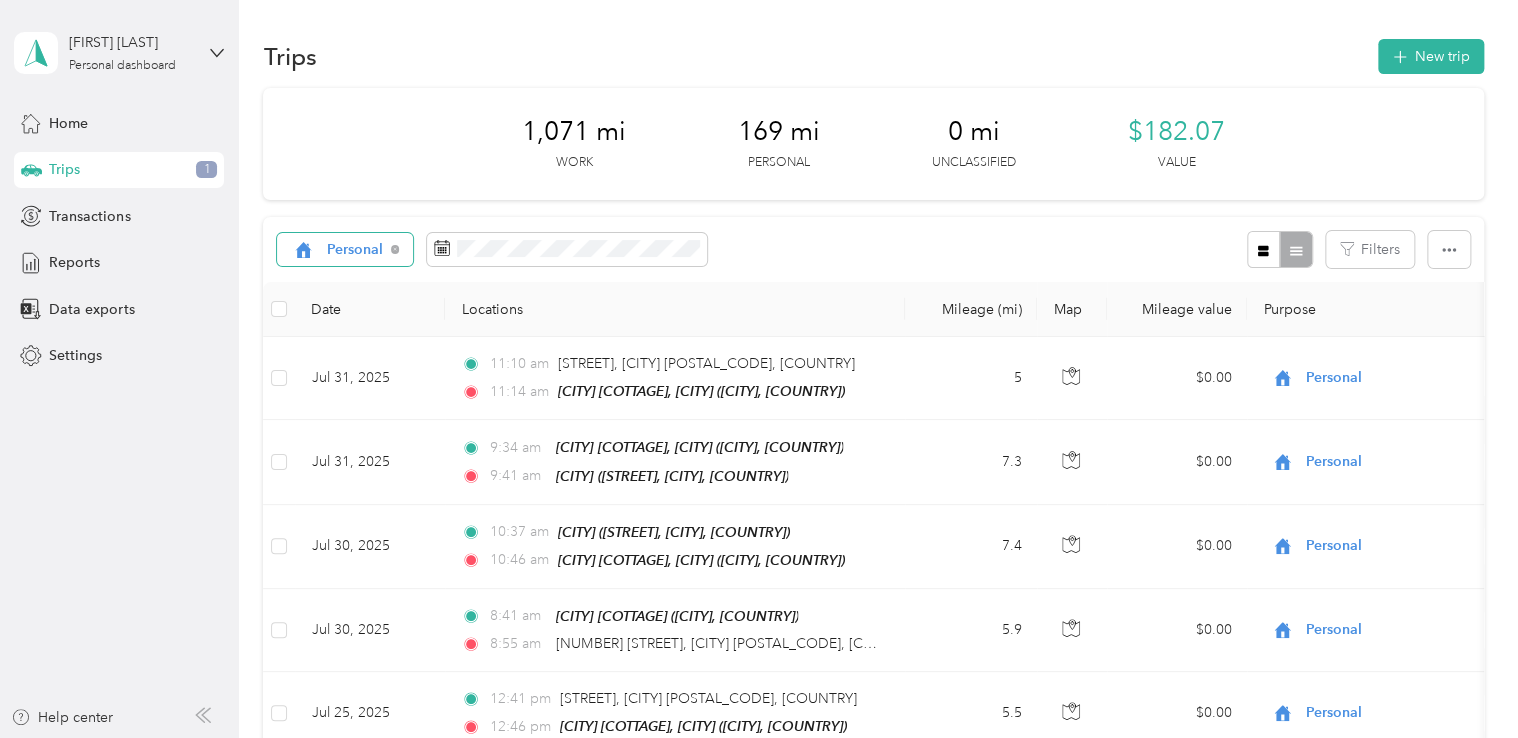 click on "Personal" at bounding box center (345, 250) 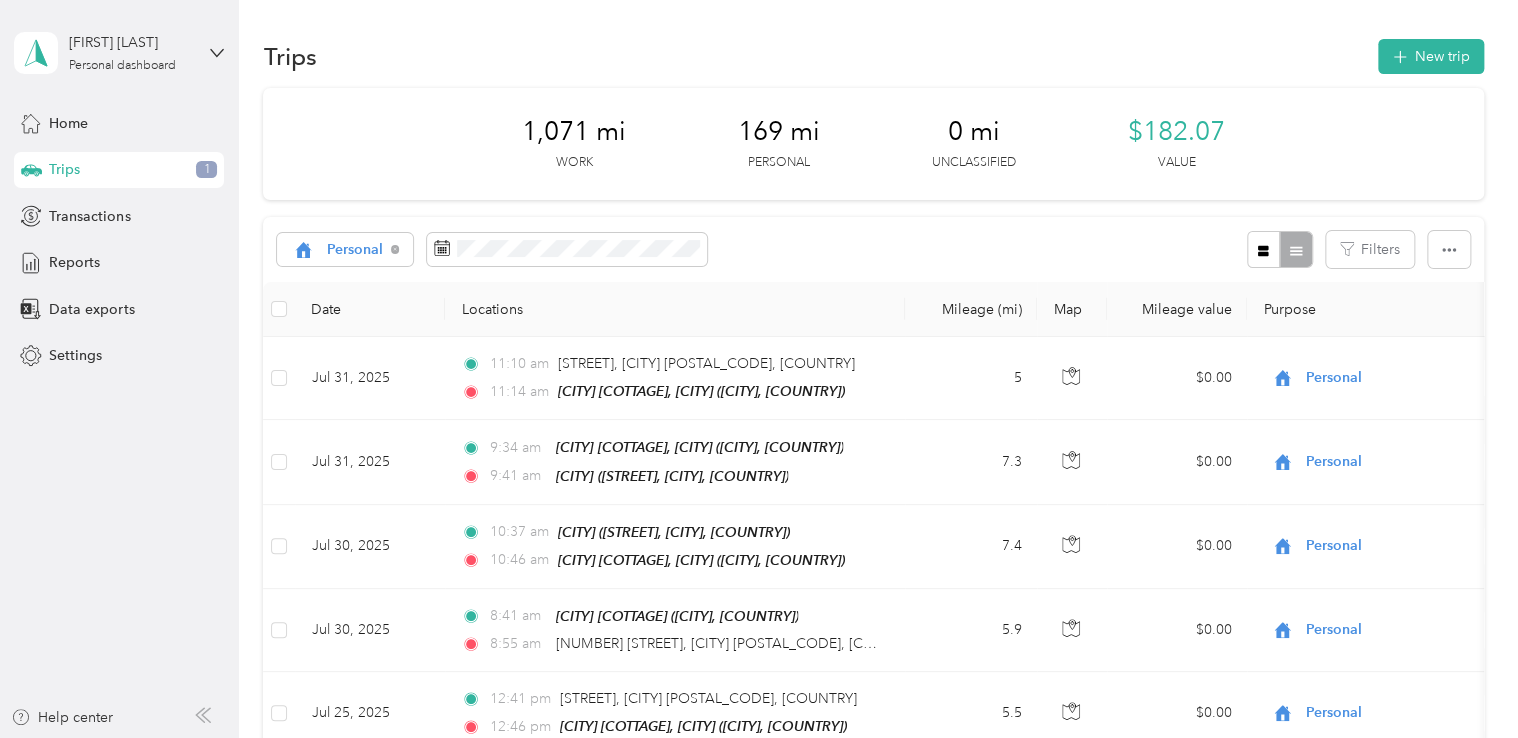 click on "All purposes" at bounding box center (377, 274) 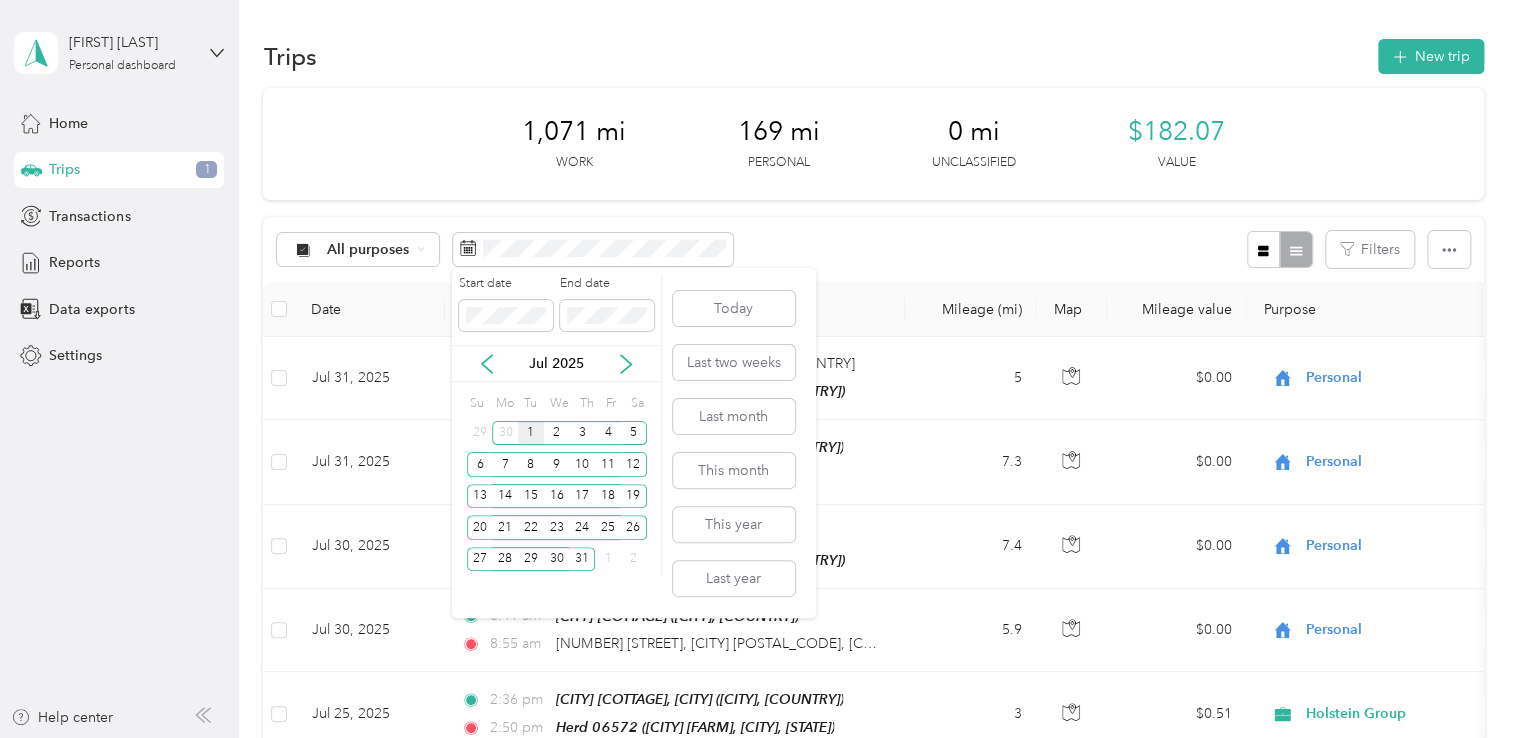 click on "1" at bounding box center (531, 433) 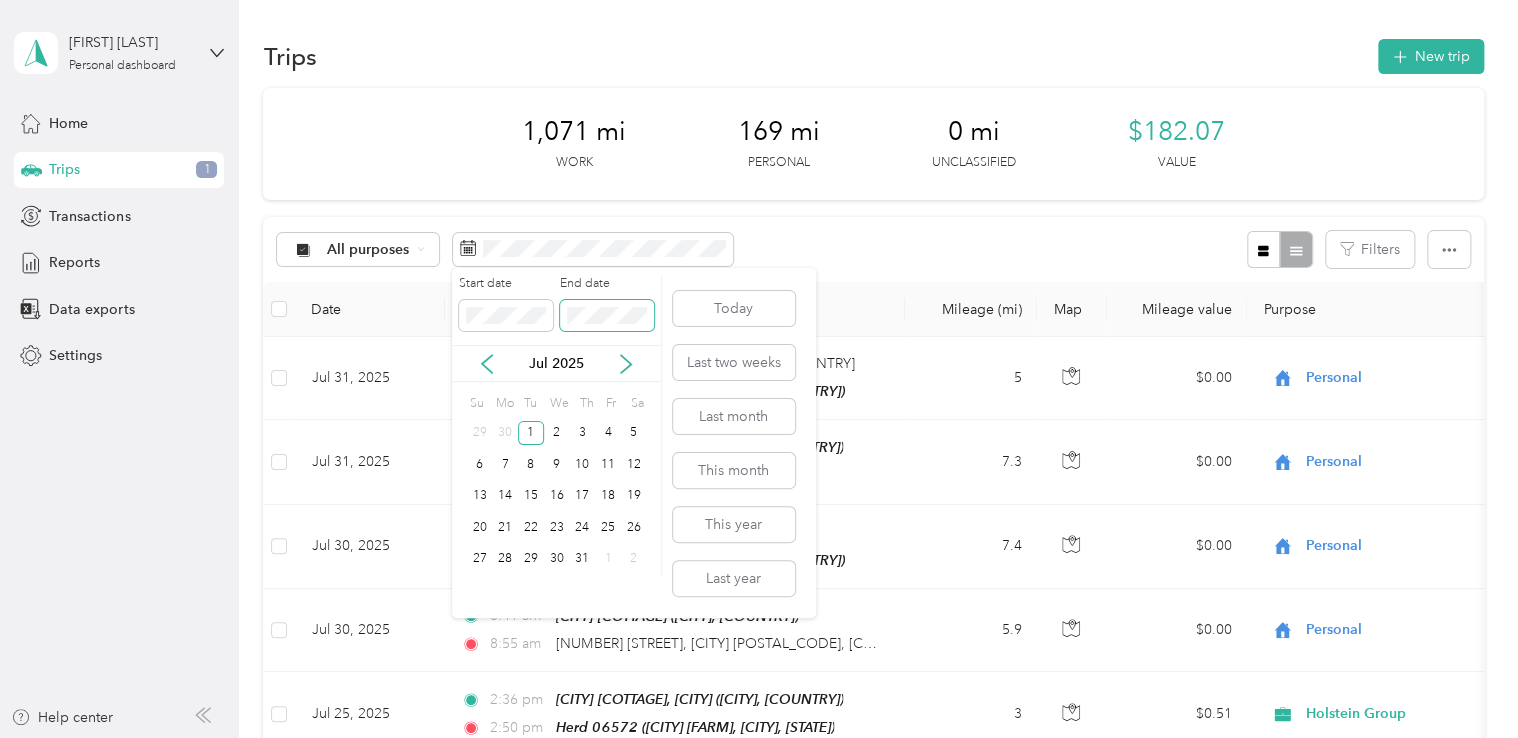 click at bounding box center (607, 316) 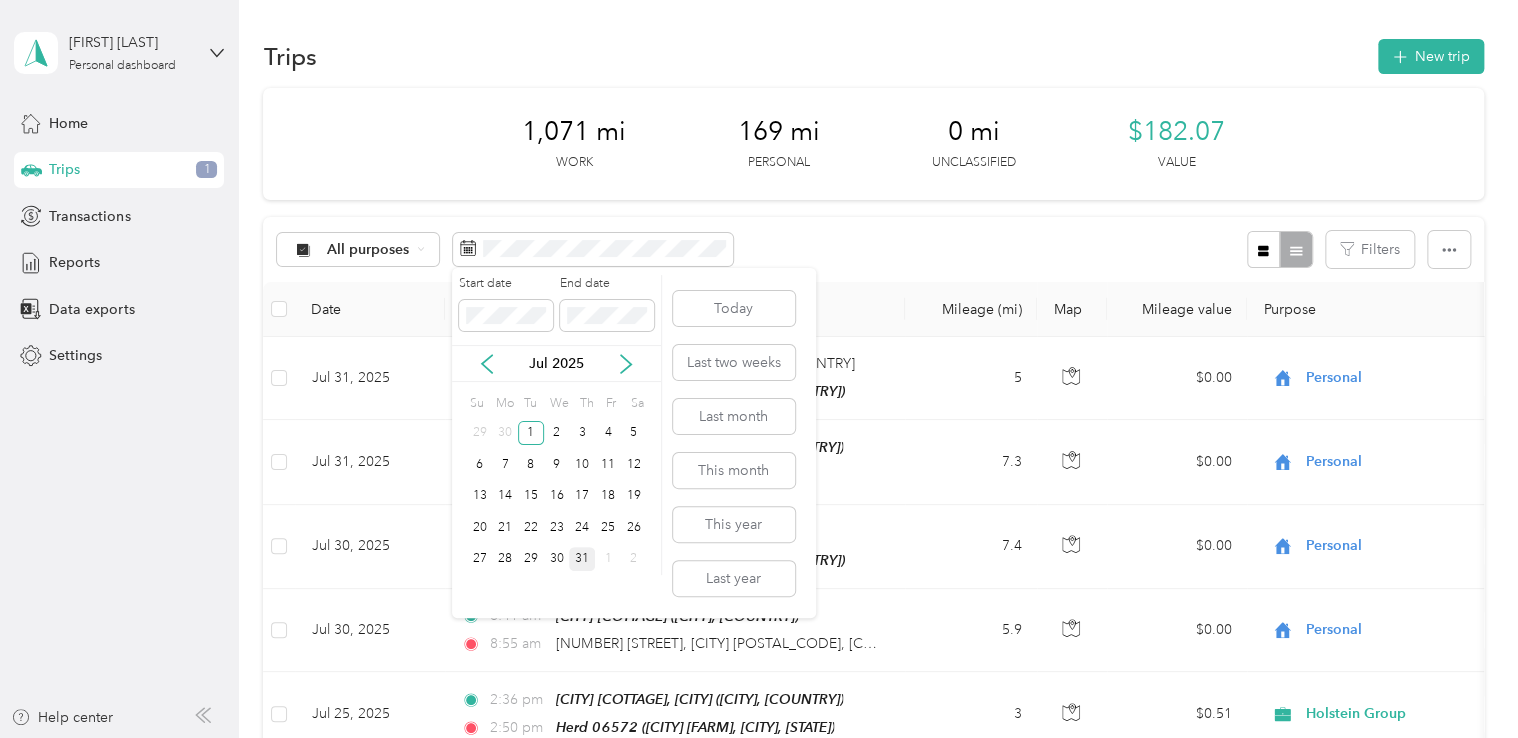 click on "31" at bounding box center (582, 559) 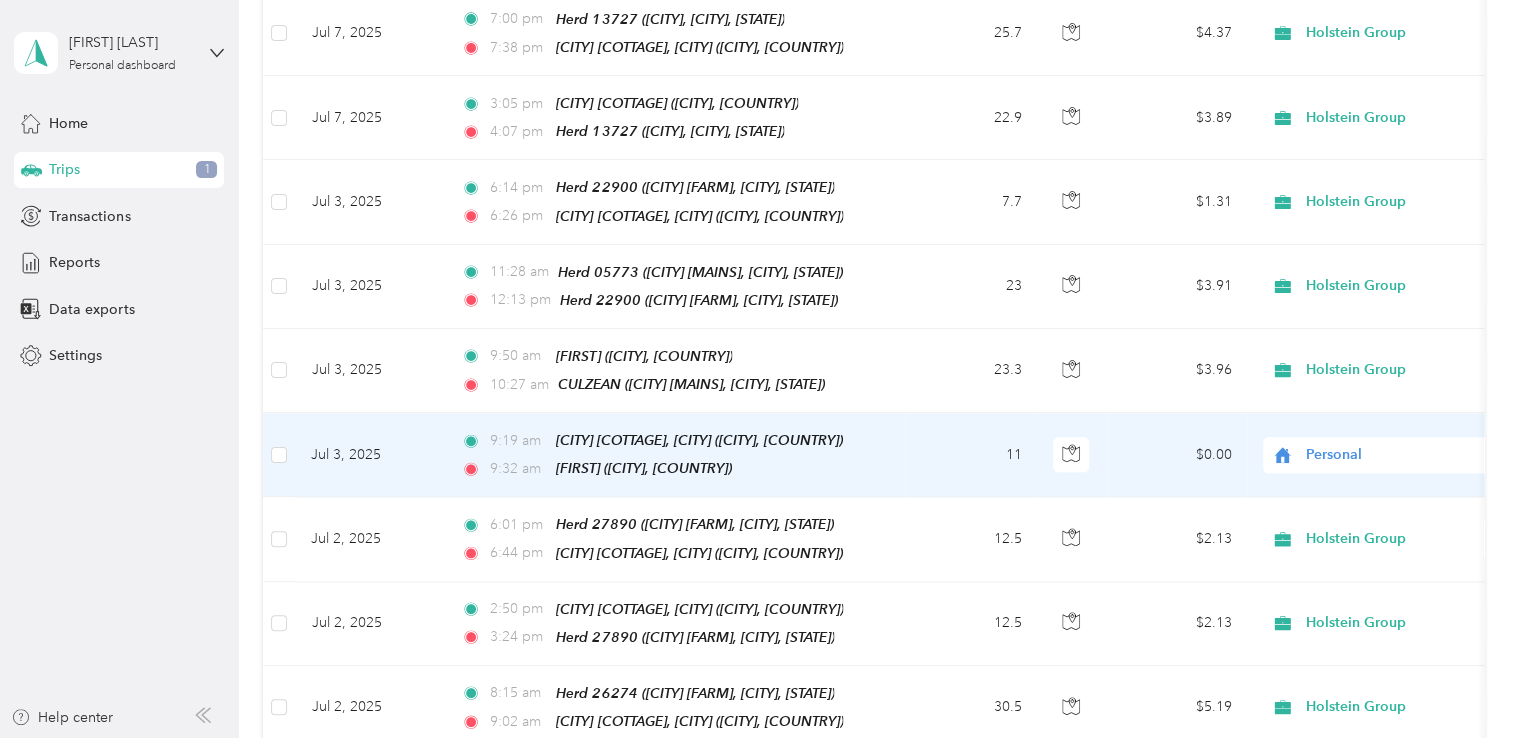 scroll, scrollTop: 5620, scrollLeft: 0, axis: vertical 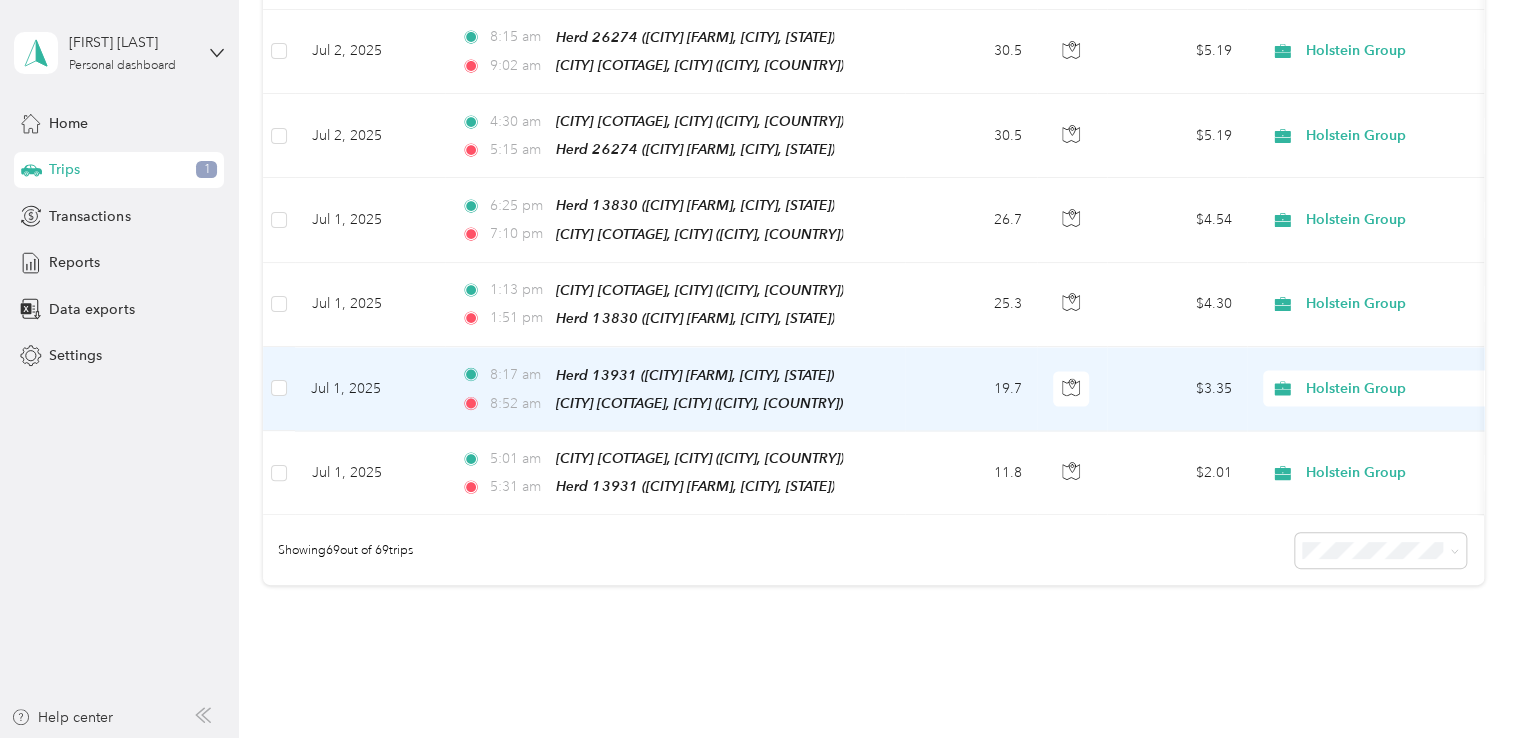click on "19.7" at bounding box center [971, 389] 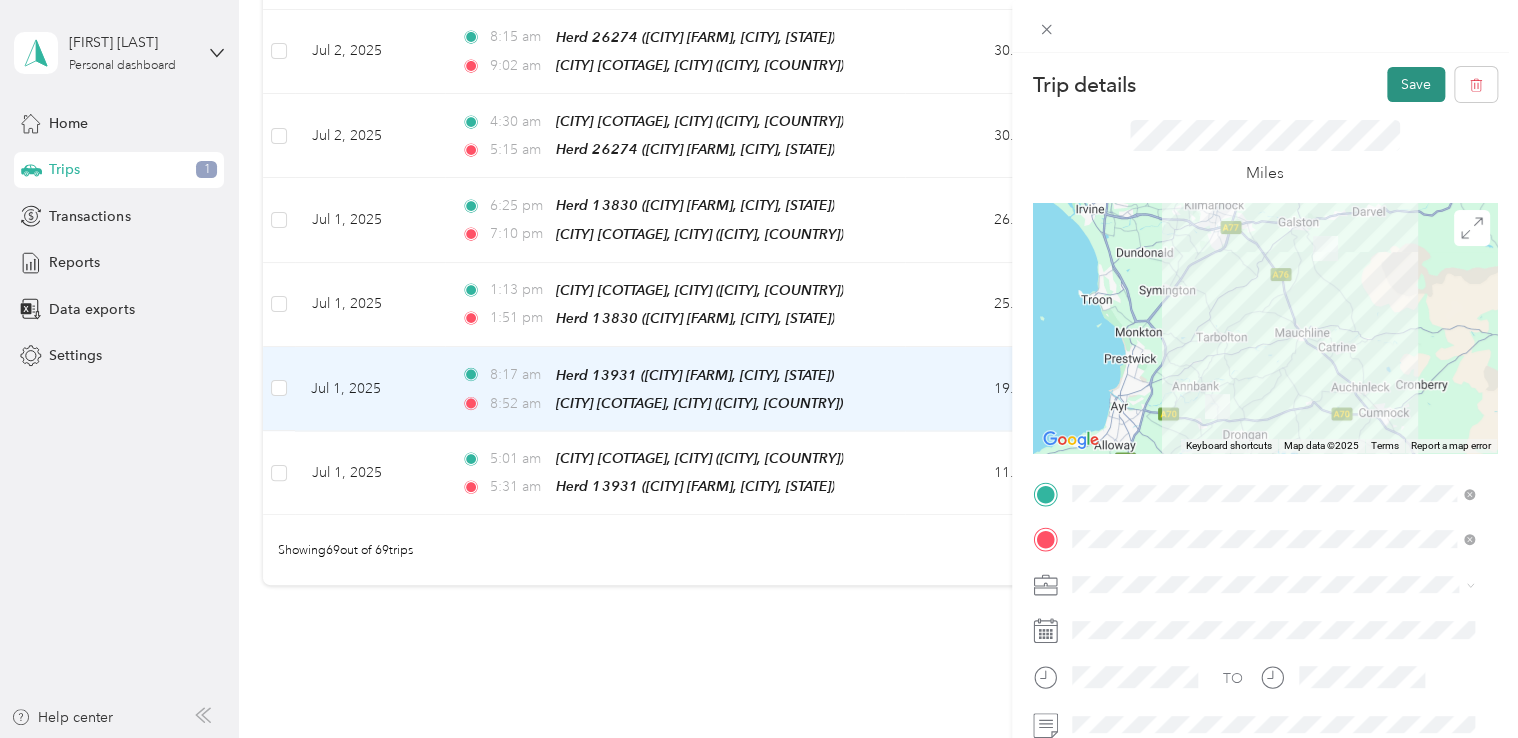 click on "Save" at bounding box center [1416, 84] 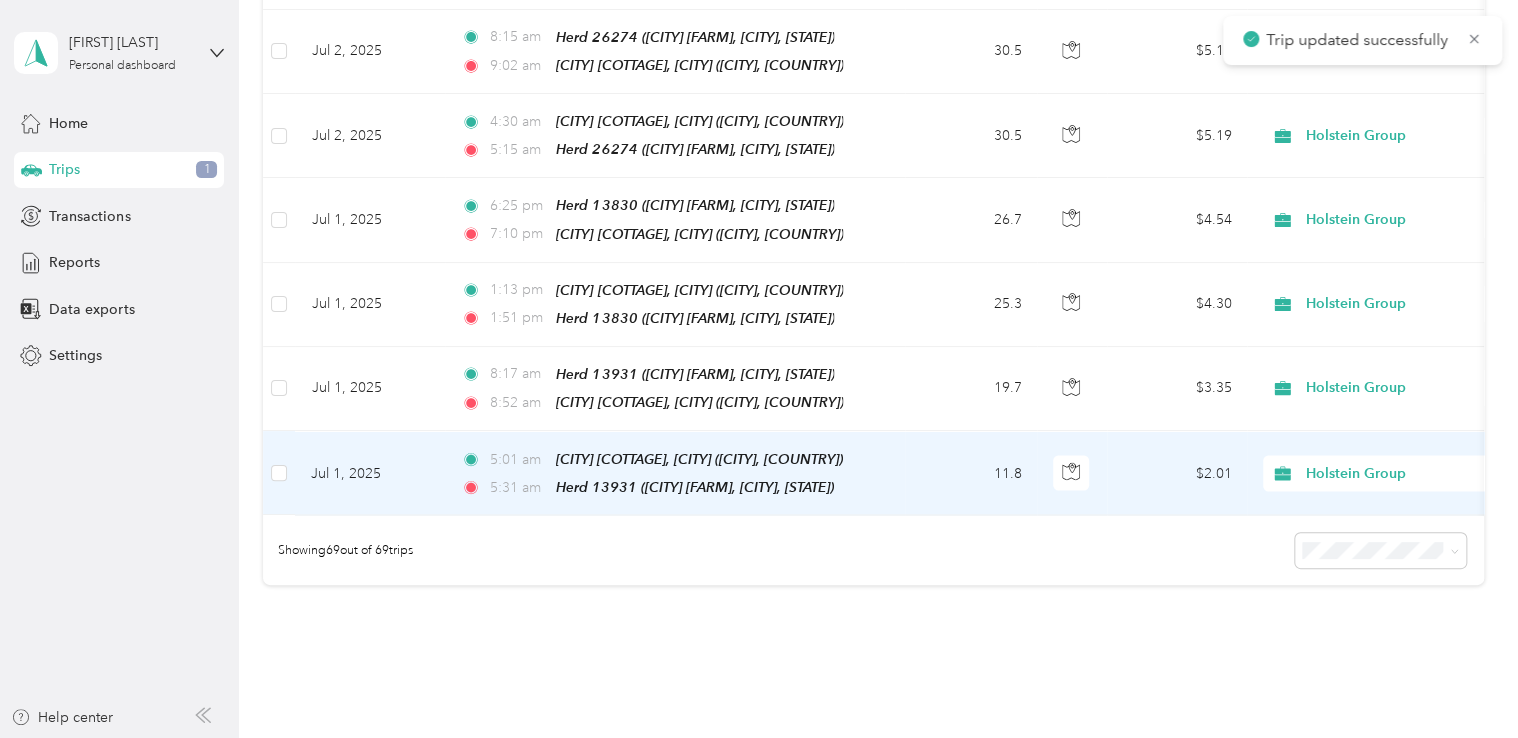 click on "11.8" at bounding box center [971, 473] 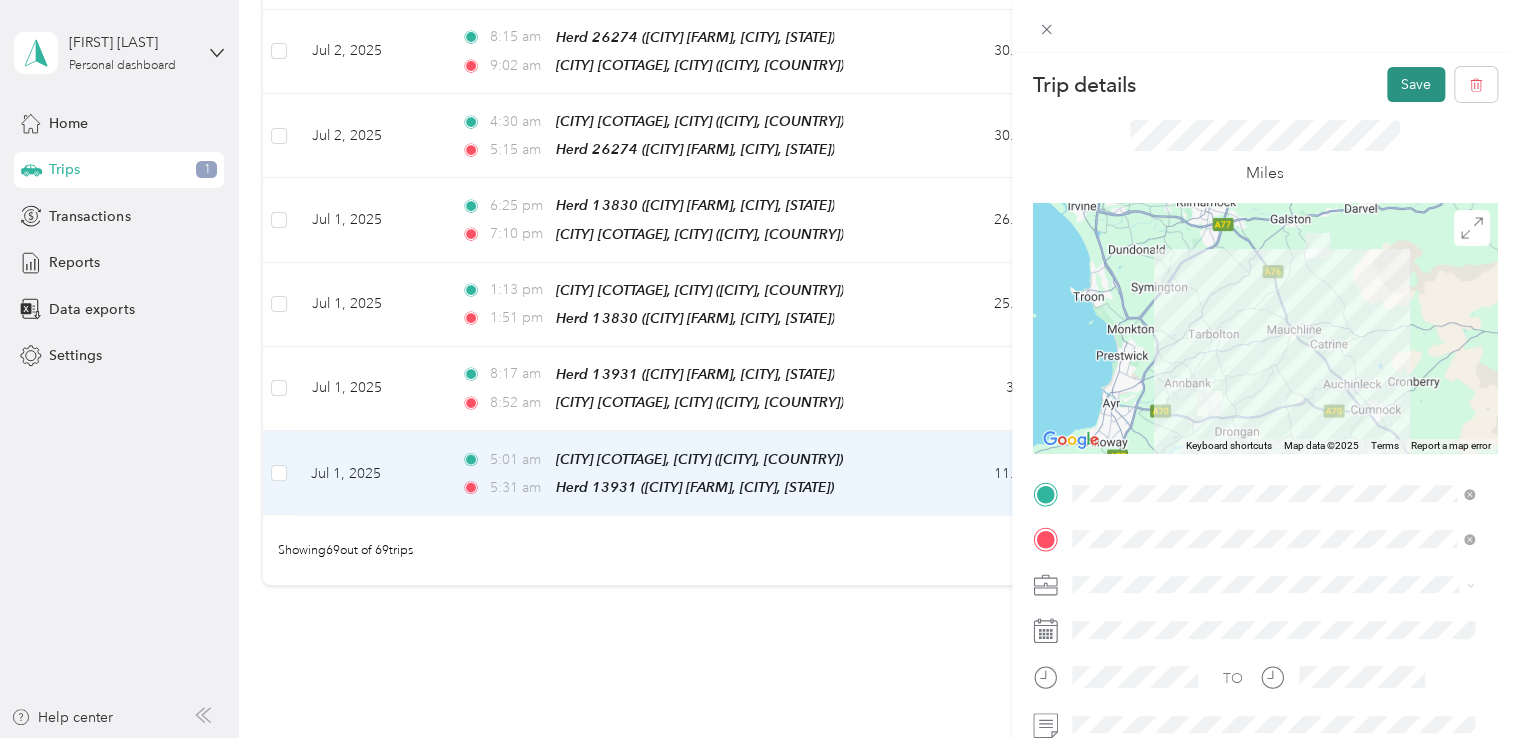 click on "Save" at bounding box center [1416, 84] 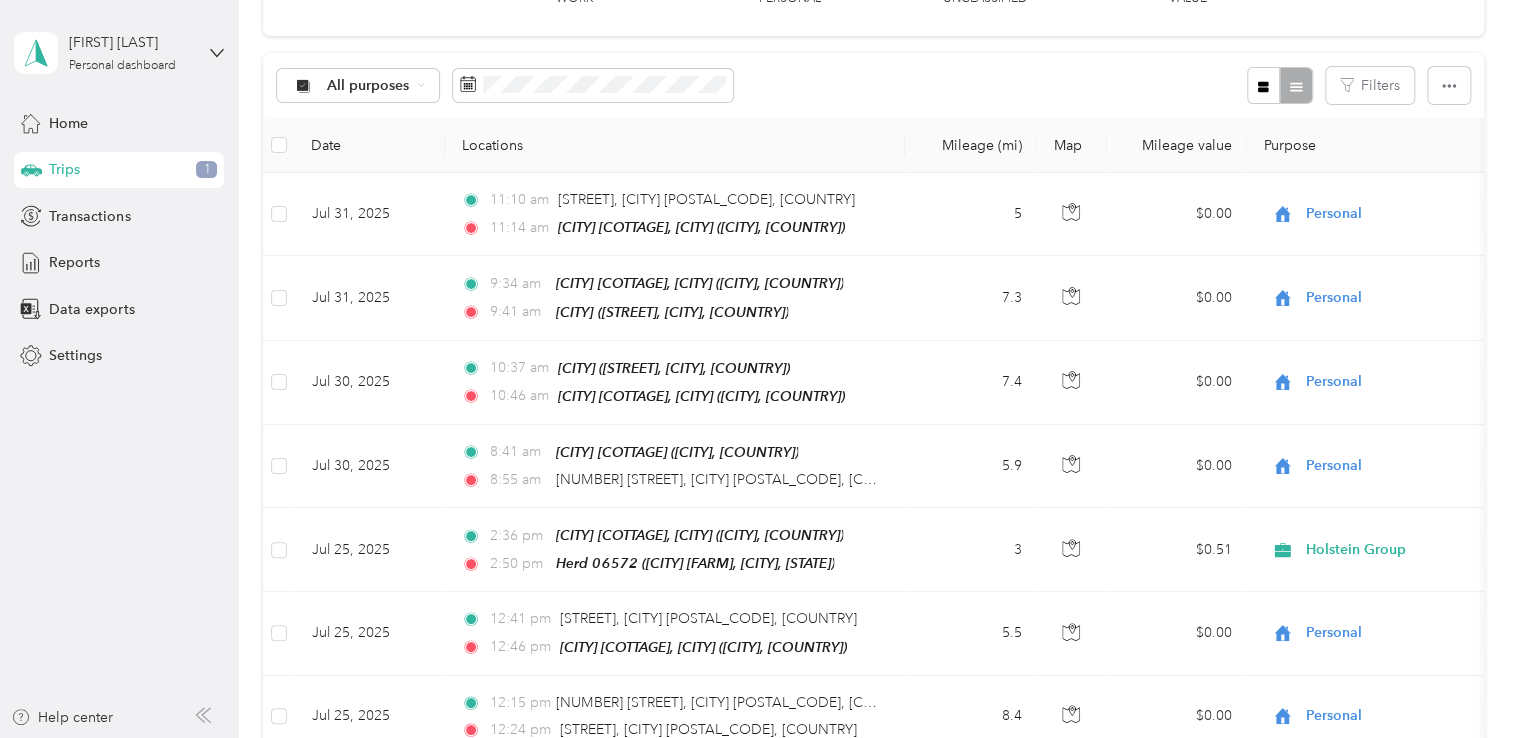 scroll, scrollTop: 0, scrollLeft: 0, axis: both 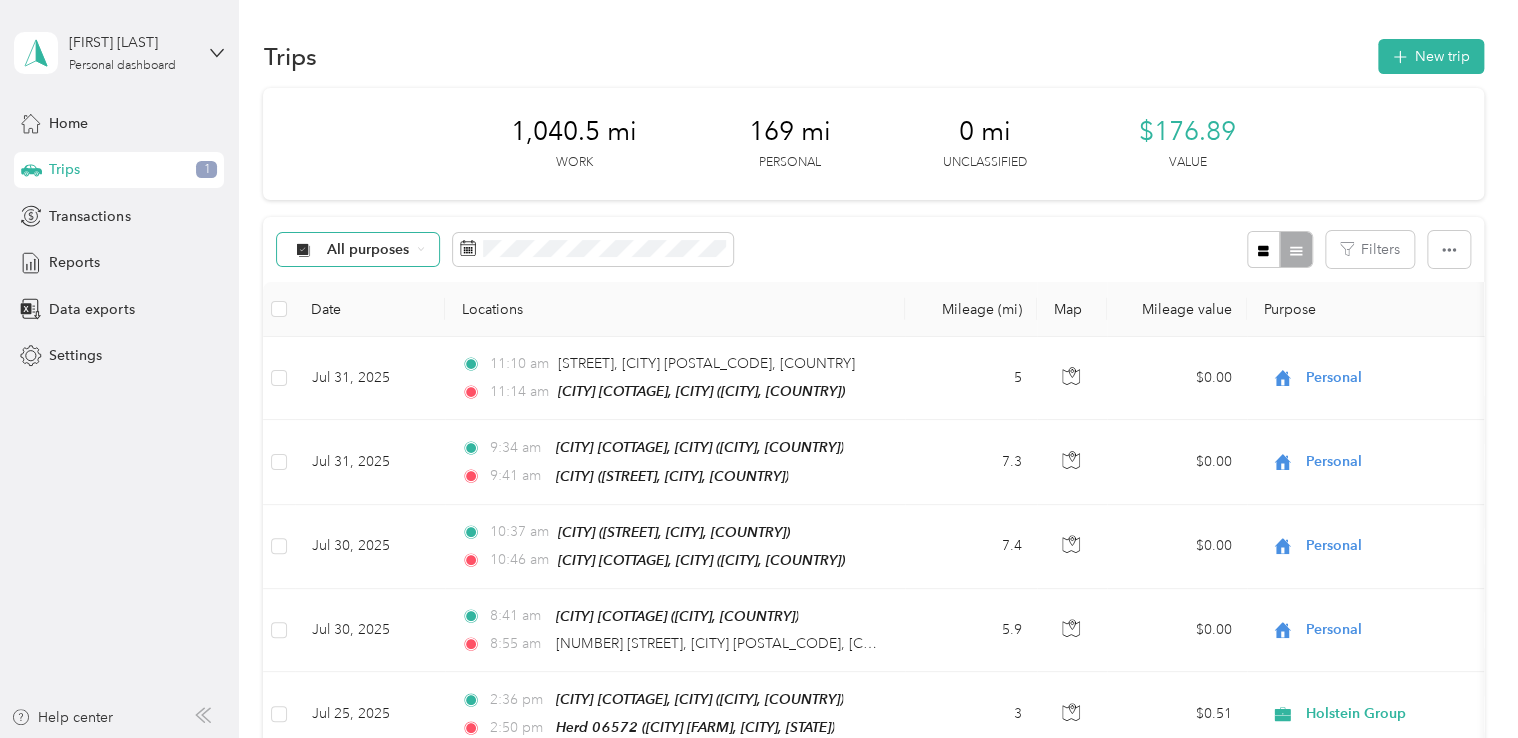 click on "All purposes" at bounding box center (368, 250) 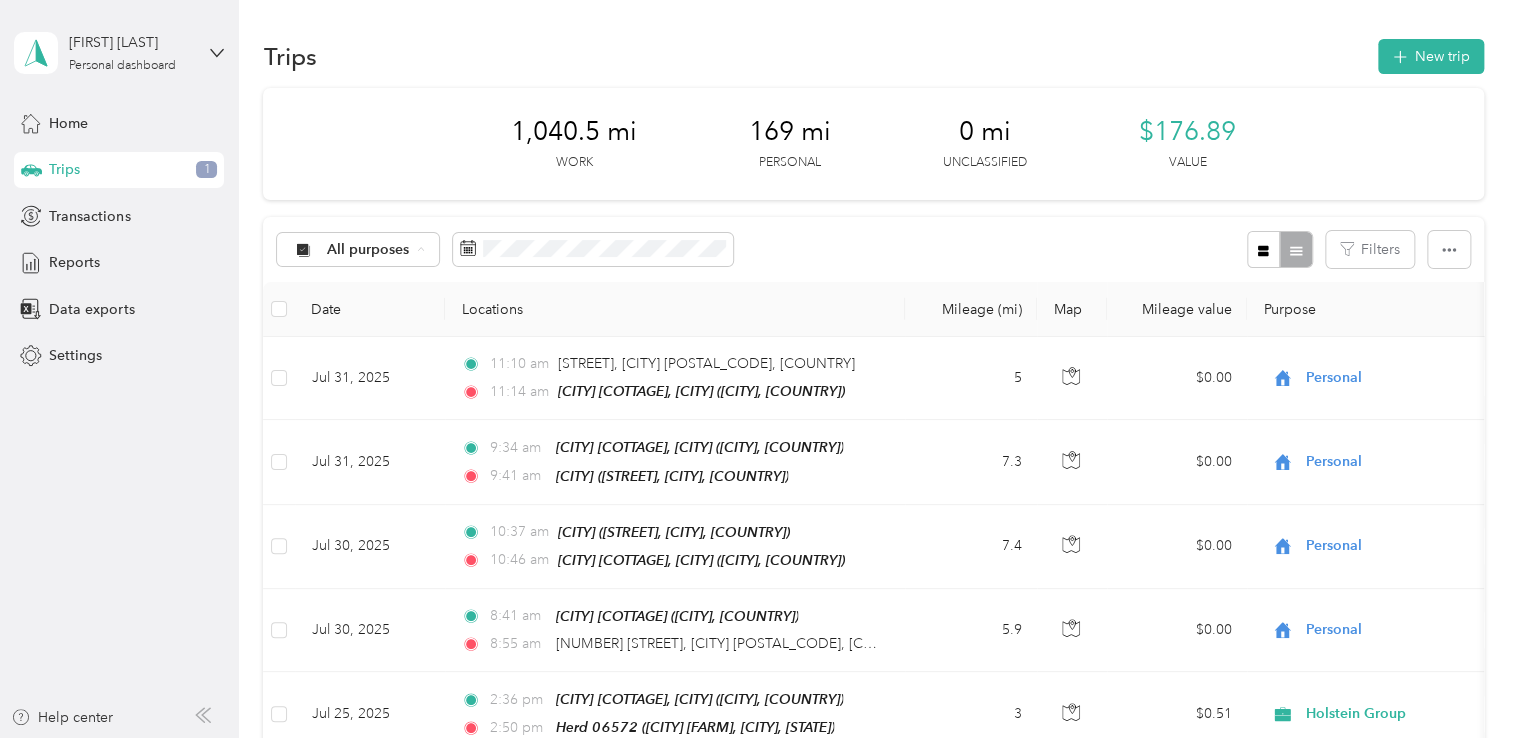 click on "Holstein Group" at bounding box center (360, 355) 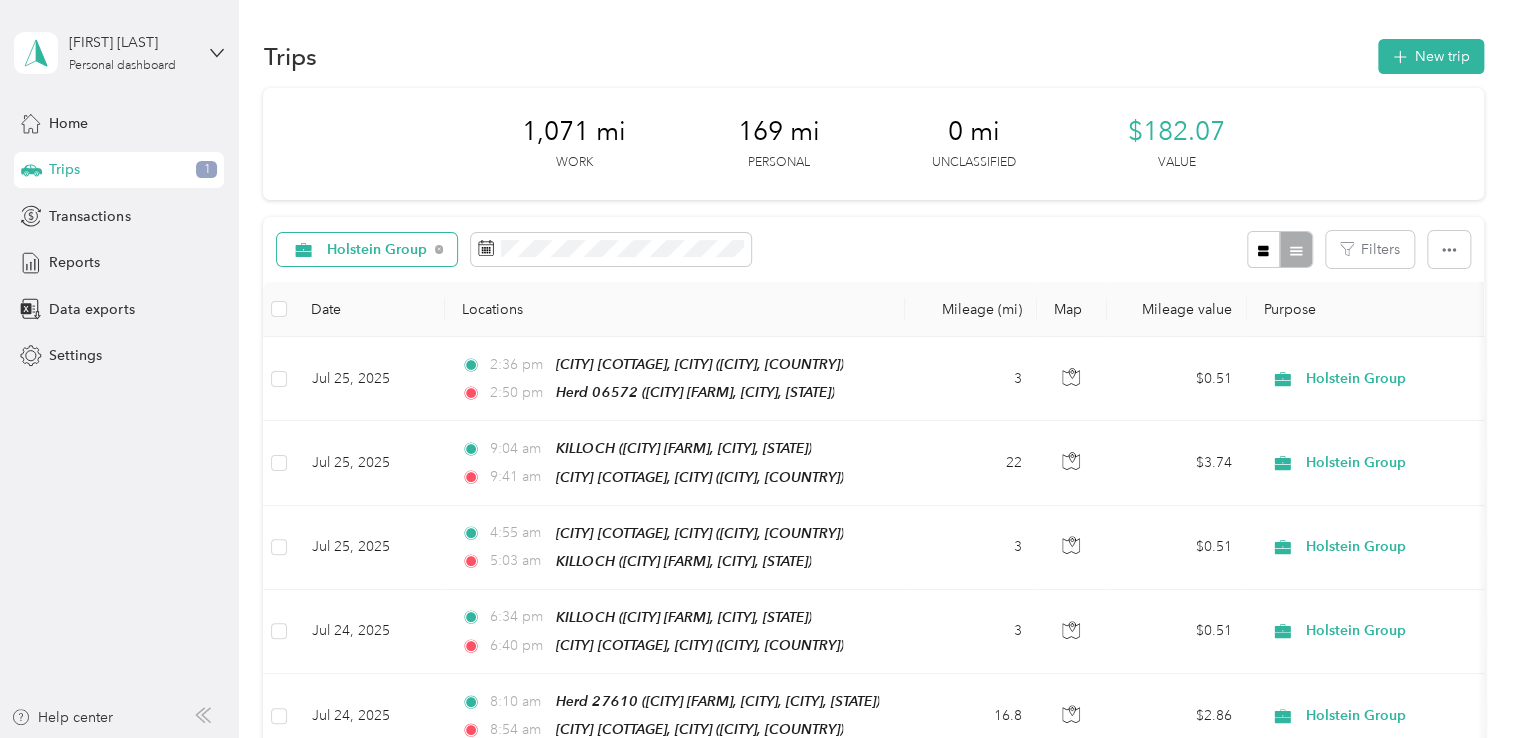 scroll, scrollTop: 12, scrollLeft: 0, axis: vertical 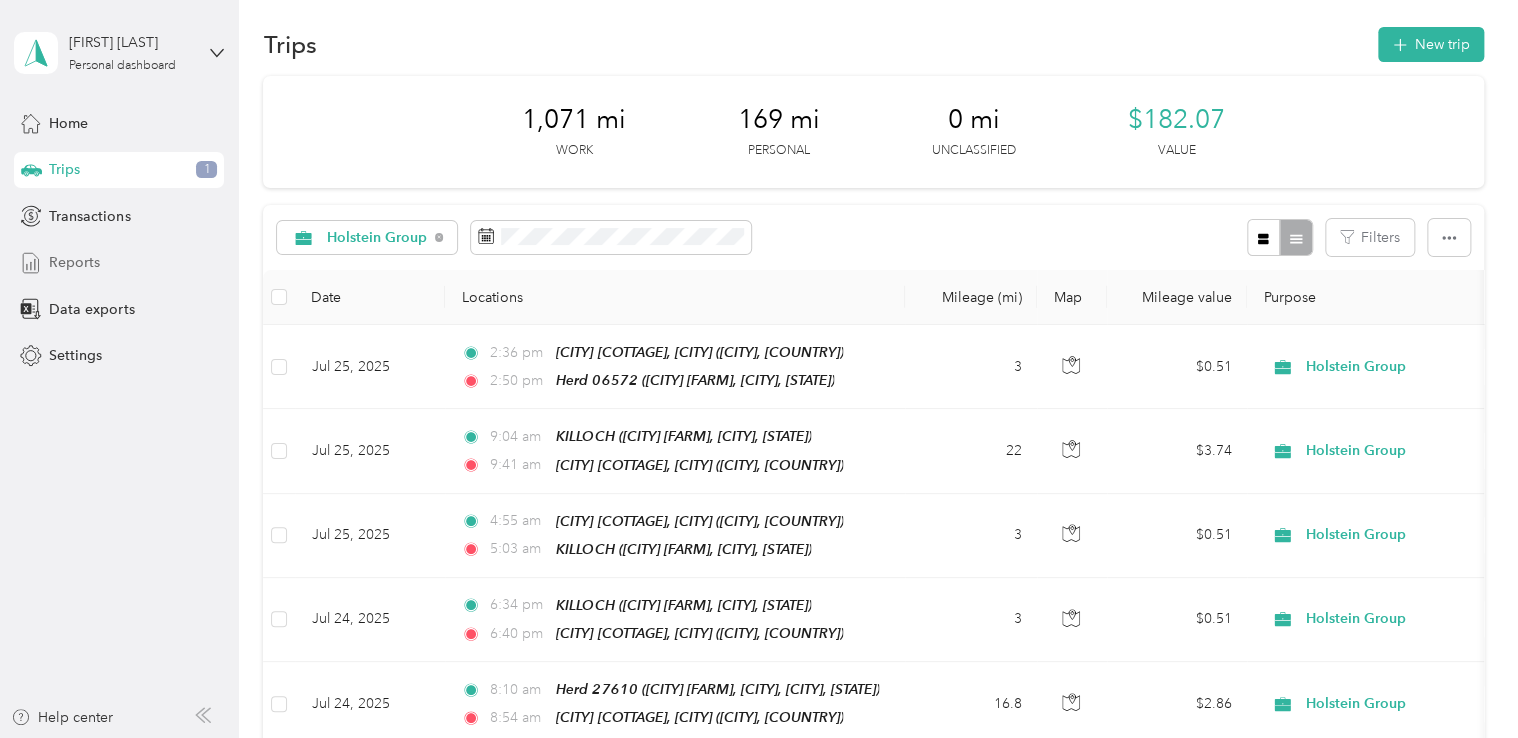 click on "Reports" at bounding box center [74, 262] 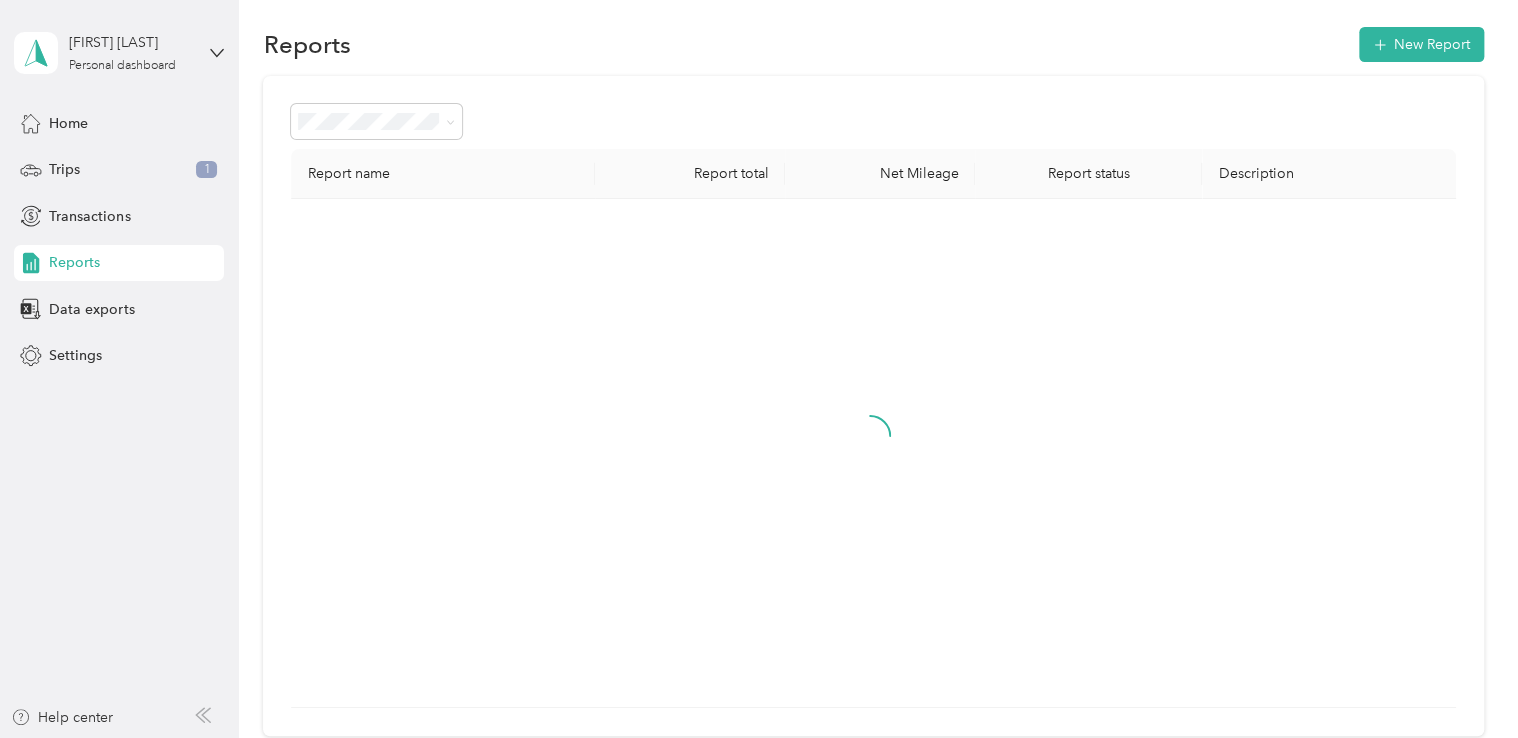 scroll, scrollTop: 0, scrollLeft: 0, axis: both 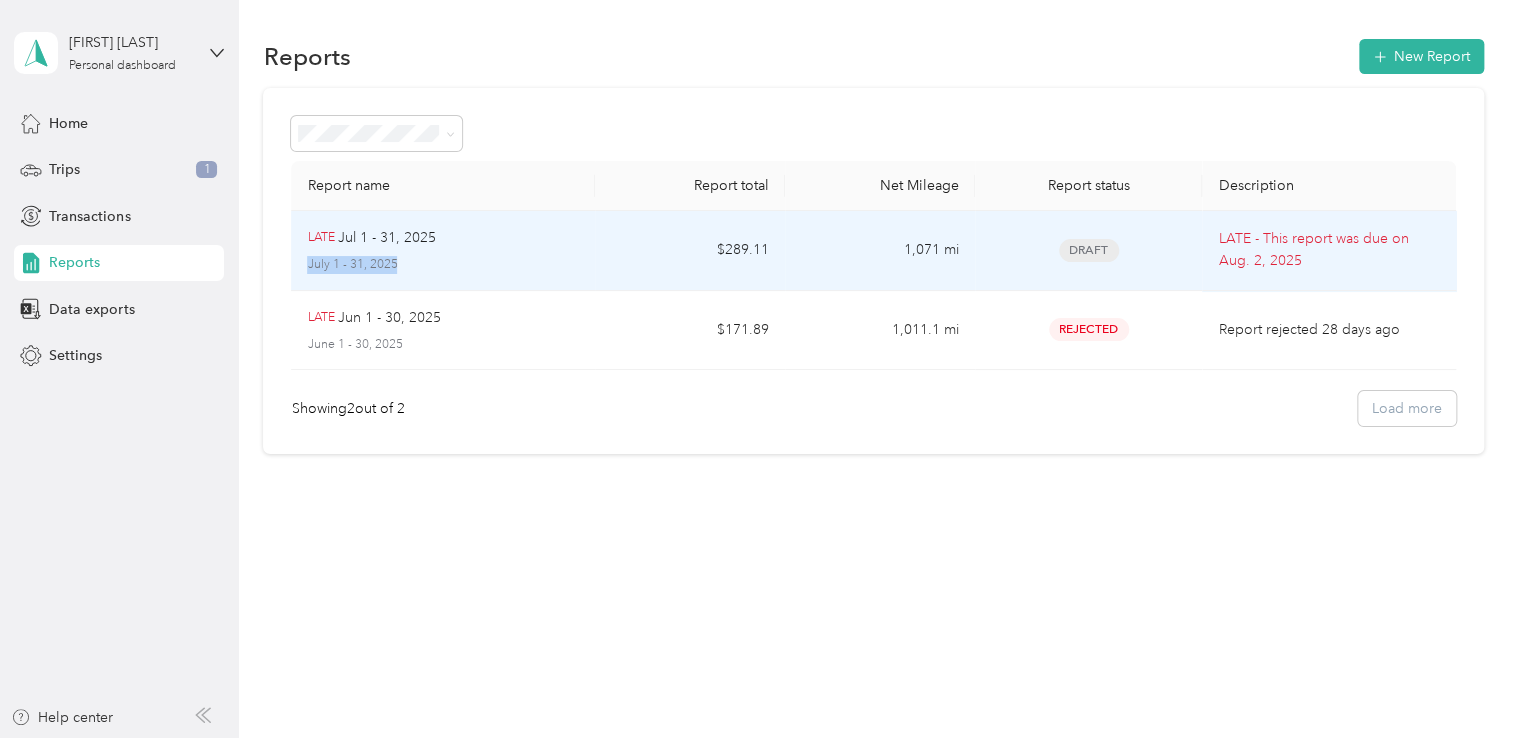 drag, startPoint x: 411, startPoint y: 265, endPoint x: 556, endPoint y: 246, distance: 146.23953 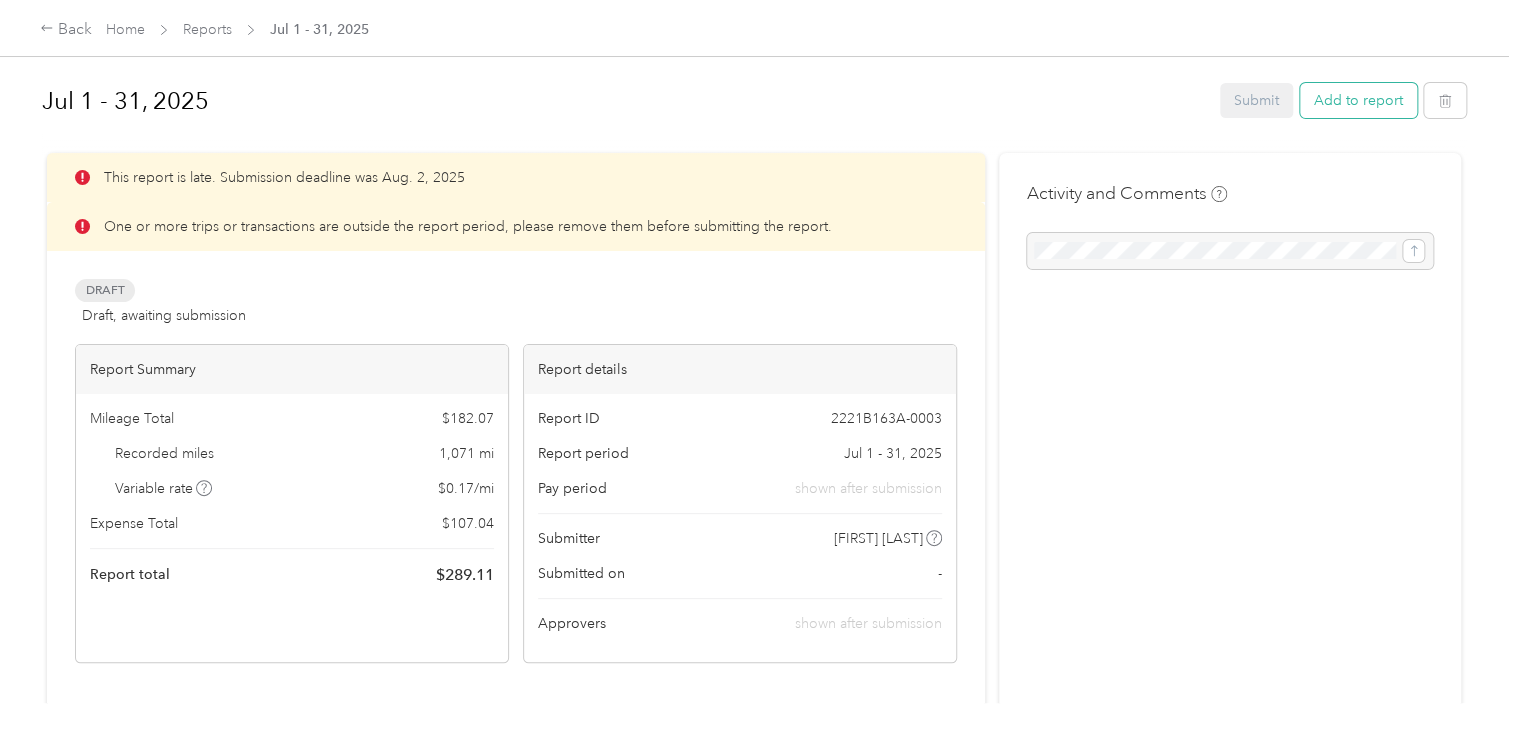 click on "Add to report" at bounding box center [1358, 100] 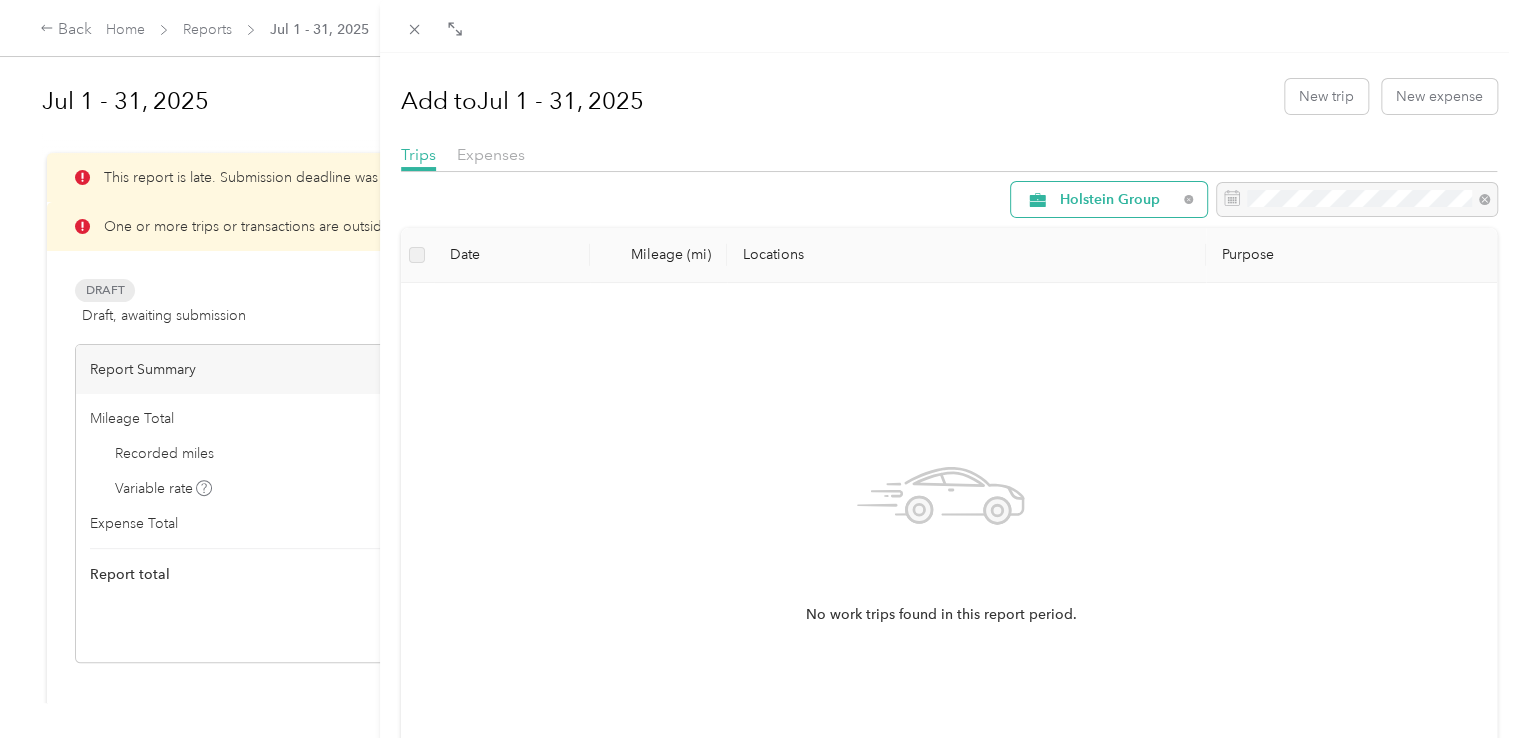 click on "Holstein Group" at bounding box center (1118, 200) 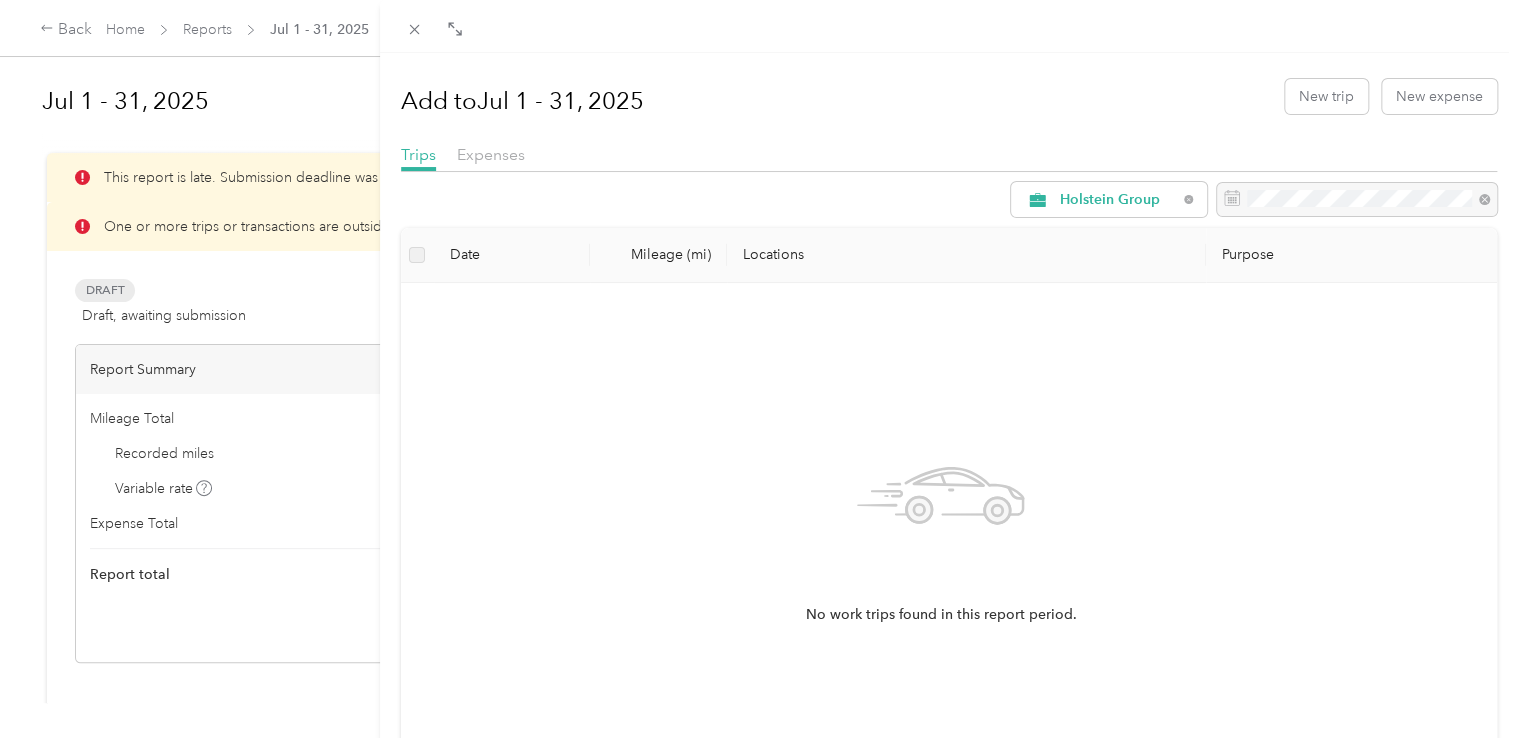 click on "All Purposes" at bounding box center (1110, 233) 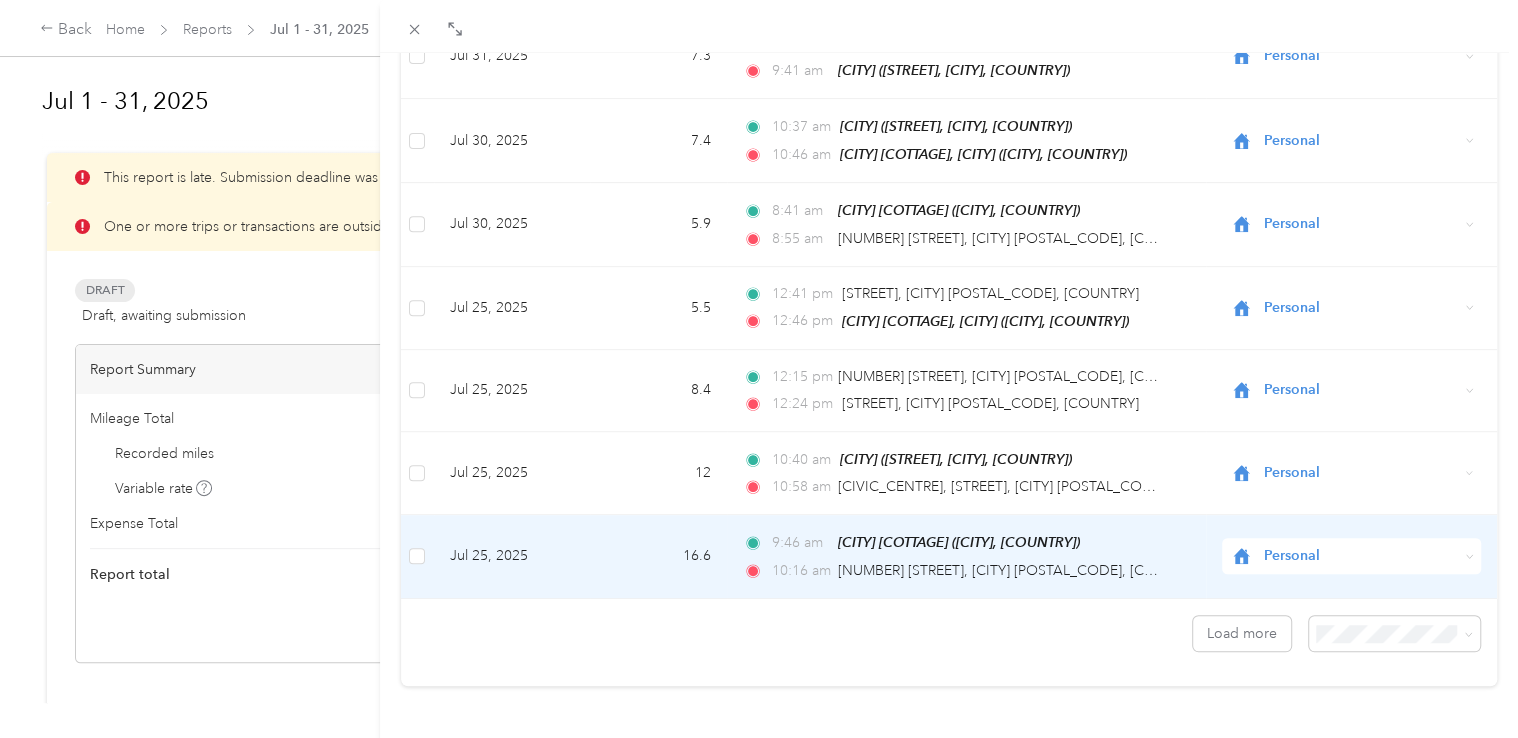 scroll, scrollTop: 0, scrollLeft: 0, axis: both 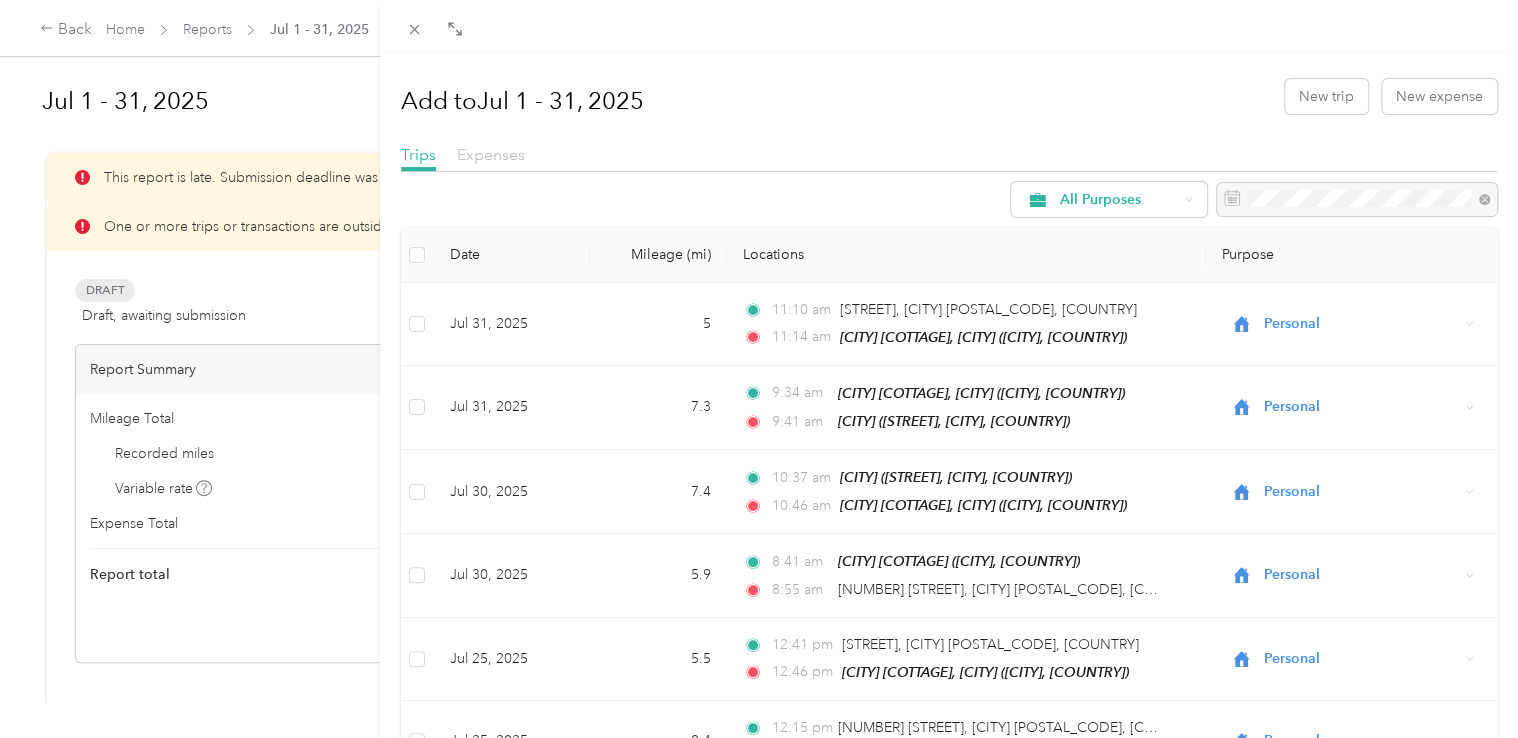 click on "Expenses" at bounding box center [491, 154] 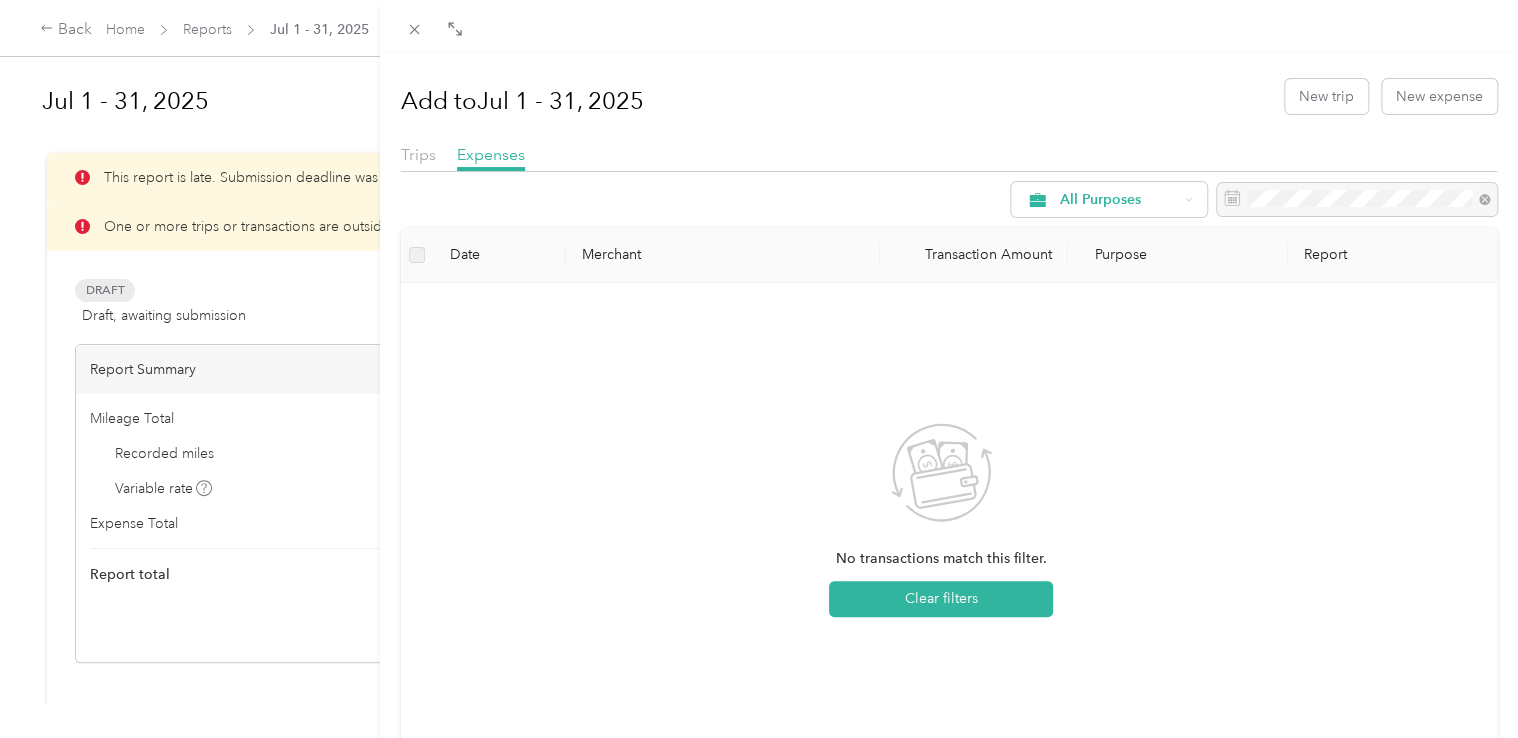 click at bounding box center [417, 255] 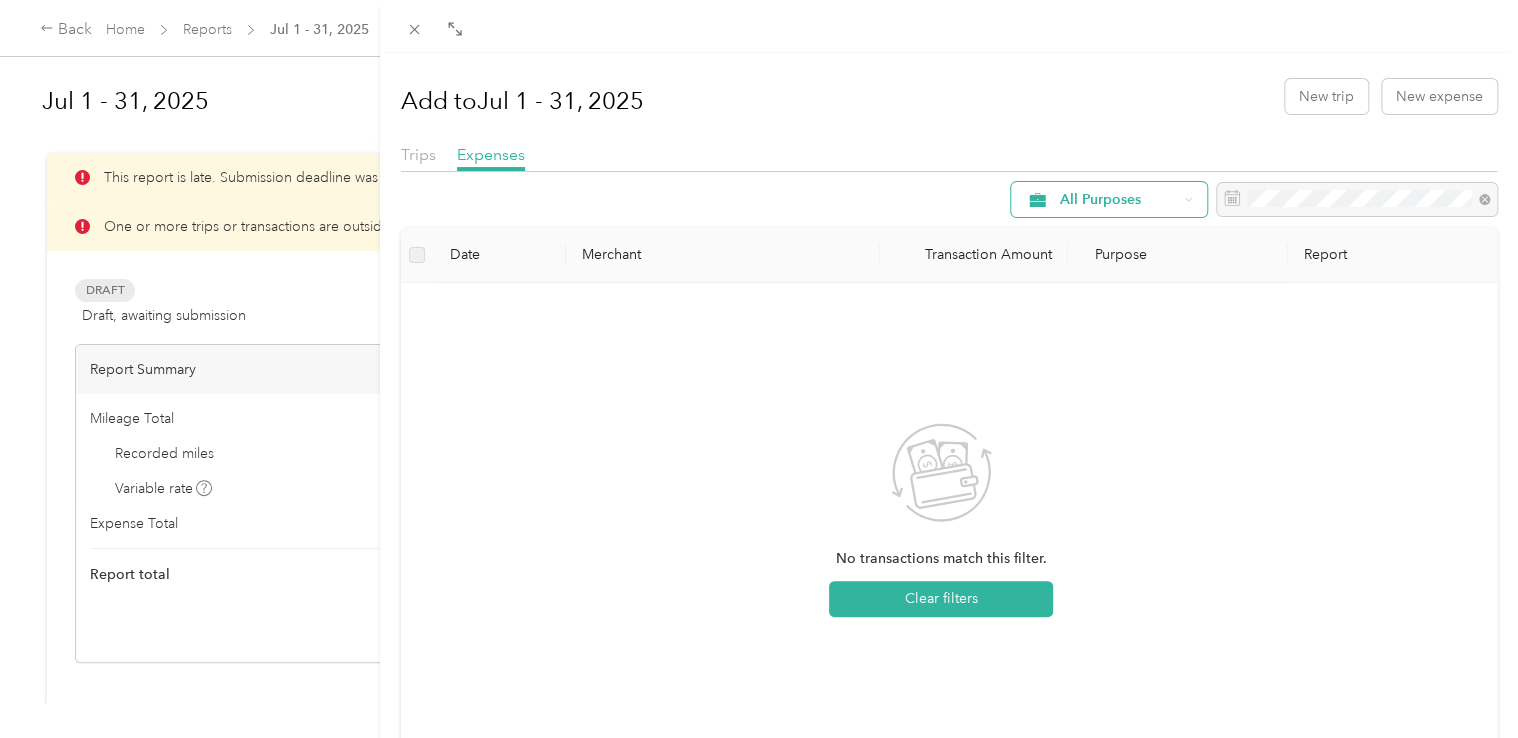 click on "All Purposes" at bounding box center [1118, 200] 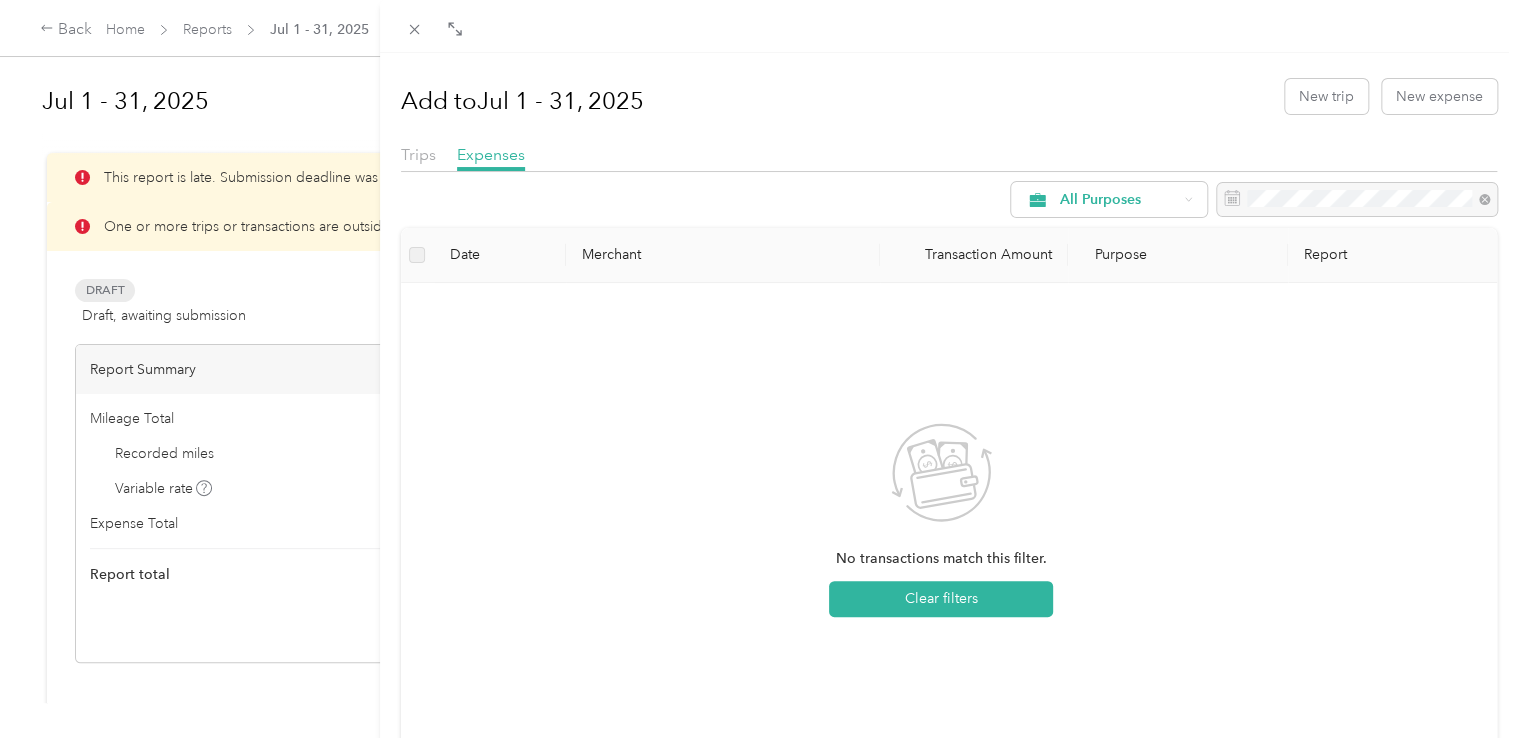 click on "All Purposes" at bounding box center (1110, 236) 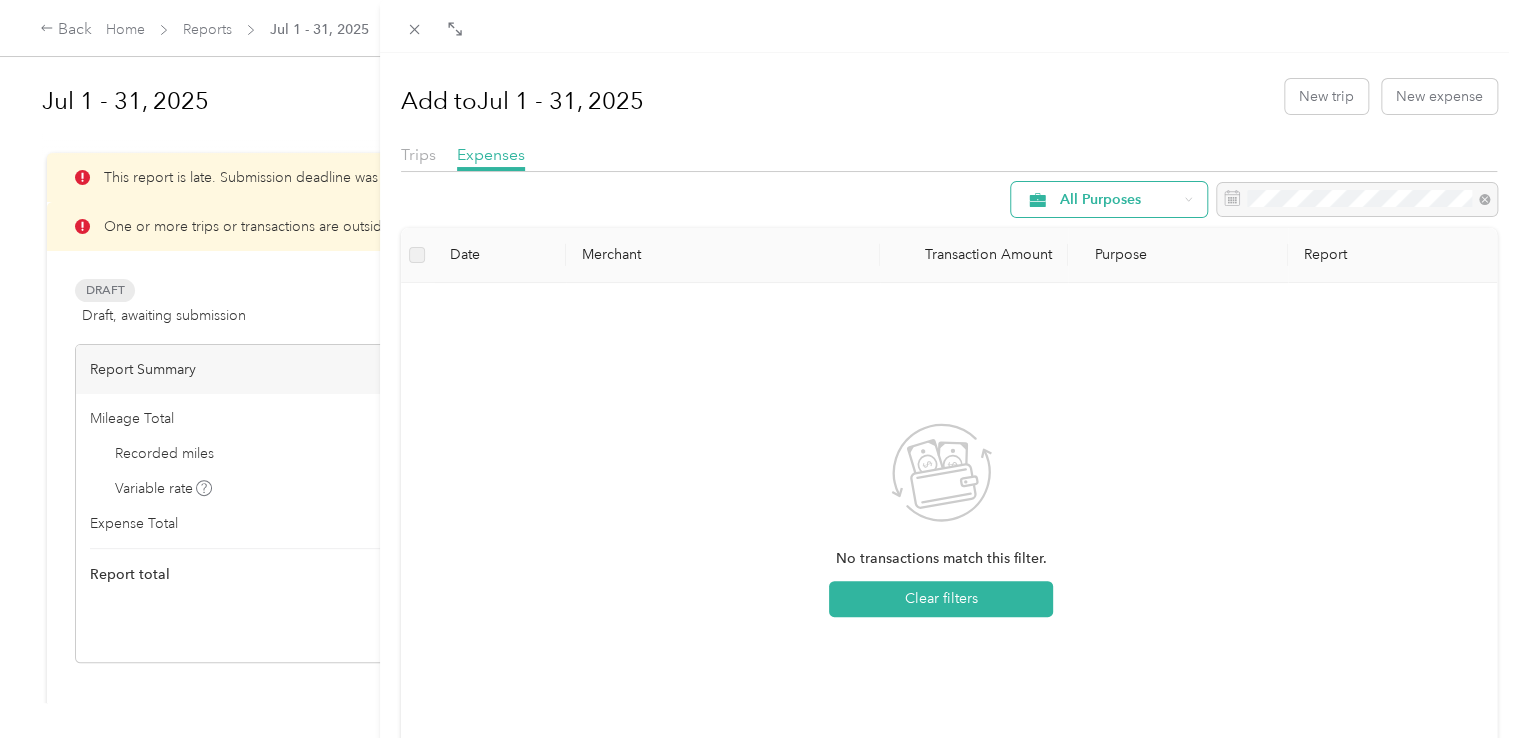 click on "All Purposes" at bounding box center [1109, 199] 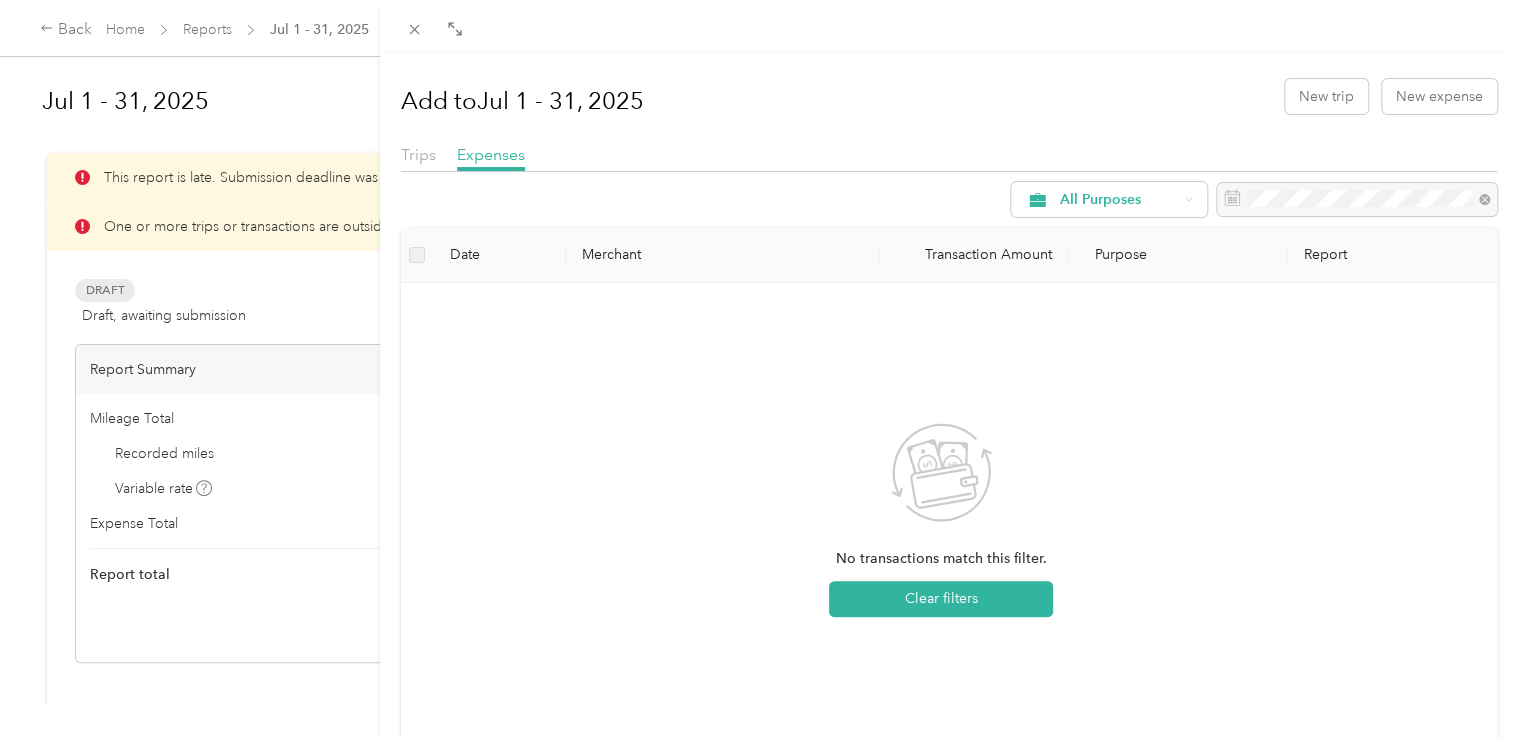 click on "Drag to resize Click to close Add to  Jul 1 - 31, 2025 New trip New expense Trips Expenses All Purposes Date Merchant Transaction Amount Purpose Report             No transactions match this filter. Clear filters All Purposes Unclassified Holstein Group Personal" at bounding box center [754, 738] 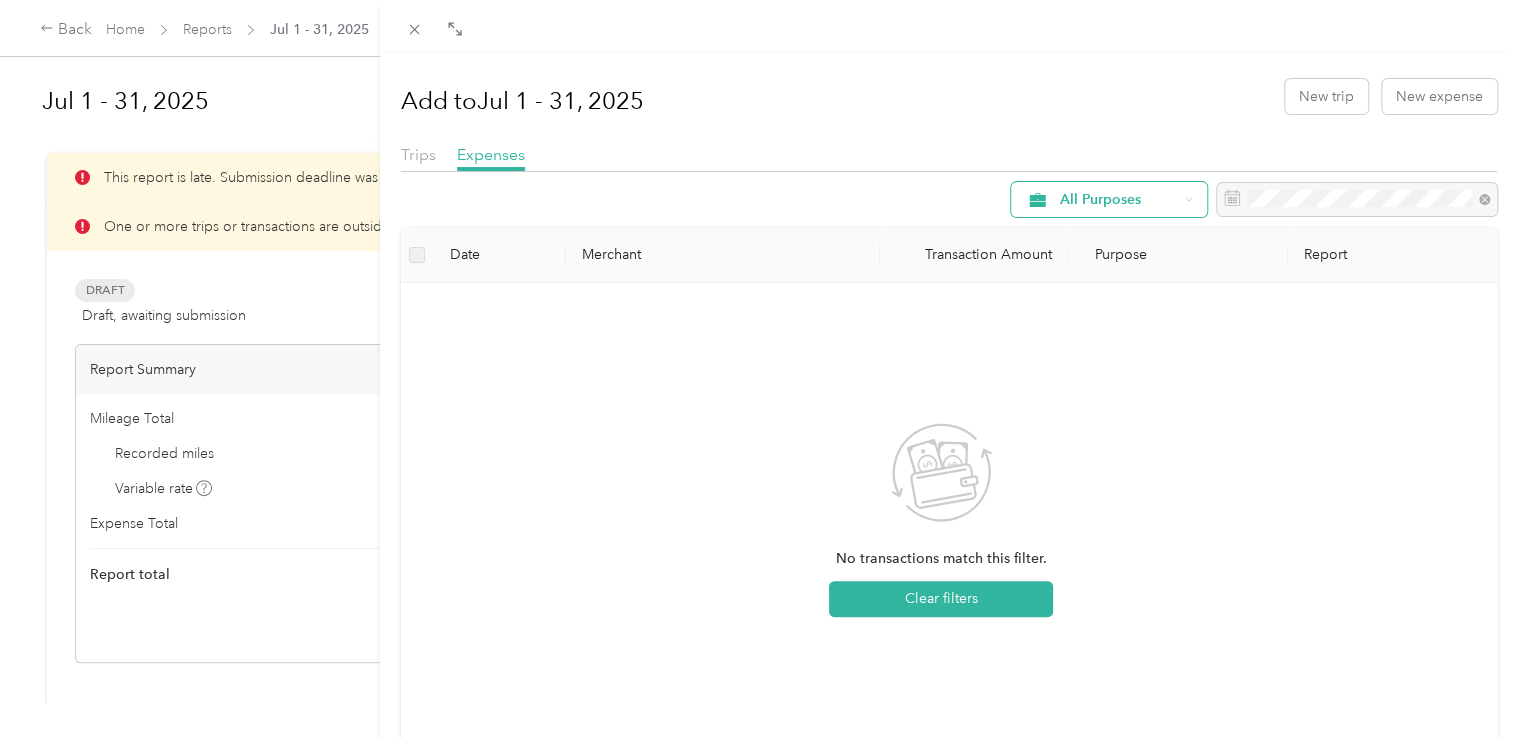 click on "All Purposes" at bounding box center [1118, 200] 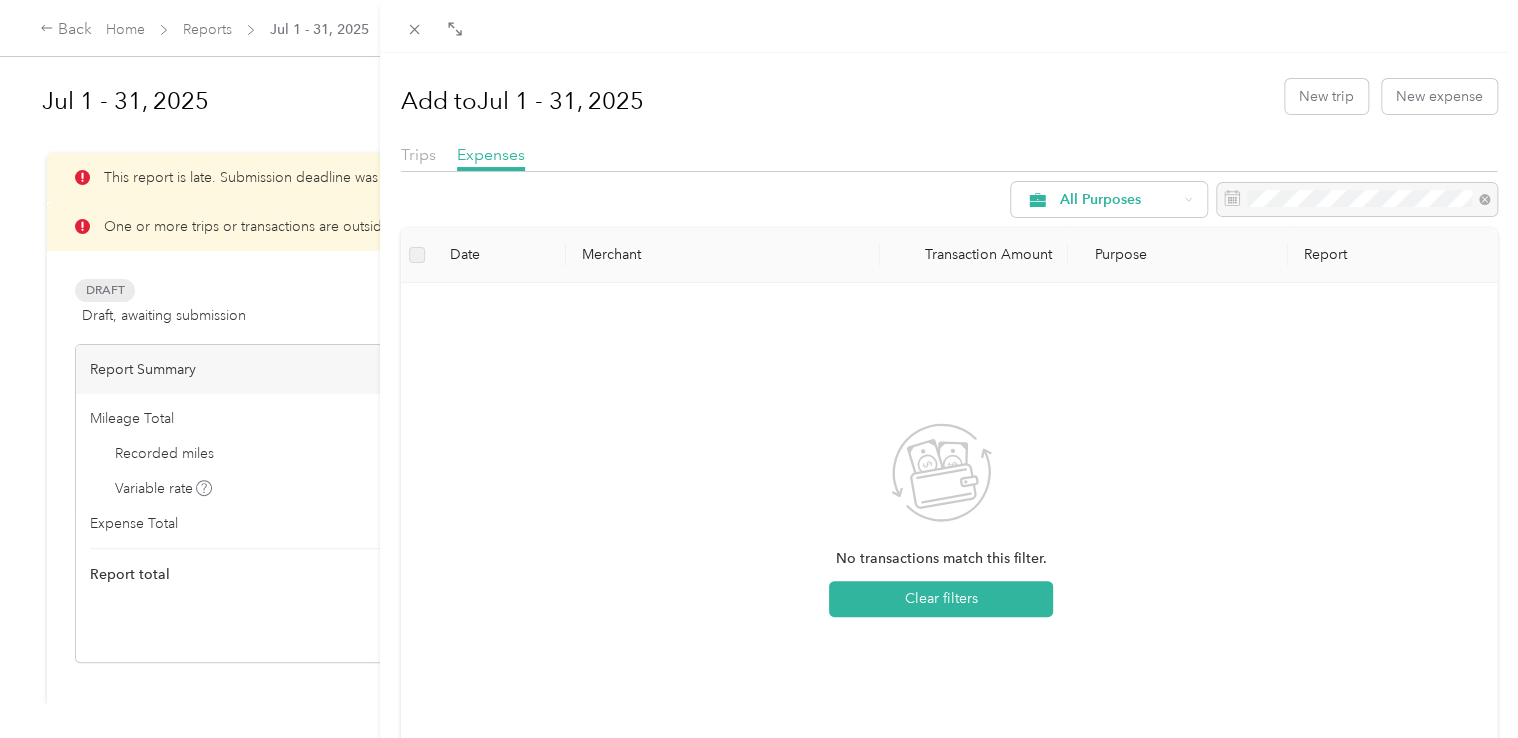 click on "Holstein Group" at bounding box center (1110, 295) 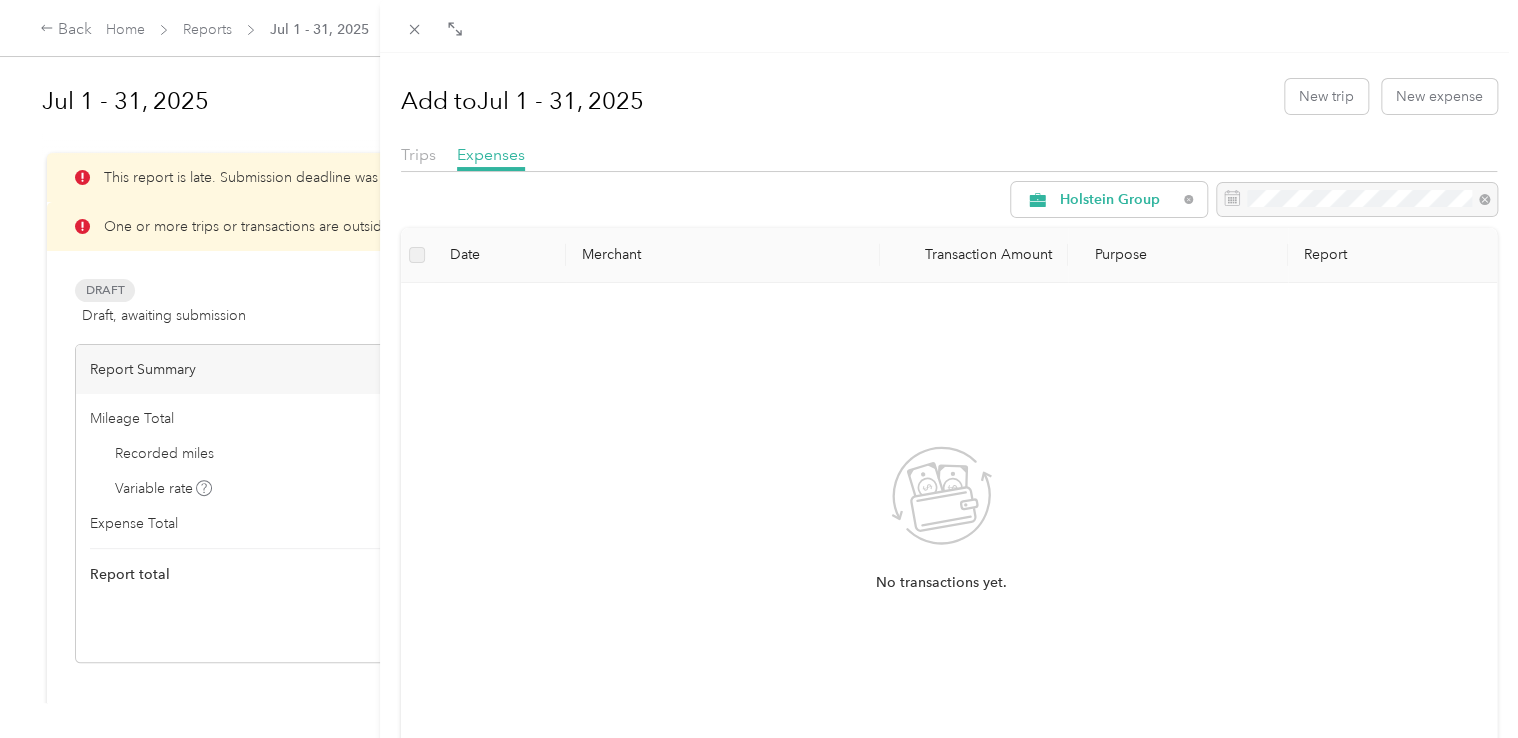 click on "No transactions yet." at bounding box center [941, 537] 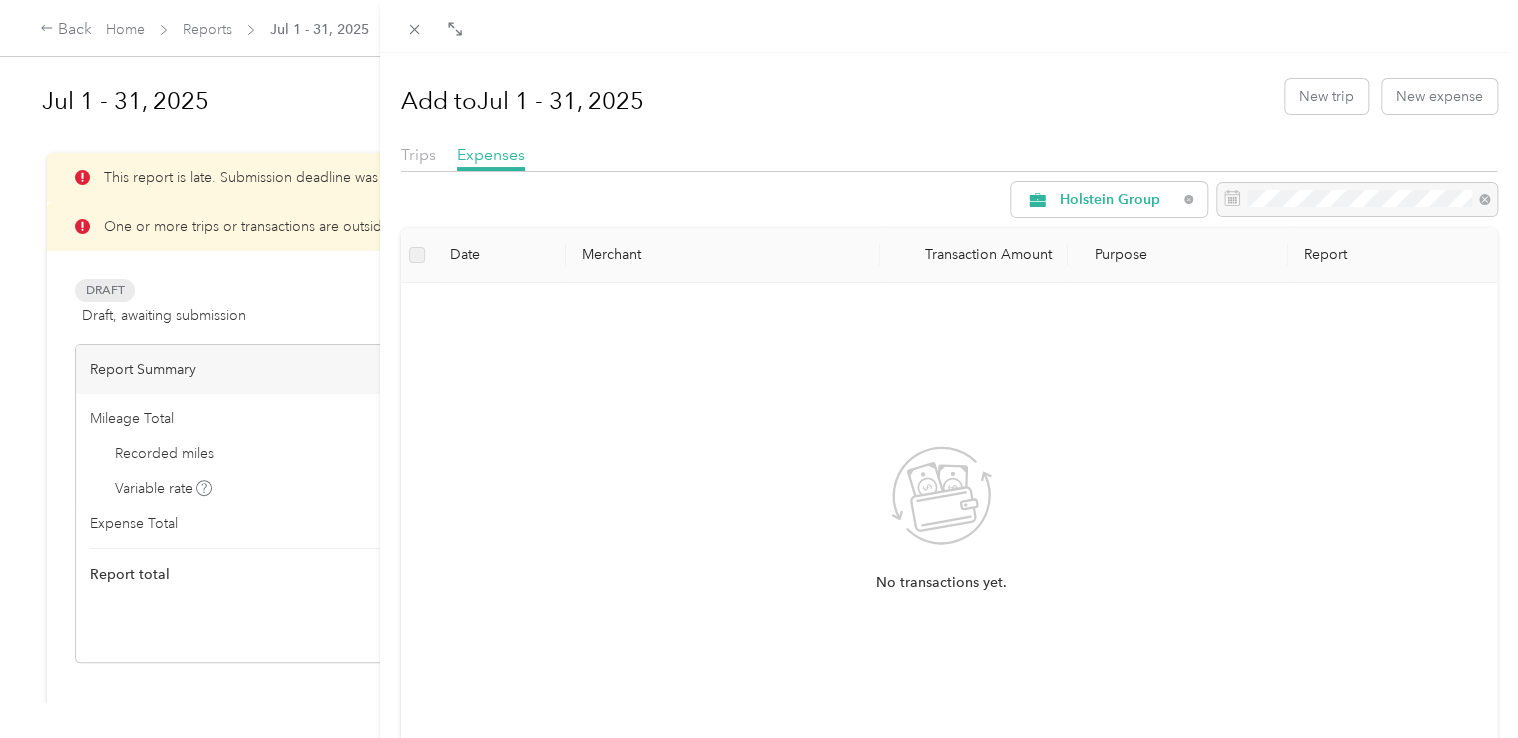 click on "No transactions yet." at bounding box center (941, 537) 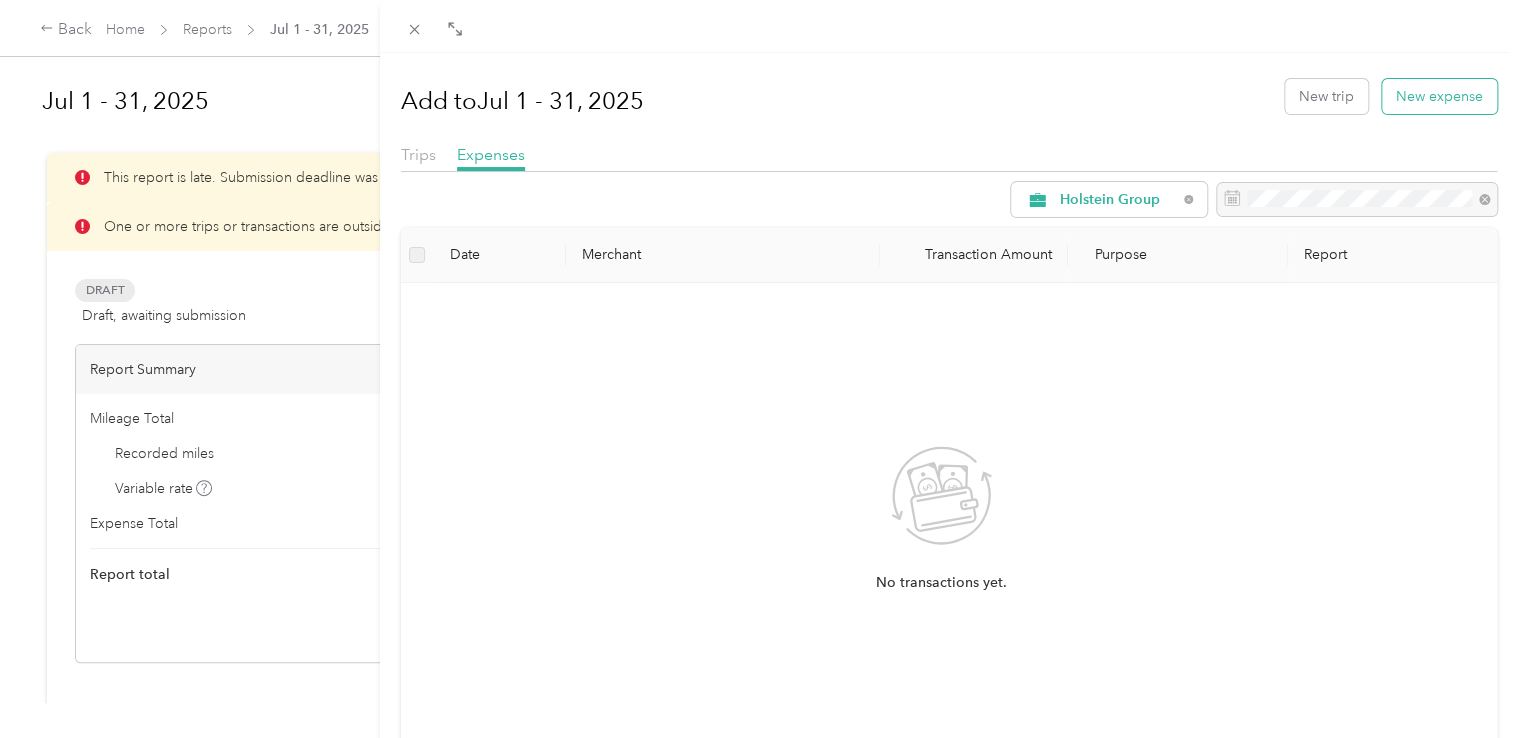 click on "New expense" at bounding box center (1439, 96) 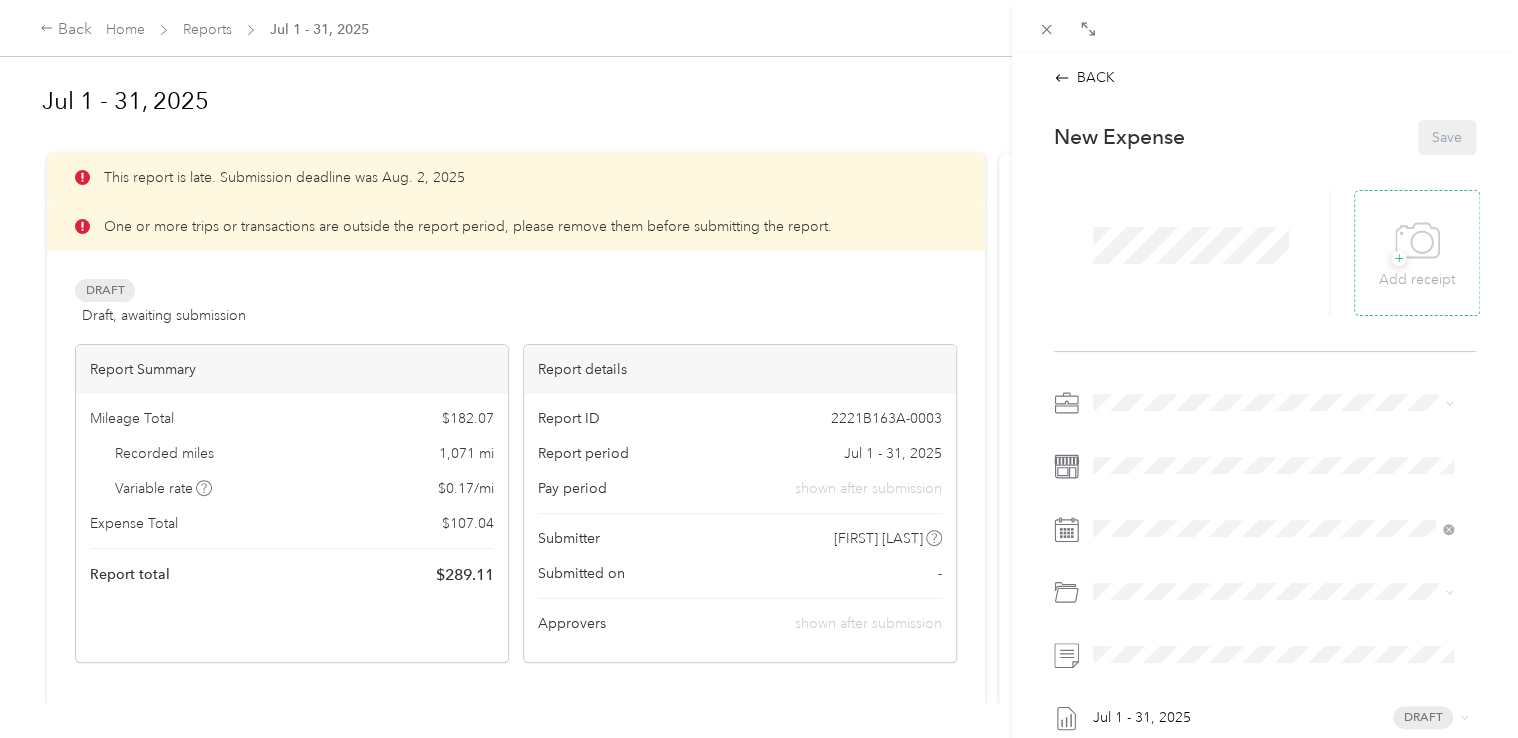 click 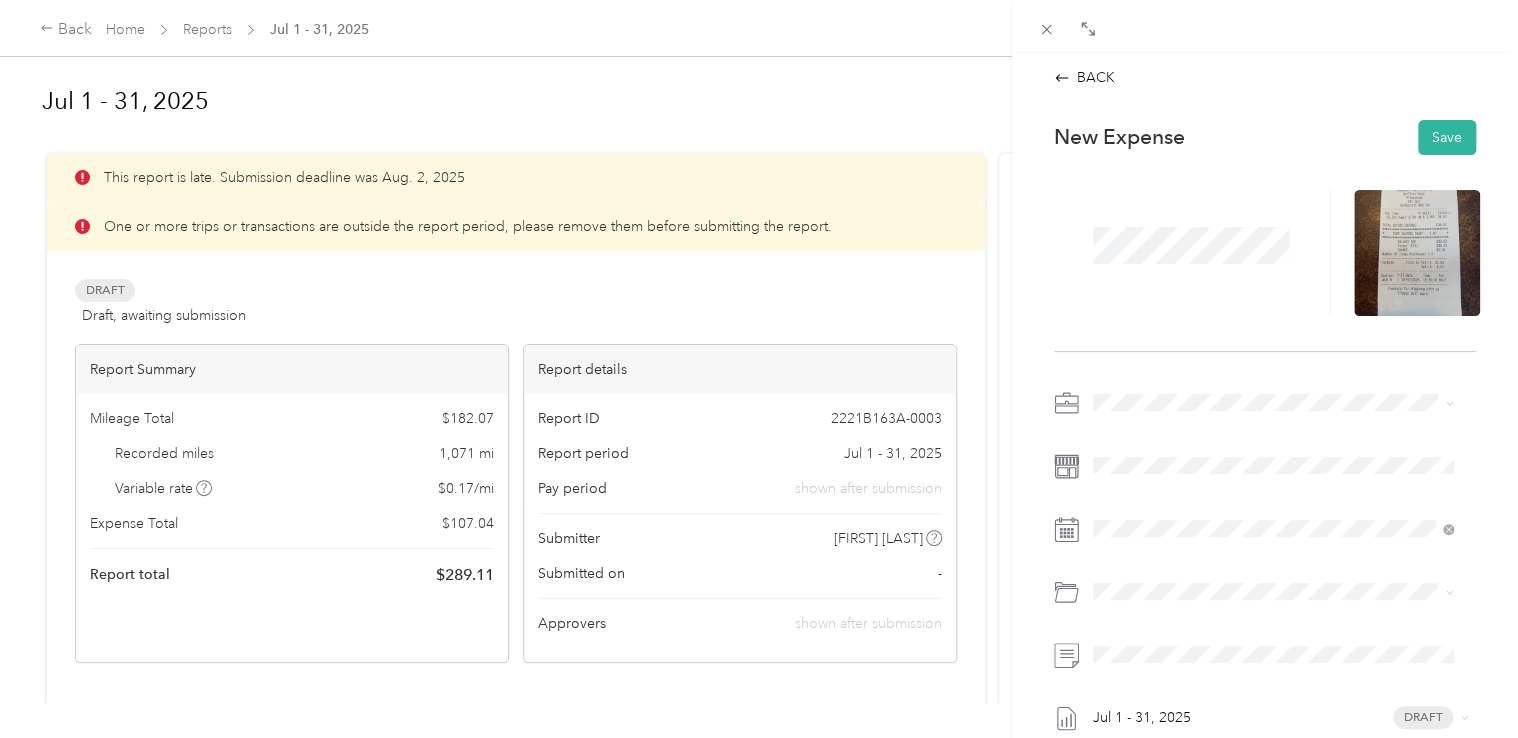 click 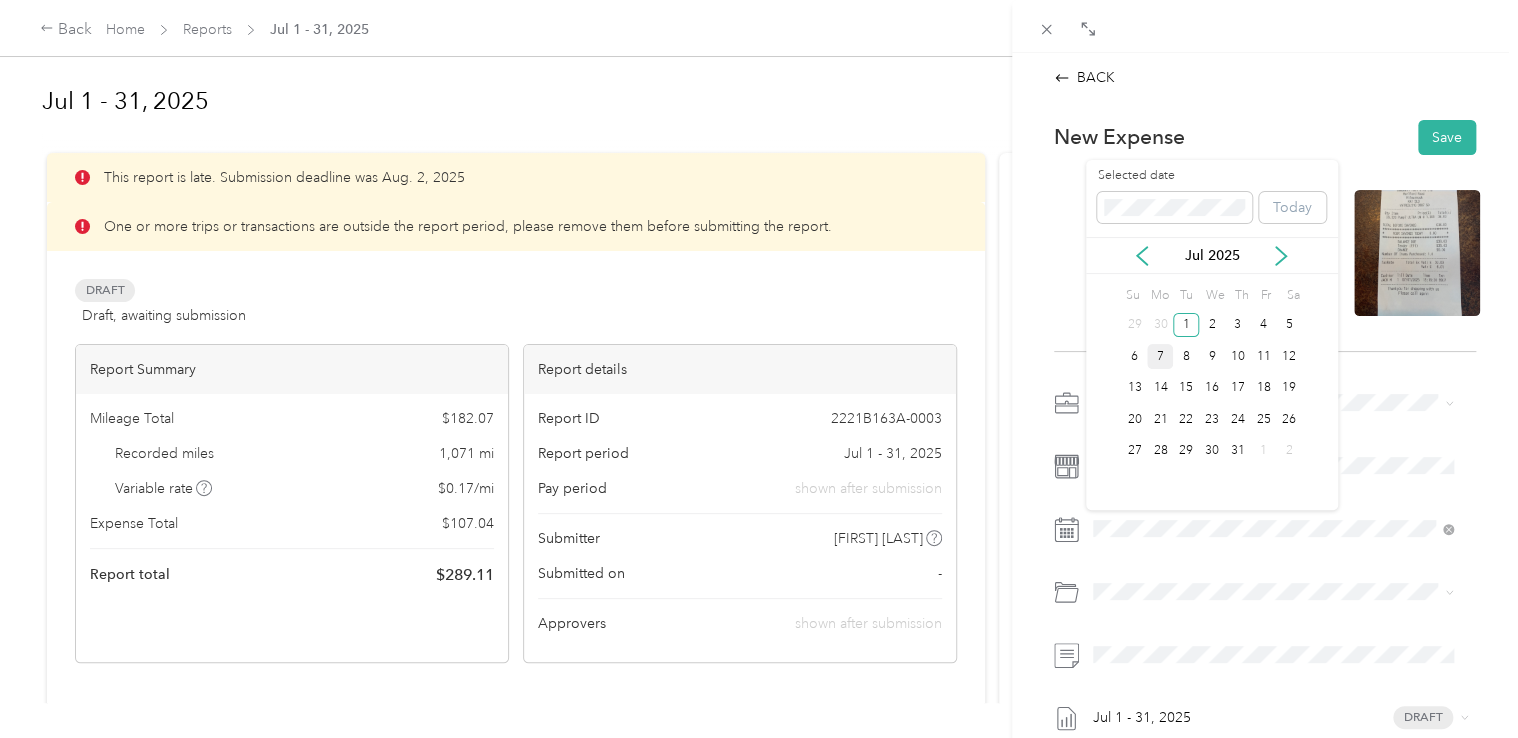 click on "7" at bounding box center [1160, 356] 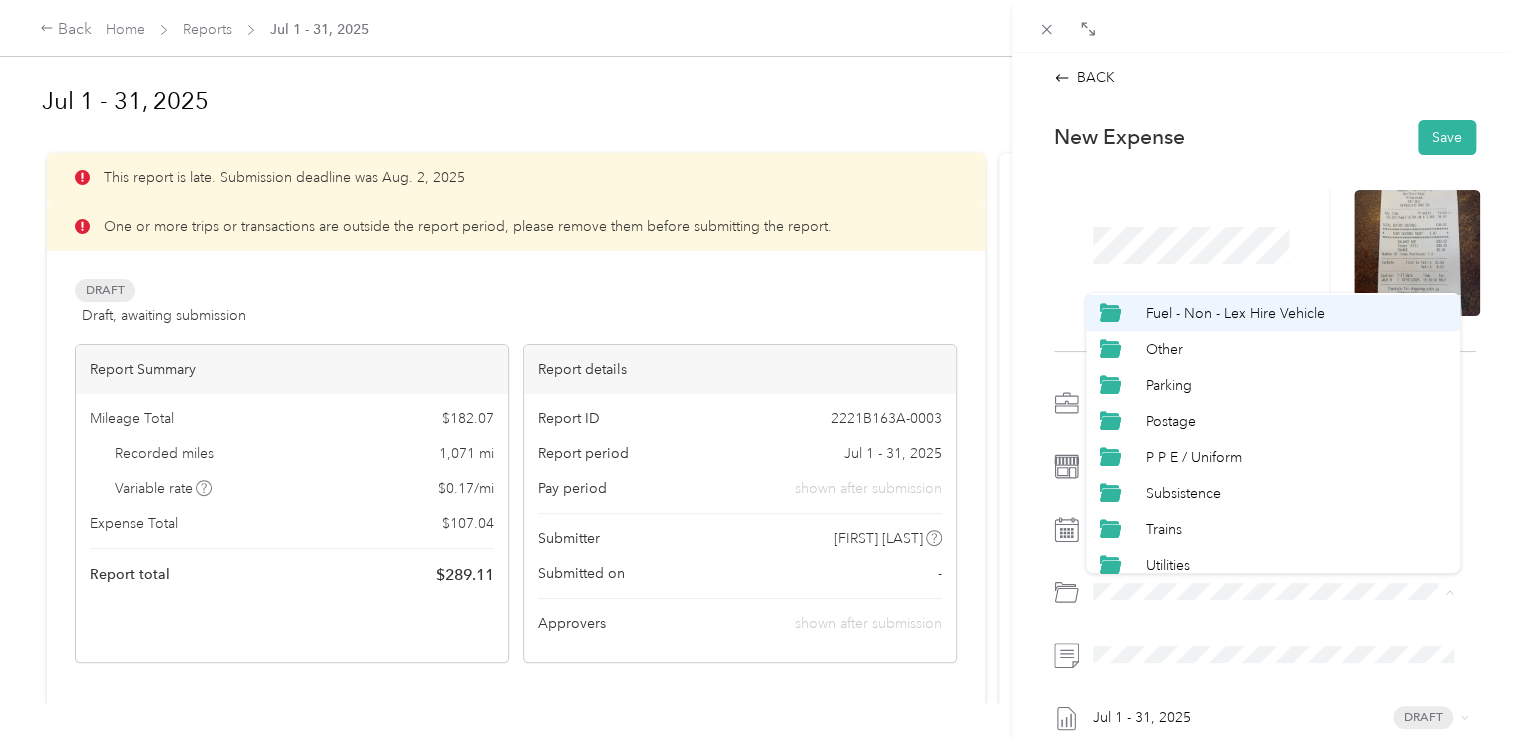 scroll, scrollTop: 157, scrollLeft: 0, axis: vertical 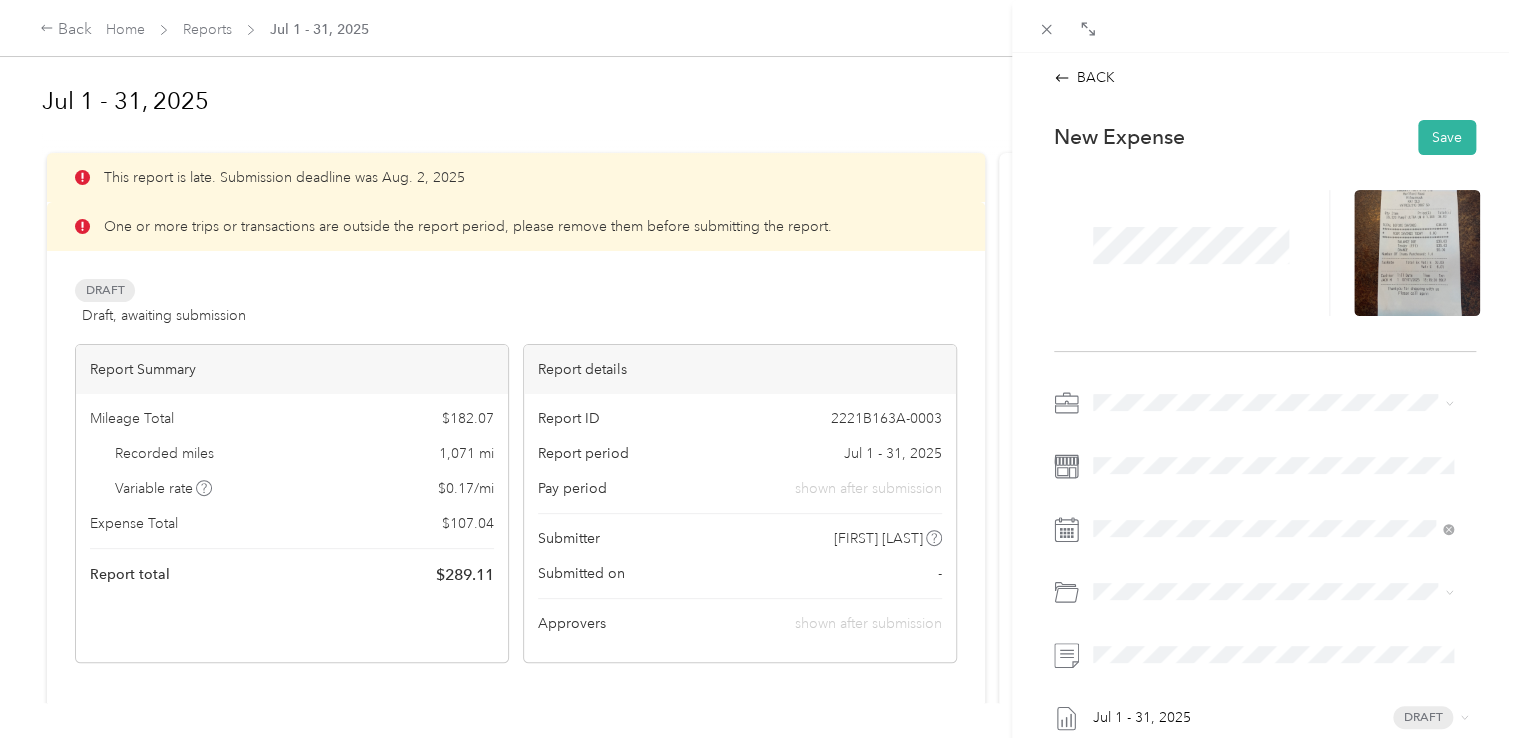 click on "Category Accommodation Car Wash Flights Fuel - Non - Lex Hire Vehicle Other Parking Postage P P E / Uniform Subsistence Trains Utilities" at bounding box center (1273, 422) 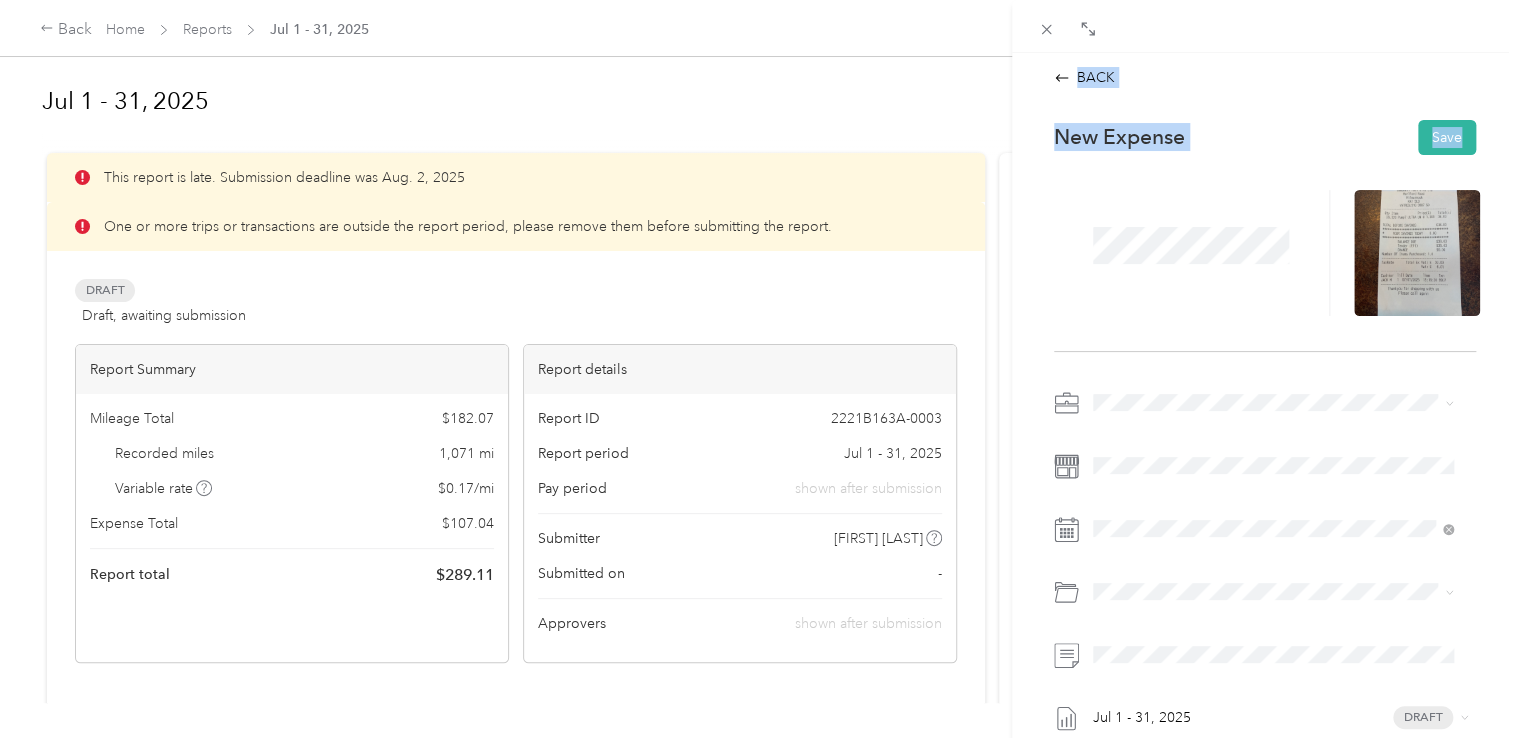 scroll, scrollTop: 13, scrollLeft: 0, axis: vertical 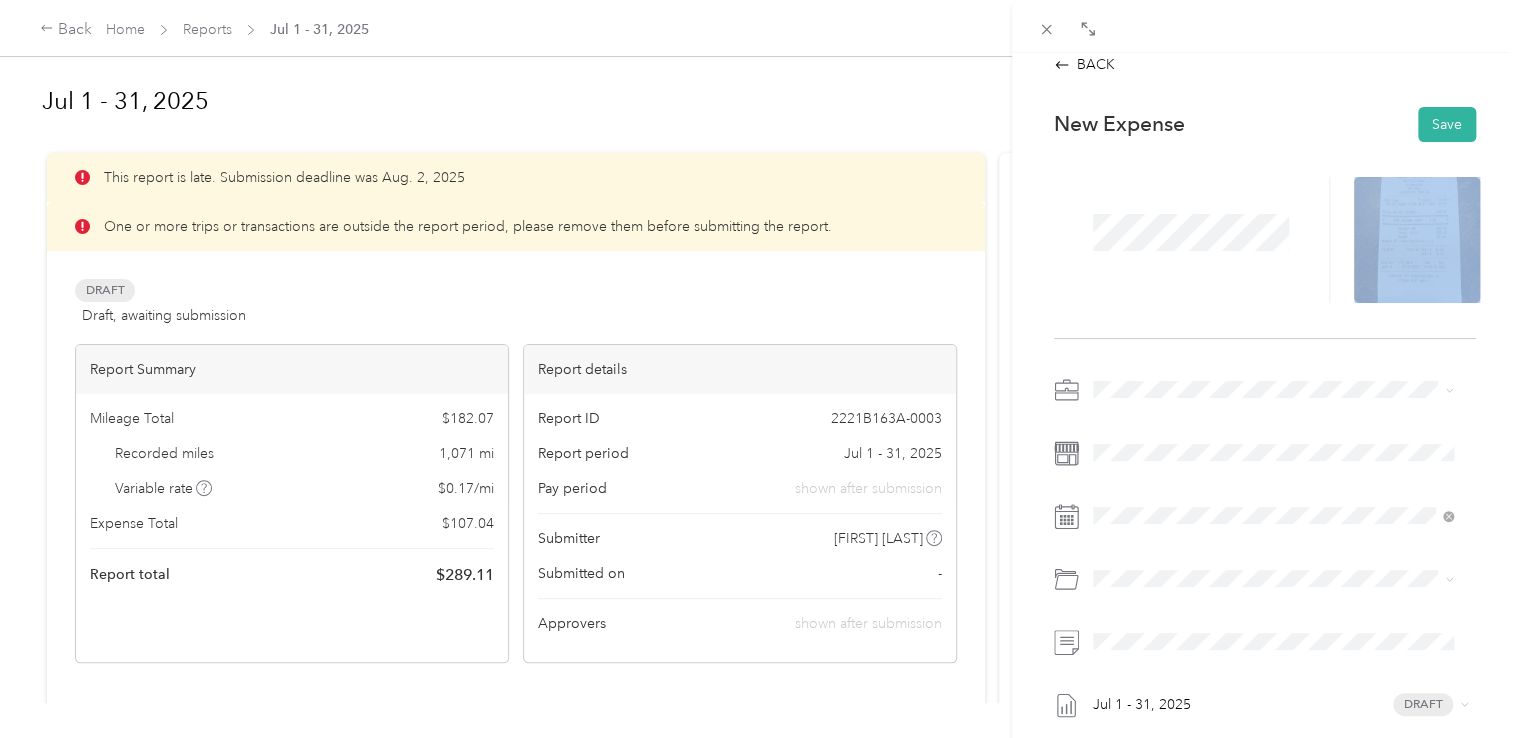 drag, startPoint x: 1186, startPoint y: 311, endPoint x: 1160, endPoint y: 541, distance: 231.4649 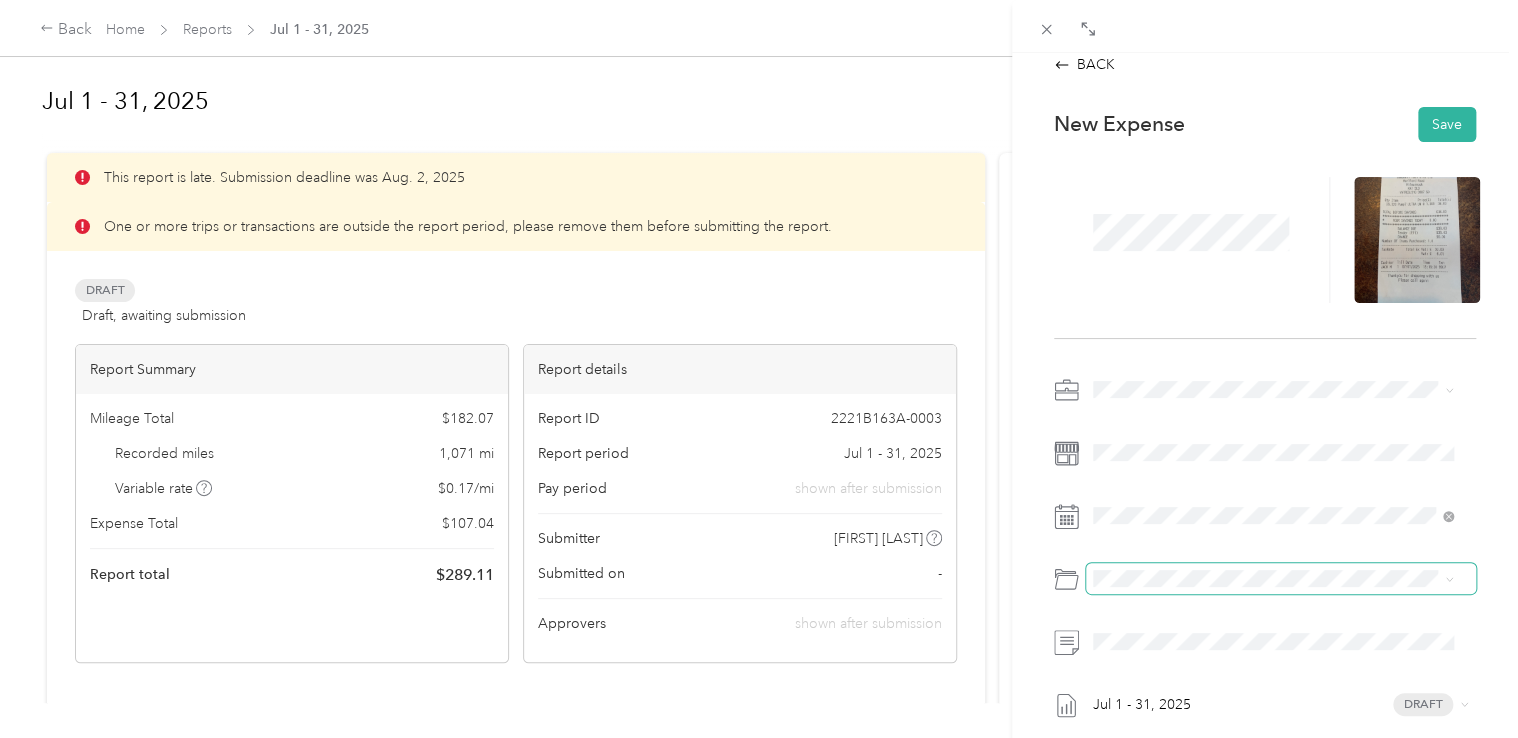drag, startPoint x: 1160, startPoint y: 541, endPoint x: 1155, endPoint y: 591, distance: 50.24938 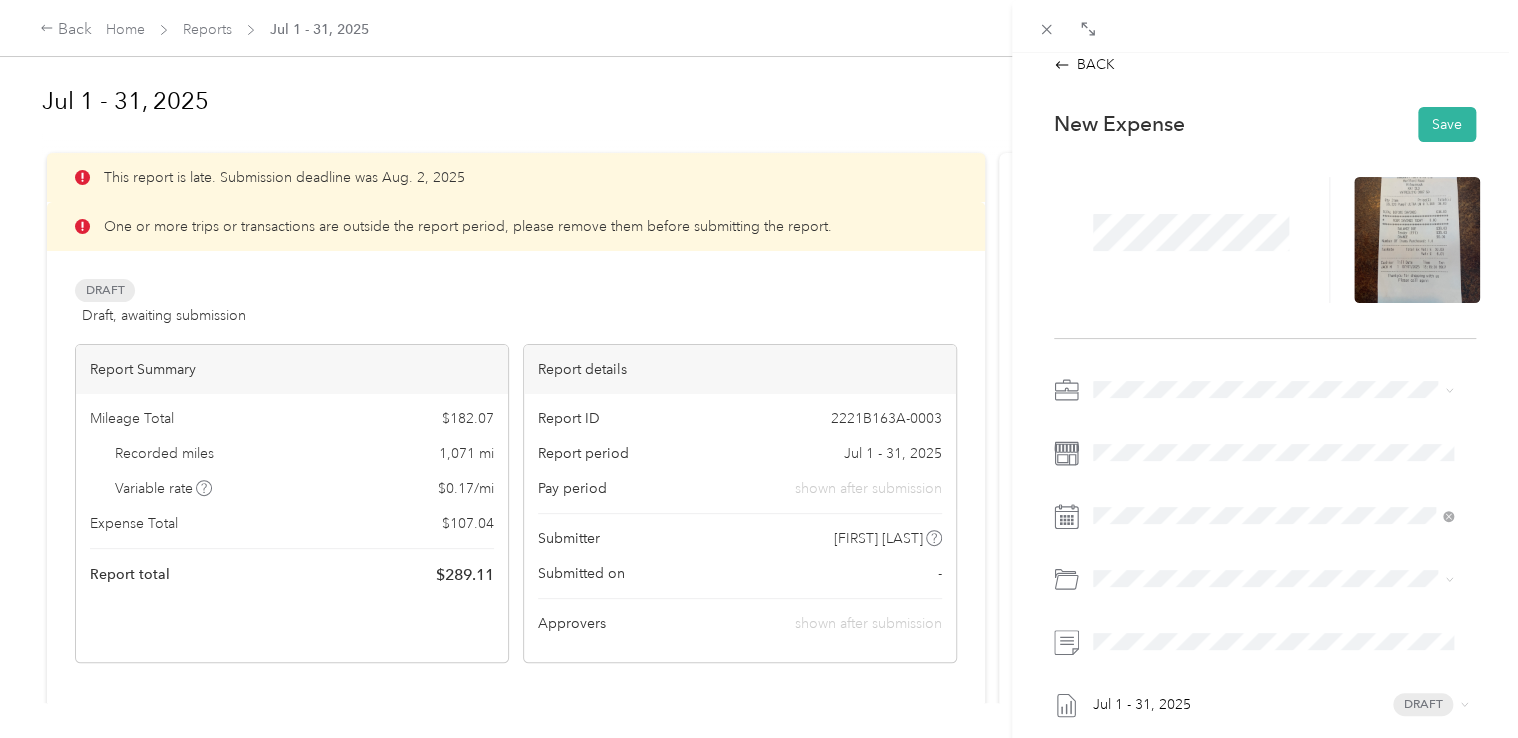 click on "Category Accommodation Car Wash Flights Fuel - Non - Lex Hire Vehicle Other Parking Postage P P E / Uniform Subsistence Trains Utilities" at bounding box center (1273, 409) 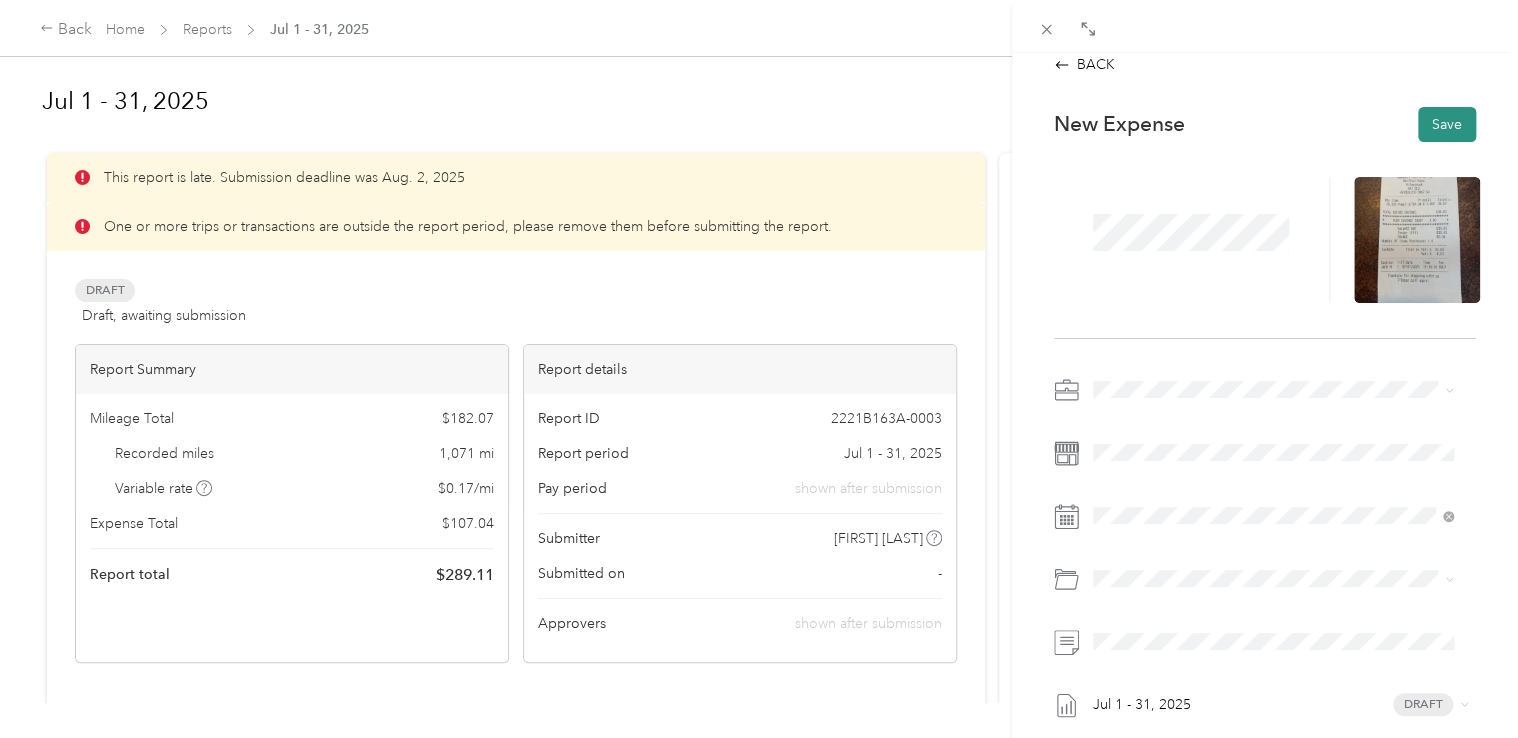 click on "Save" at bounding box center [1447, 124] 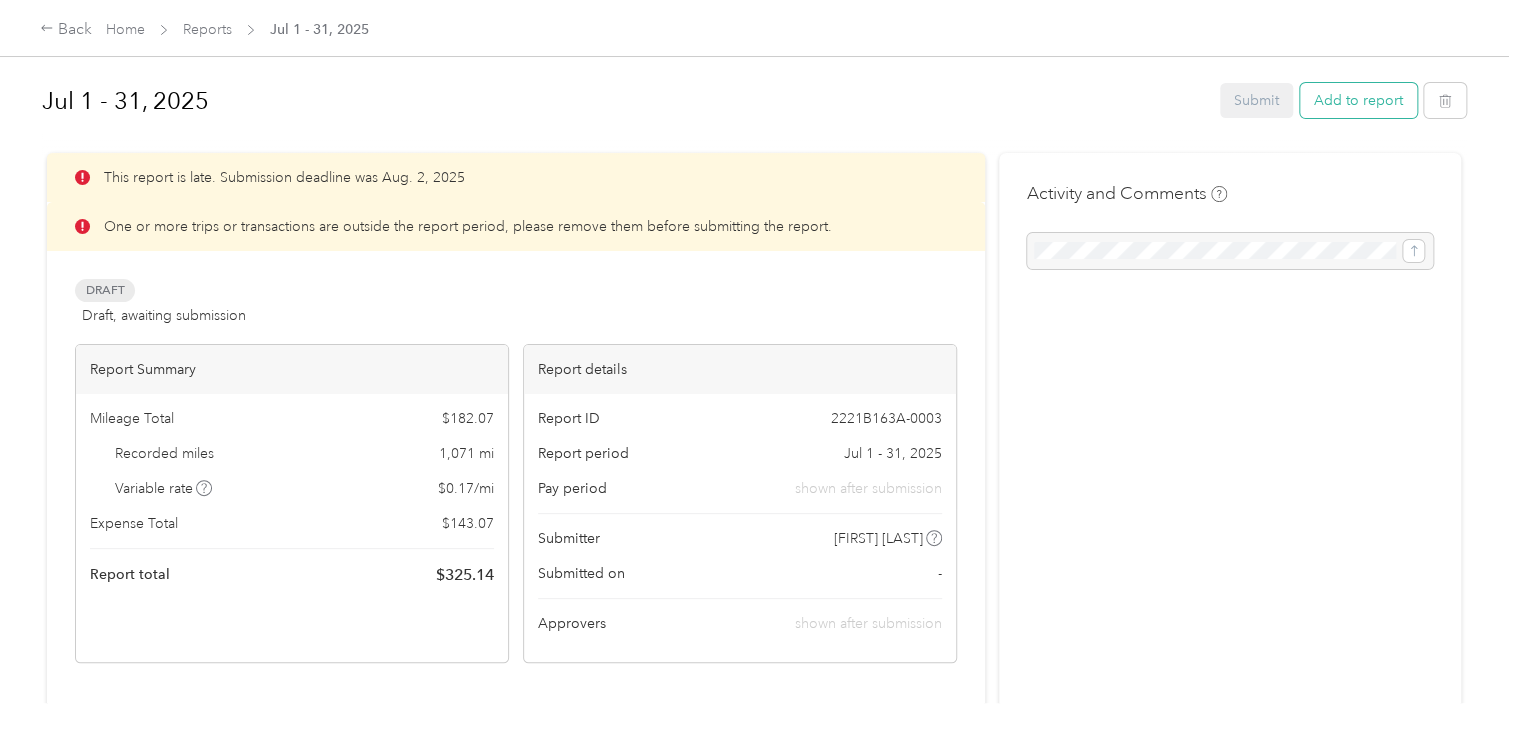 click on "Add to report" at bounding box center [1358, 100] 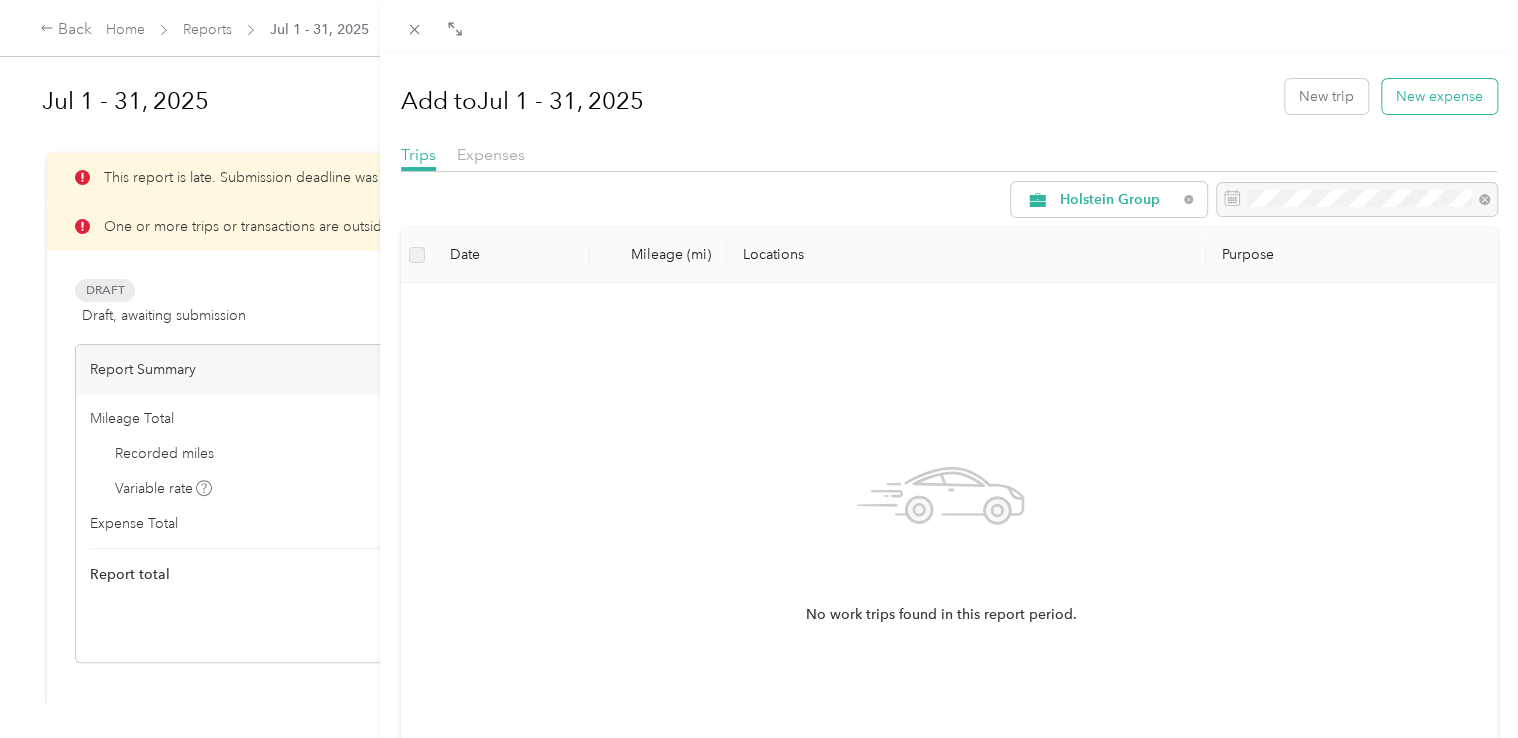 click on "New expense" at bounding box center (1439, 96) 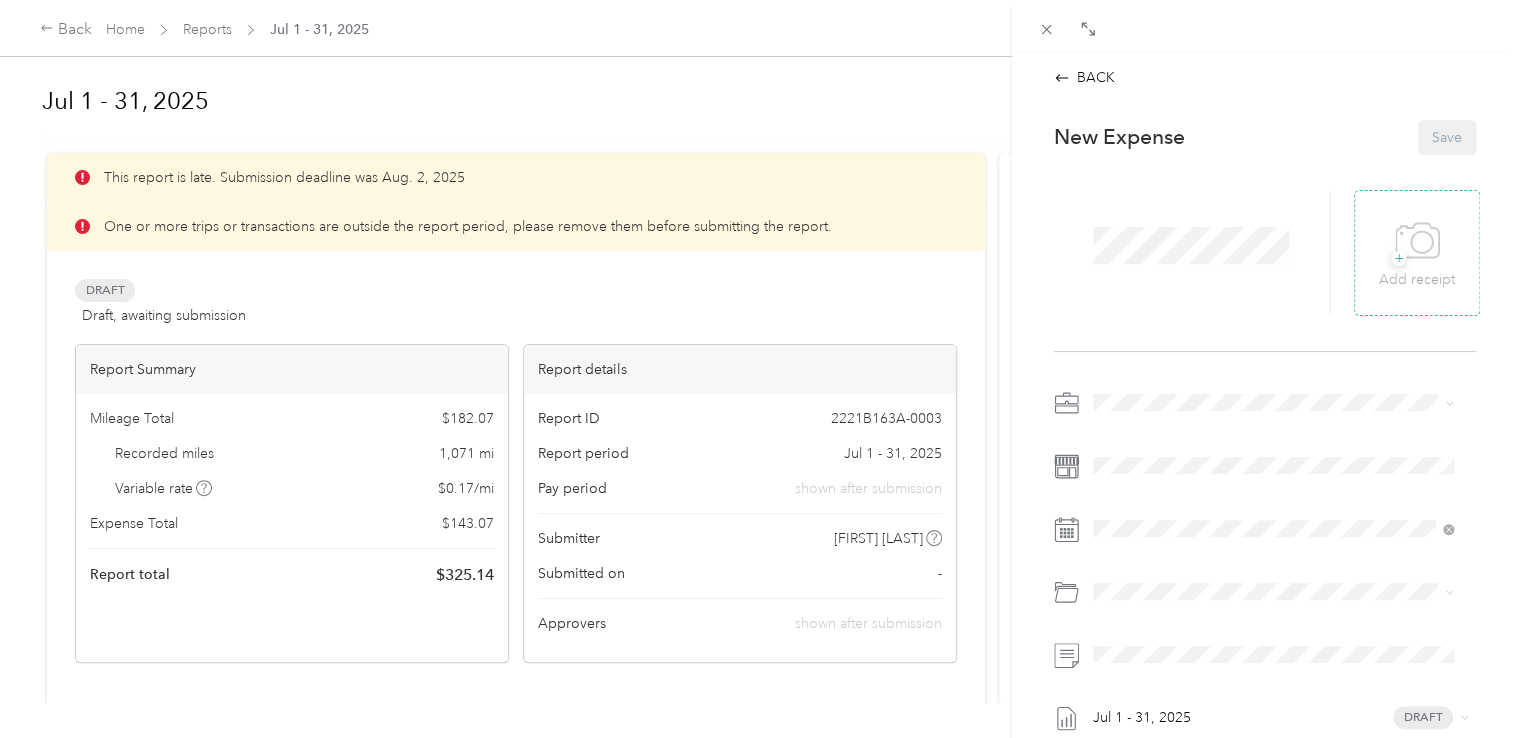 click 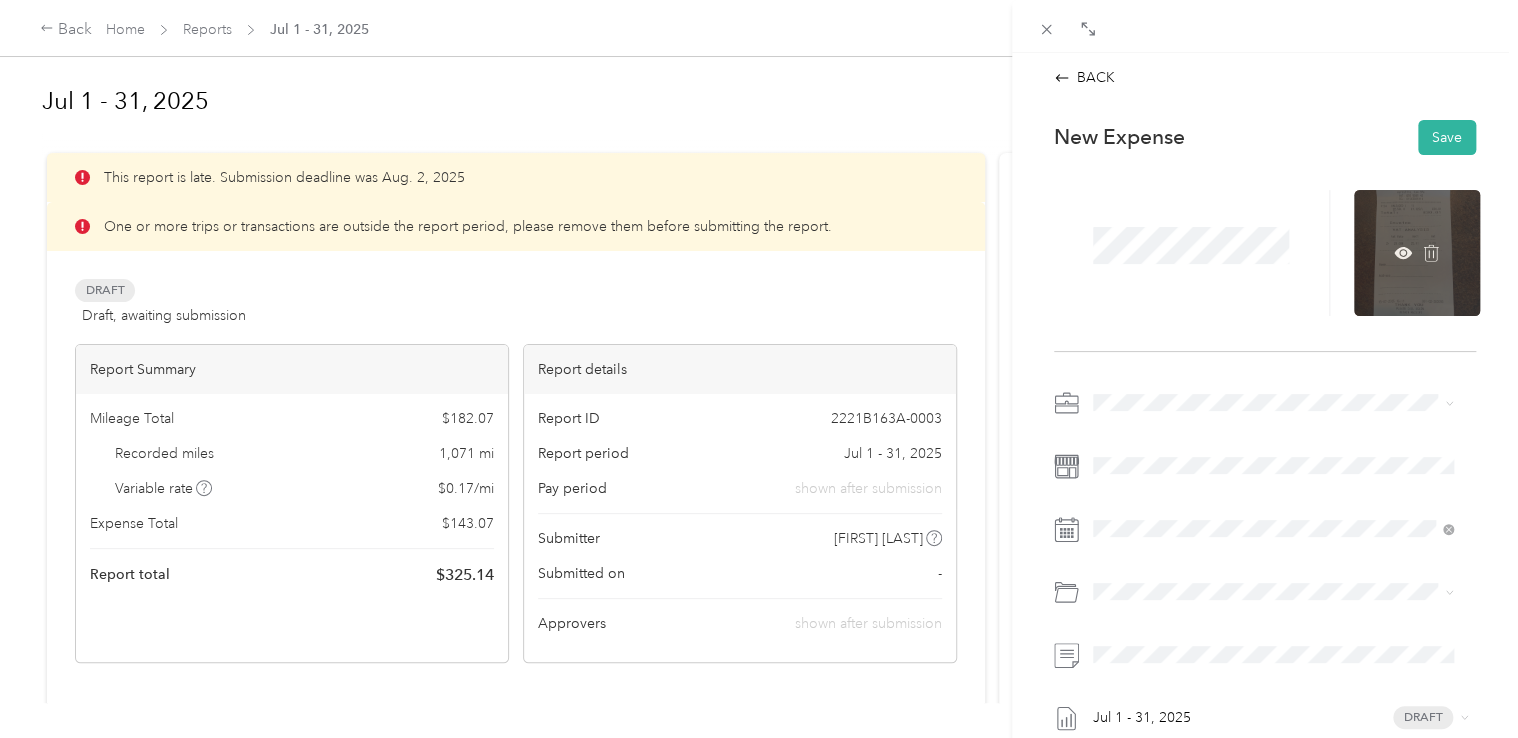 click at bounding box center [1417, 253] 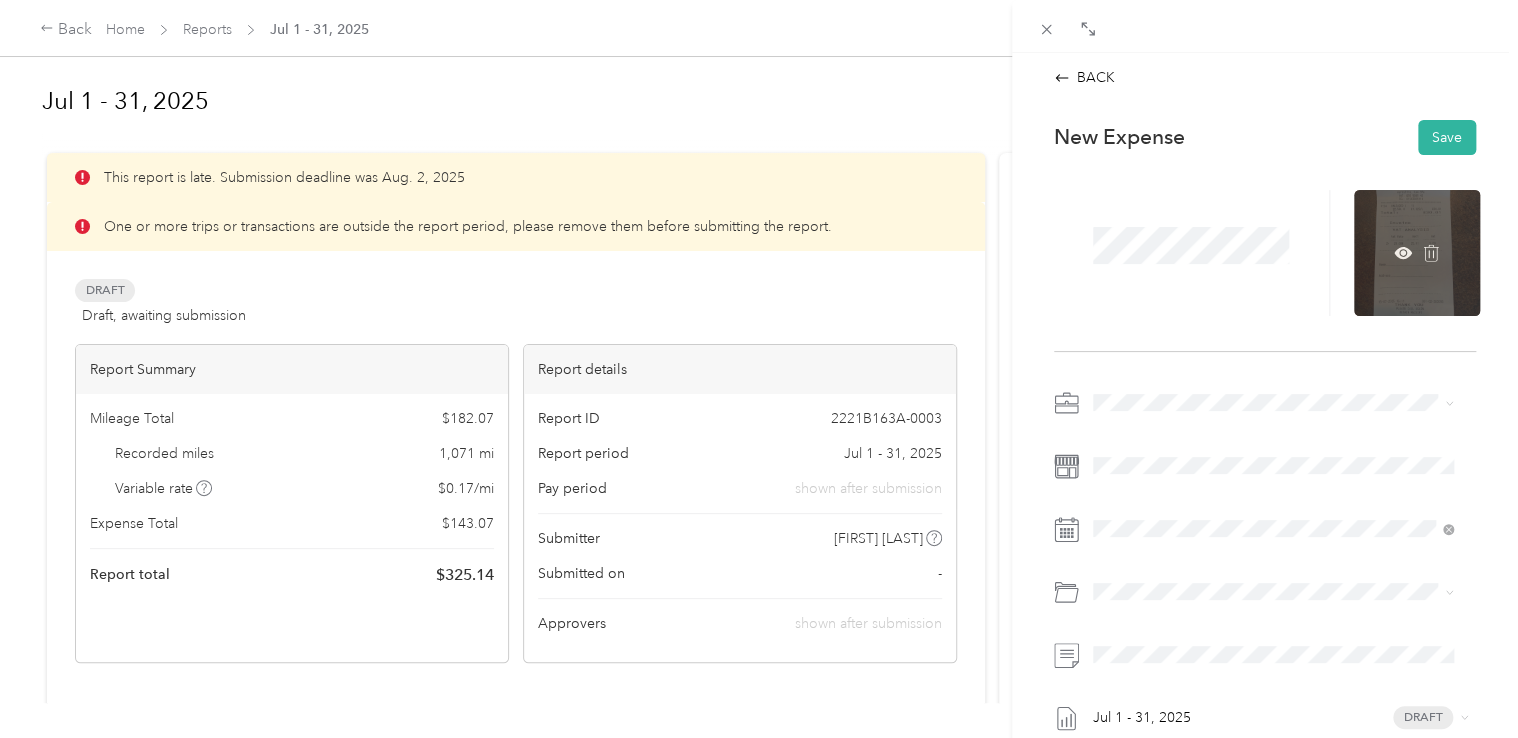 click at bounding box center (1417, 253) 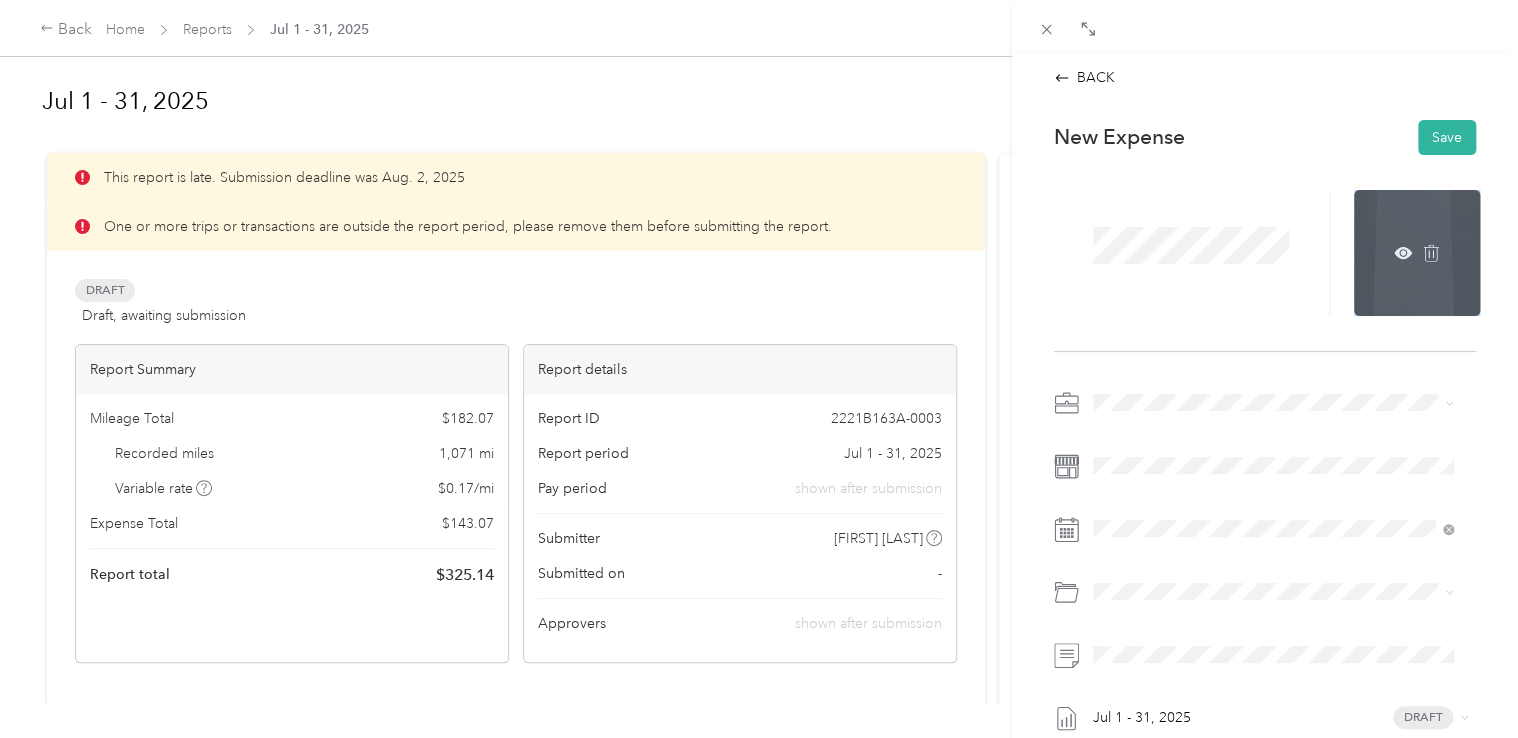 click at bounding box center [1417, 253] 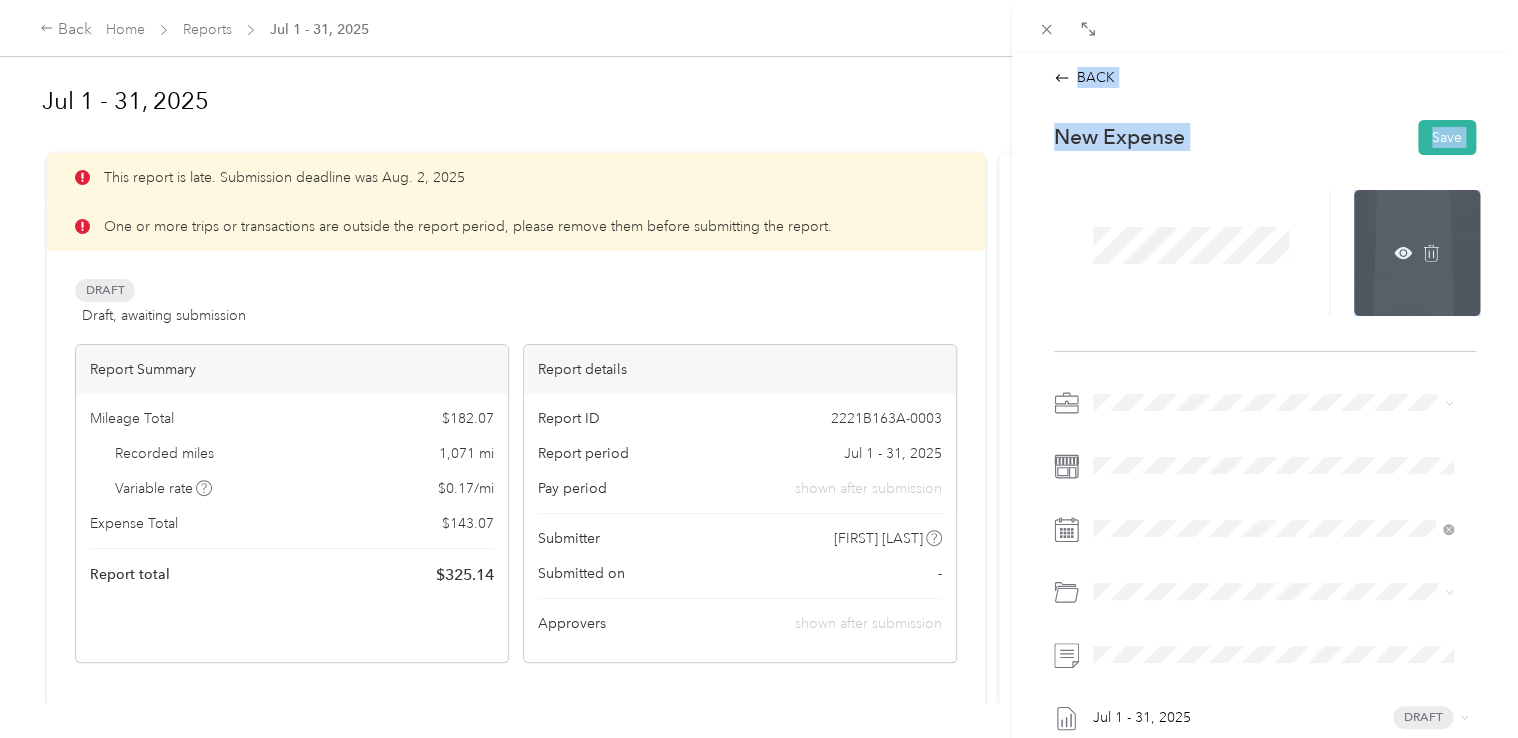 drag, startPoint x: 1389, startPoint y: 242, endPoint x: 1422, endPoint y: 265, distance: 40.22437 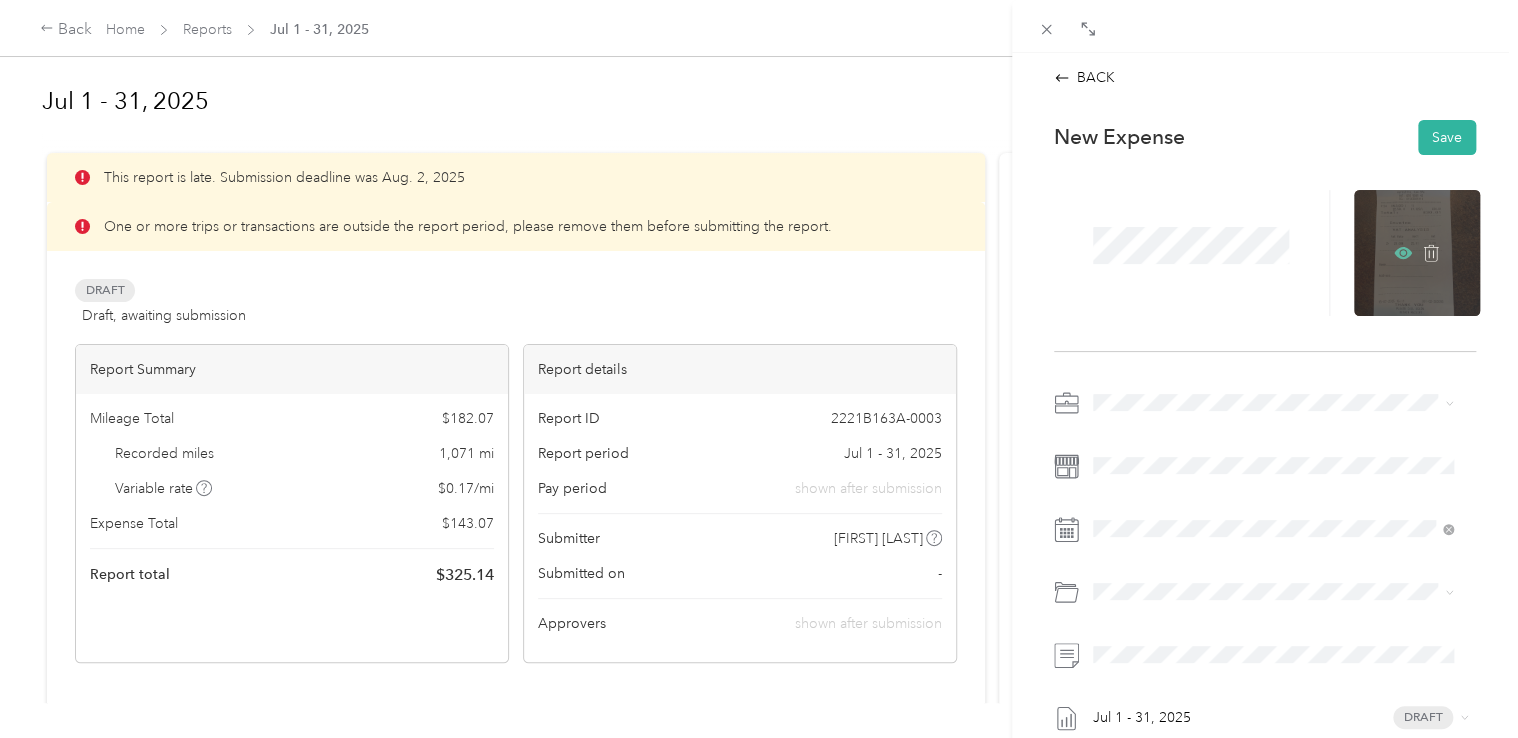 click 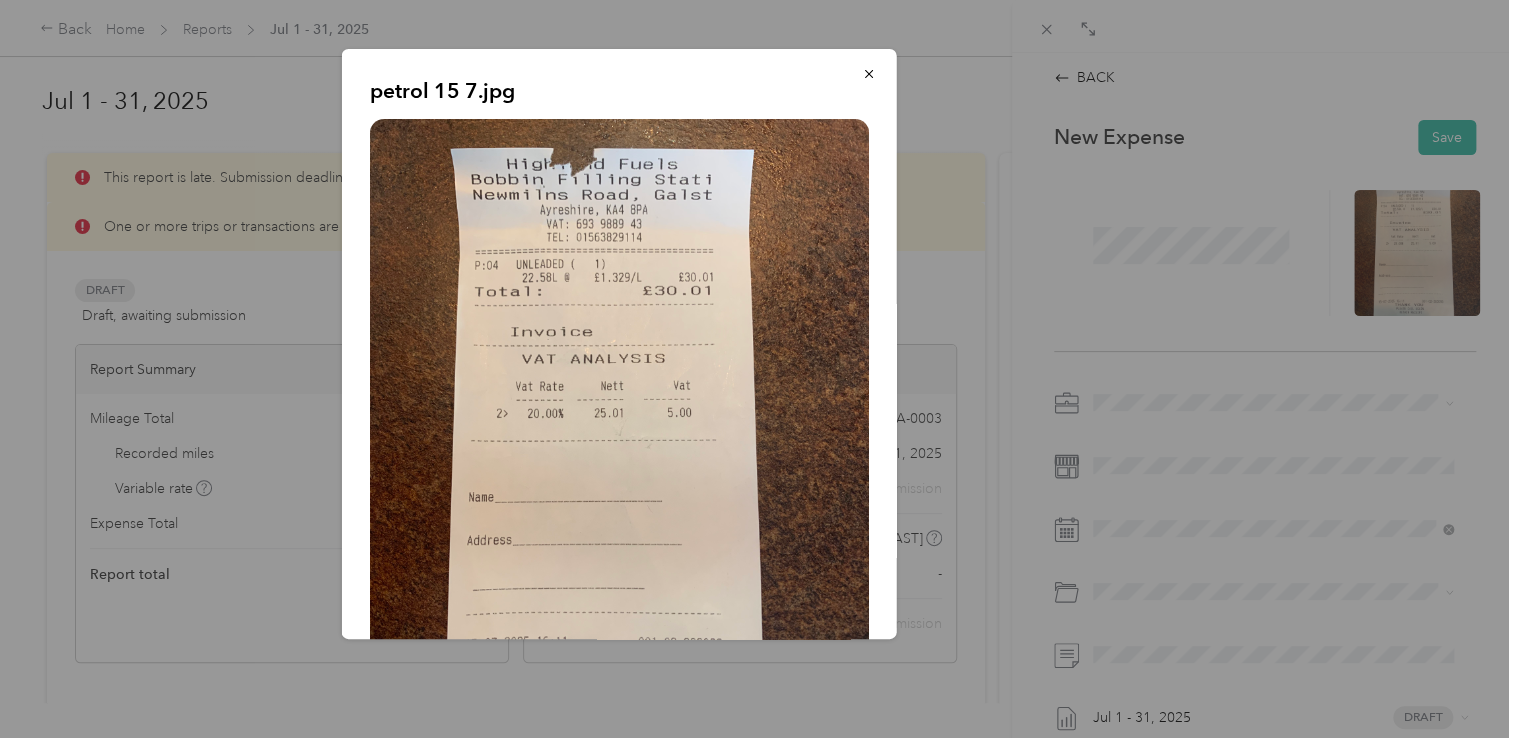 scroll, scrollTop: 0, scrollLeft: 0, axis: both 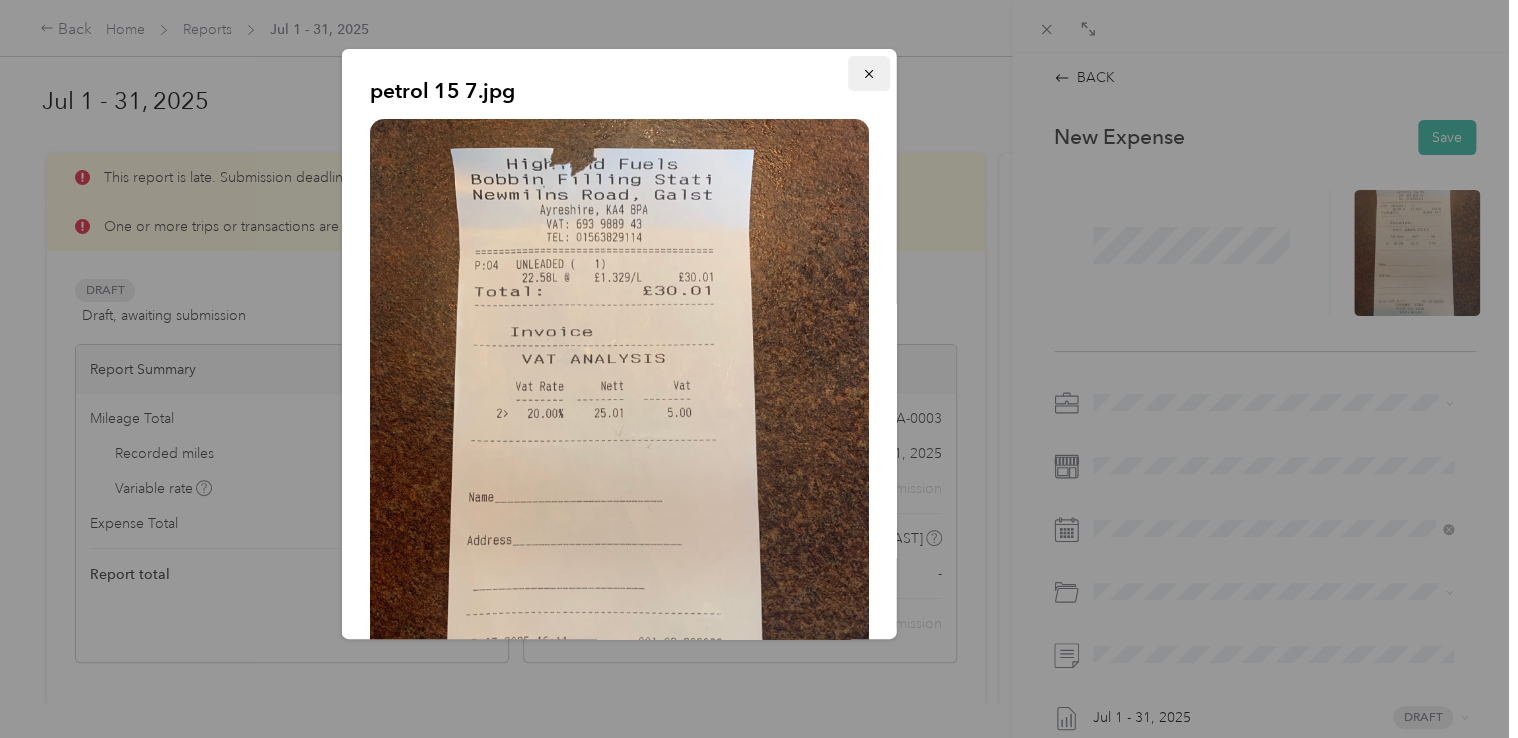 click 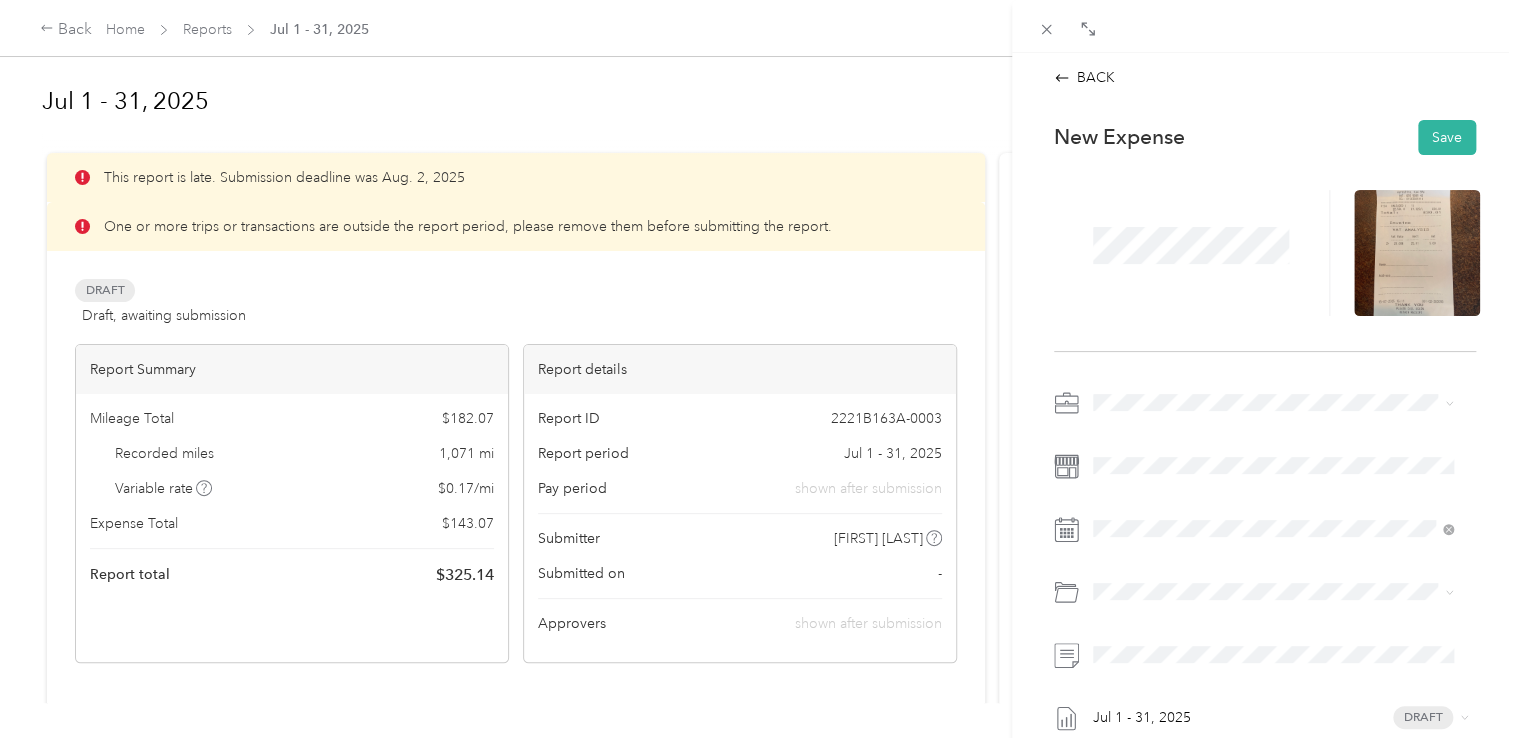 click at bounding box center [1191, 246] 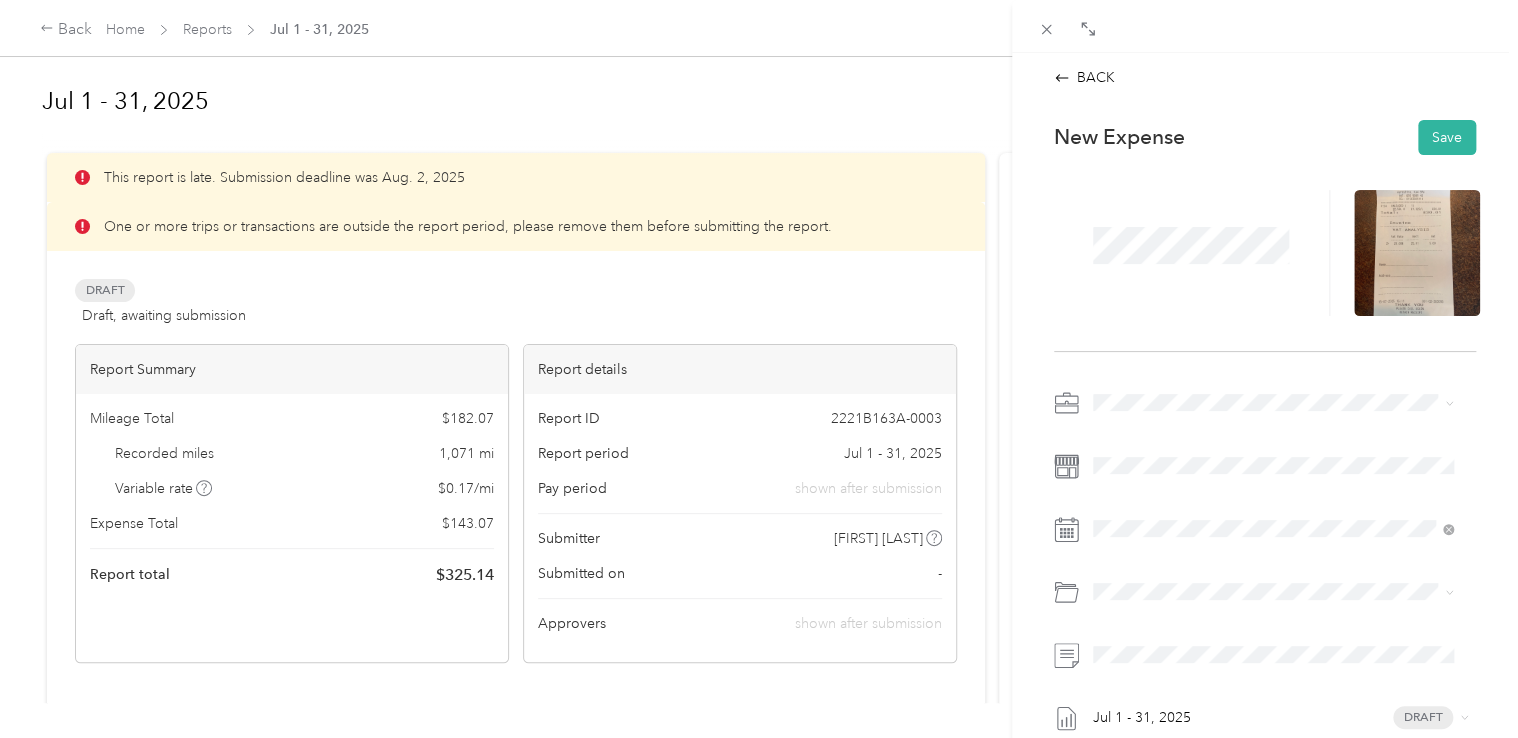click 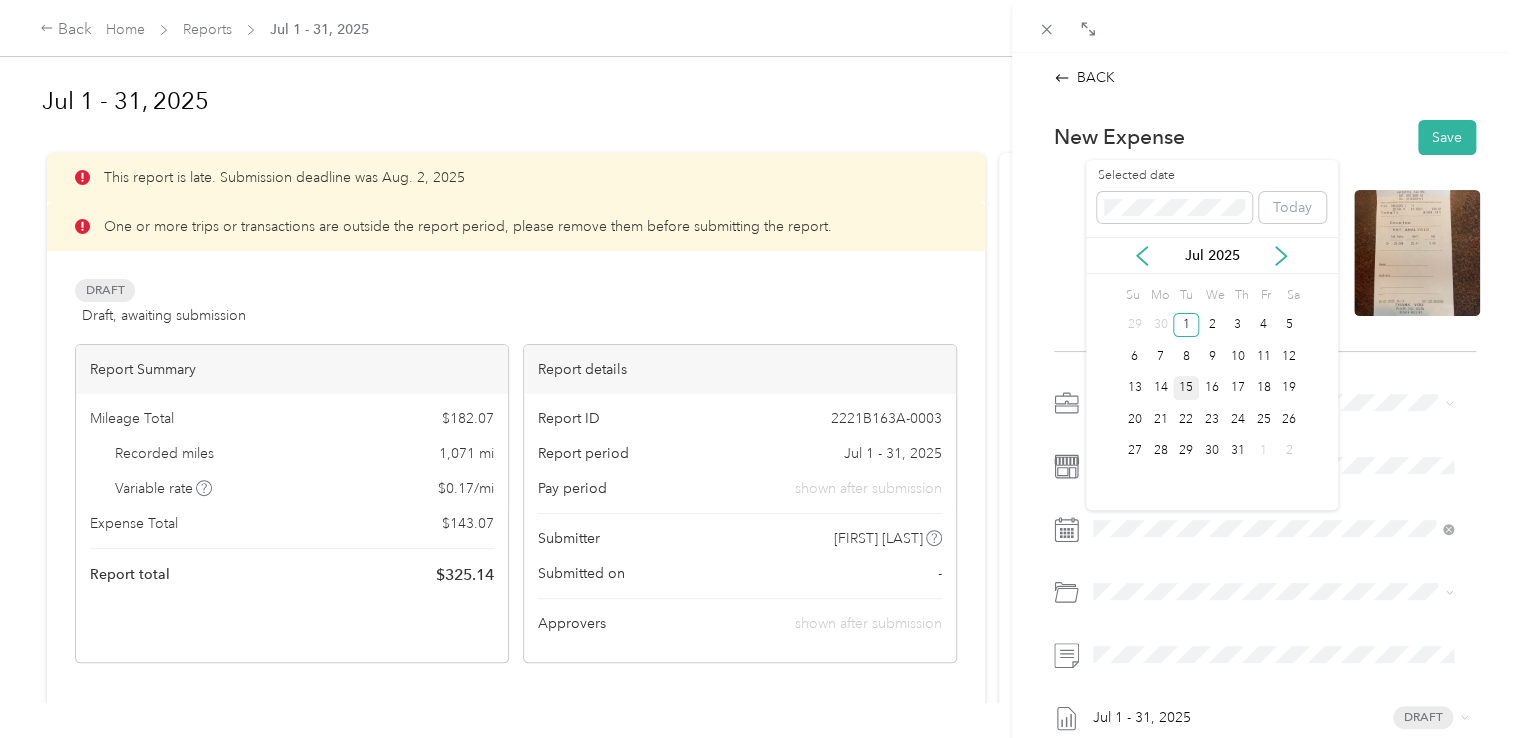 click on "15" at bounding box center (1186, 388) 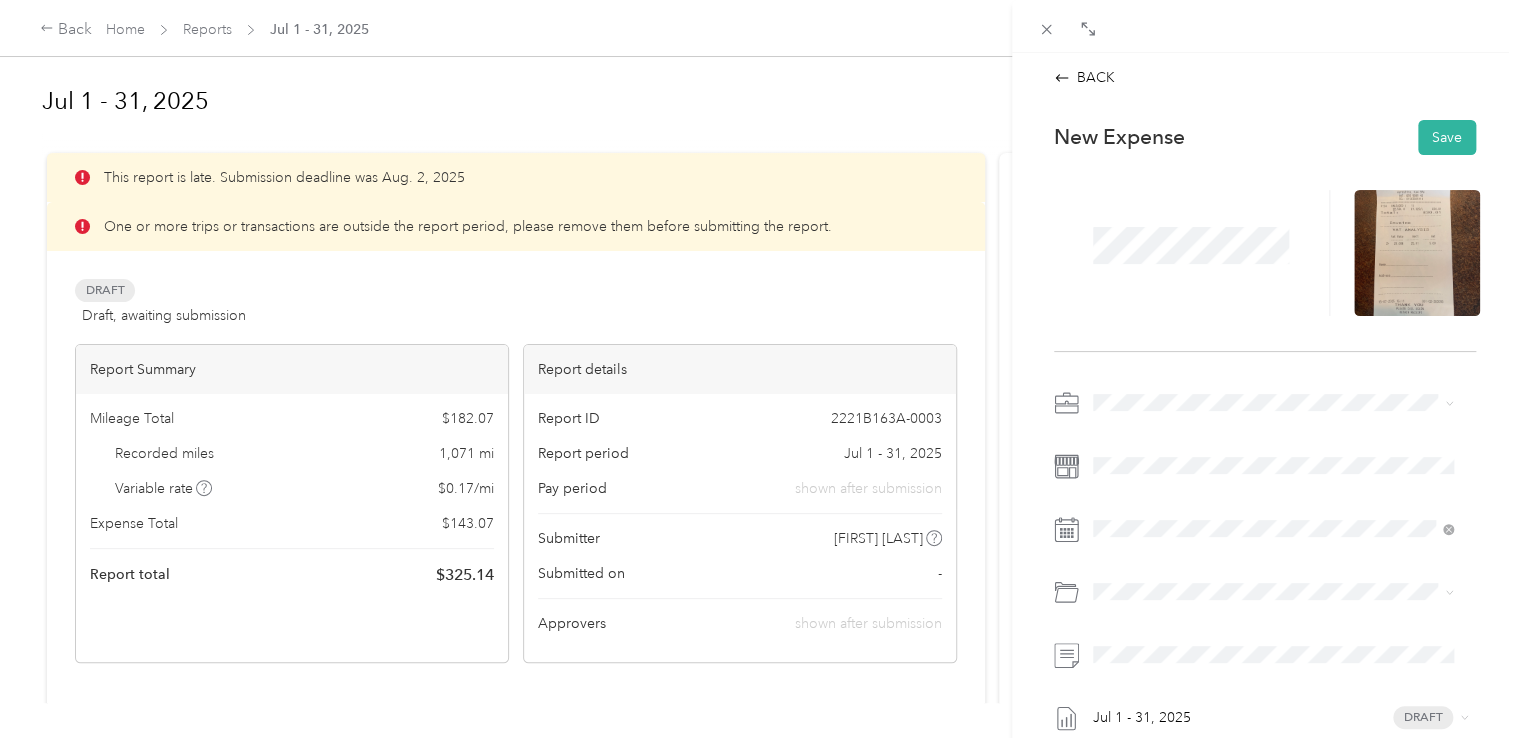 click on "Category Accommodation Car Wash Flights Fuel - Non - Lex Hire Vehicle Other Parking Postage P P E / Uniform Subsistence Trains Utilities" at bounding box center [1273, 427] 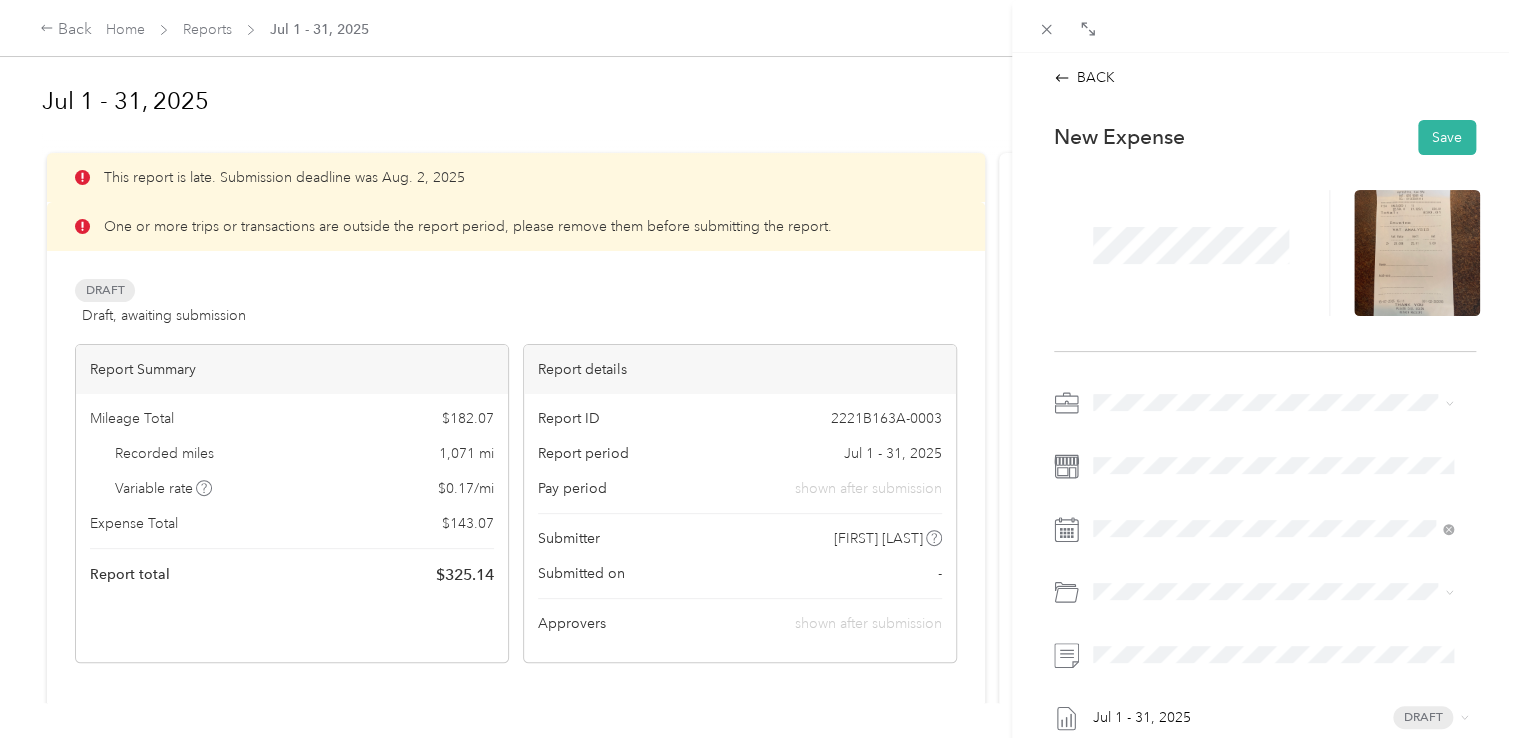 click 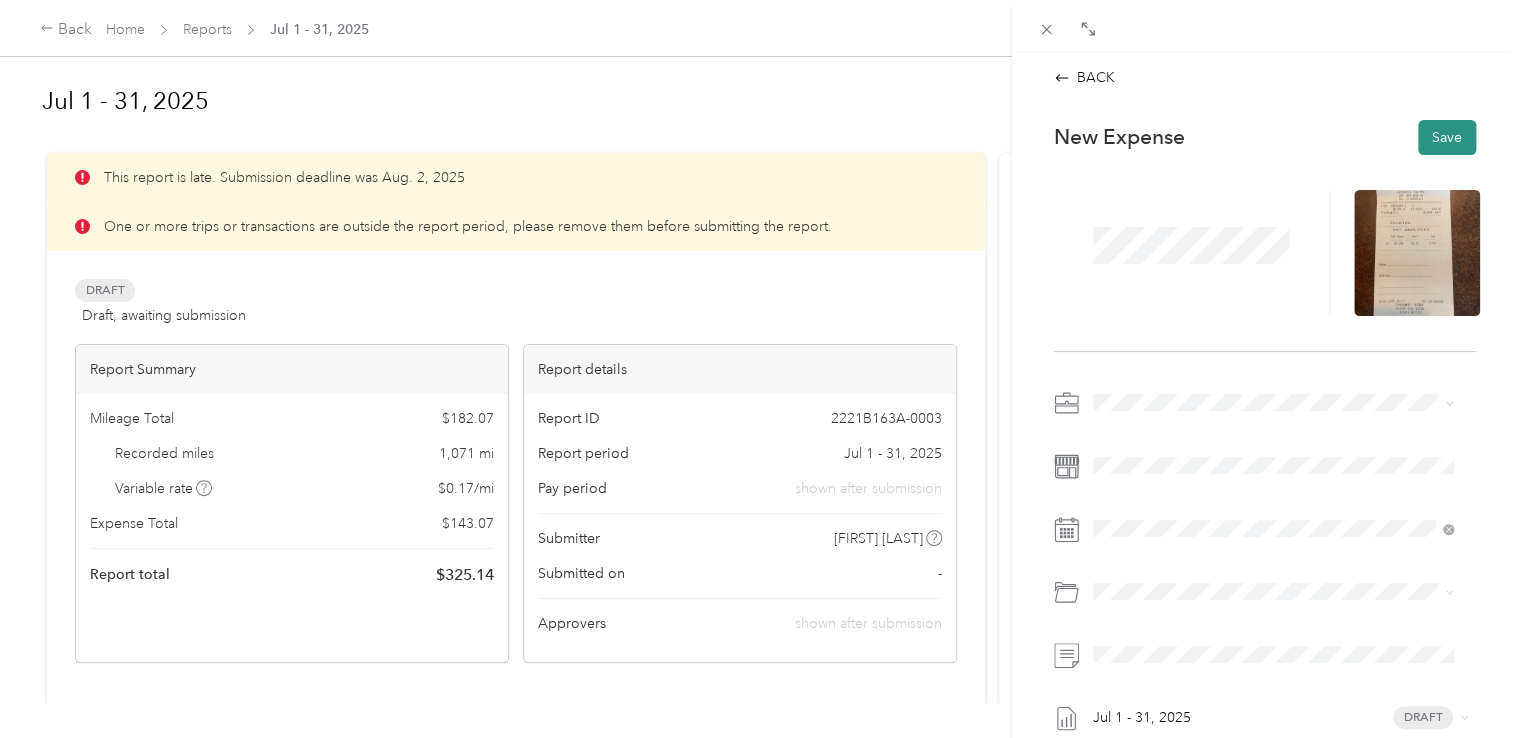 click on "Save" at bounding box center (1447, 137) 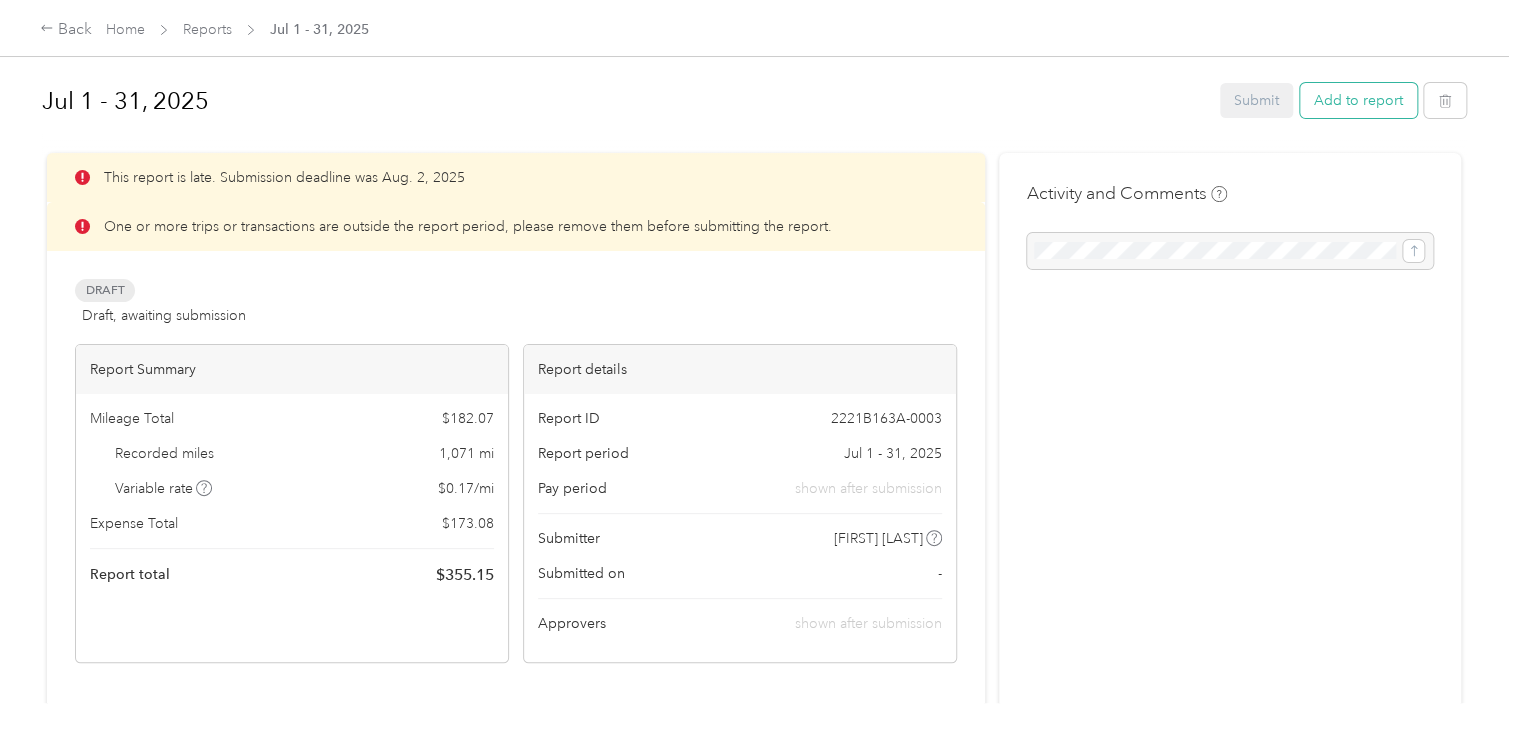 click on "Add to report" at bounding box center [1358, 100] 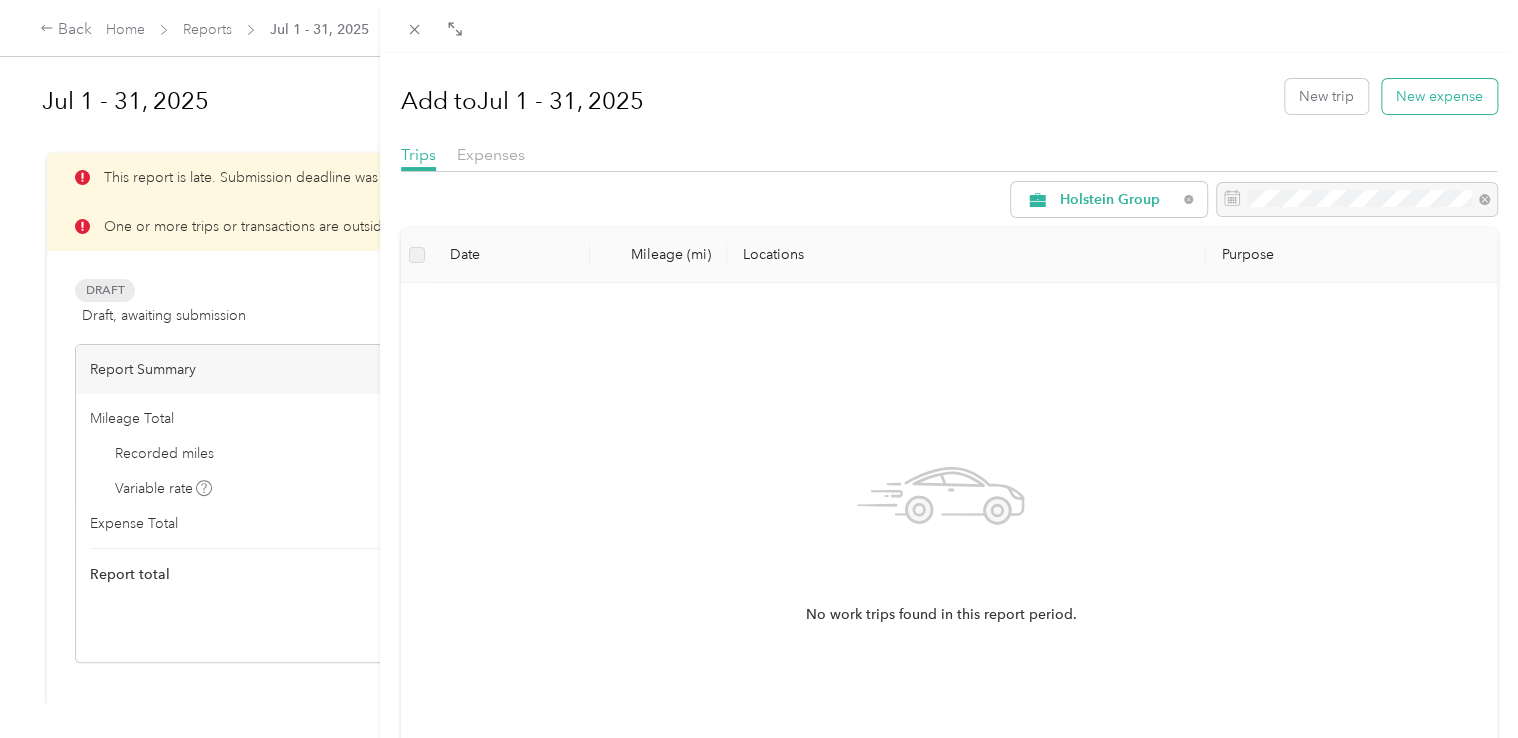 click on "New expense" at bounding box center (1439, 96) 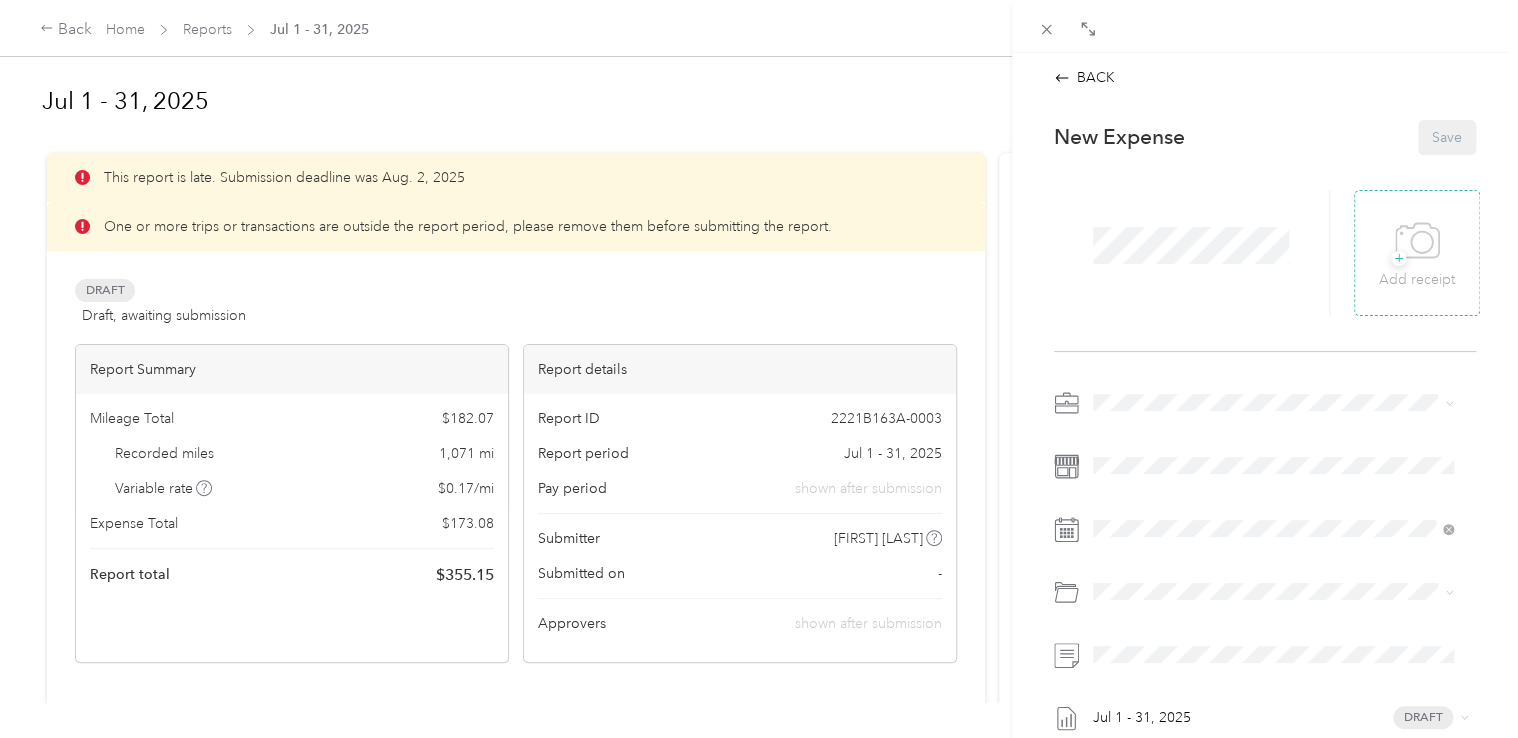 click 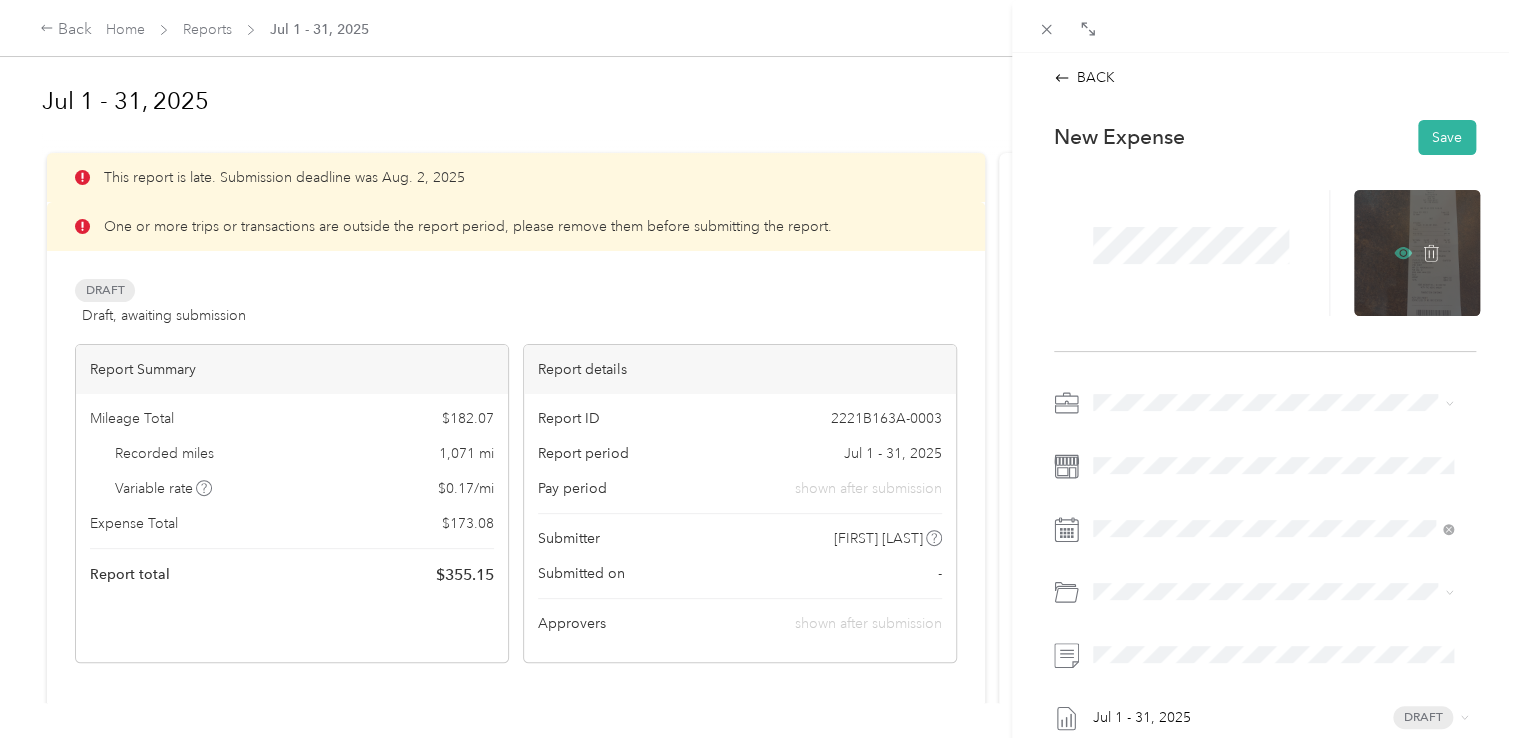 click 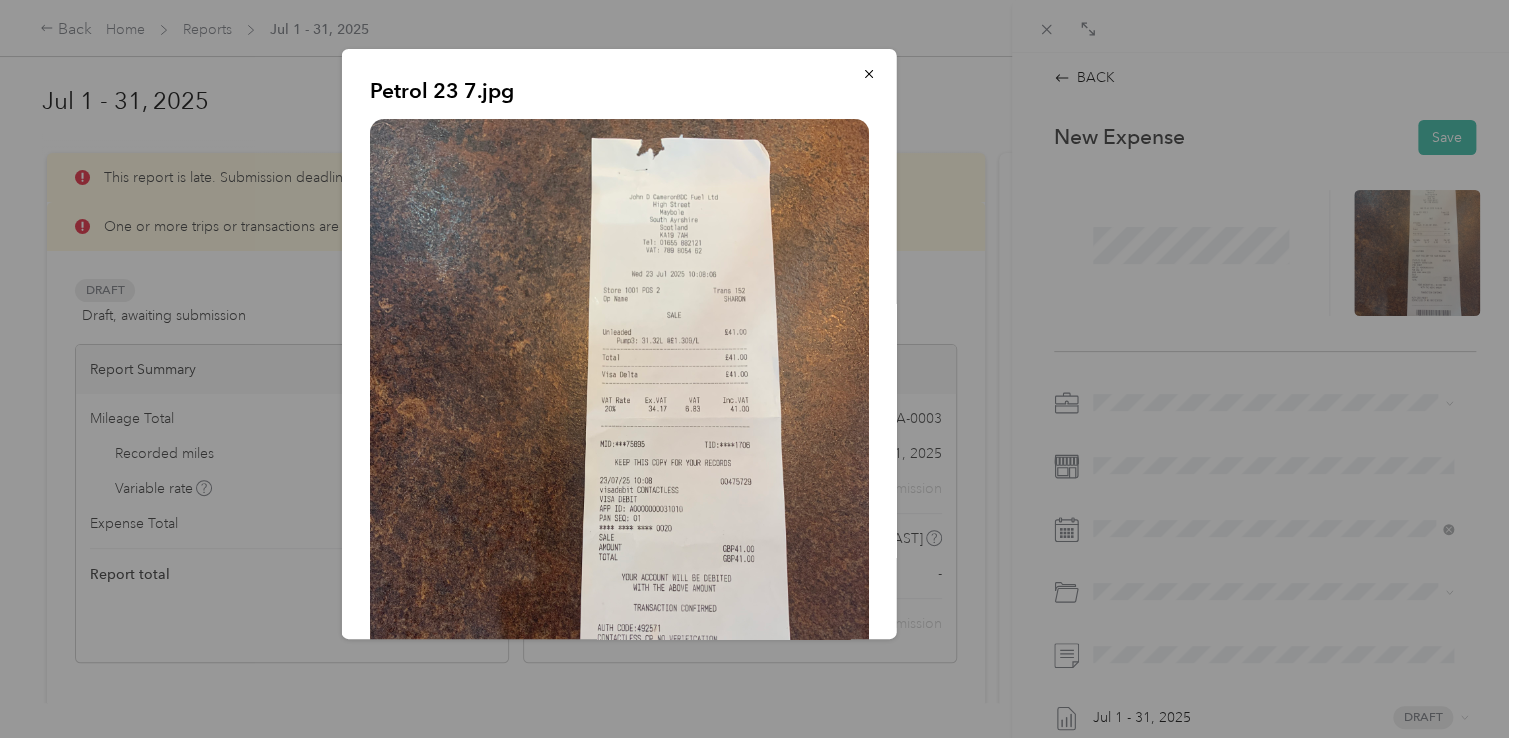 click on "Petrol 23 7.jpg" at bounding box center [1036, 347] 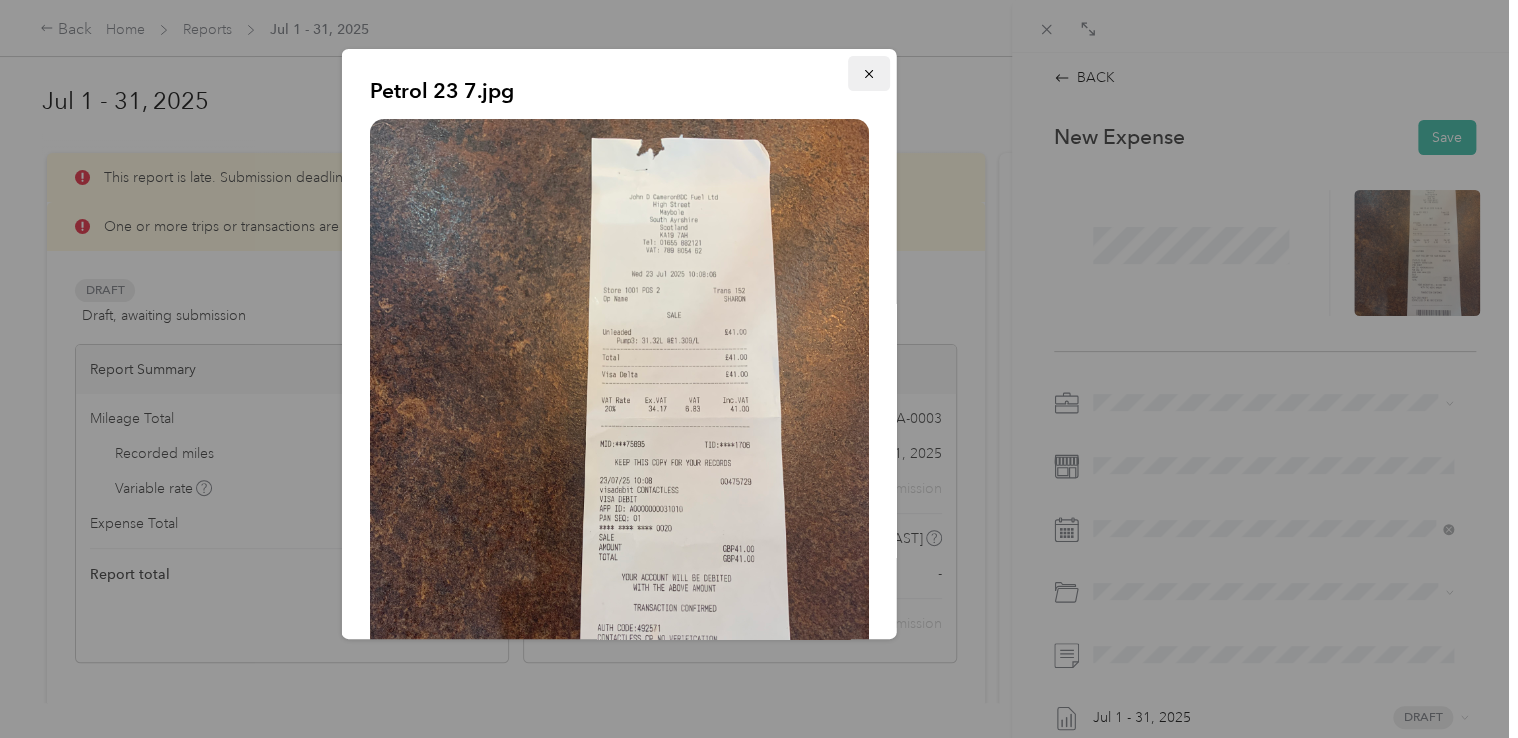 click 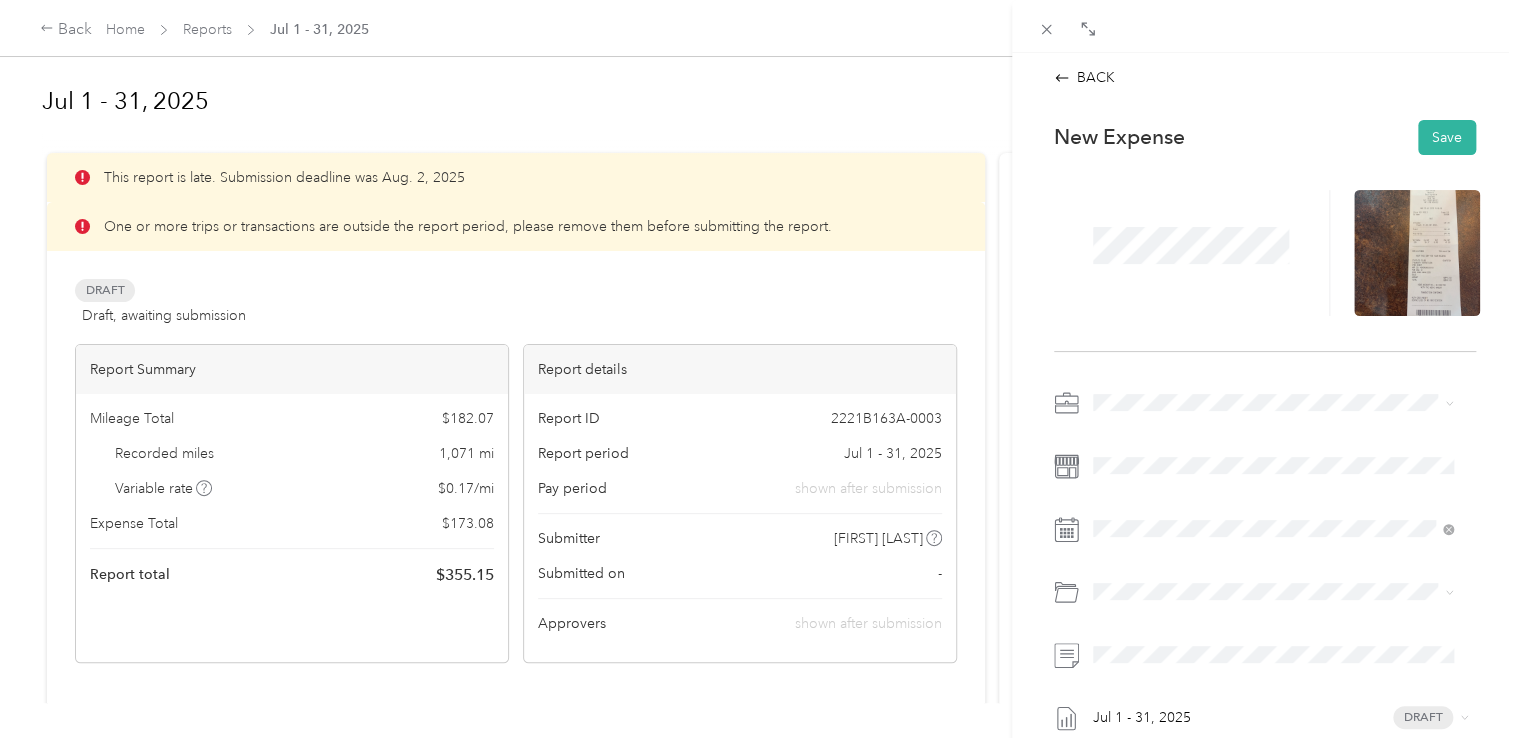 click 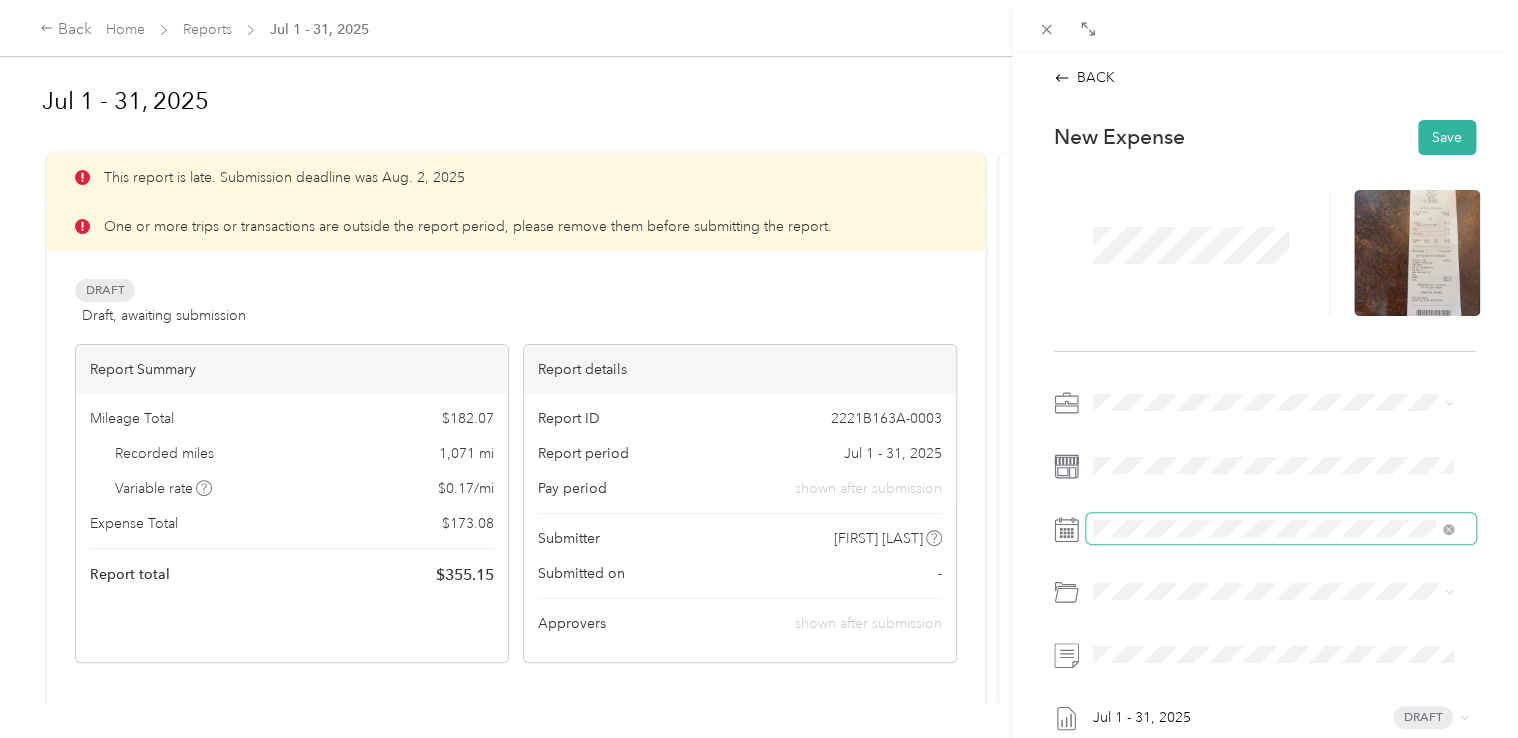 click at bounding box center [1281, 529] 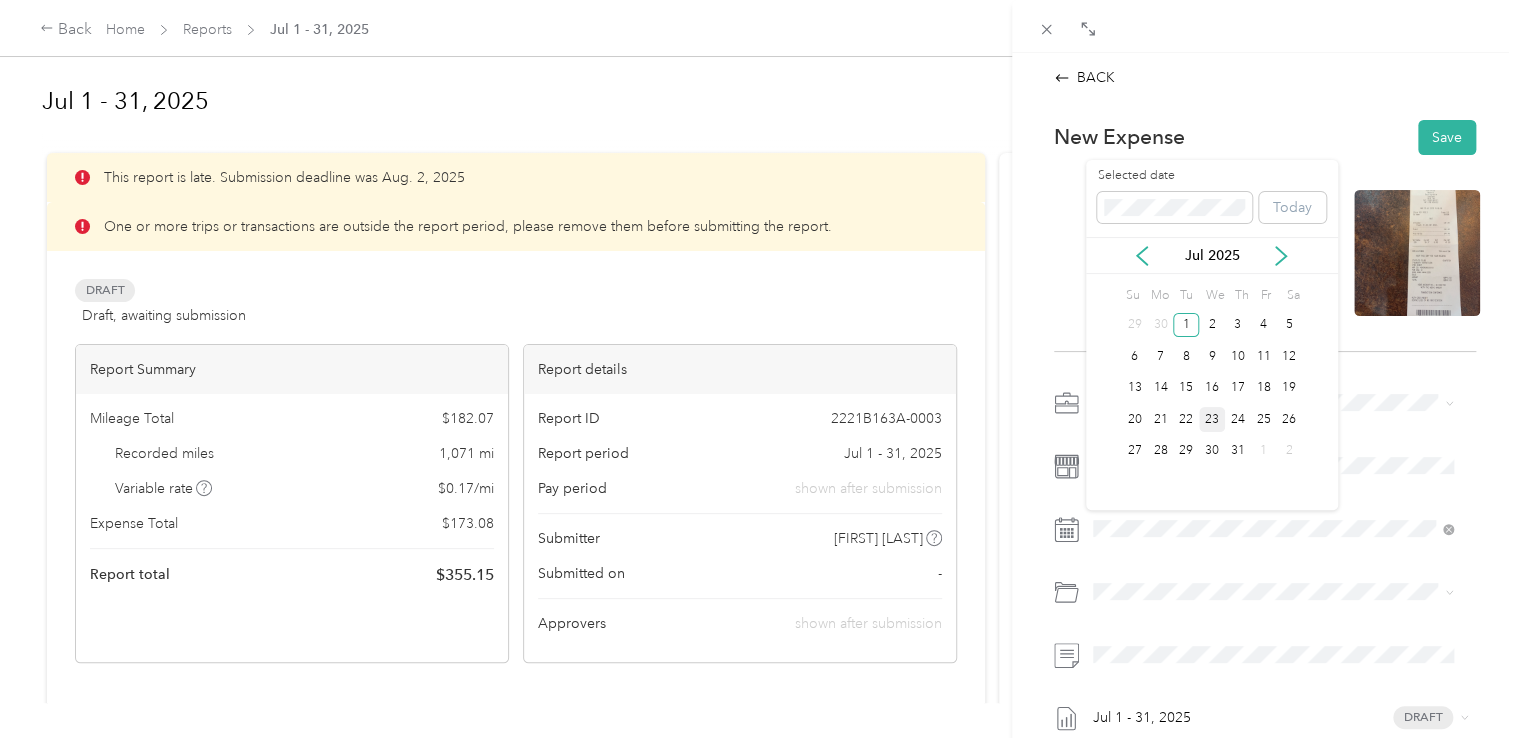 click on "23" at bounding box center (1212, 419) 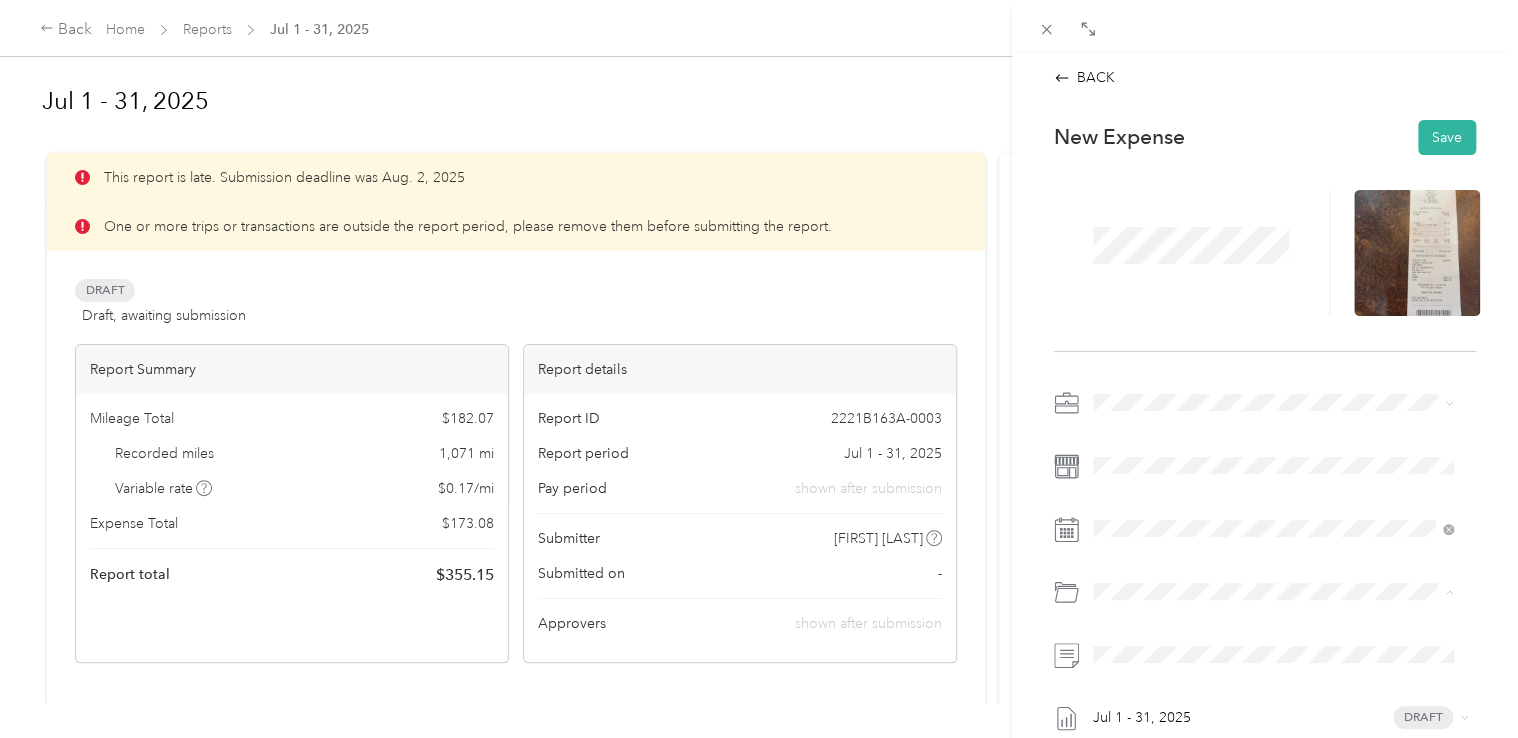 click 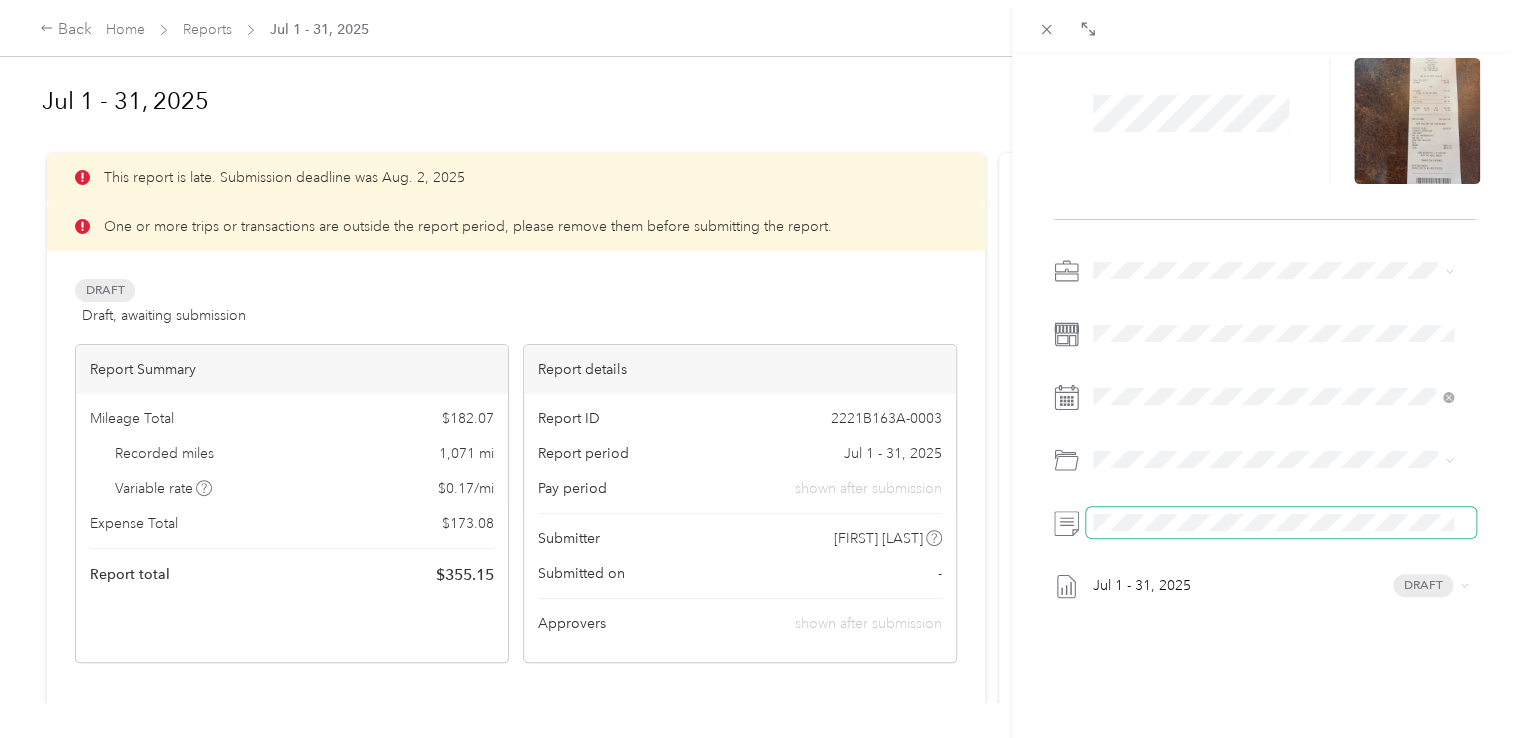 scroll, scrollTop: 0, scrollLeft: 0, axis: both 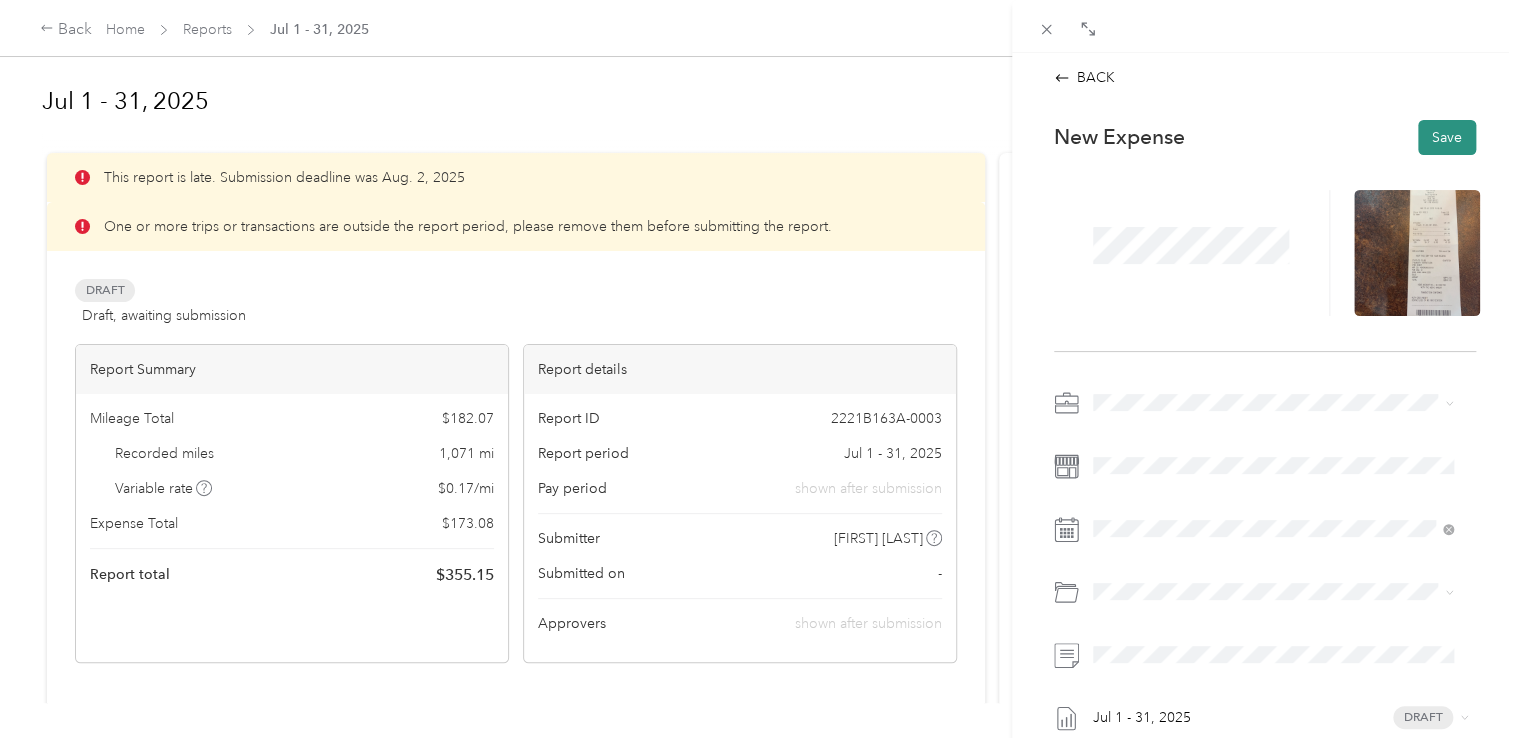 click on "Save" at bounding box center (1447, 137) 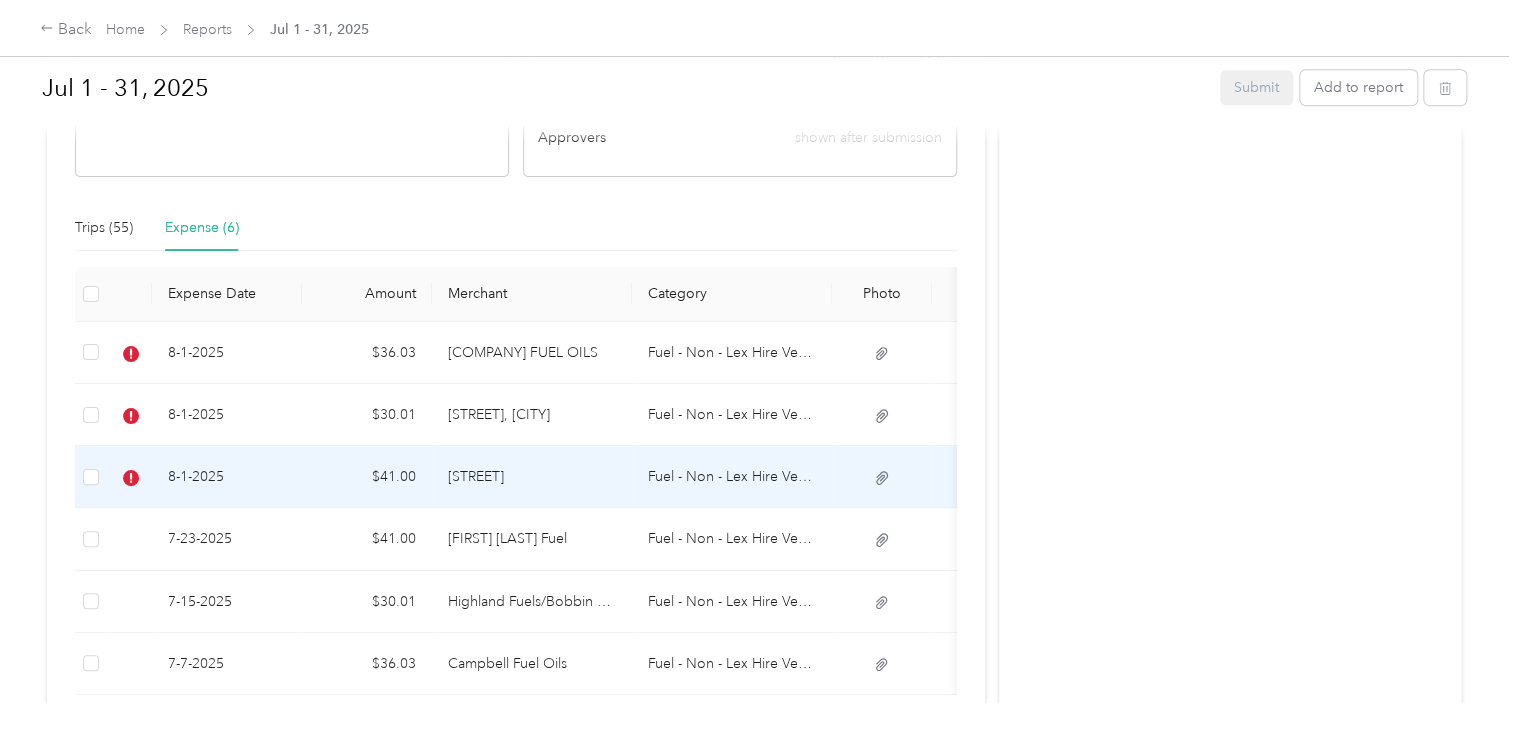 scroll, scrollTop: 494, scrollLeft: 0, axis: vertical 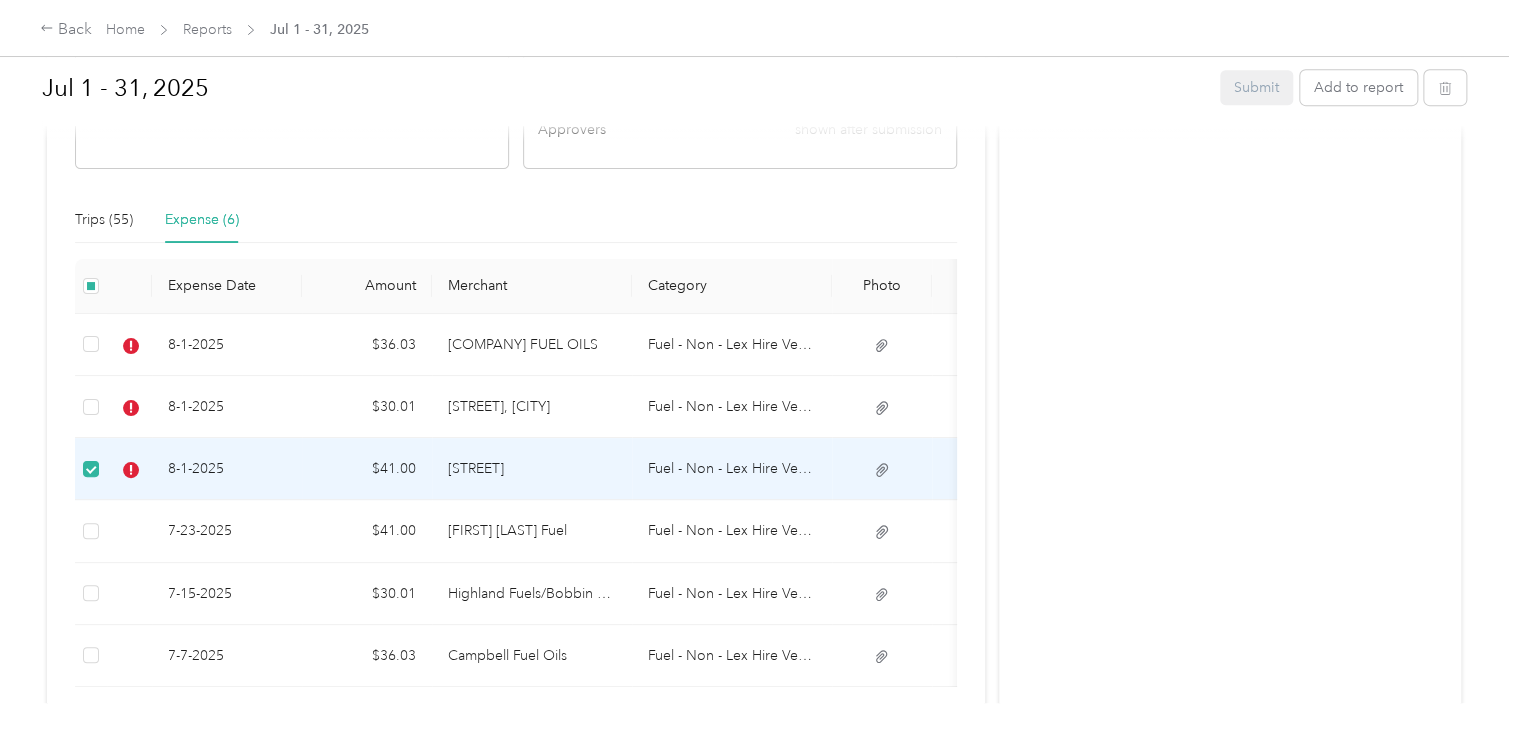 drag, startPoint x: 81, startPoint y: 474, endPoint x: 754, endPoint y: 226, distance: 717.23987 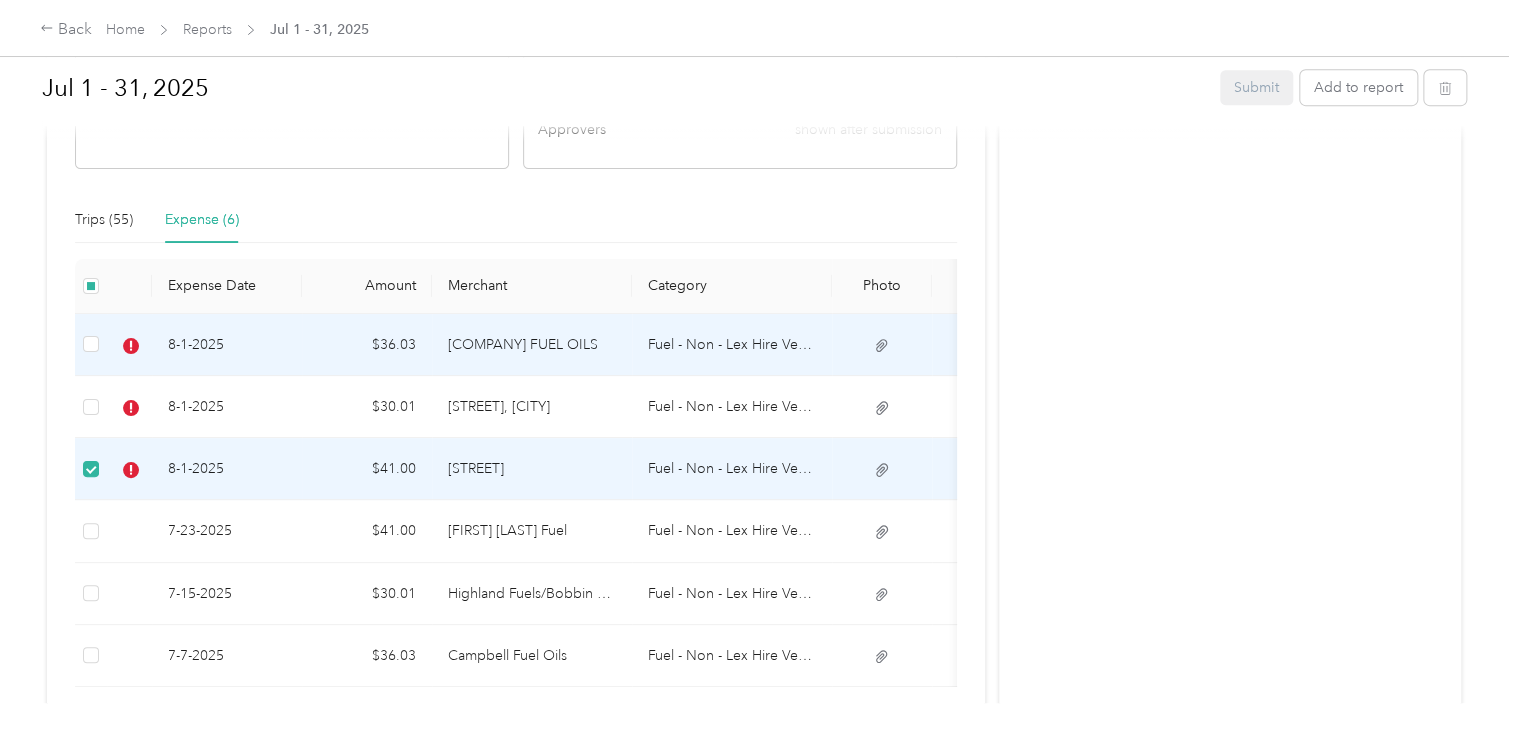 drag, startPoint x: 528, startPoint y: 352, endPoint x: 1007, endPoint y: 454, distance: 489.73972 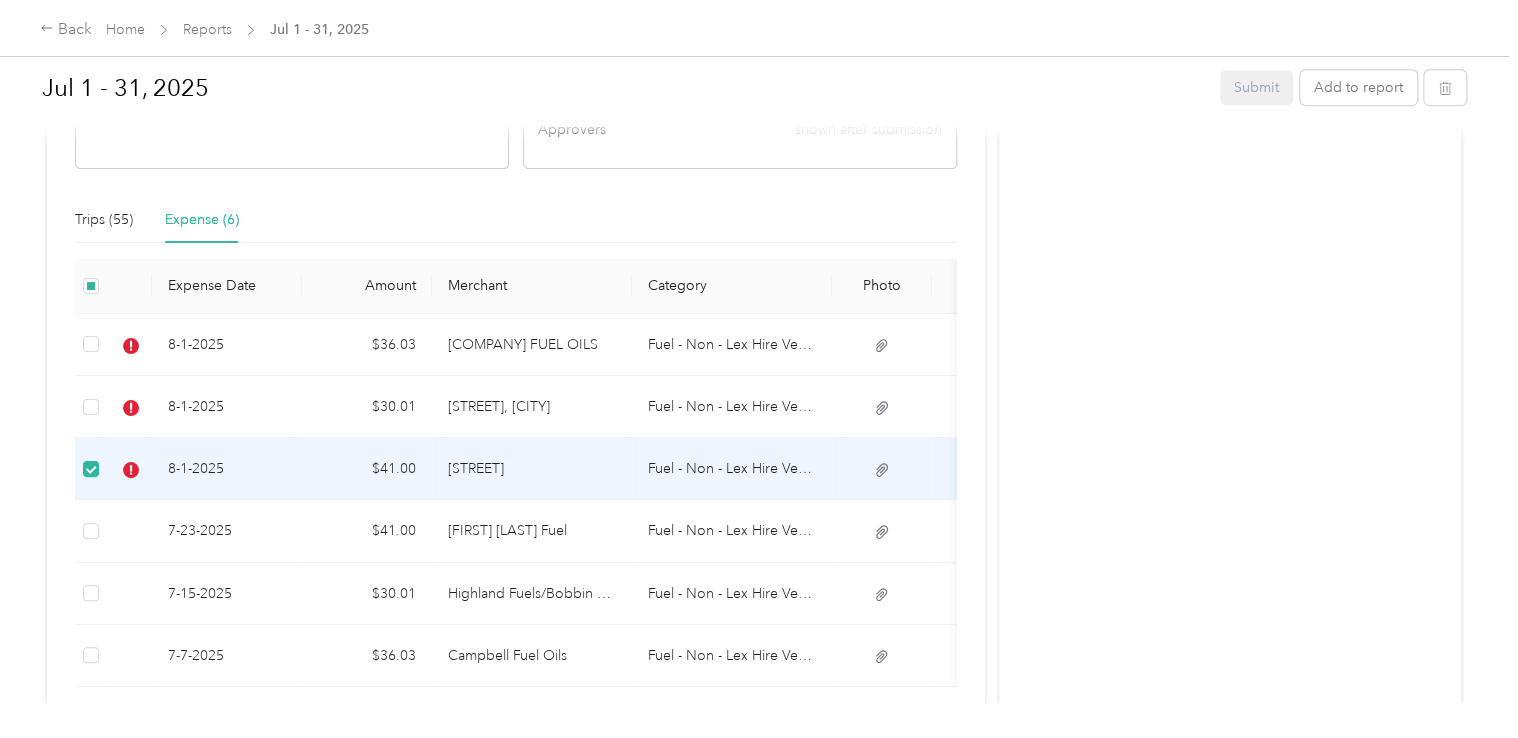 click on "Expense (6)" at bounding box center (202, 220) 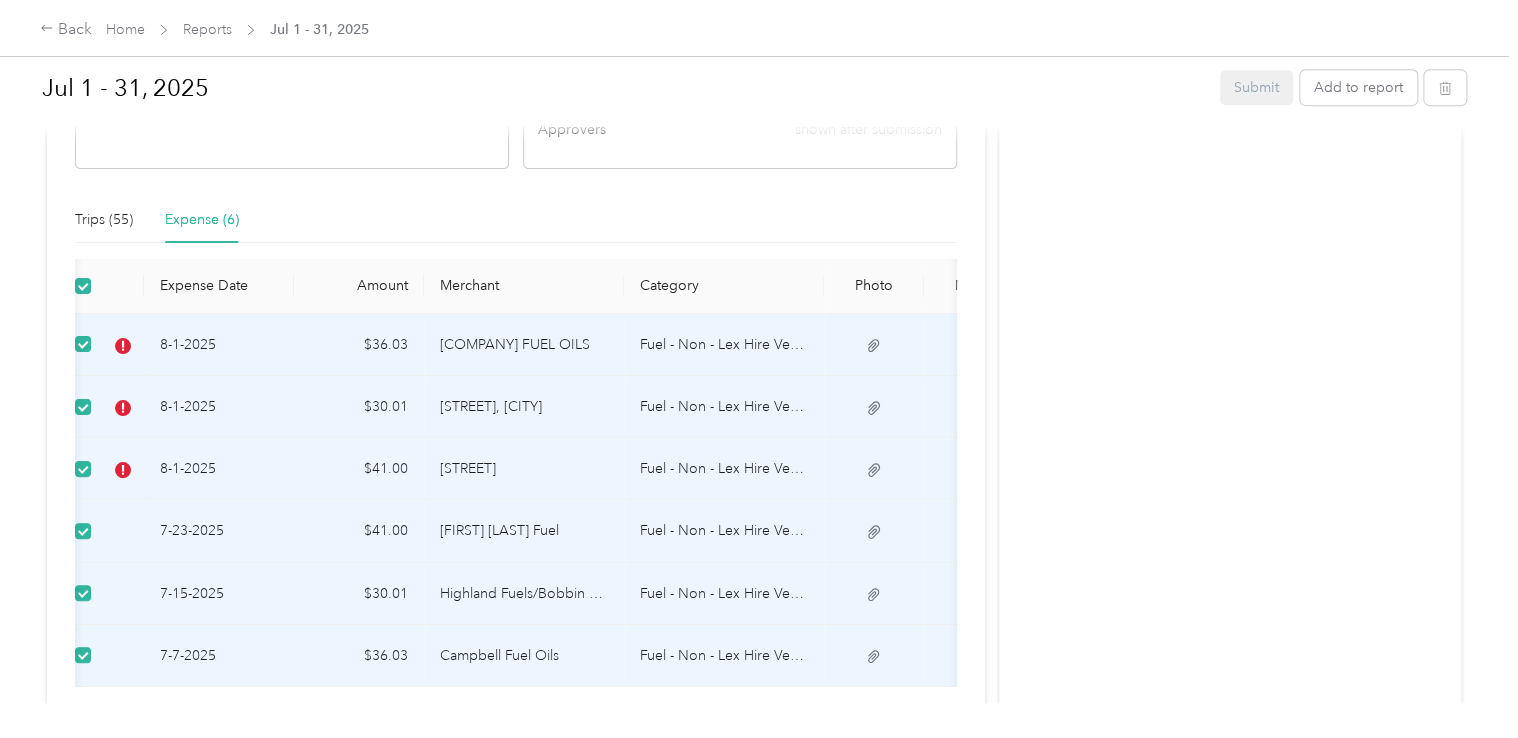 scroll, scrollTop: 0, scrollLeft: 7, axis: horizontal 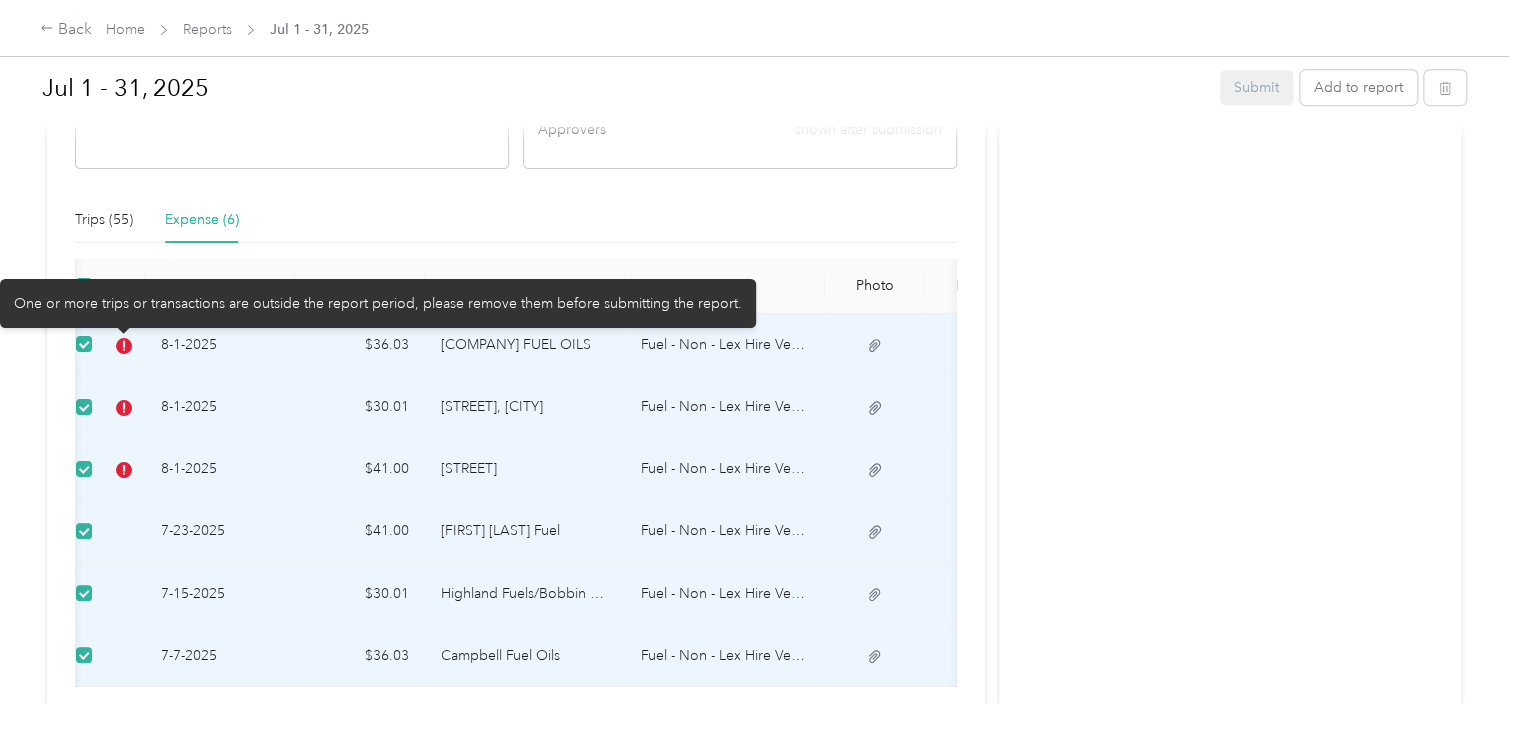 click 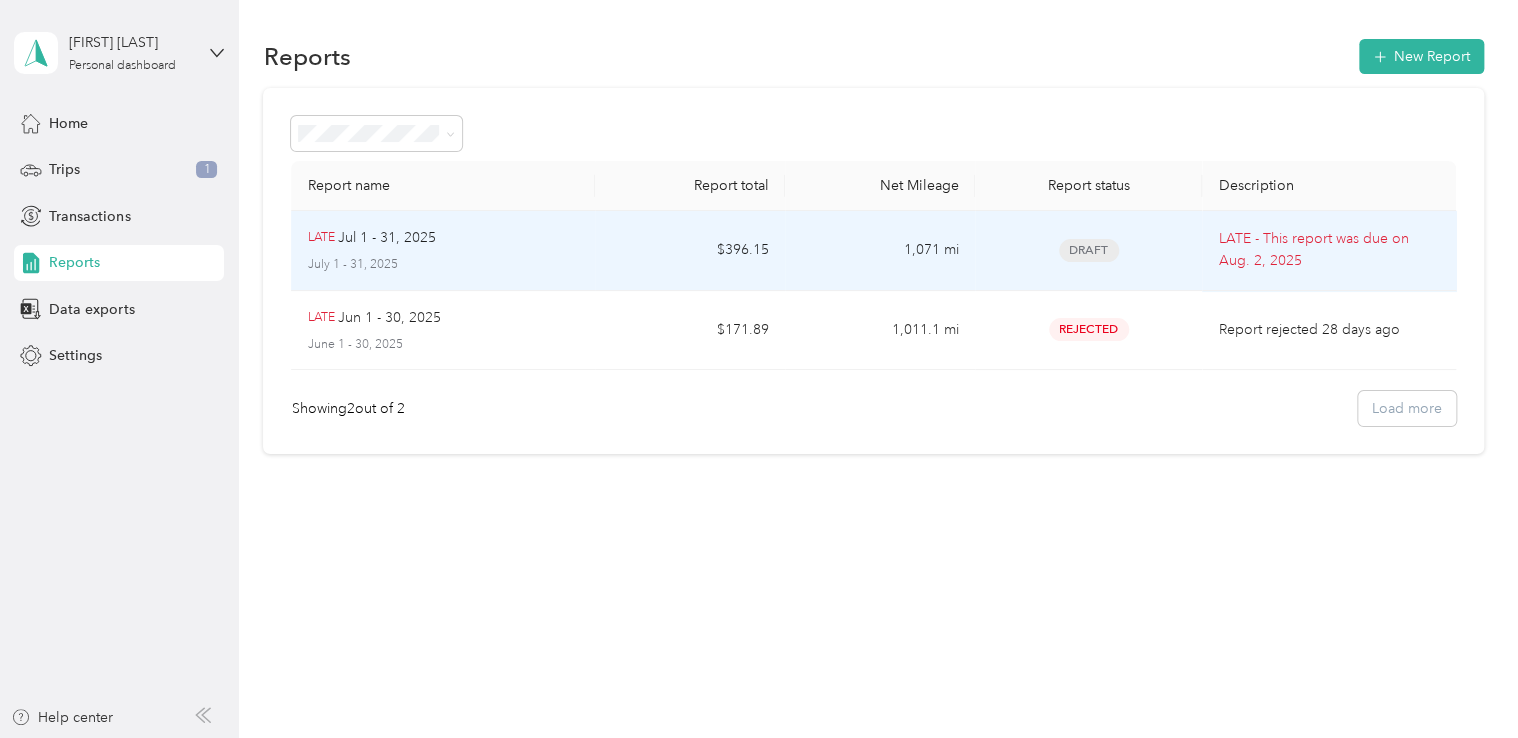 click on "Jul 1 - 31, 2025" at bounding box center (387, 238) 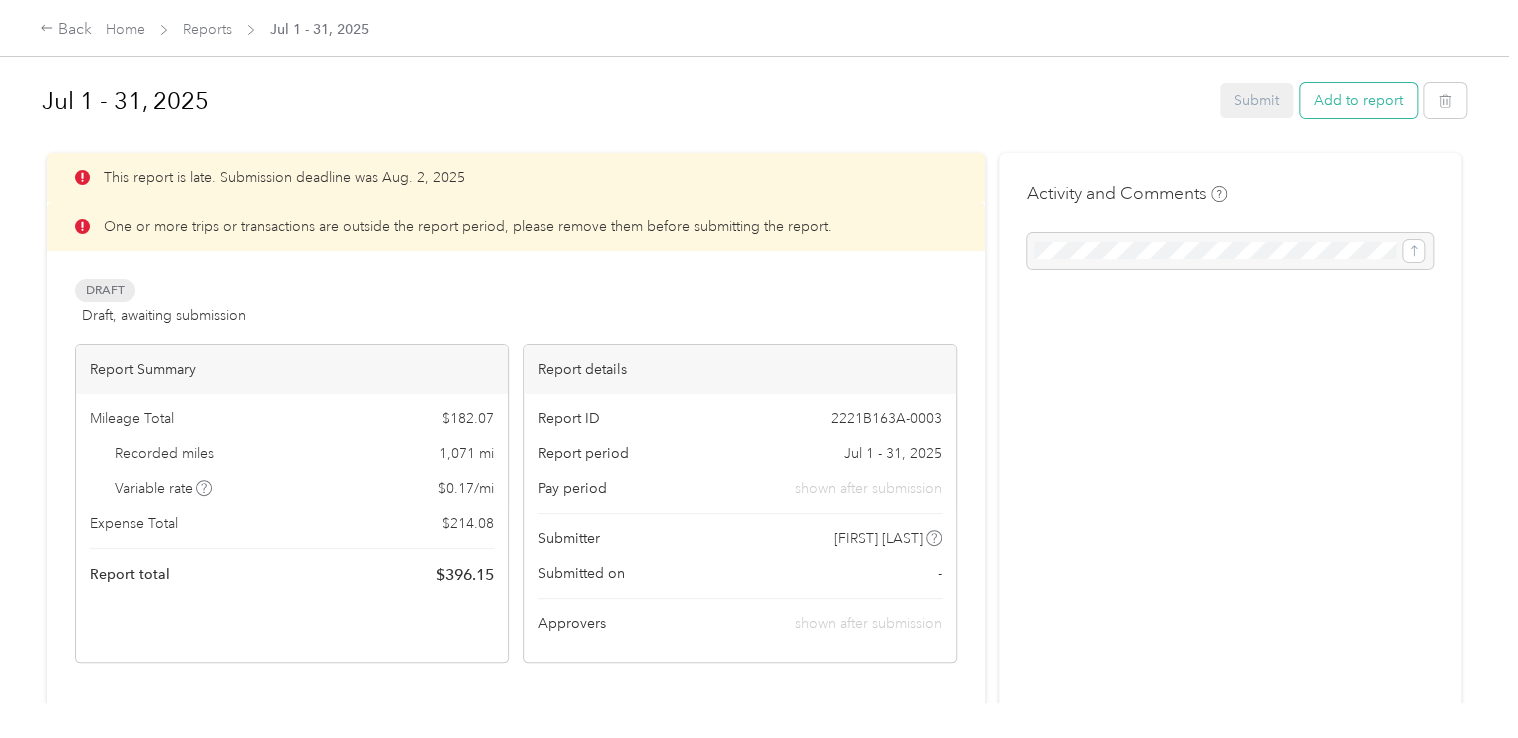 click on "Add to report" at bounding box center (1358, 100) 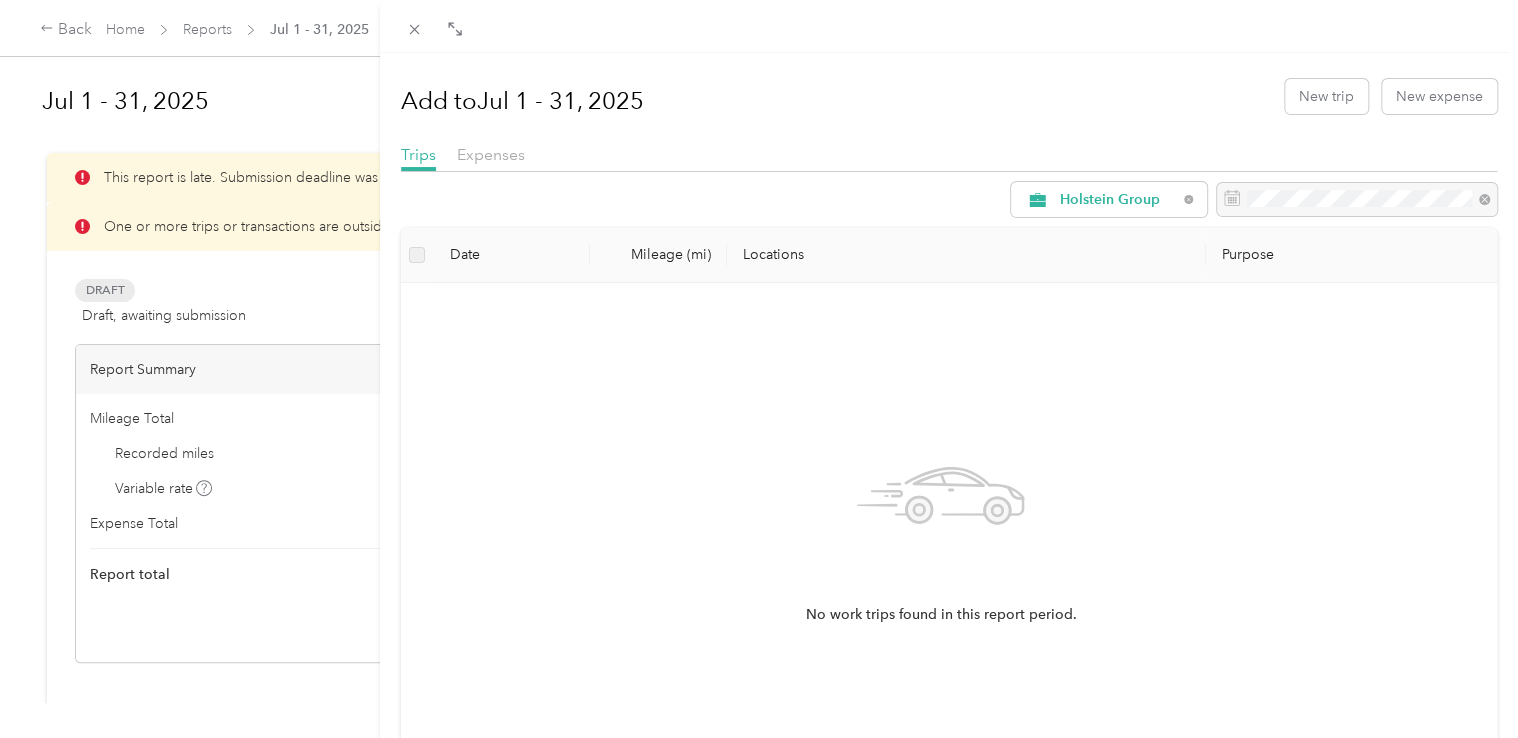 click on "Add to  Jul 1 - 31, 2025 New trip New expense Trips Expenses Holstein Group Date Mileage (mi) Locations Purpose           No work trips found in this report period. Load more" at bounding box center (759, 369) 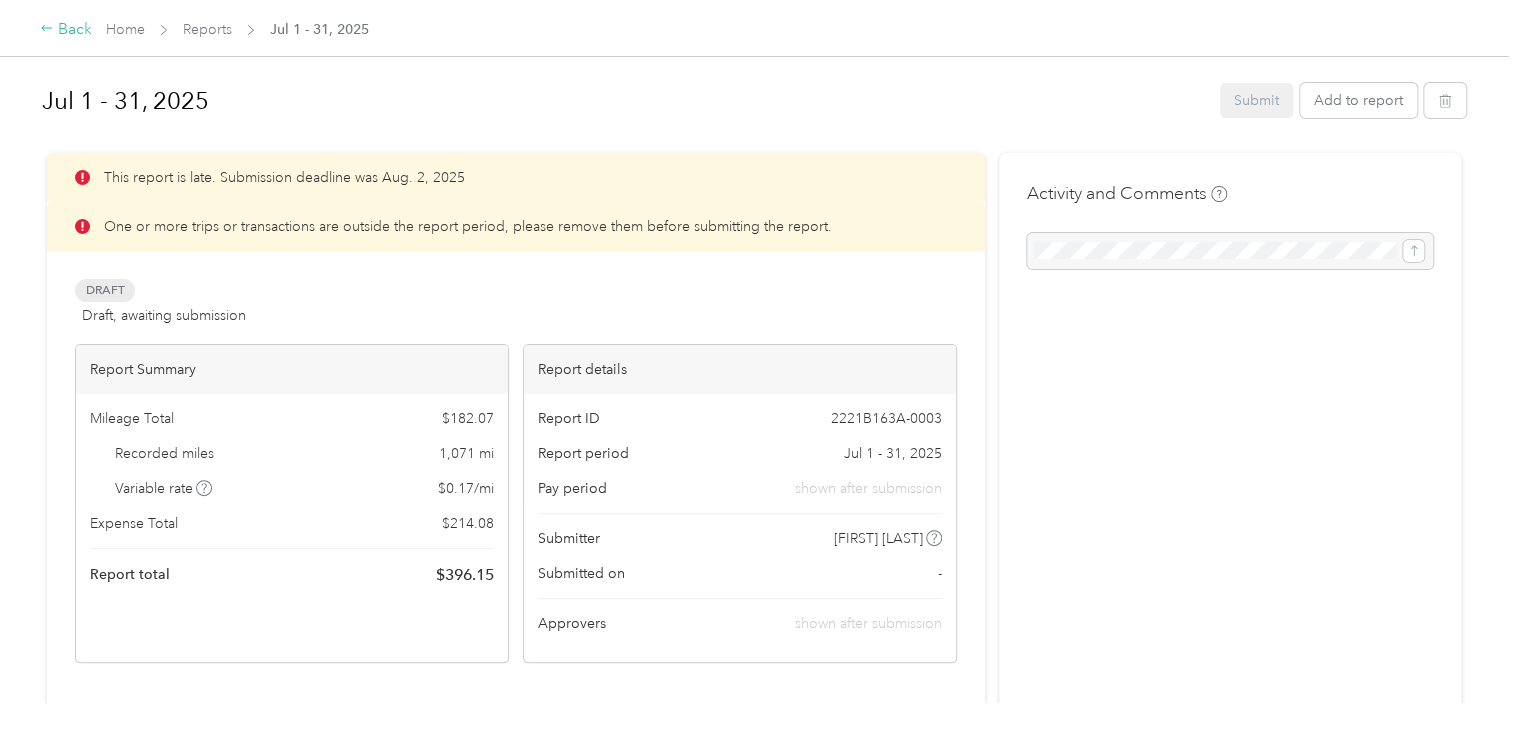 click on "Back" at bounding box center [66, 30] 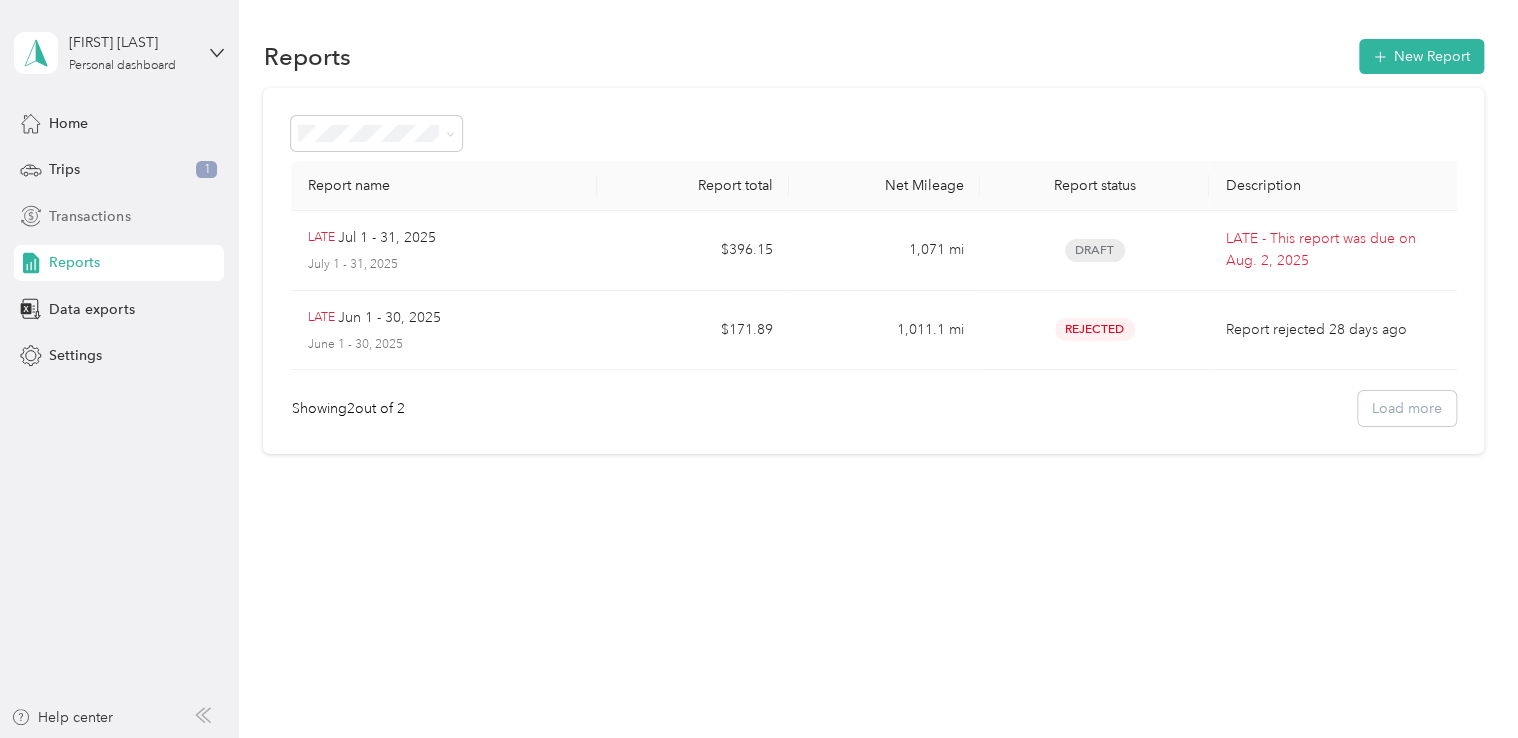click on "Transactions" at bounding box center (89, 216) 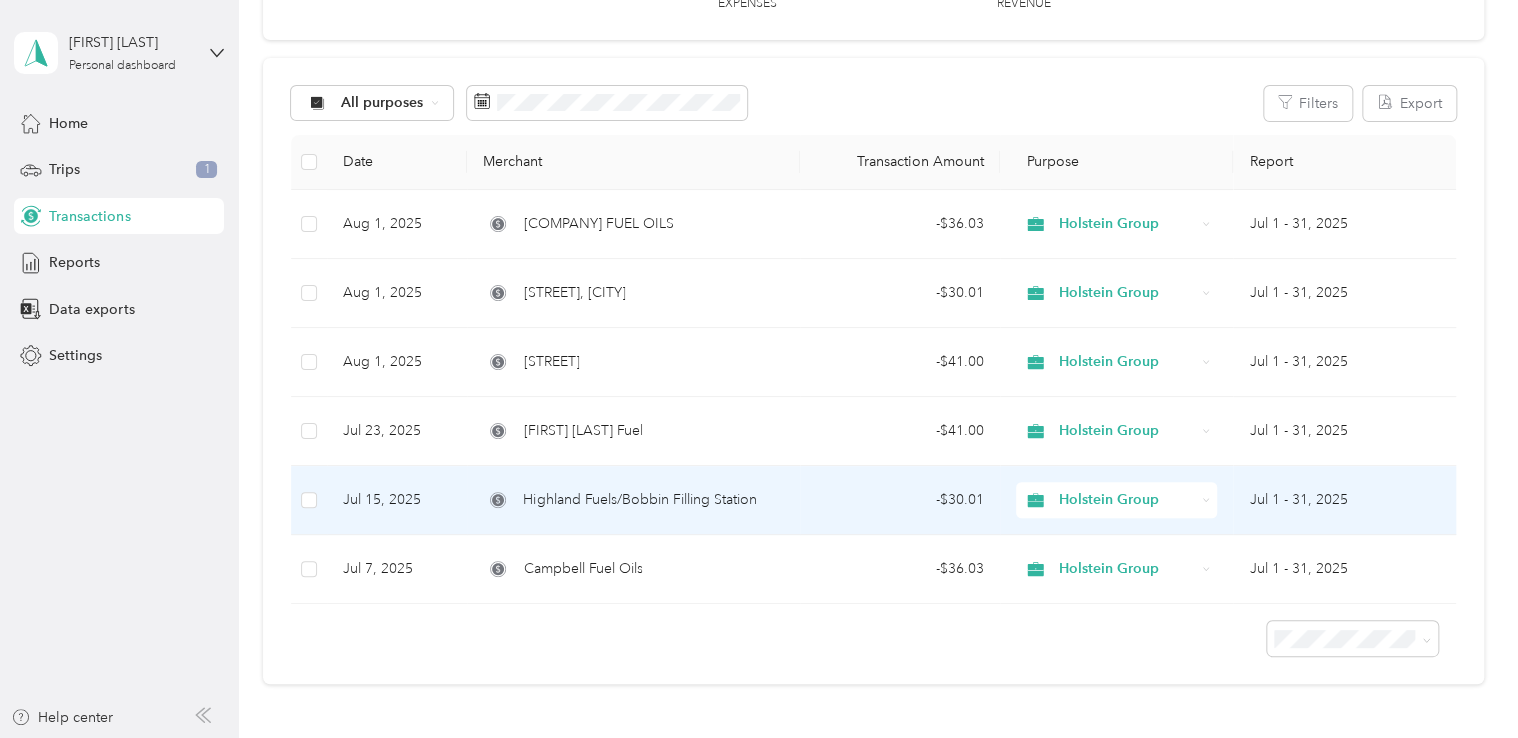 scroll, scrollTop: 188, scrollLeft: 0, axis: vertical 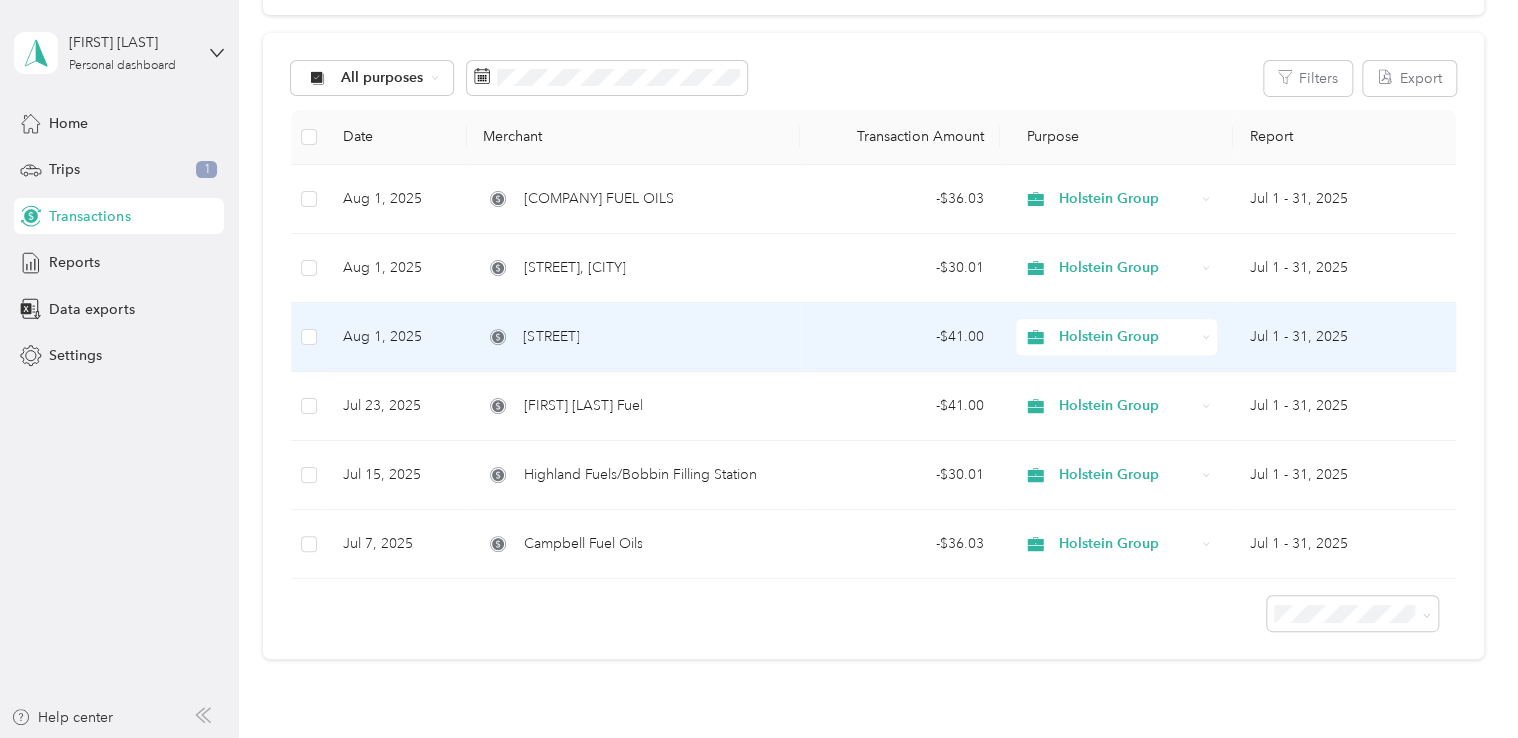 click on "Jul 1 - 31, 2025" at bounding box center (1344, 337) 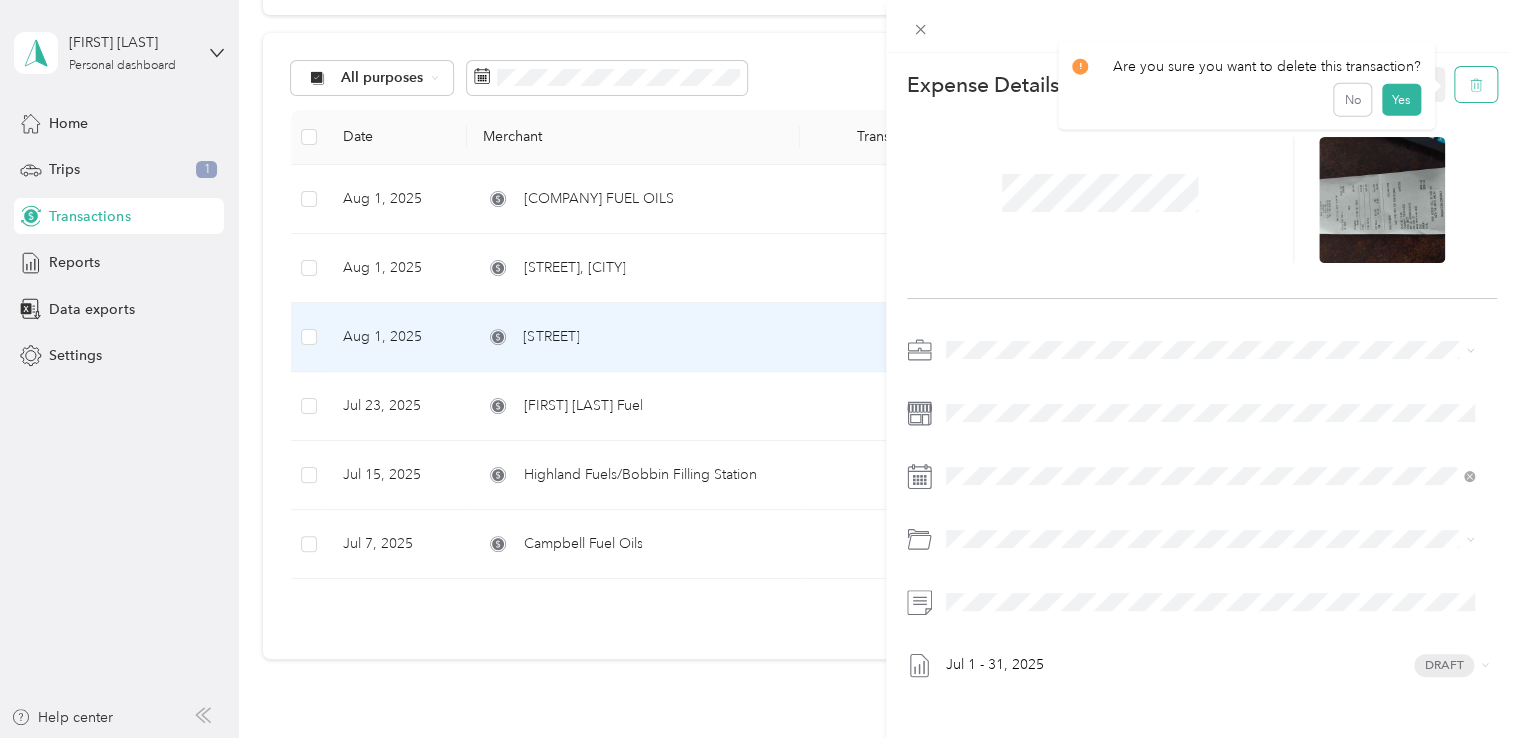 click 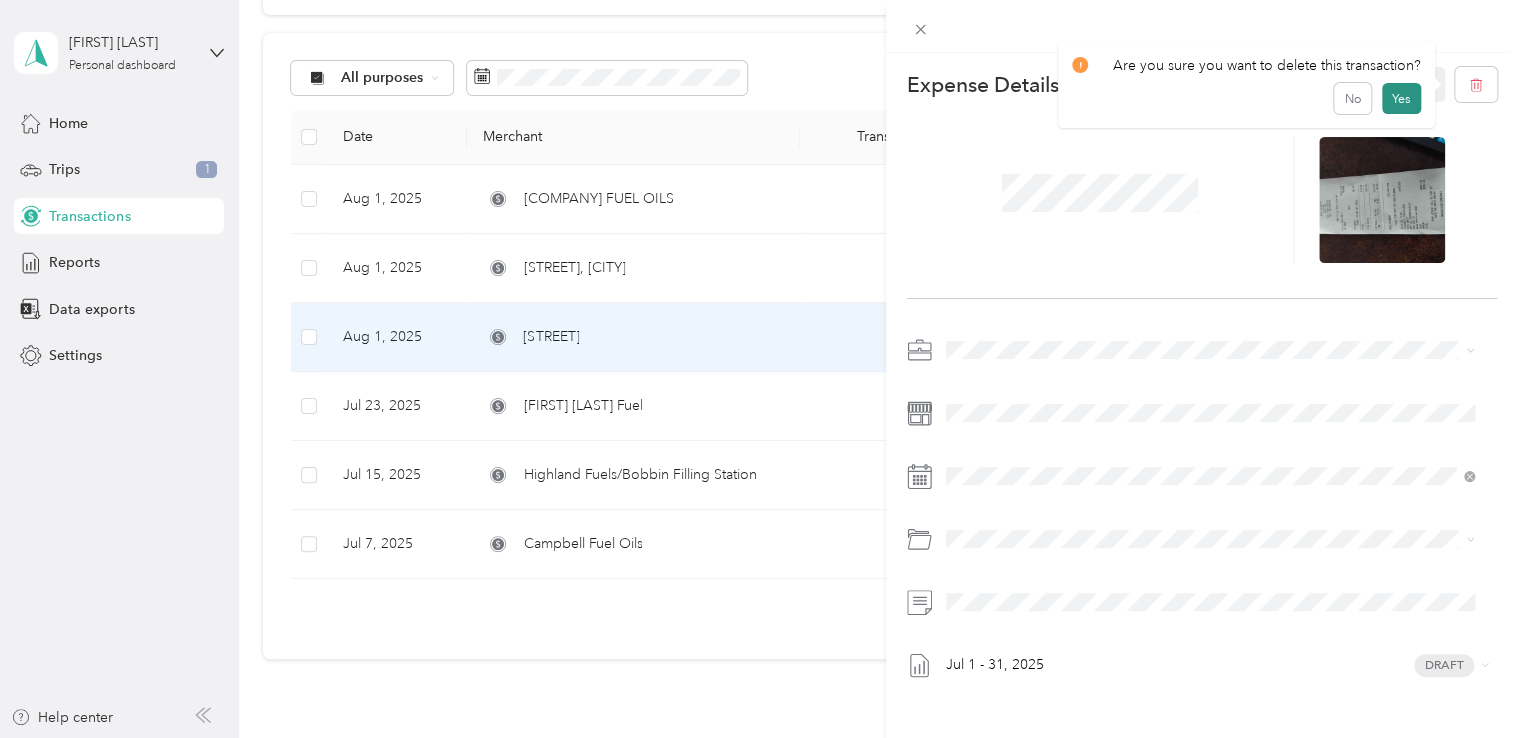 click on "Yes" at bounding box center [1401, 99] 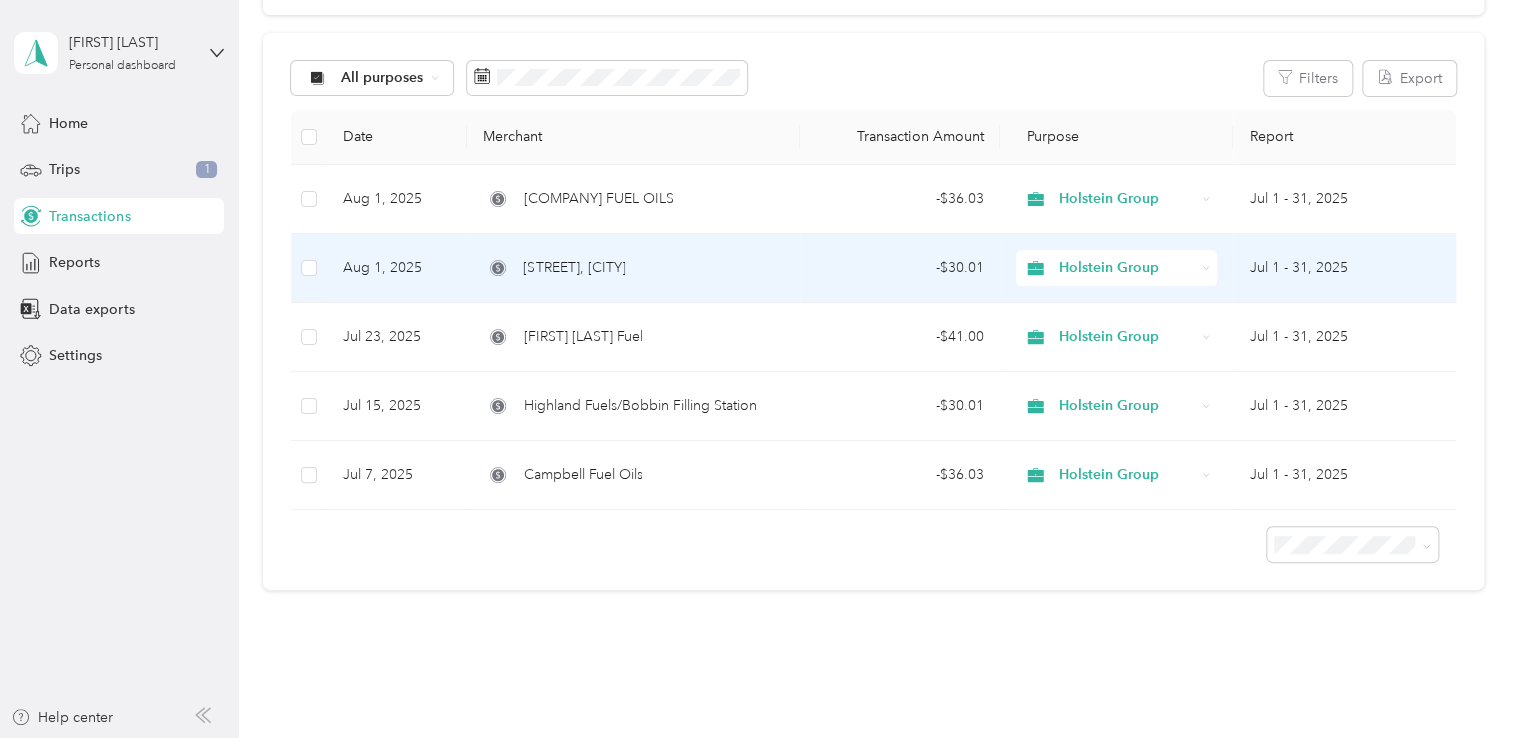 drag, startPoint x: 1177, startPoint y: 278, endPoint x: 1388, endPoint y: 260, distance: 211.76639 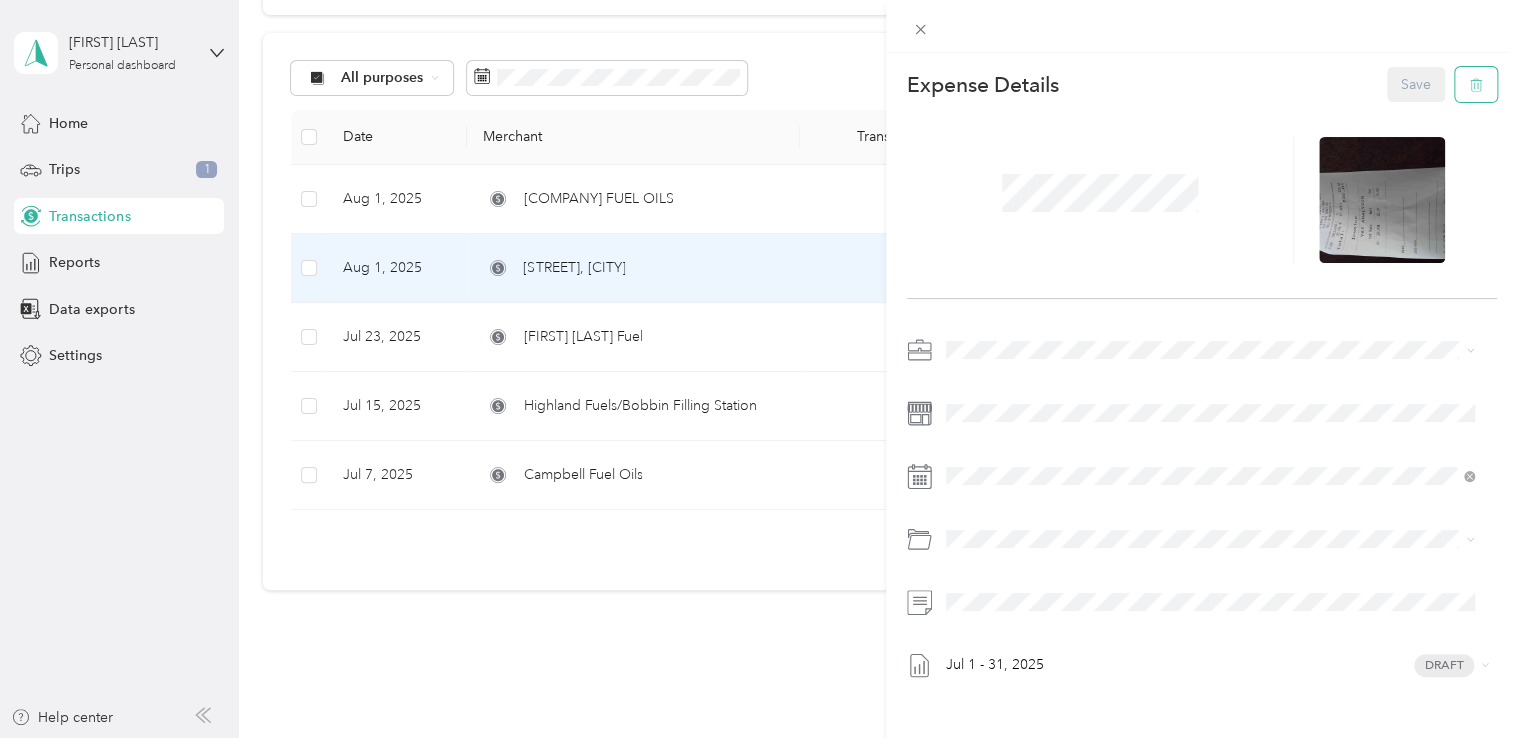 click 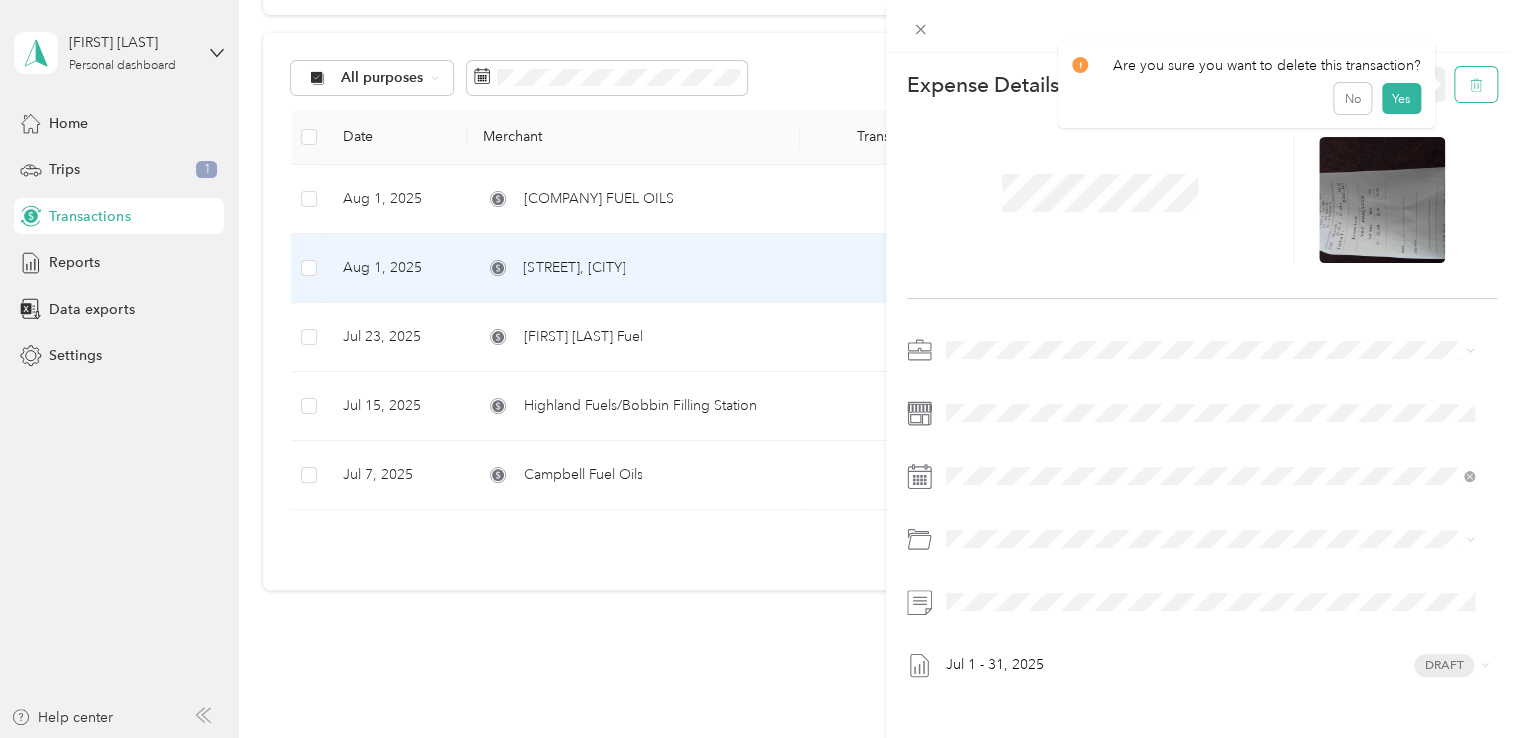 click 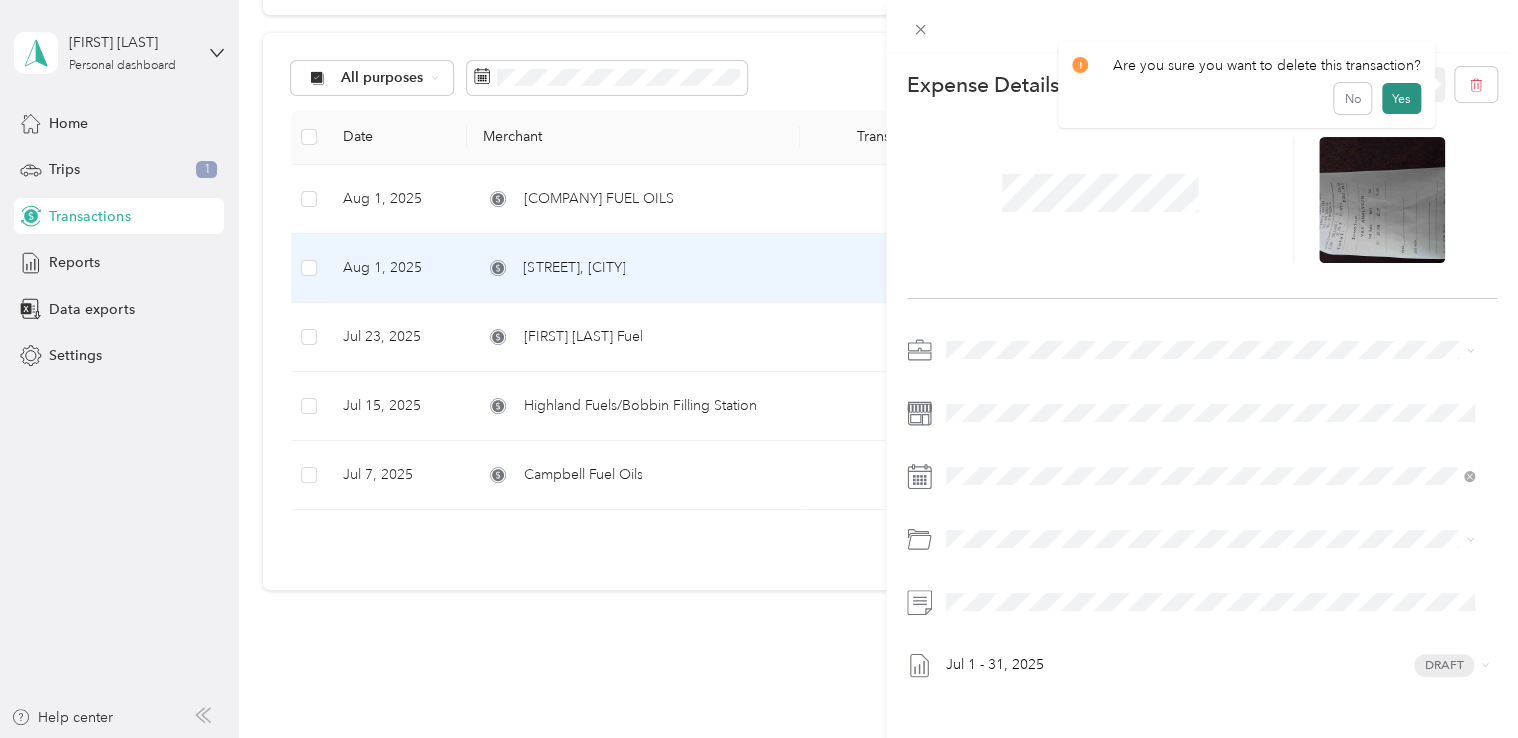 click on "Yes" at bounding box center [1401, 99] 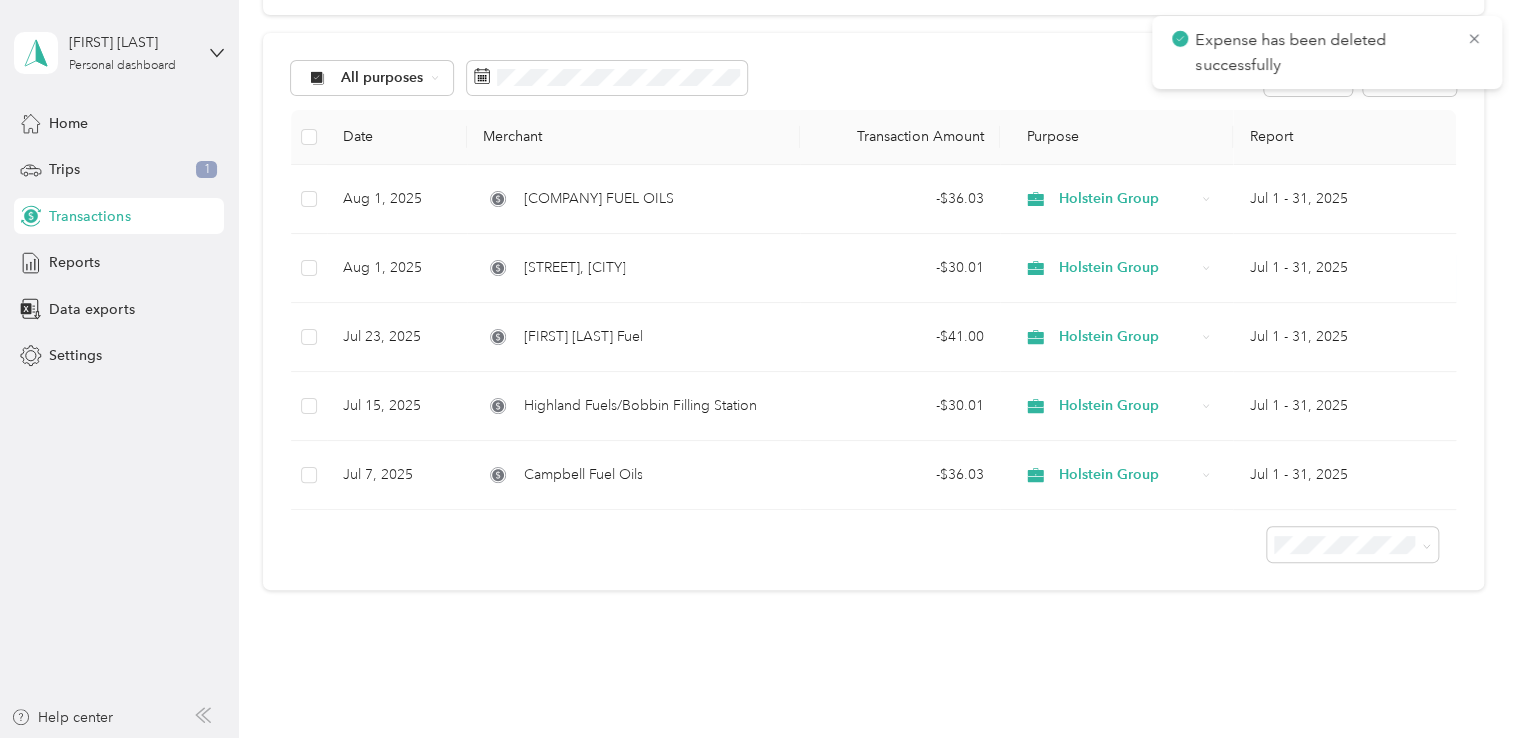 scroll, scrollTop: 176, scrollLeft: 0, axis: vertical 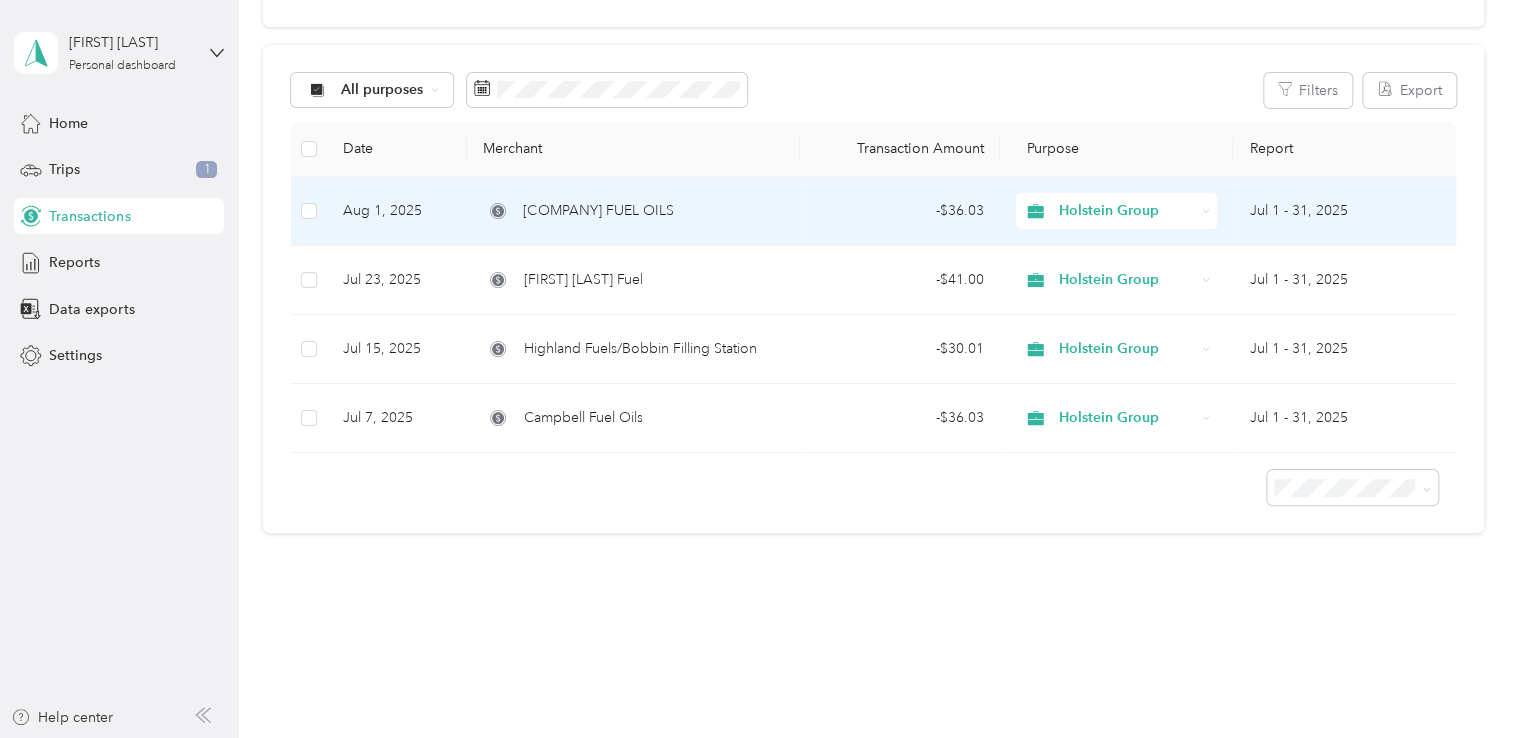 drag, startPoint x: 1222, startPoint y: 198, endPoint x: 1156, endPoint y: 206, distance: 66.48308 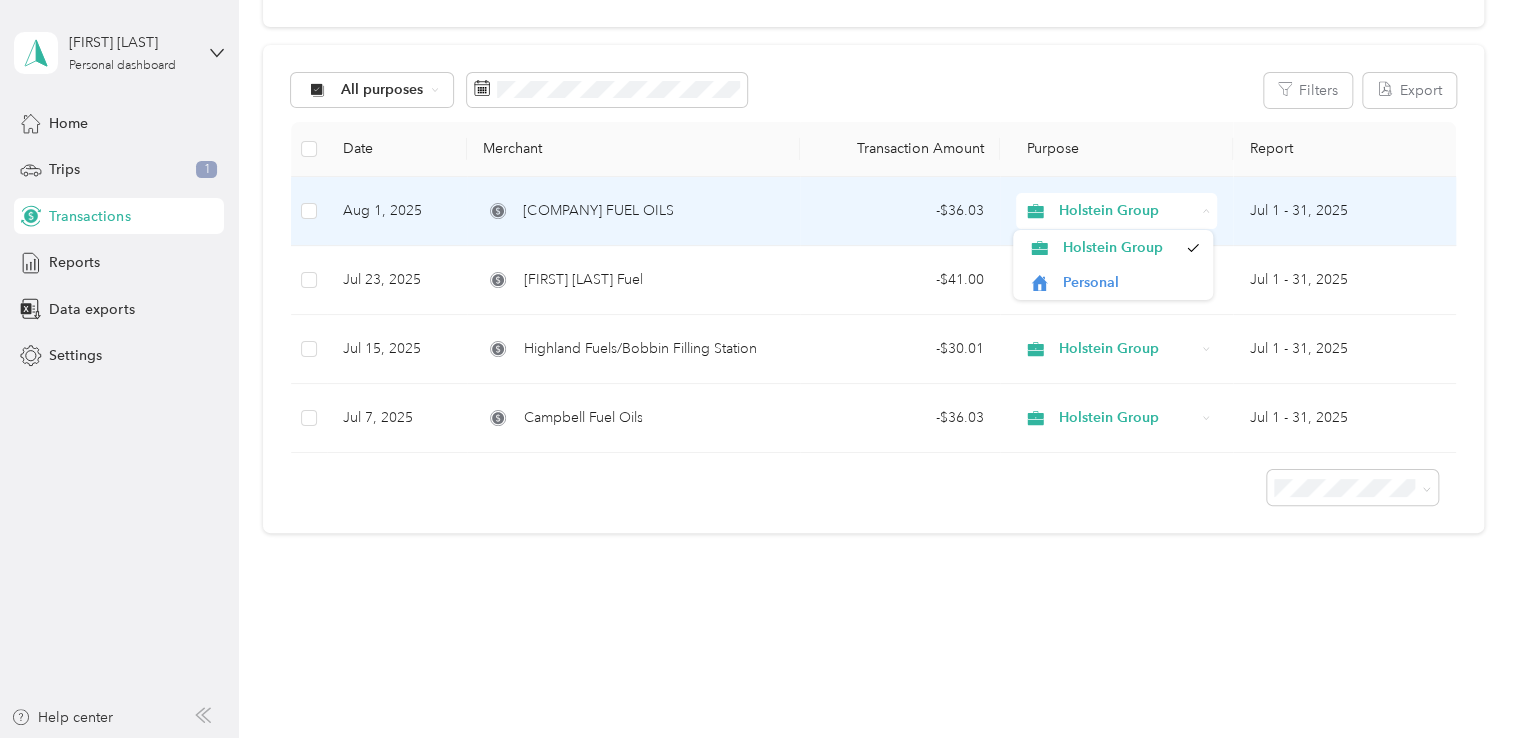 click on "Holstein Group" at bounding box center (1127, 211) 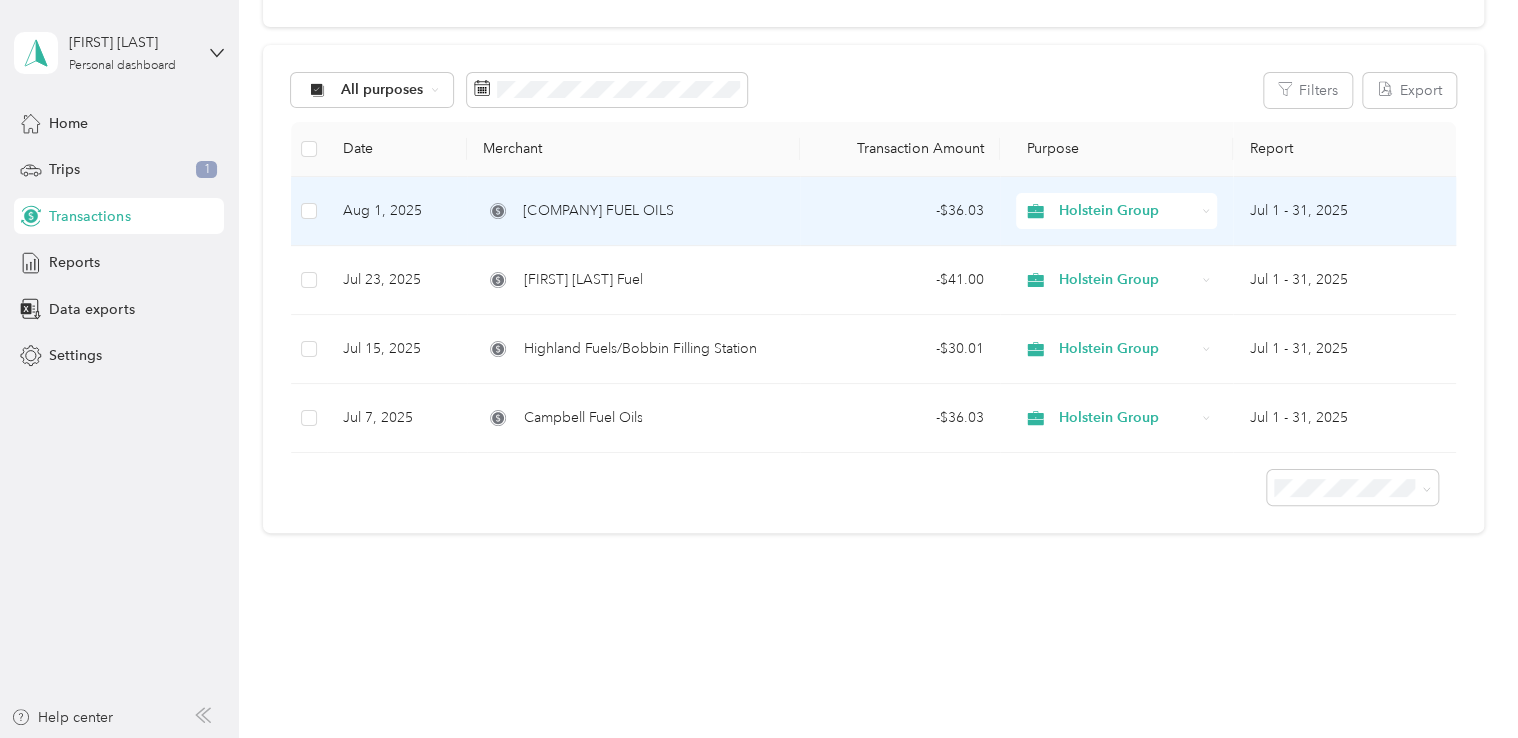 click on "Holstein Group" at bounding box center [1116, 211] 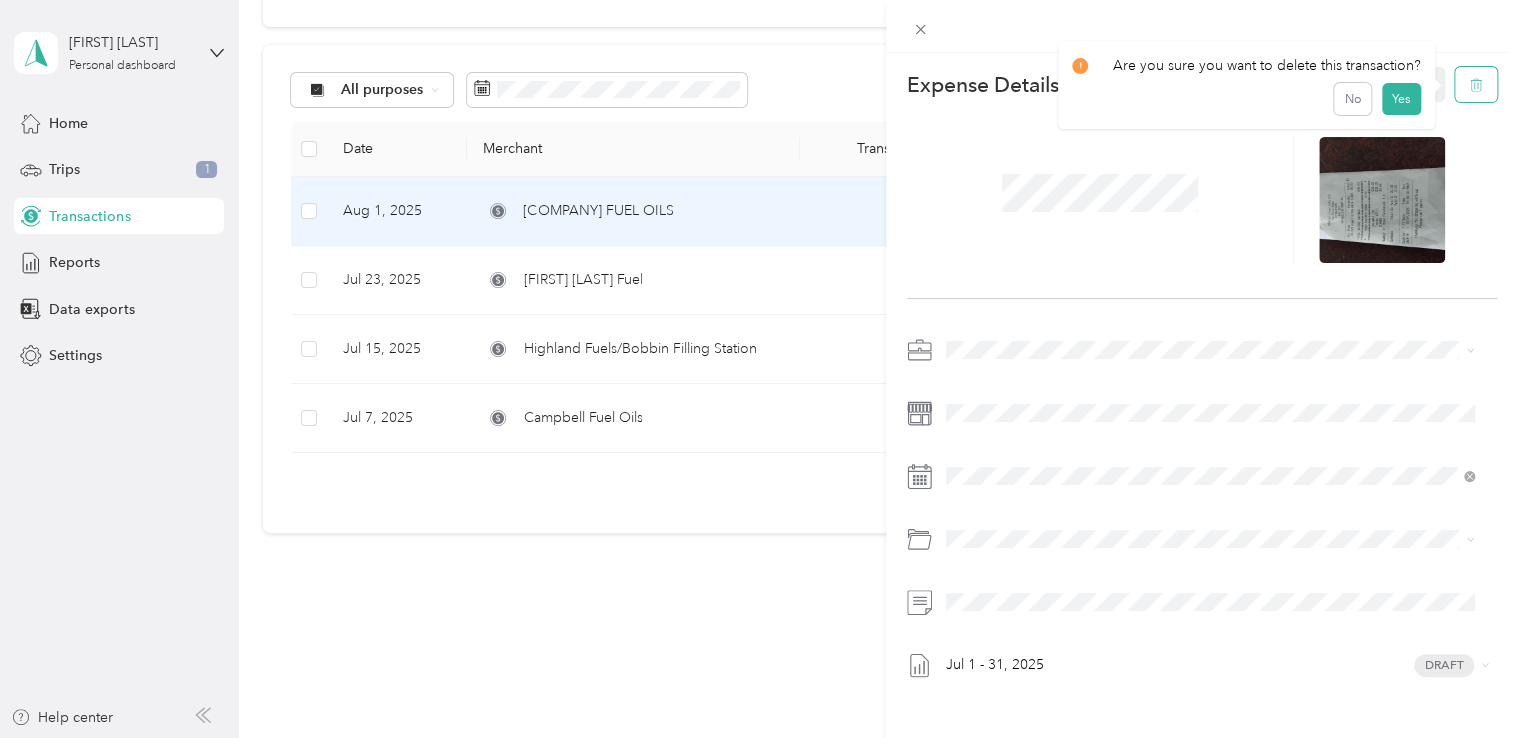 click 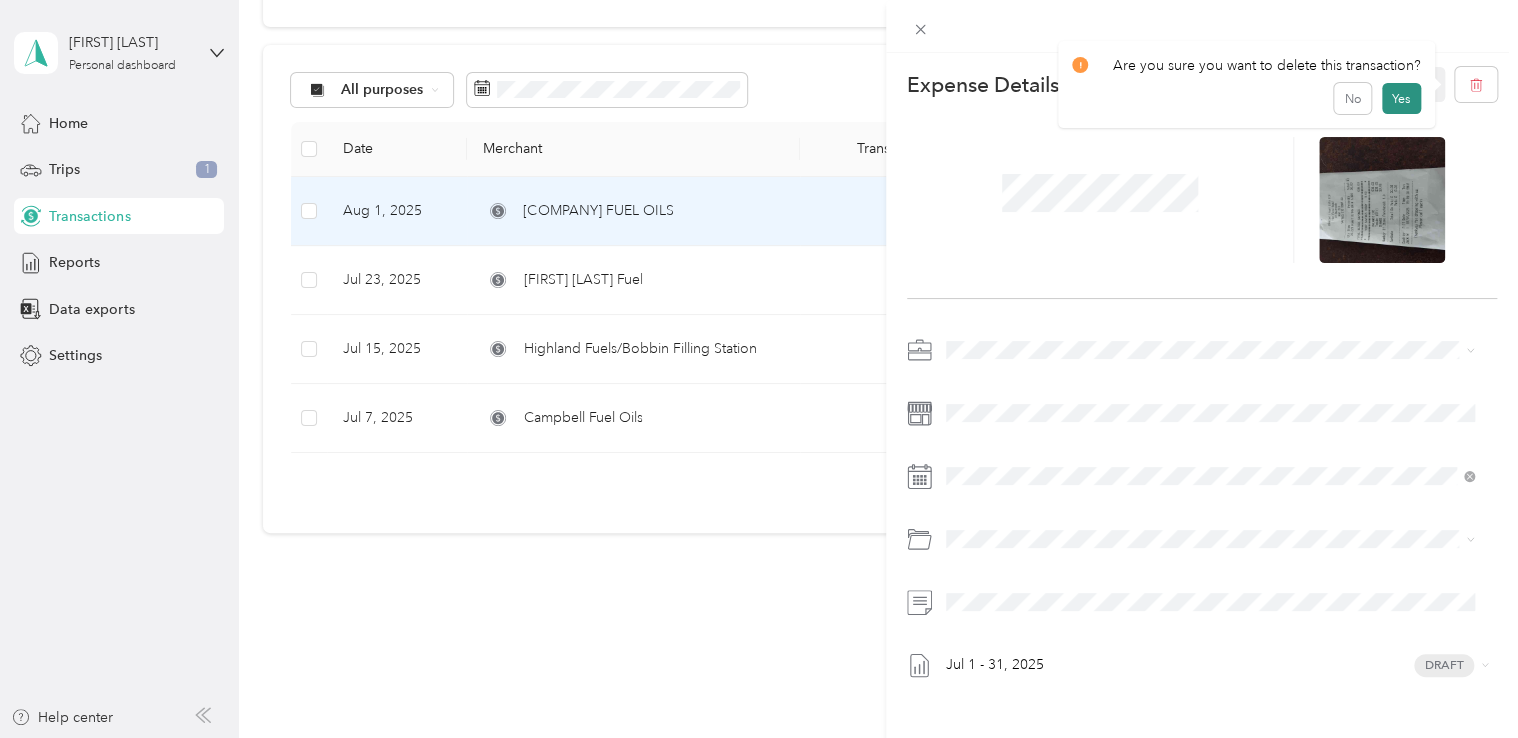 click on "Yes" at bounding box center [1401, 99] 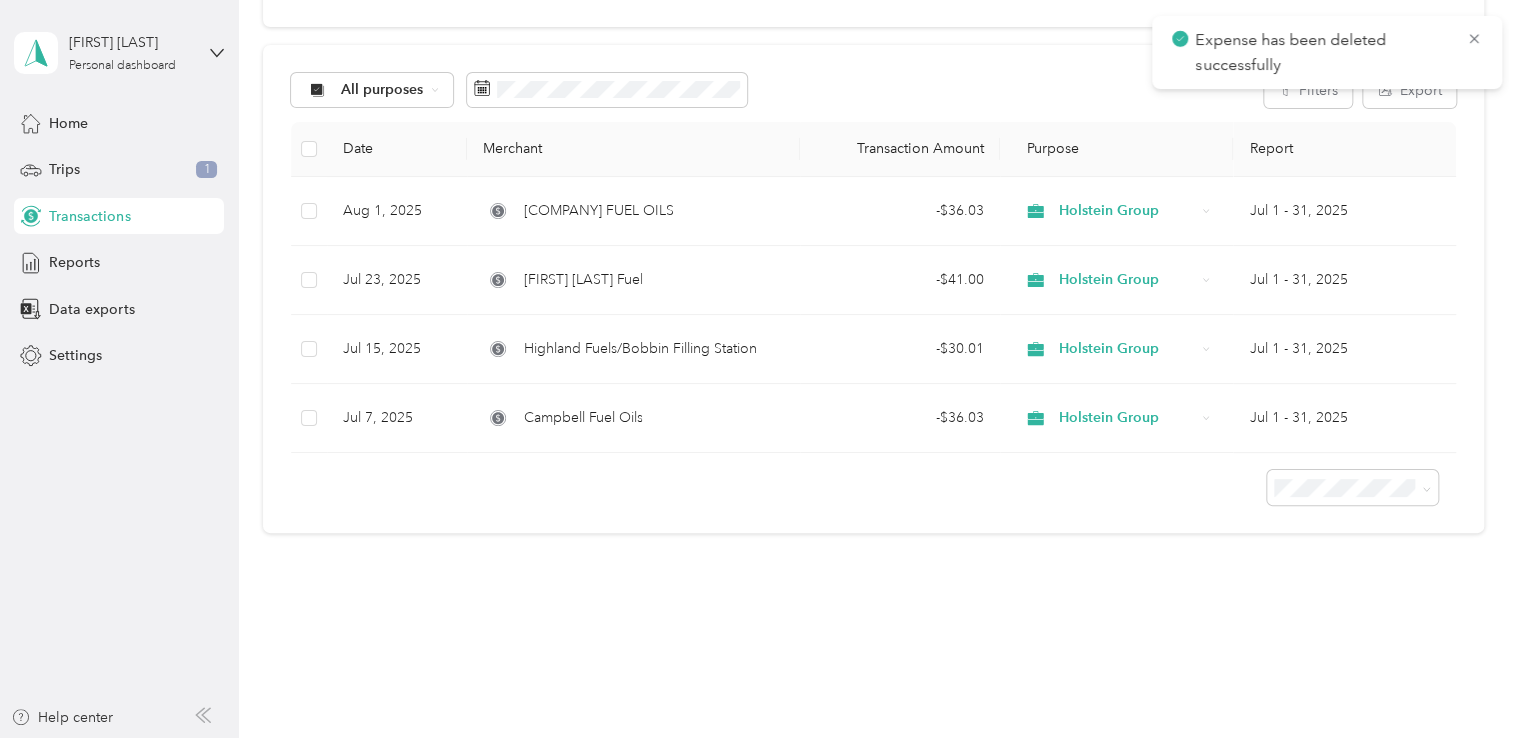 scroll, scrollTop: 108, scrollLeft: 0, axis: vertical 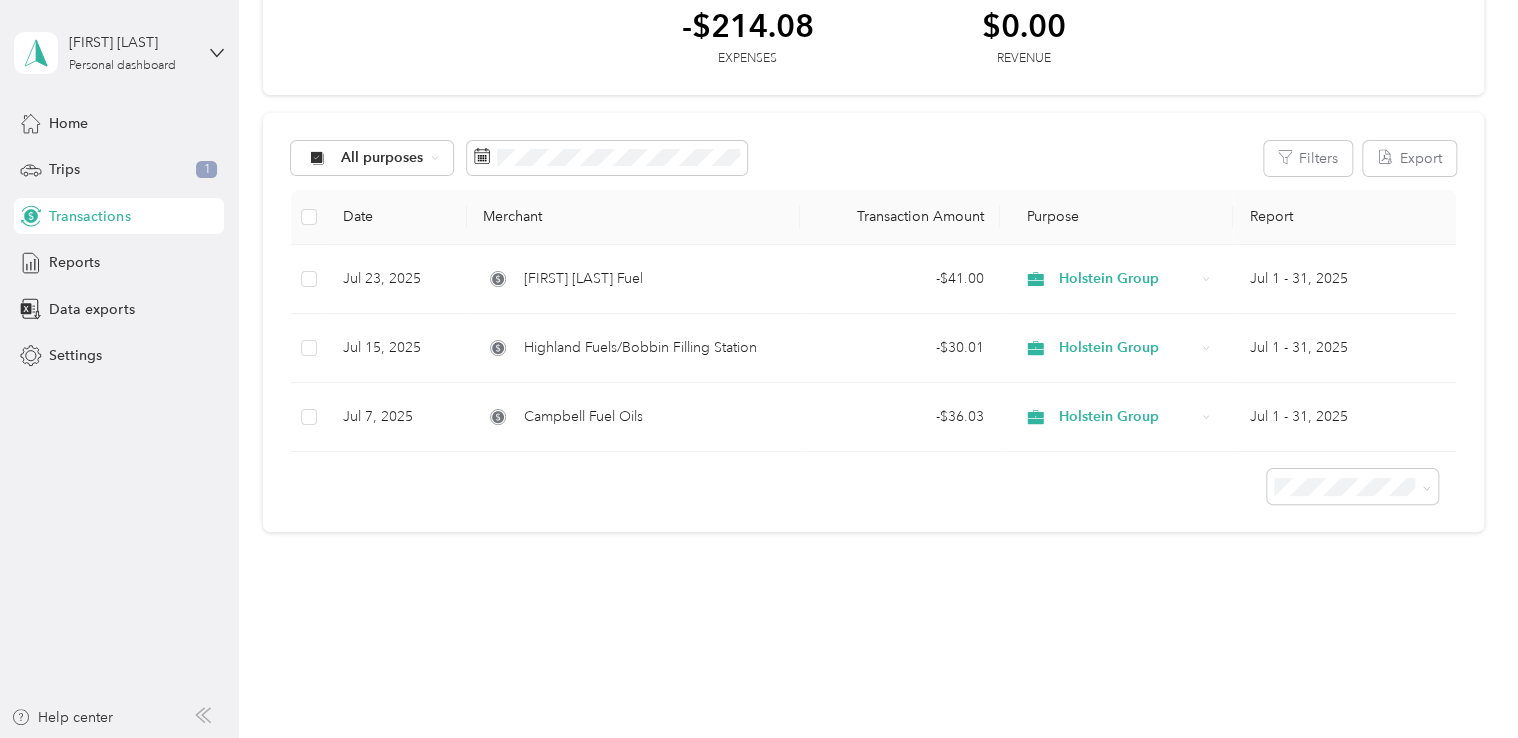 click on "All purposes Filters Export" at bounding box center (873, 158) 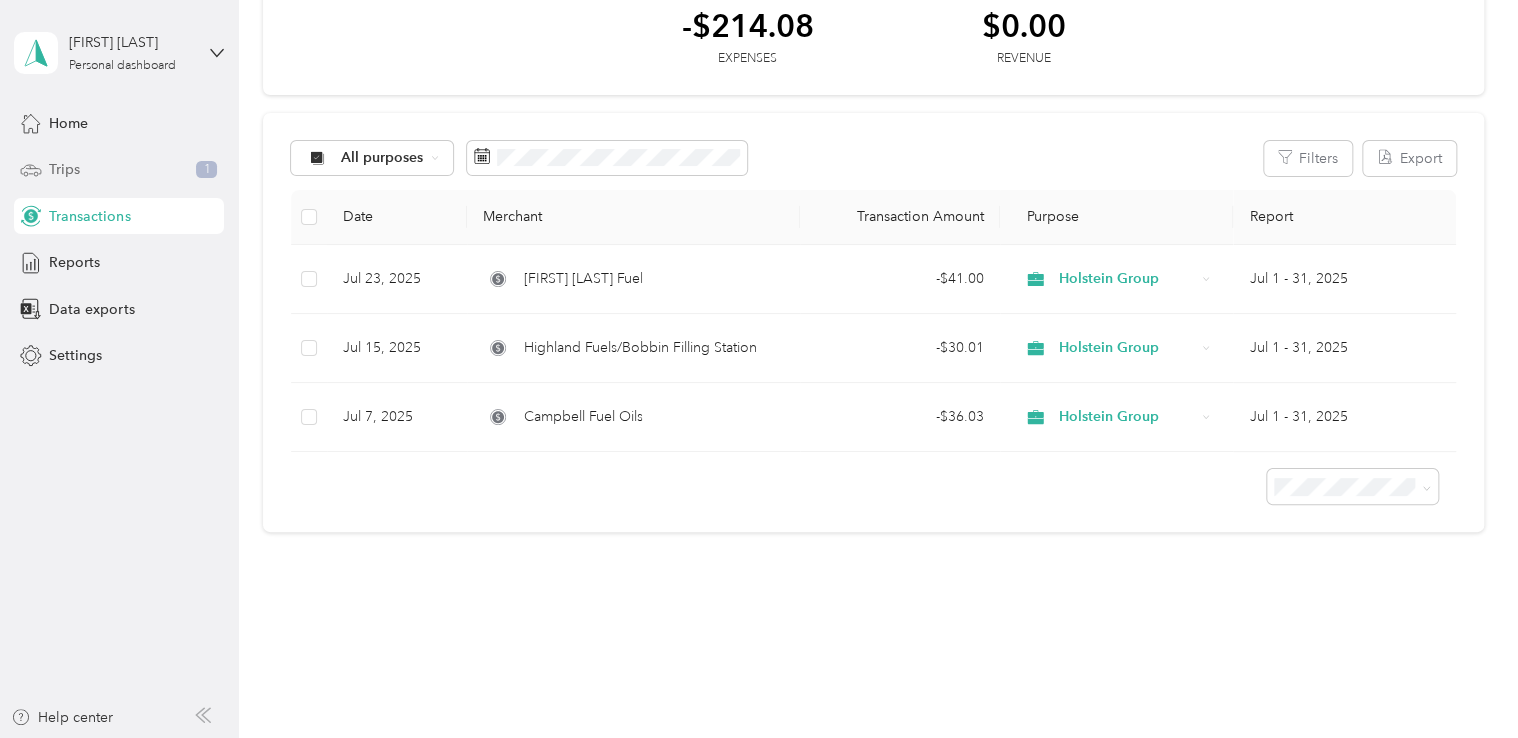 click on "Trips" at bounding box center [64, 169] 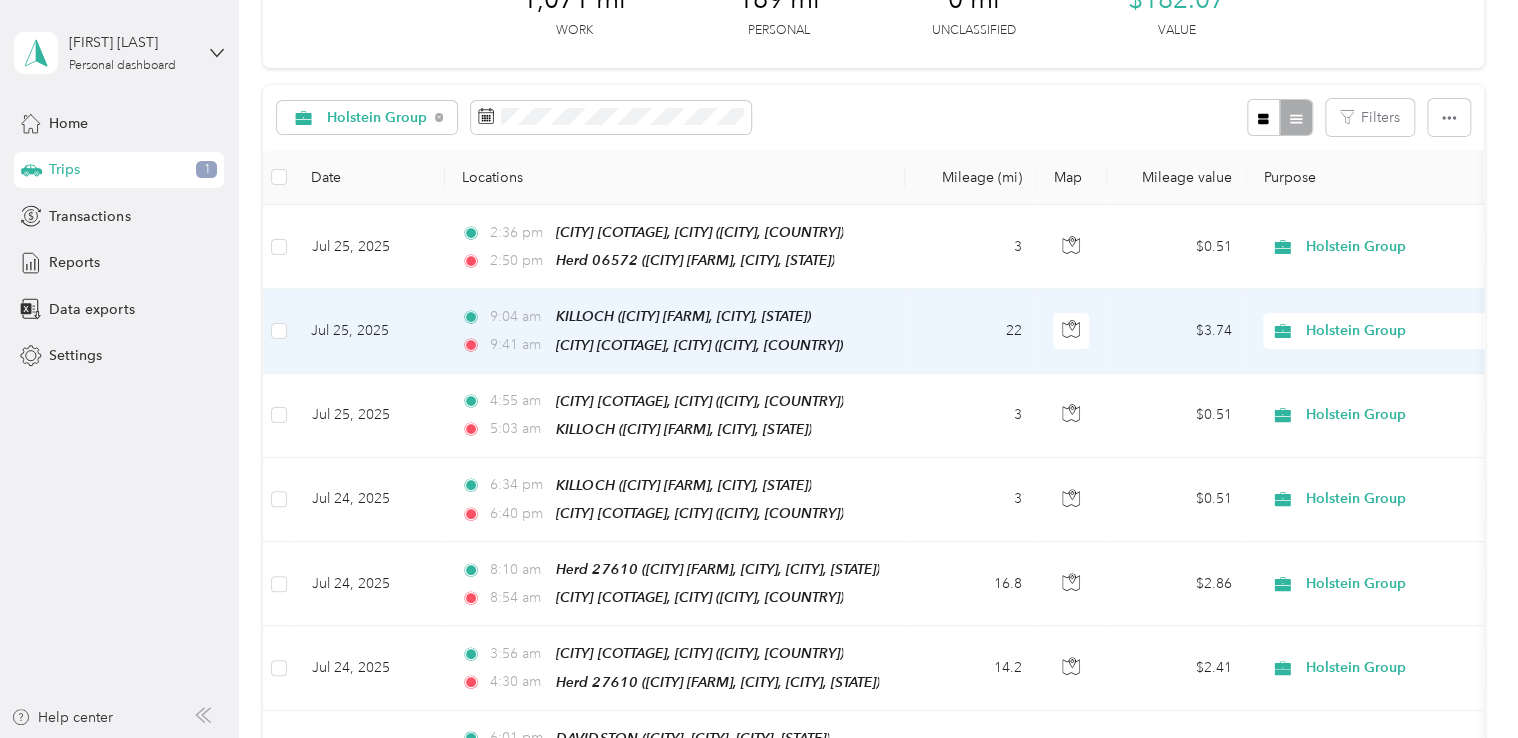 scroll, scrollTop: 132, scrollLeft: 0, axis: vertical 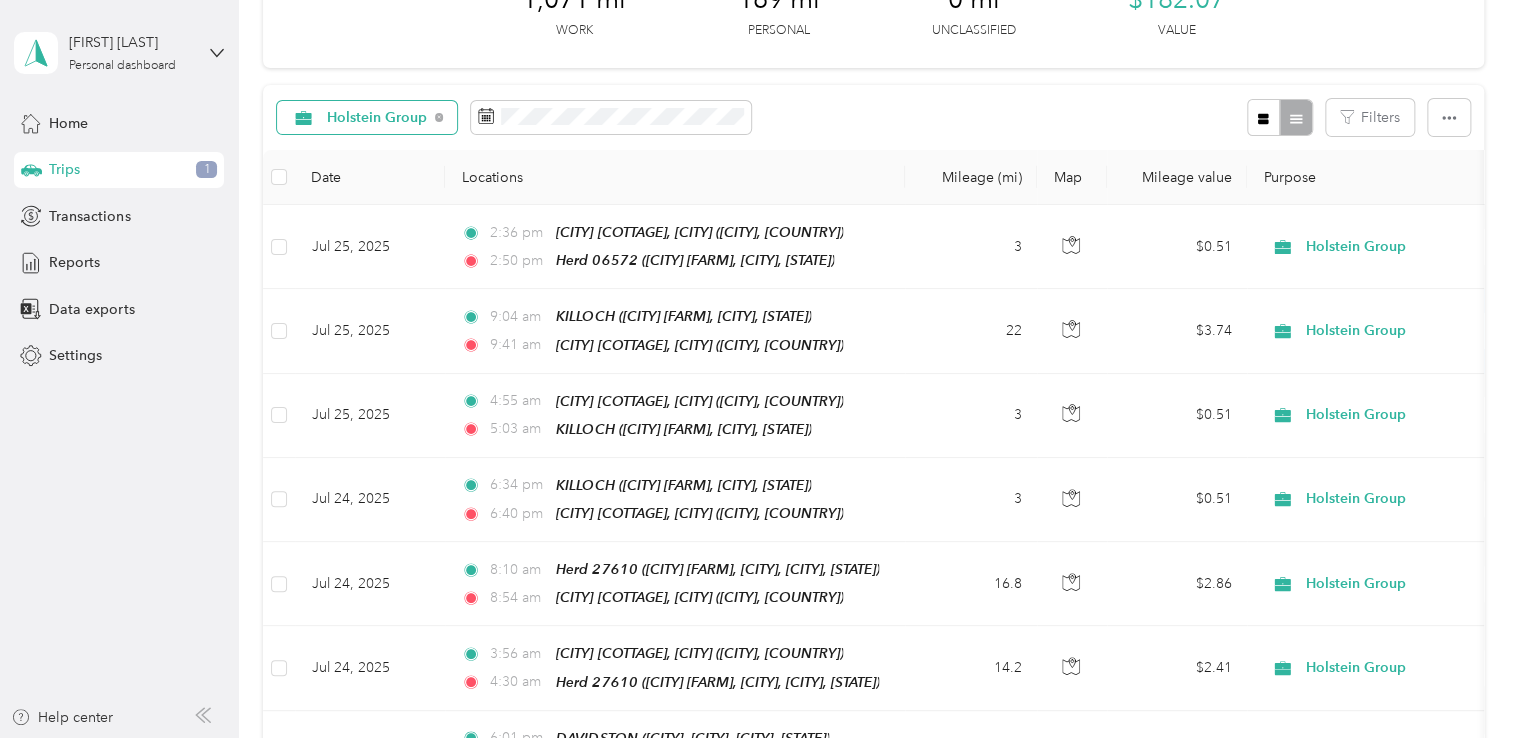 click on "Holstein Group" at bounding box center [377, 118] 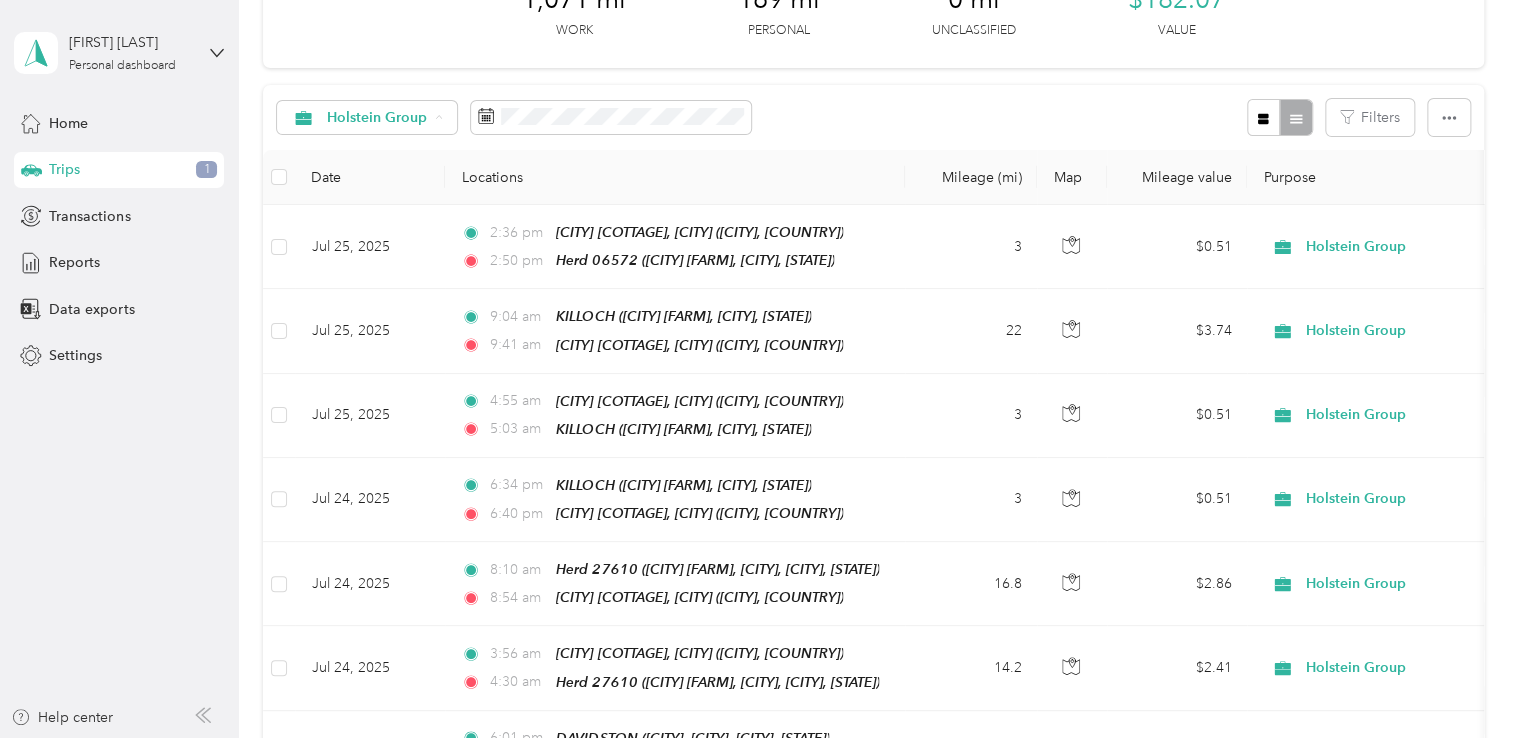 click on "All purposes Unclassified Holstein Group Personal" at bounding box center [372, 206] 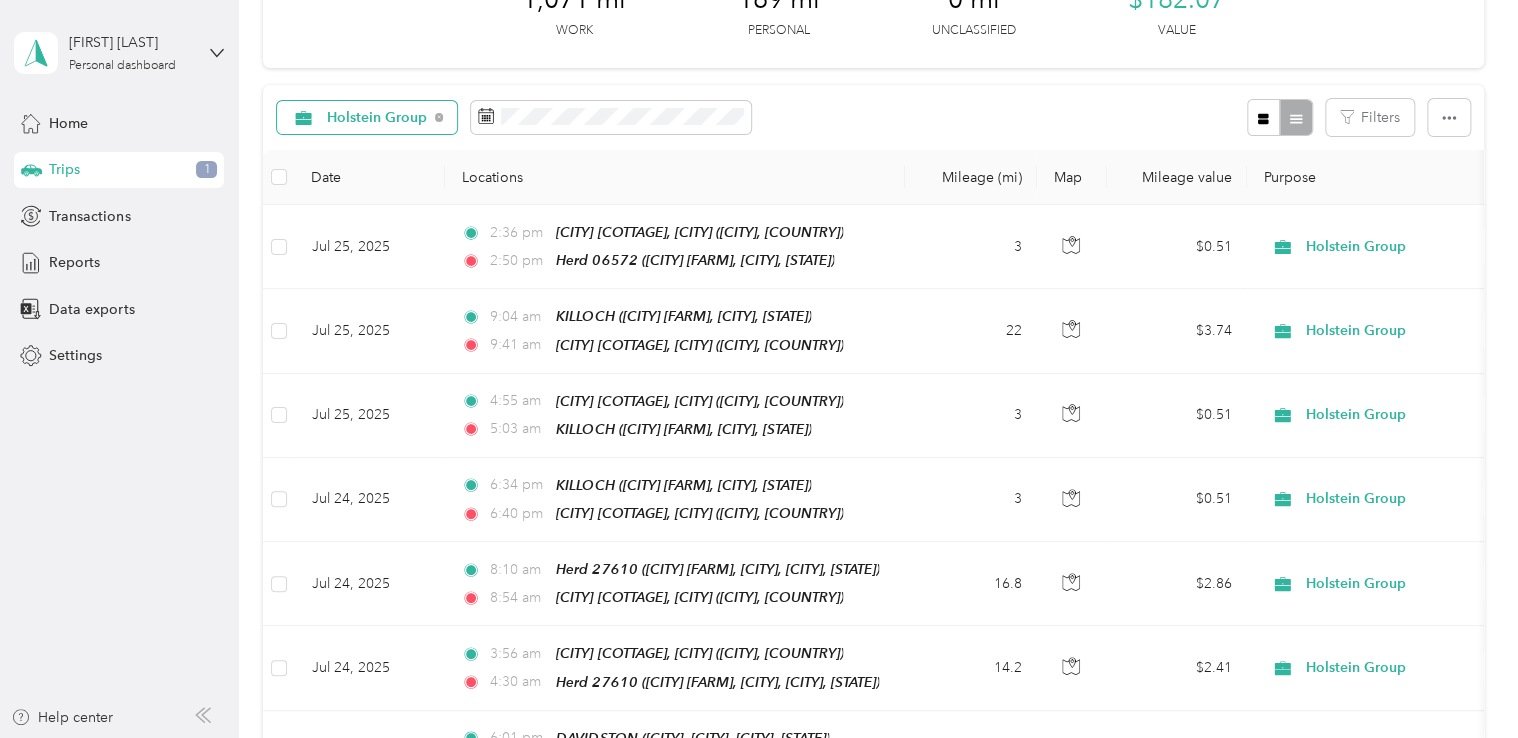click on "Holstein Group" at bounding box center (367, 118) 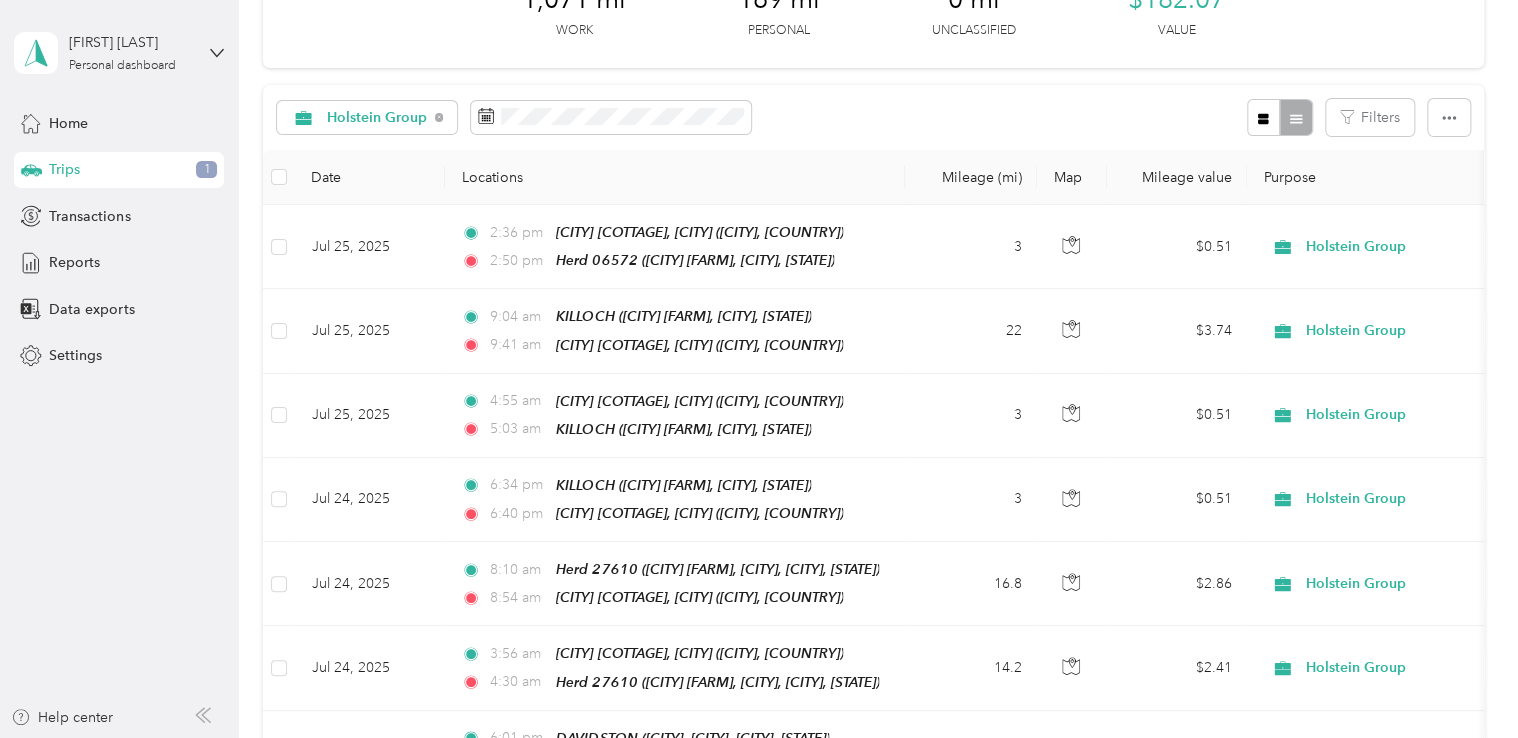 click on "All purposes" at bounding box center [389, 149] 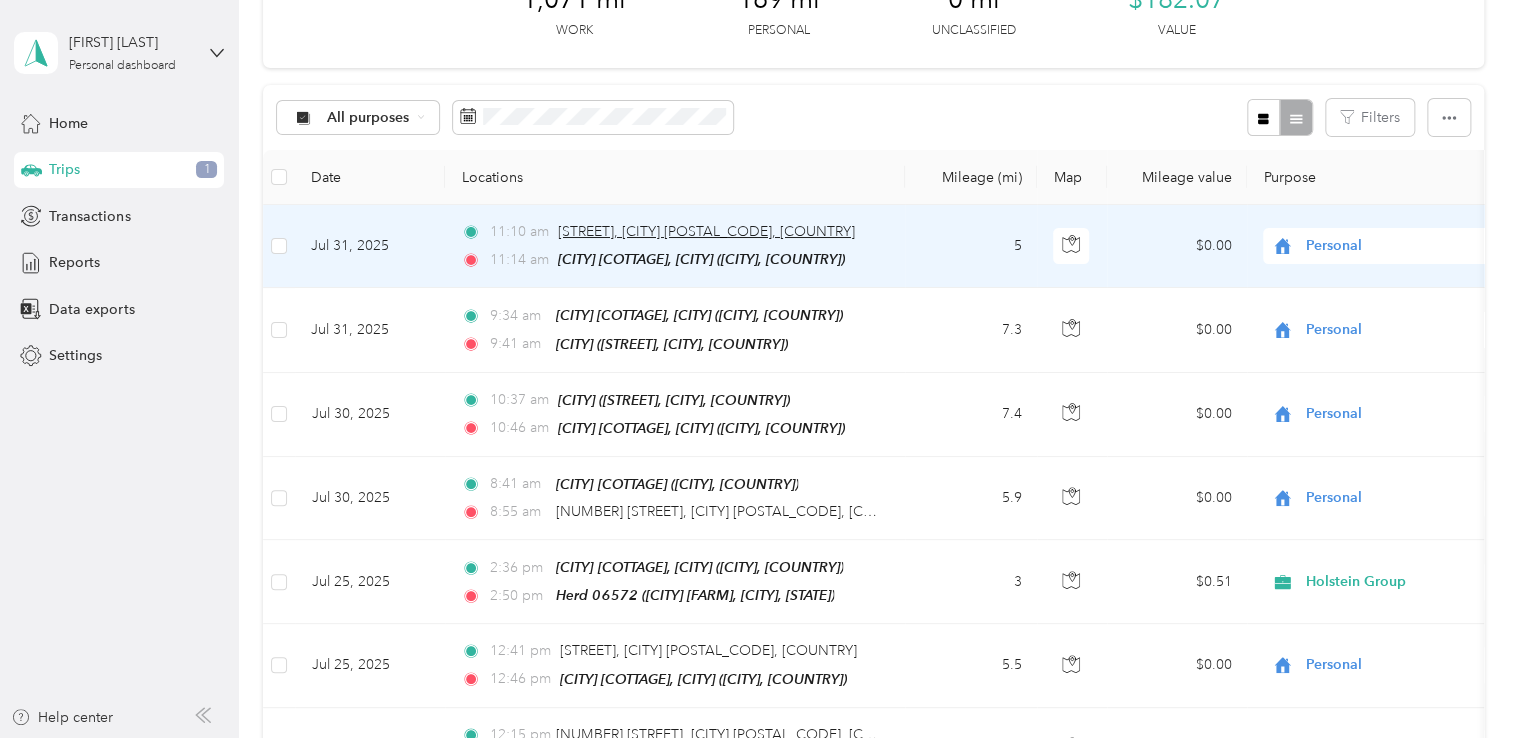 scroll, scrollTop: 158, scrollLeft: 0, axis: vertical 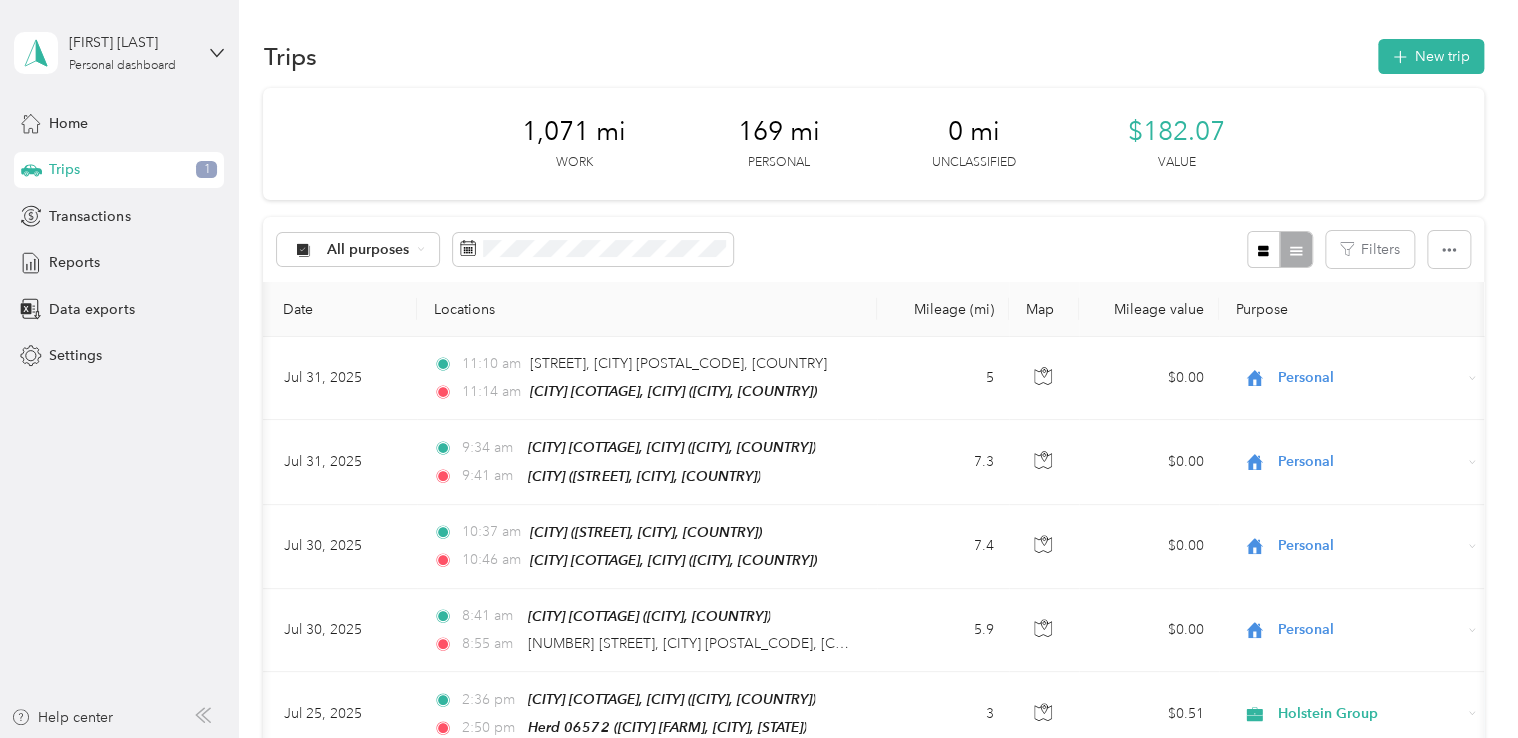 click at bounding box center (1279, 249) 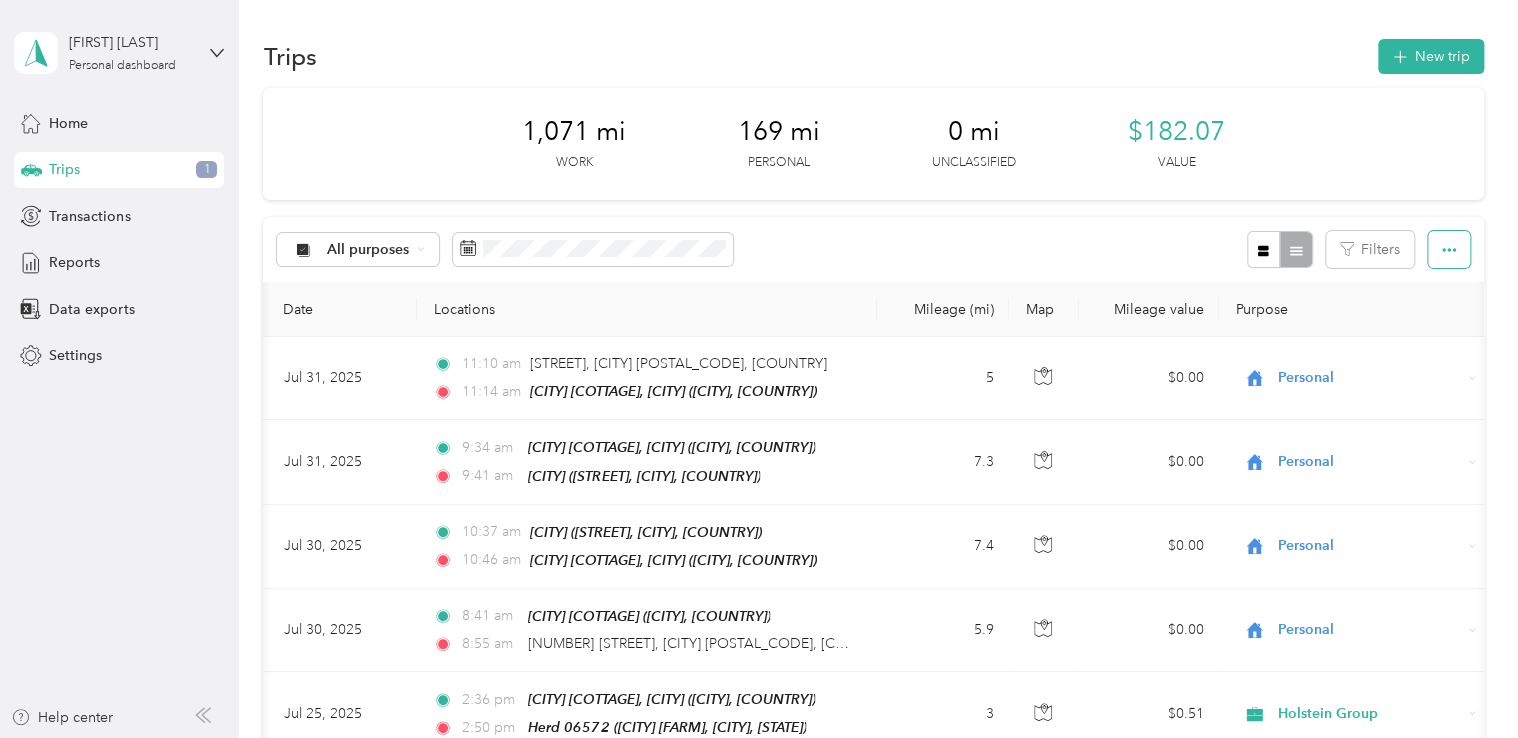 click 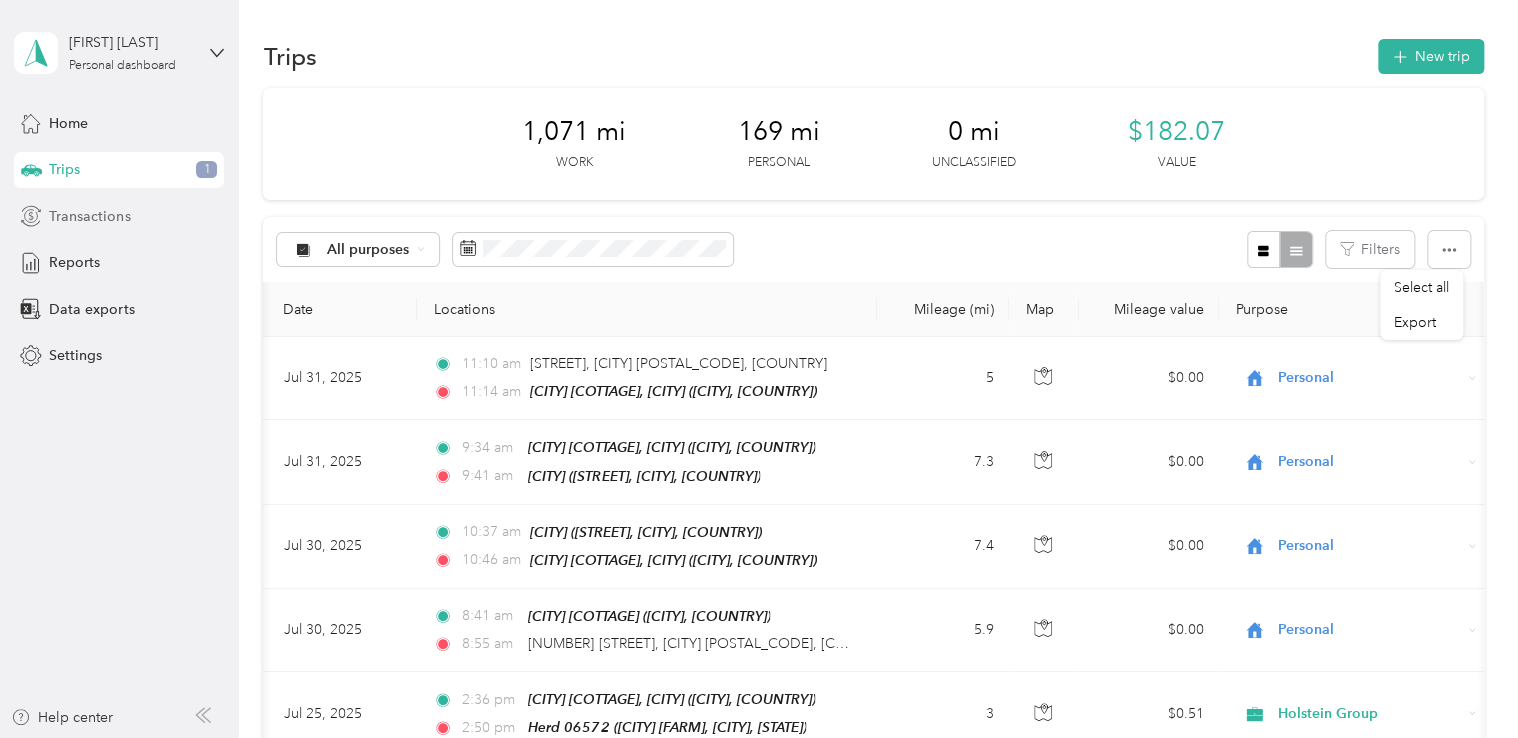 click on "Transactions" at bounding box center (89, 216) 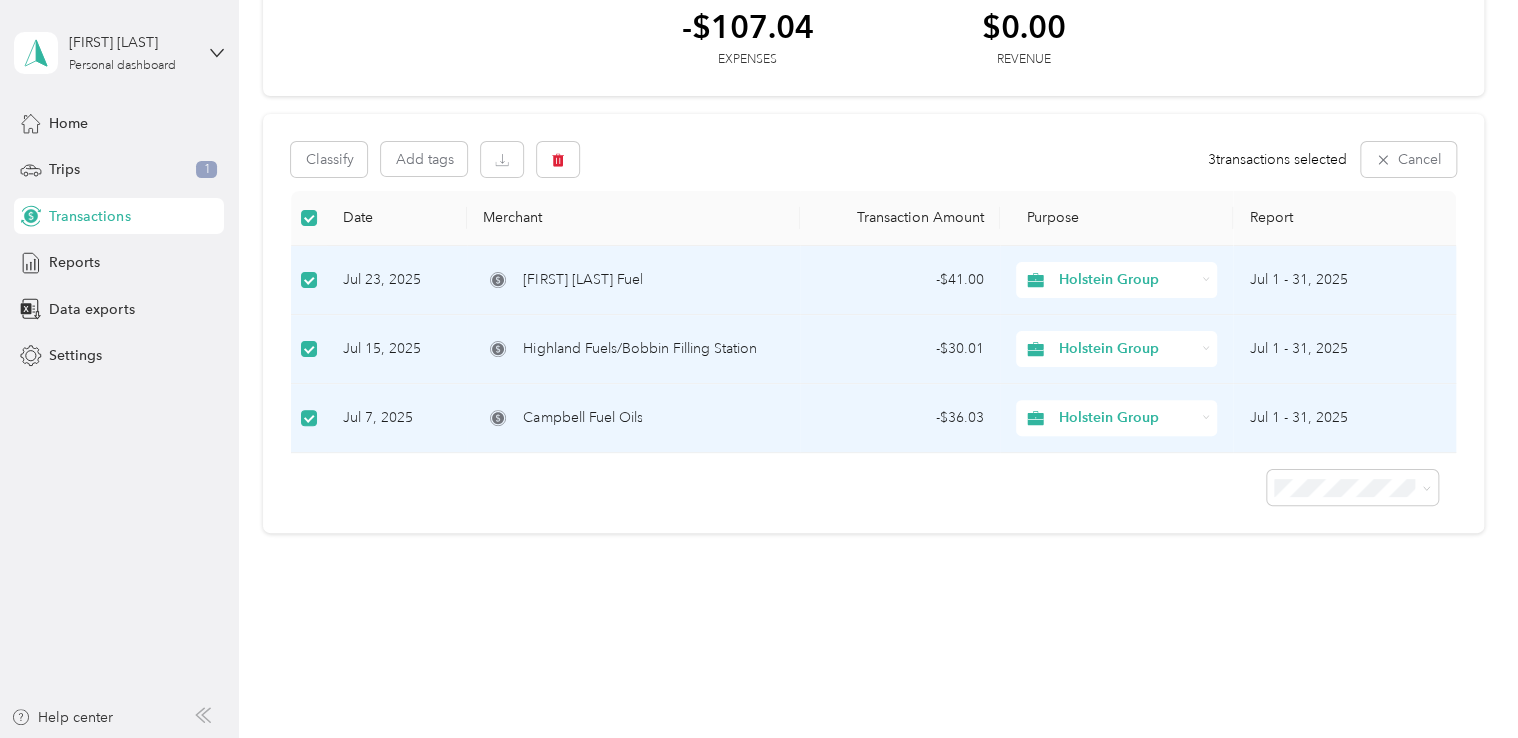 scroll, scrollTop: 0, scrollLeft: 0, axis: both 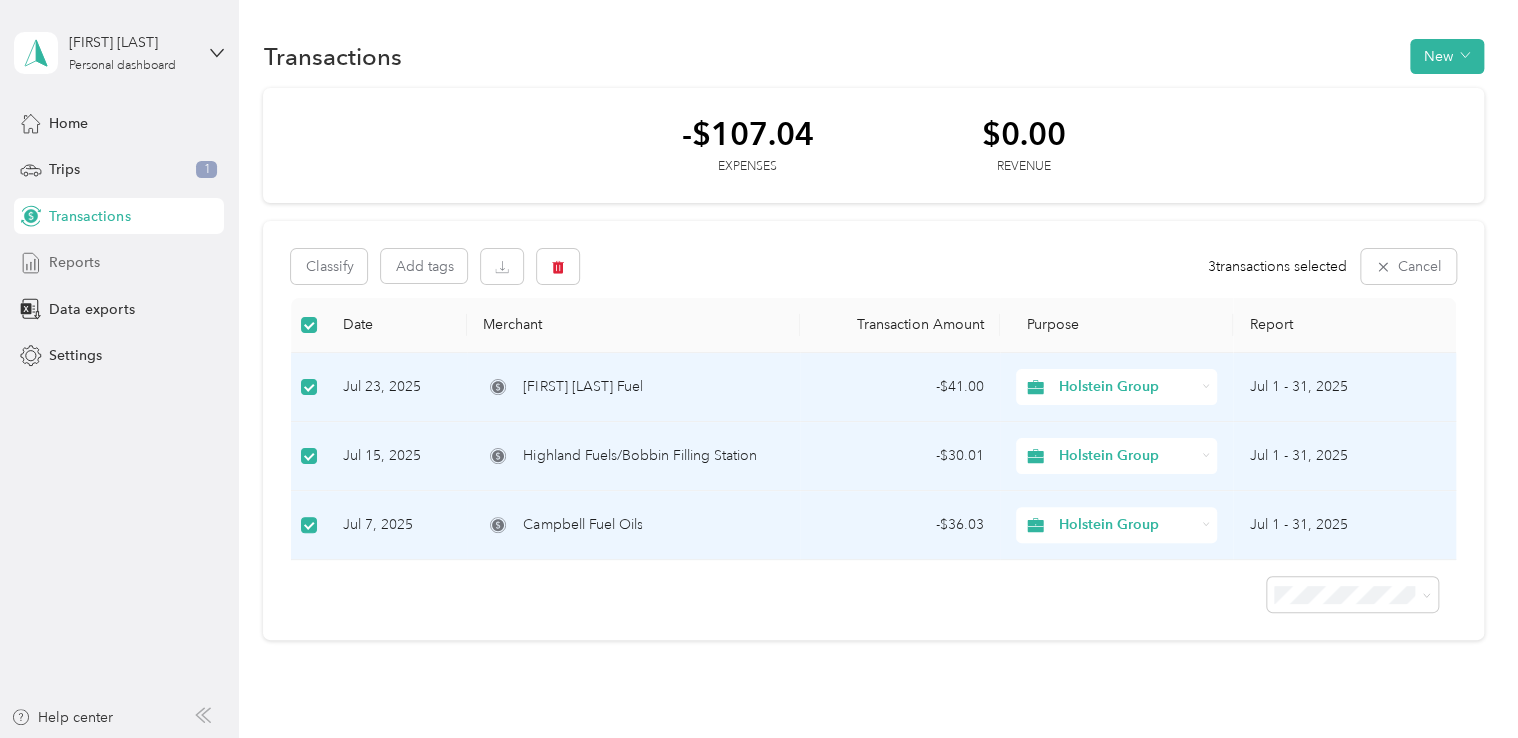 click on "Reports" at bounding box center [74, 262] 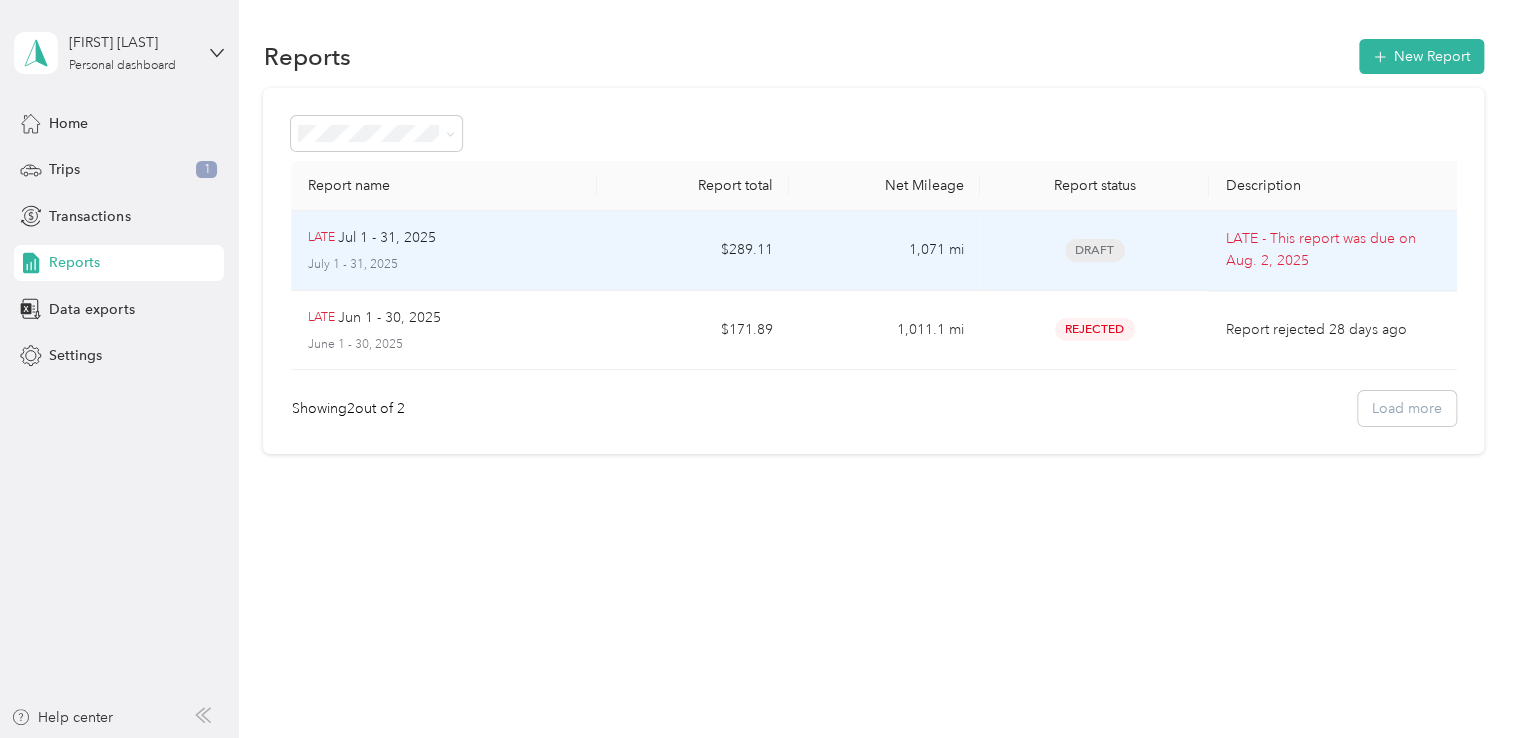 click on "Jul 1 - 31, 2025" at bounding box center (387, 238) 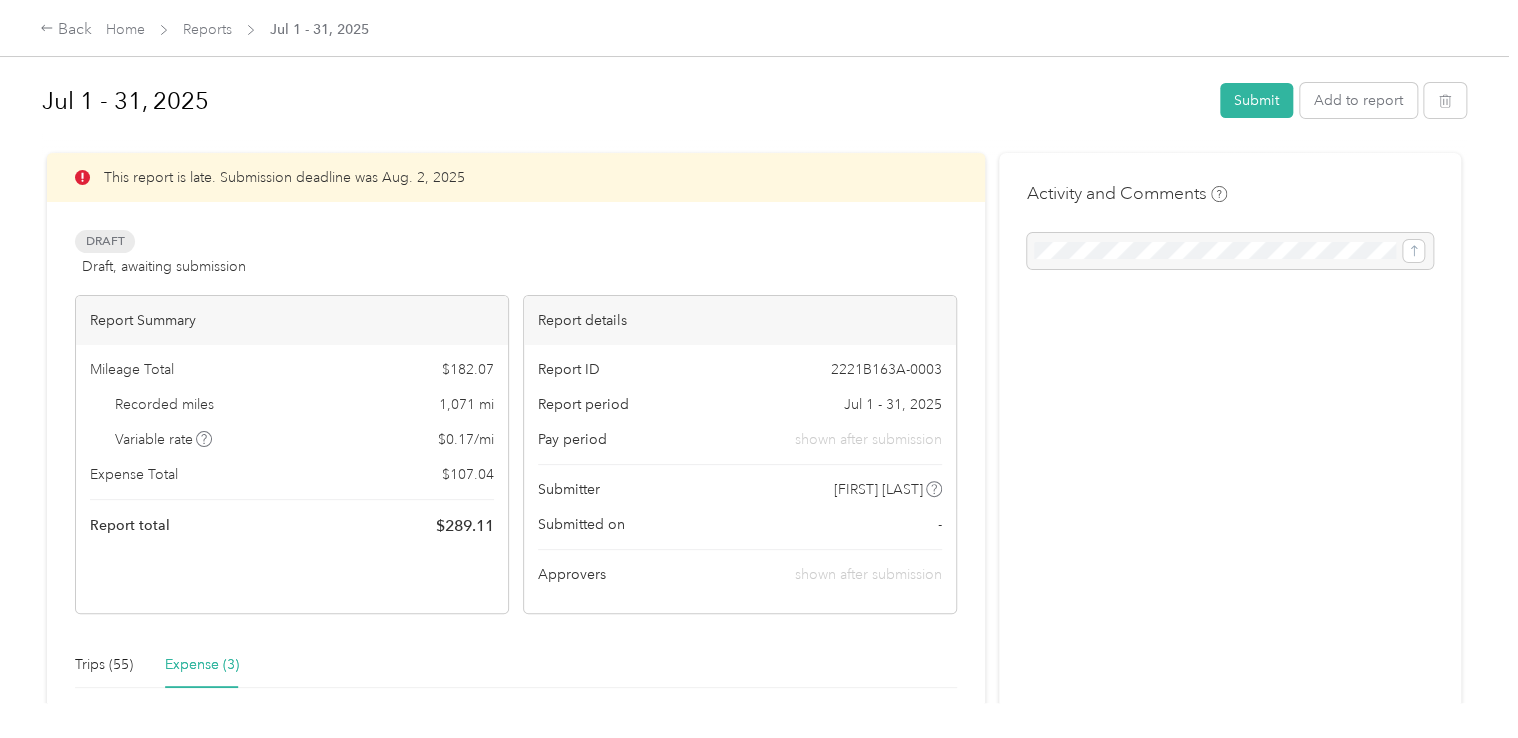 click on "Expense (3)" at bounding box center [202, 665] 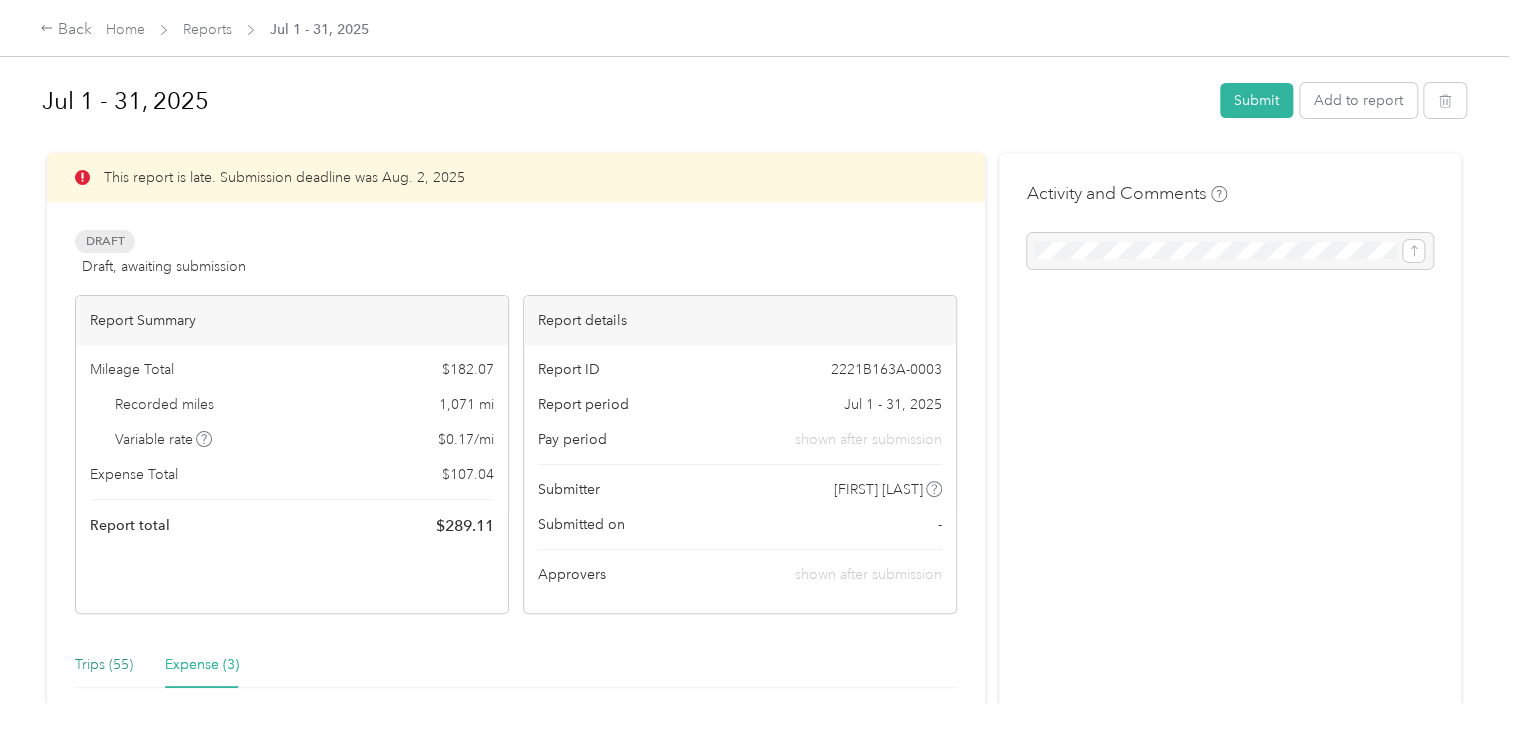 click on "Trips (55)" at bounding box center (104, 665) 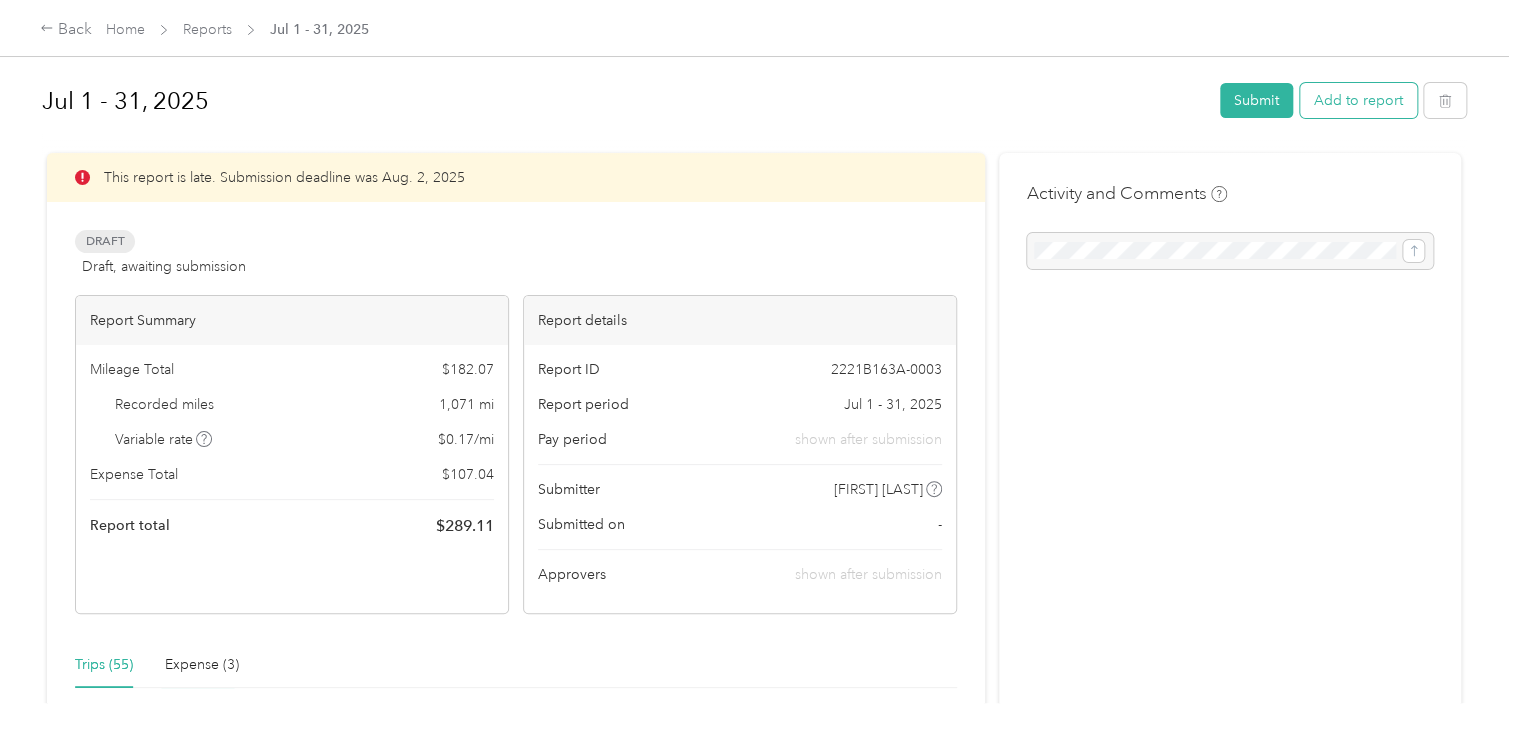 click on "Add to report" at bounding box center (1358, 100) 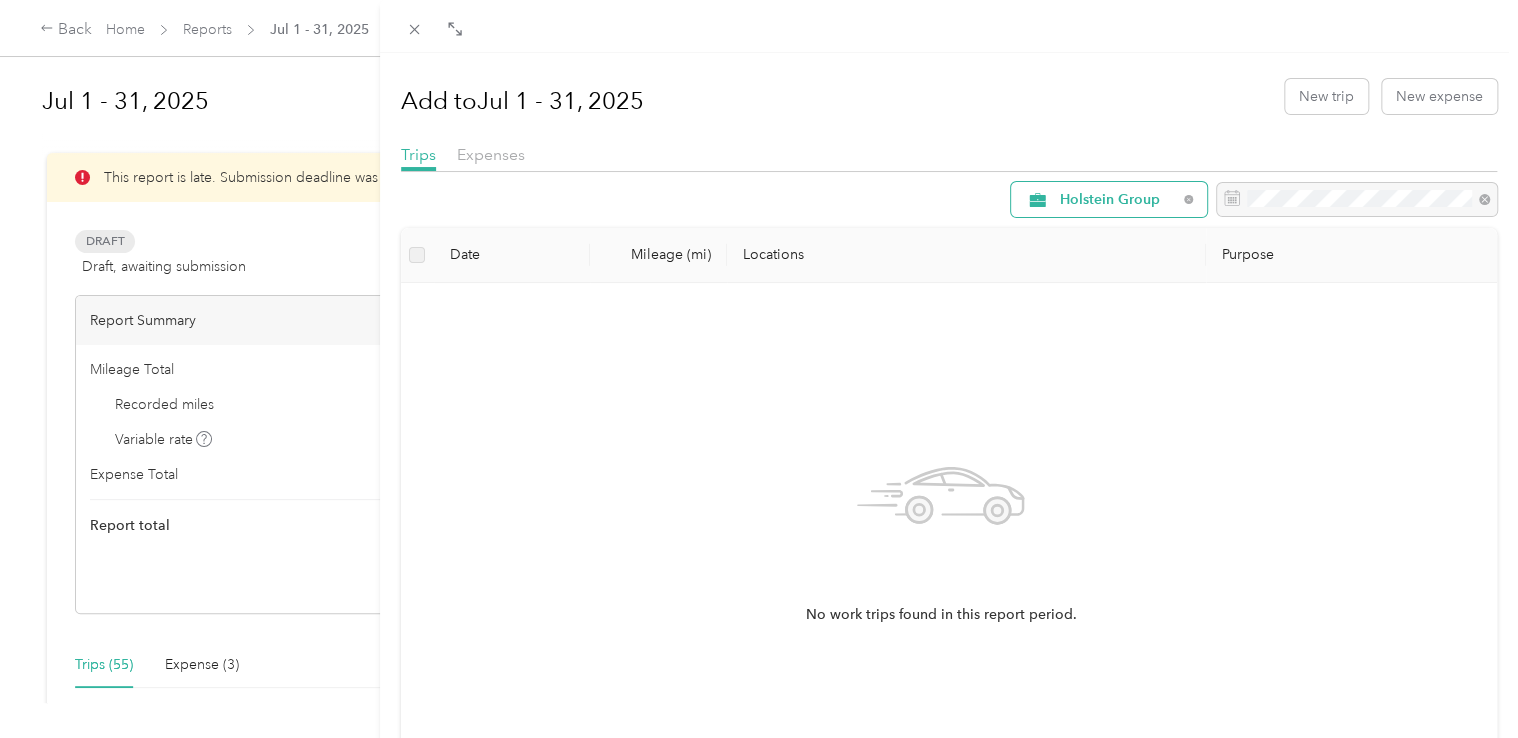 click on "Holstein Group" at bounding box center (1109, 199) 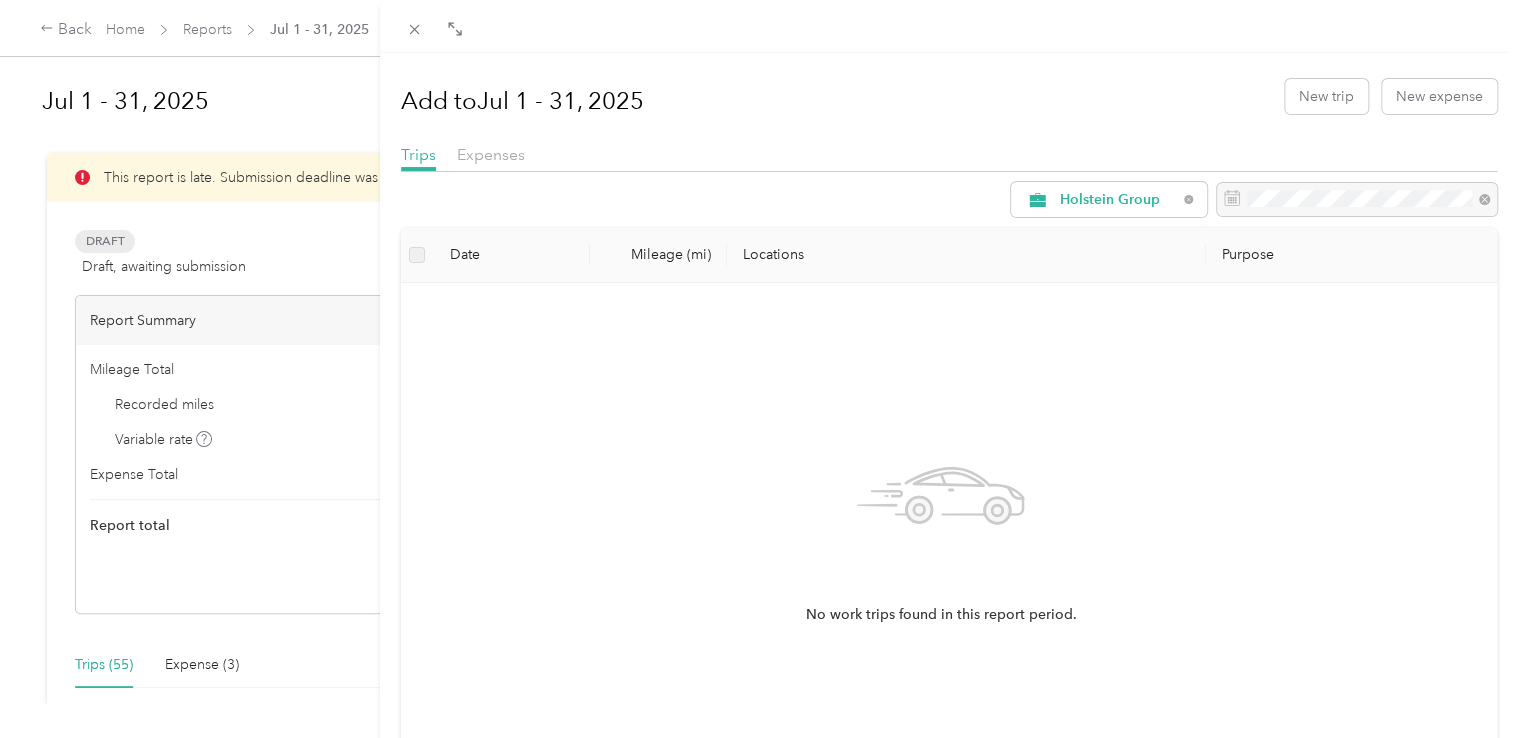 click on "All Purposes" at bounding box center (1093, 228) 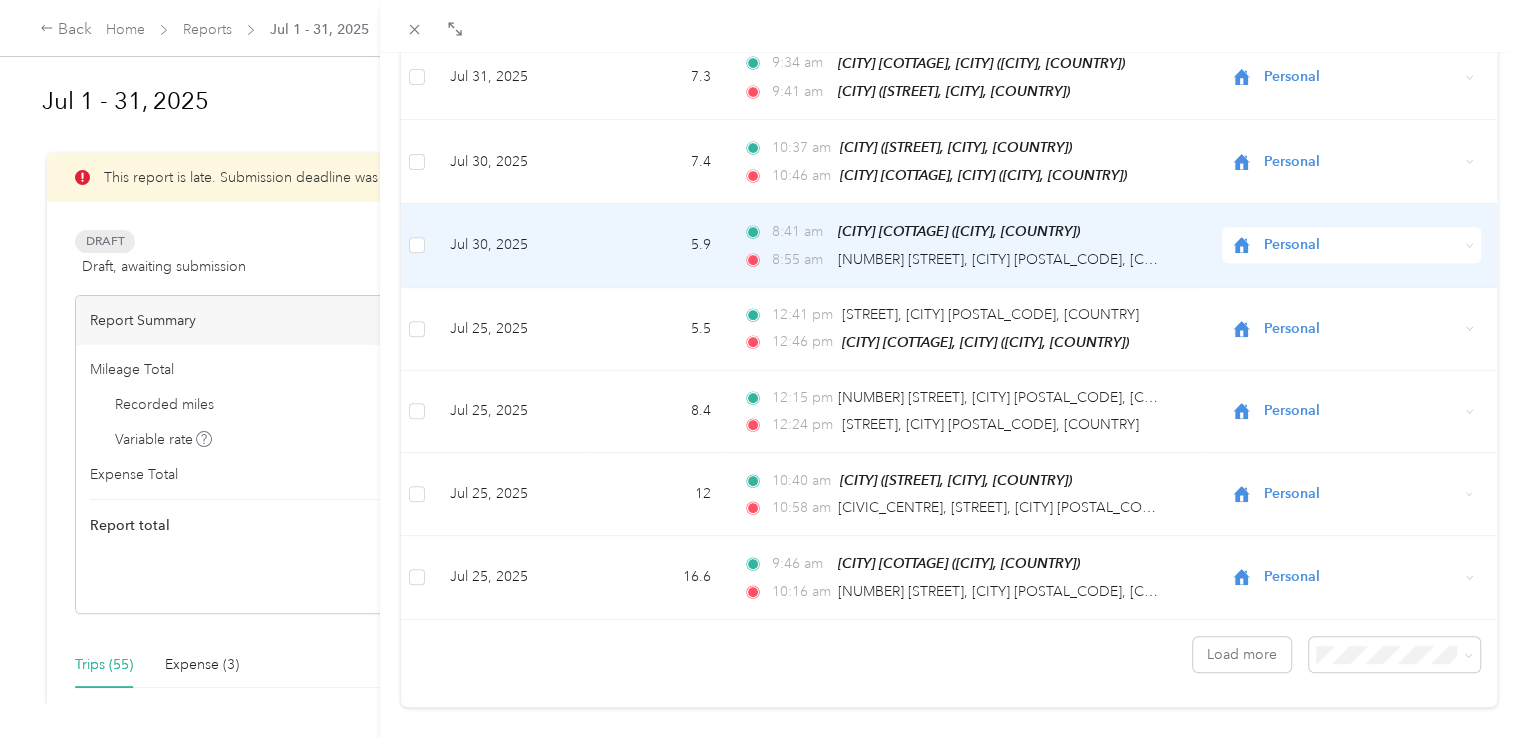 scroll, scrollTop: 331, scrollLeft: 0, axis: vertical 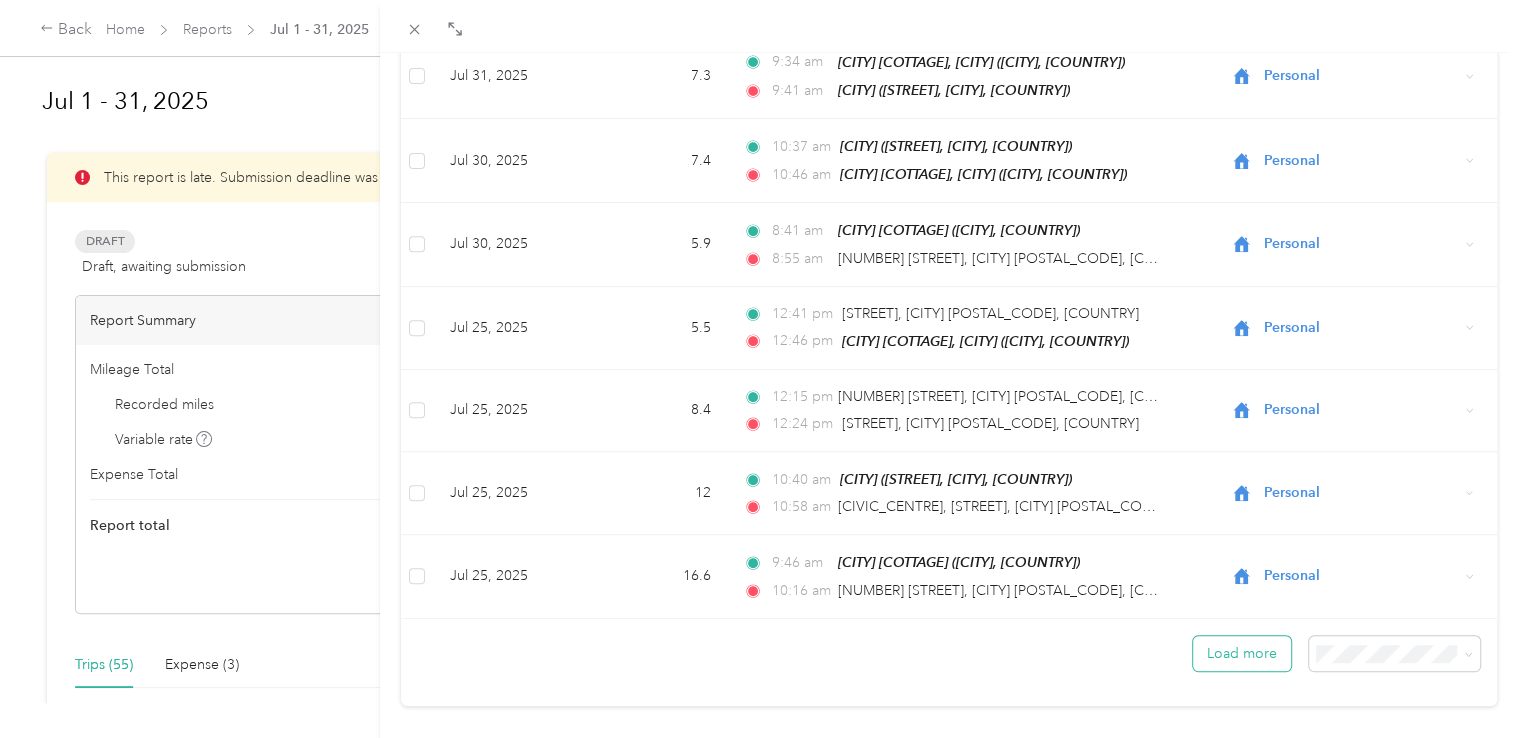click on "Load more" at bounding box center (1242, 653) 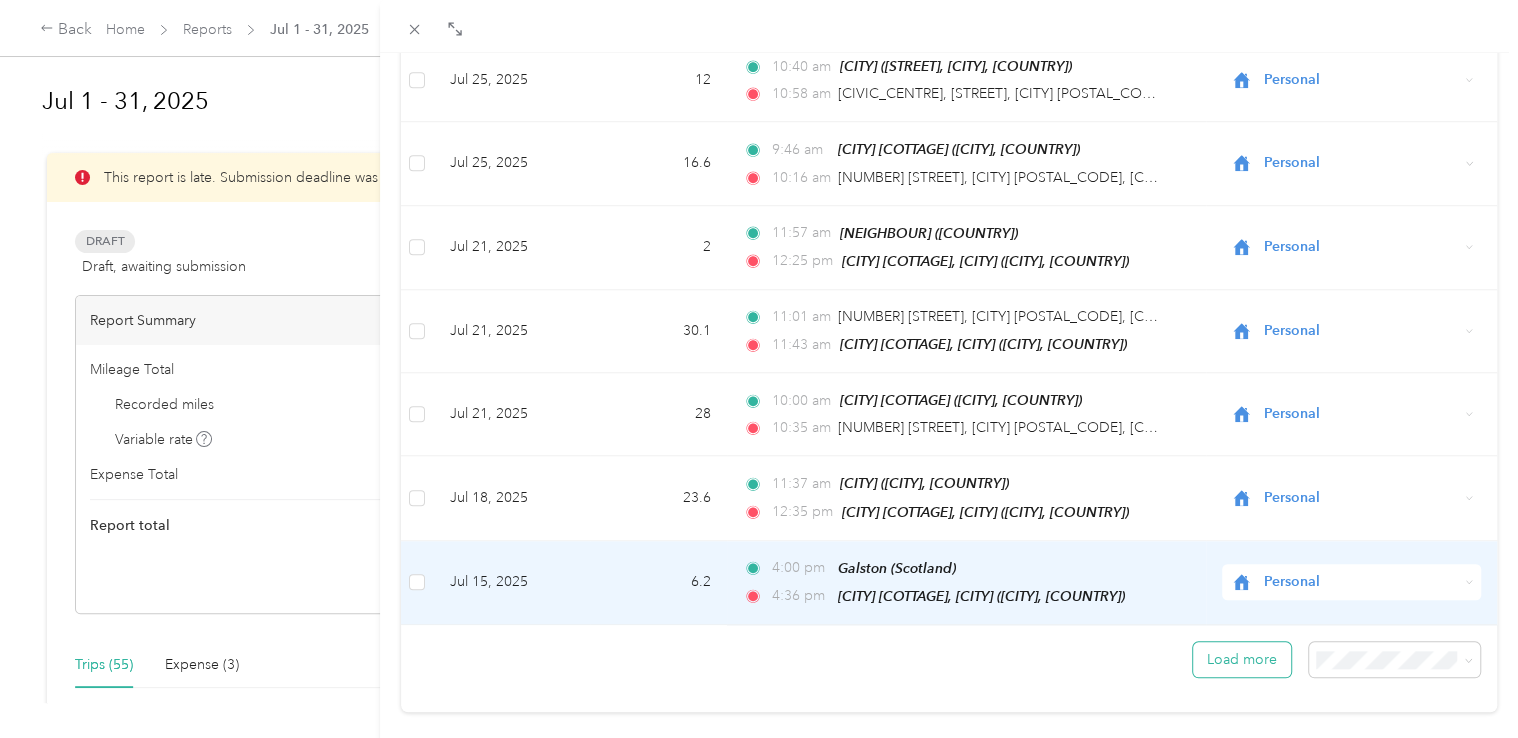 scroll, scrollTop: 764, scrollLeft: 0, axis: vertical 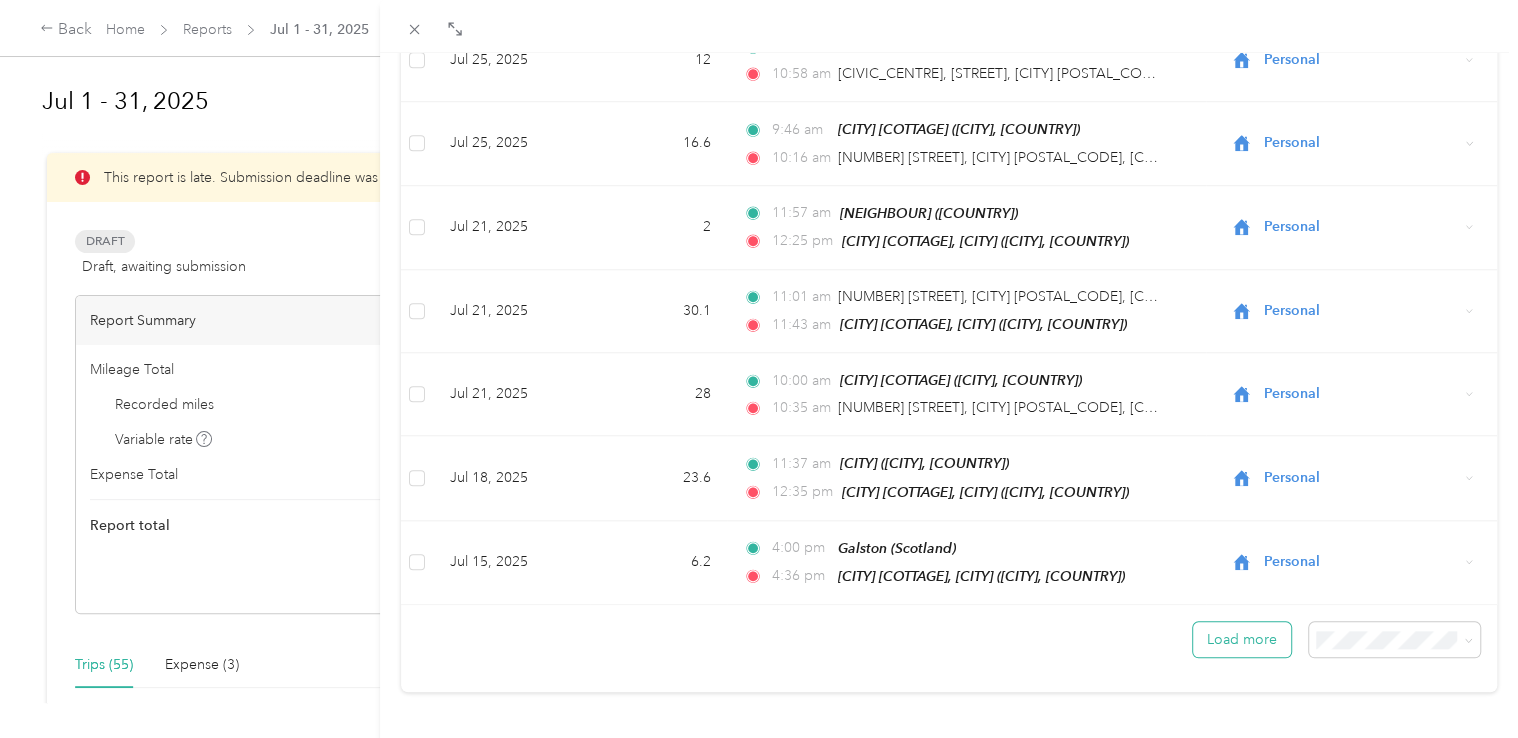 click on "Load more" at bounding box center (1242, 639) 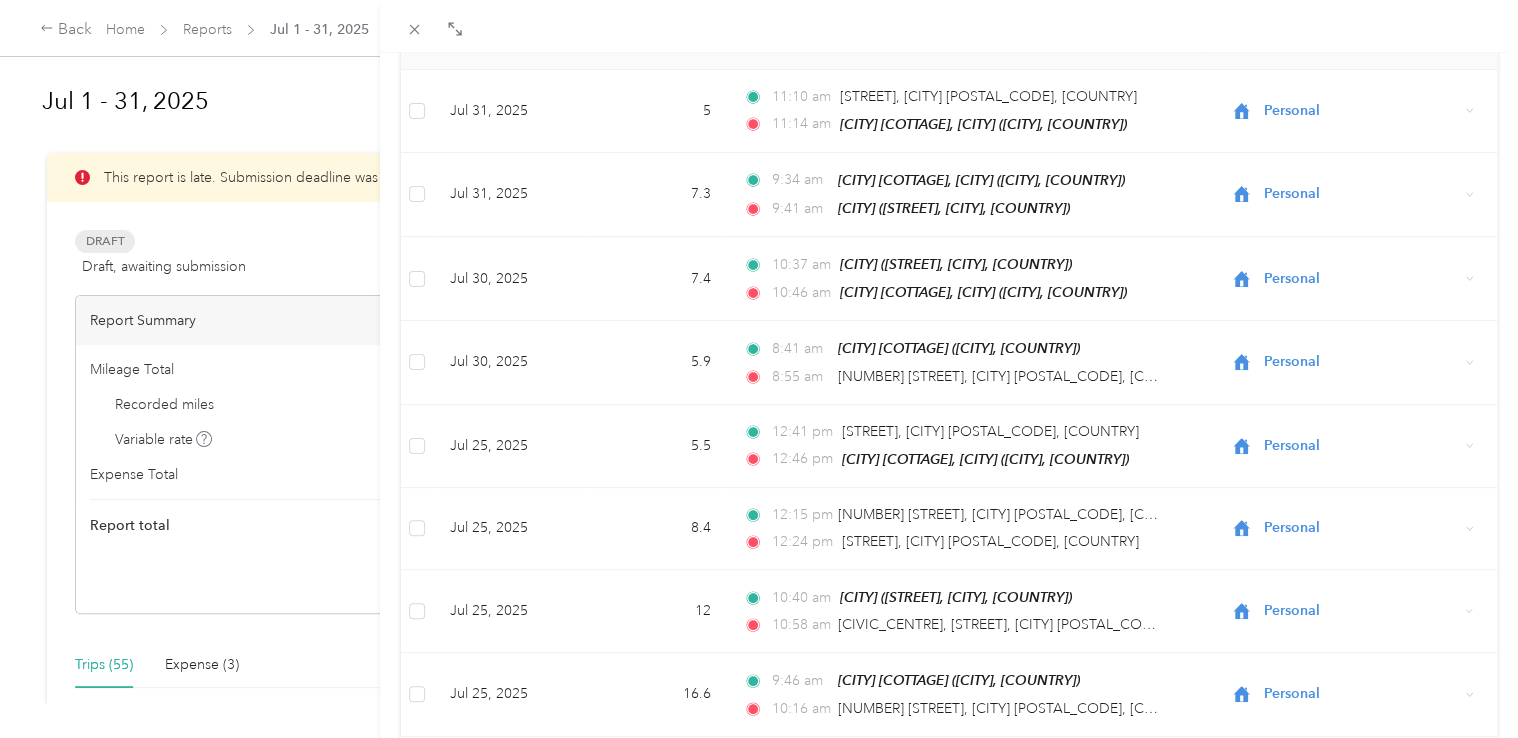 scroll, scrollTop: 0, scrollLeft: 0, axis: both 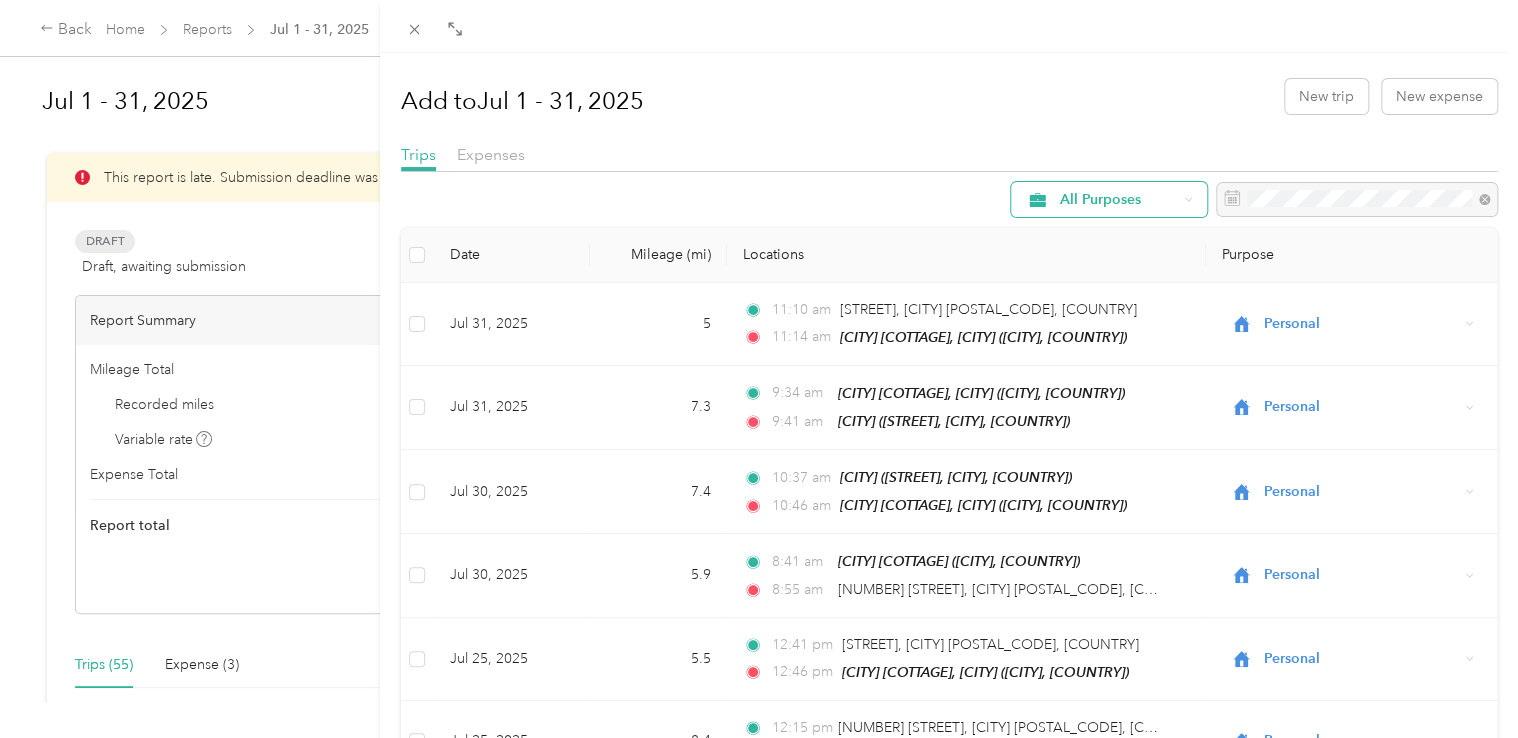 click on "All Purposes" at bounding box center [1118, 200] 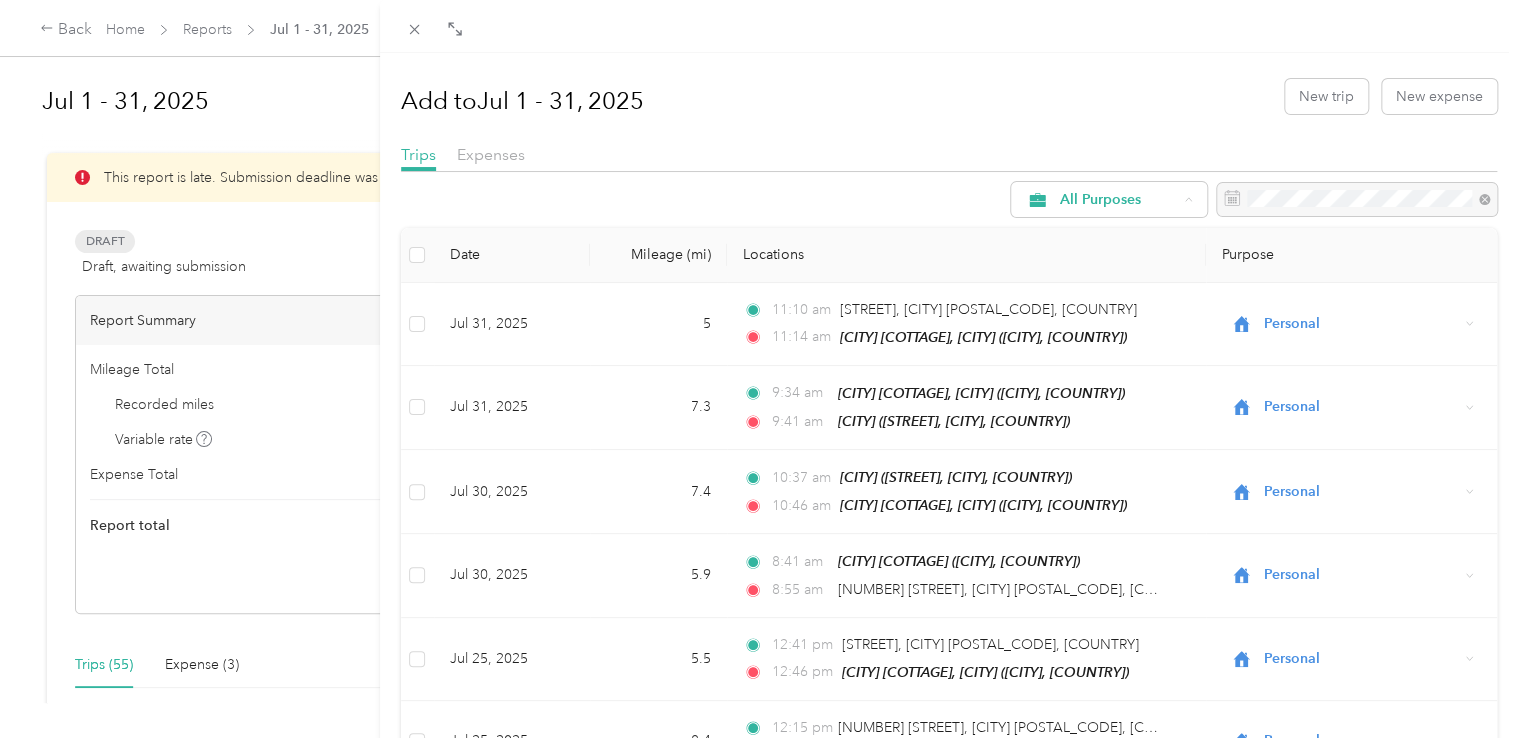 click on "Holstein Group" at bounding box center (1110, 306) 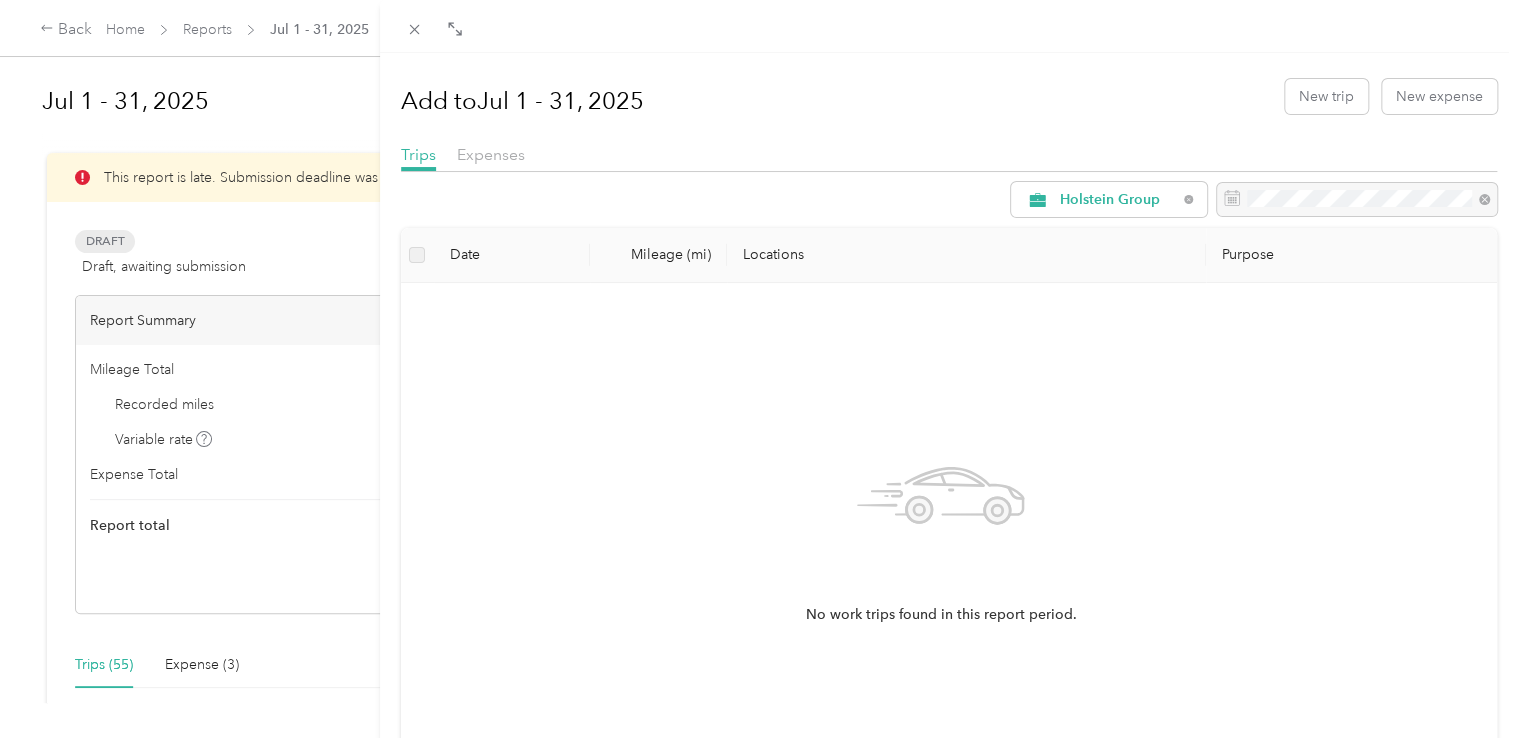 click on "Add to  Jul 1 - 31, 2025 New trip New expense Trips Expenses Holstein Group Date Mileage (mi) Locations Purpose           No work trips found in this report period. Load more" at bounding box center (759, 369) 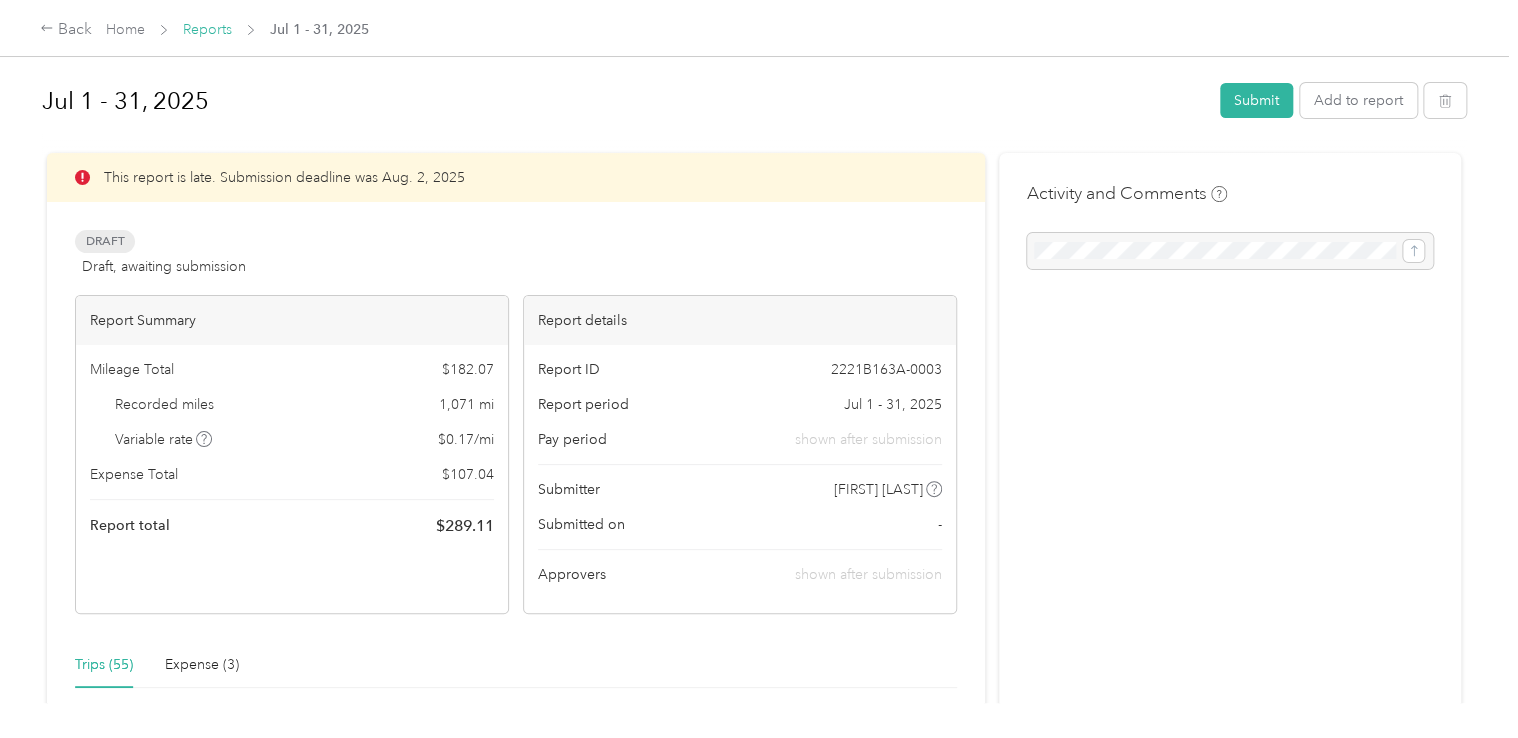 click on "Reports" at bounding box center [207, 29] 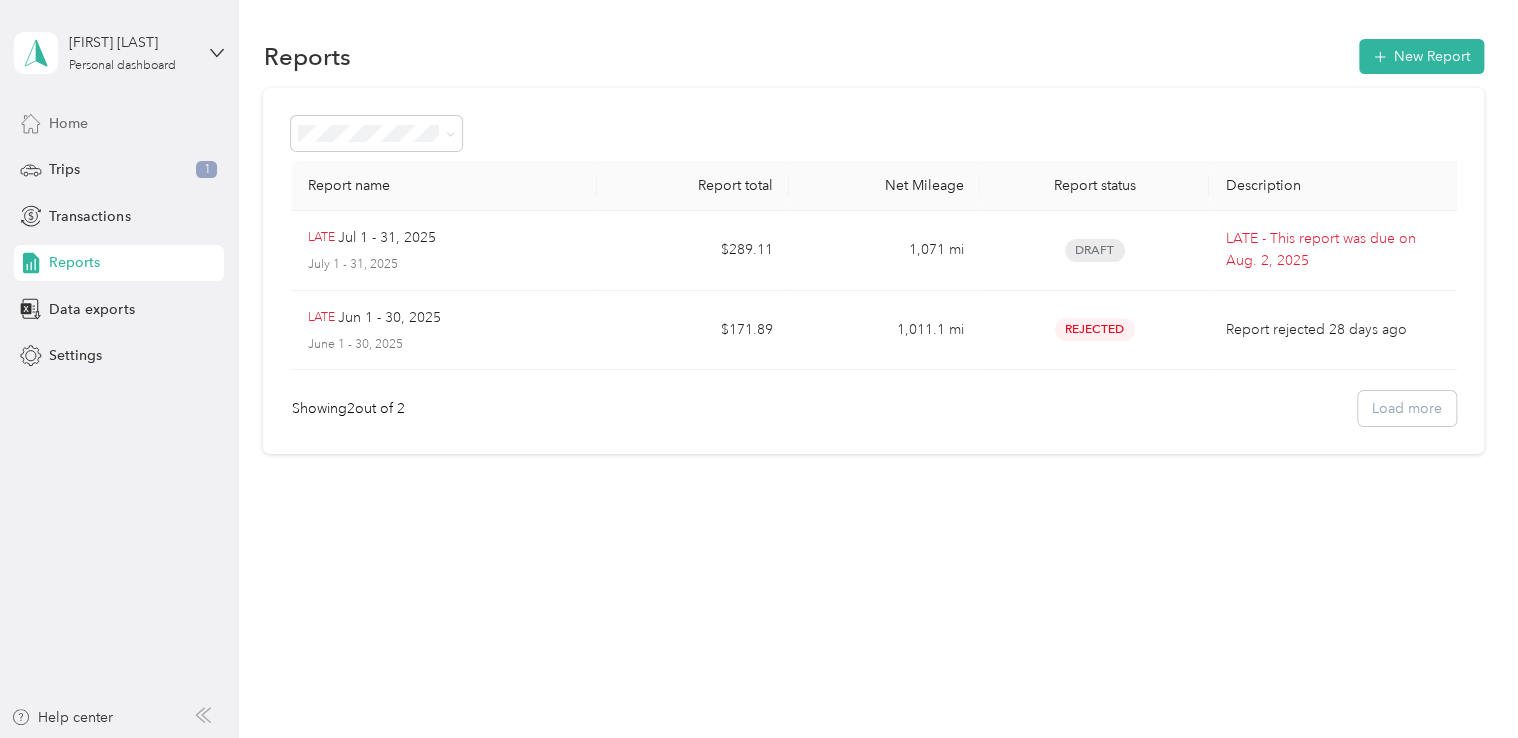 click on "Home" at bounding box center (68, 123) 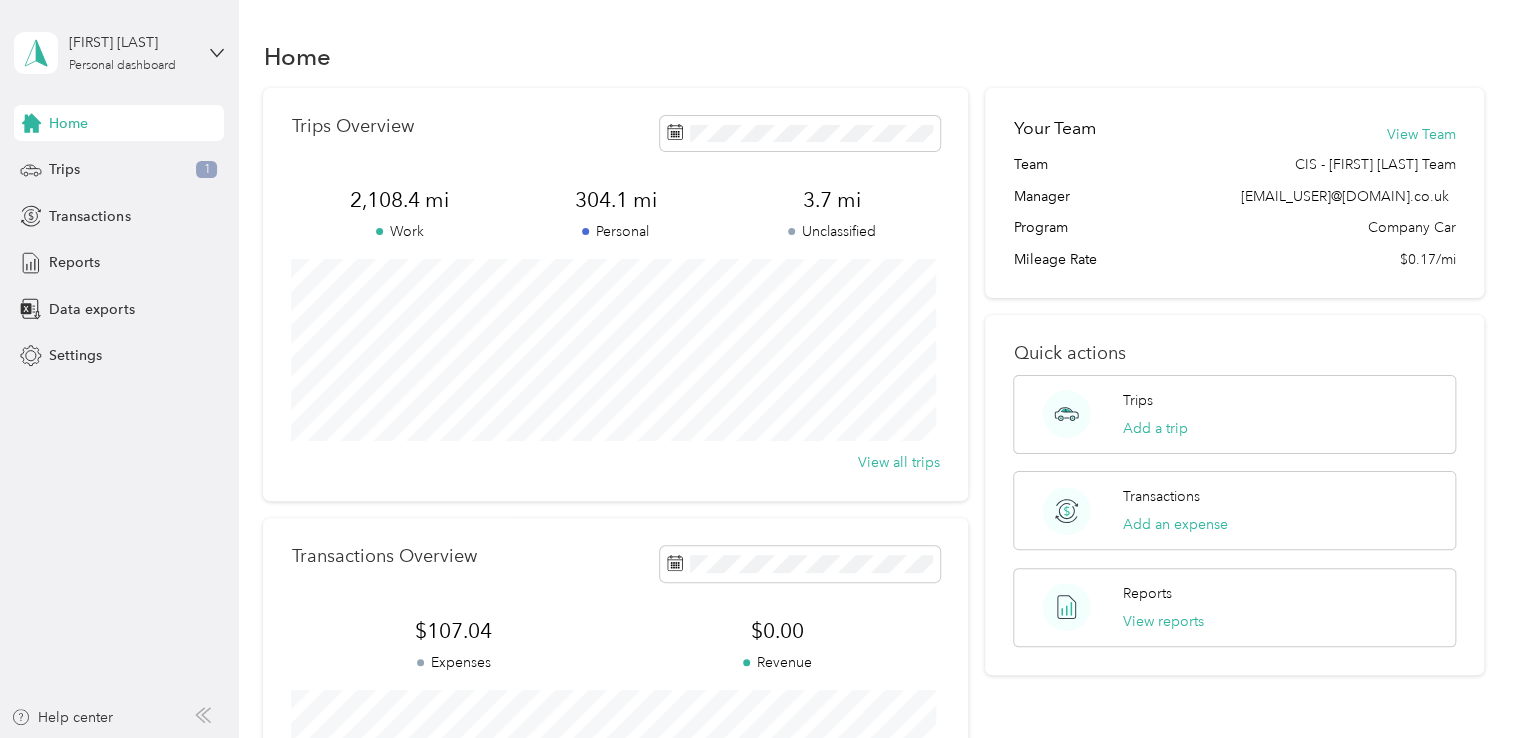 click on "Trips Overview 2,108.4   mi Work 304.1   mi Personal 3.7   mi Unclassified View all trips" at bounding box center [615, 294] 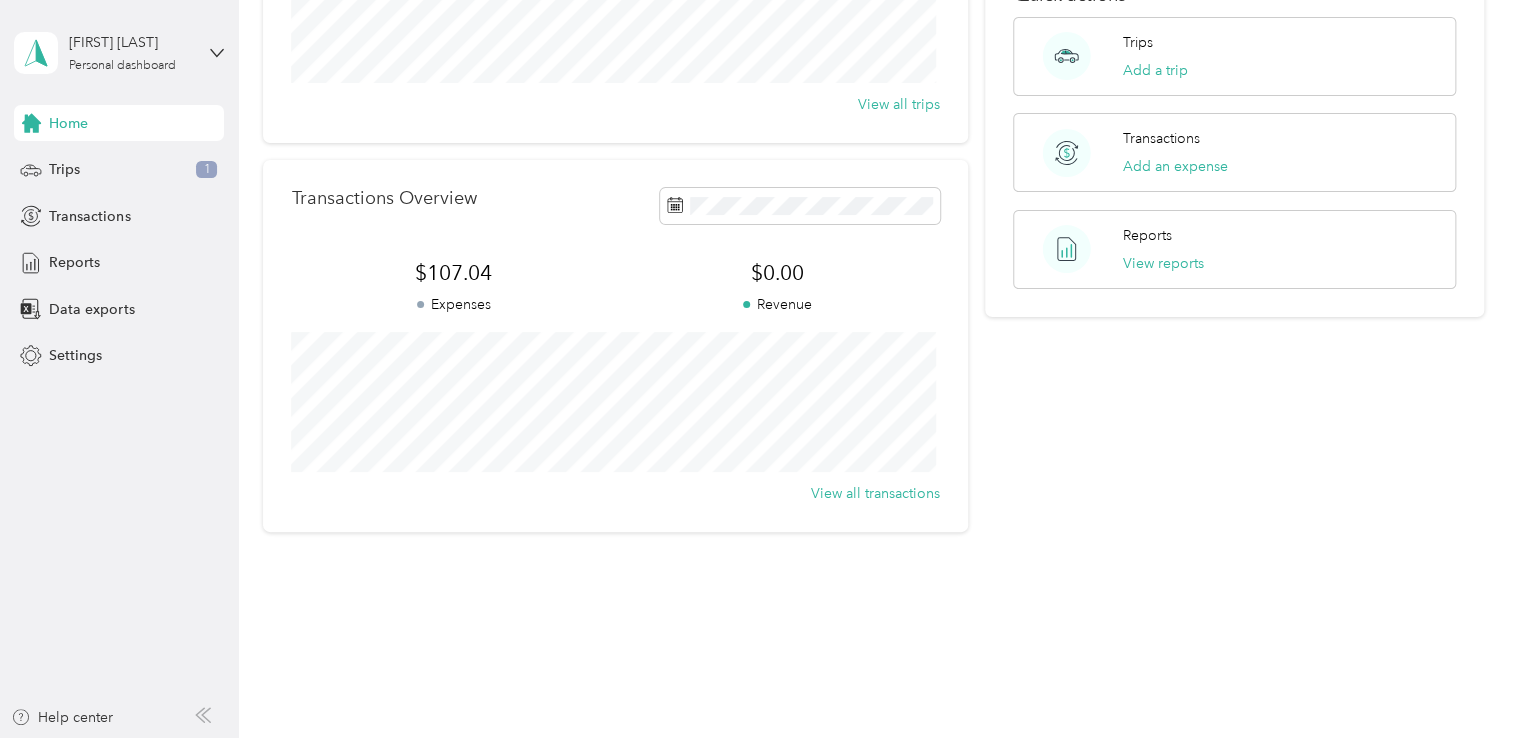scroll, scrollTop: 209, scrollLeft: 0, axis: vertical 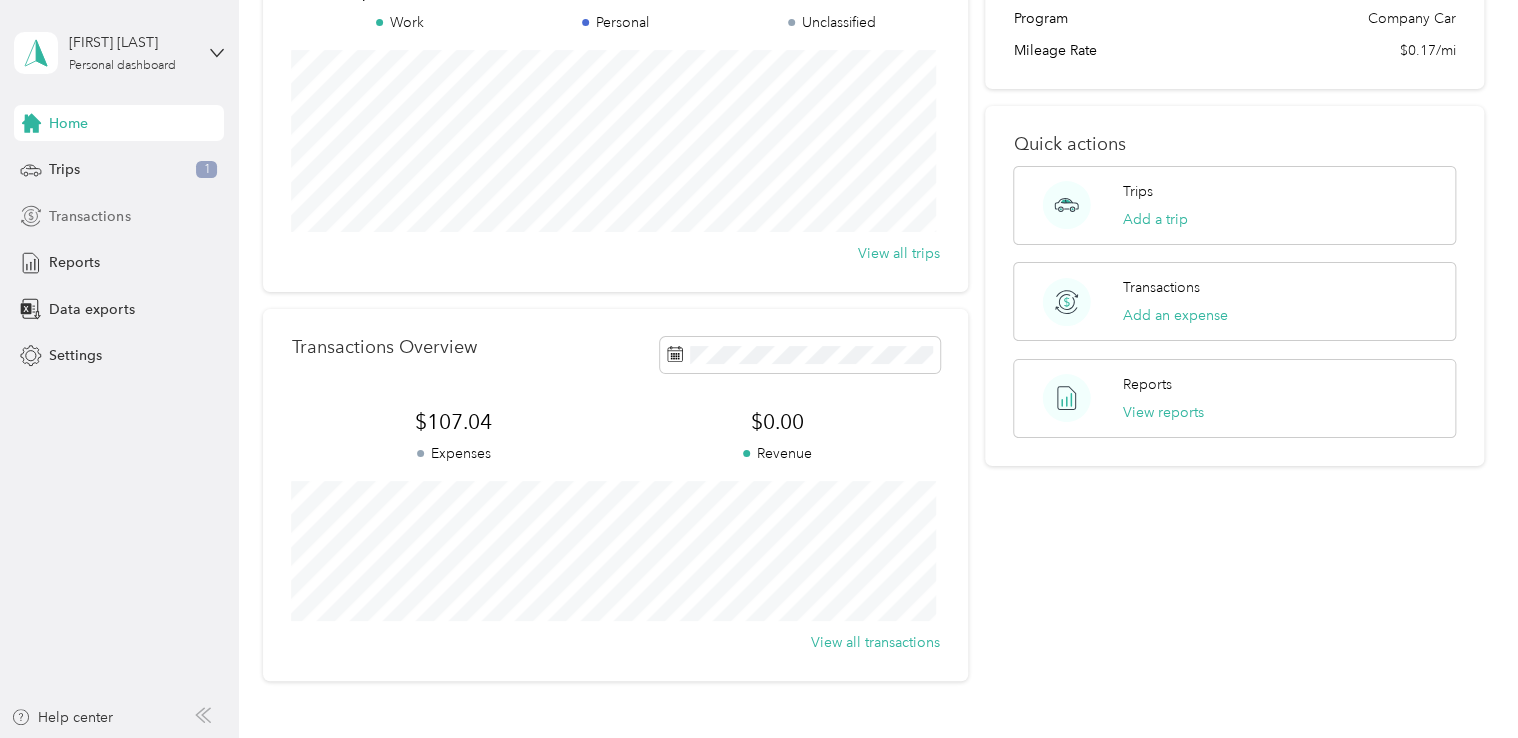click on "Transactions" at bounding box center [89, 216] 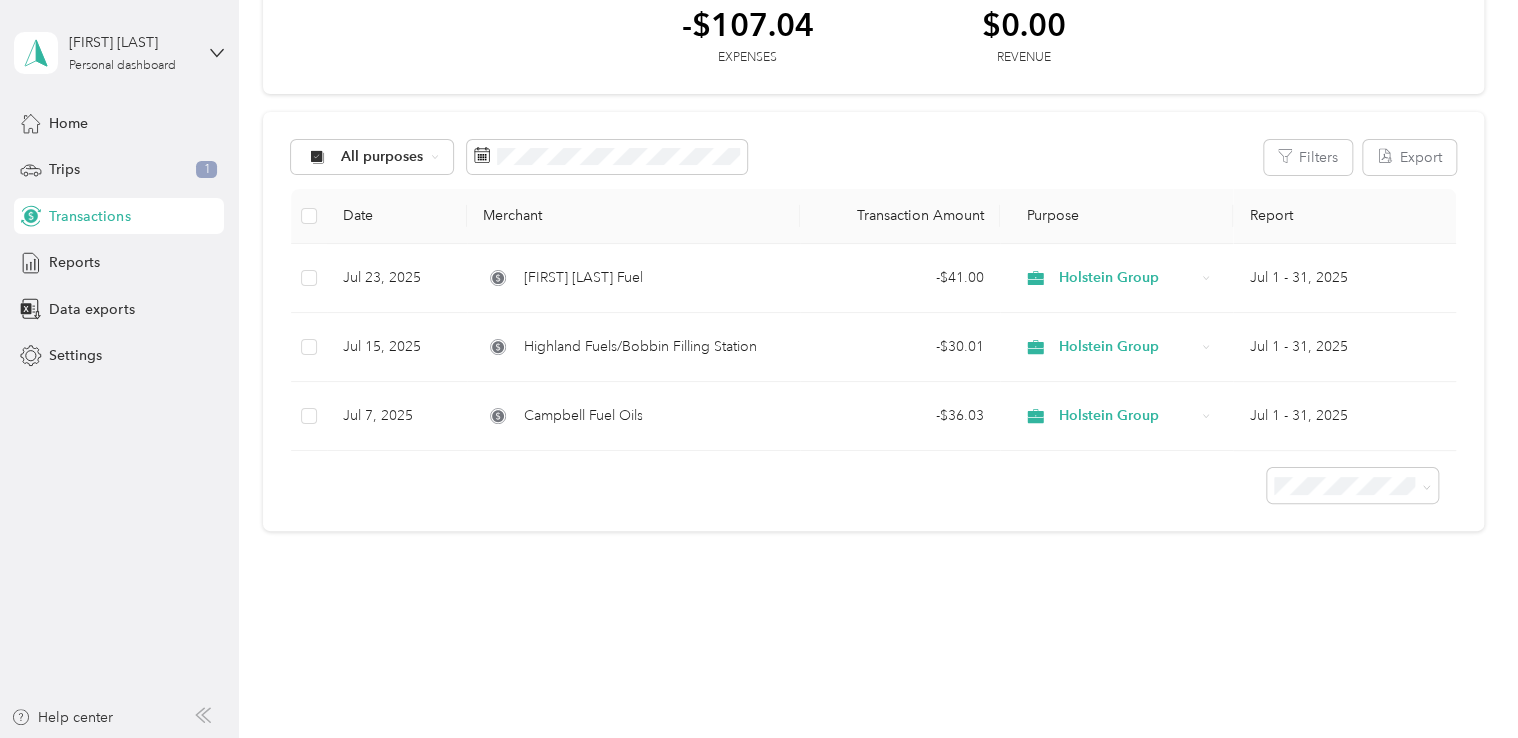 scroll, scrollTop: 108, scrollLeft: 0, axis: vertical 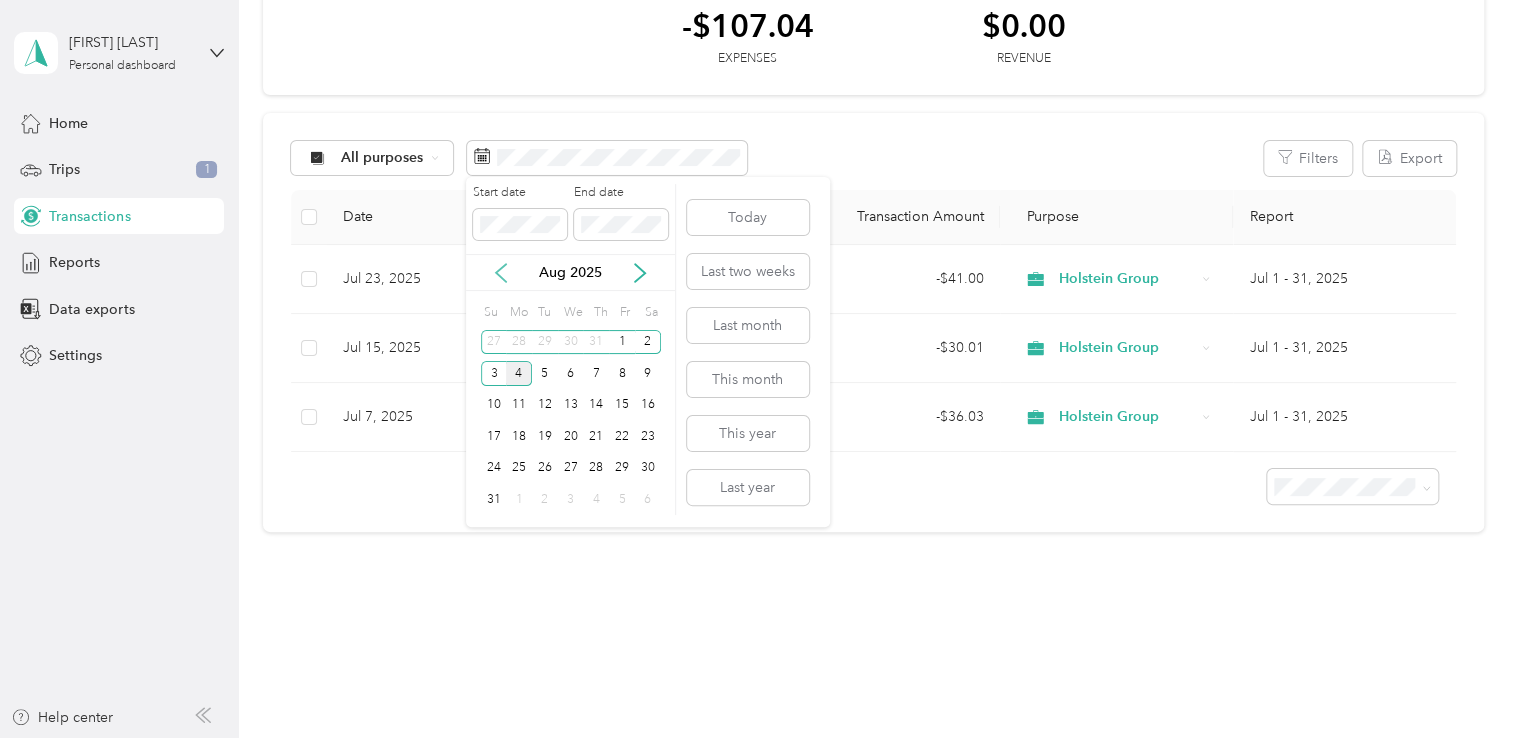 click 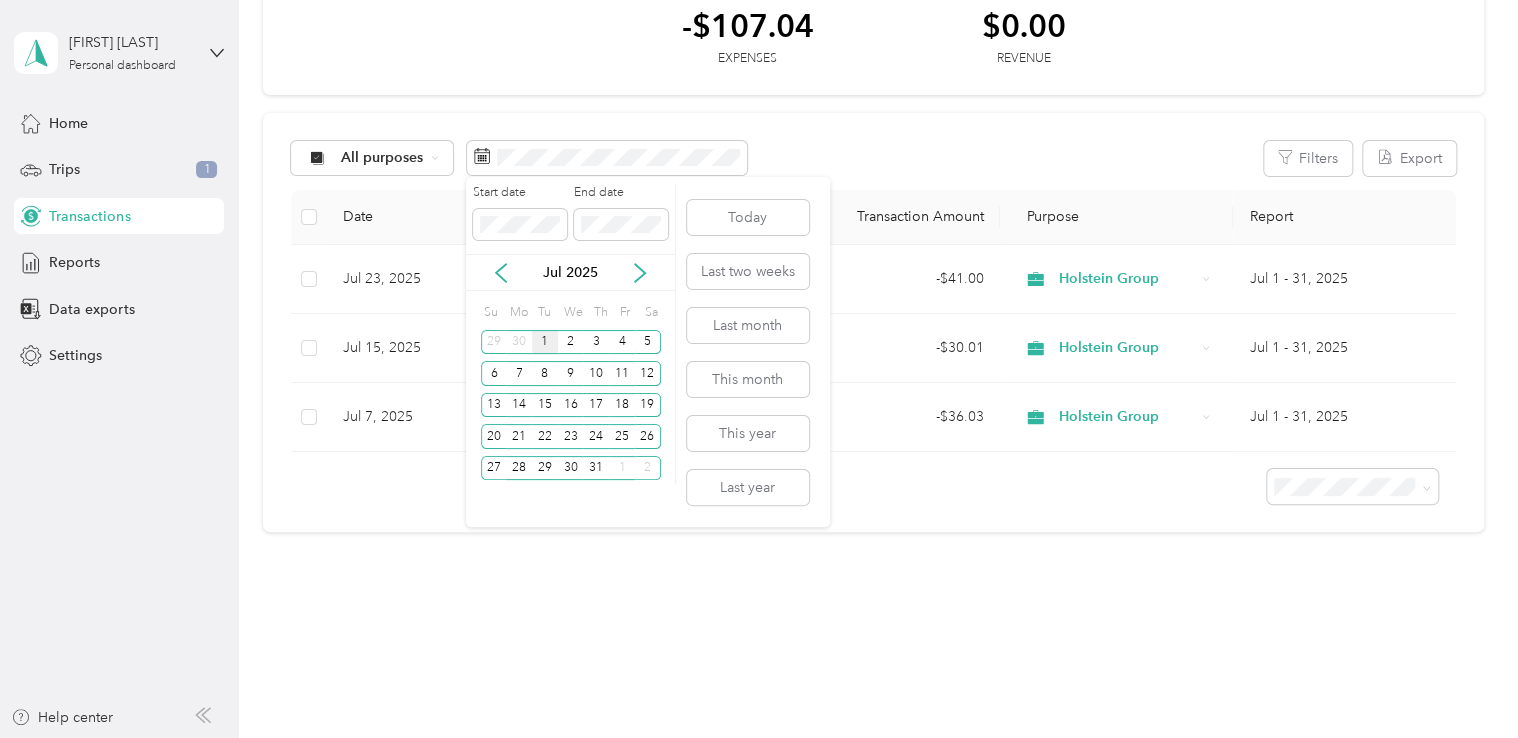 click on "1" at bounding box center (545, 342) 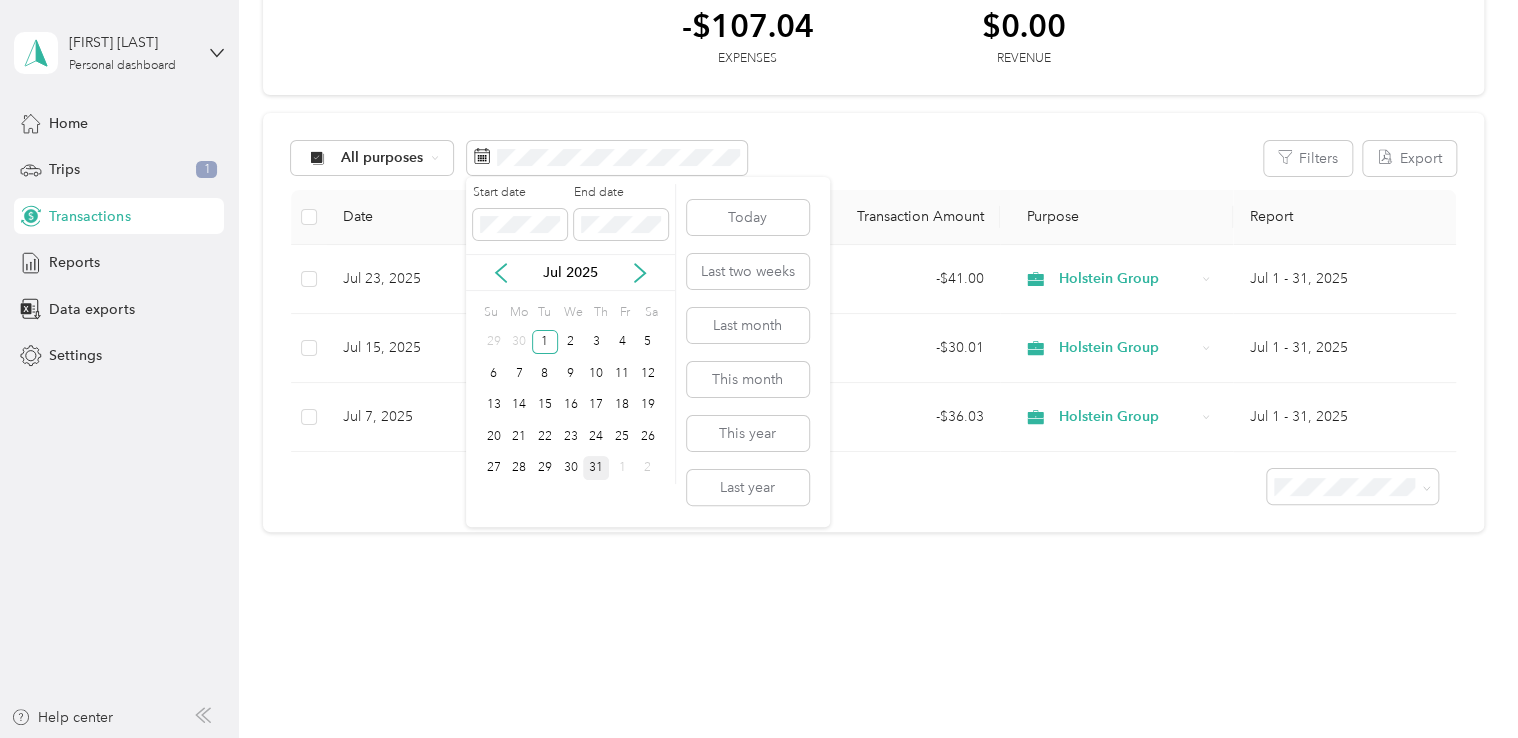 click on "31" at bounding box center [596, 468] 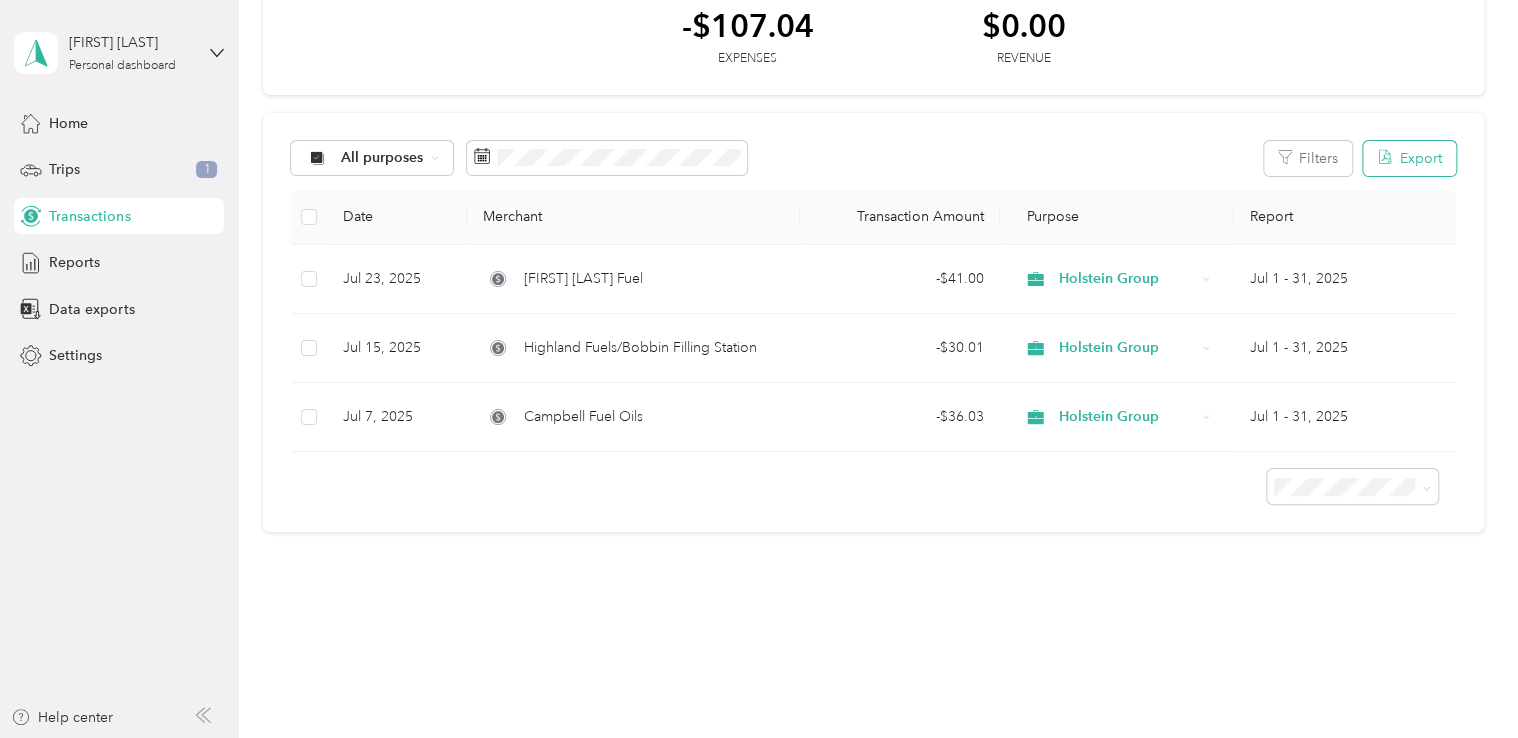 click on "Export" at bounding box center (1409, 158) 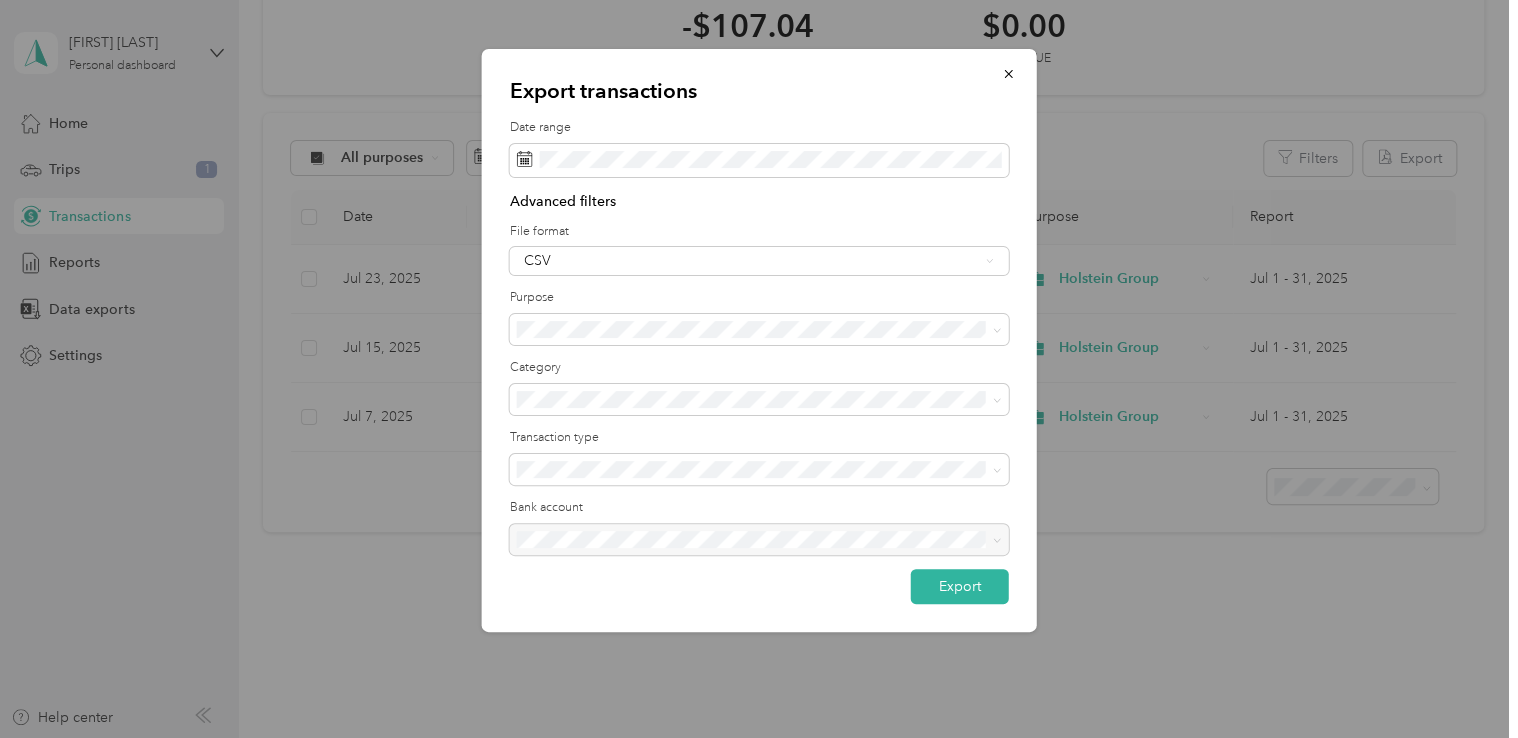 click on "Holstein Group" at bounding box center (758, 423) 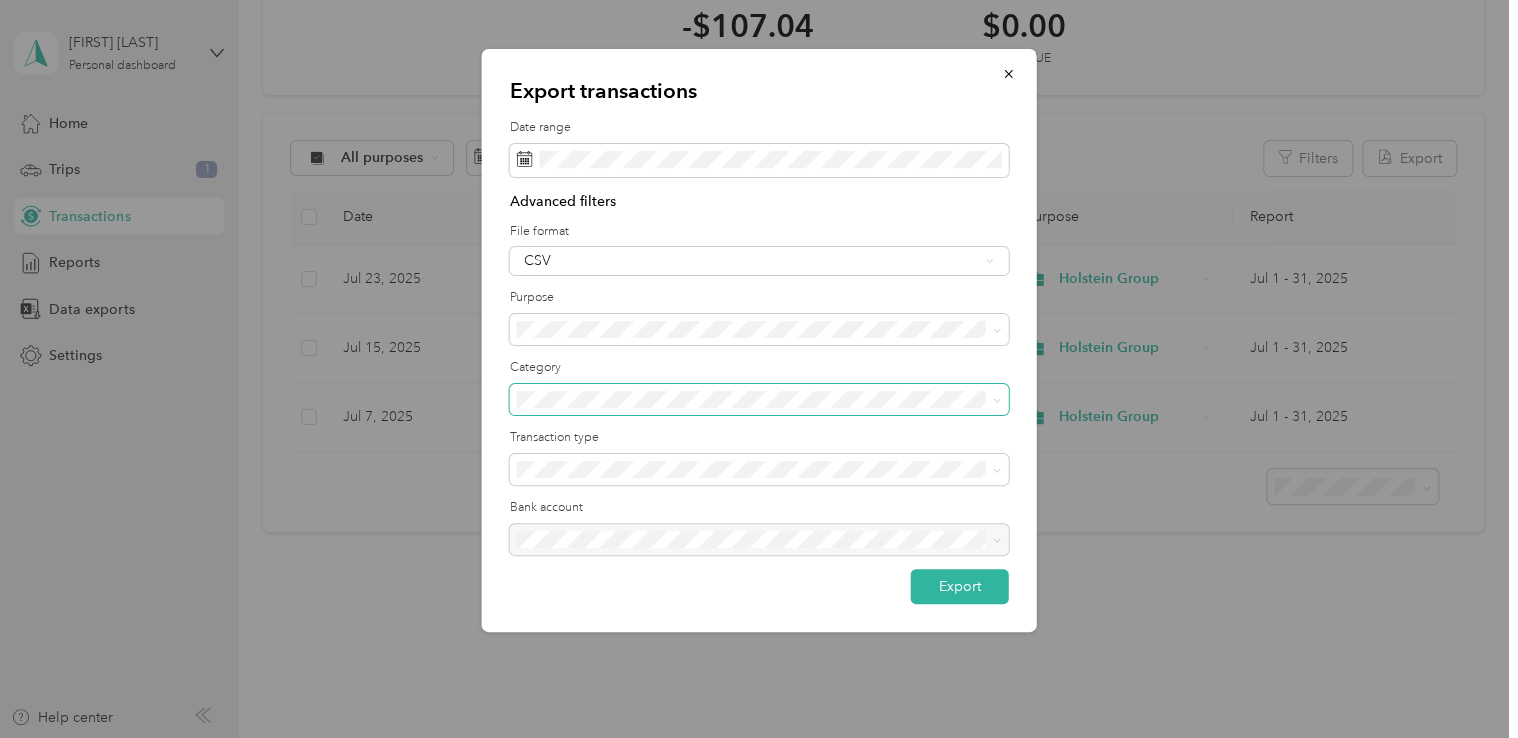 click at bounding box center [759, 400] 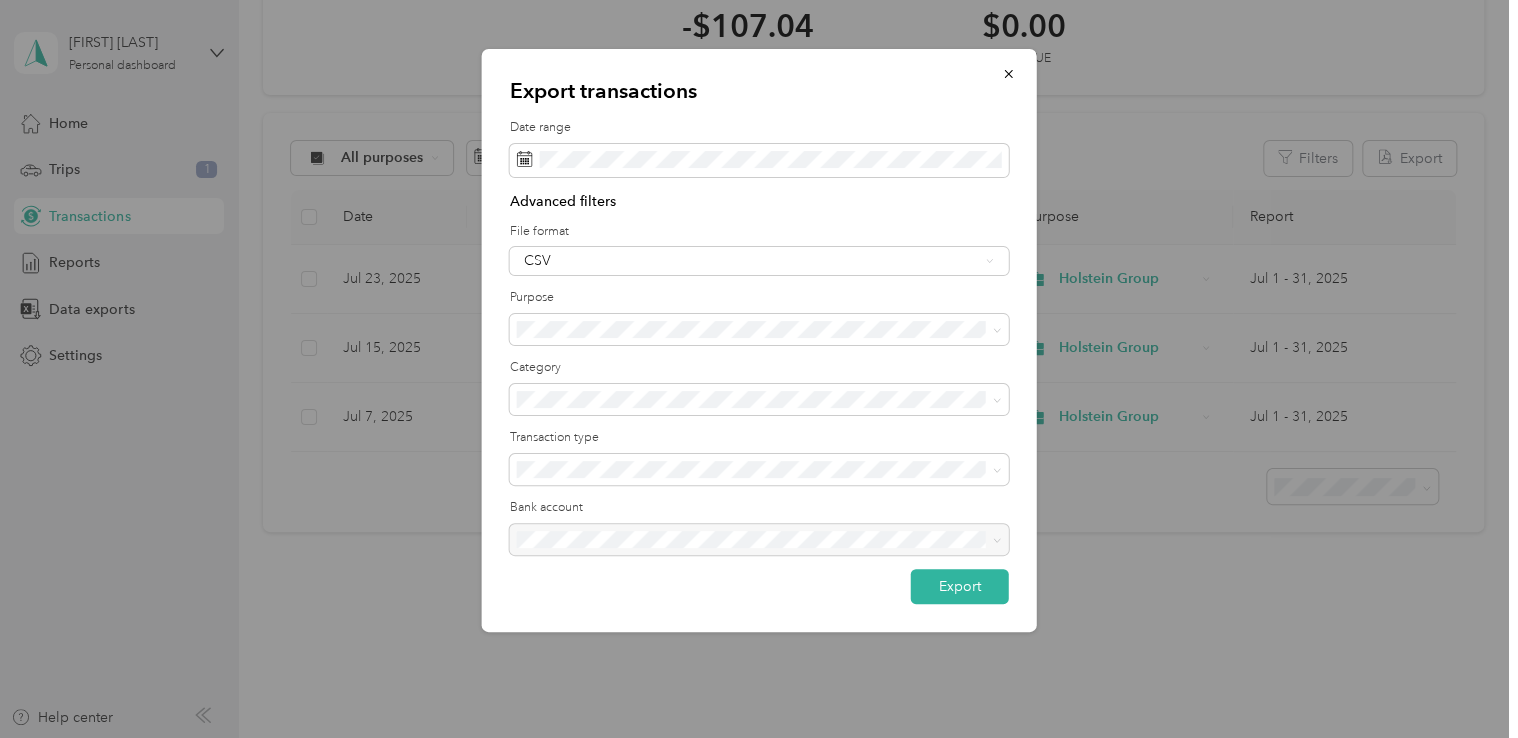 click 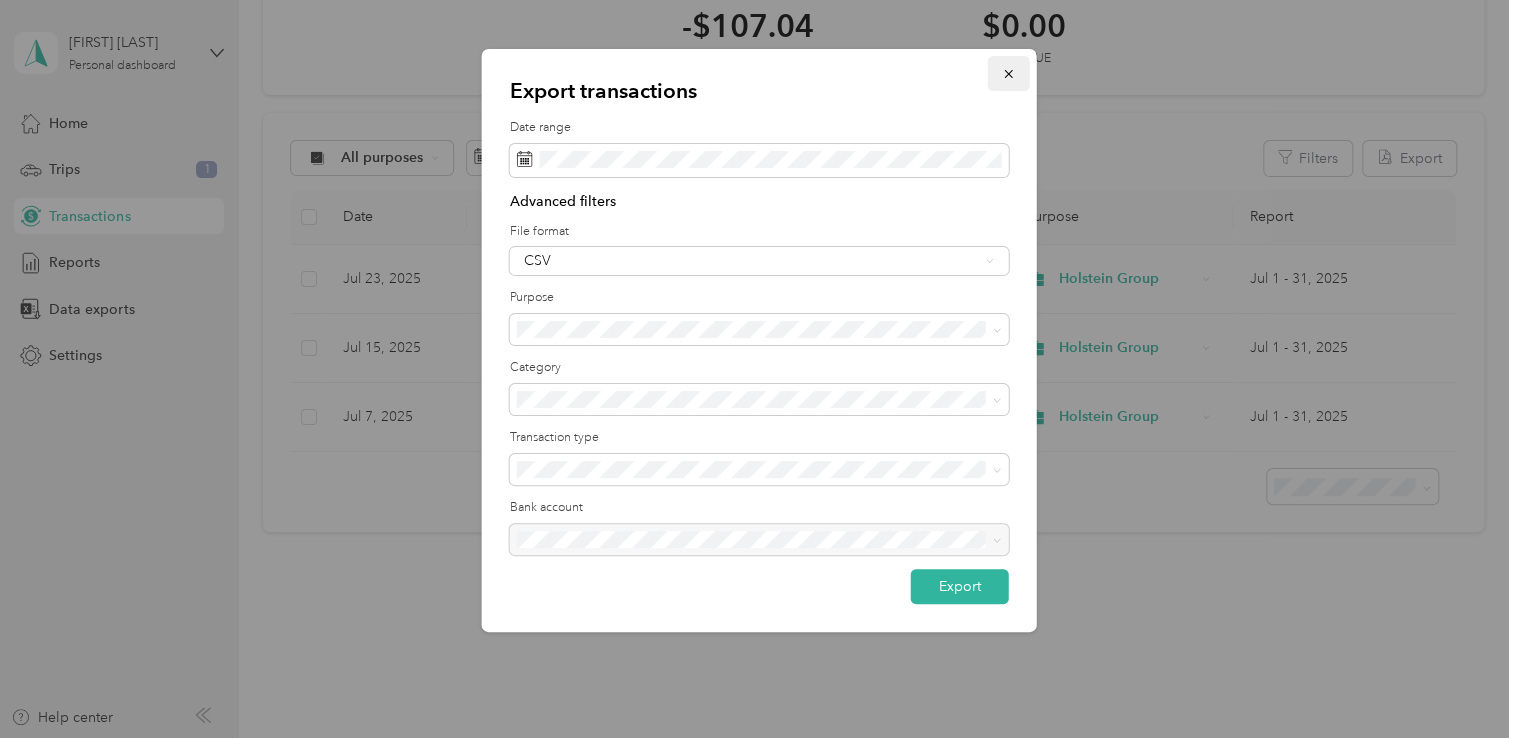 click 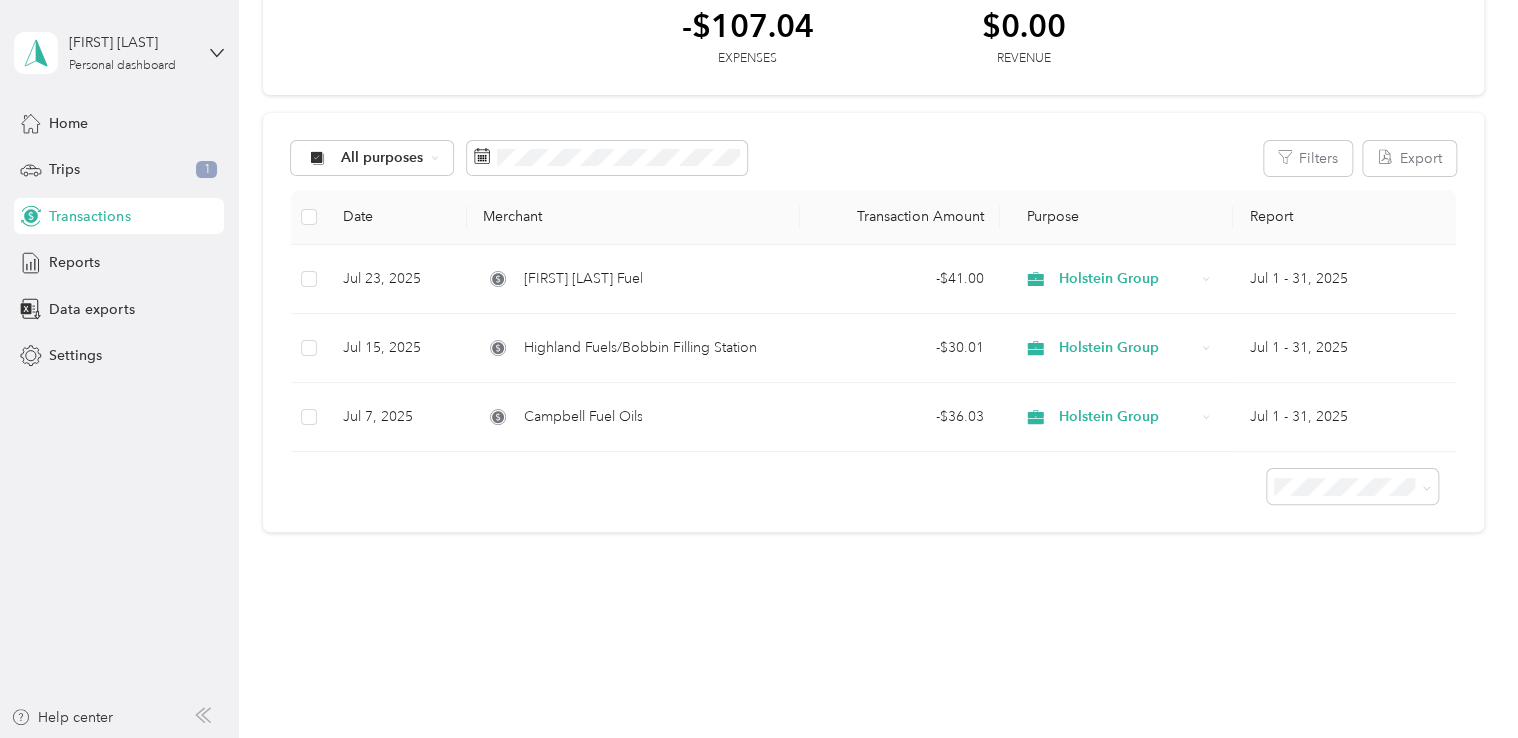 scroll, scrollTop: 107, scrollLeft: 0, axis: vertical 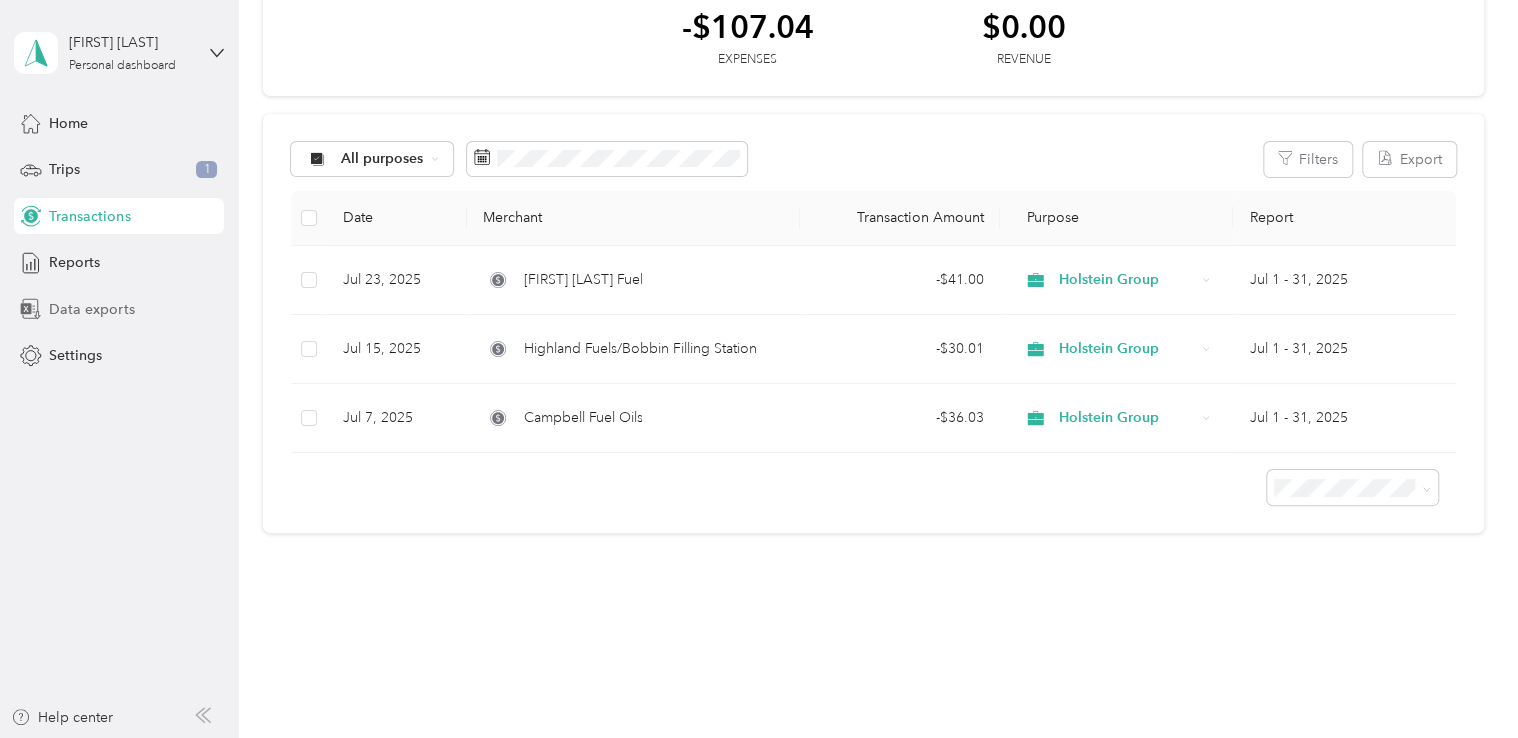 click on "Data exports" at bounding box center (119, 309) 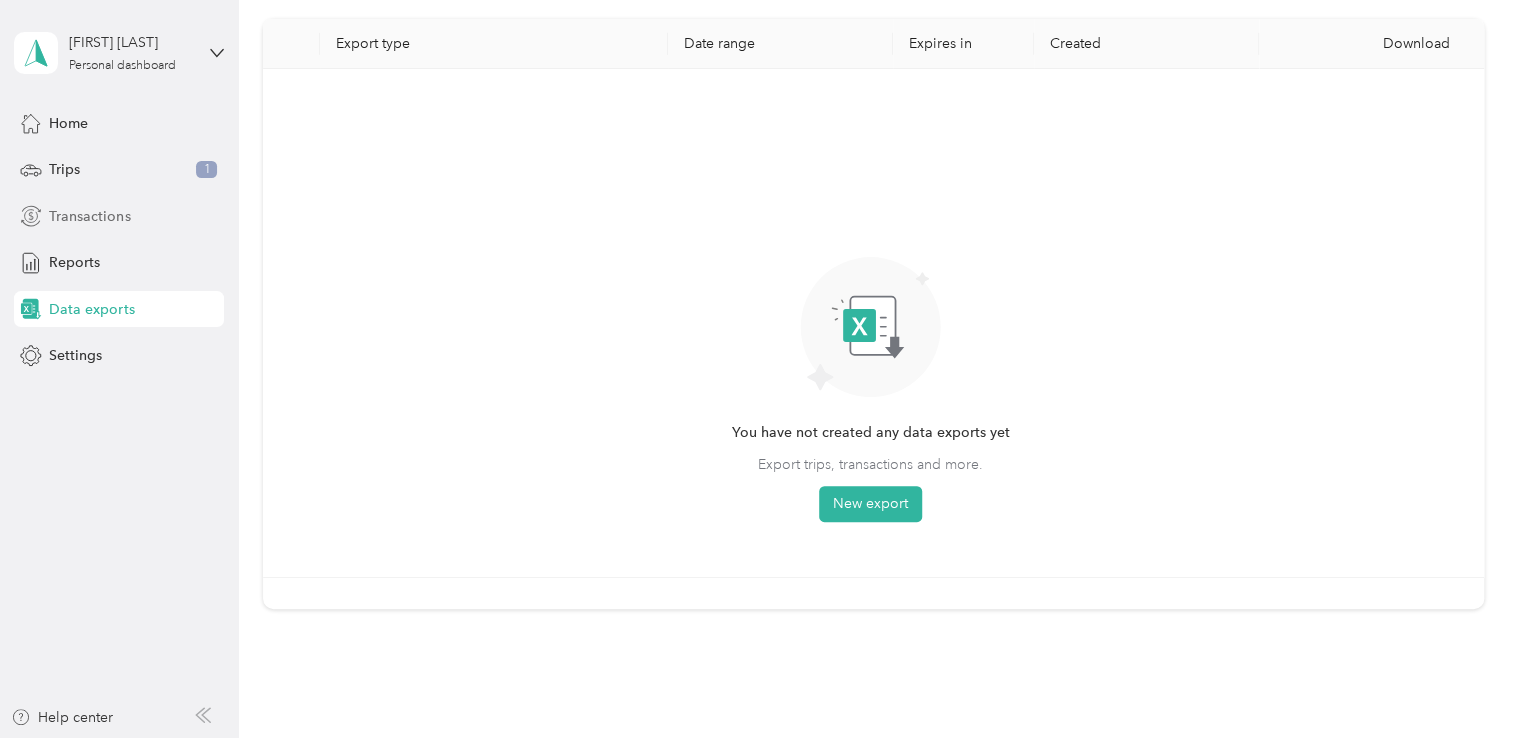 click on "Transactions" at bounding box center [89, 216] 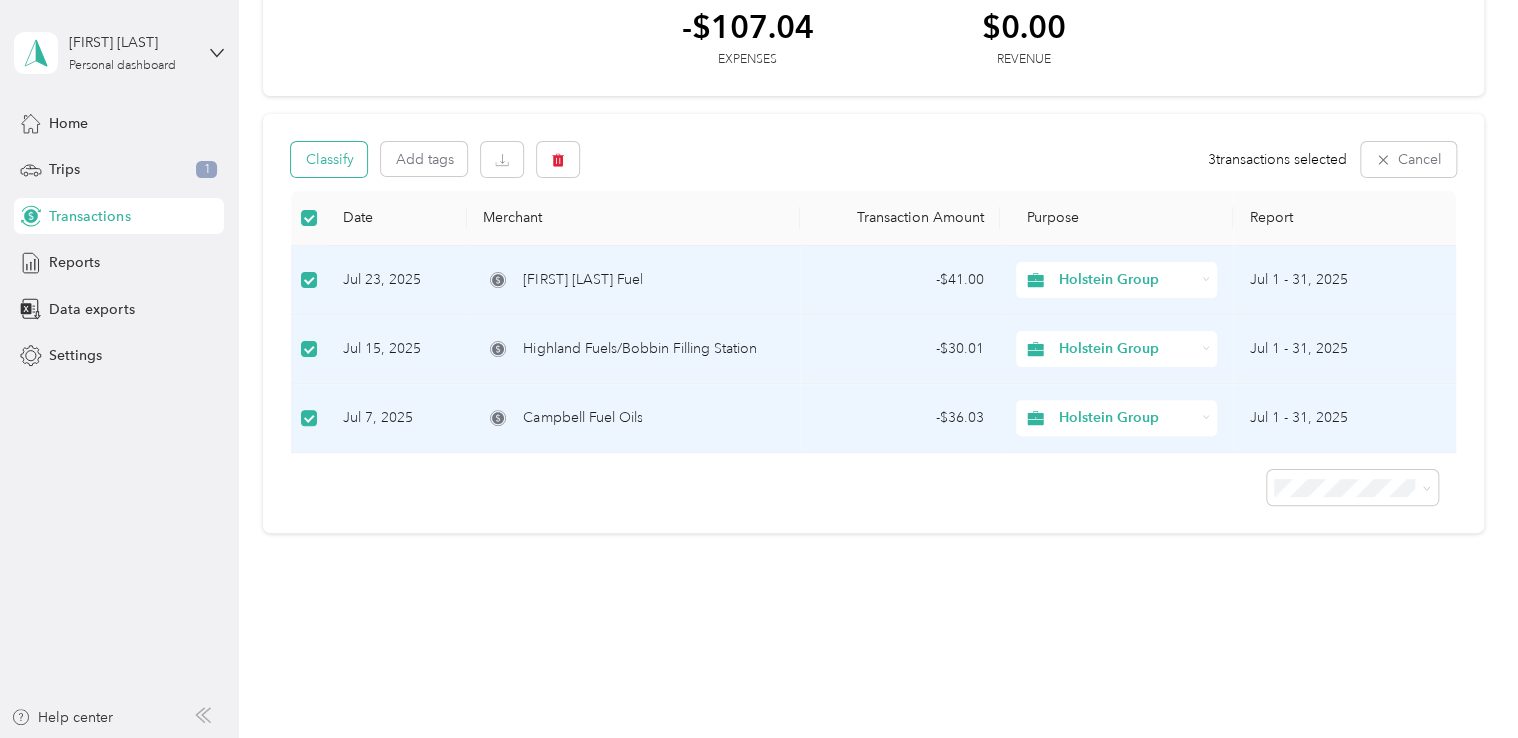 click on "Classify" at bounding box center (329, 159) 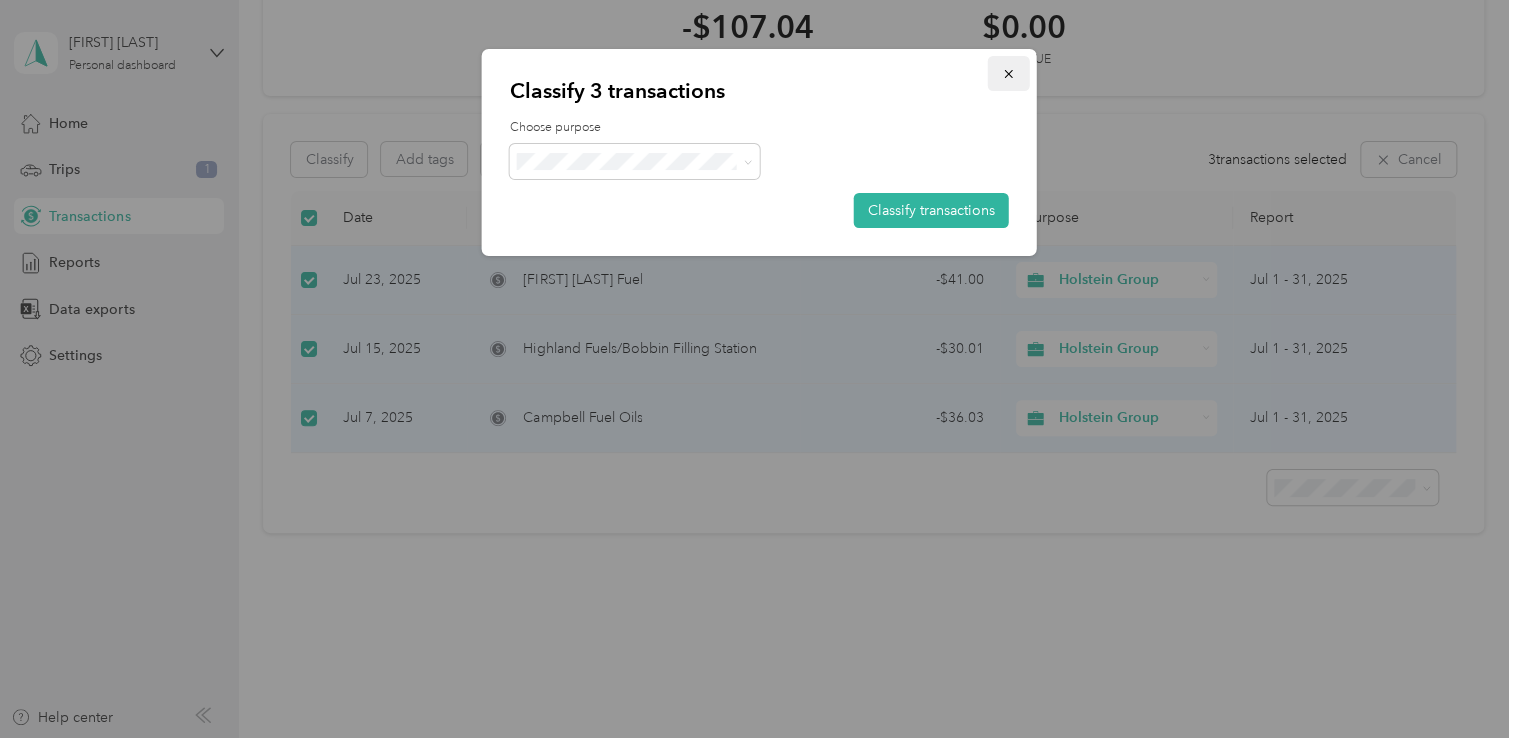 click 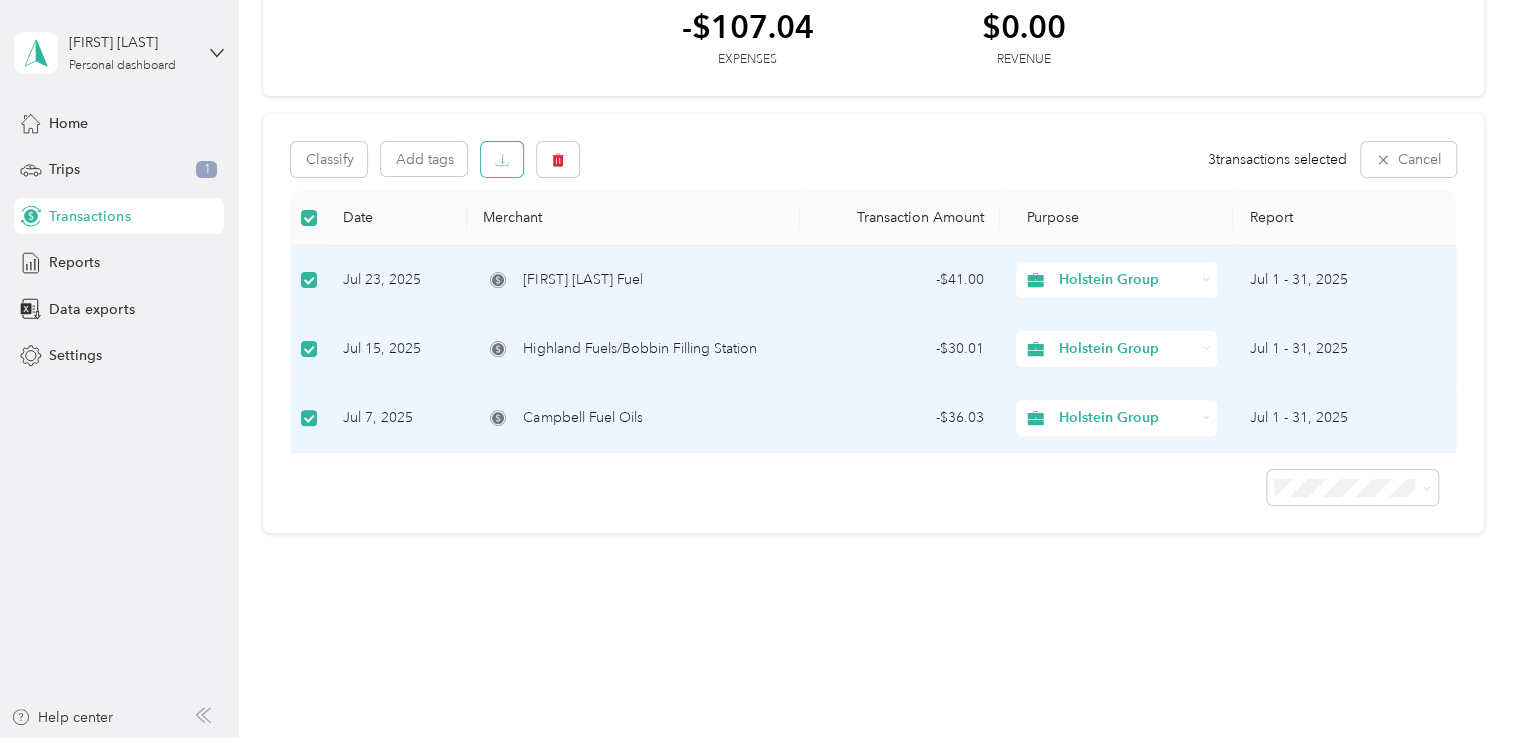 click 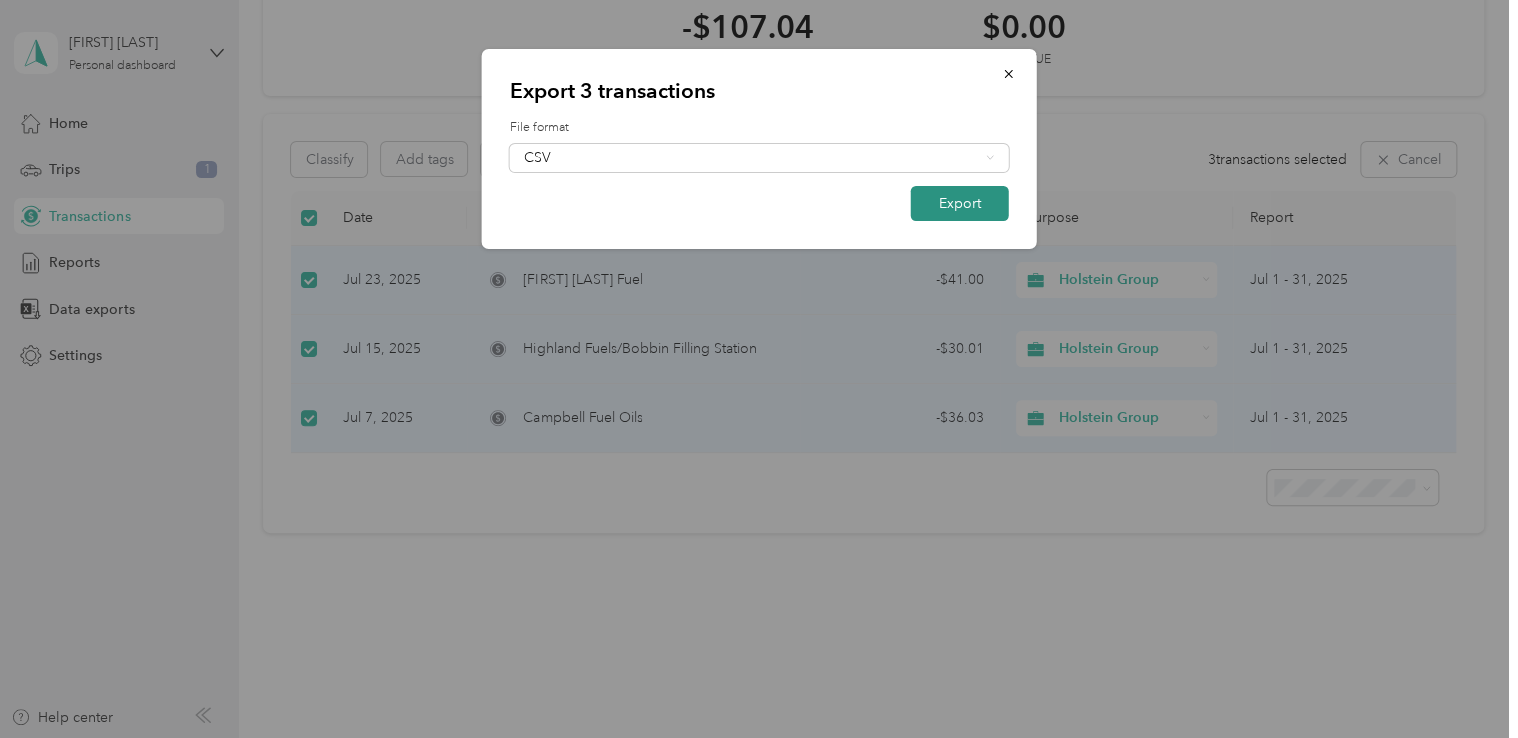 click on "Export" at bounding box center (960, 203) 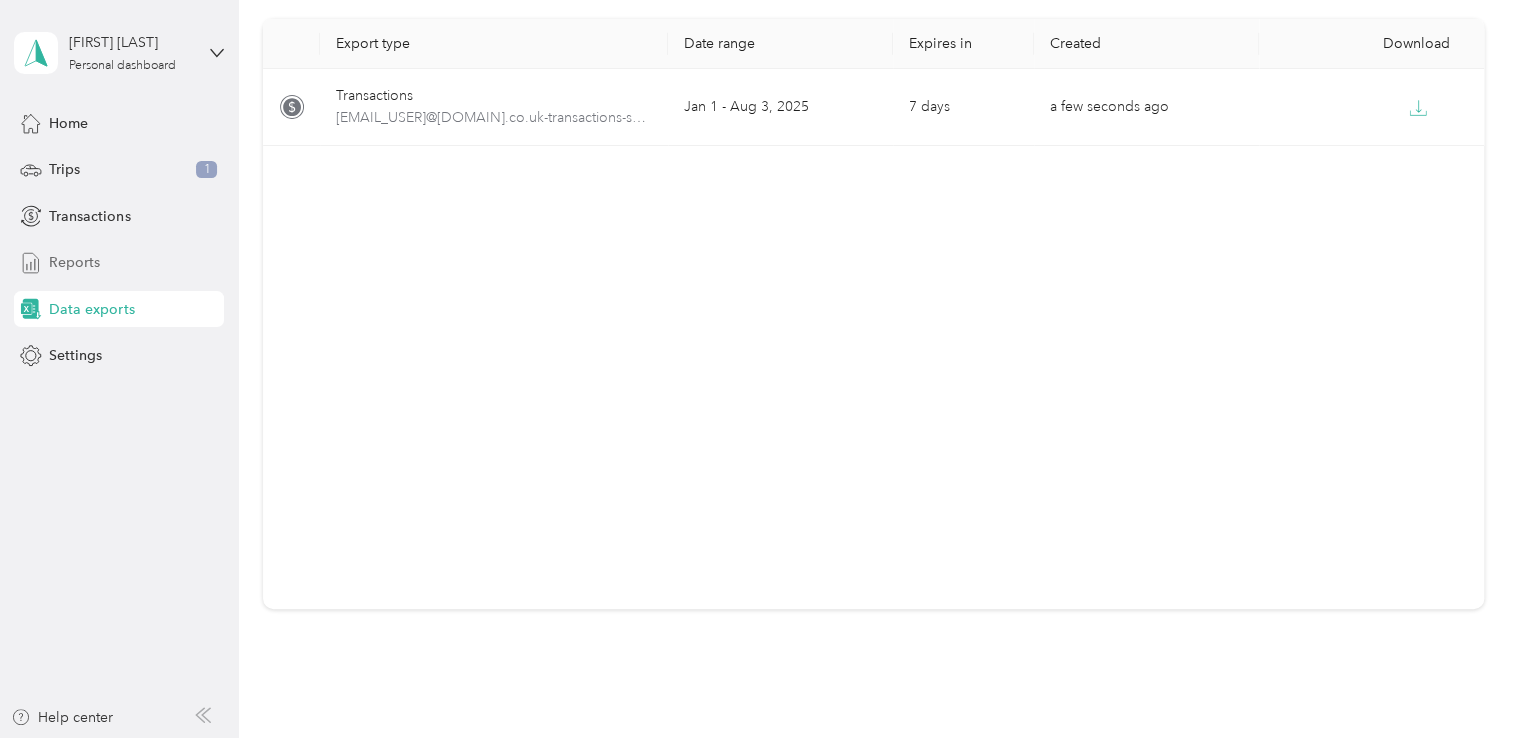 click on "Reports" at bounding box center (74, 262) 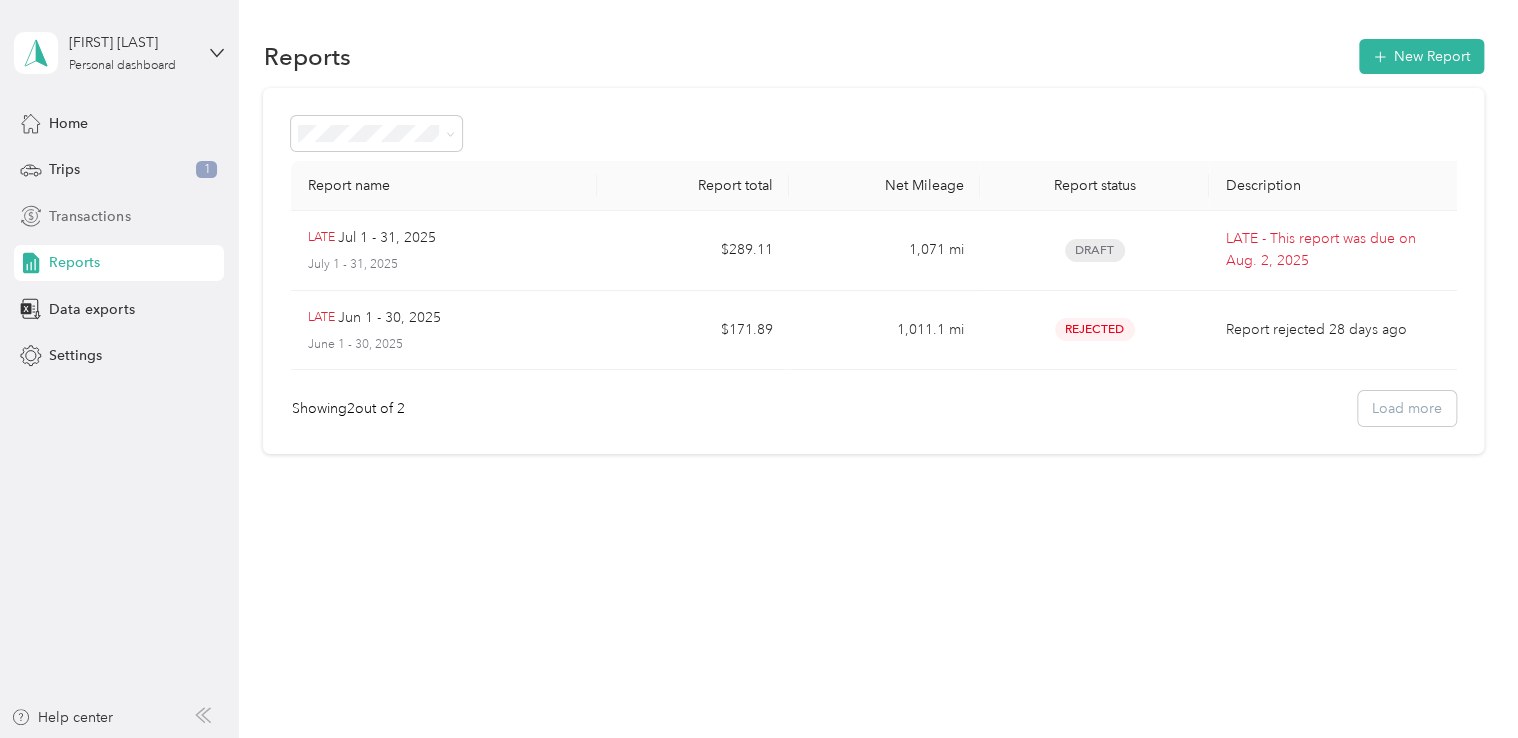 drag, startPoint x: 72, startPoint y: 252, endPoint x: 79, endPoint y: 232, distance: 21.189621 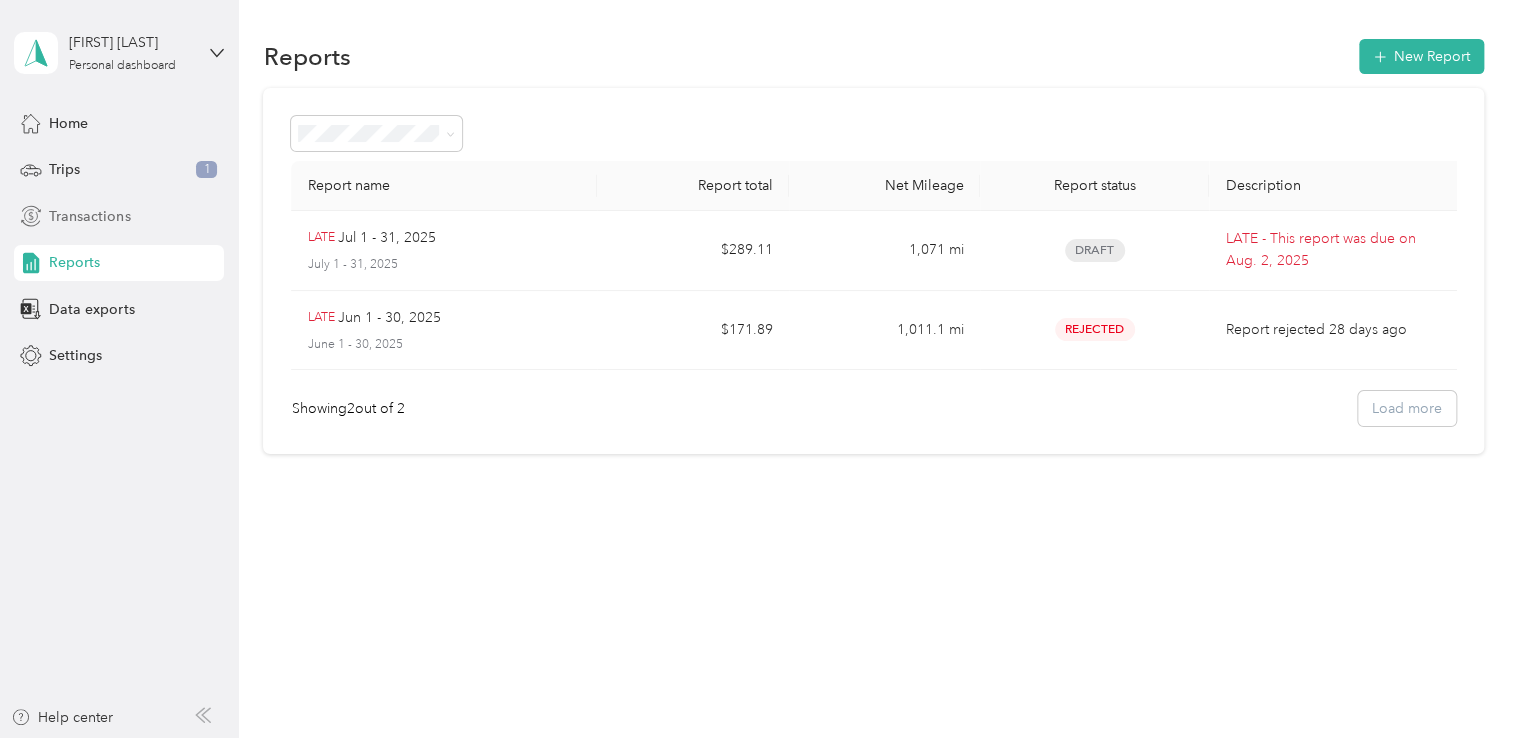 click on "Transactions" at bounding box center [89, 216] 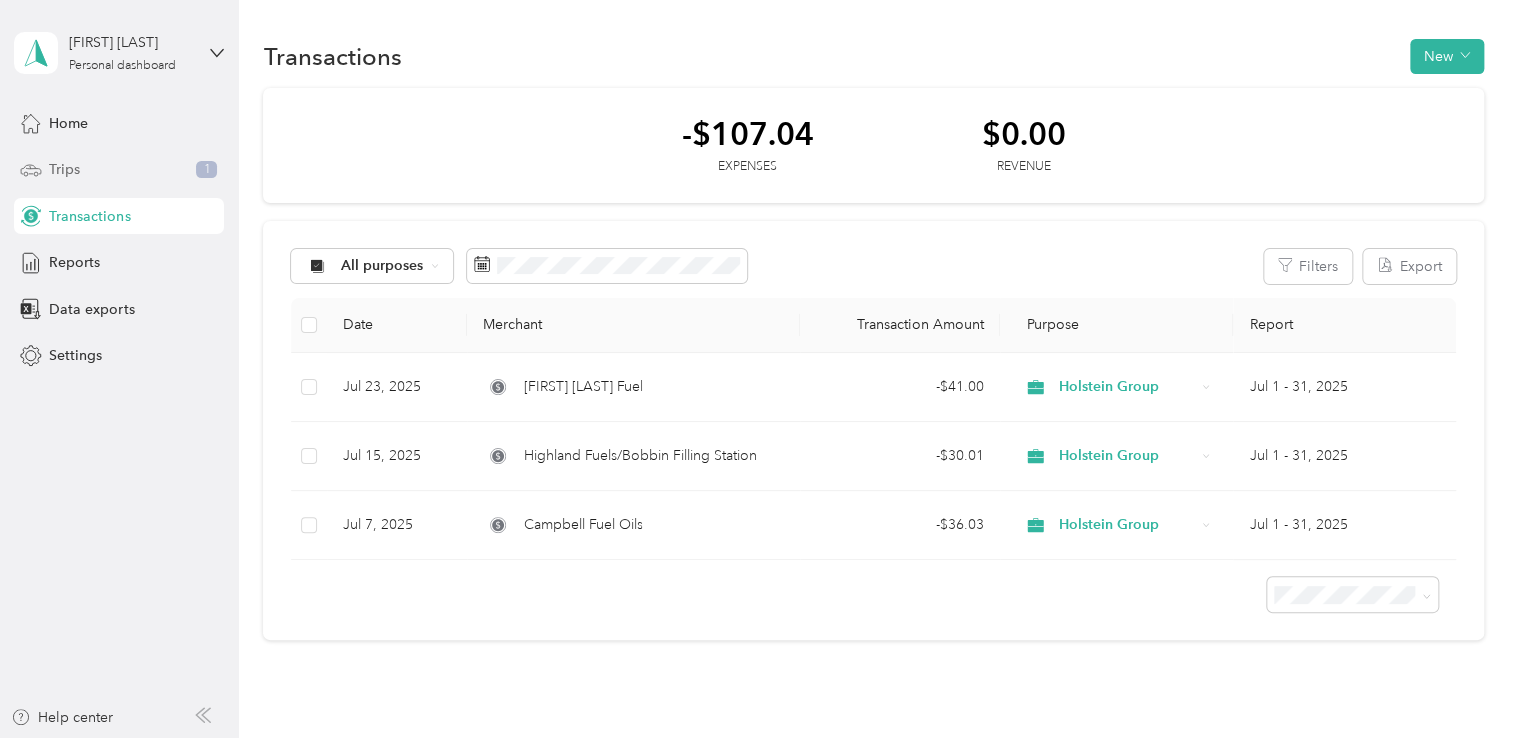 click on "Trips" at bounding box center [64, 169] 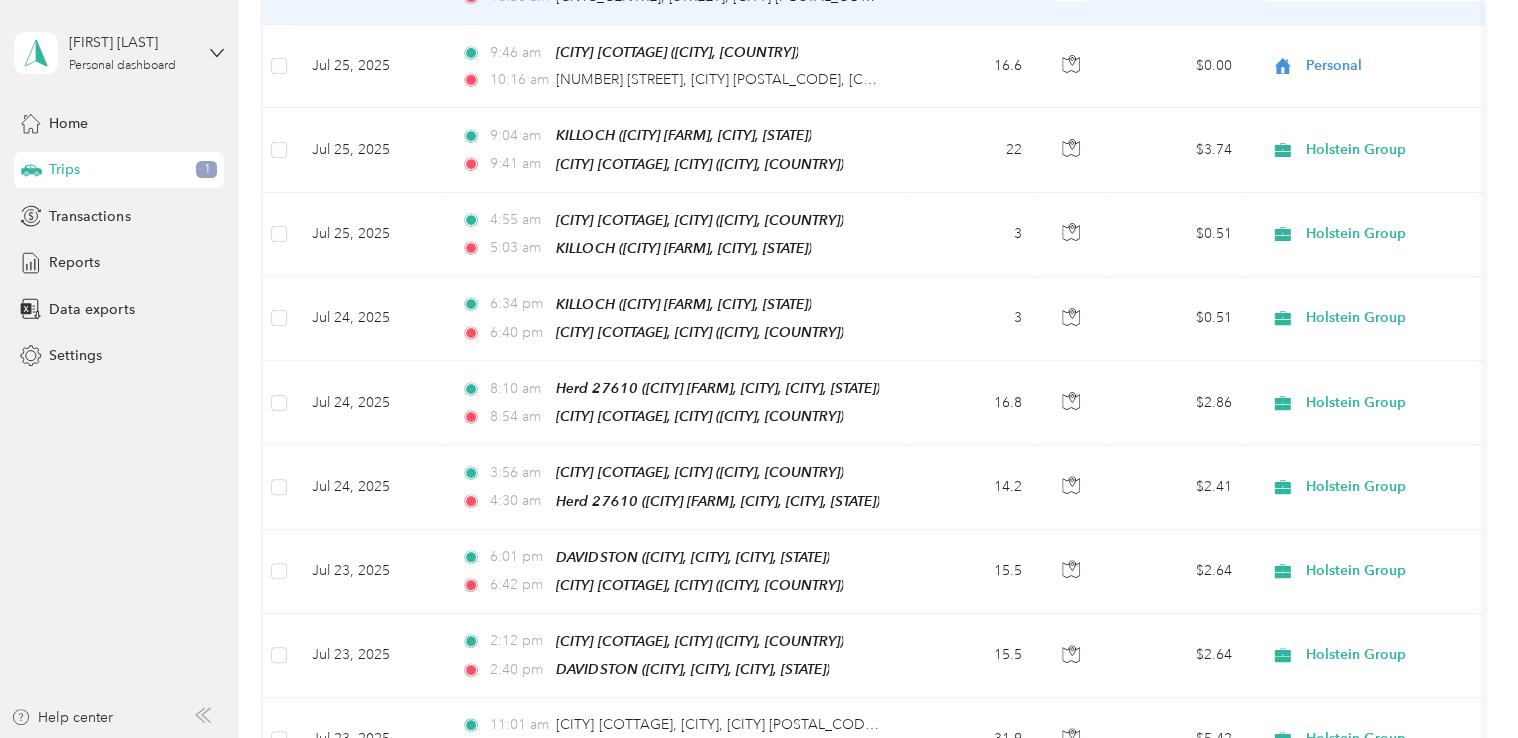 scroll, scrollTop: 991, scrollLeft: 0, axis: vertical 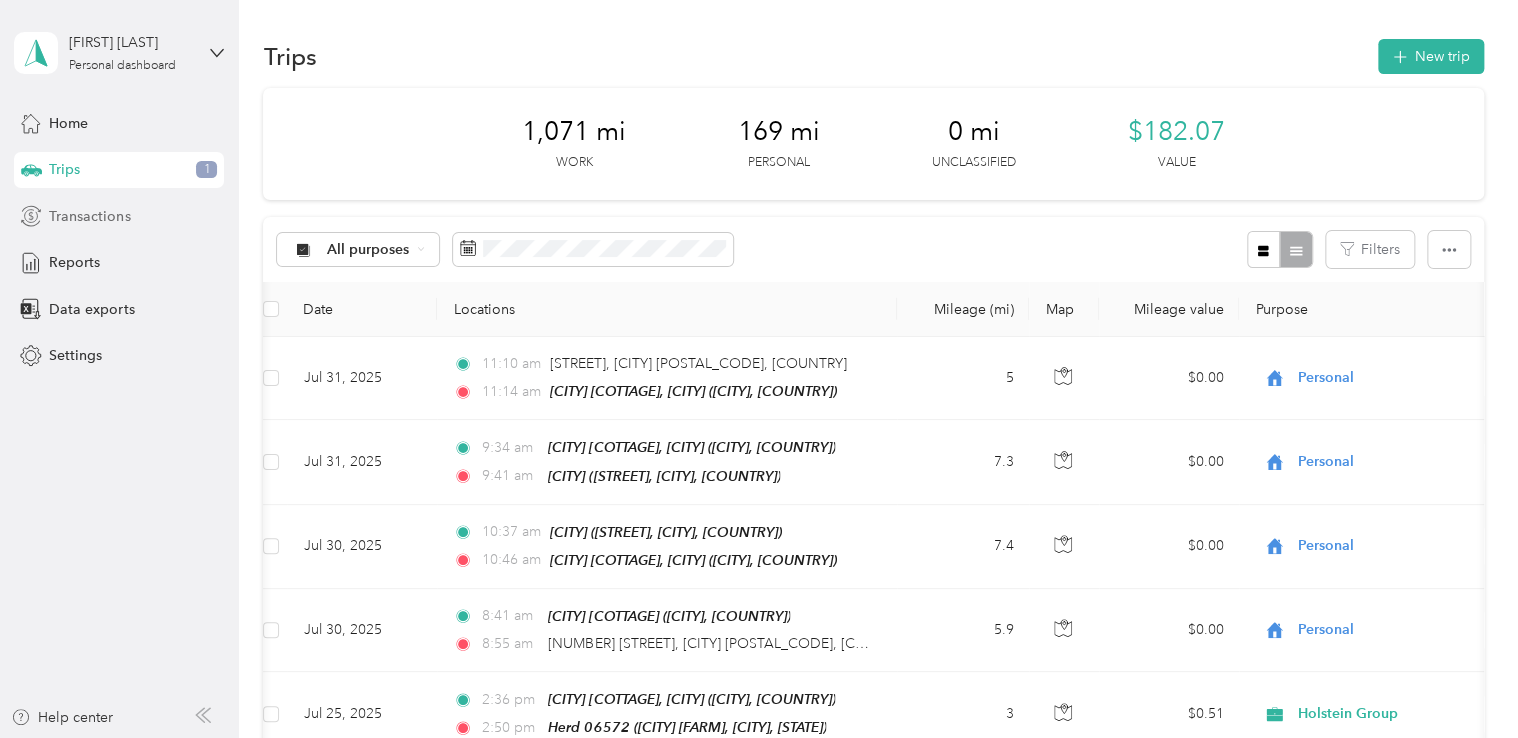 click on "Transactions" at bounding box center (89, 216) 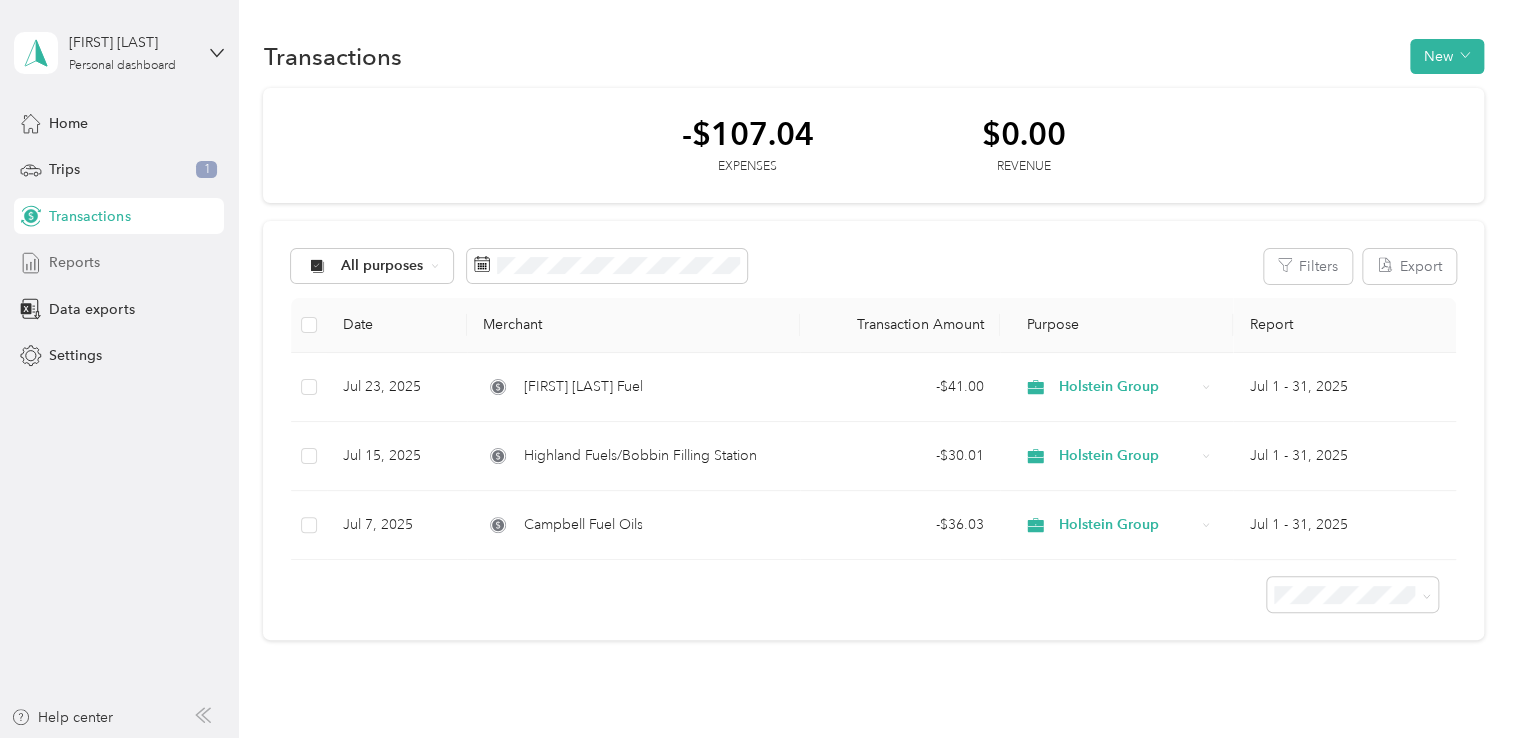 click on "Reports" at bounding box center [119, 263] 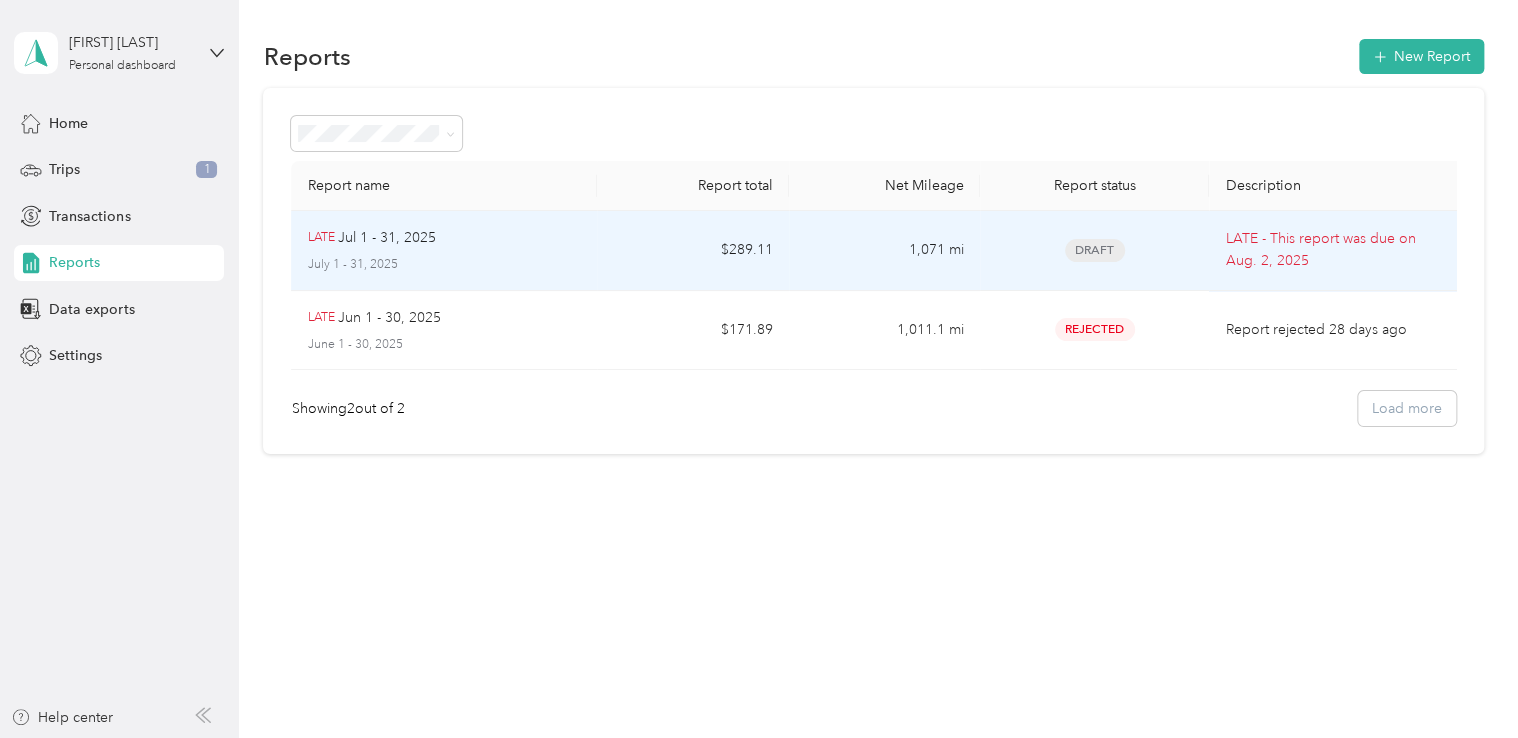 click on "Draft" at bounding box center [1095, 251] 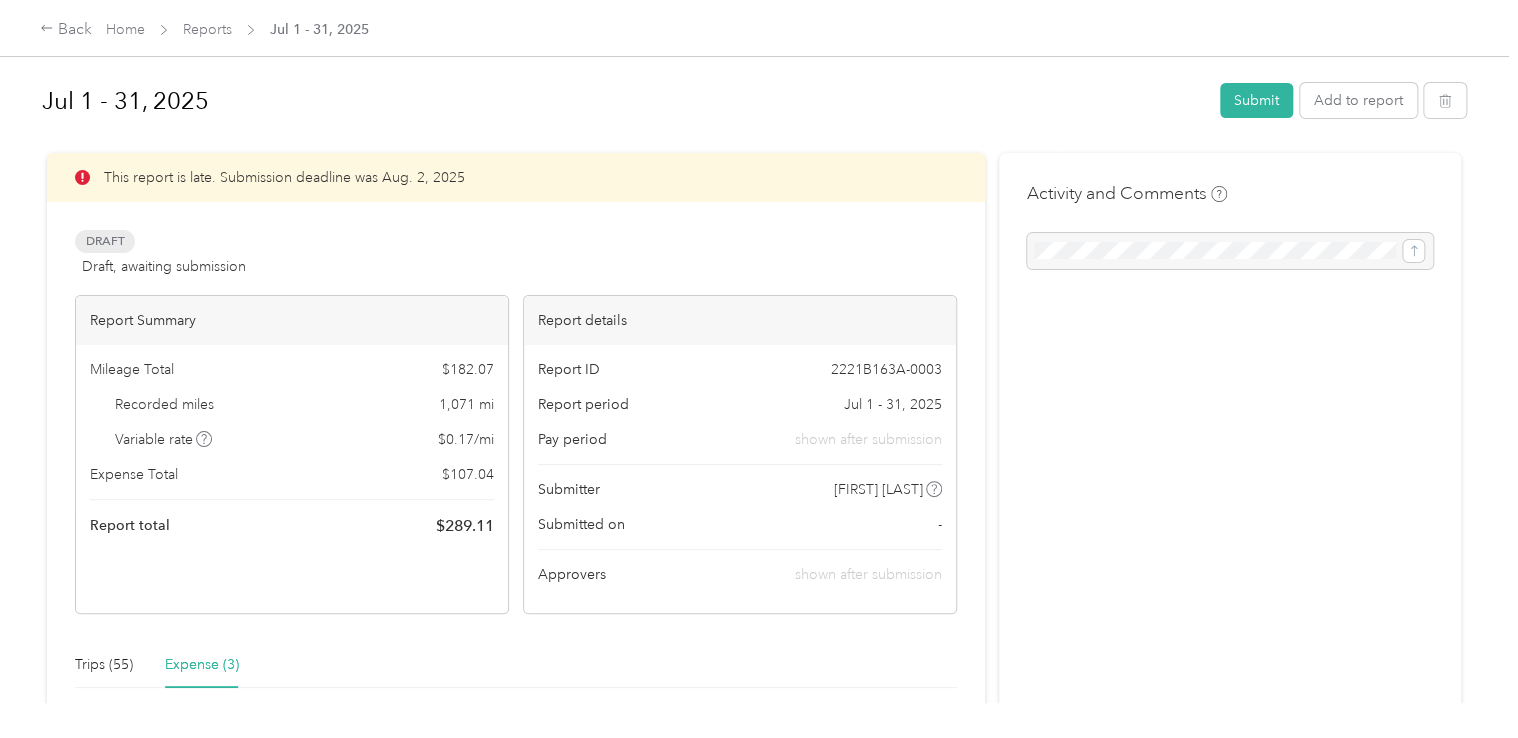 click on "Back Home Reports Jul 1 - 31, 2025" at bounding box center [759, 28] 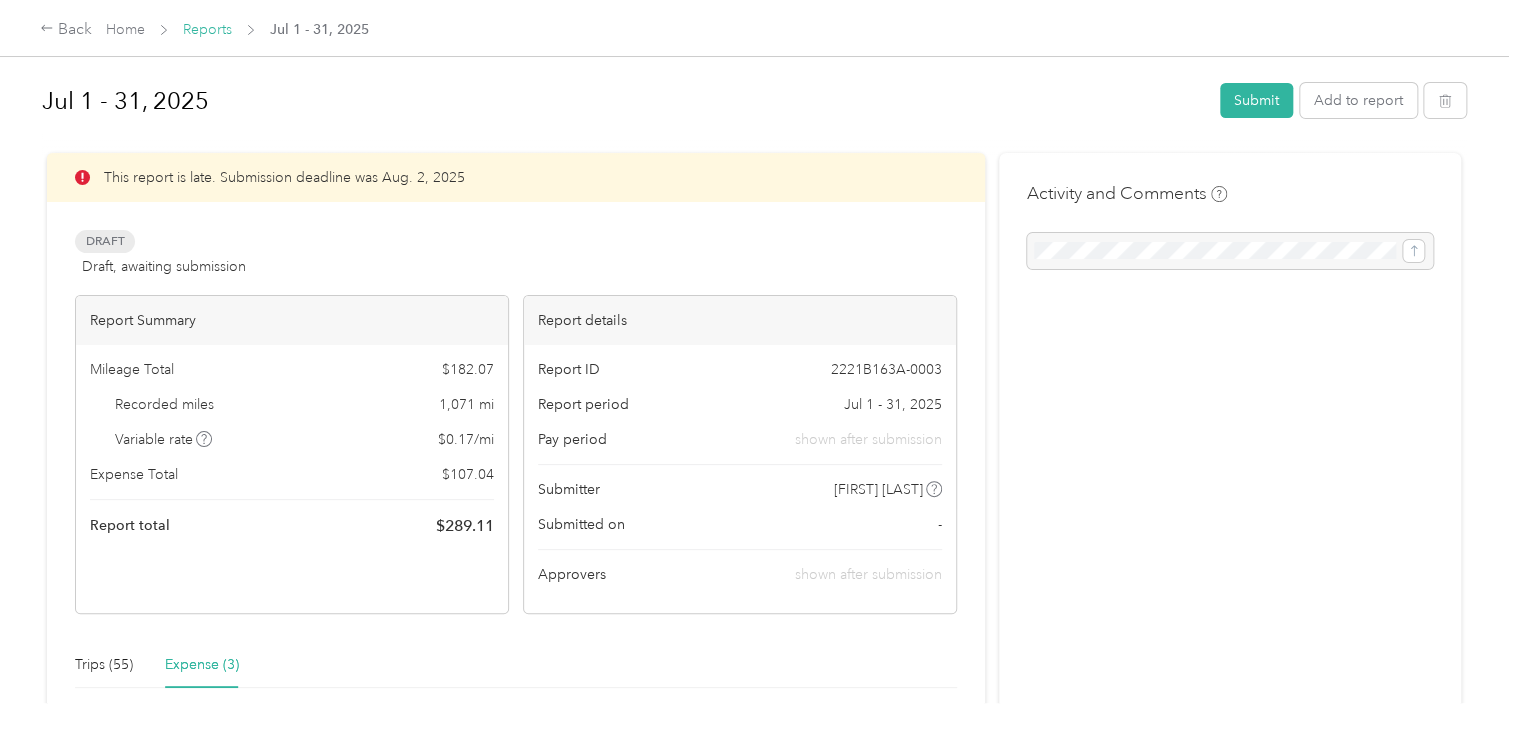 click on "Reports" at bounding box center [207, 29] 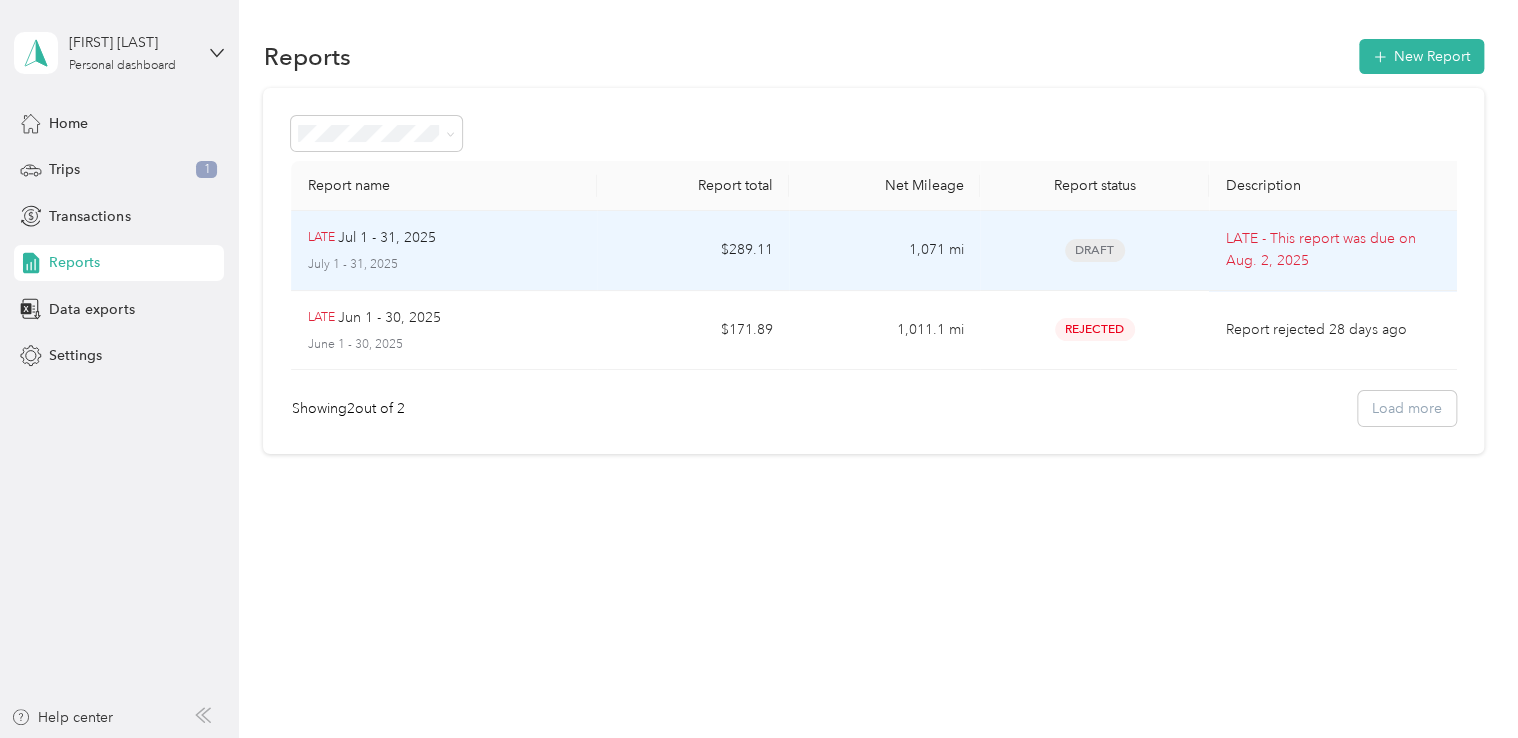 click on "1,071 mi" at bounding box center (884, 251) 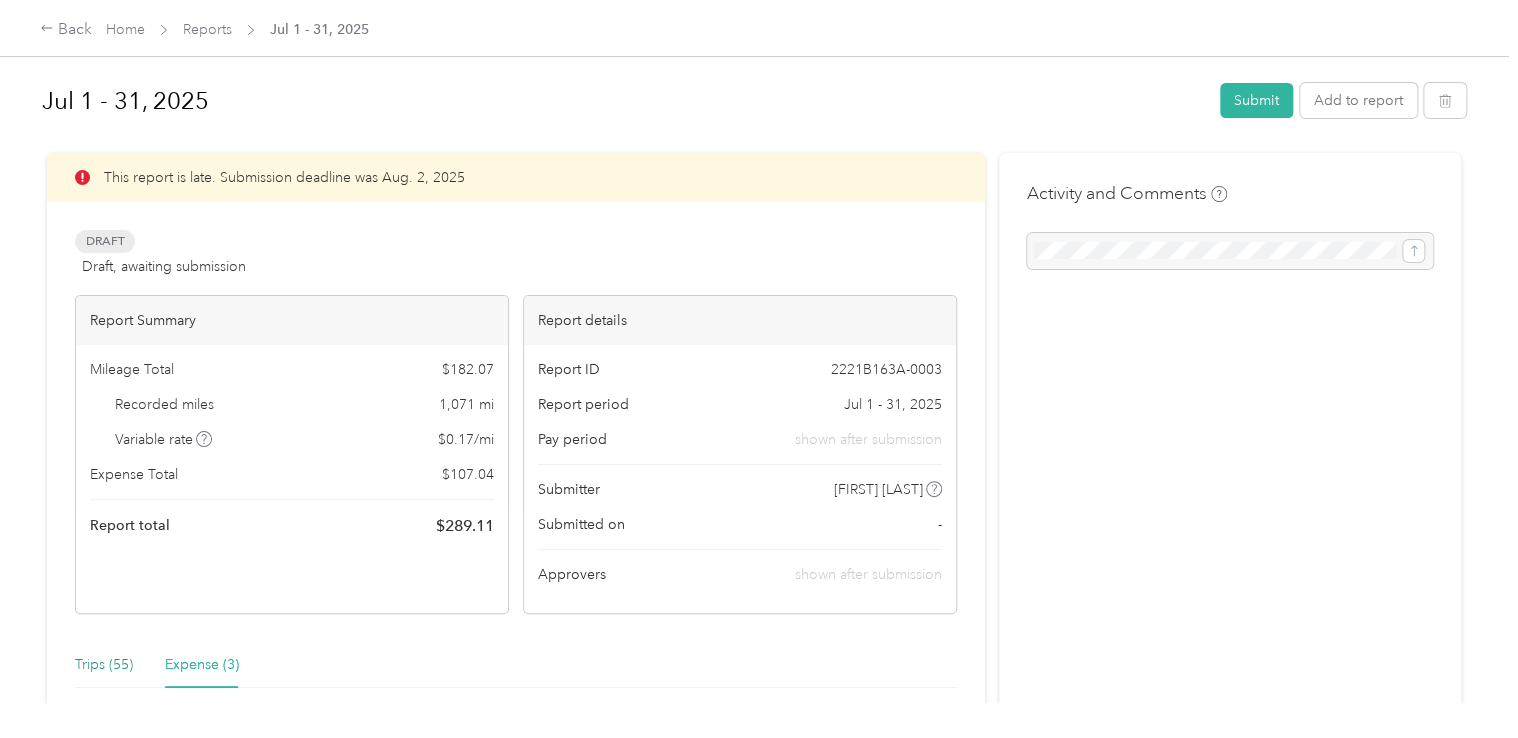 click on "Trips (55)" at bounding box center (104, 665) 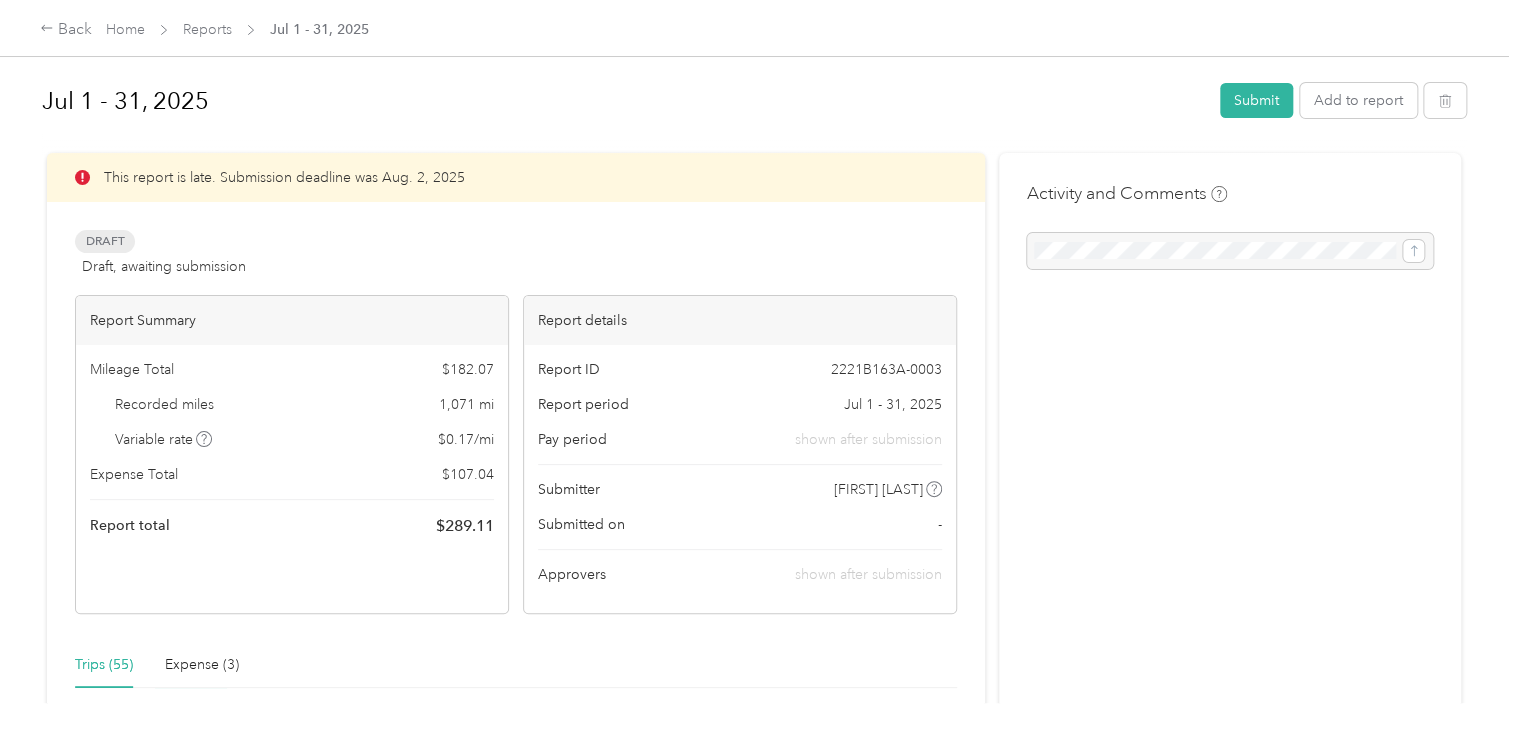 click on "Trips (55)" at bounding box center (104, 665) 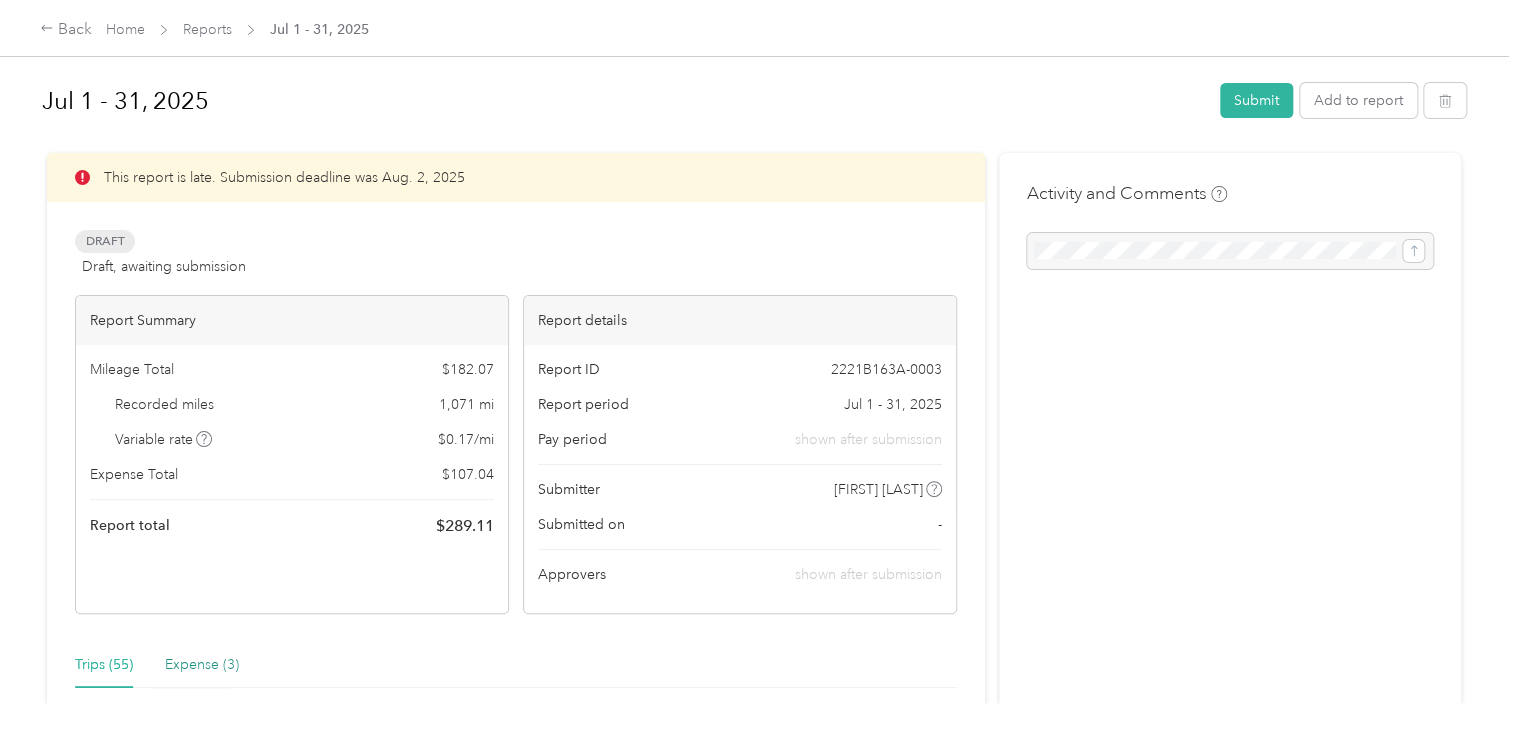 click on "Expense (3)" at bounding box center (202, 665) 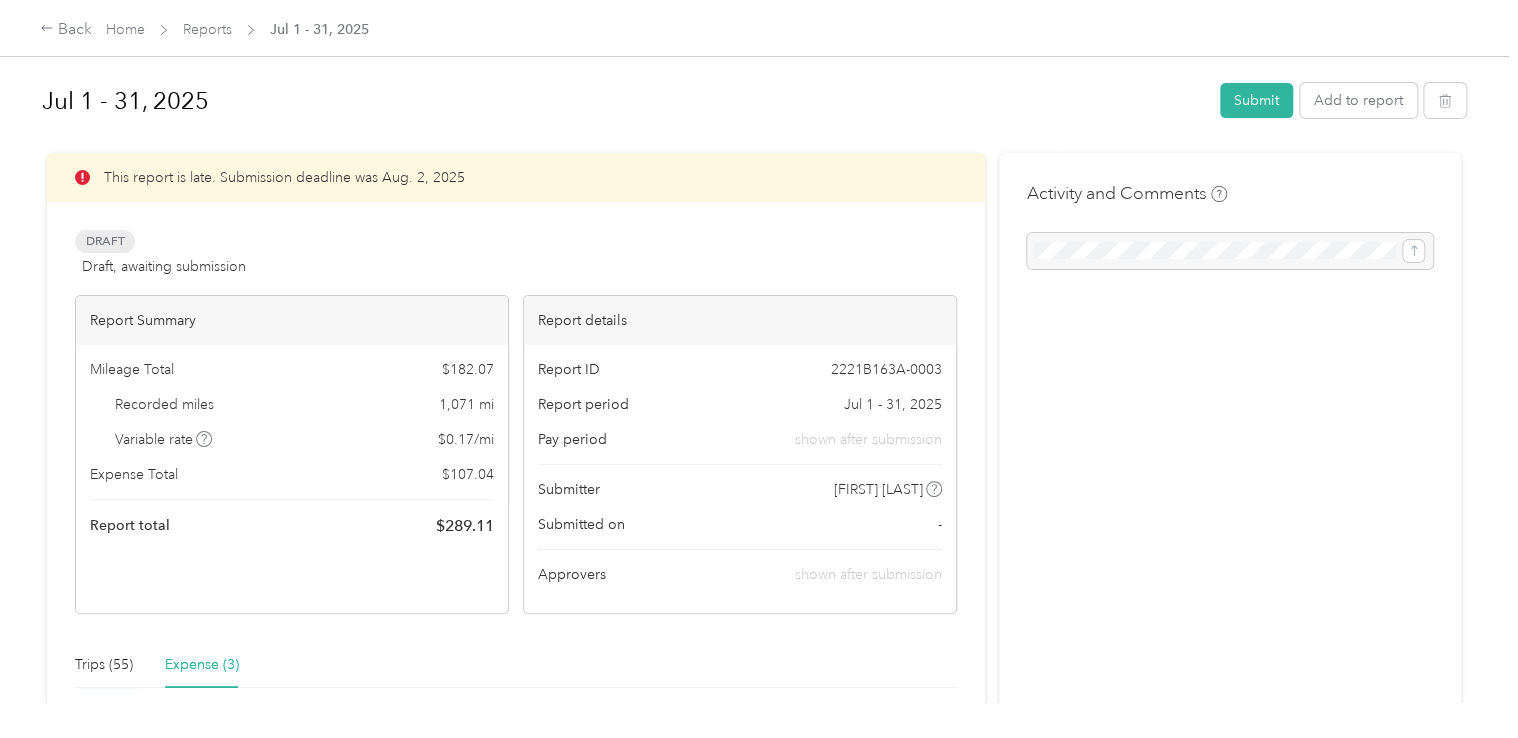 click on "Expense (3)" at bounding box center (202, 665) 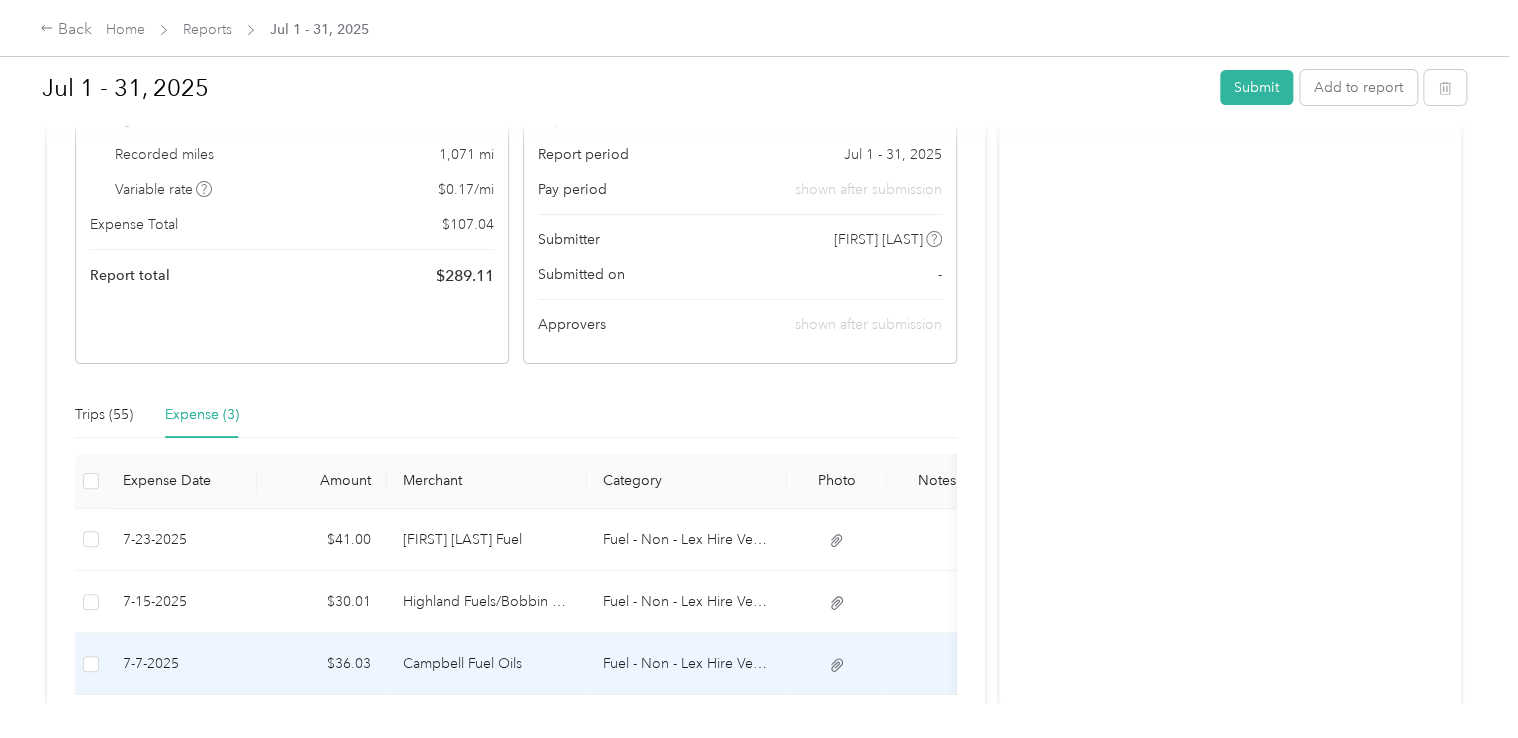 scroll, scrollTop: 234, scrollLeft: 0, axis: vertical 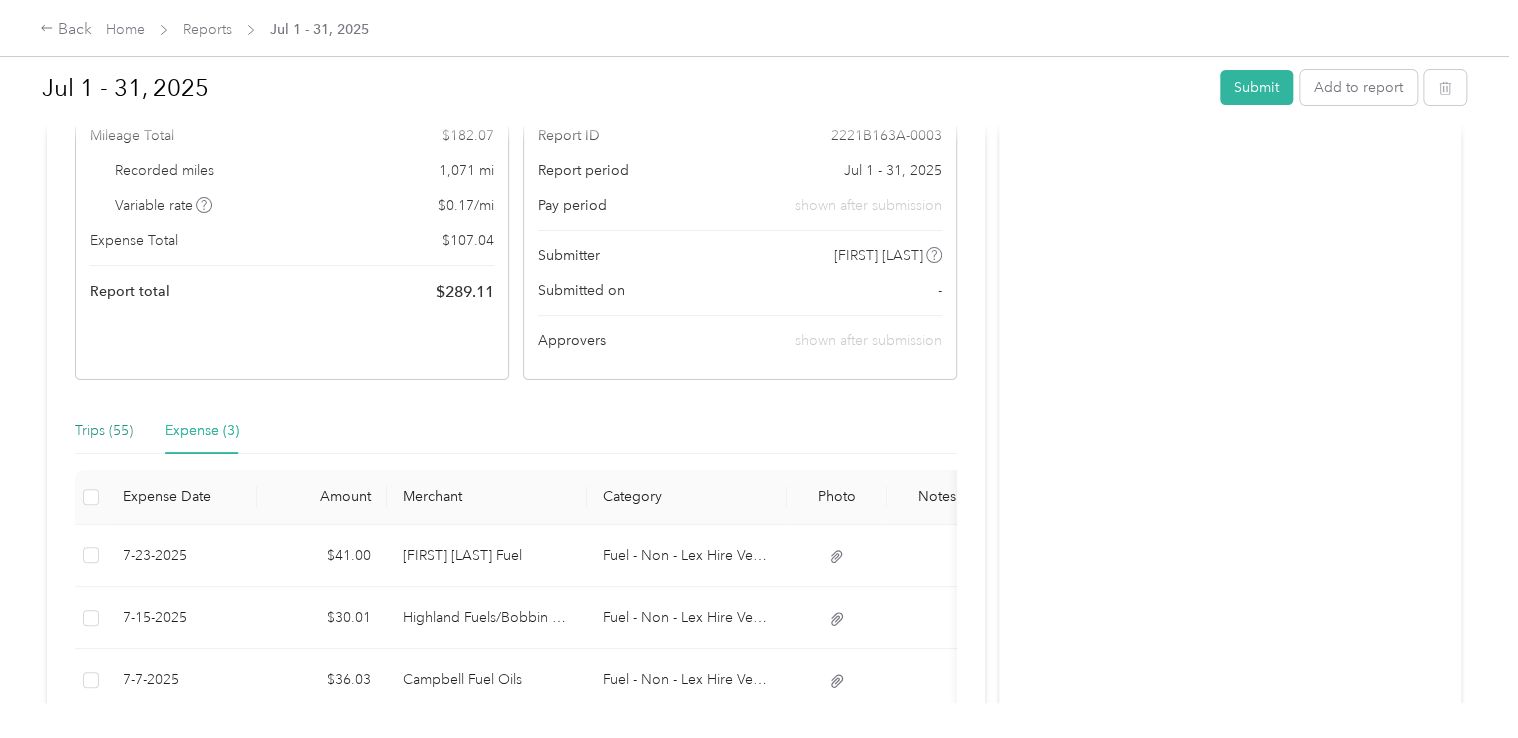click on "Trips (55)" at bounding box center [104, 431] 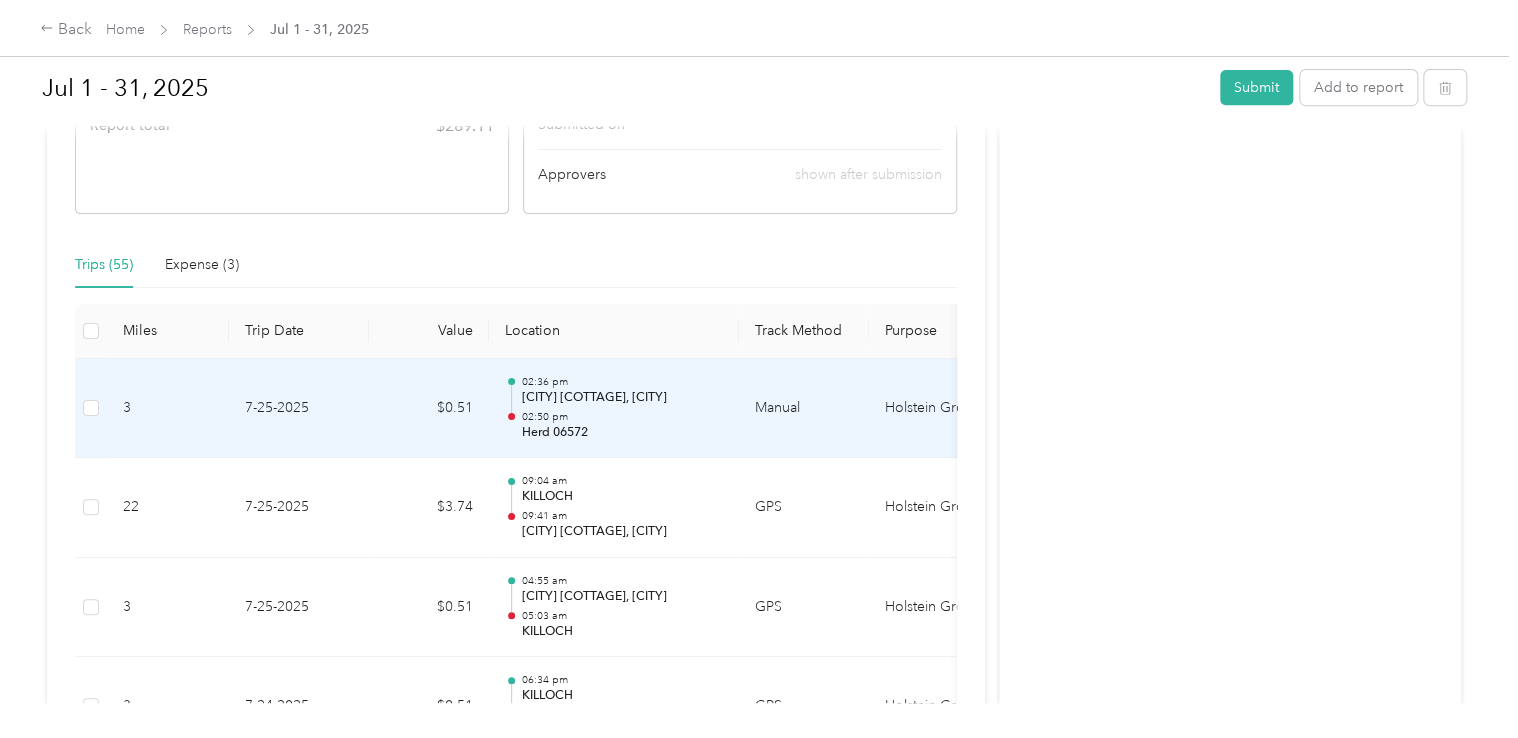 scroll, scrollTop: 418, scrollLeft: 0, axis: vertical 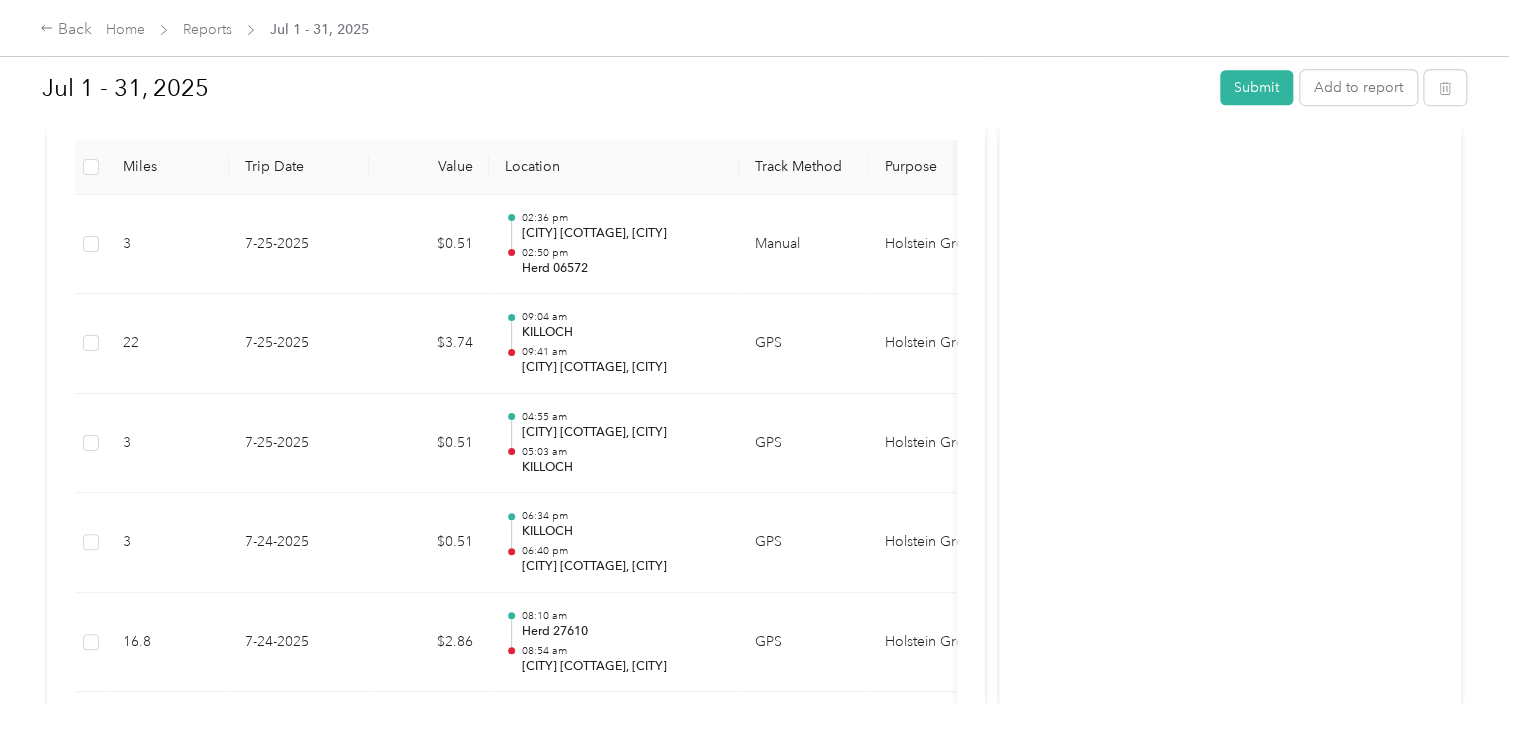 click on "Activity and Comments" at bounding box center (1230, 2660) 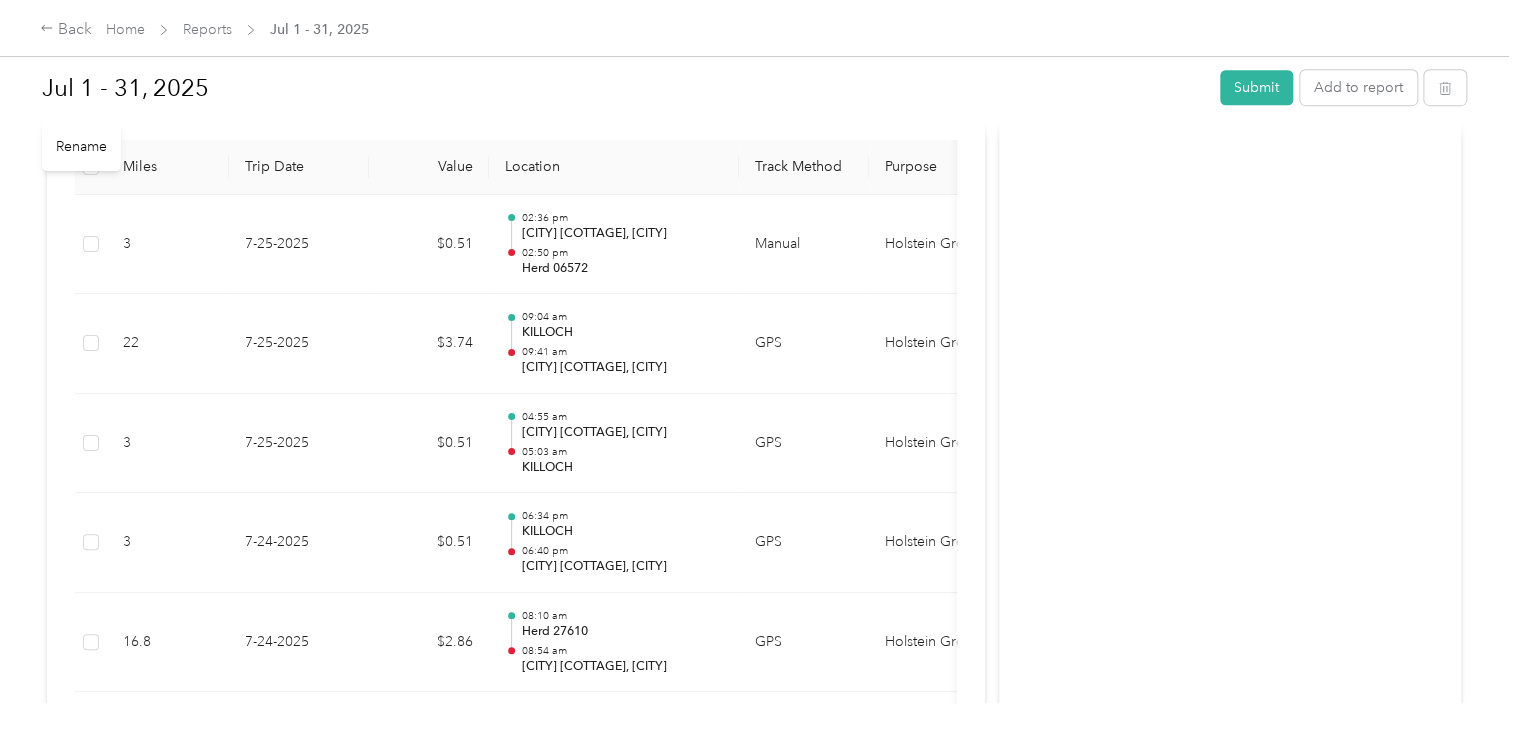 click on "Jul 1 - 31, 2025" at bounding box center [624, 88] 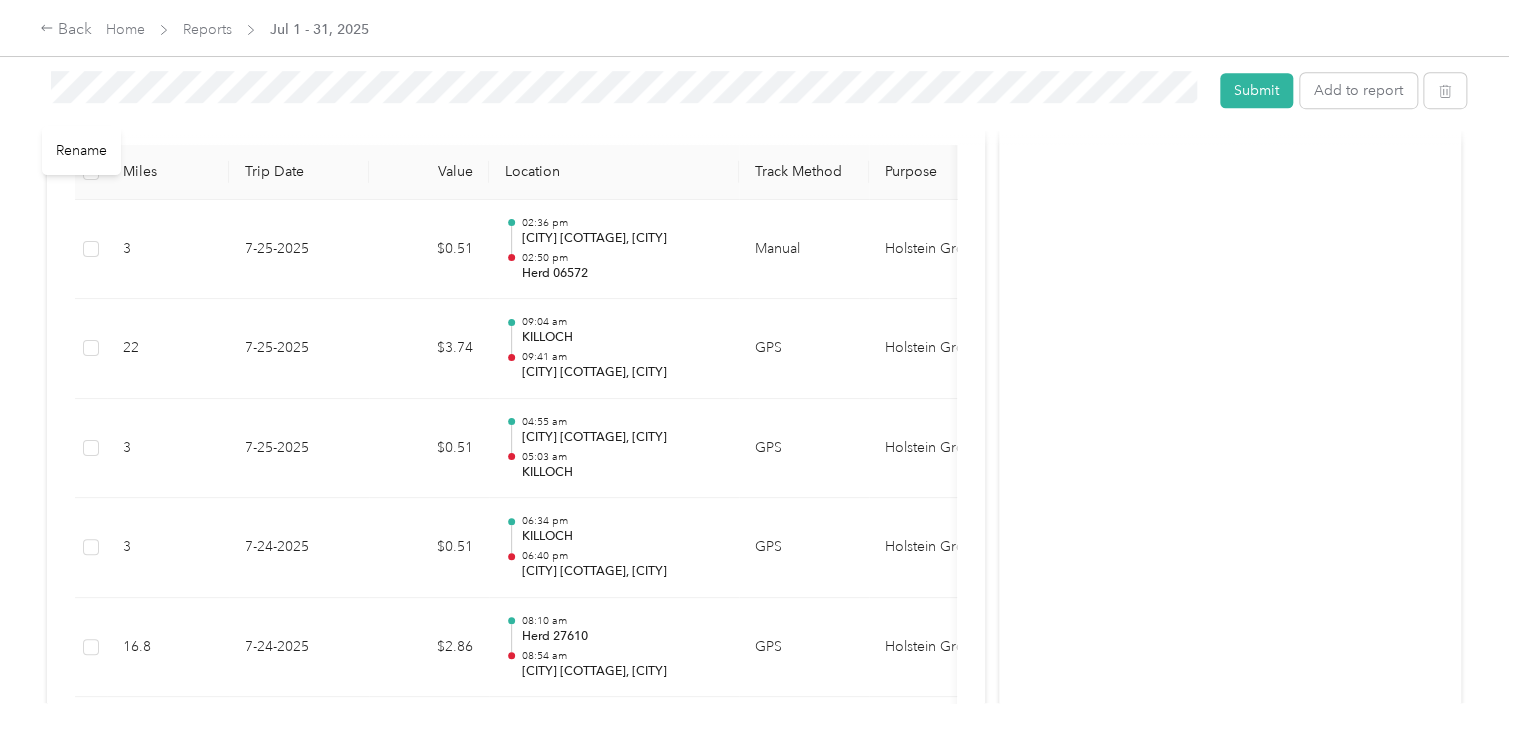 scroll, scrollTop: 37, scrollLeft: 0, axis: vertical 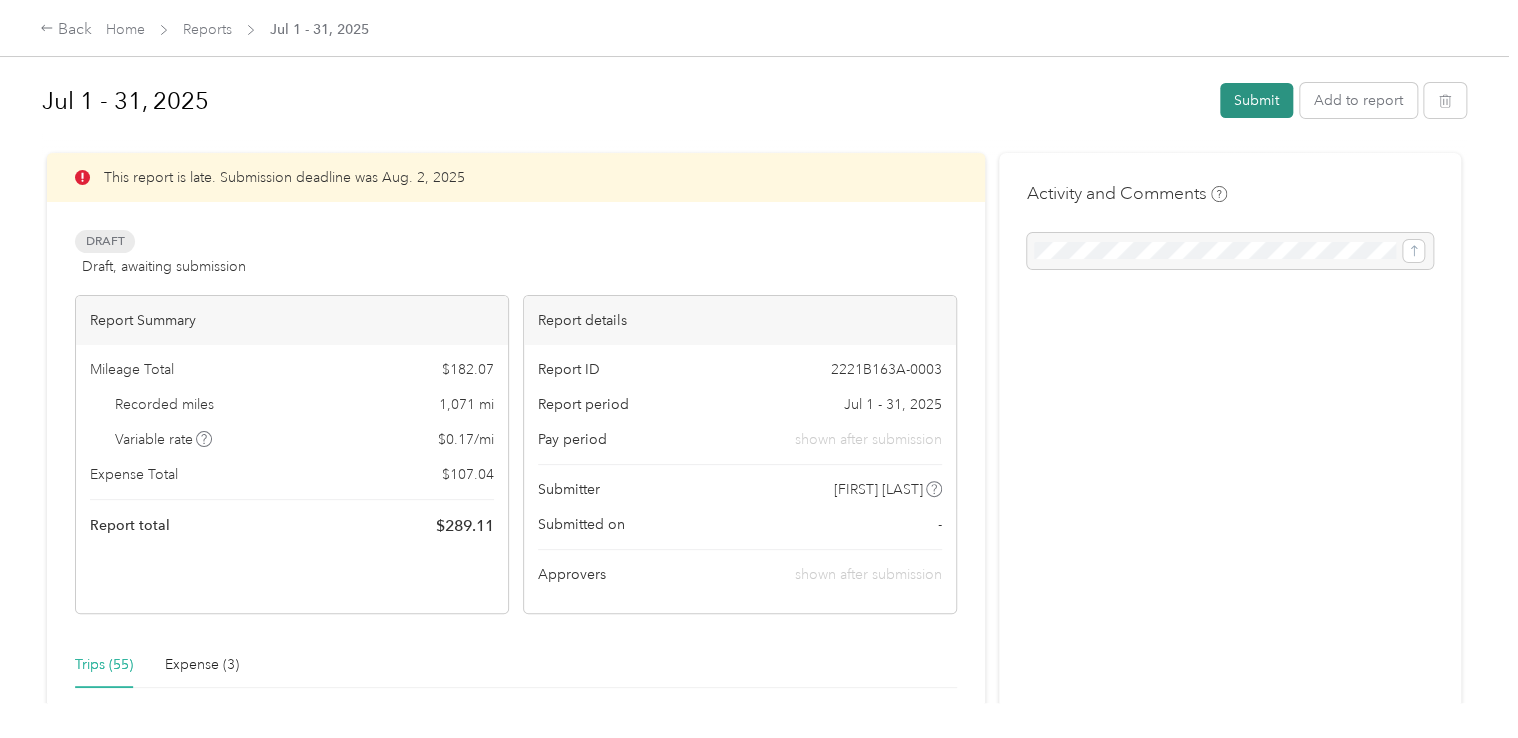 click on "Submit" at bounding box center [1256, 100] 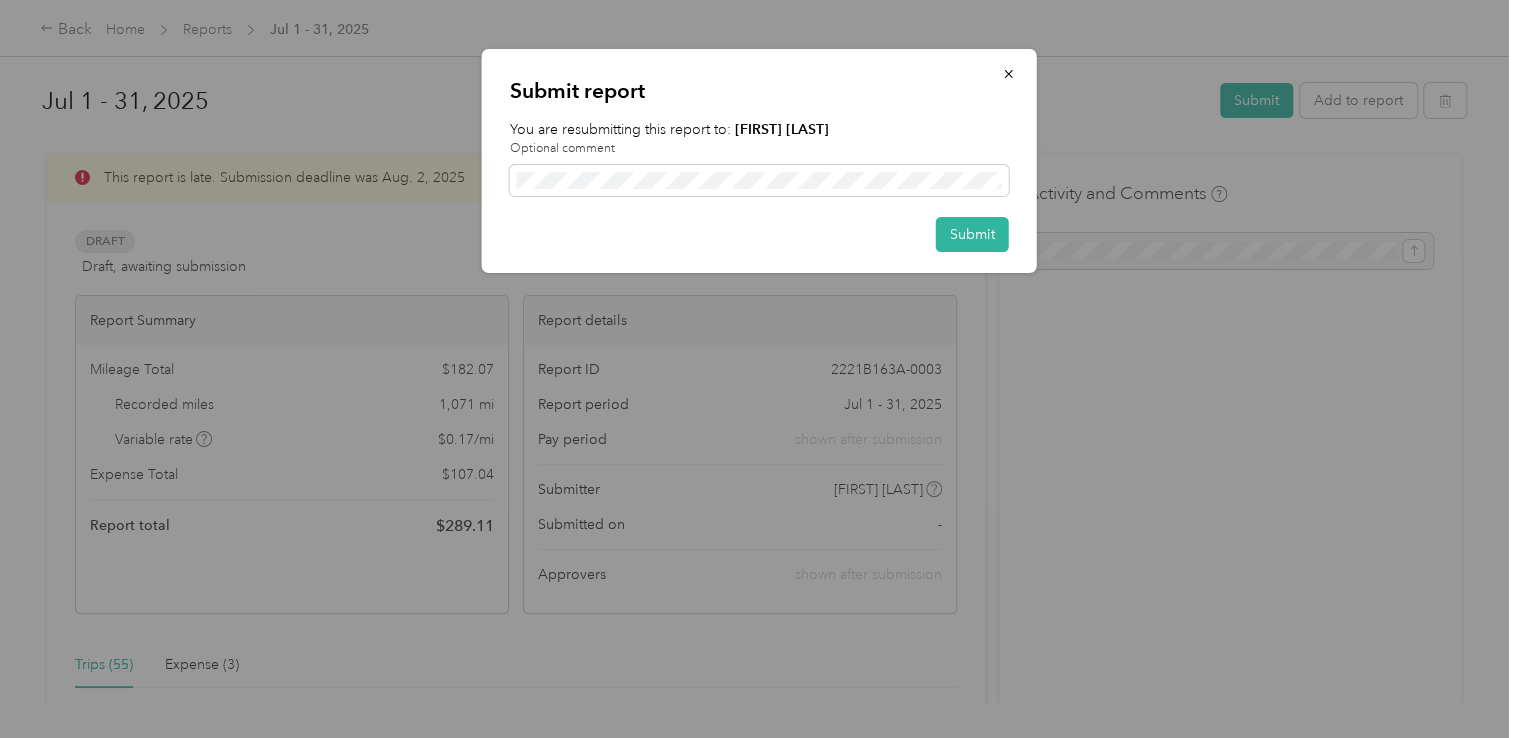 click on "Hannah  Williams" at bounding box center (782, 129) 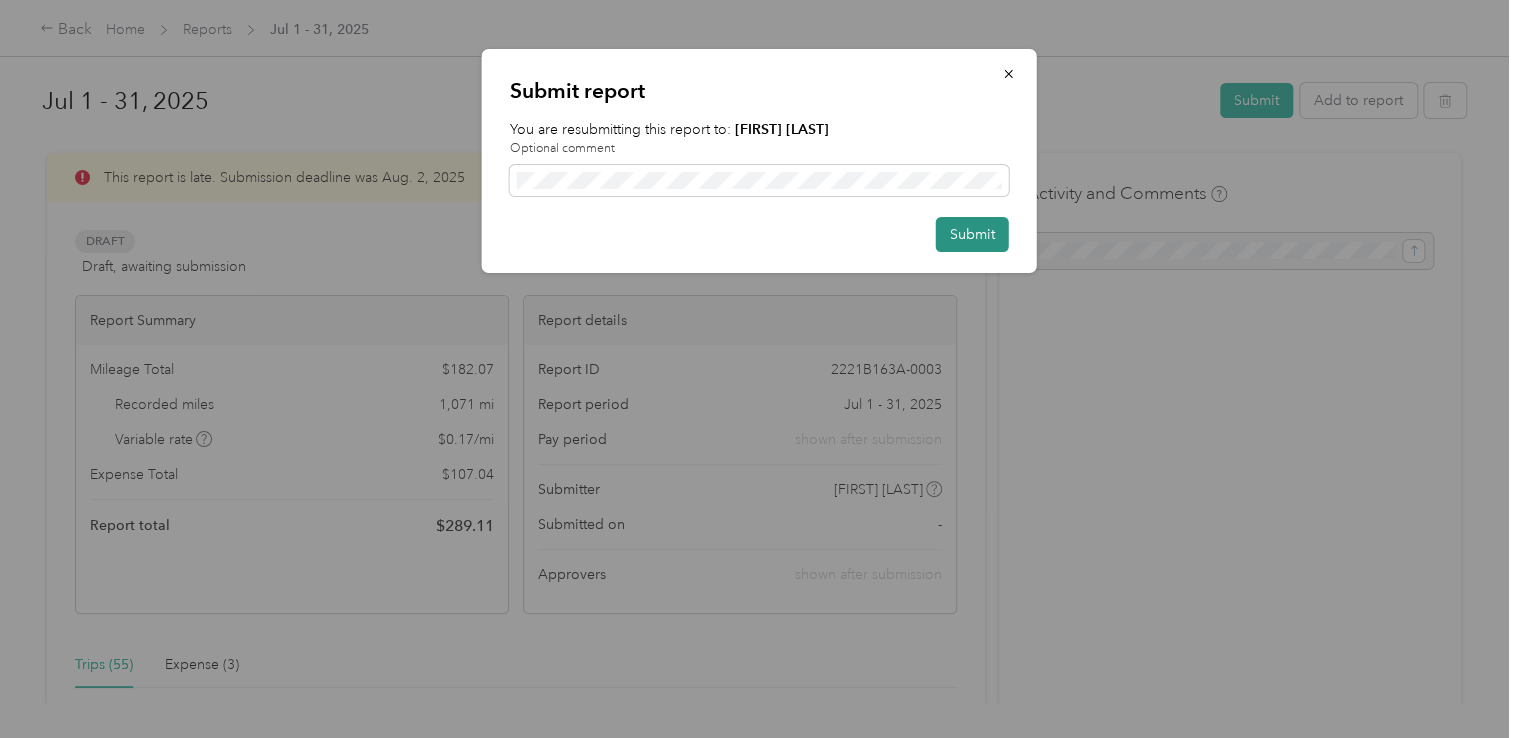 click on "Submit" at bounding box center [972, 234] 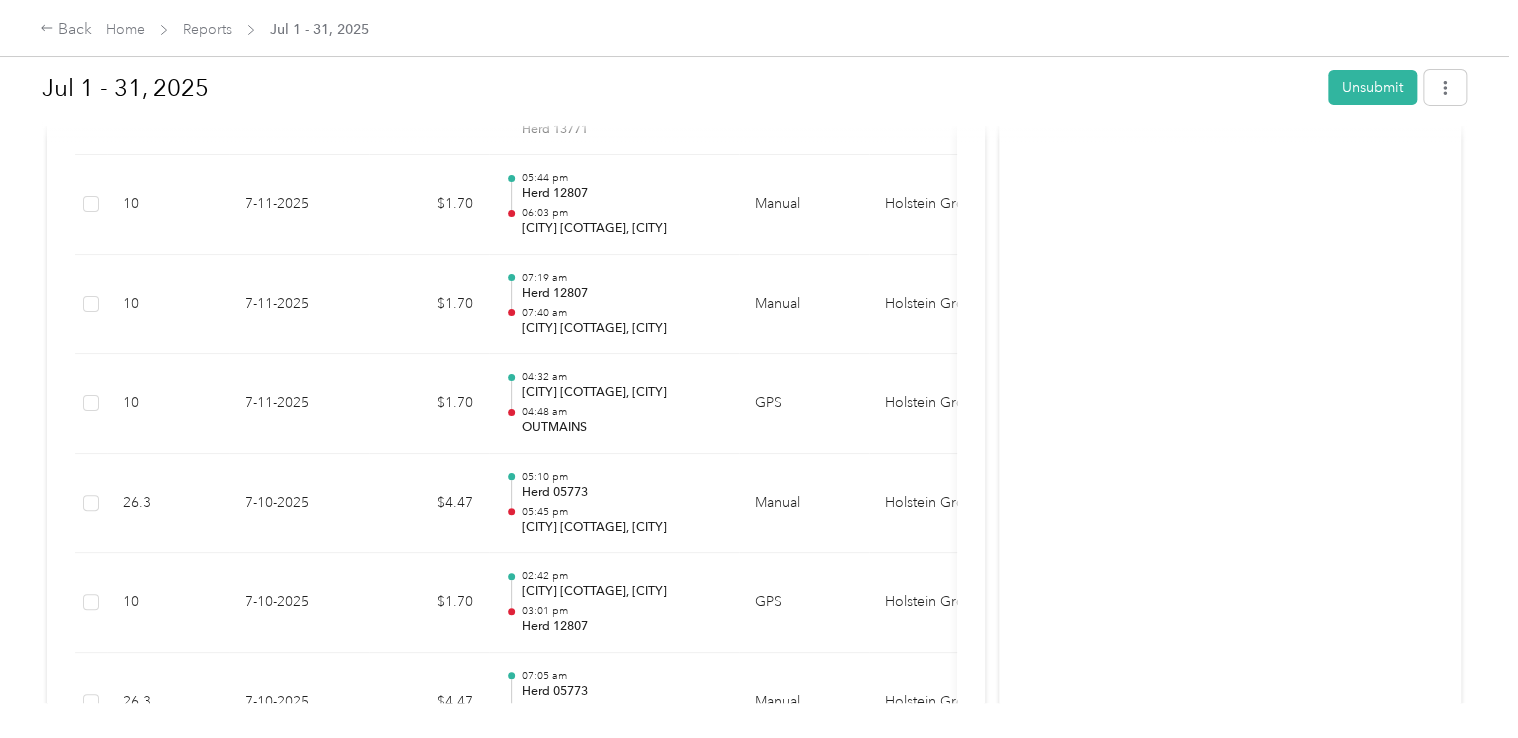 scroll, scrollTop: 3336, scrollLeft: 0, axis: vertical 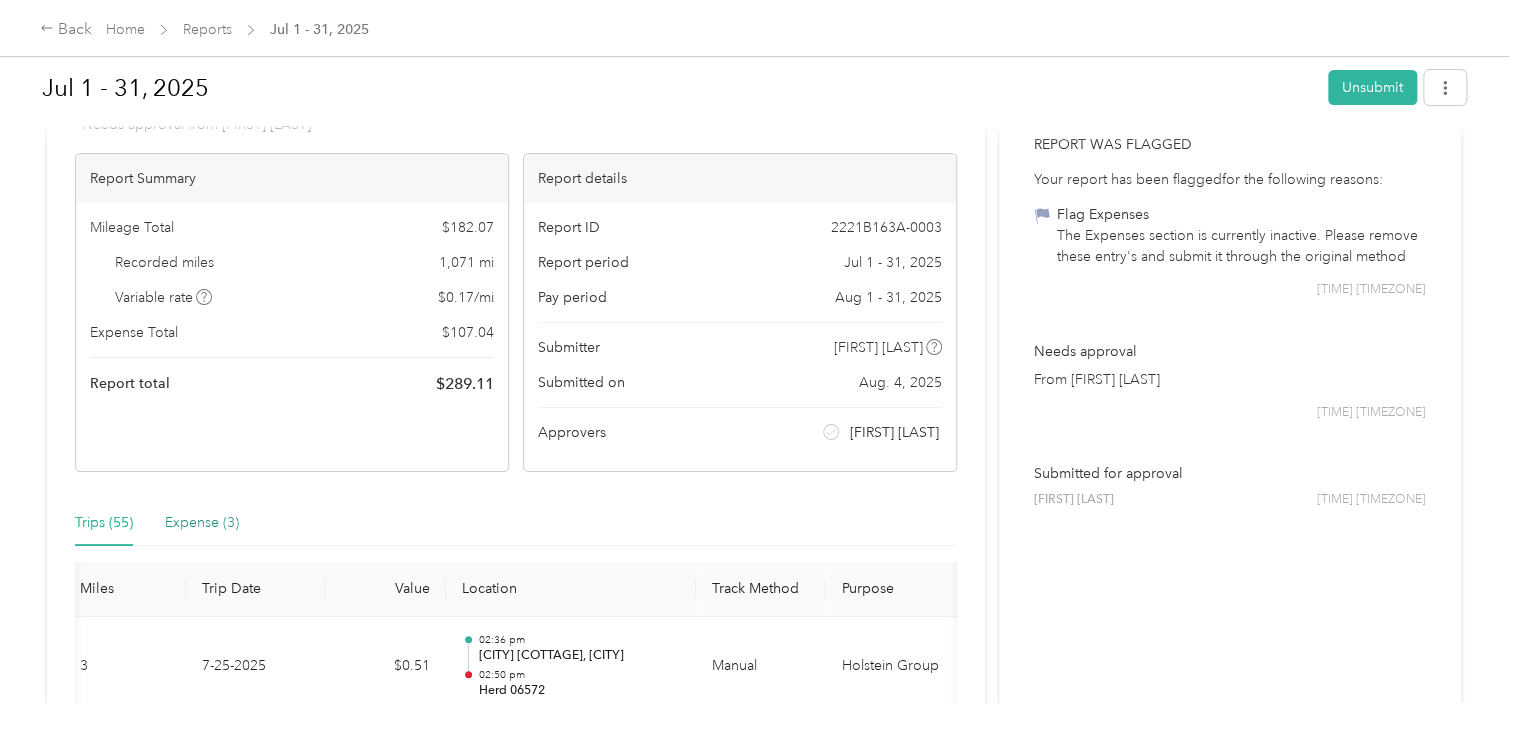 click on "Expense (3)" at bounding box center [202, 523] 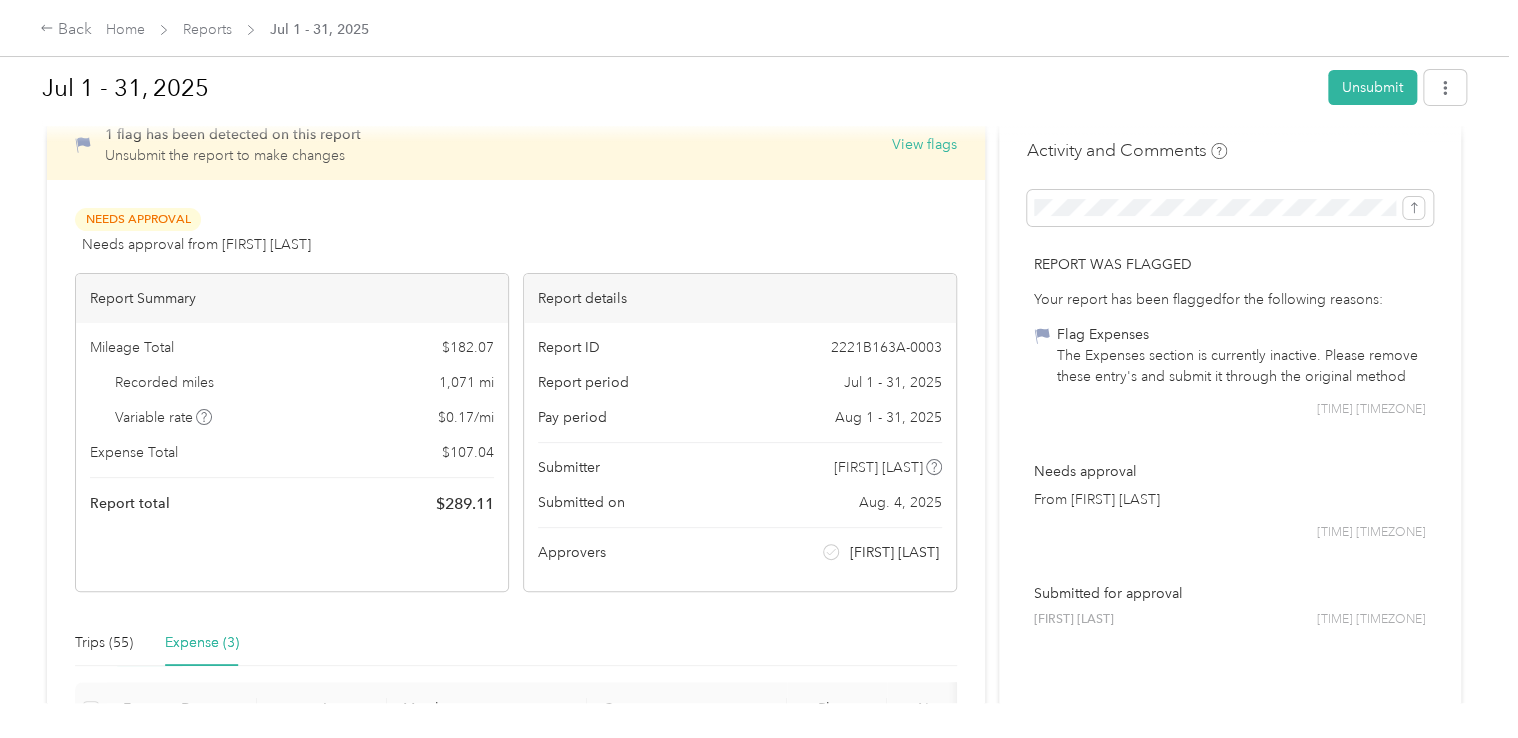 scroll, scrollTop: 40, scrollLeft: 0, axis: vertical 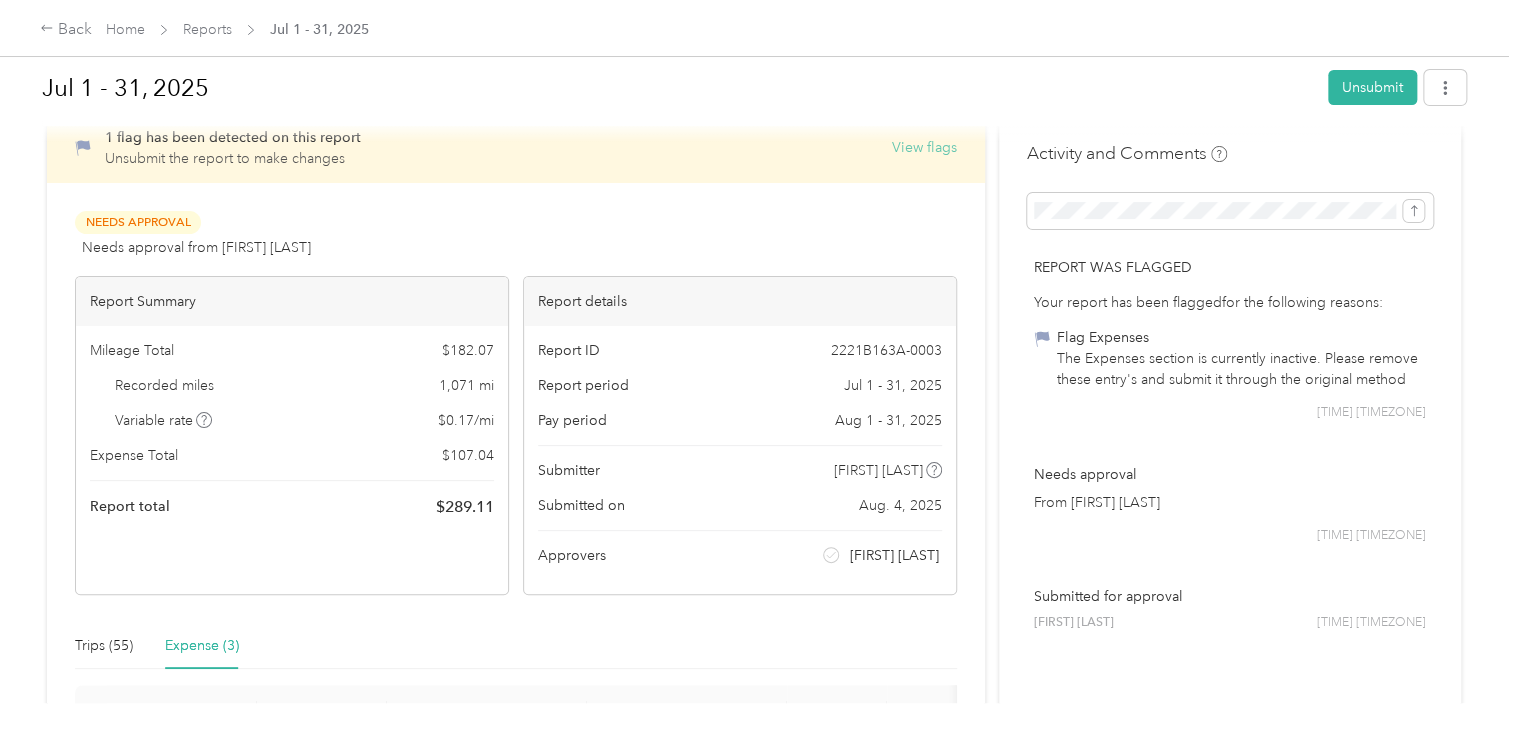 click on "View flags" at bounding box center [924, 147] 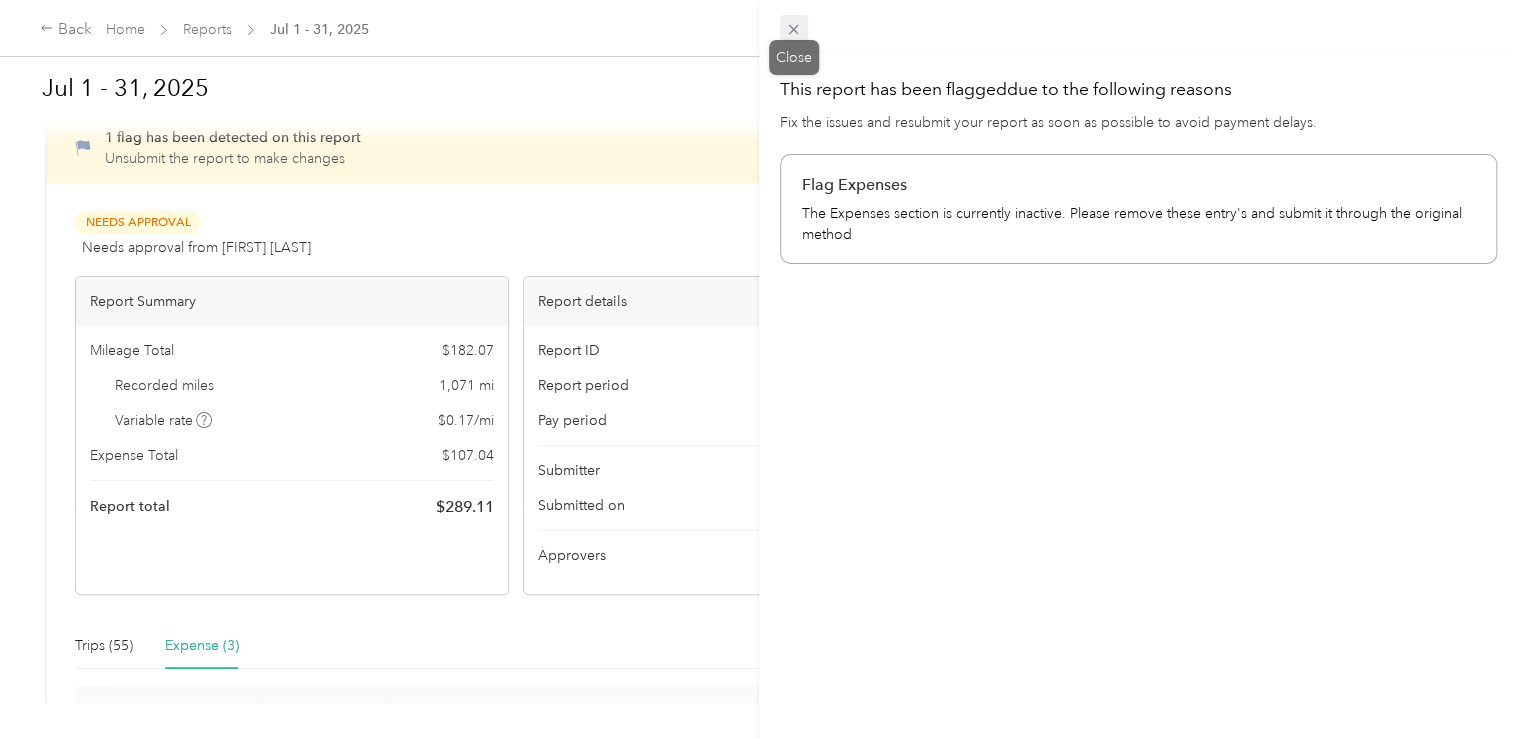 click 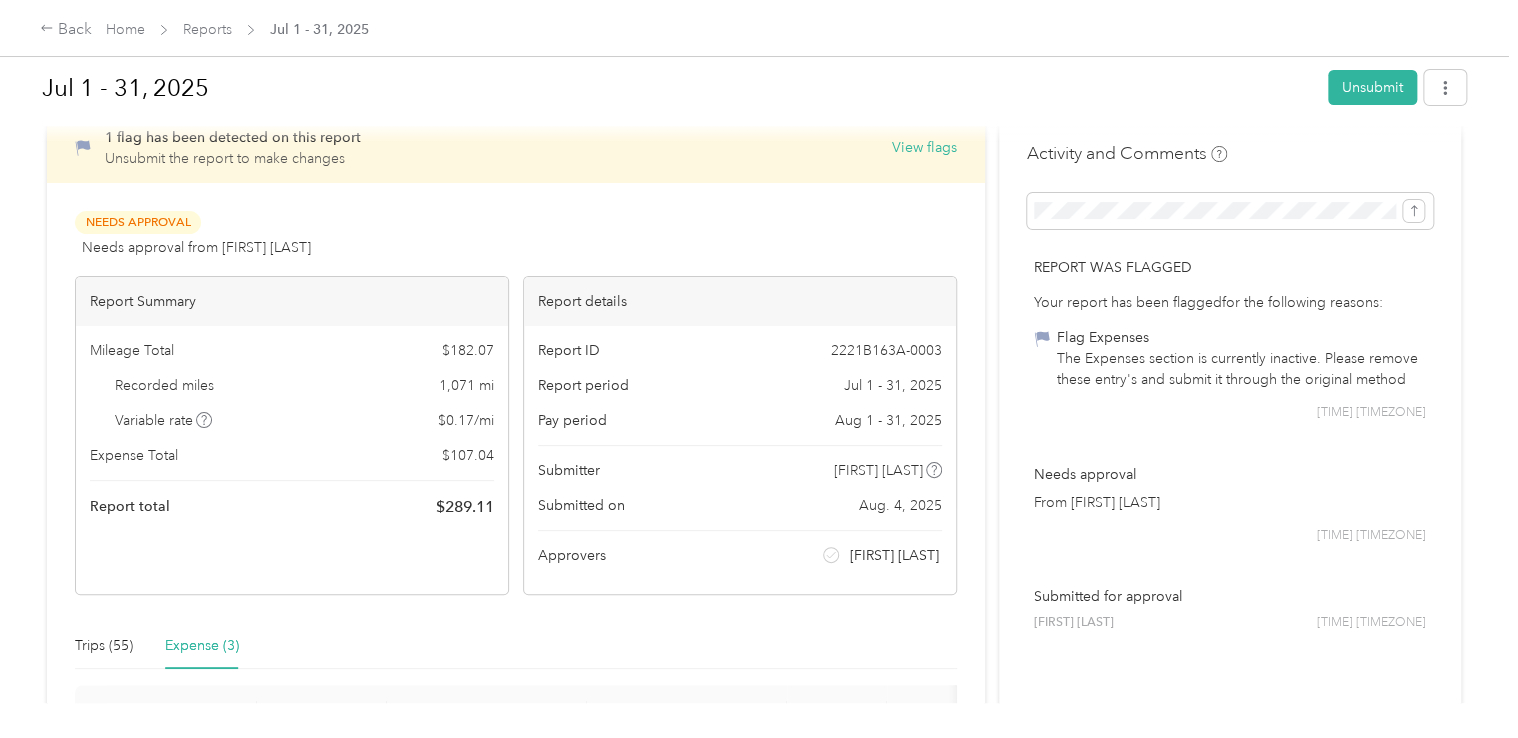 click on "Jul 1 - 31, 2025" at bounding box center [678, 88] 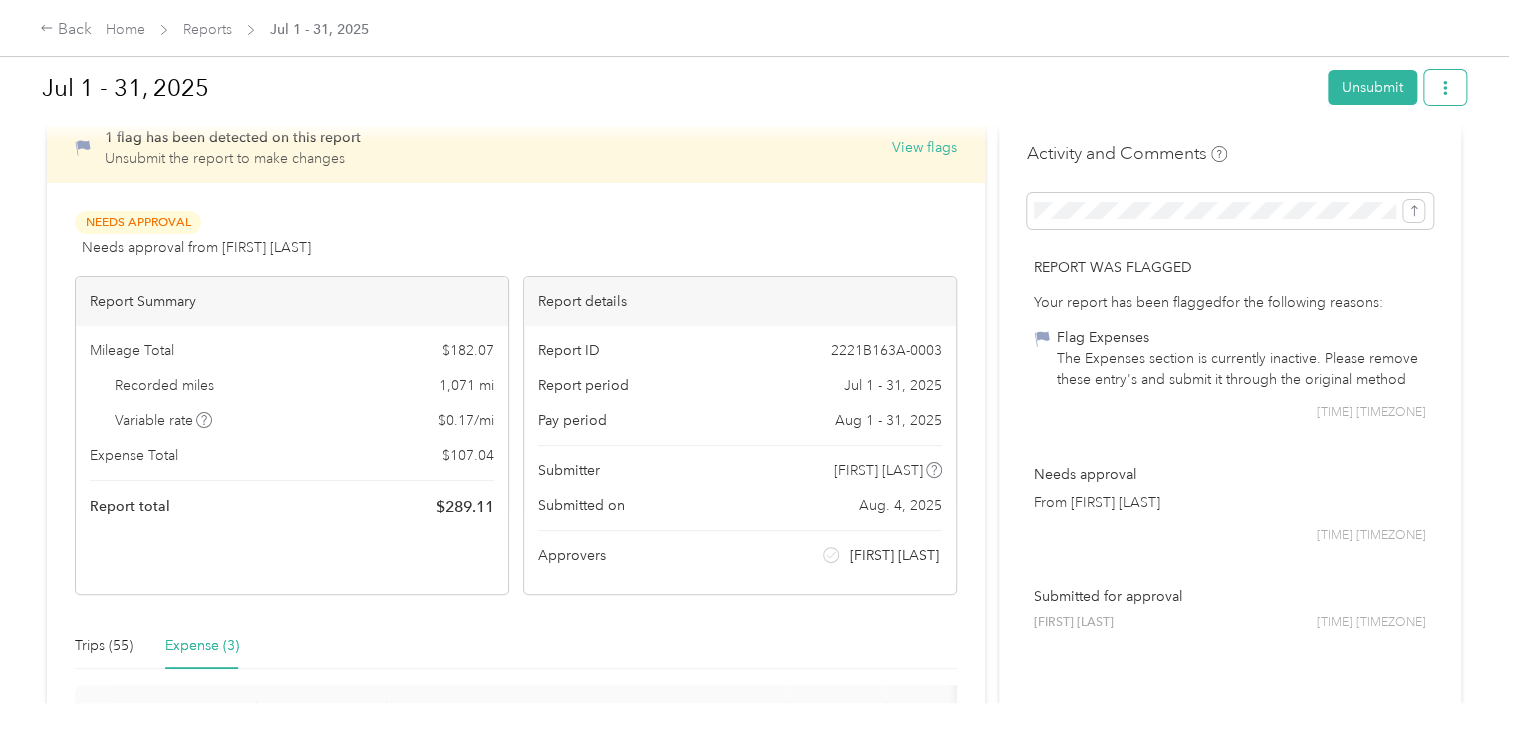 click 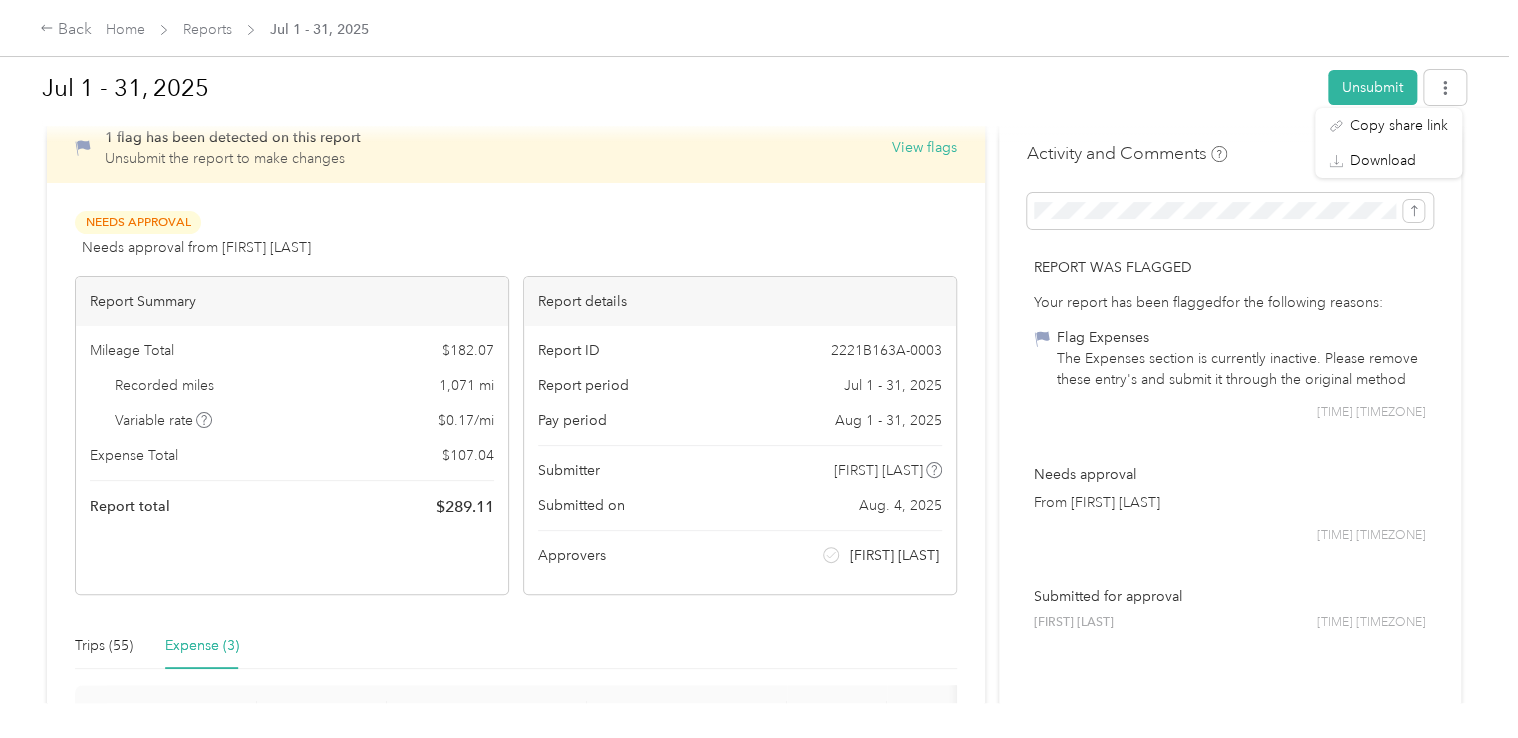 click on "Back Home Reports Jul 1 - 31, 2025" at bounding box center (759, 28) 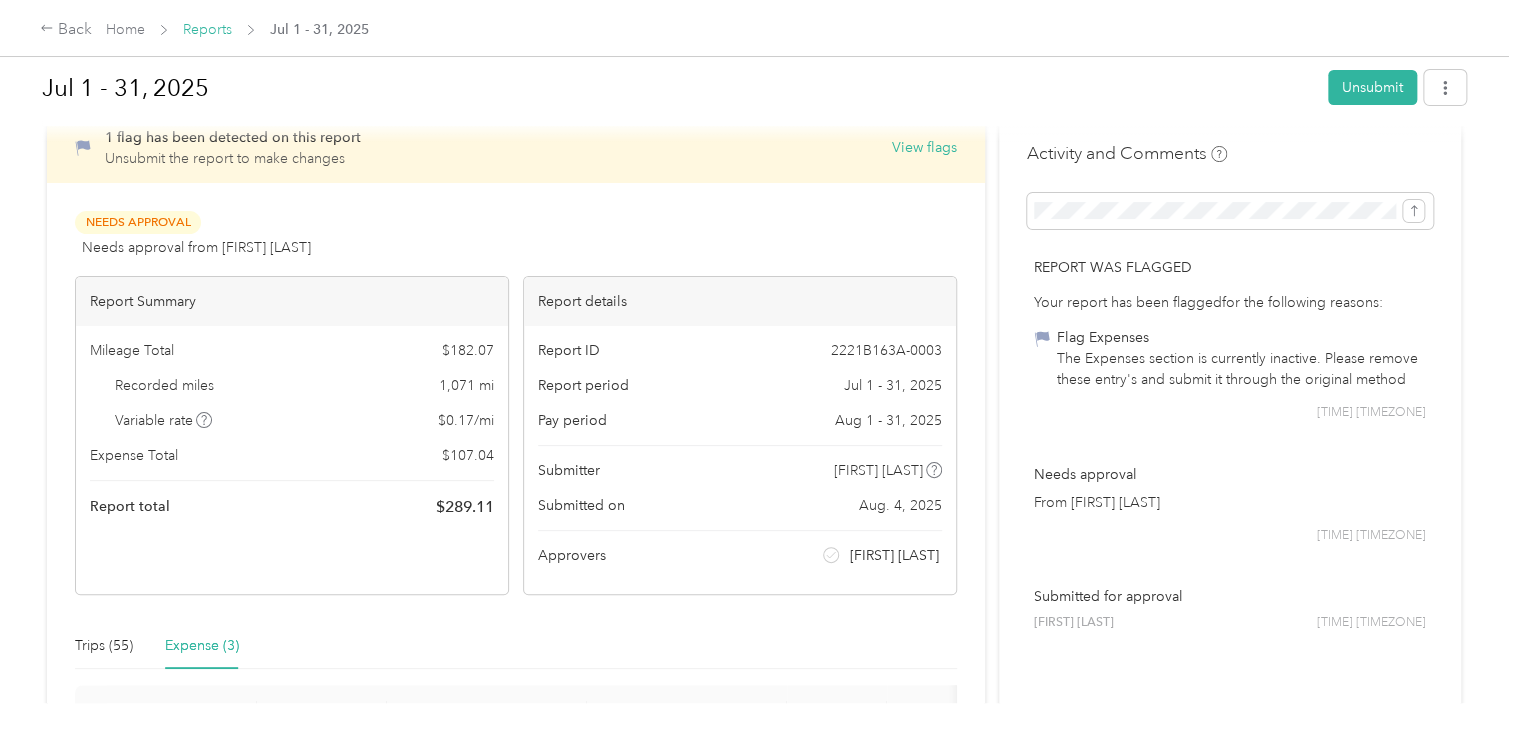 click on "Reports" at bounding box center (207, 29) 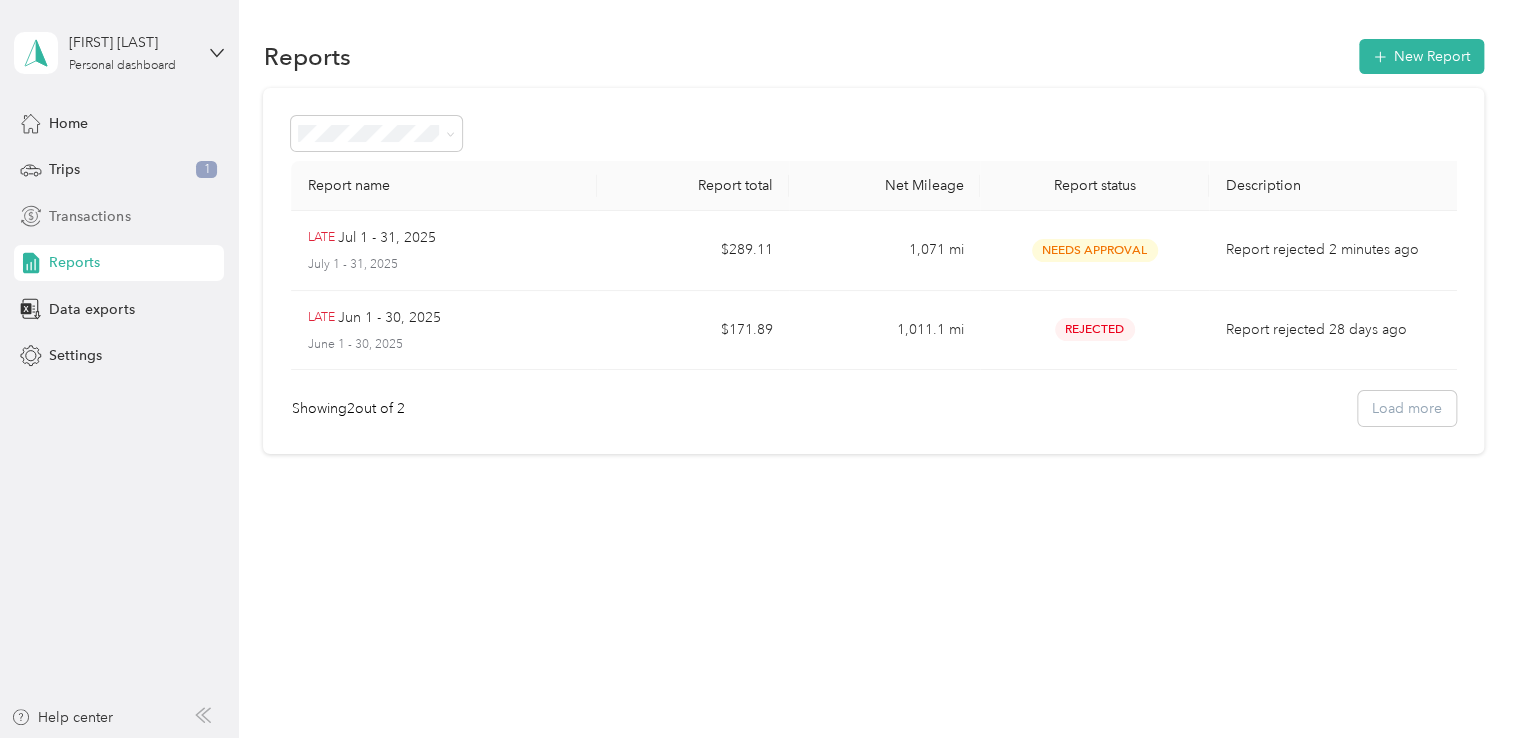 click on "Transactions" at bounding box center [89, 216] 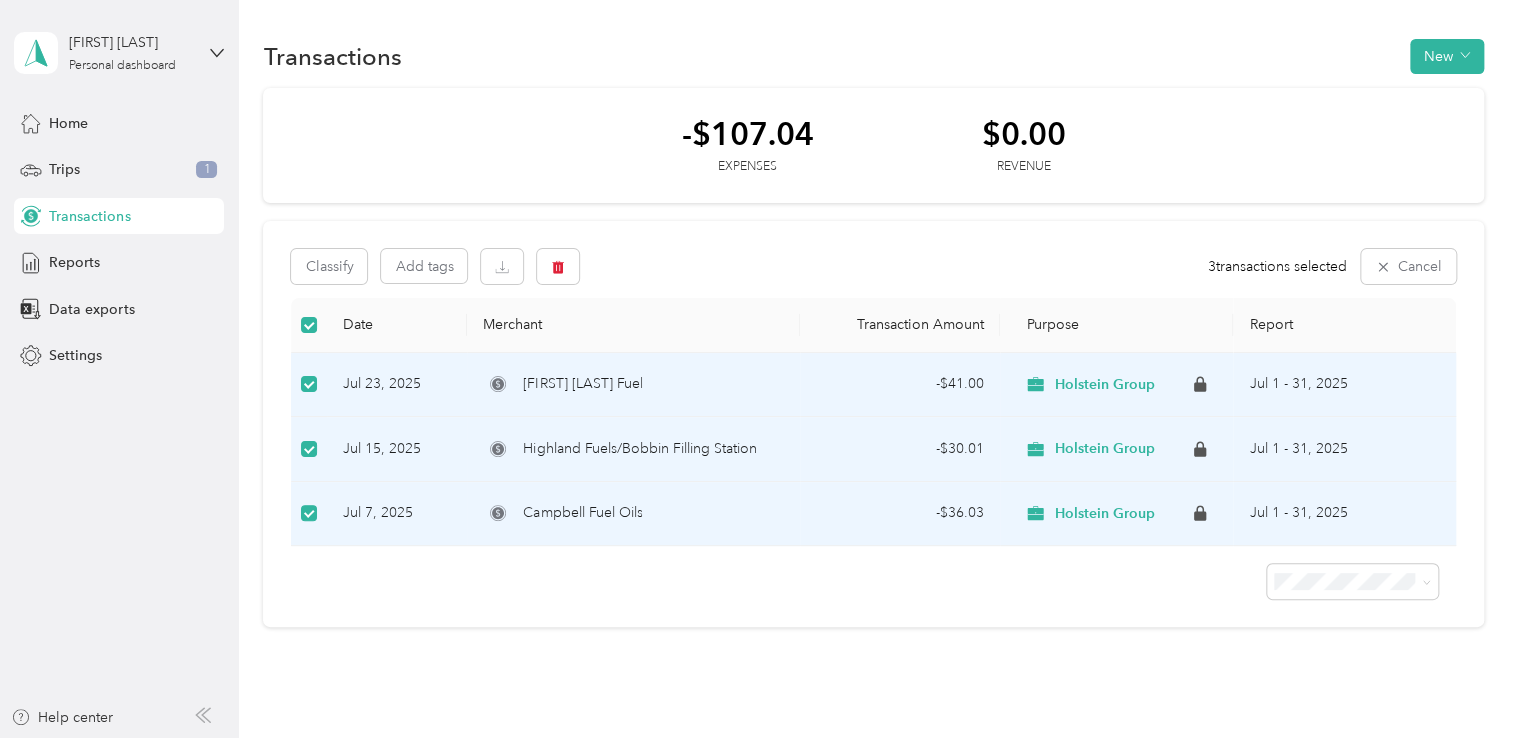 click on "Transactions New" at bounding box center [873, 56] 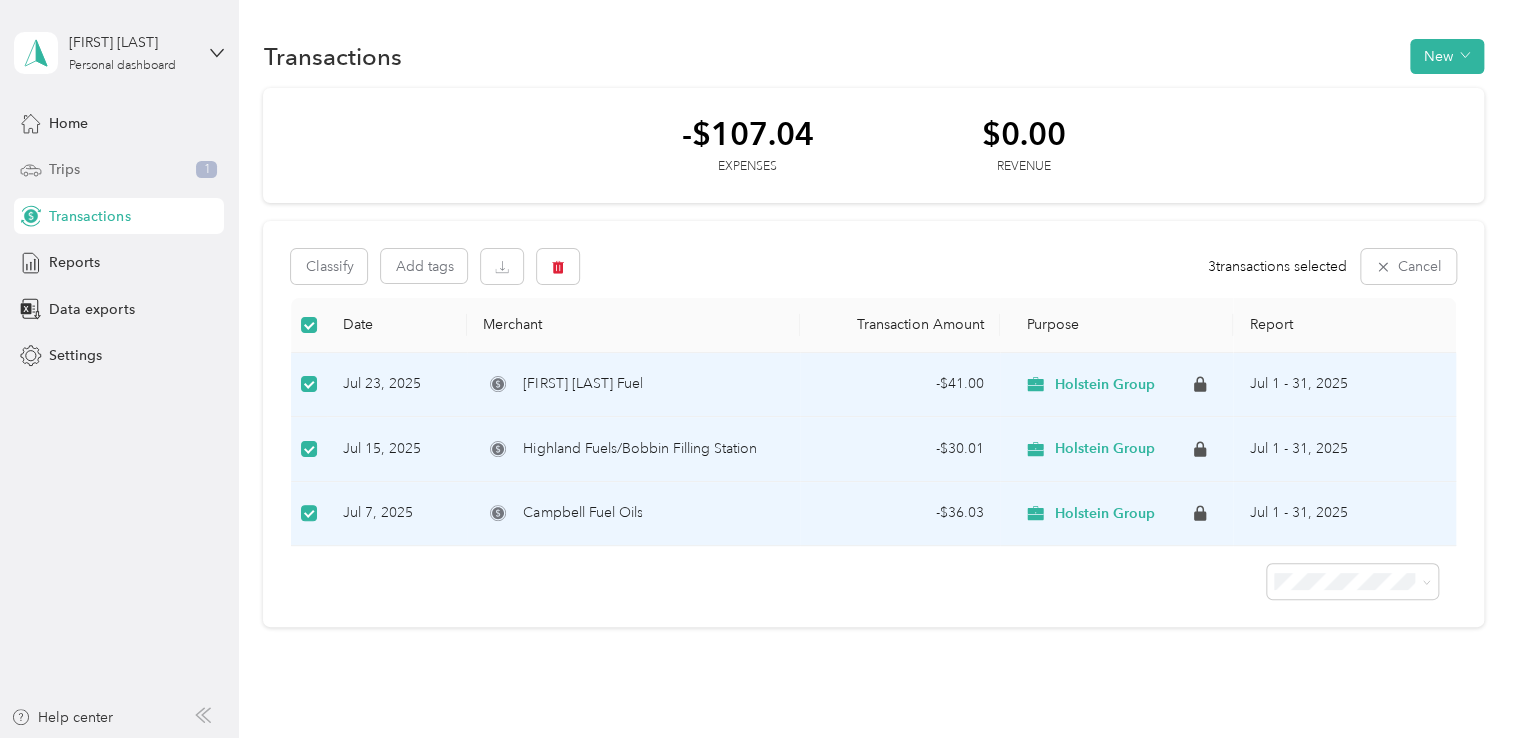 click on "Trips" at bounding box center (64, 169) 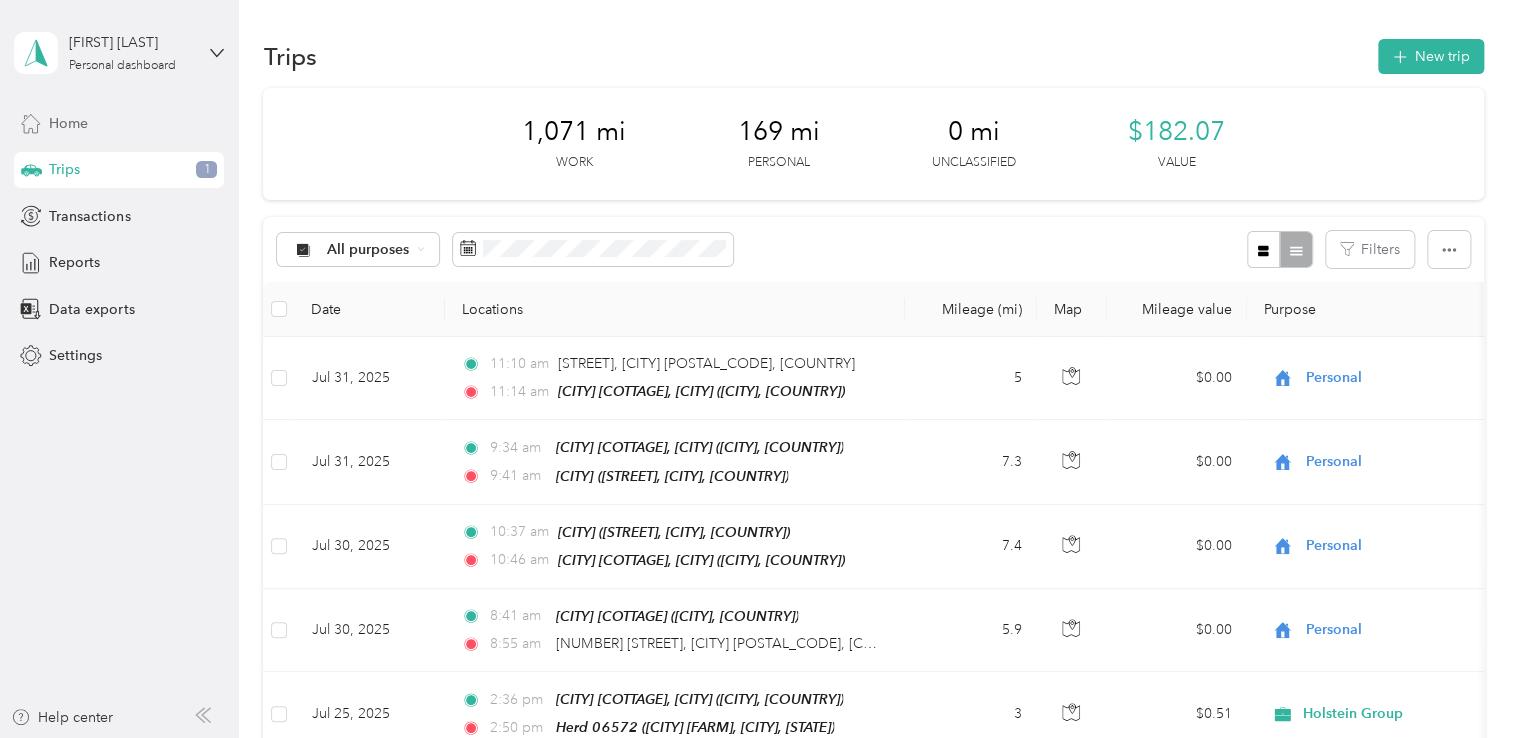 click on "Home" at bounding box center [68, 123] 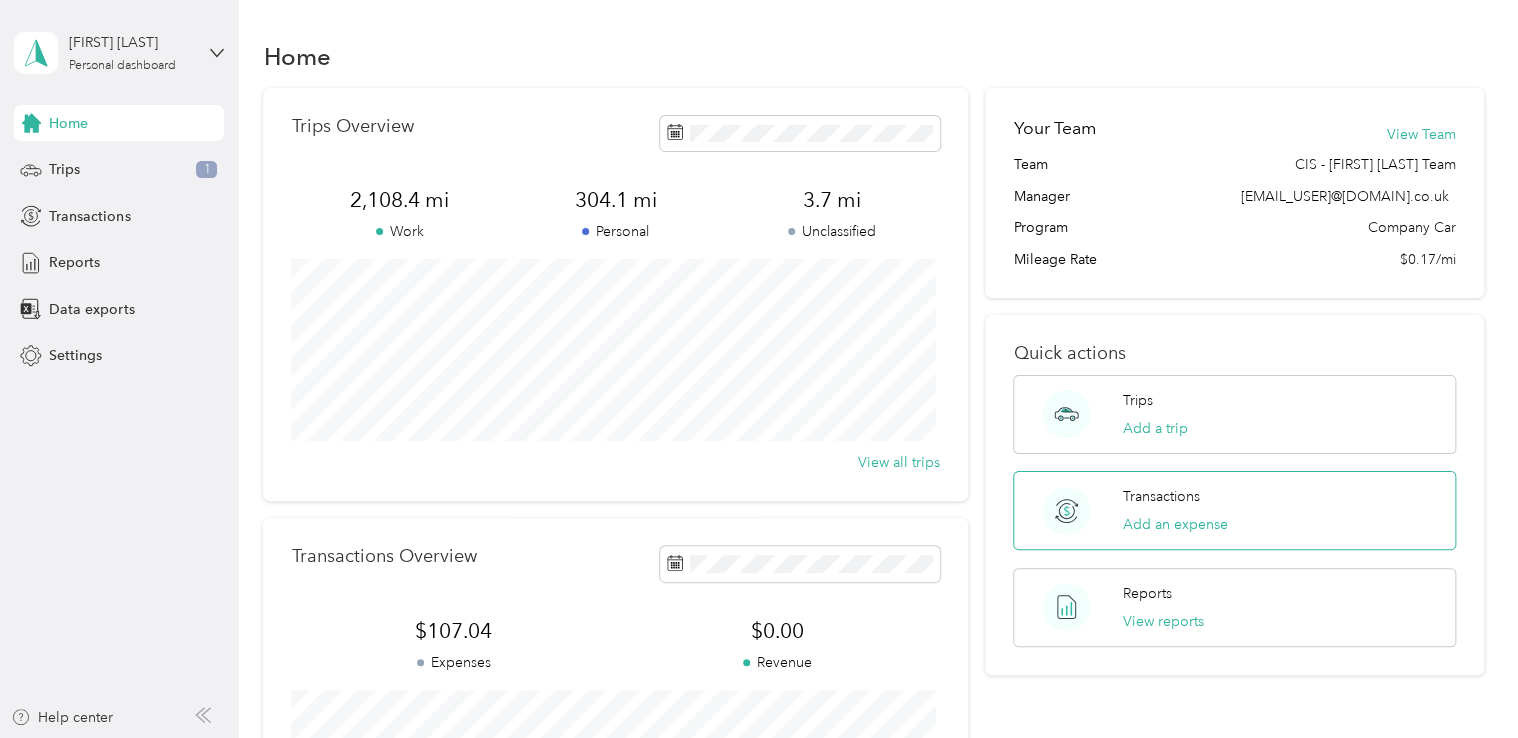 click on "Transactions" at bounding box center [1161, 496] 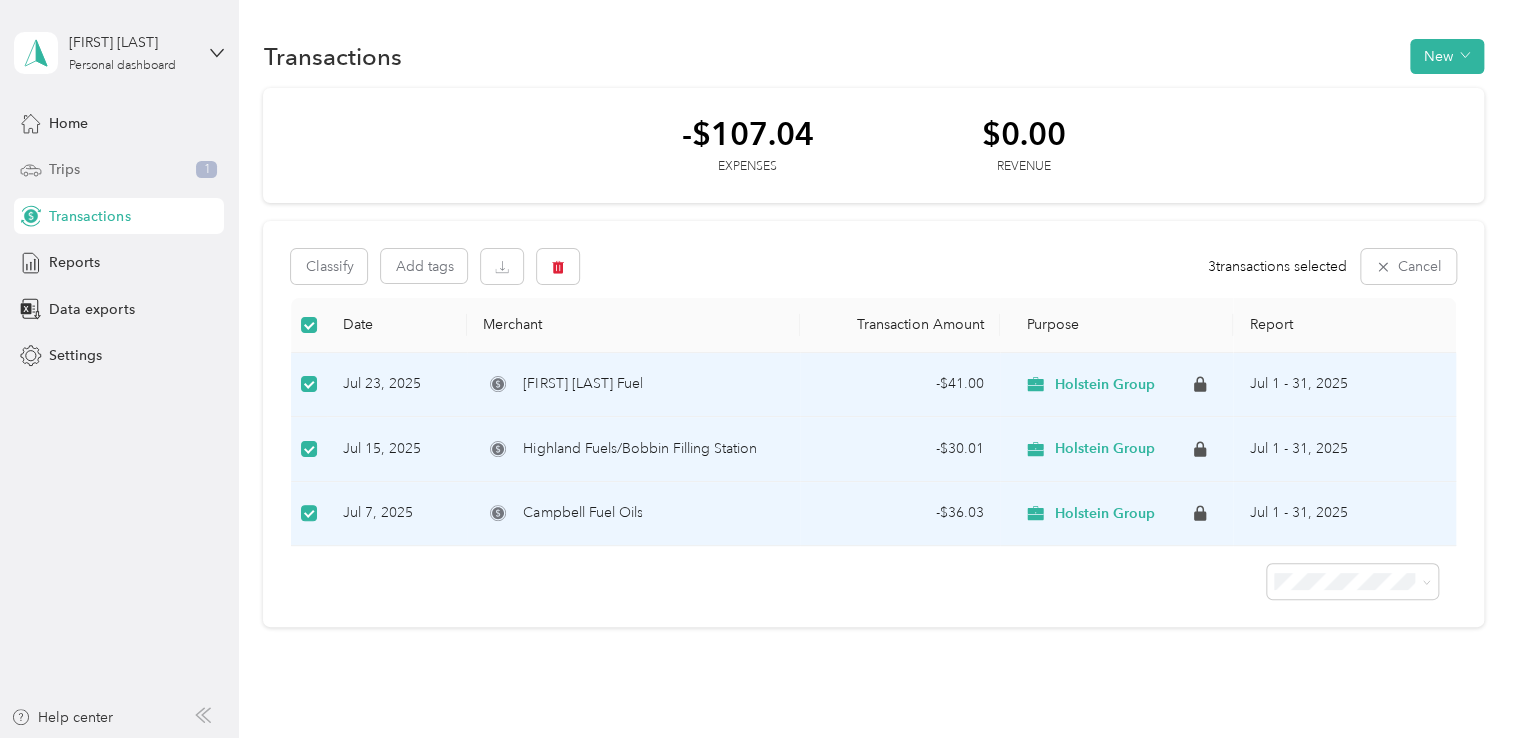 click on "Trips" at bounding box center (64, 169) 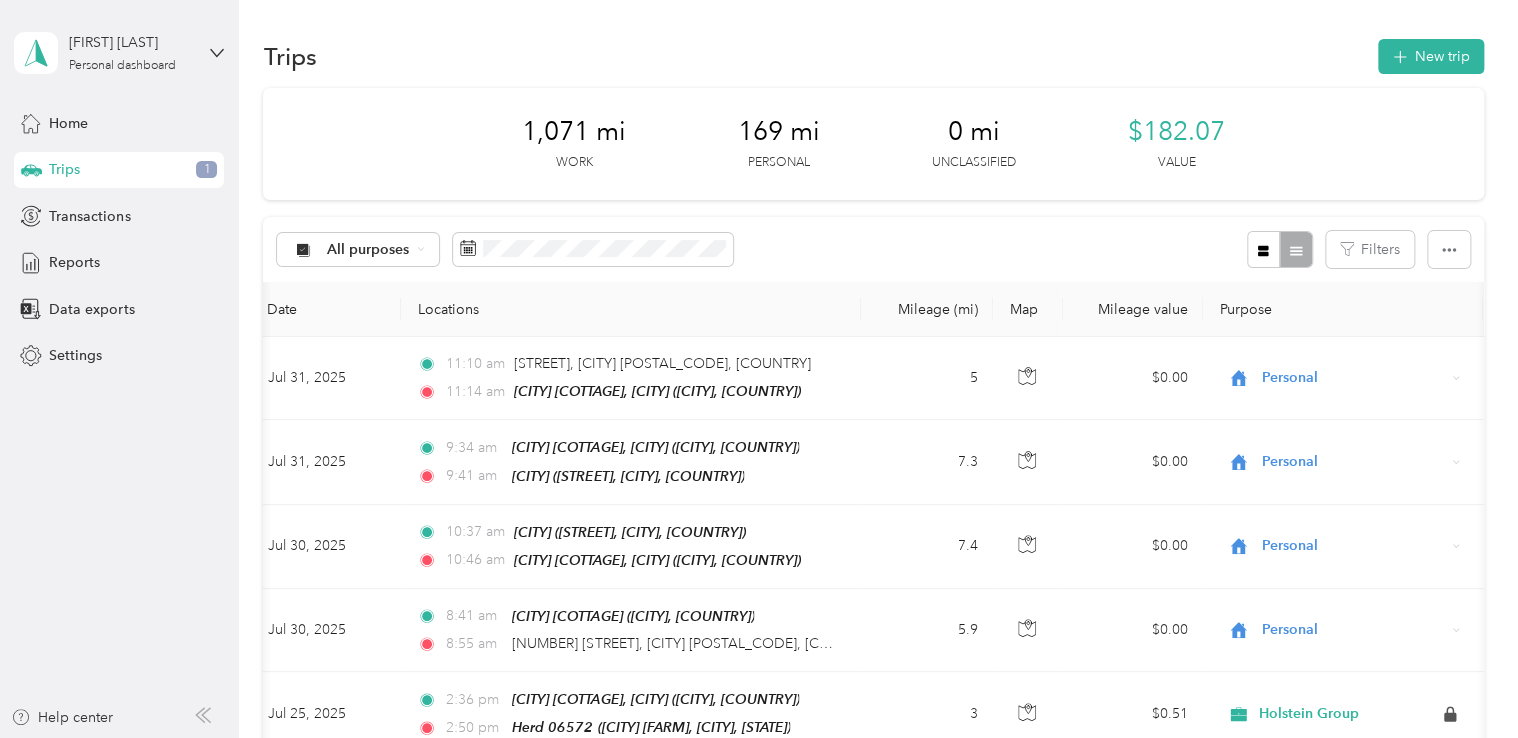 scroll, scrollTop: 0, scrollLeft: 0, axis: both 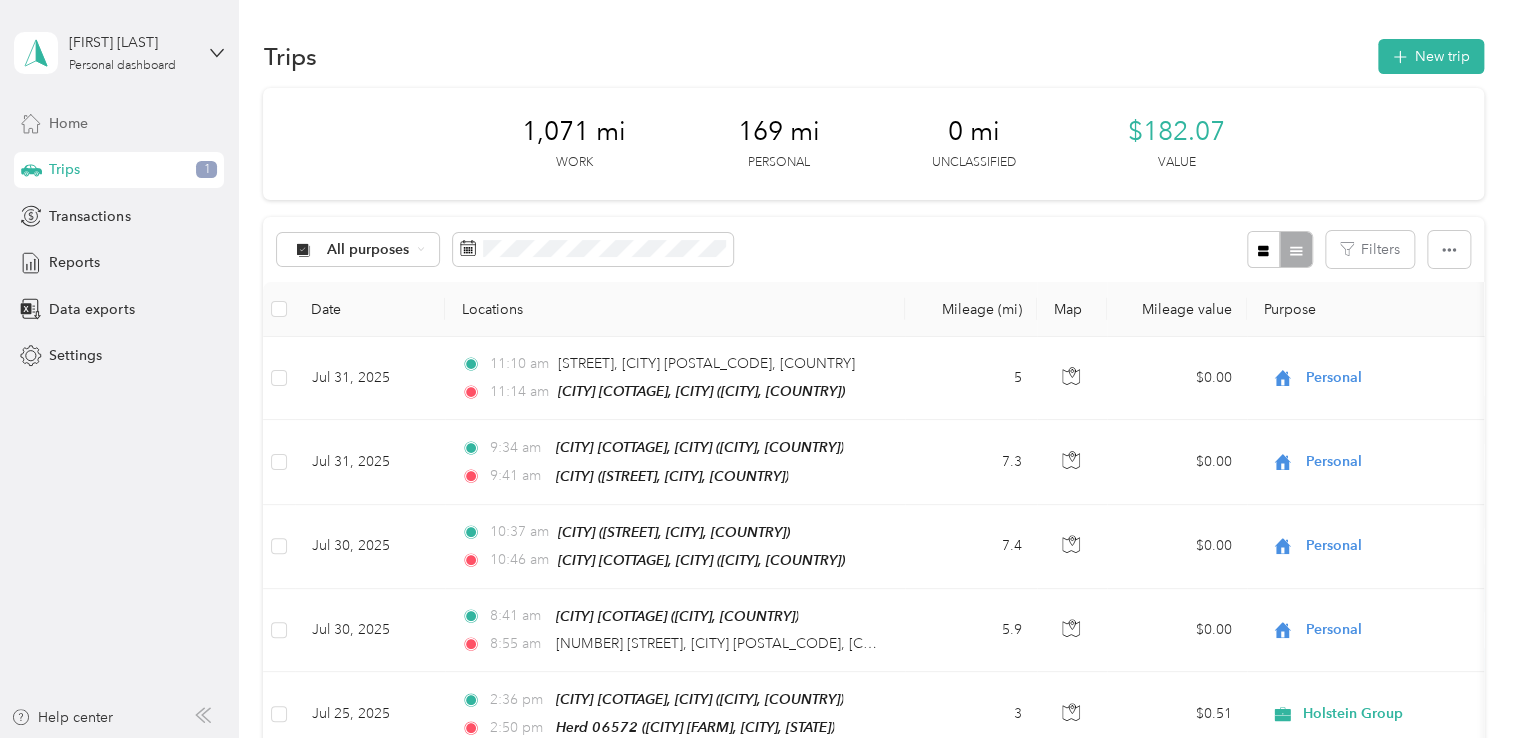 click on "Home" at bounding box center (119, 123) 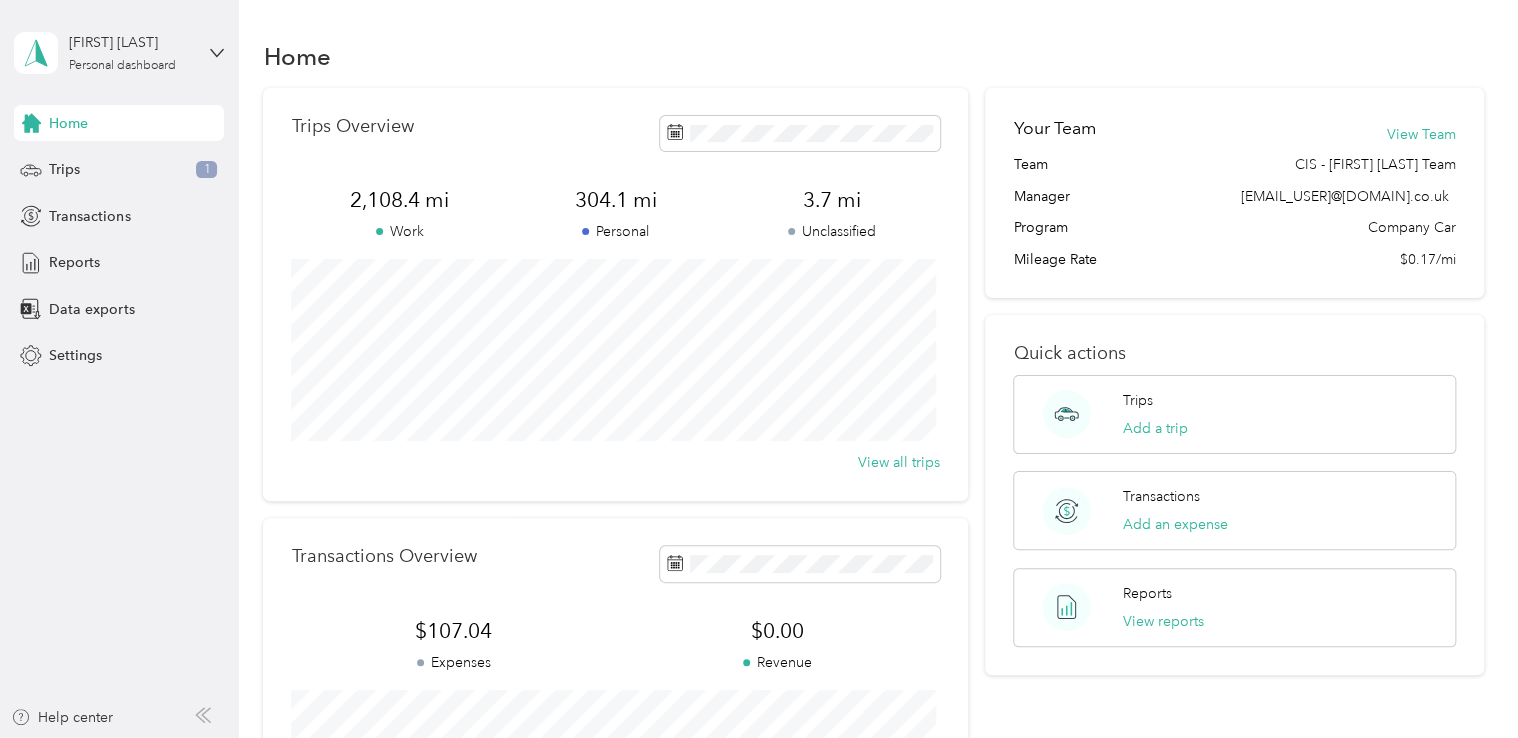 scroll, scrollTop: 358, scrollLeft: 0, axis: vertical 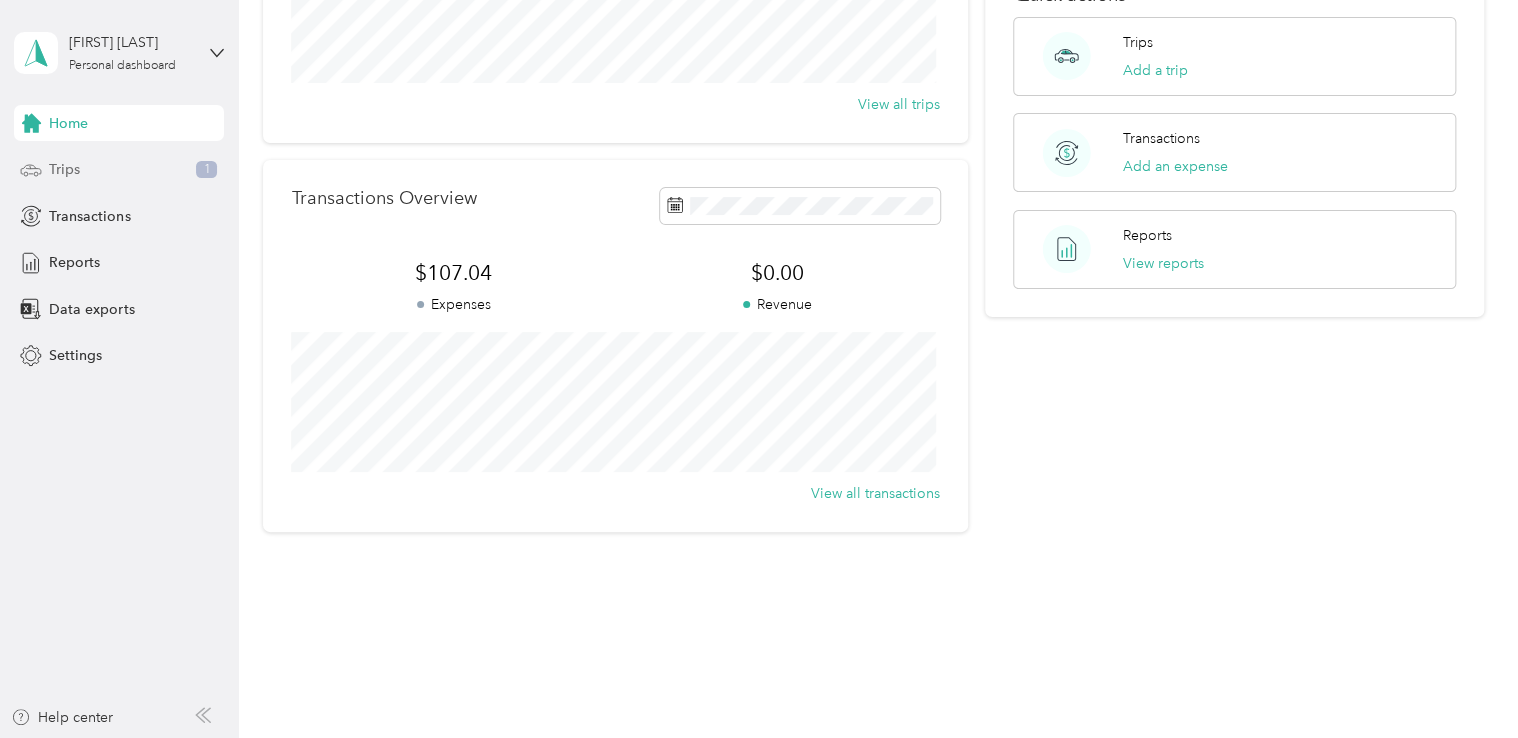 click on "Trips 1" at bounding box center (119, 170) 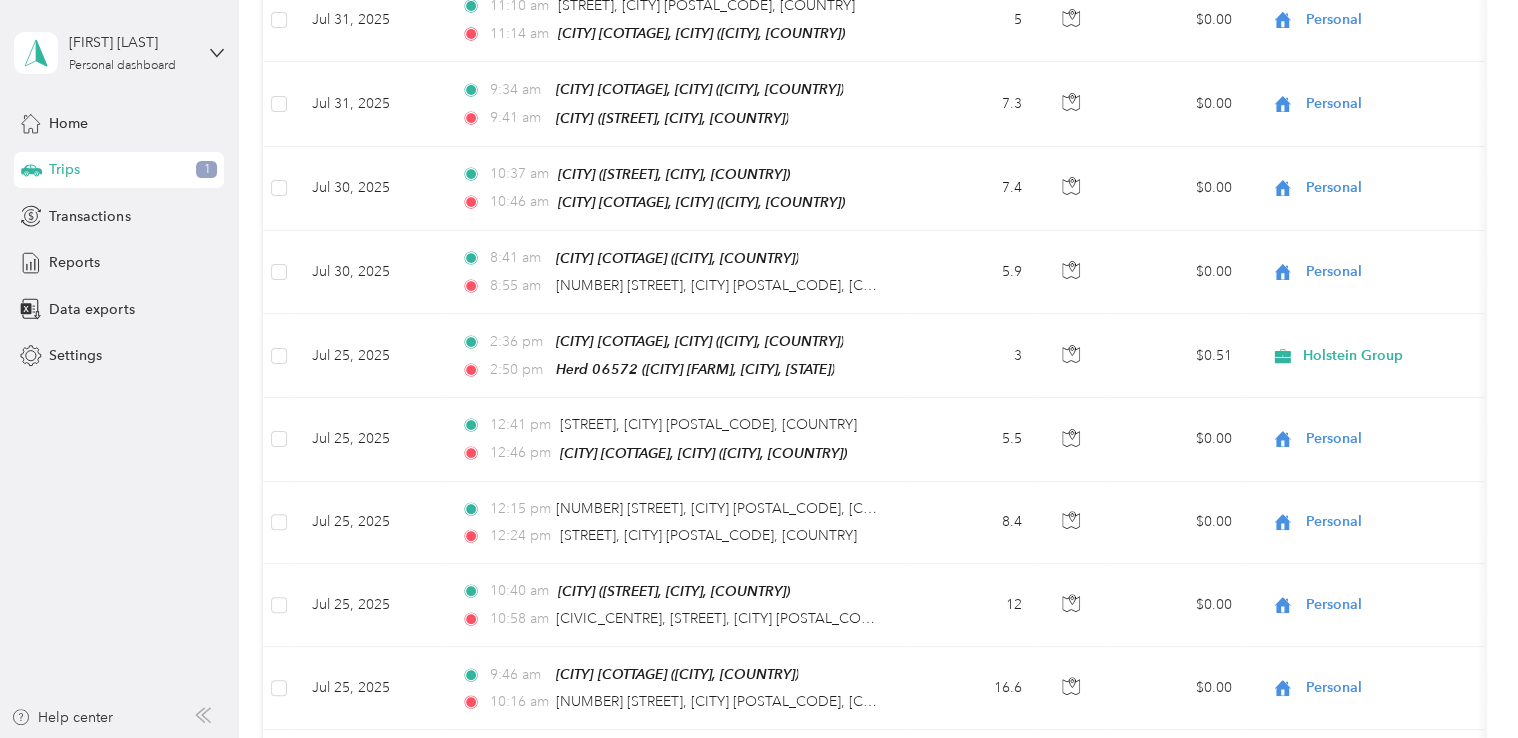click on "Trips" at bounding box center [64, 169] 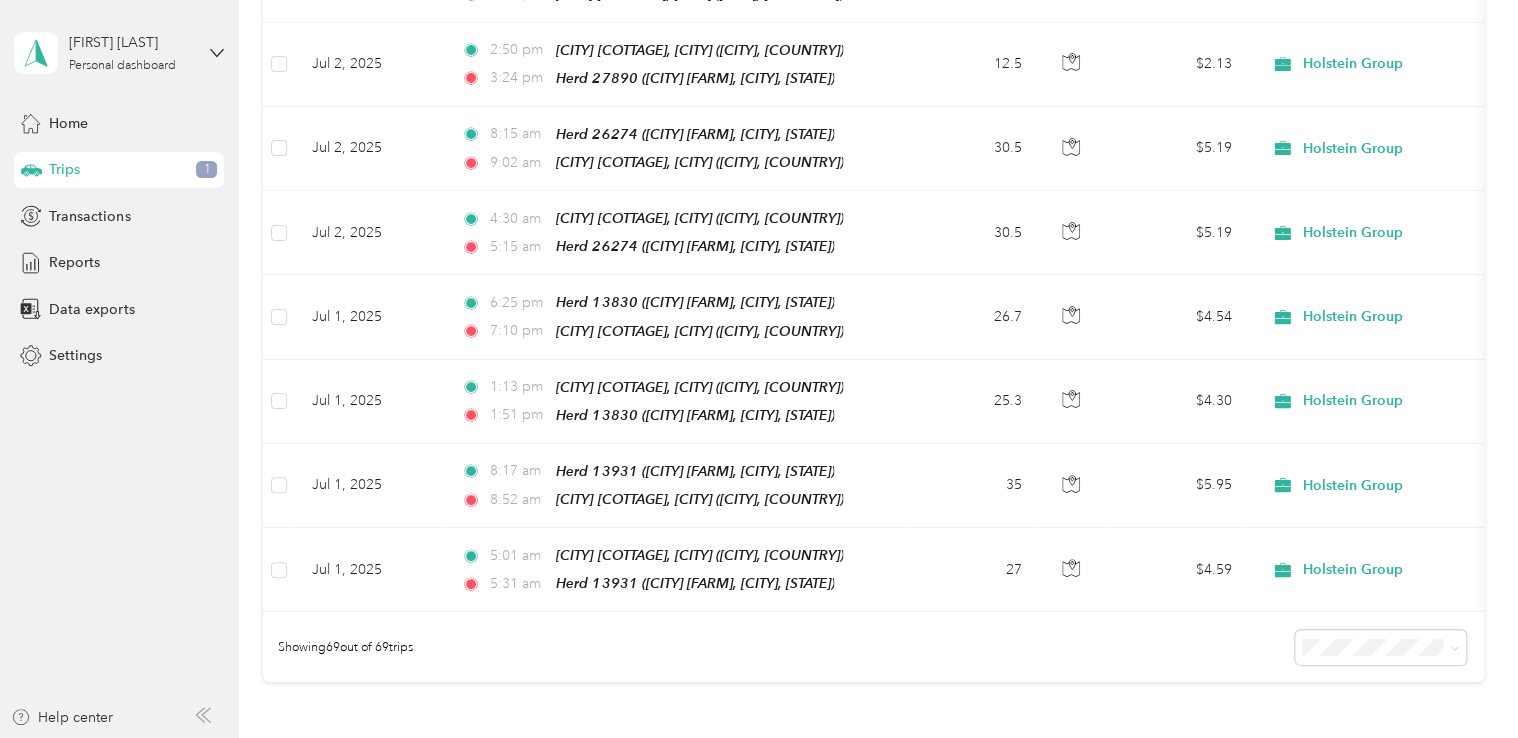 scroll, scrollTop: 5620, scrollLeft: 0, axis: vertical 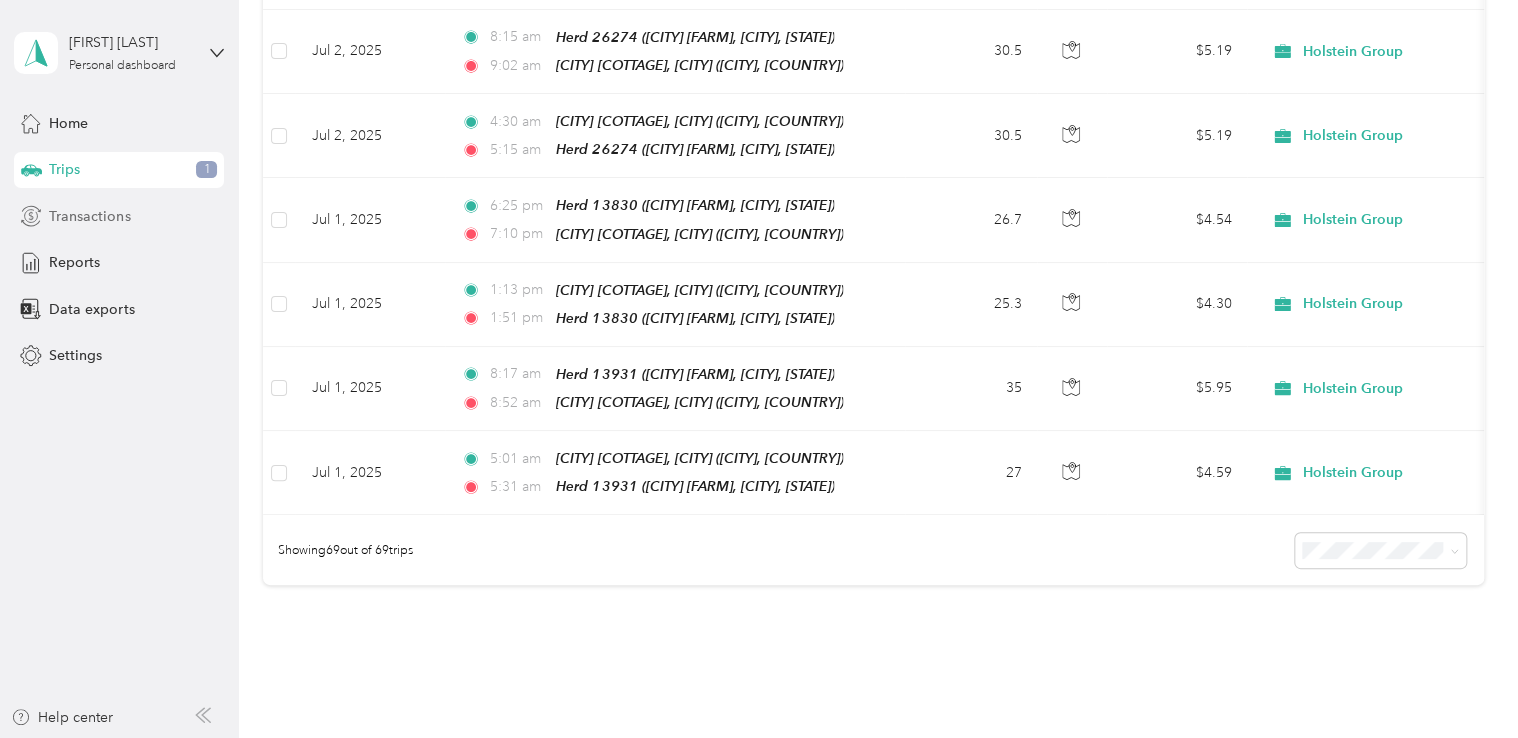 click on "Transactions" at bounding box center (89, 216) 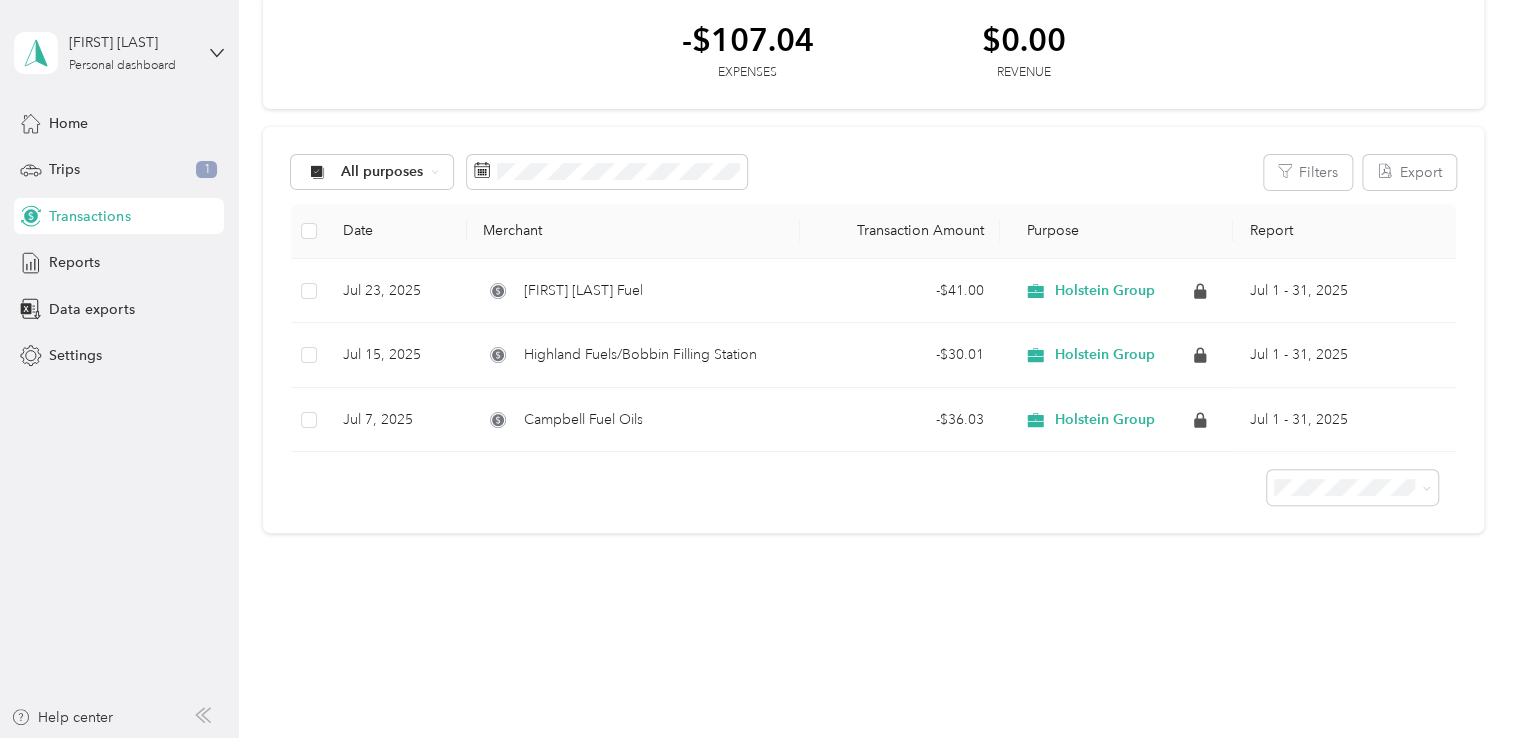 click on "Transactions" at bounding box center (89, 216) 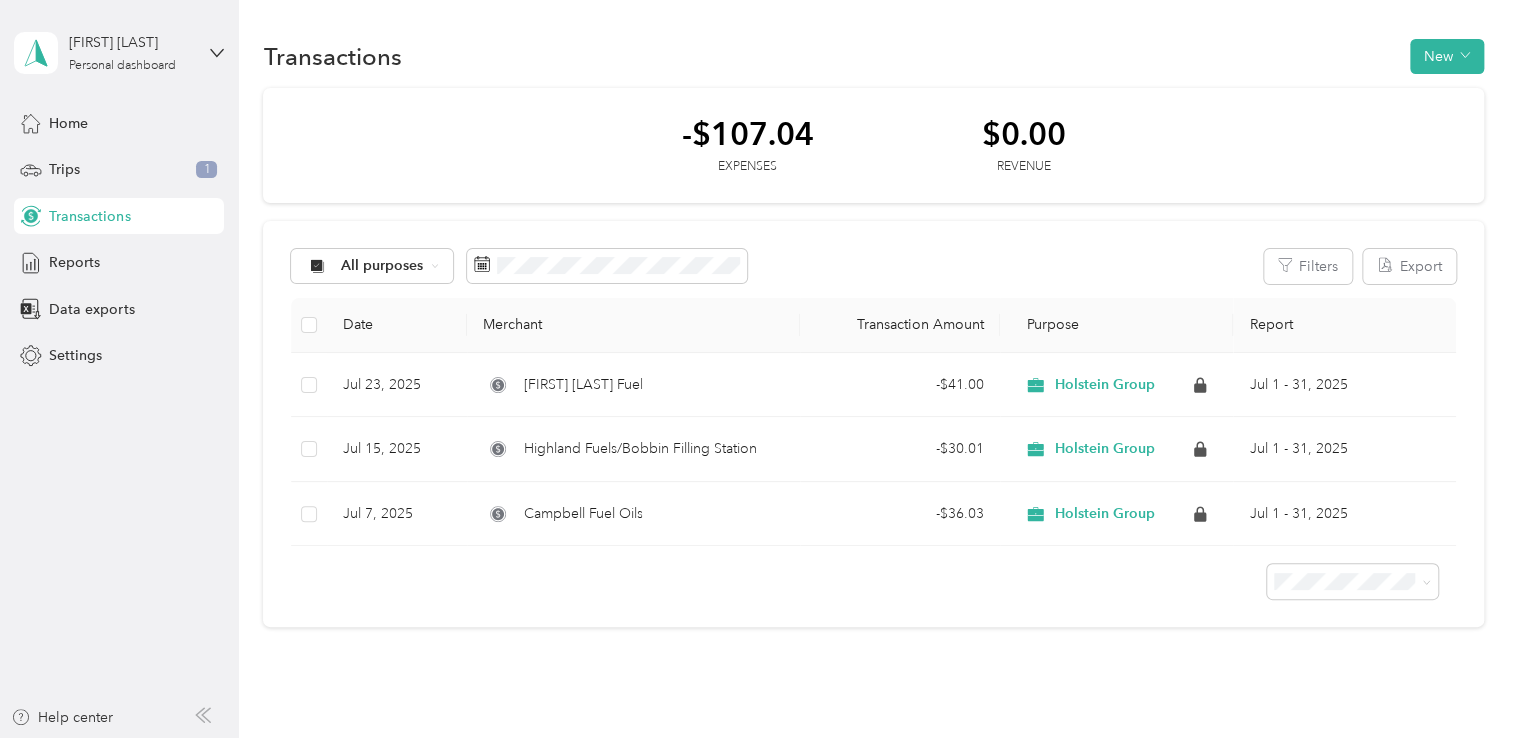 scroll, scrollTop: 4, scrollLeft: 0, axis: vertical 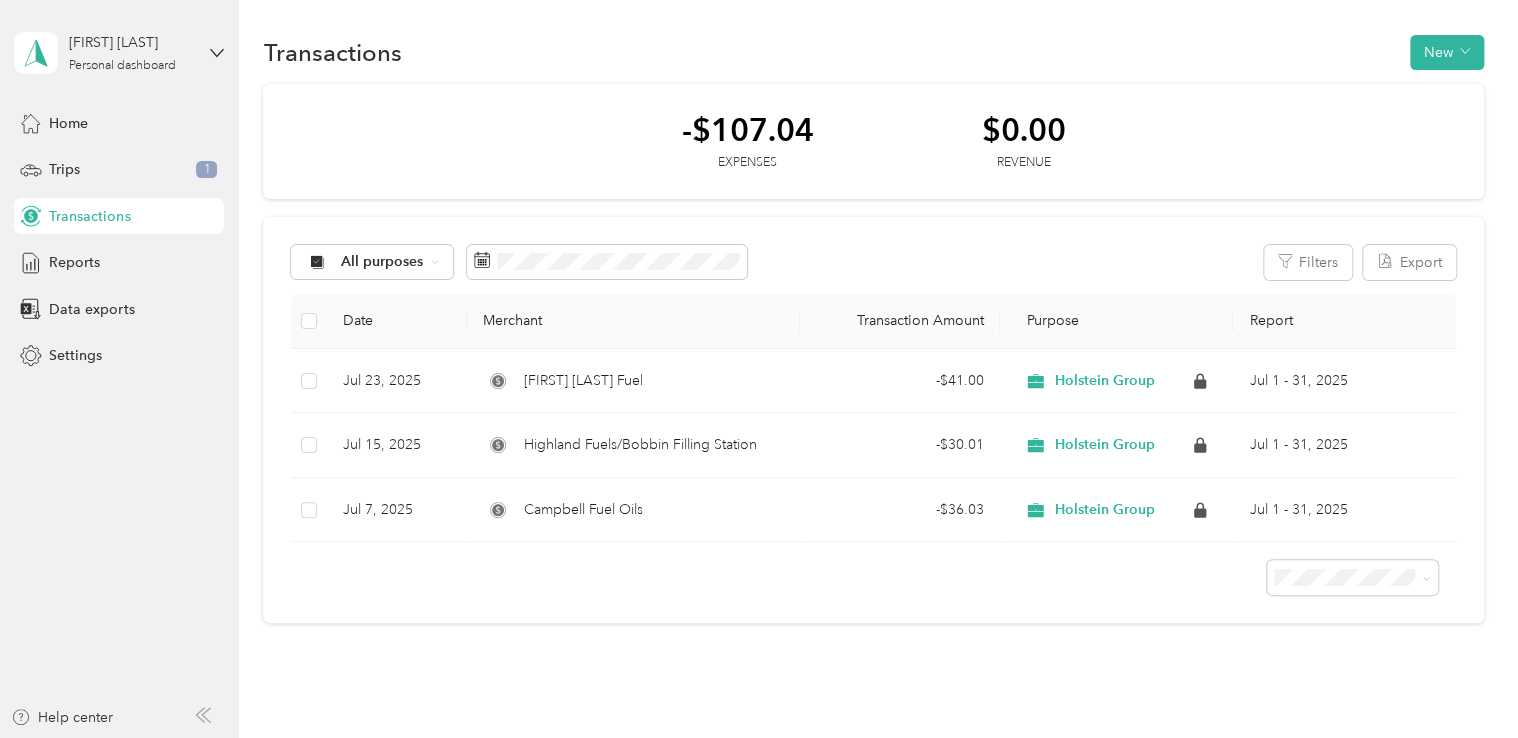 click on "-$107.04 Expenses $0.00 Revenue" at bounding box center (873, 142) 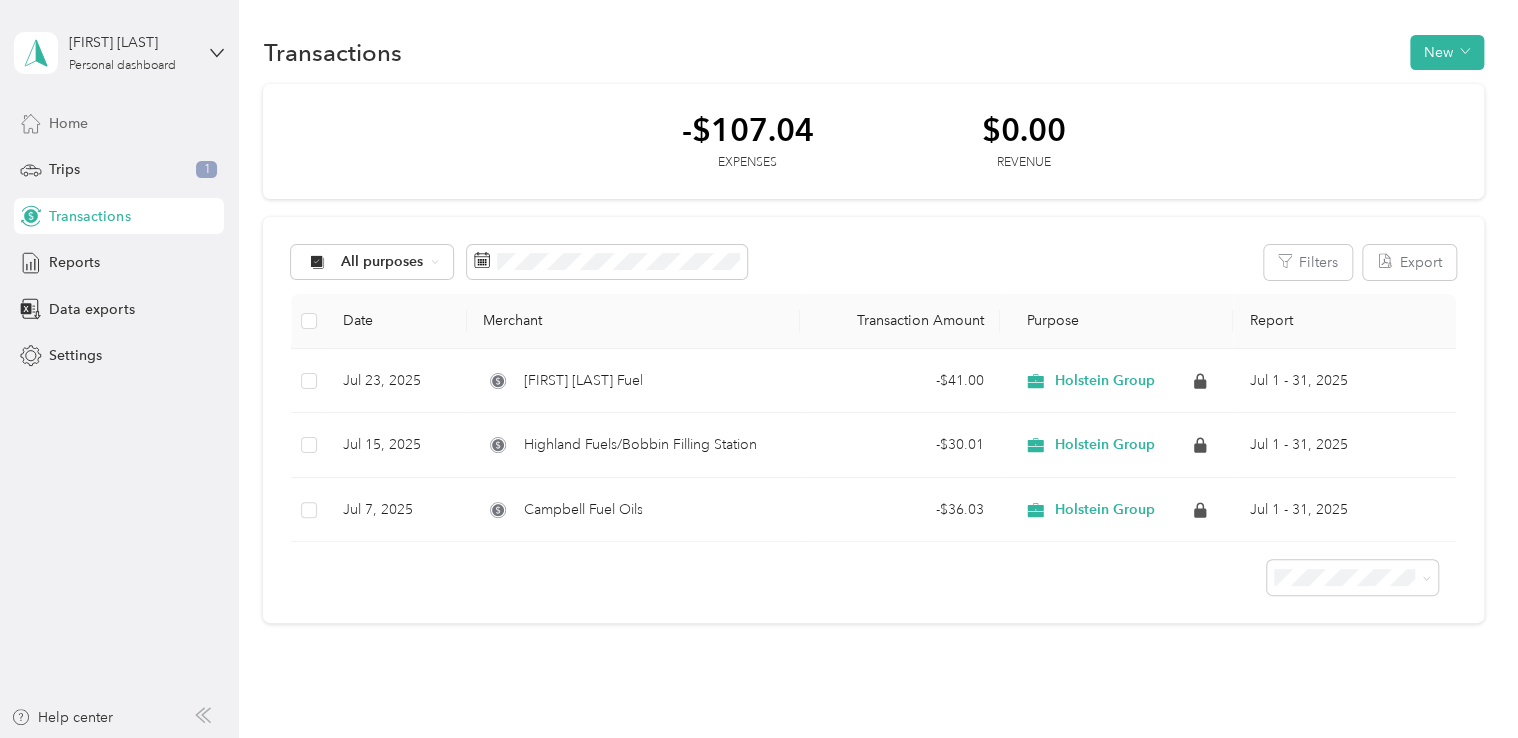 click on "Home" at bounding box center (68, 123) 